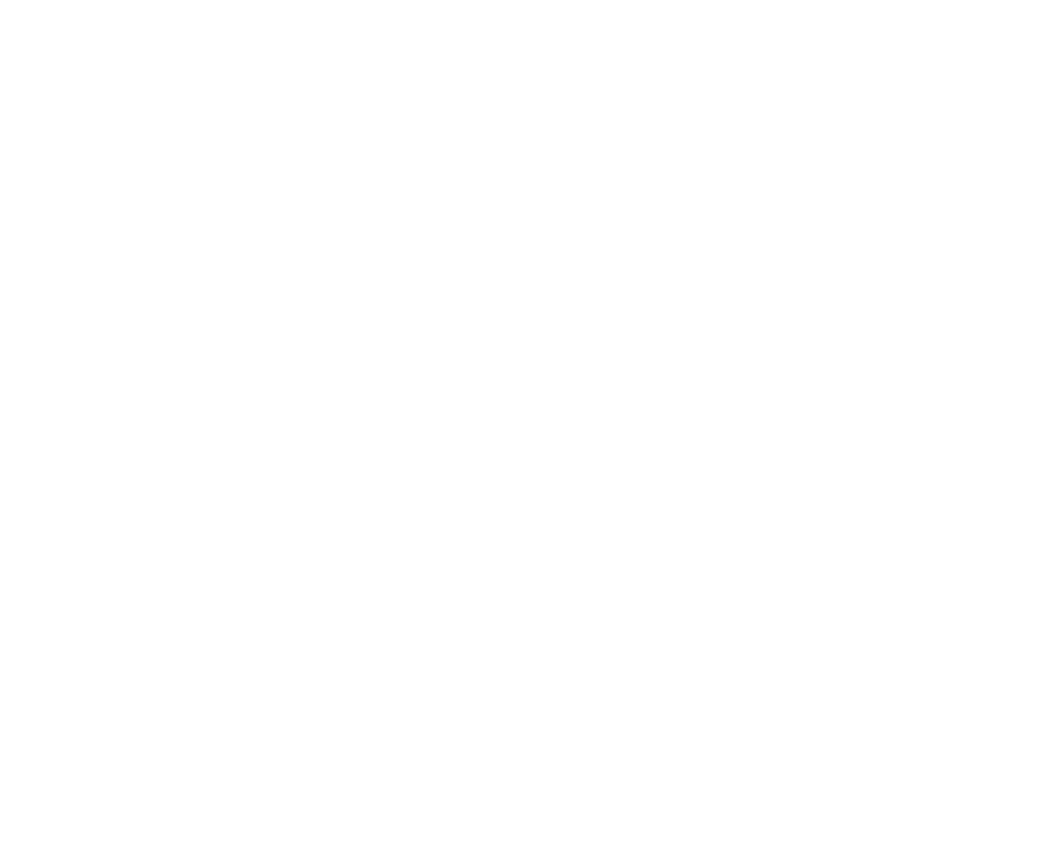 scroll, scrollTop: 0, scrollLeft: 0, axis: both 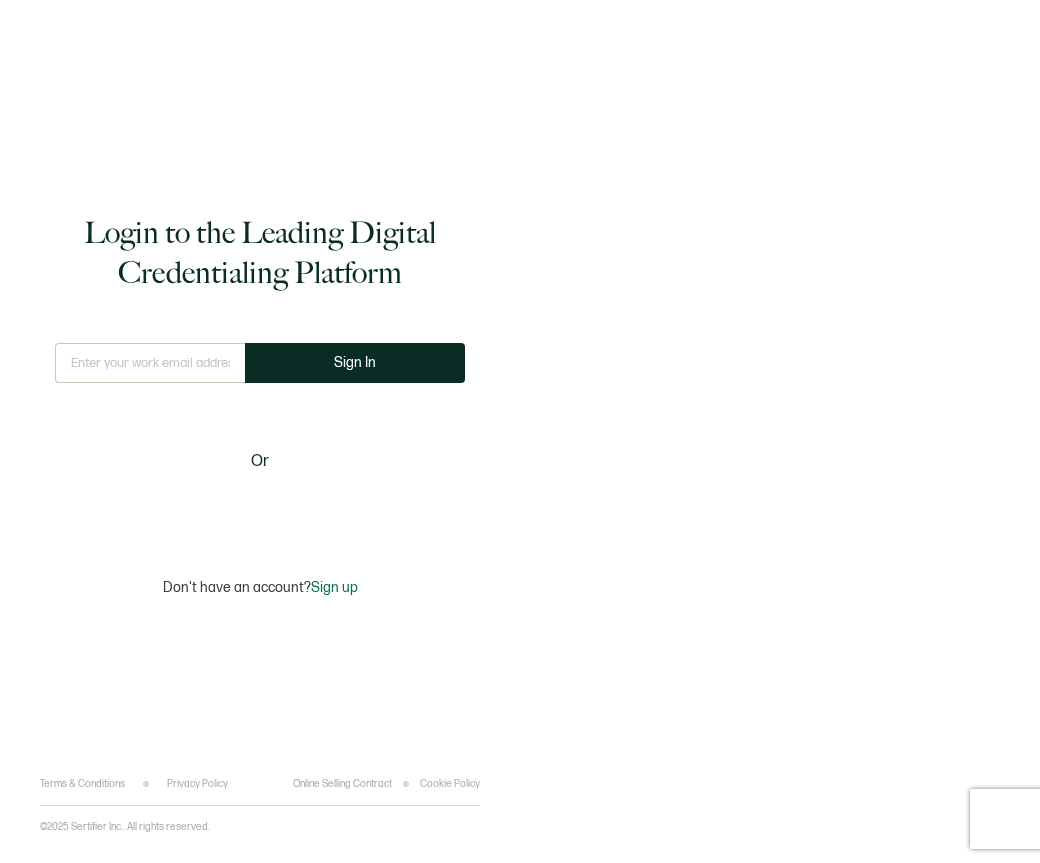 click at bounding box center [150, 363] 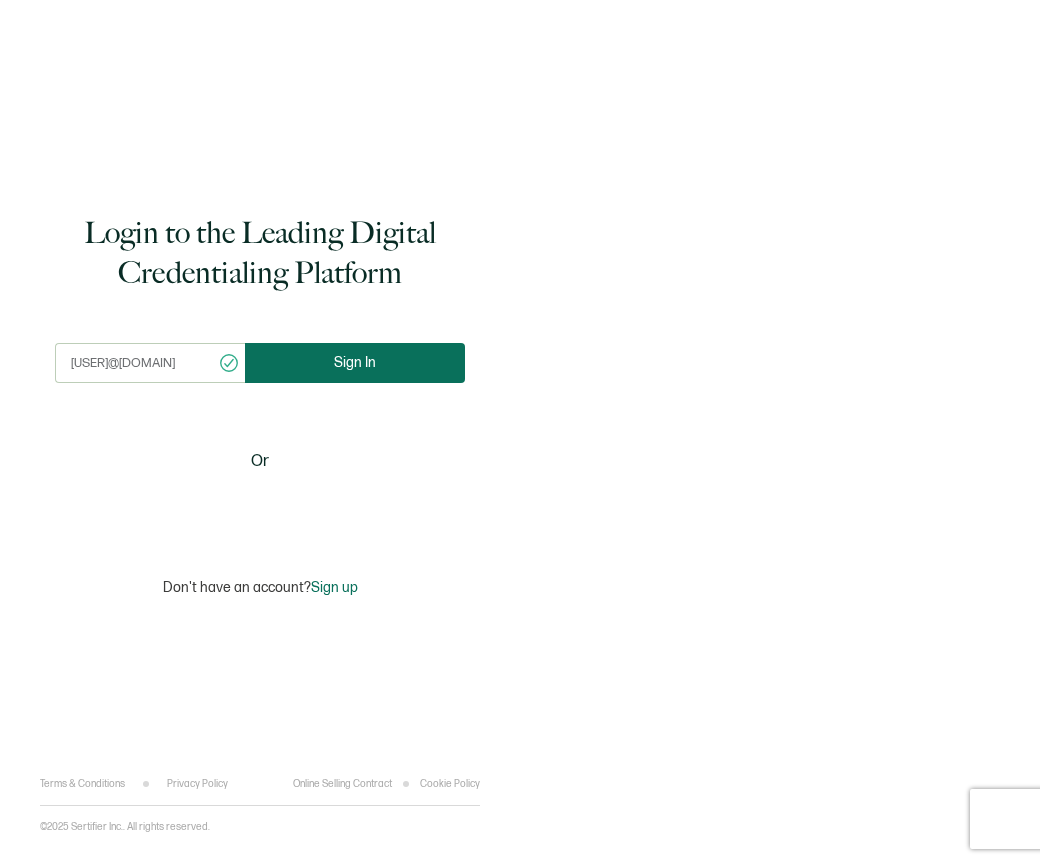 click on "Sign In" at bounding box center (355, 363) 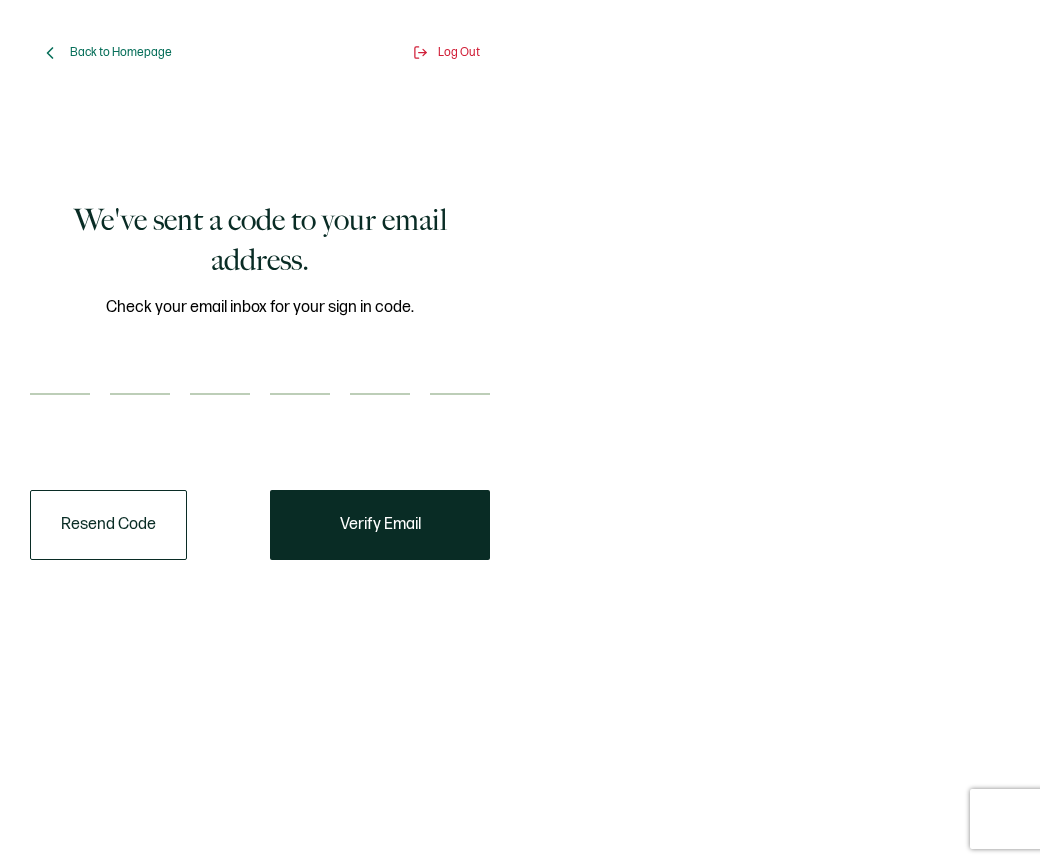 click at bounding box center [60, 375] 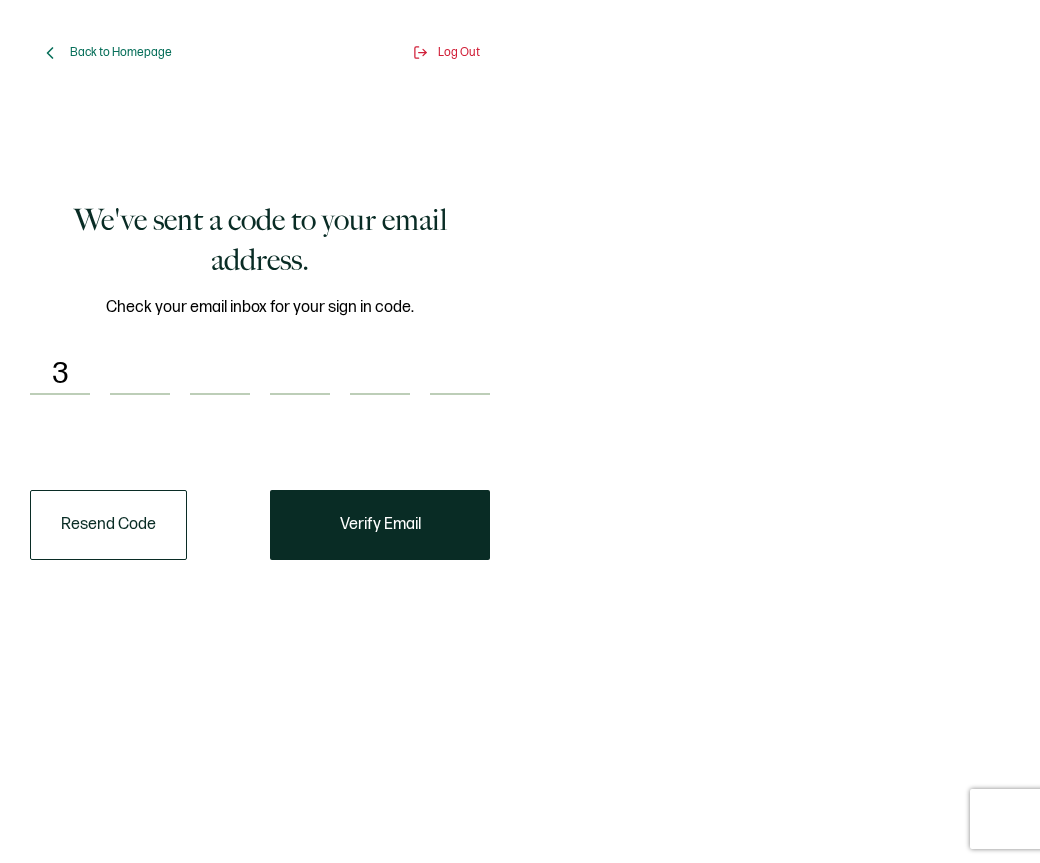 type on "7" 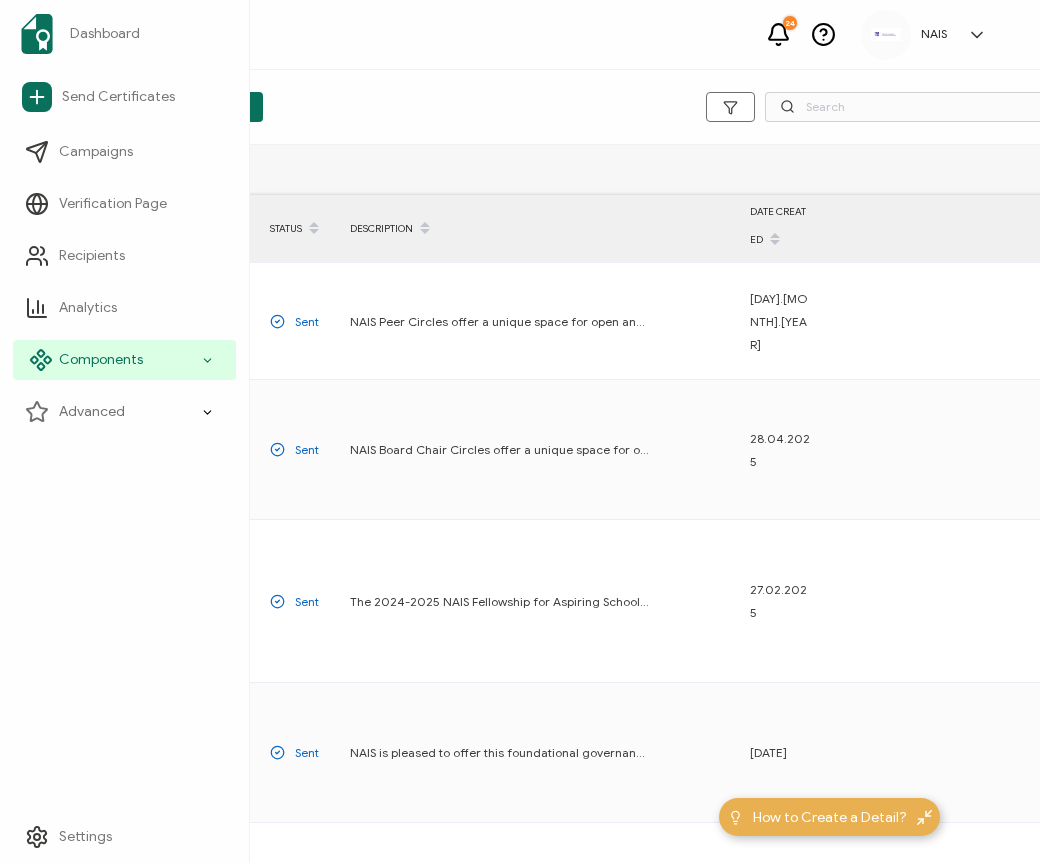 click on "Components" at bounding box center [101, 360] 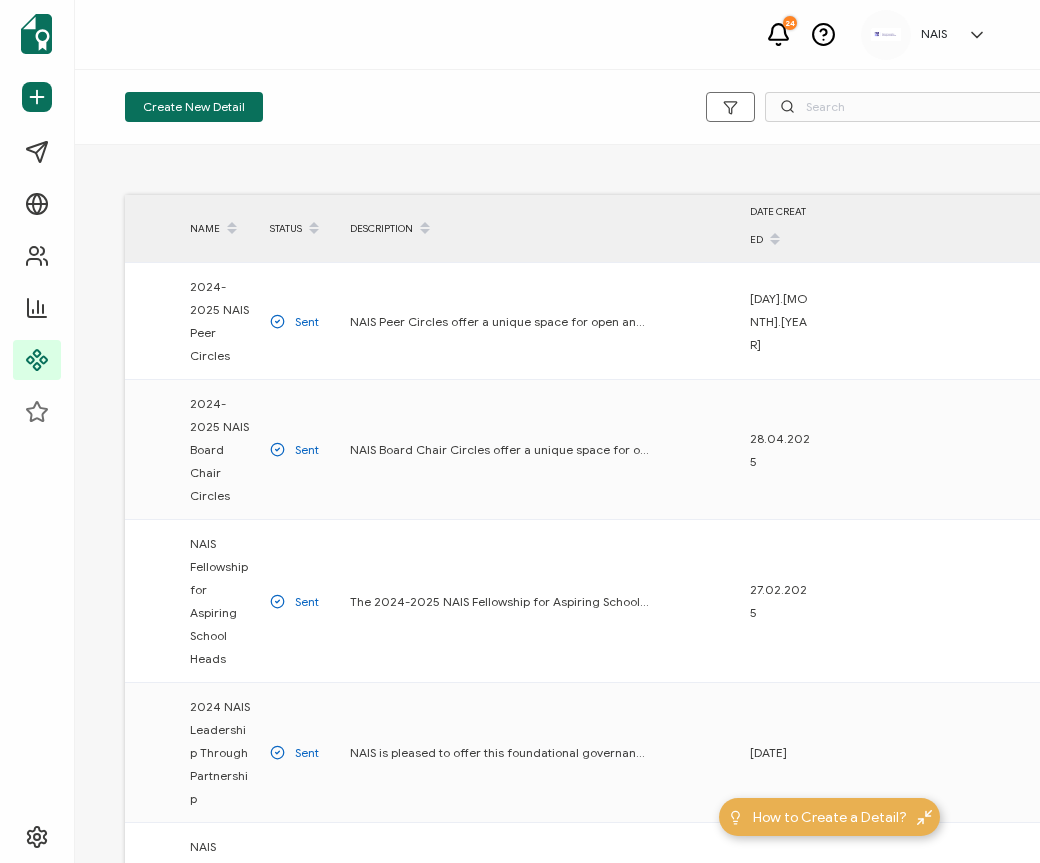 click on "NAME STATUS DESCRIPTION DATE CREATED
2024-2025 NAIS Peer Circles
Sent NAIS Peer Circles offer a unique space for open and genuine discussions about leadership realities among peers who empathize with your challenges. Each circle is thoughtfully composed of six to eight individuals outside your geographic location. Each circle met once a month to explore complex challenges in their leadership positions and hear from others to develop strategies that will help them grow personally and professionally. This was an authentic professional development opportunity for facilitated growth with other trustees.
15.05.2025
2024-2025 NAIS Board Chair Circles
Sent
28.04.2025
Sent
27.02.2025
Sent" at bounding box center [595, 504] 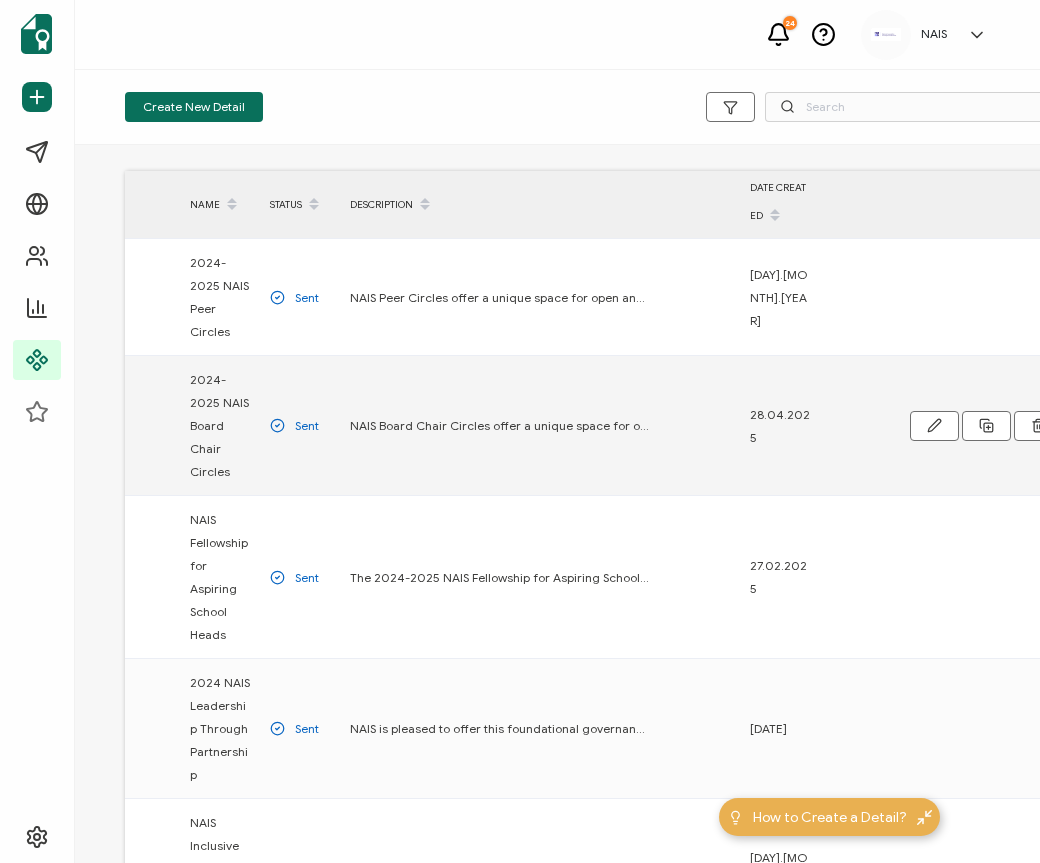 scroll, scrollTop: 0, scrollLeft: 0, axis: both 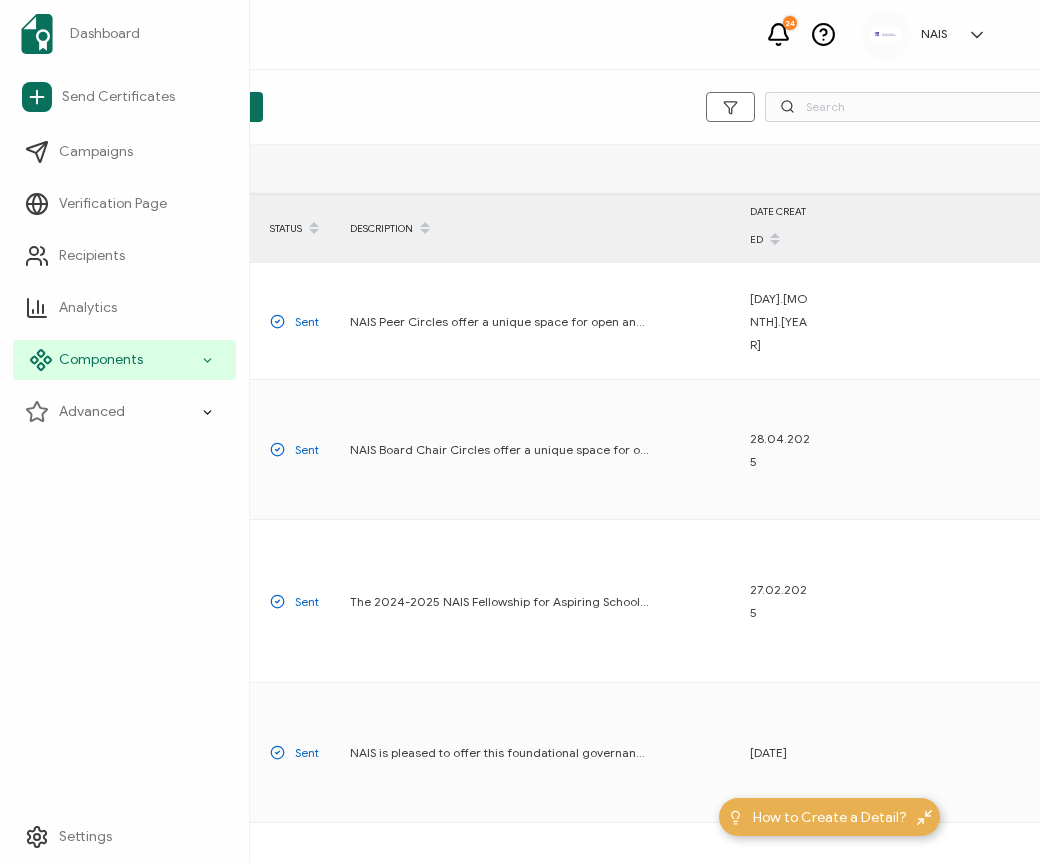 click on "Components" at bounding box center (124, 360) 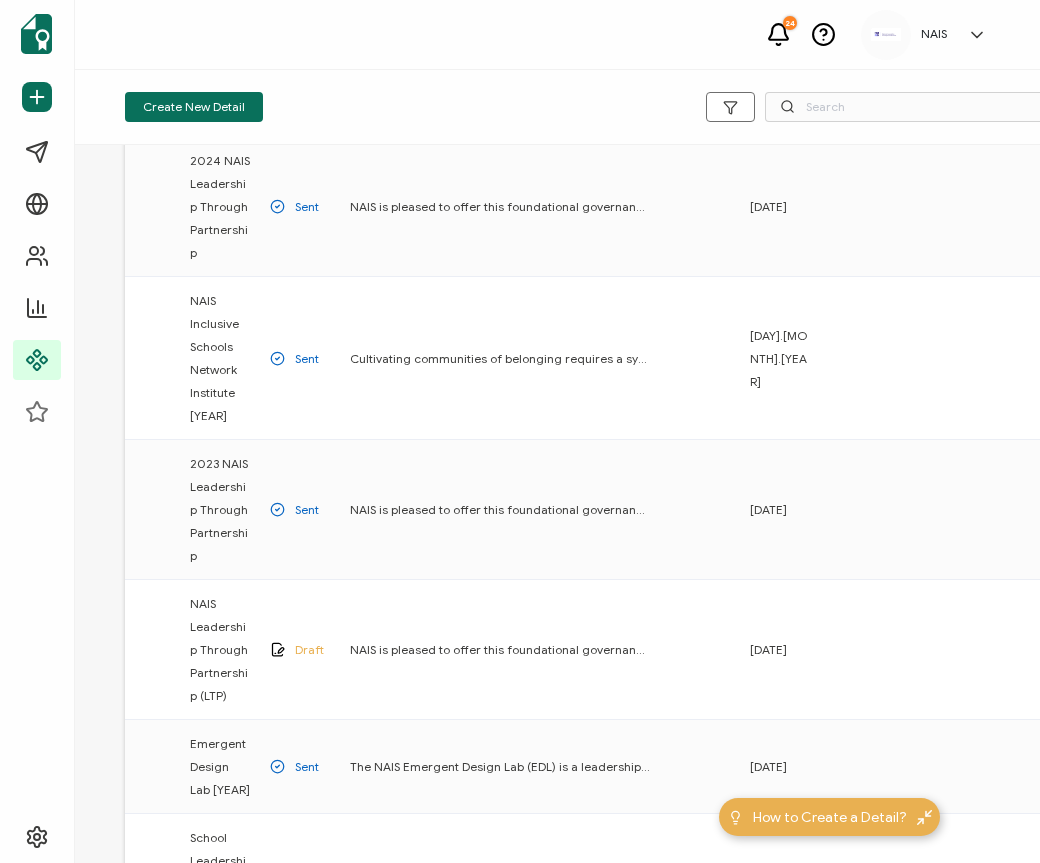scroll, scrollTop: 548, scrollLeft: 0, axis: vertical 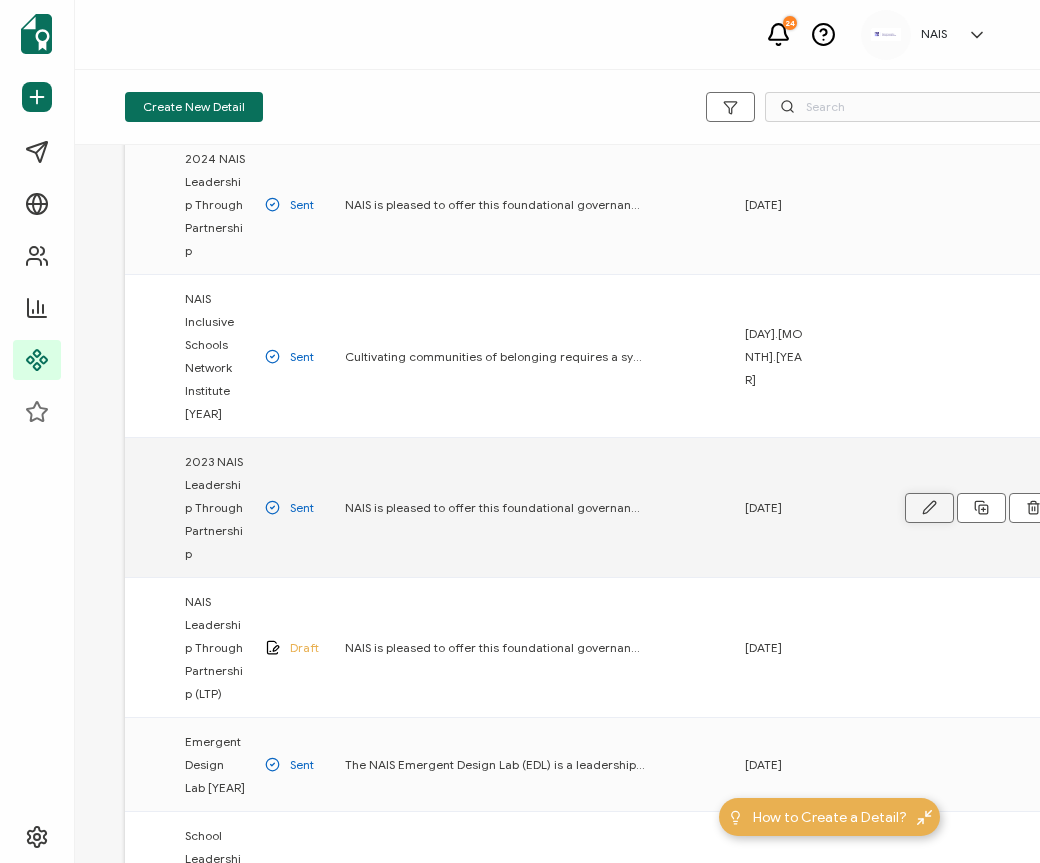 click 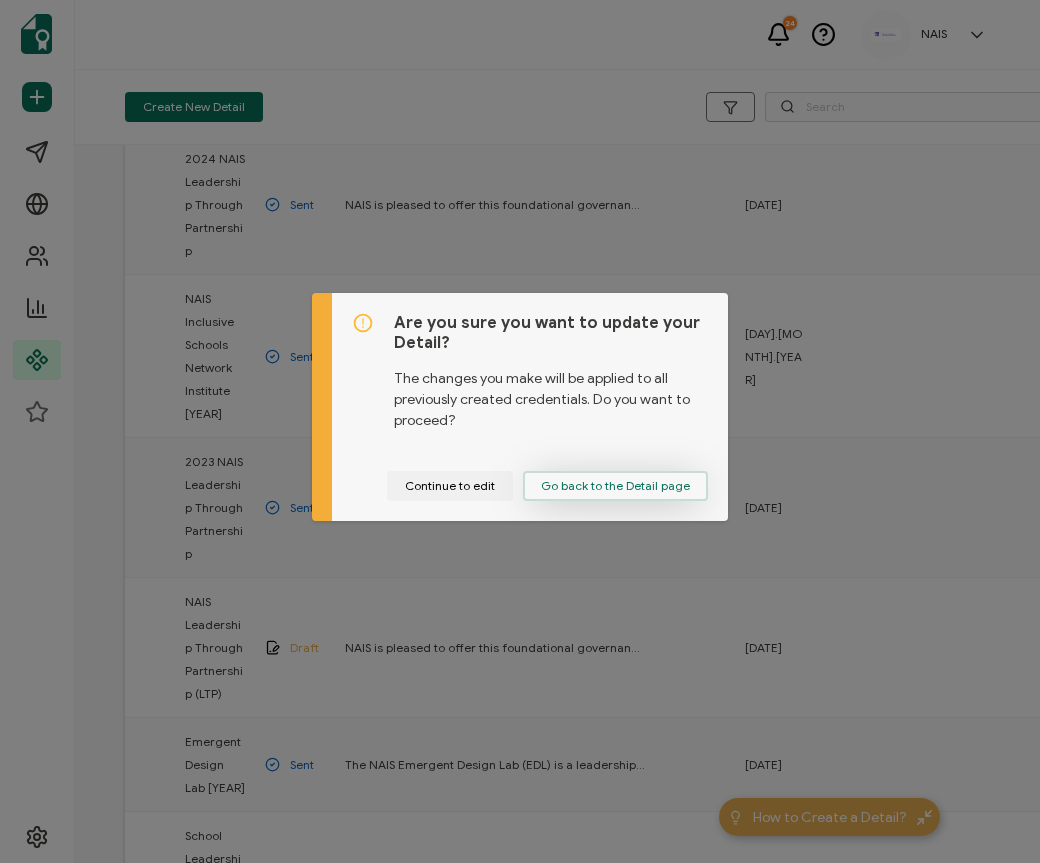 click on "Go back to the Detail page" at bounding box center (615, 486) 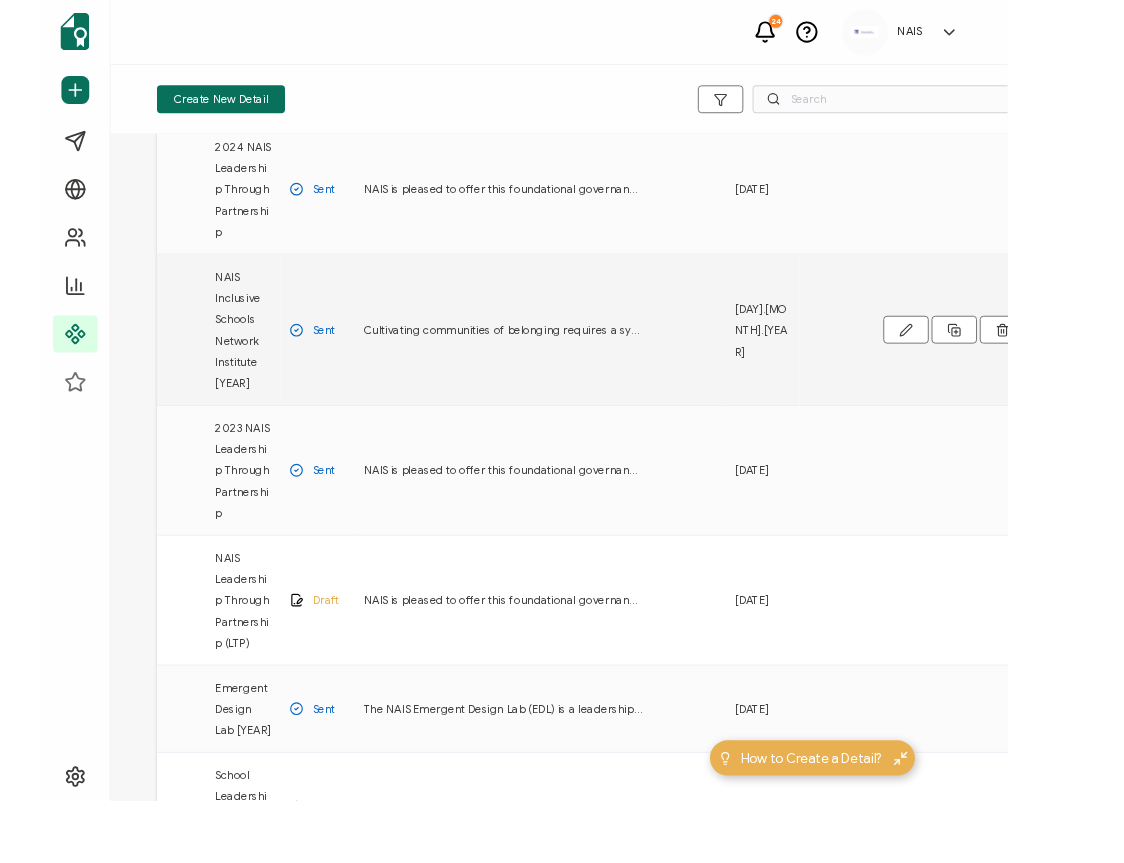scroll, scrollTop: 0, scrollLeft: 0, axis: both 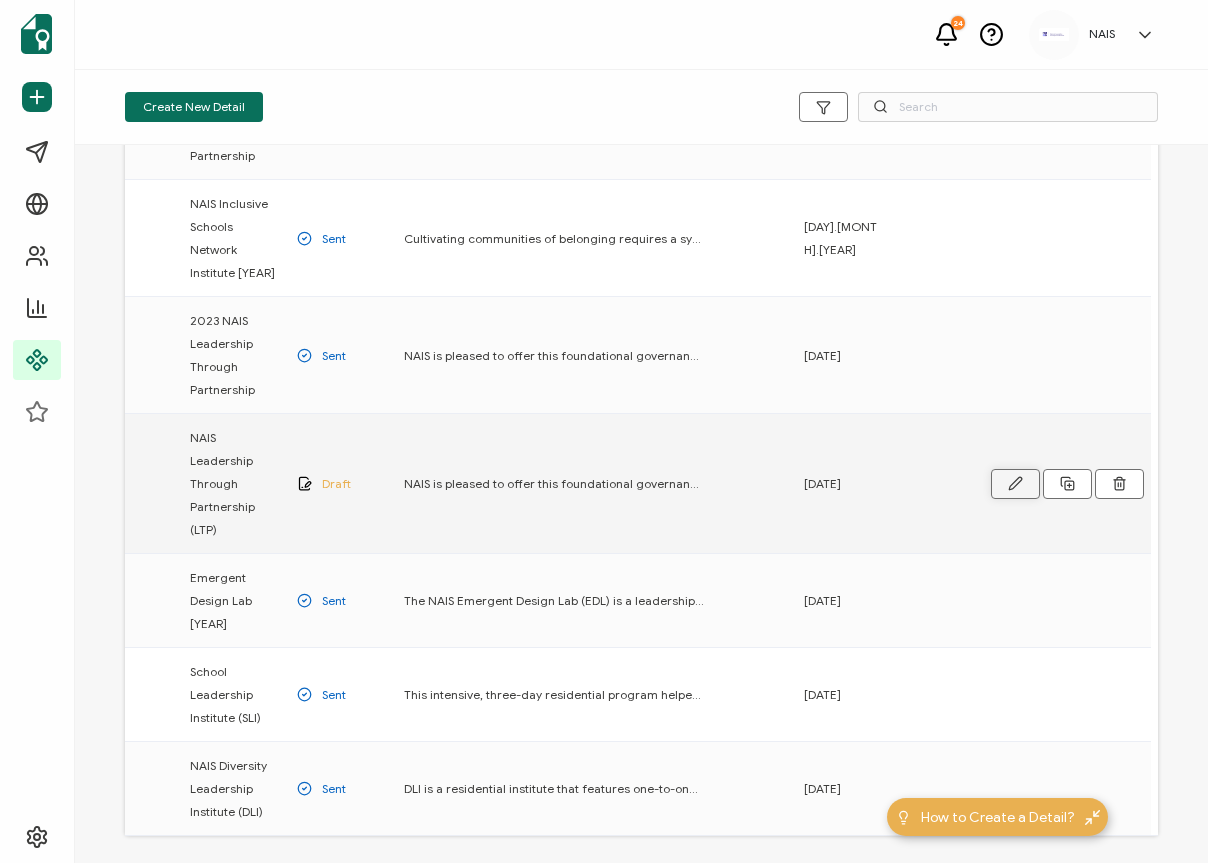 click at bounding box center [0, 0] 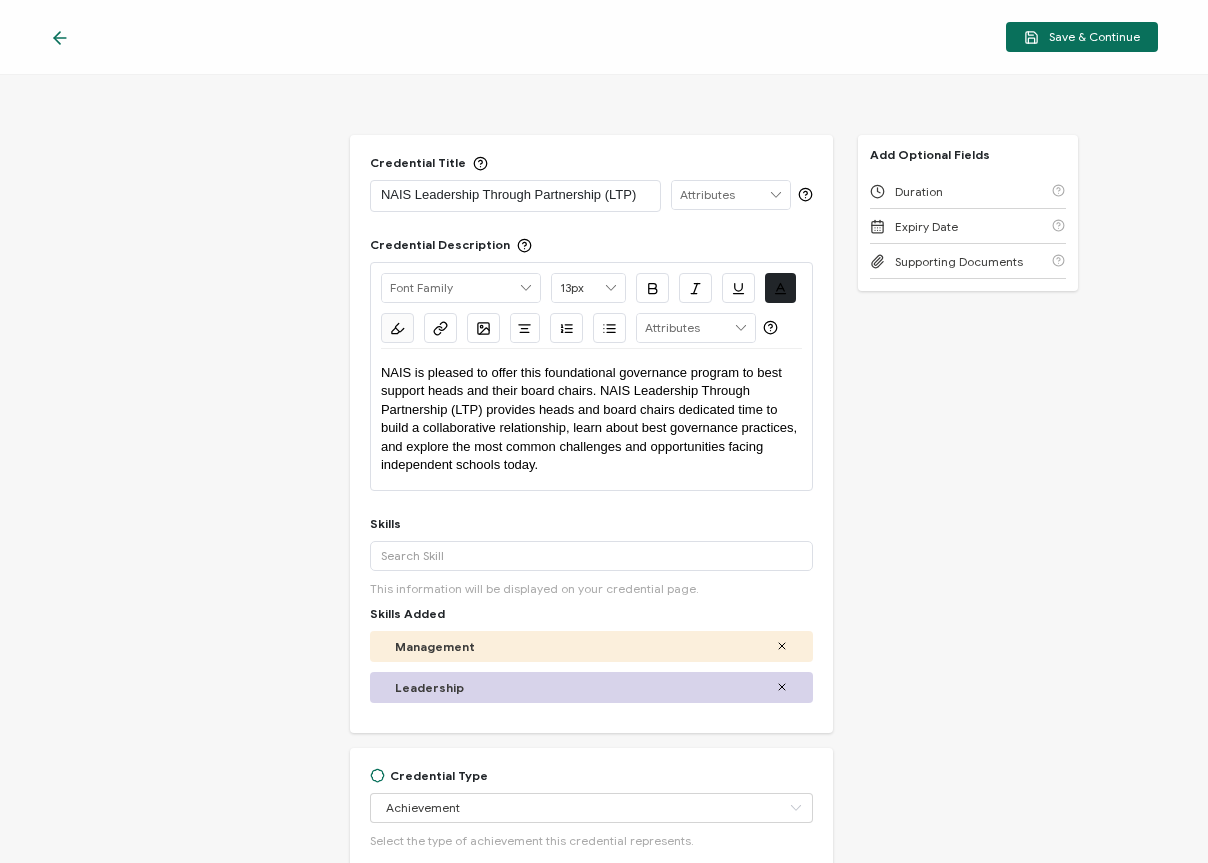 click 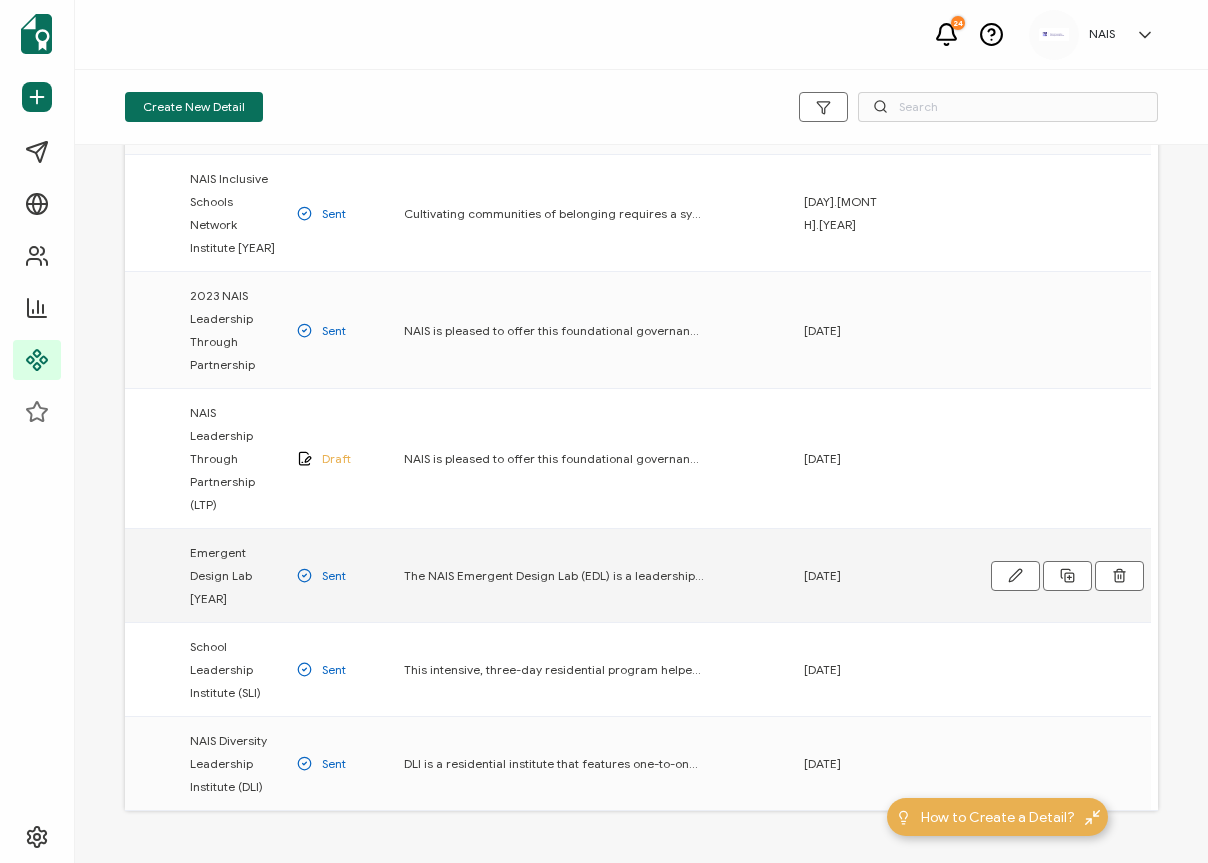 scroll, scrollTop: 508, scrollLeft: 0, axis: vertical 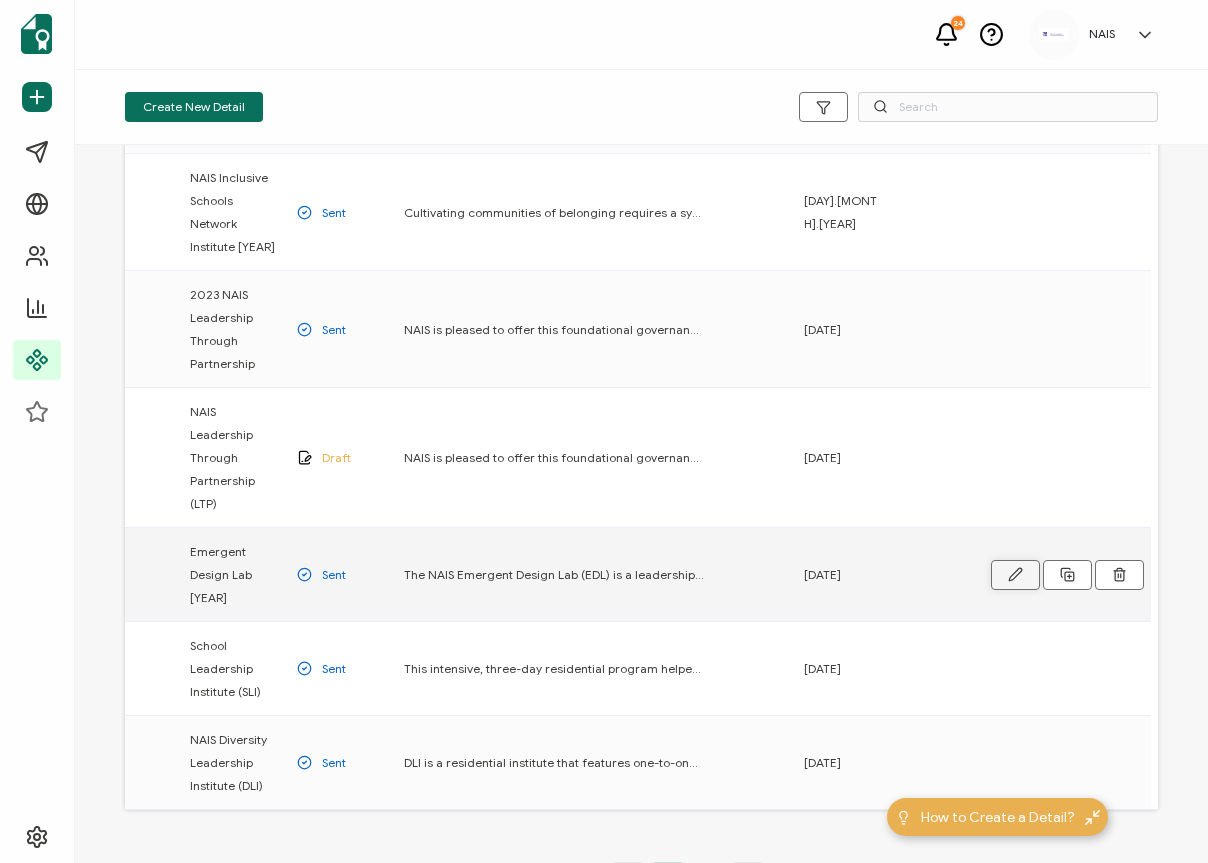 click at bounding box center (0, 0) 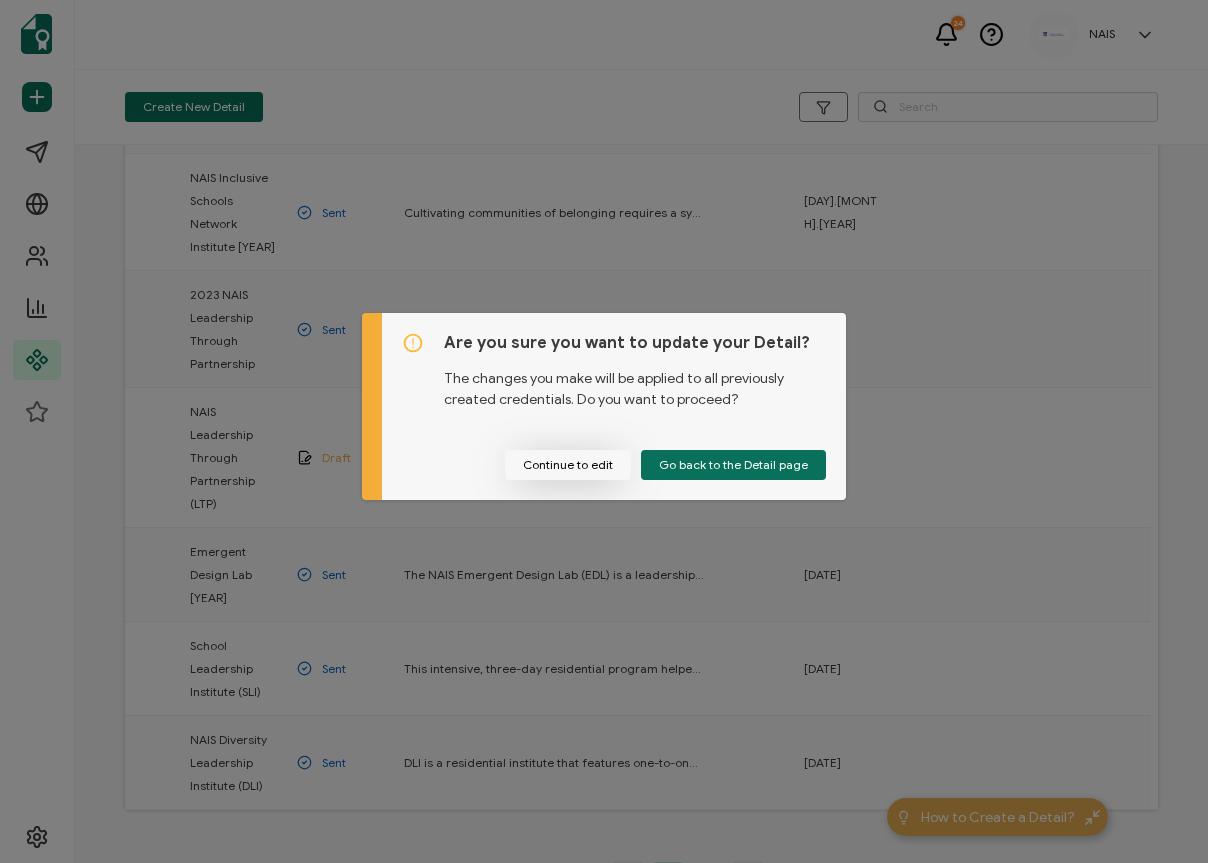 click on "Continue to edit" at bounding box center (568, 465) 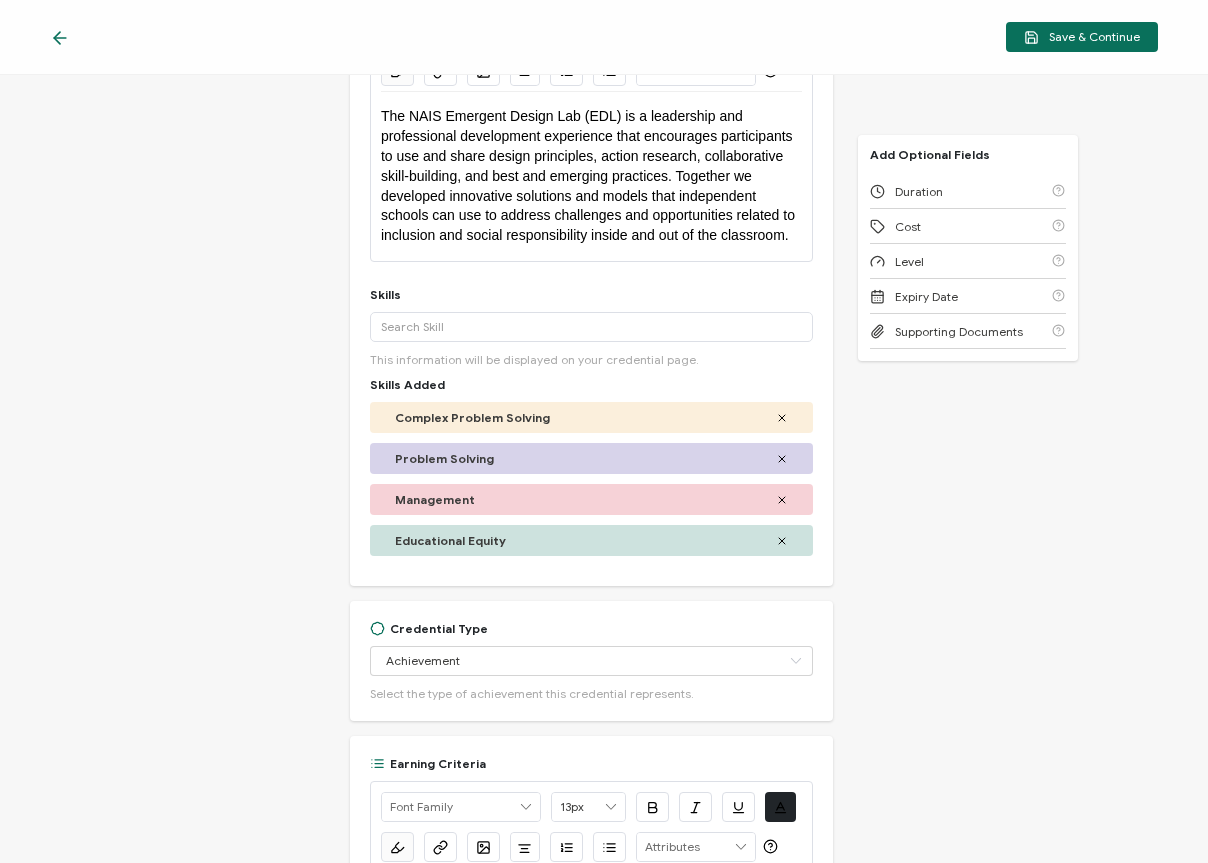 scroll, scrollTop: 0, scrollLeft: 0, axis: both 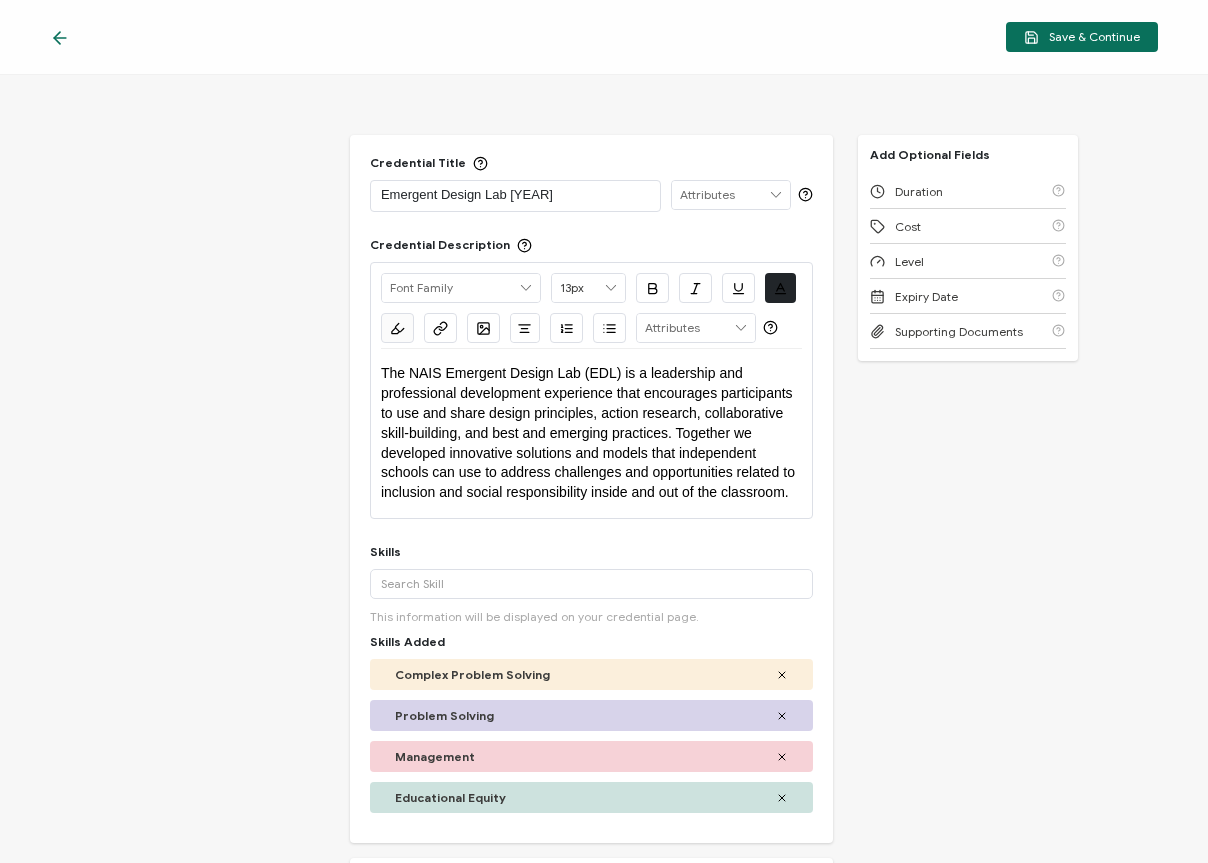 click 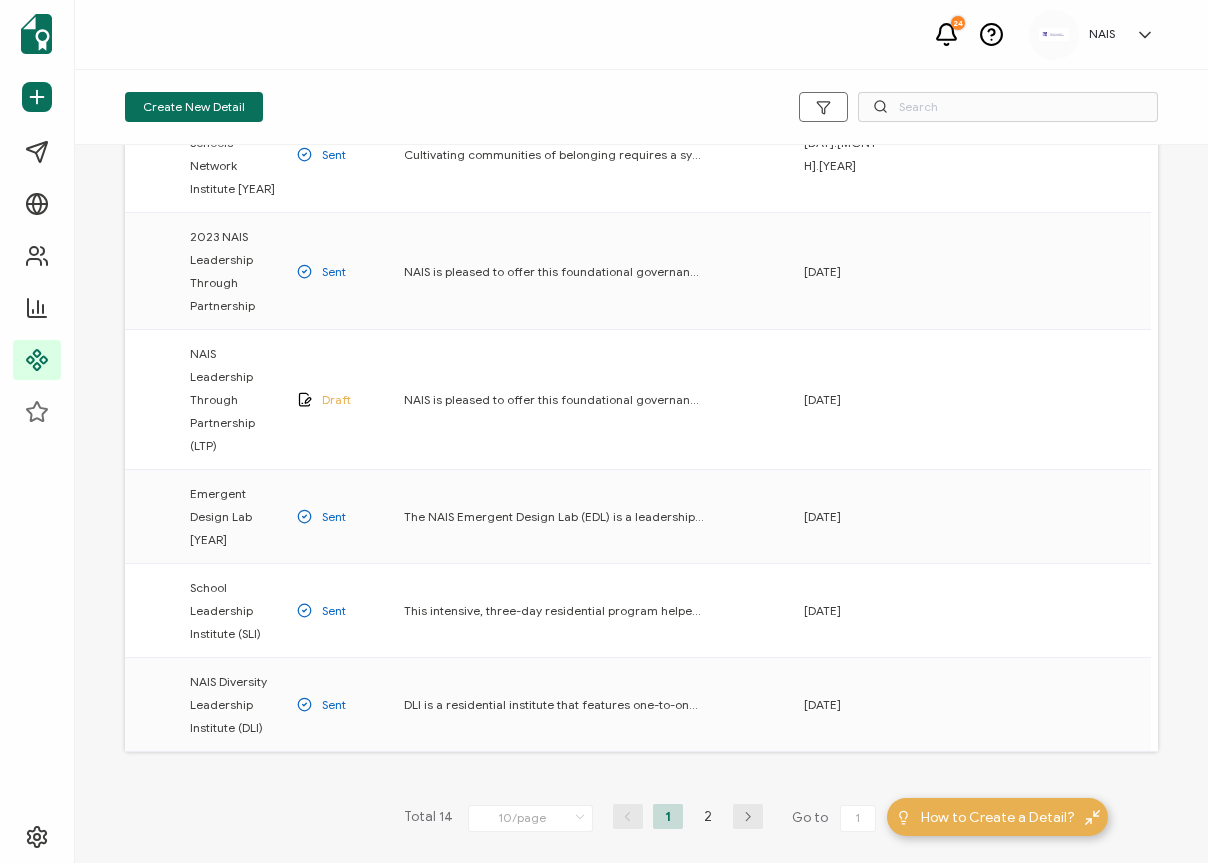 scroll, scrollTop: 626, scrollLeft: 0, axis: vertical 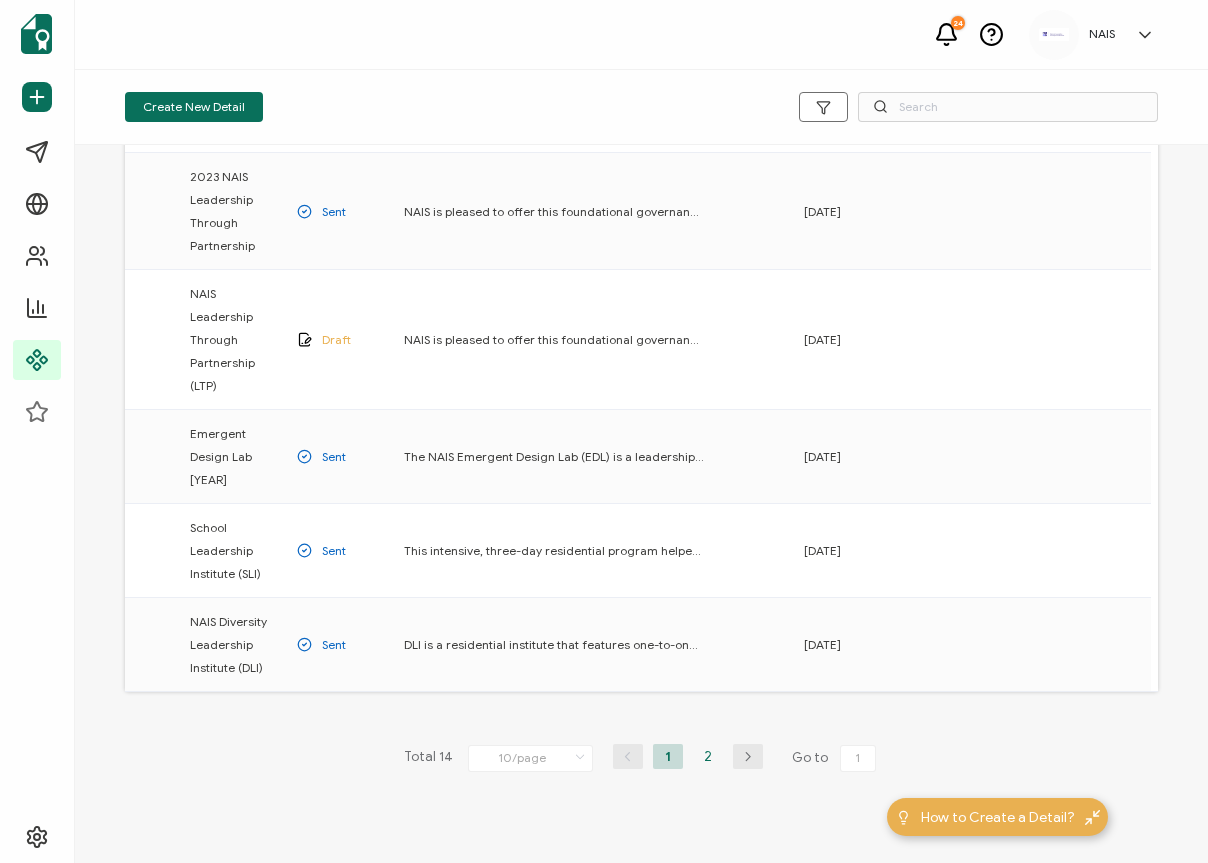 click on "2" at bounding box center (708, 756) 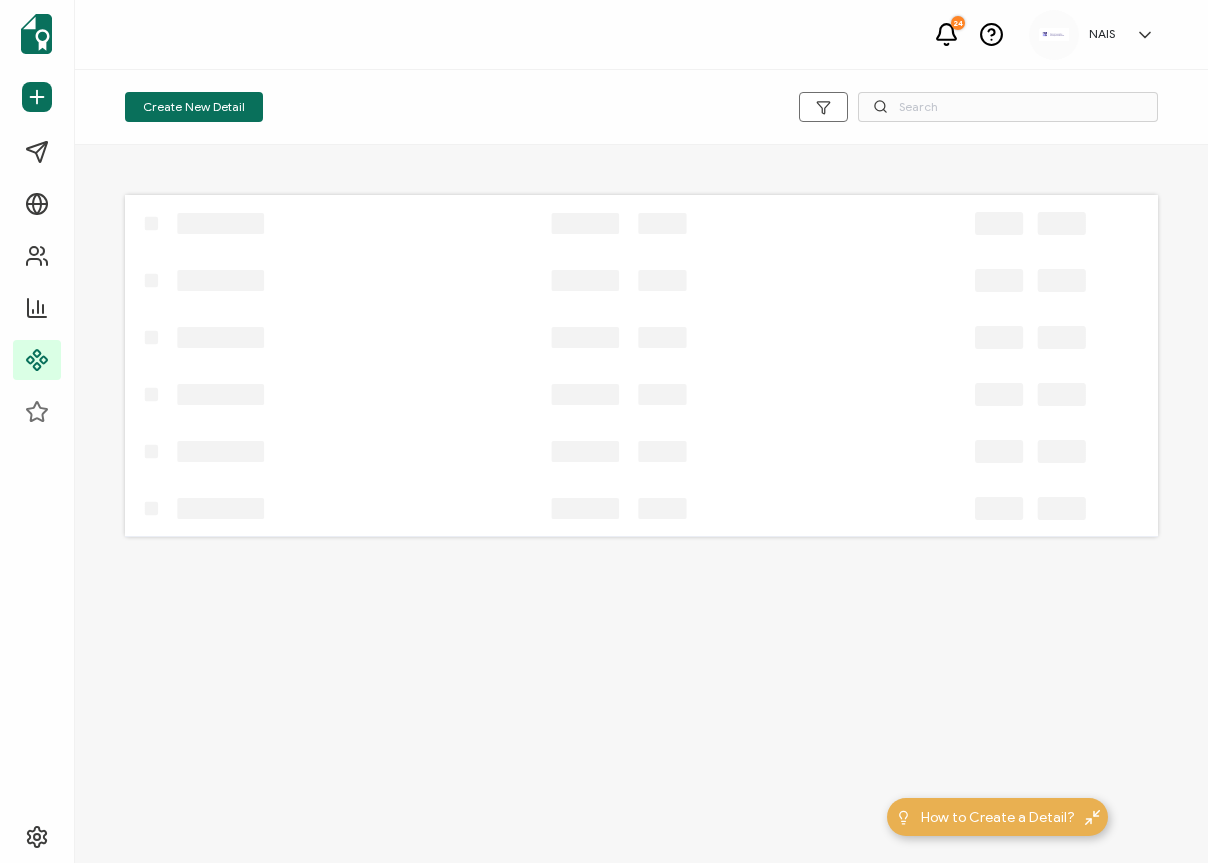 scroll, scrollTop: 0, scrollLeft: 0, axis: both 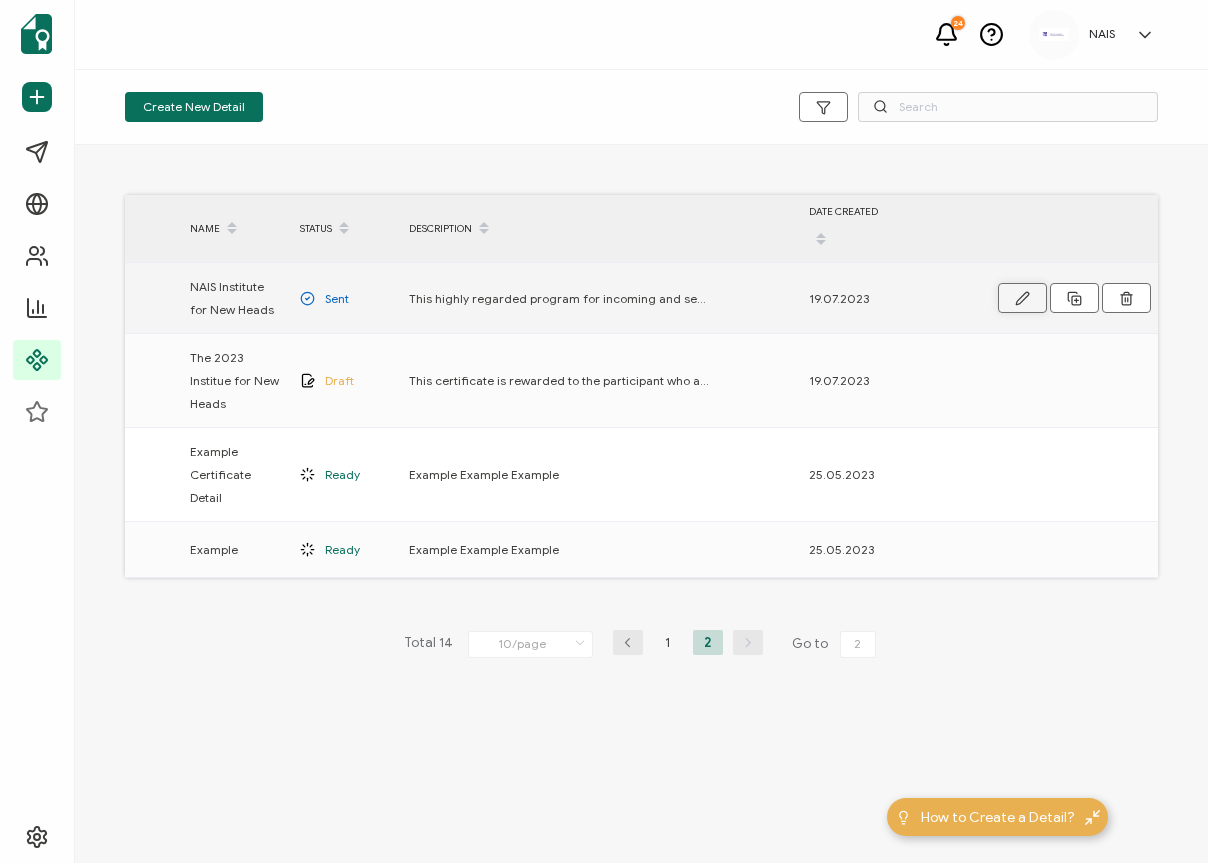 click 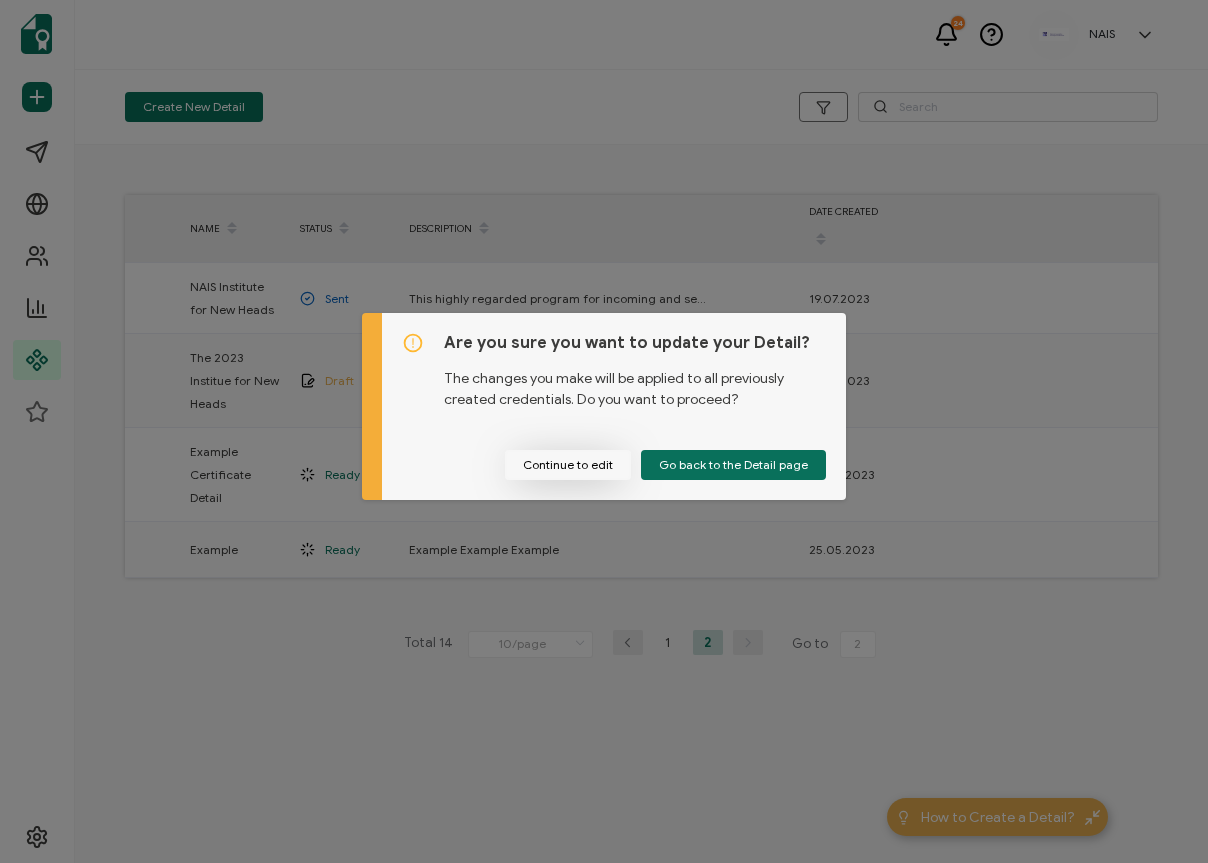 click on "Continue to edit" at bounding box center [568, 465] 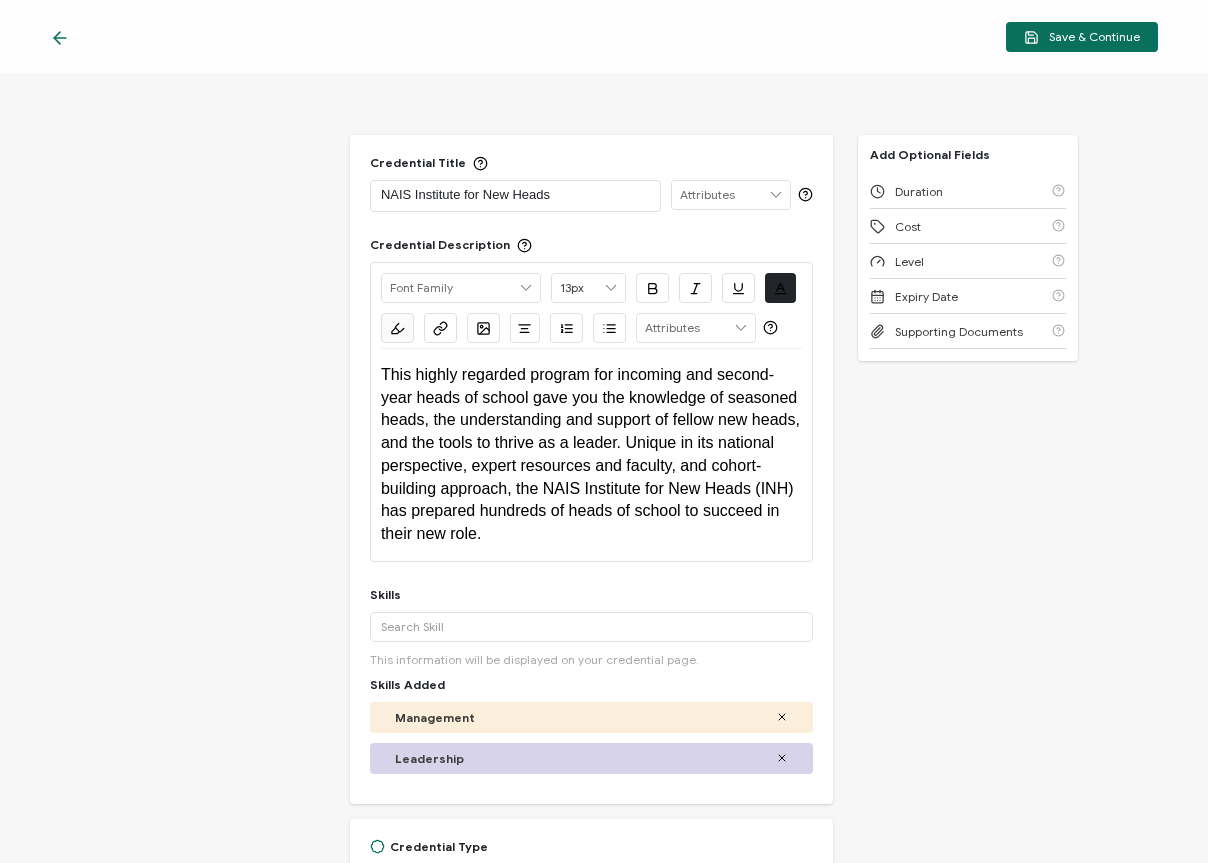 scroll, scrollTop: 16, scrollLeft: 0, axis: vertical 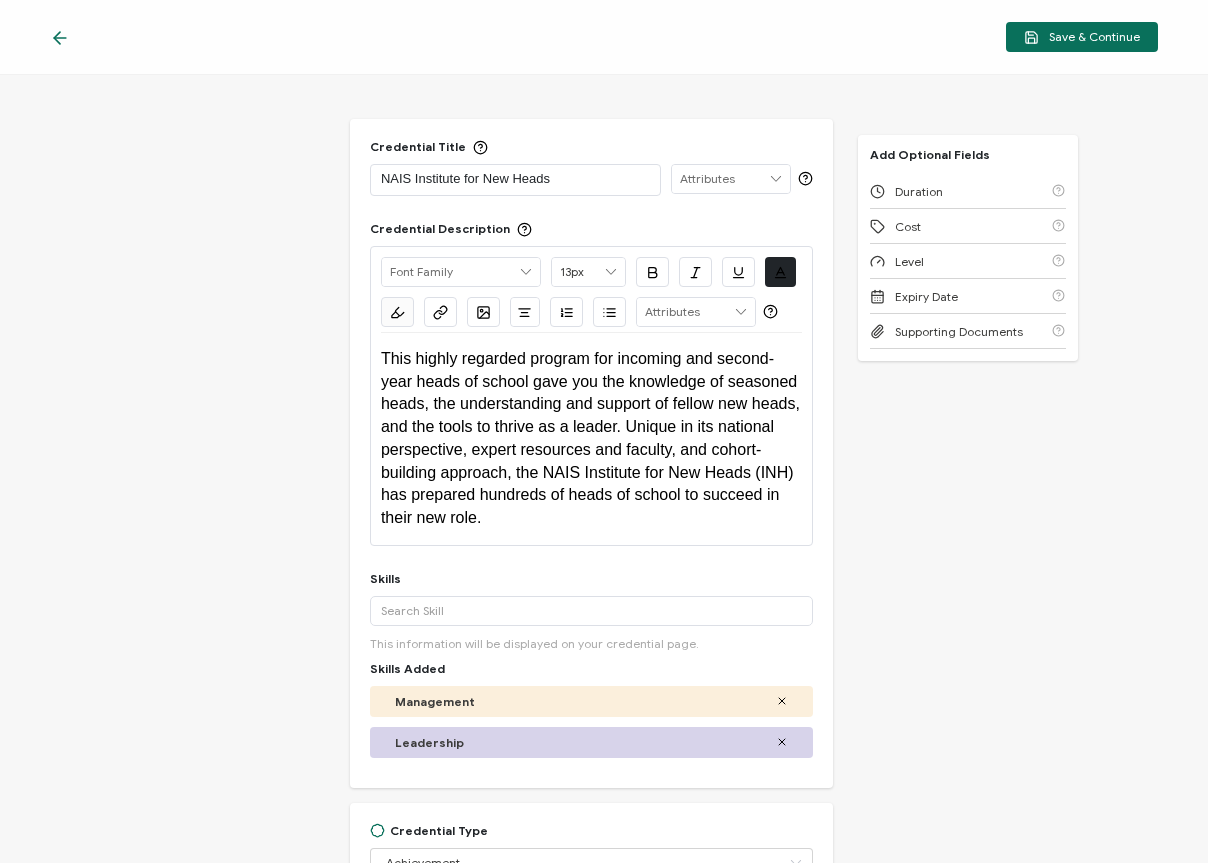 click 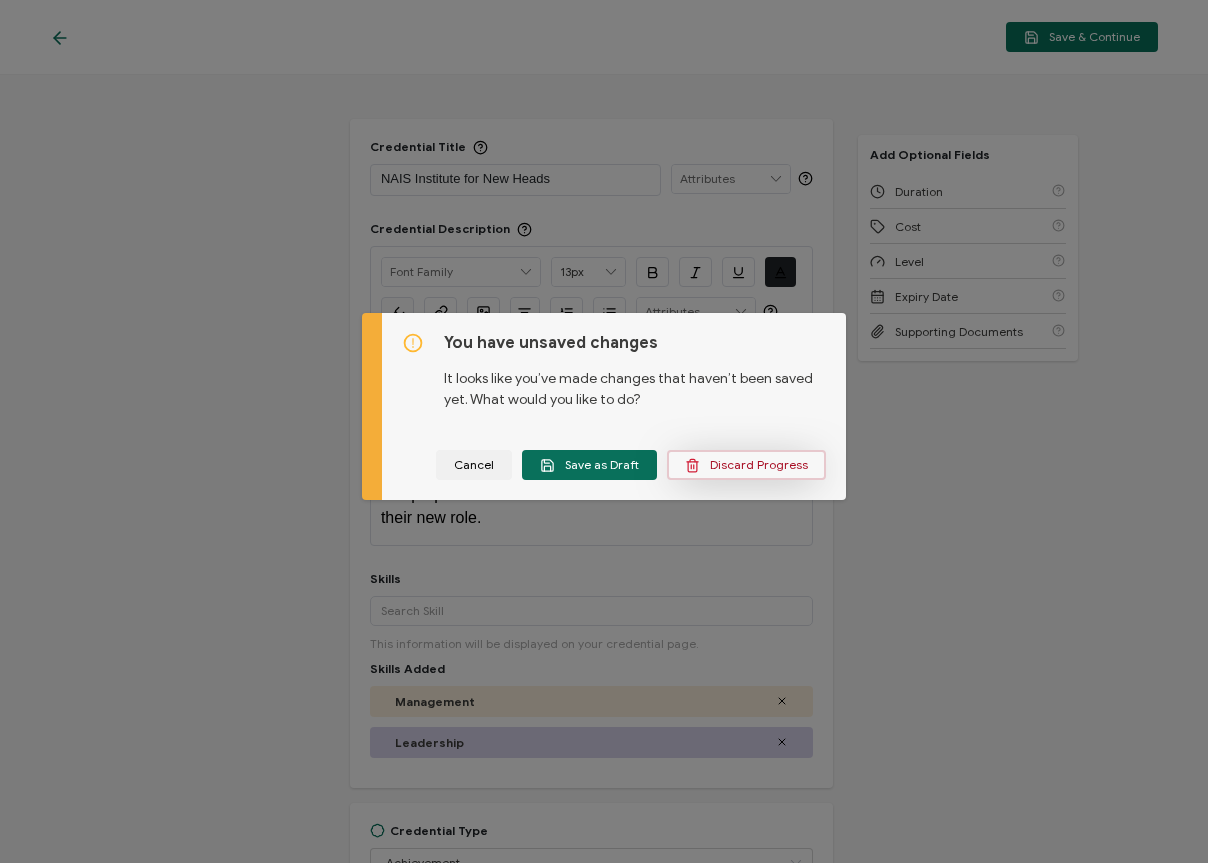 click 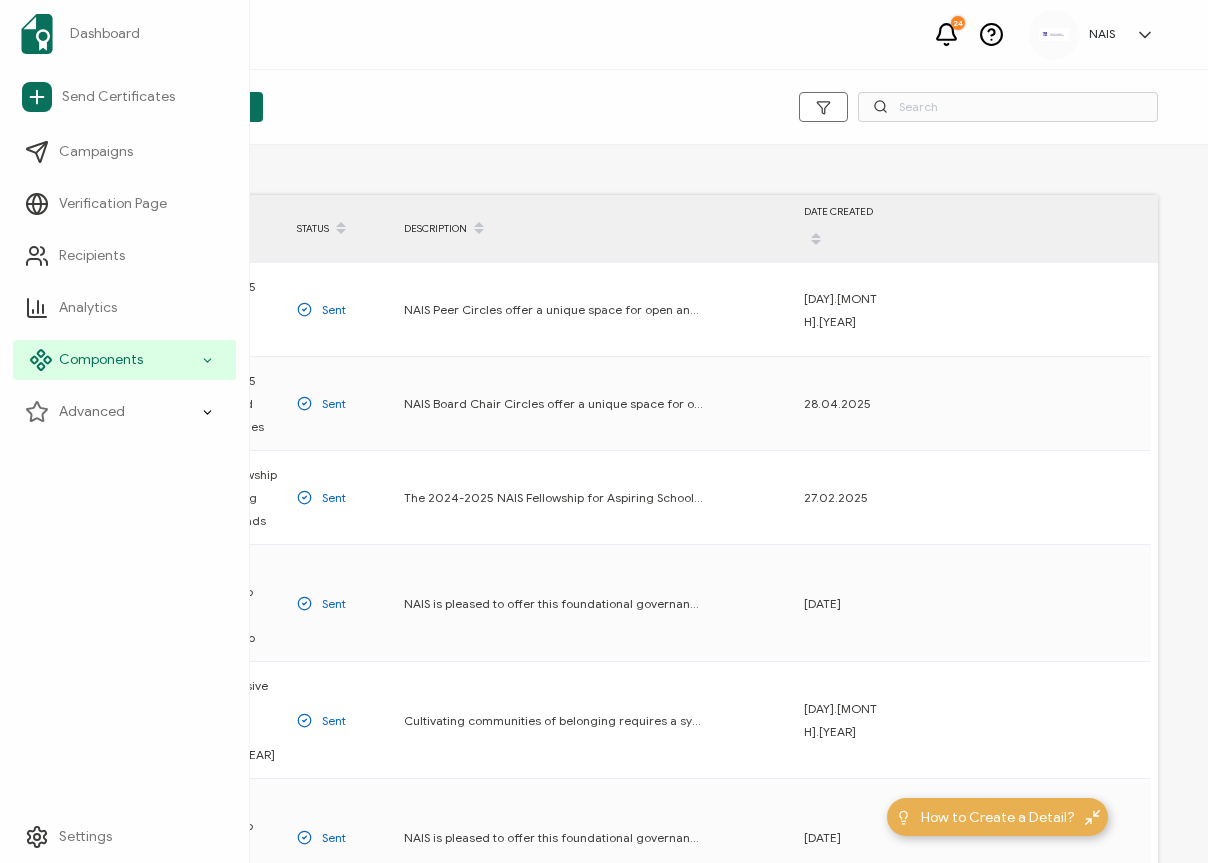 click 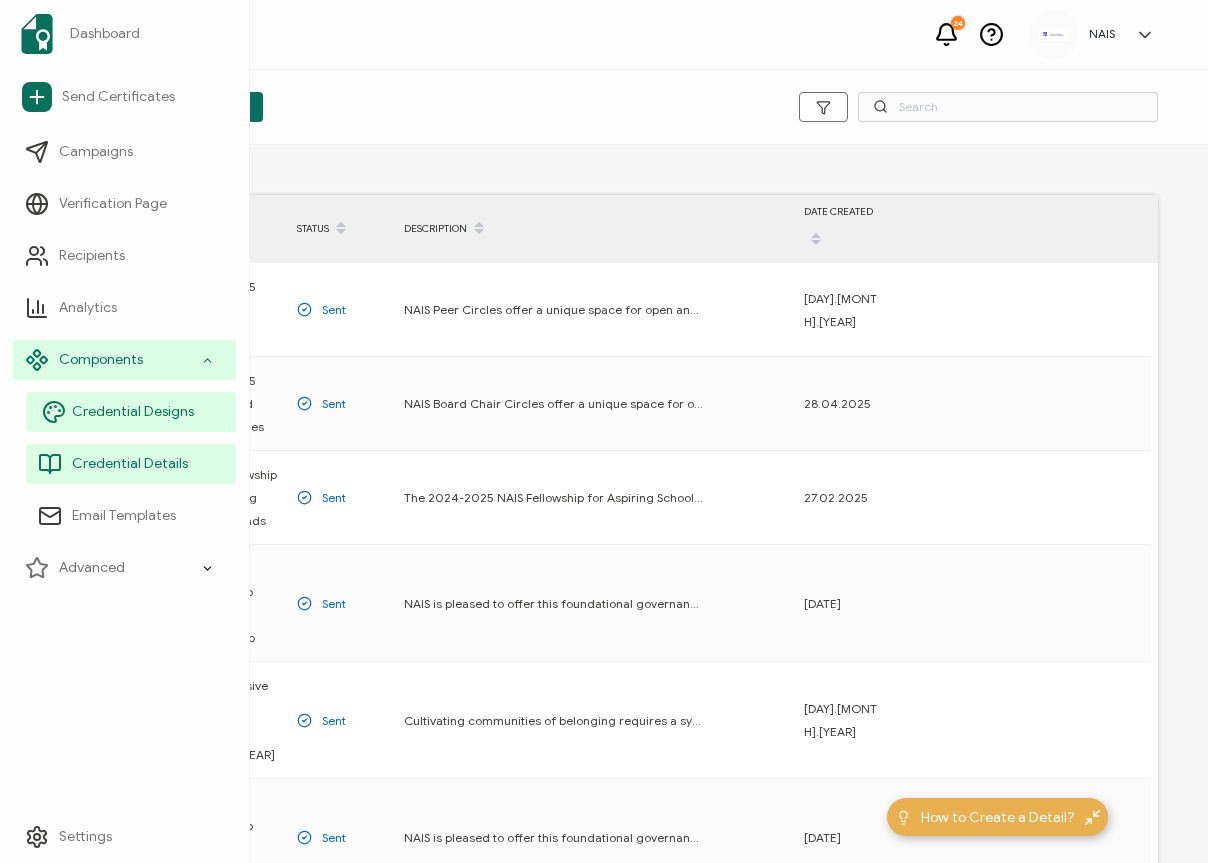 click on "Credential Designs" at bounding box center [133, 412] 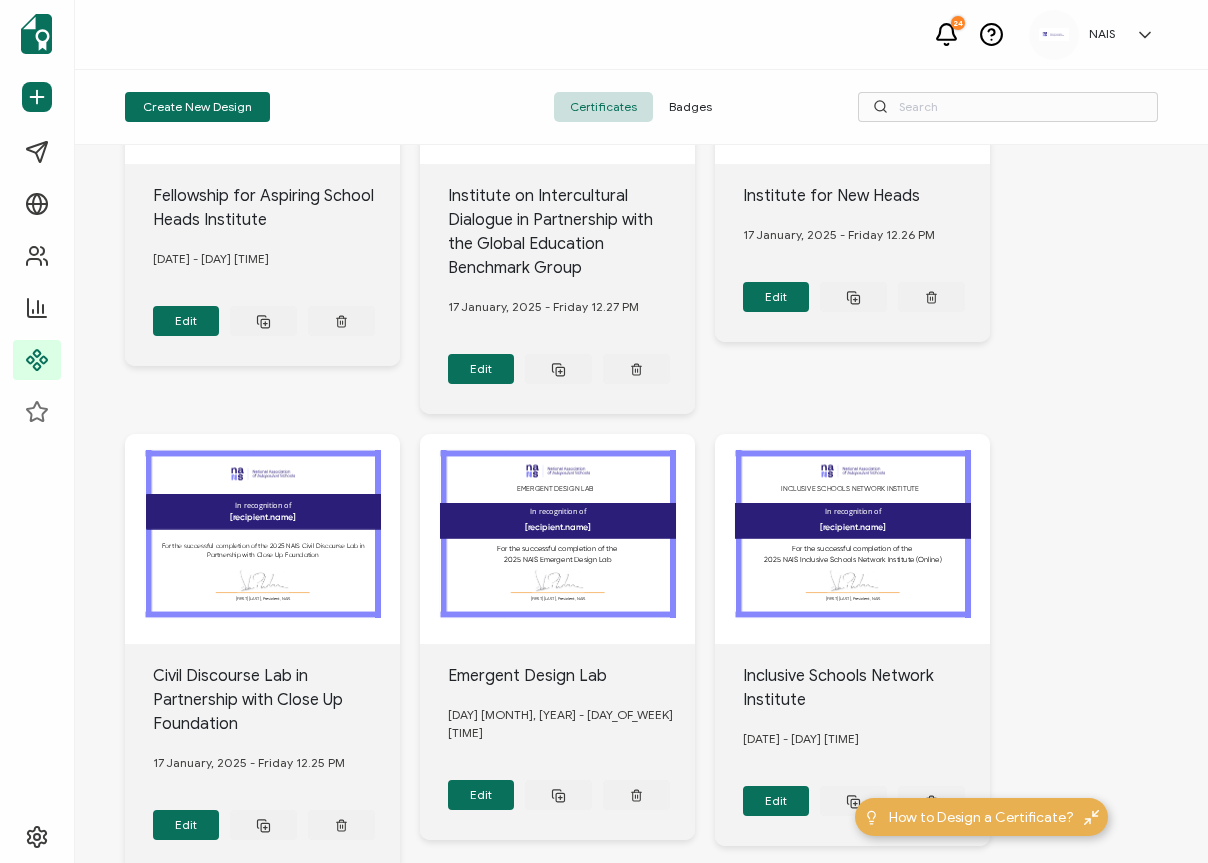 scroll, scrollTop: 1114, scrollLeft: 0, axis: vertical 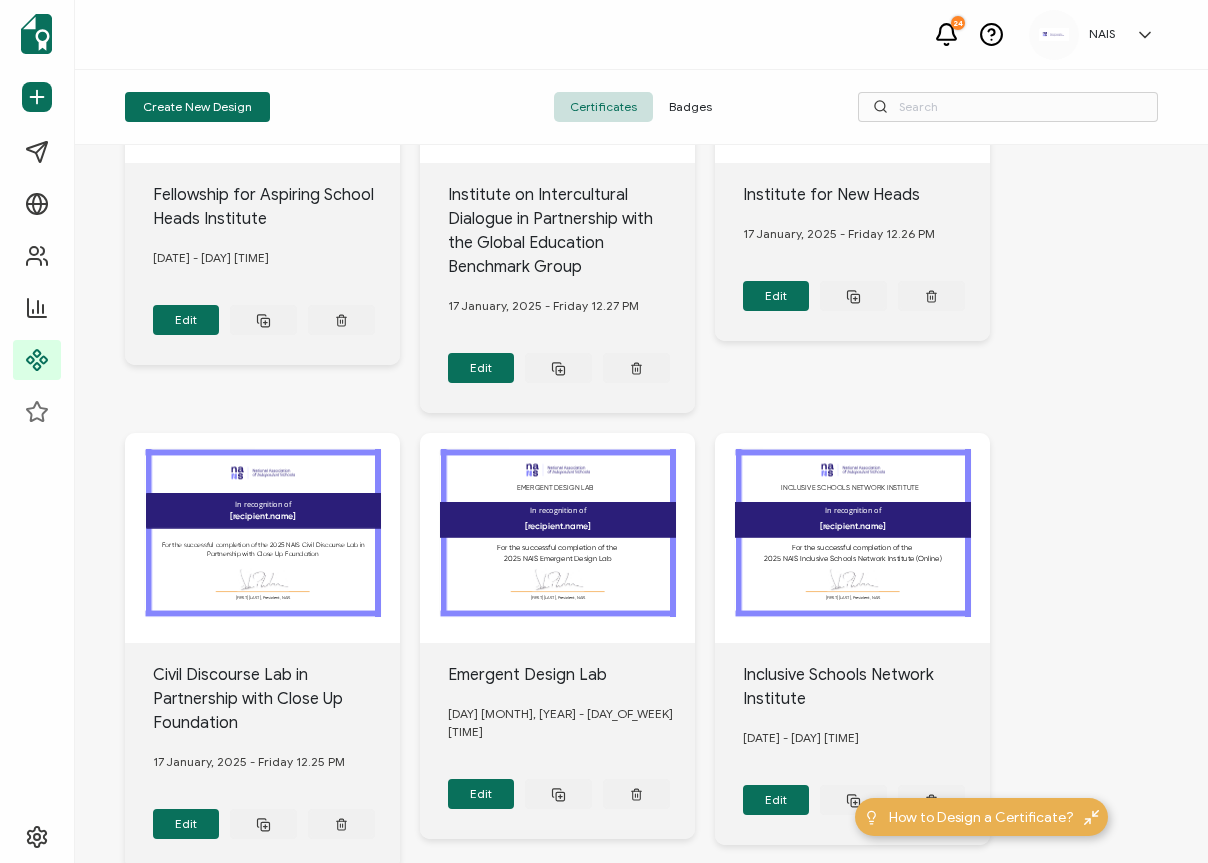 click on "Badges" at bounding box center [690, 107] 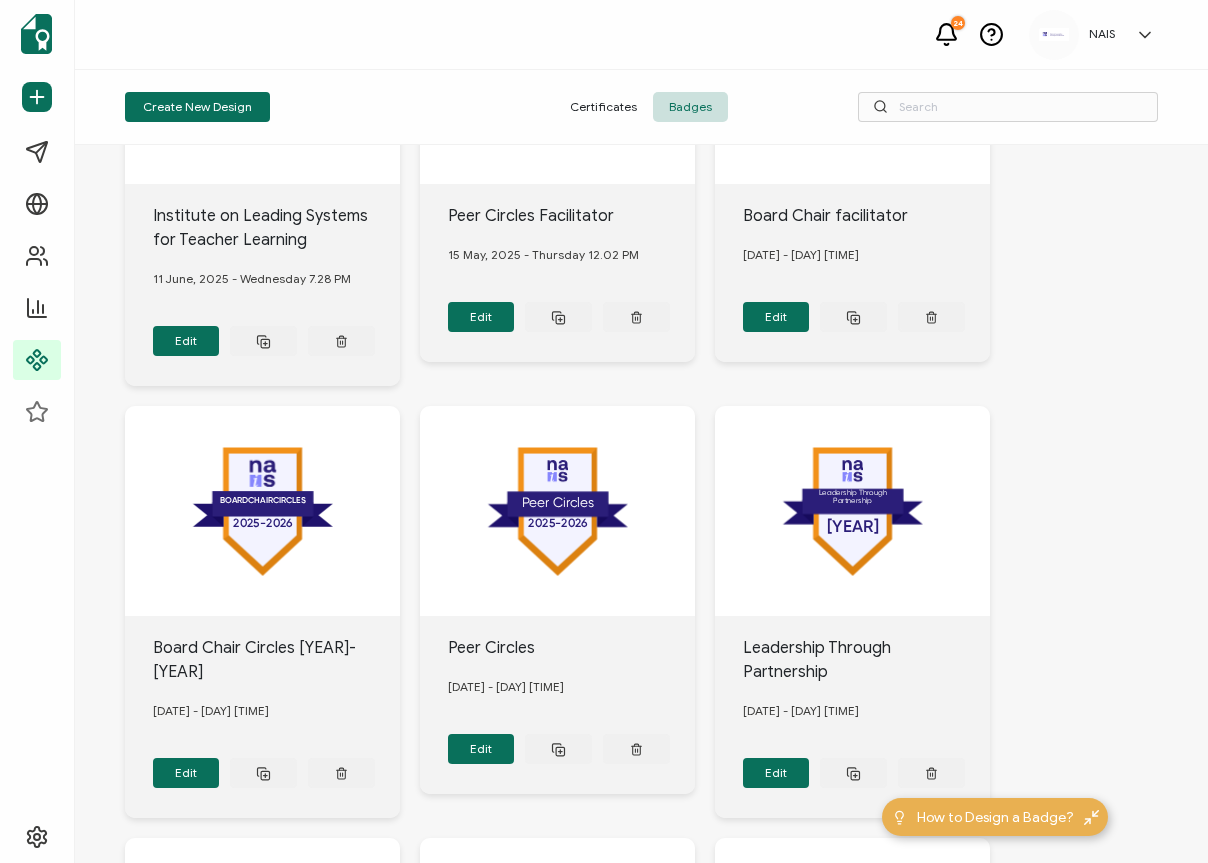scroll, scrollTop: 0, scrollLeft: 0, axis: both 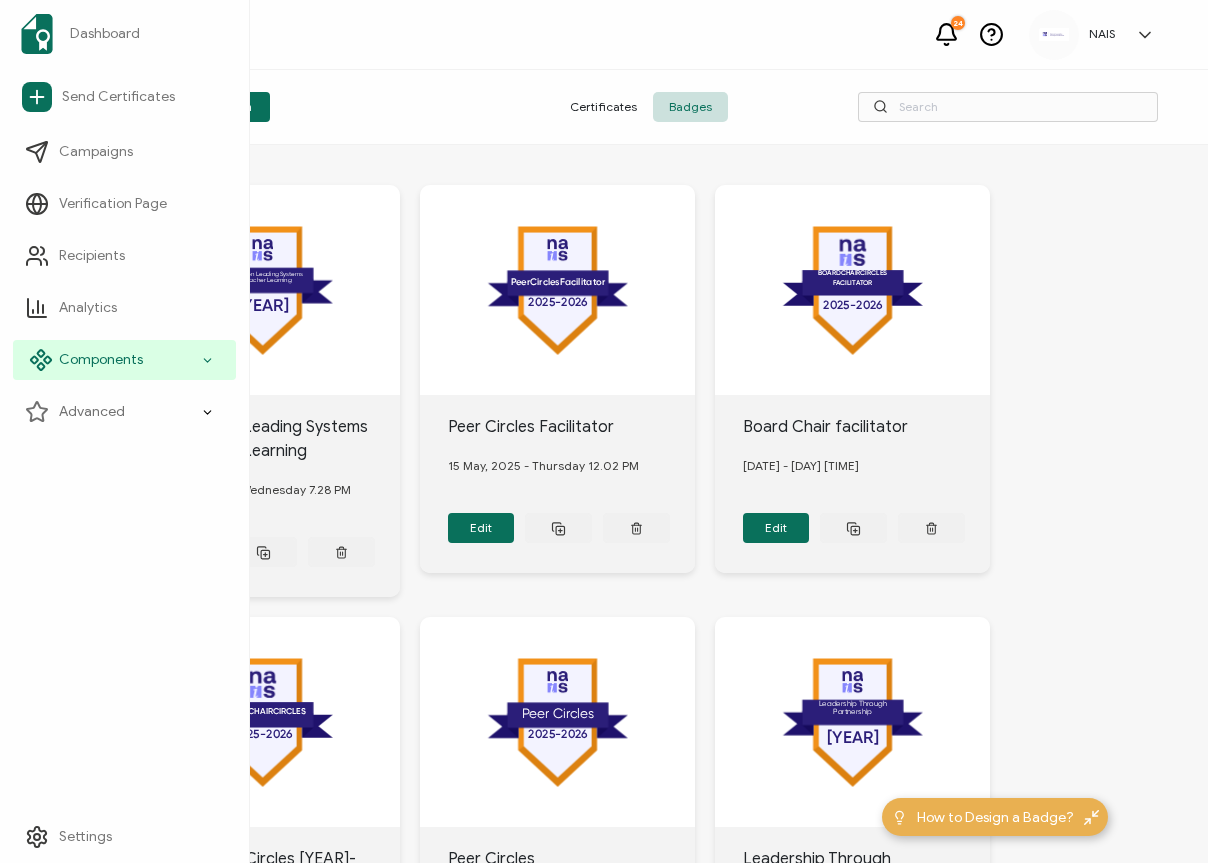 click on "Components" at bounding box center [101, 360] 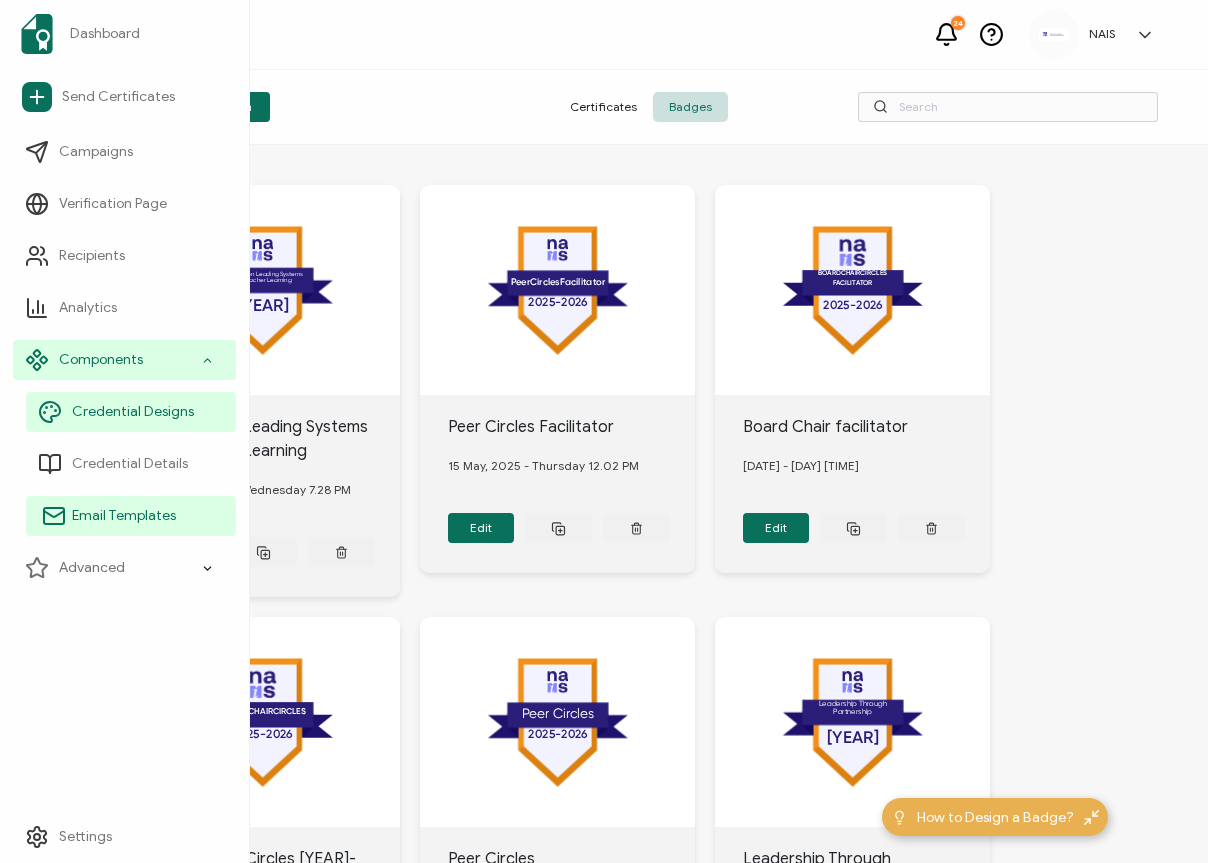 click on "Email Templates" at bounding box center (124, 516) 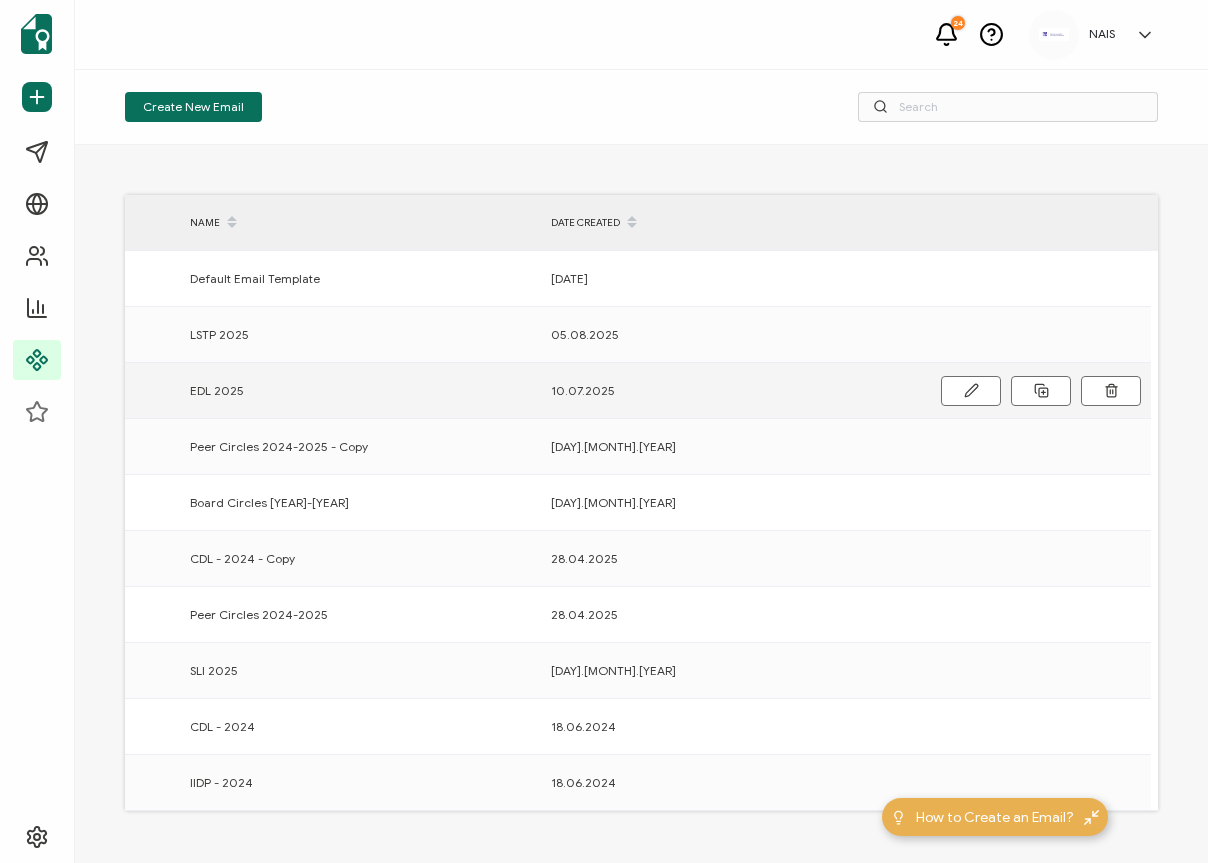 click on "[DATE]" at bounding box center [721, 391] 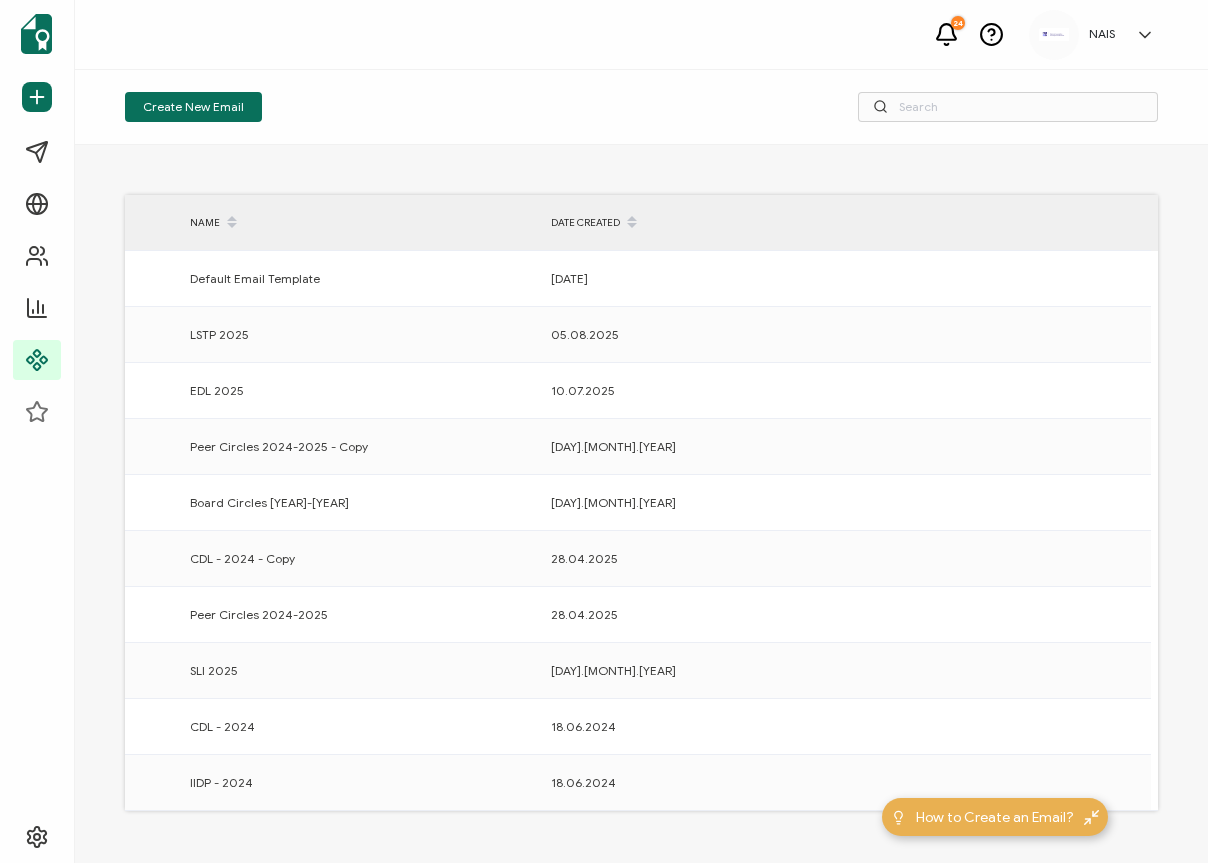 click on "Create New Email" at bounding box center [641, 107] 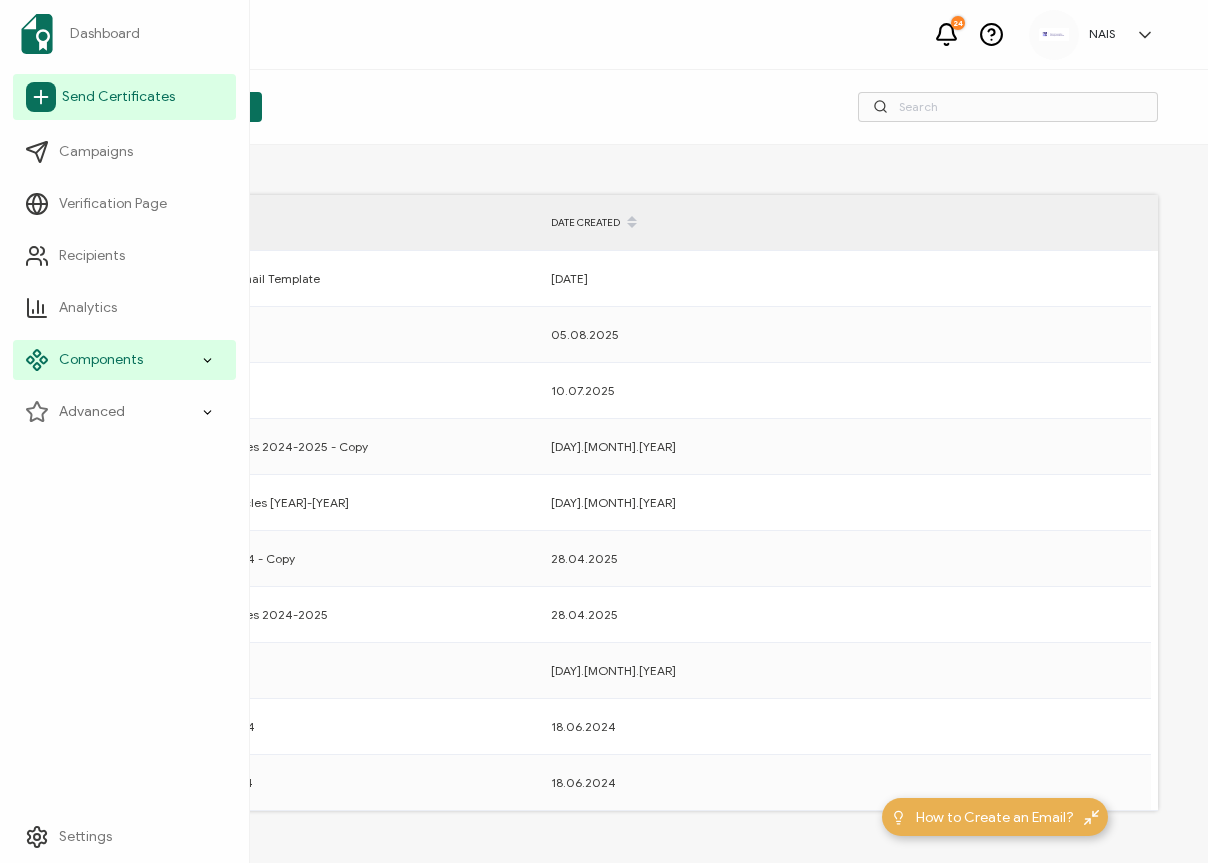 click on "Send Certificates" at bounding box center [118, 97] 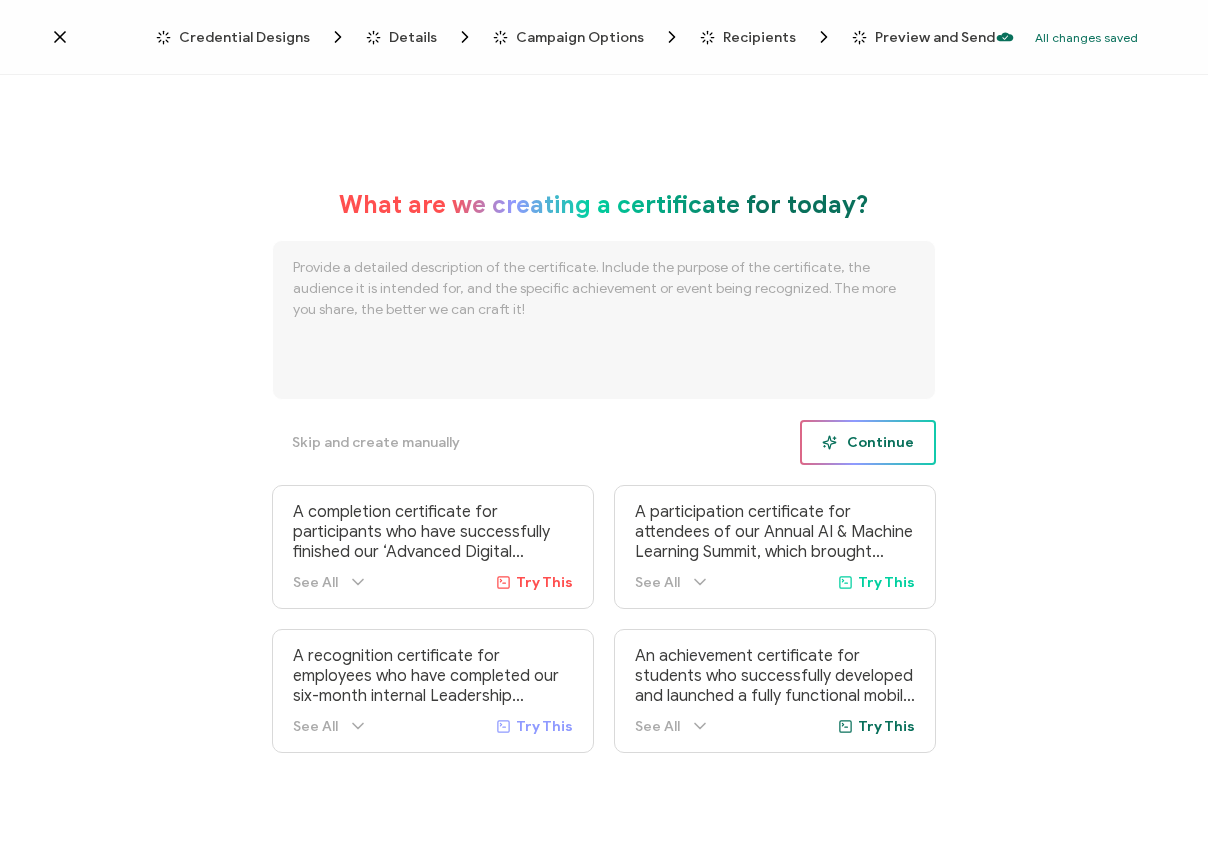 click on "Continue" at bounding box center [868, 442] 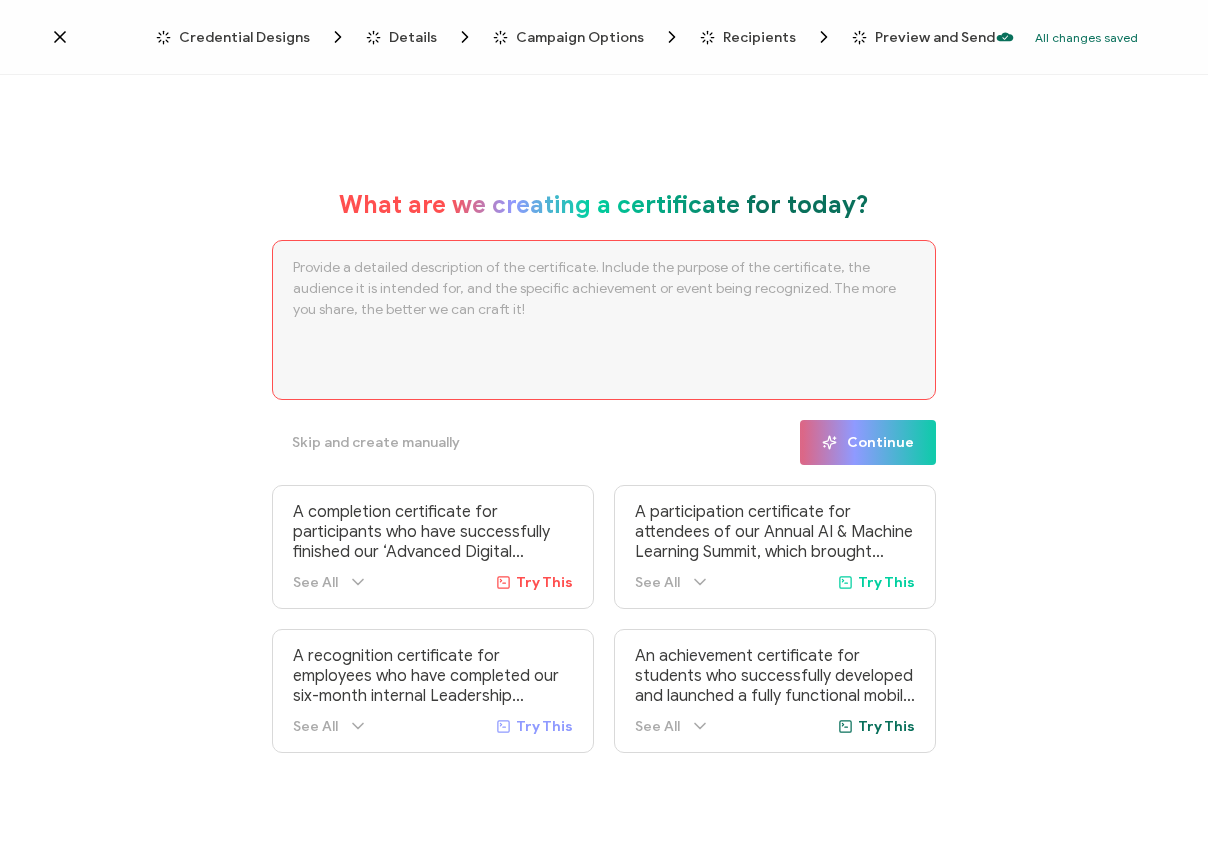 click on "What are we creating a certificate for today?
Skip and create manually
Continue
A completion certificate for participants who have successfully finished our ‘Advanced Digital Marketing’ online course. This program is designed for marketing professionals looking to enhance their expertise in SEO, PPC, content marketing, and social media strategy. The certificate serves as a formal acknowledgment of their dedication, knowledge, and skill development, providing credibility in their professional journey.
See All       Try This
A recognition certificate for employees who have completed our six-month internal Leadership Development Program. This program equips emerging leaders with essential management skills, strategic decision-making abilities, and conflict-resolution techniques. The certificate acknowledges their commitment to professional growth and readiness to take on leadership roles within the organization.
See All" at bounding box center (604, 471) 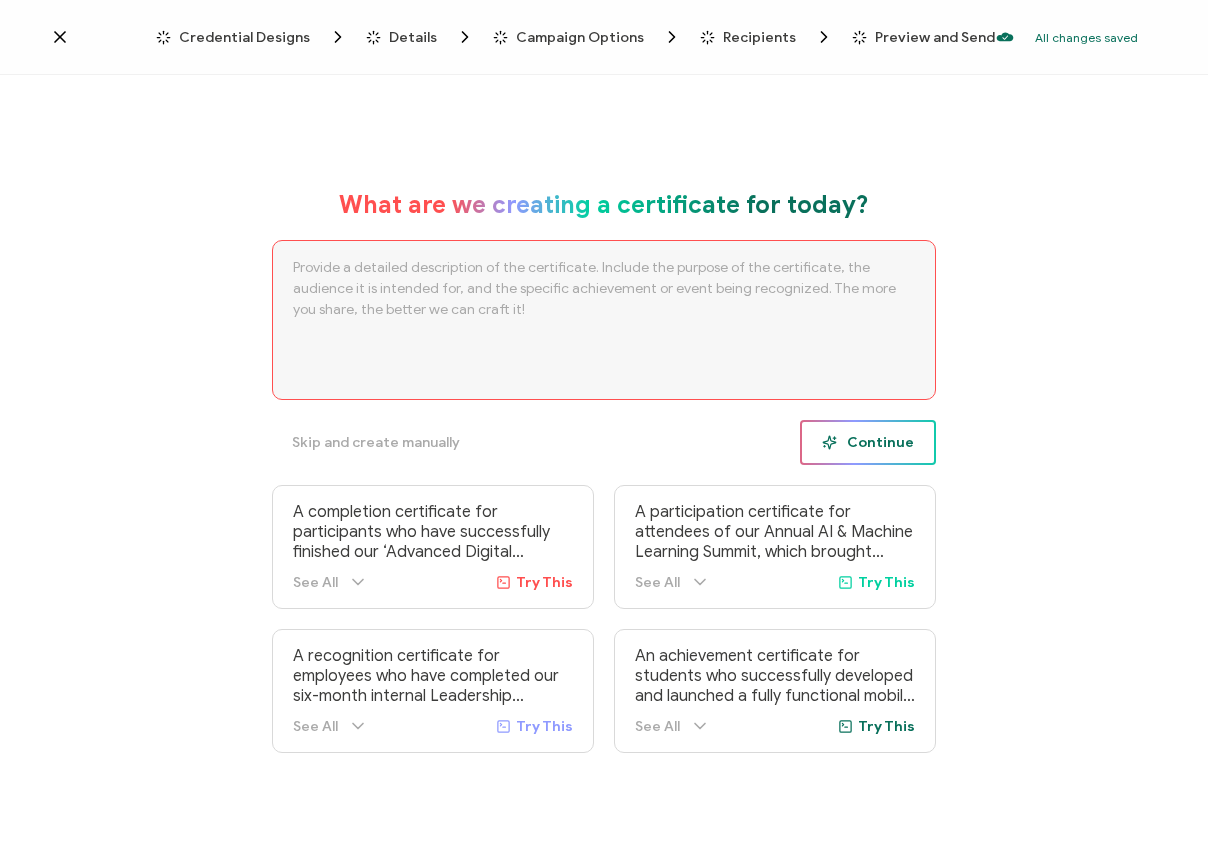 click on "Continue" at bounding box center (868, 442) 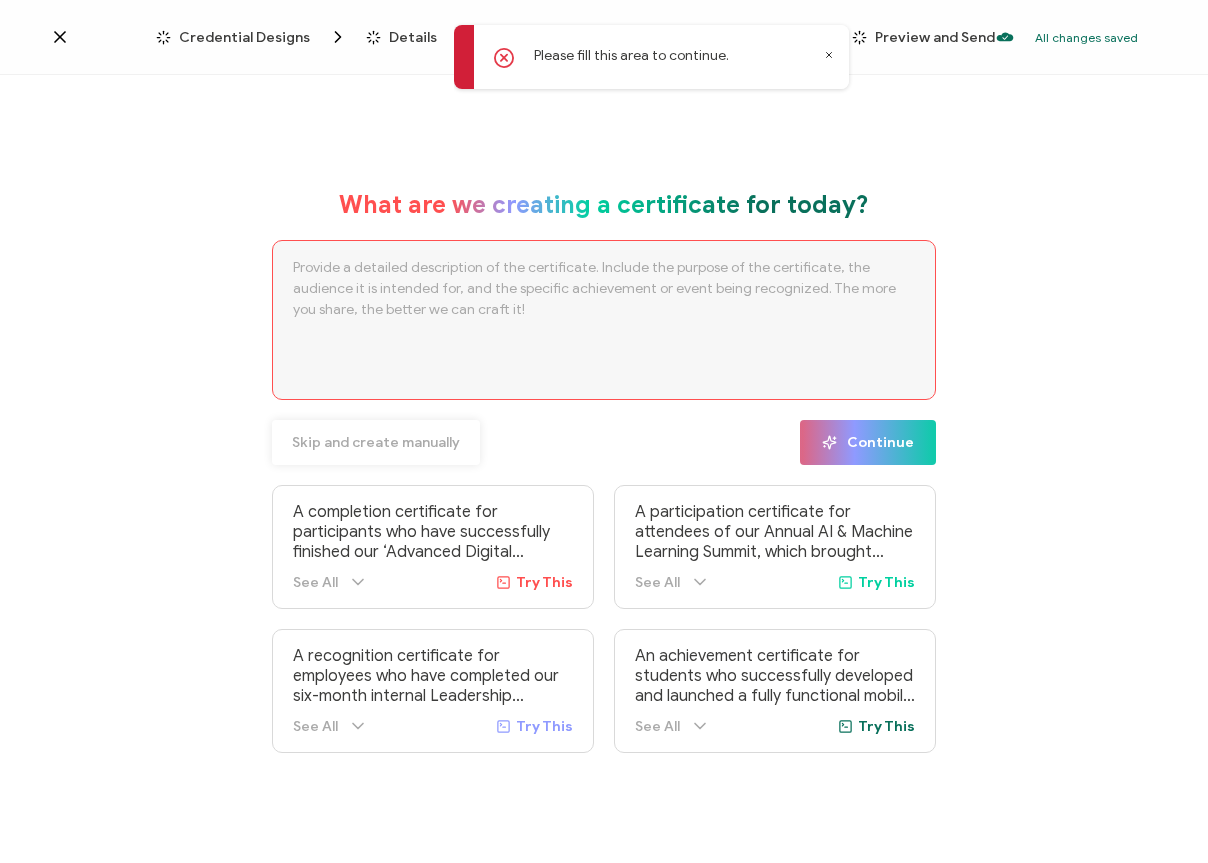 click on "Skip and create manually" at bounding box center (376, 443) 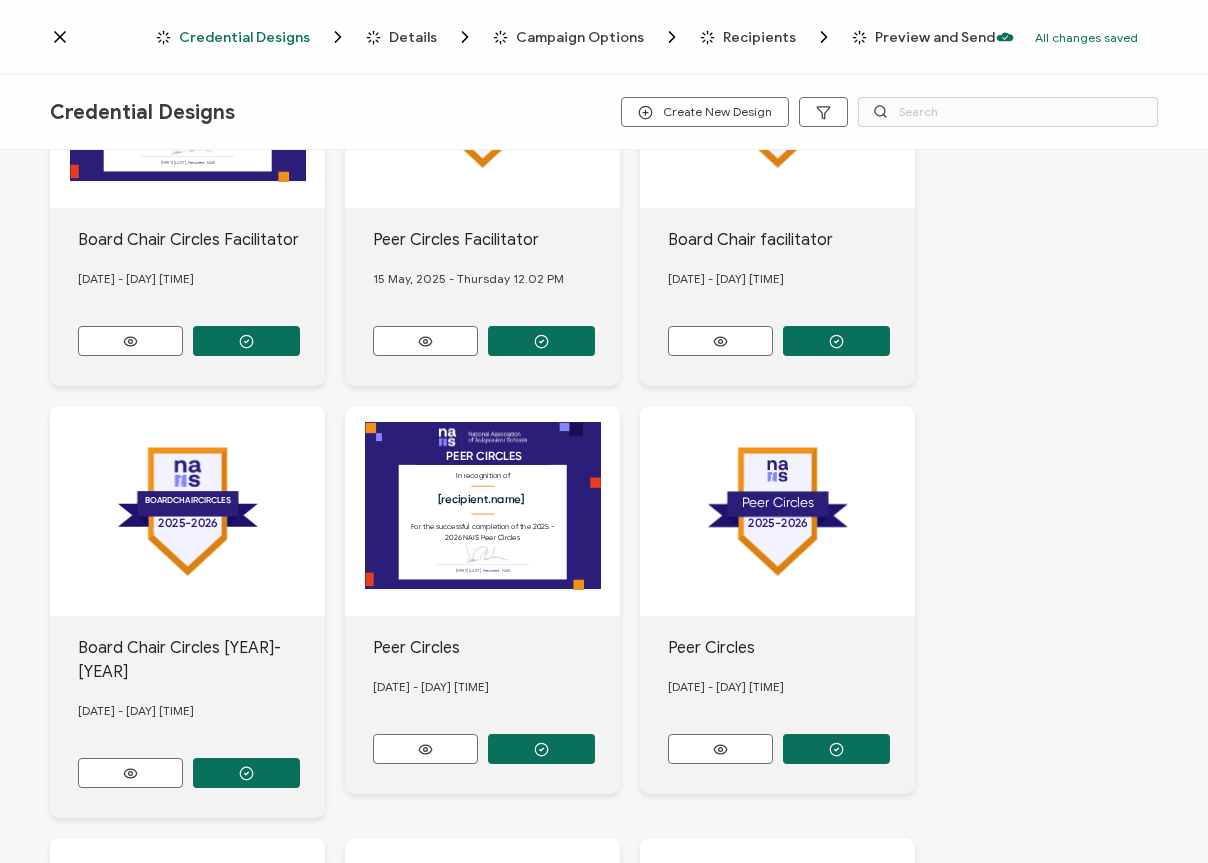 scroll, scrollTop: 1089, scrollLeft: 0, axis: vertical 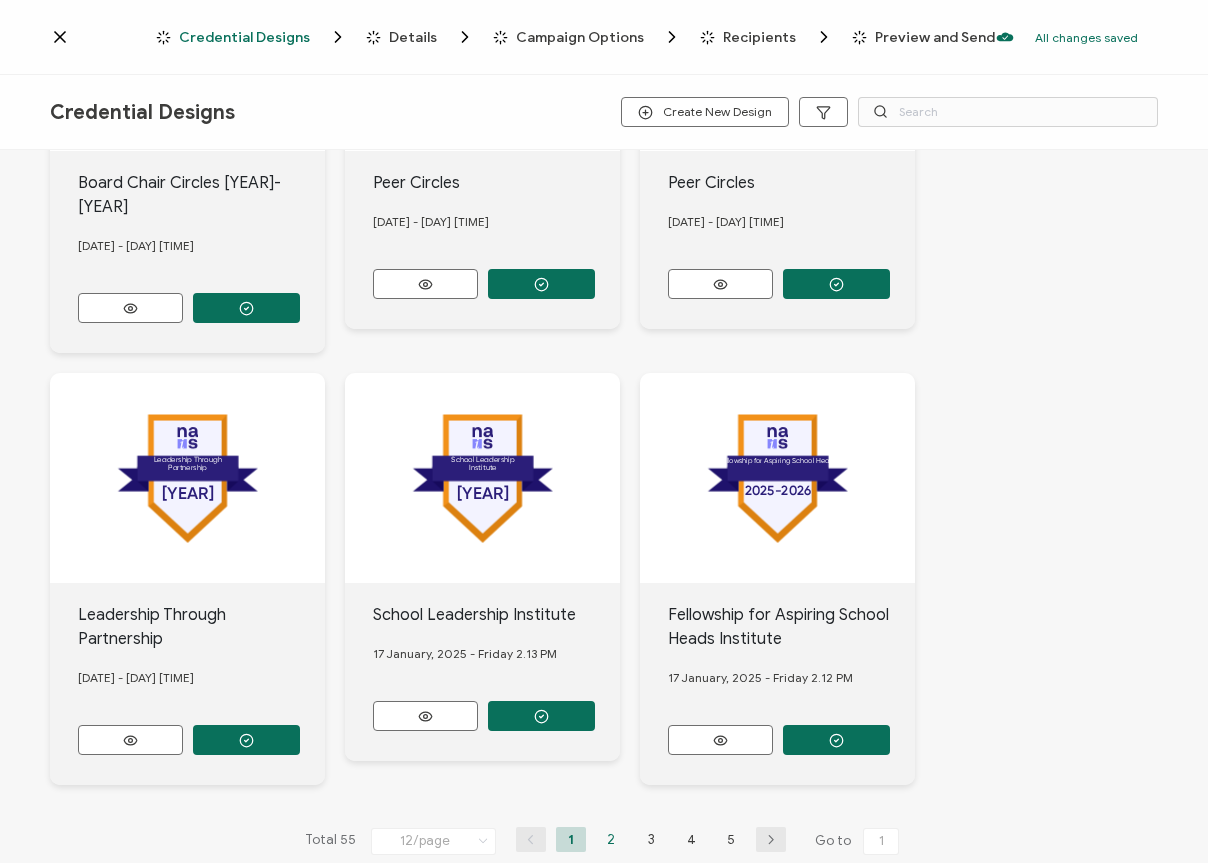 click on "2" at bounding box center (611, 839) 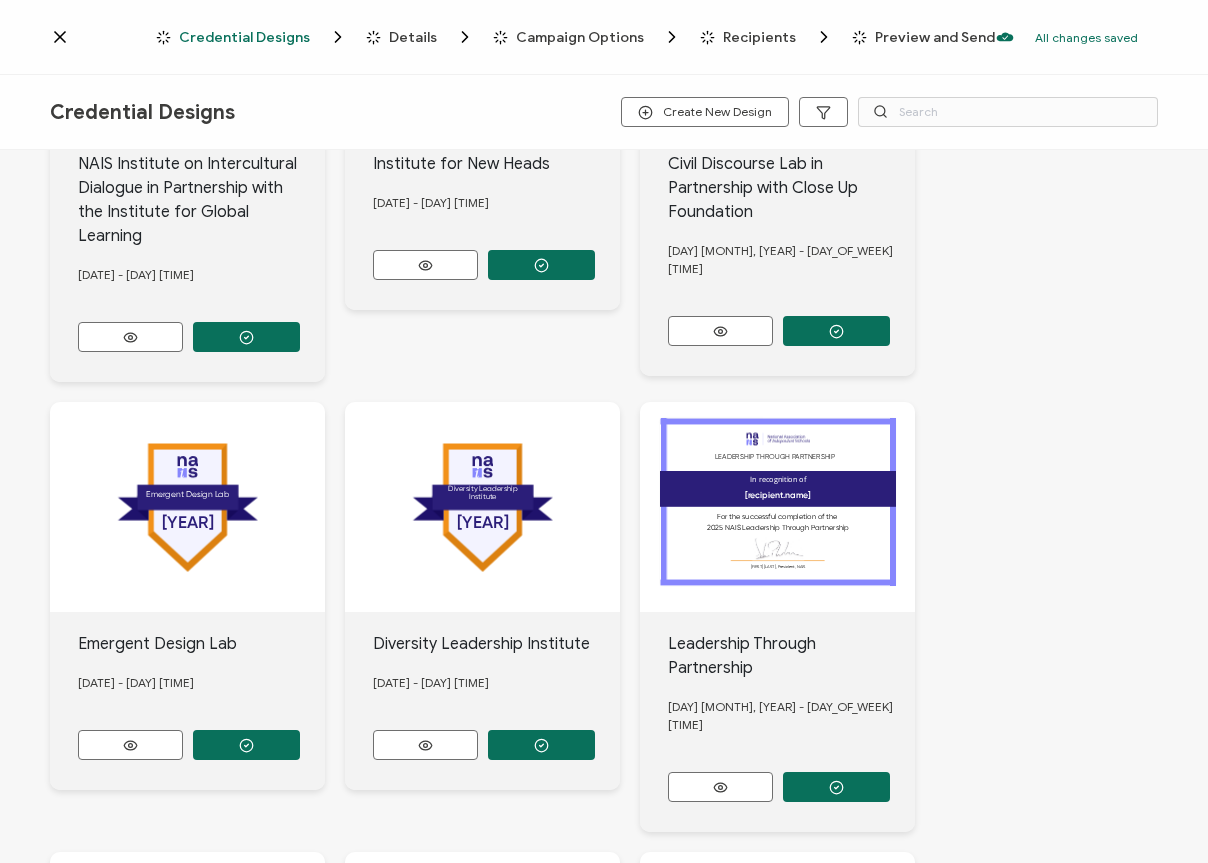 scroll, scrollTop: 306, scrollLeft: 0, axis: vertical 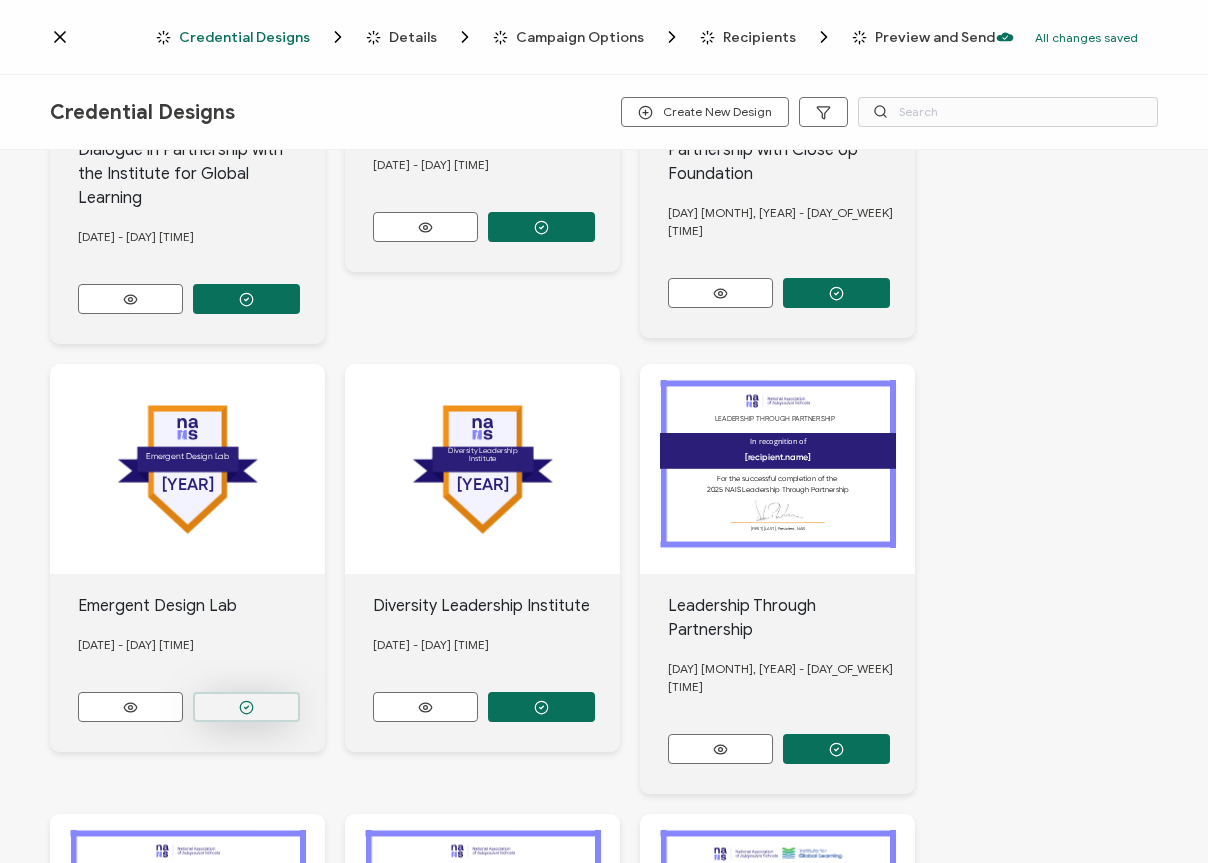 click at bounding box center (246, 299) 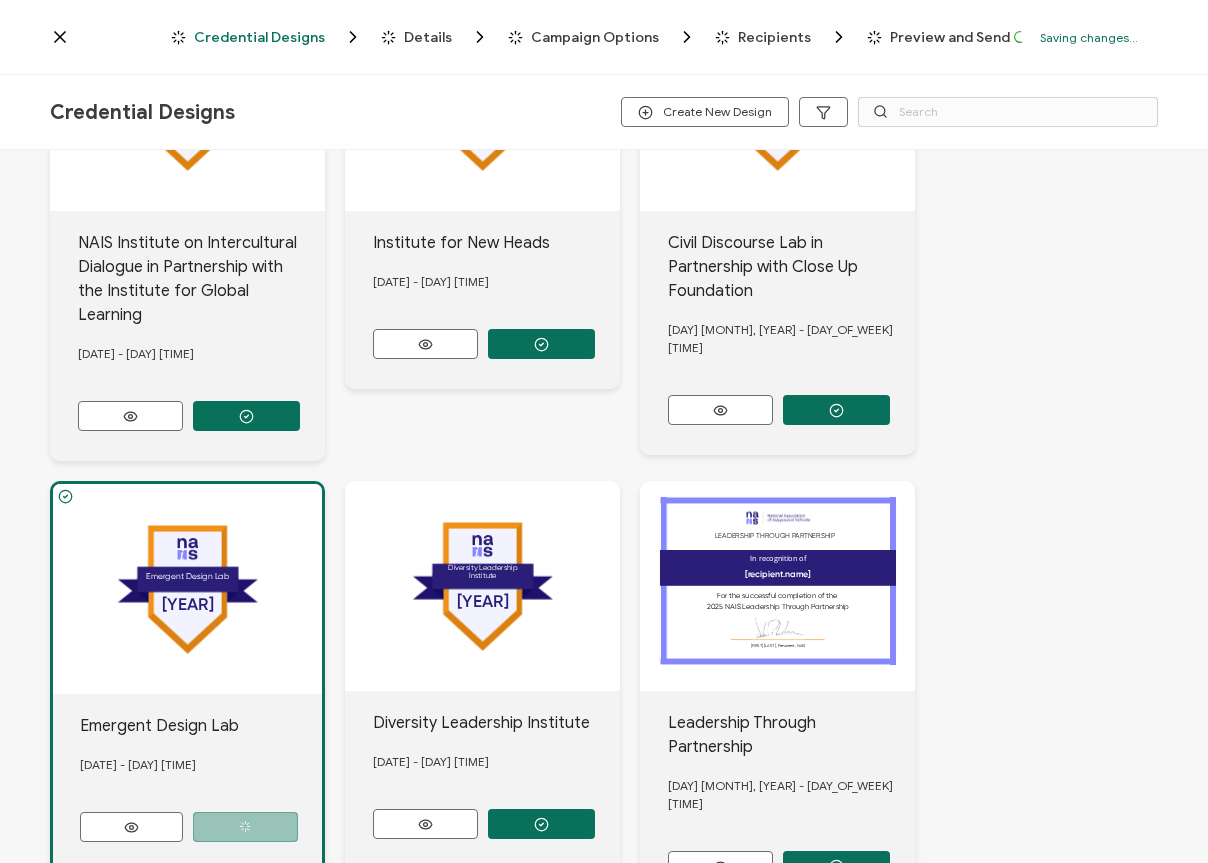 scroll, scrollTop: 422, scrollLeft: 0, axis: vertical 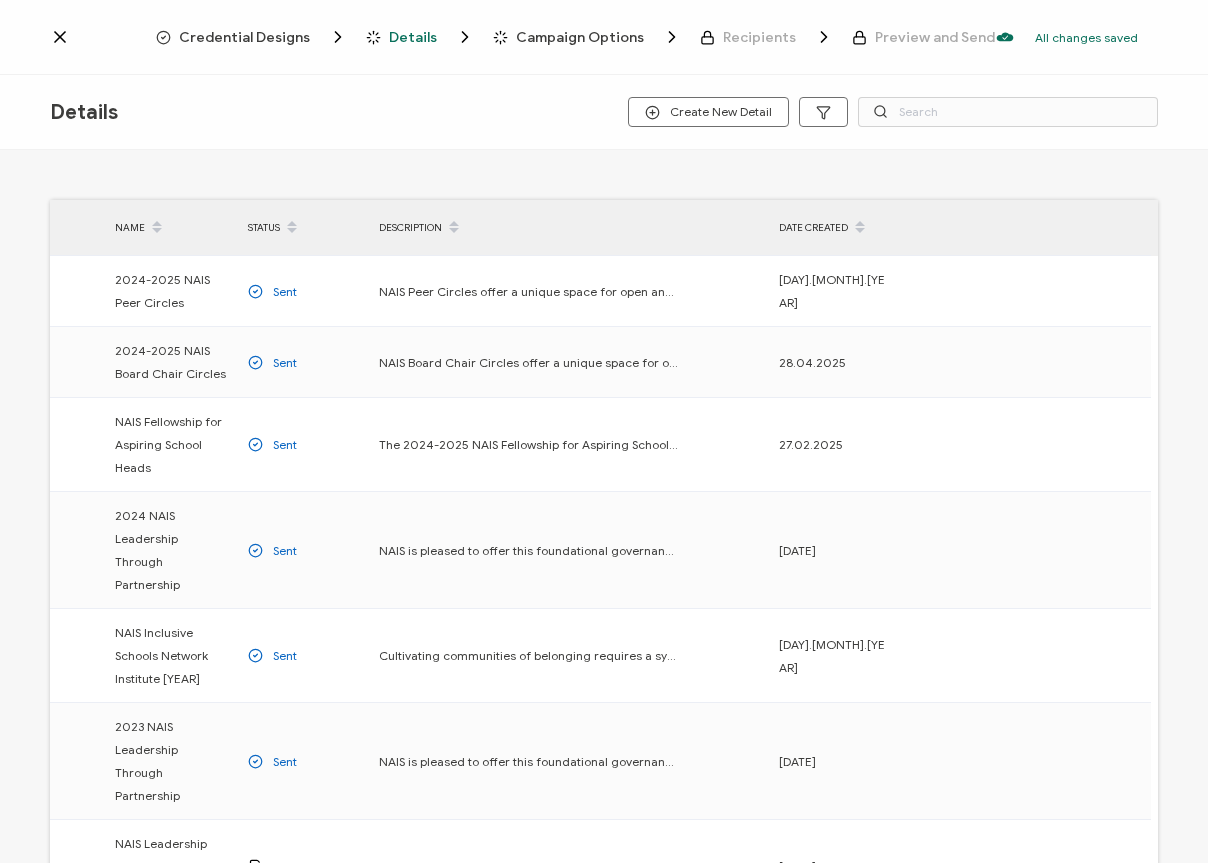 click on "Credential Designs" at bounding box center (252, 37) 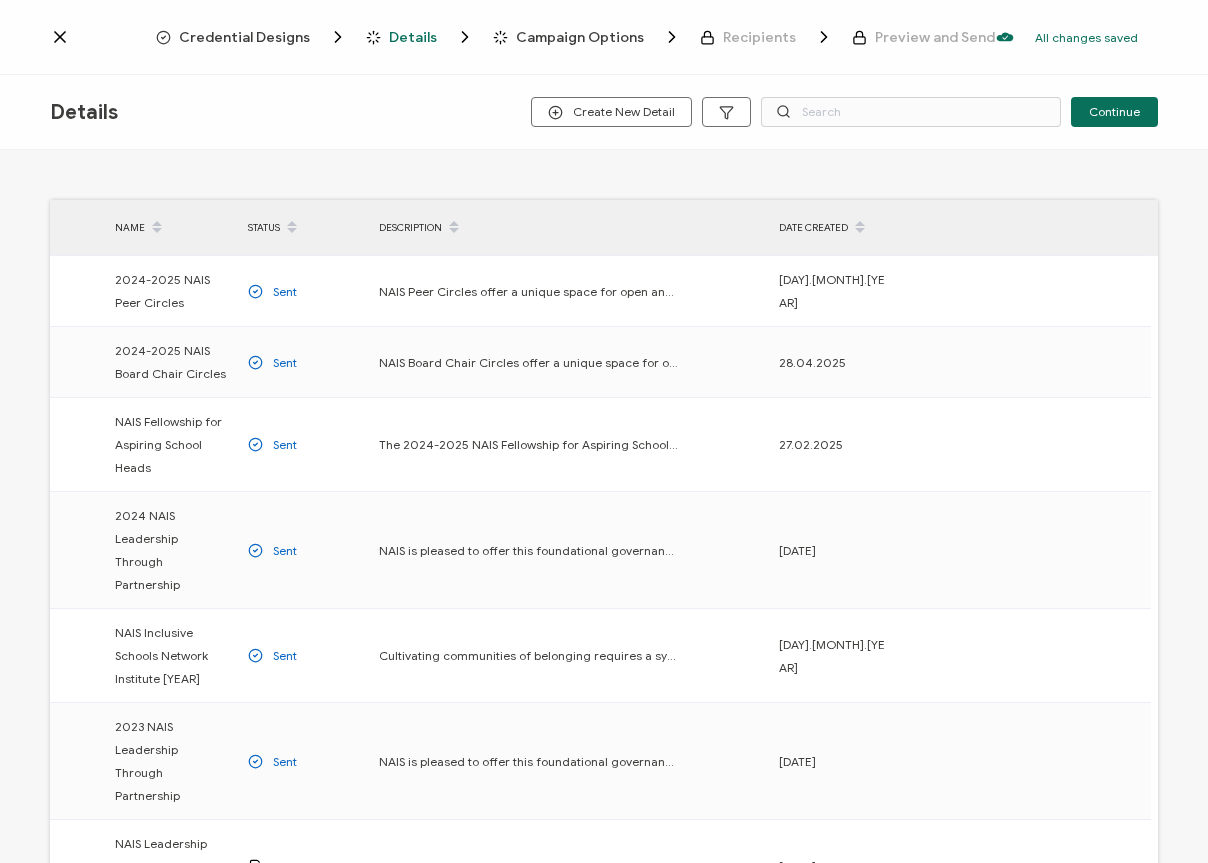 click on "Credential Designs" at bounding box center (244, 37) 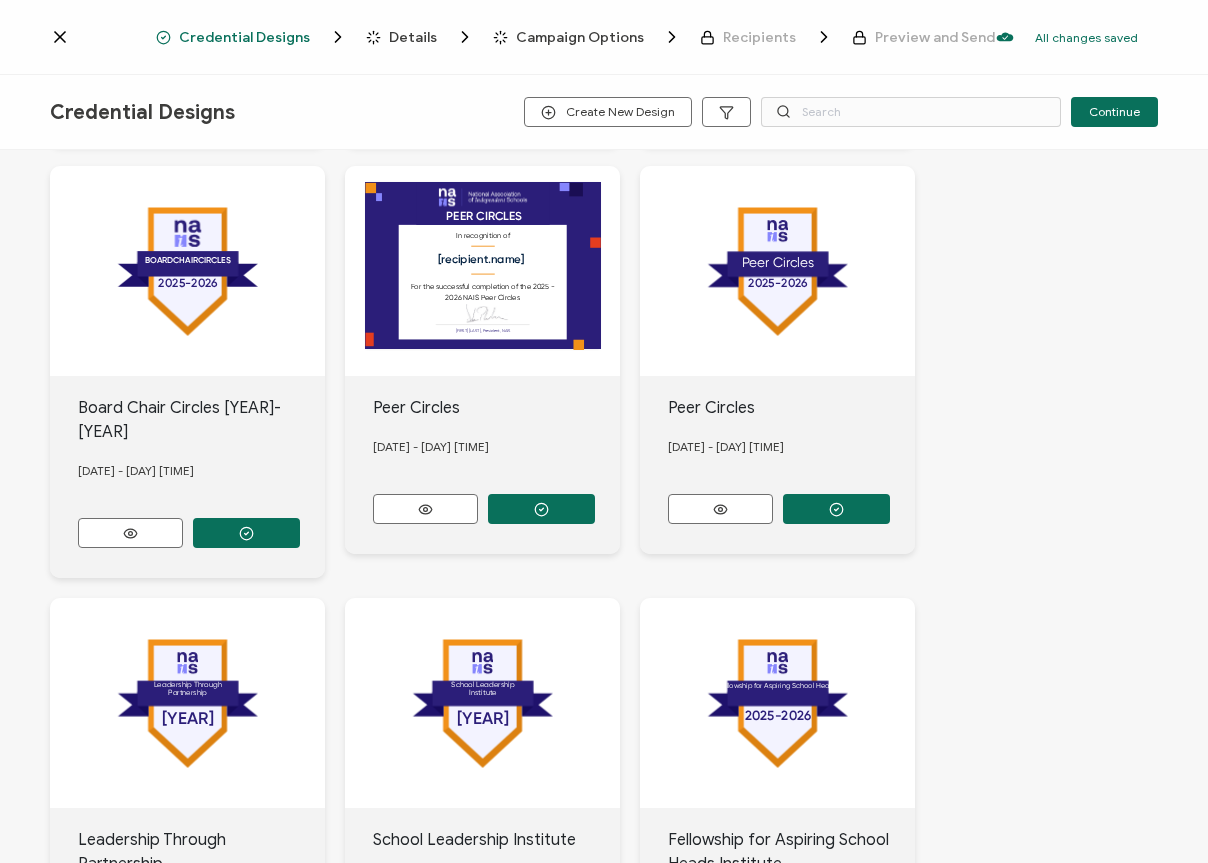 scroll, scrollTop: 1206, scrollLeft: 0, axis: vertical 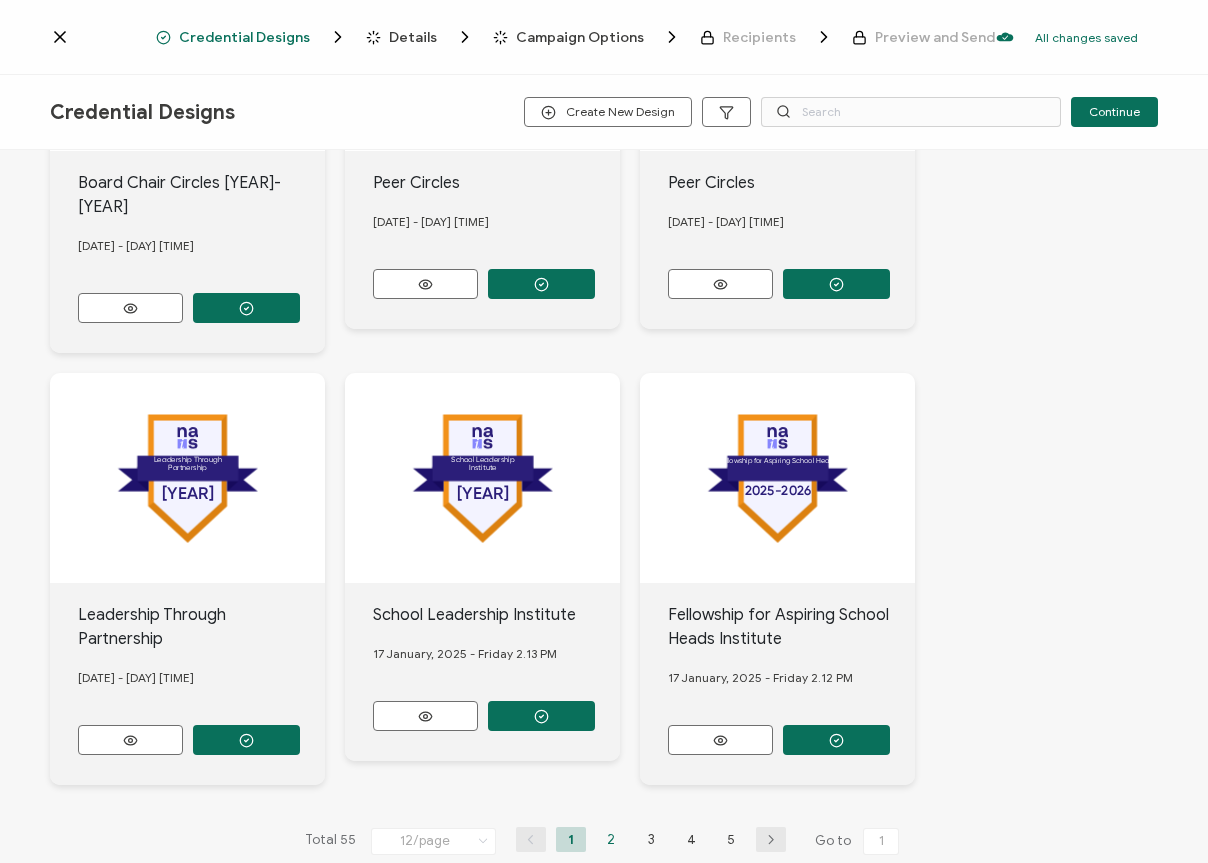 click on "2" at bounding box center (611, 839) 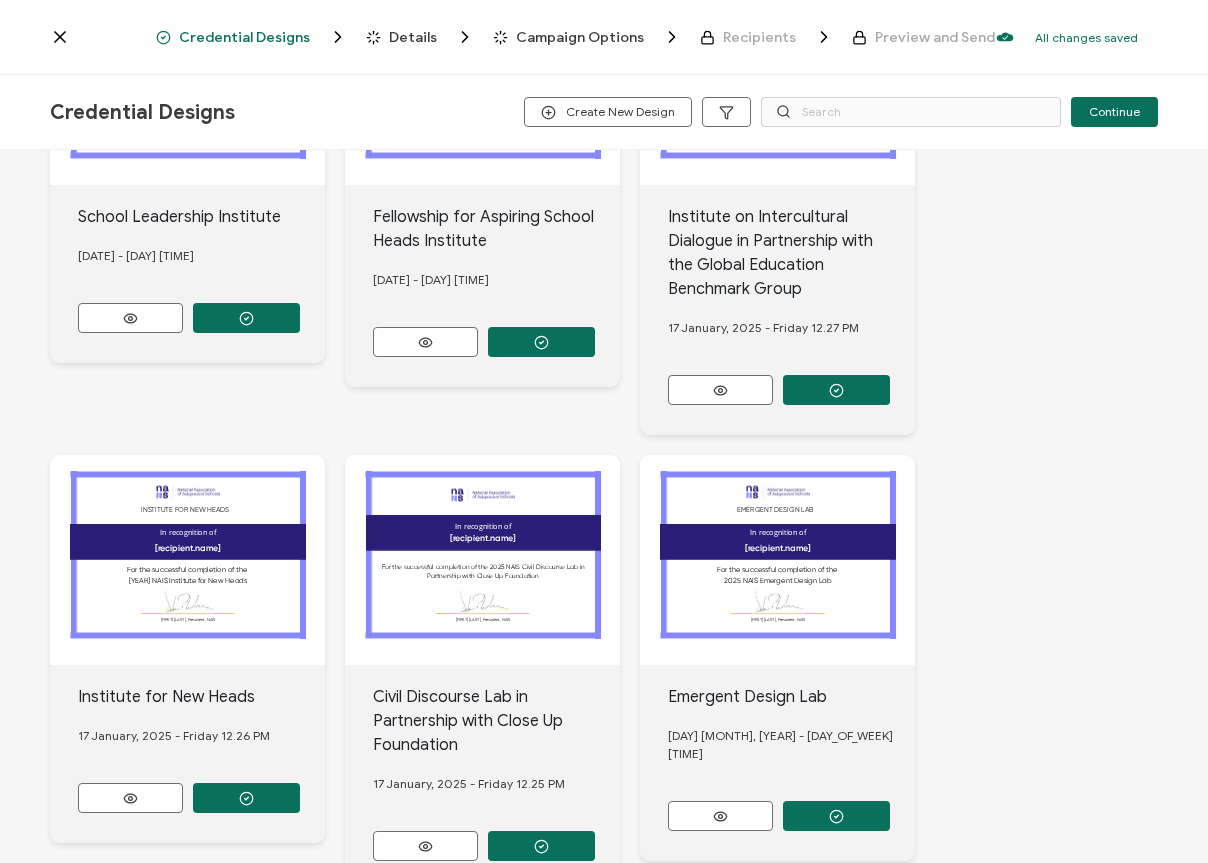 scroll, scrollTop: 1307, scrollLeft: 0, axis: vertical 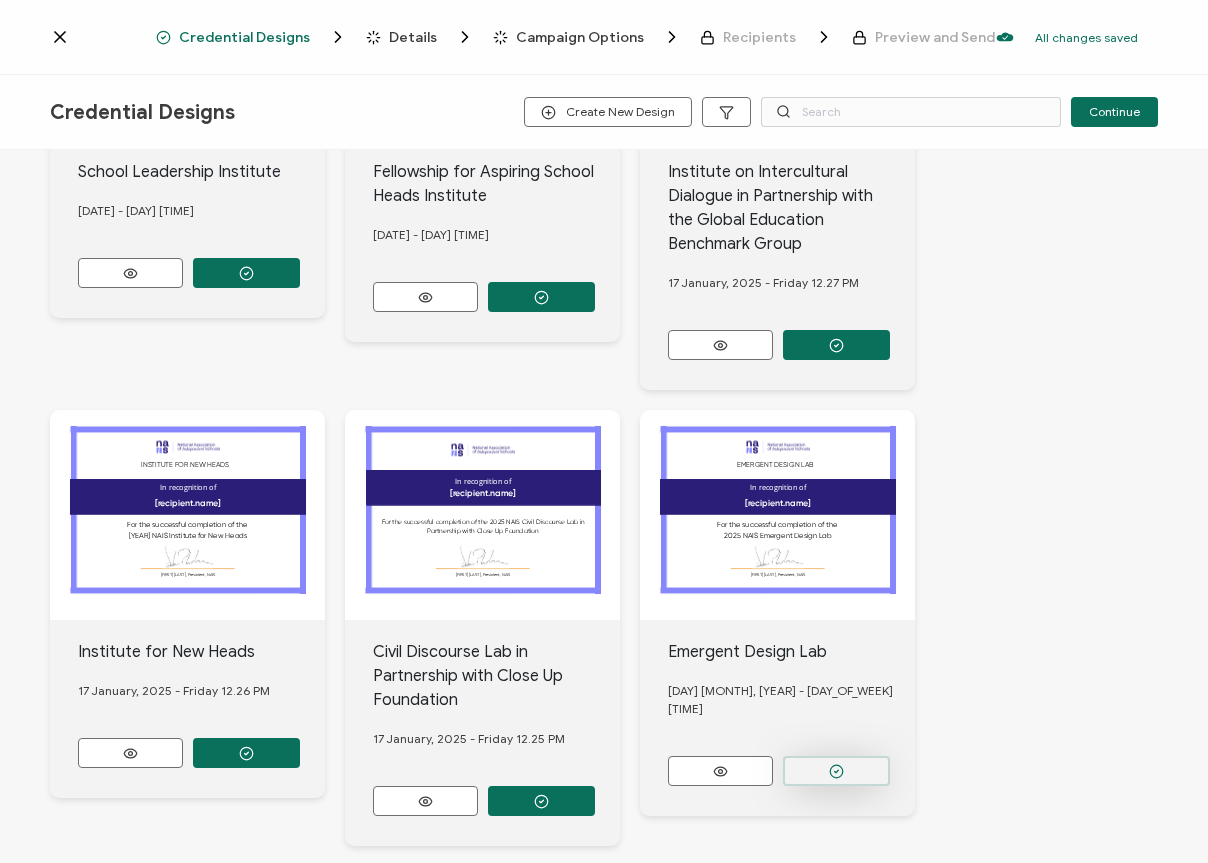 click at bounding box center [246, -585] 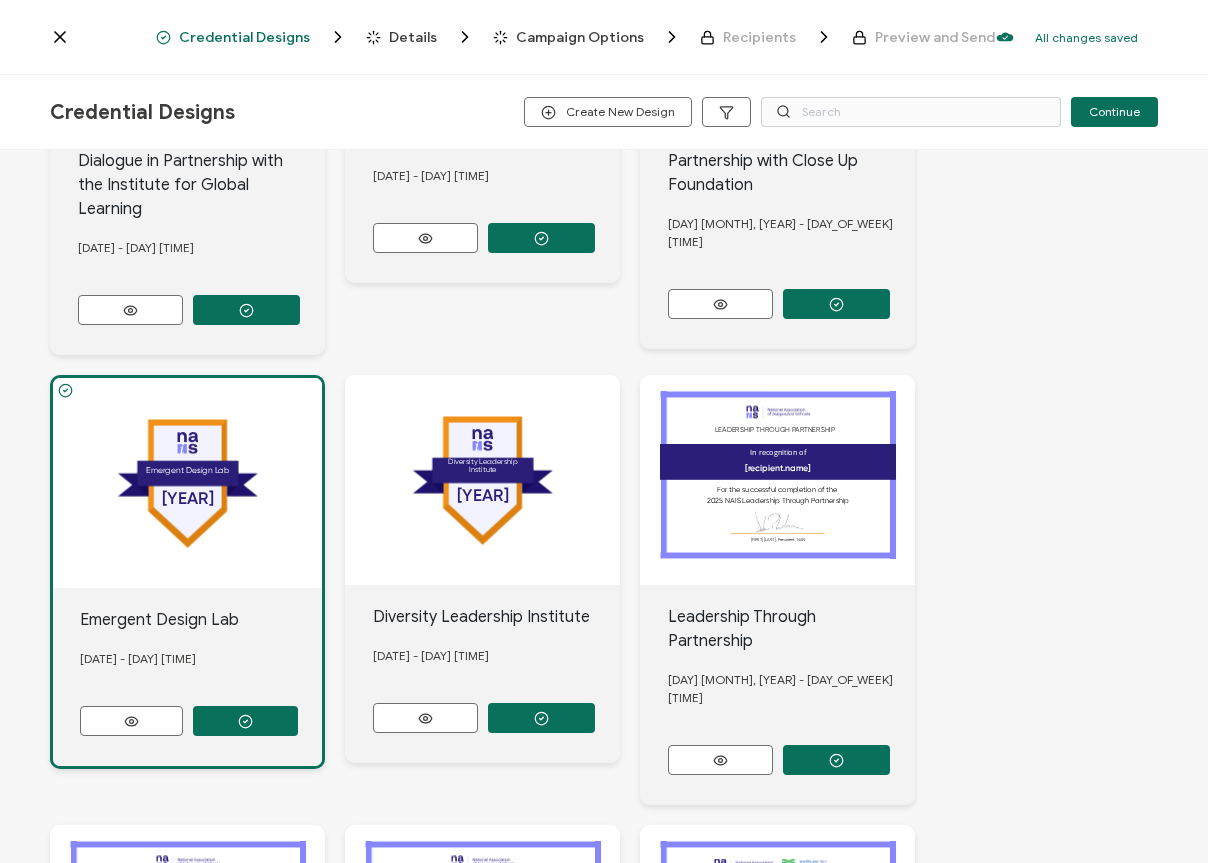 scroll, scrollTop: 0, scrollLeft: 0, axis: both 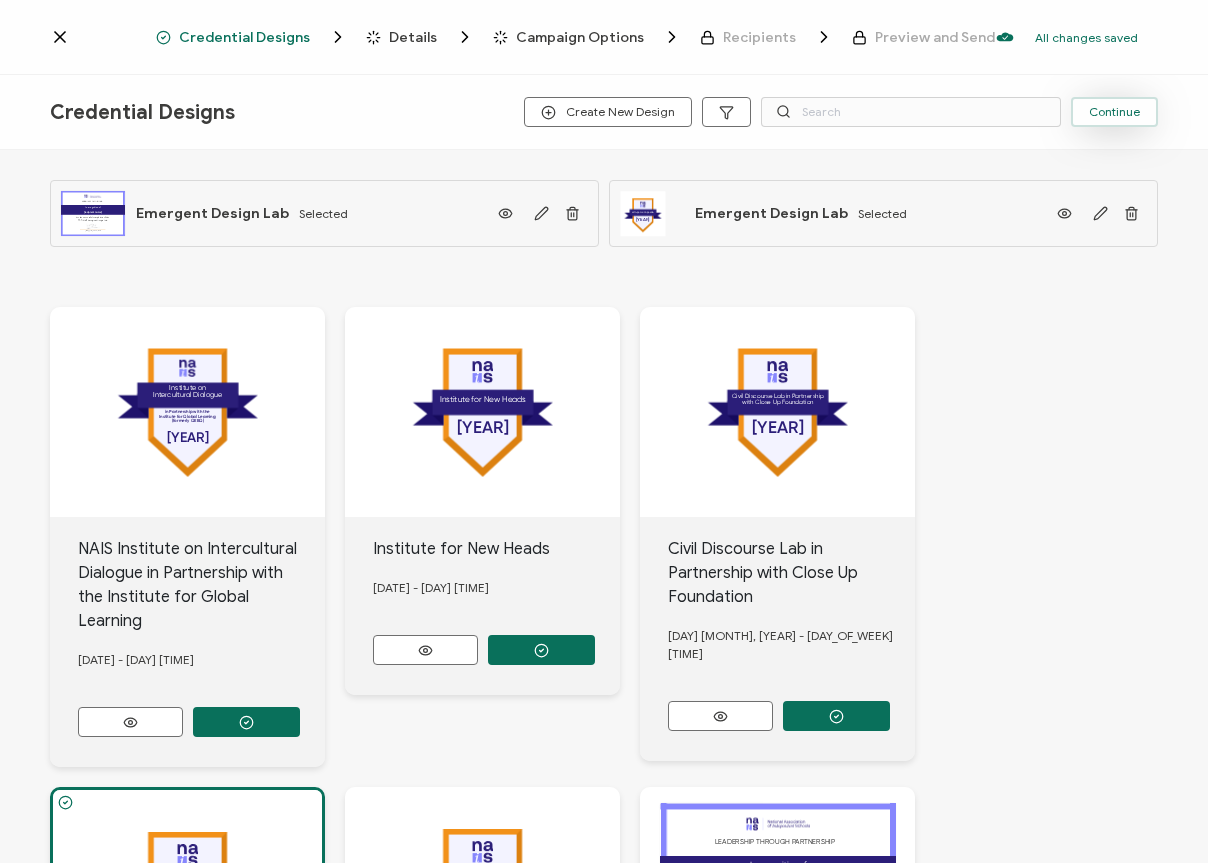 click on "Continue" at bounding box center (1114, 112) 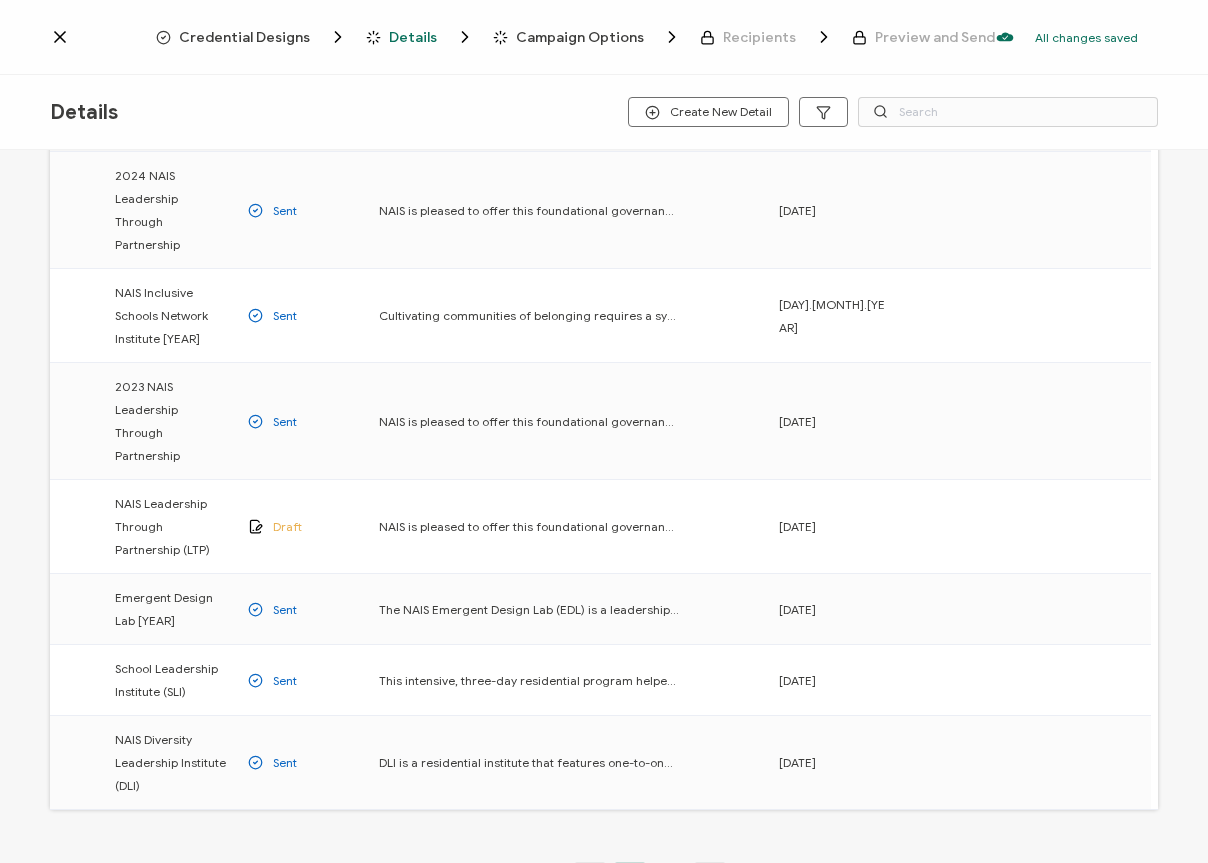 scroll, scrollTop: 424, scrollLeft: 0, axis: vertical 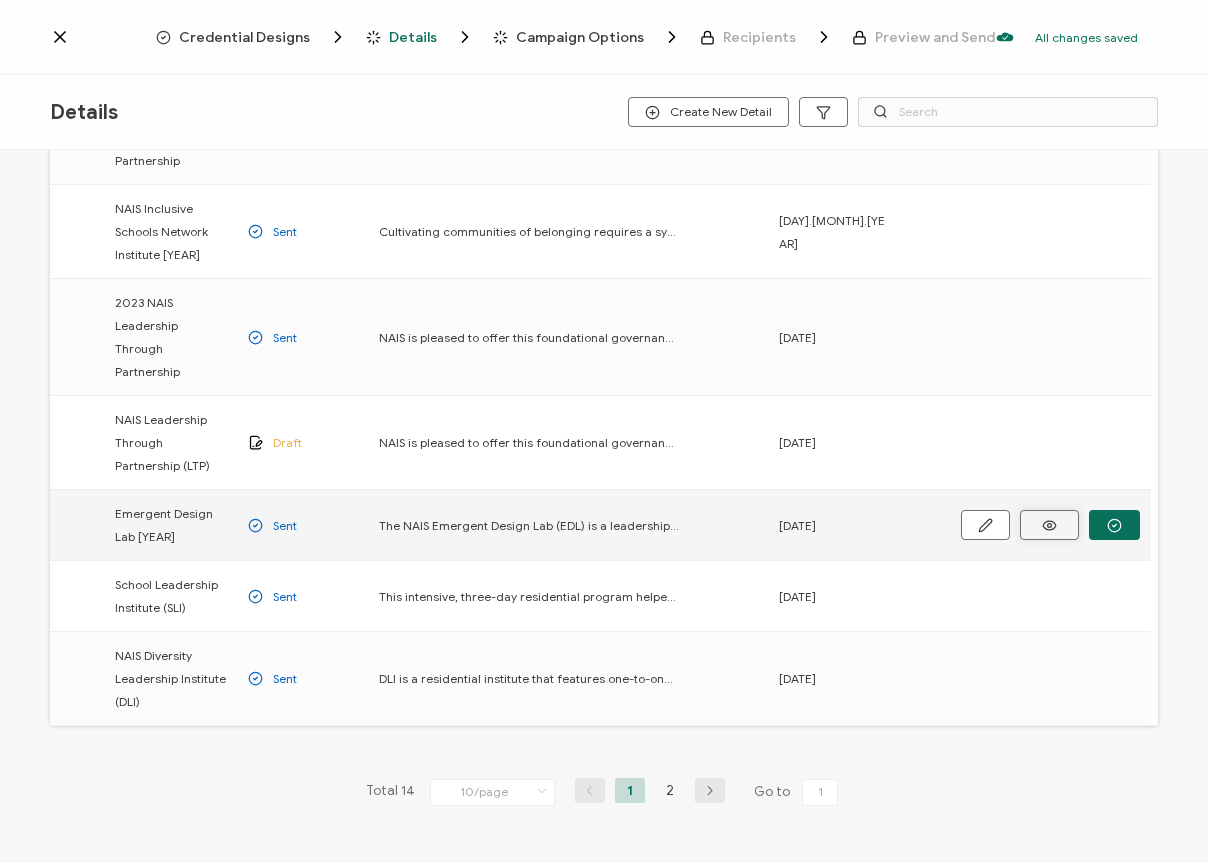 click 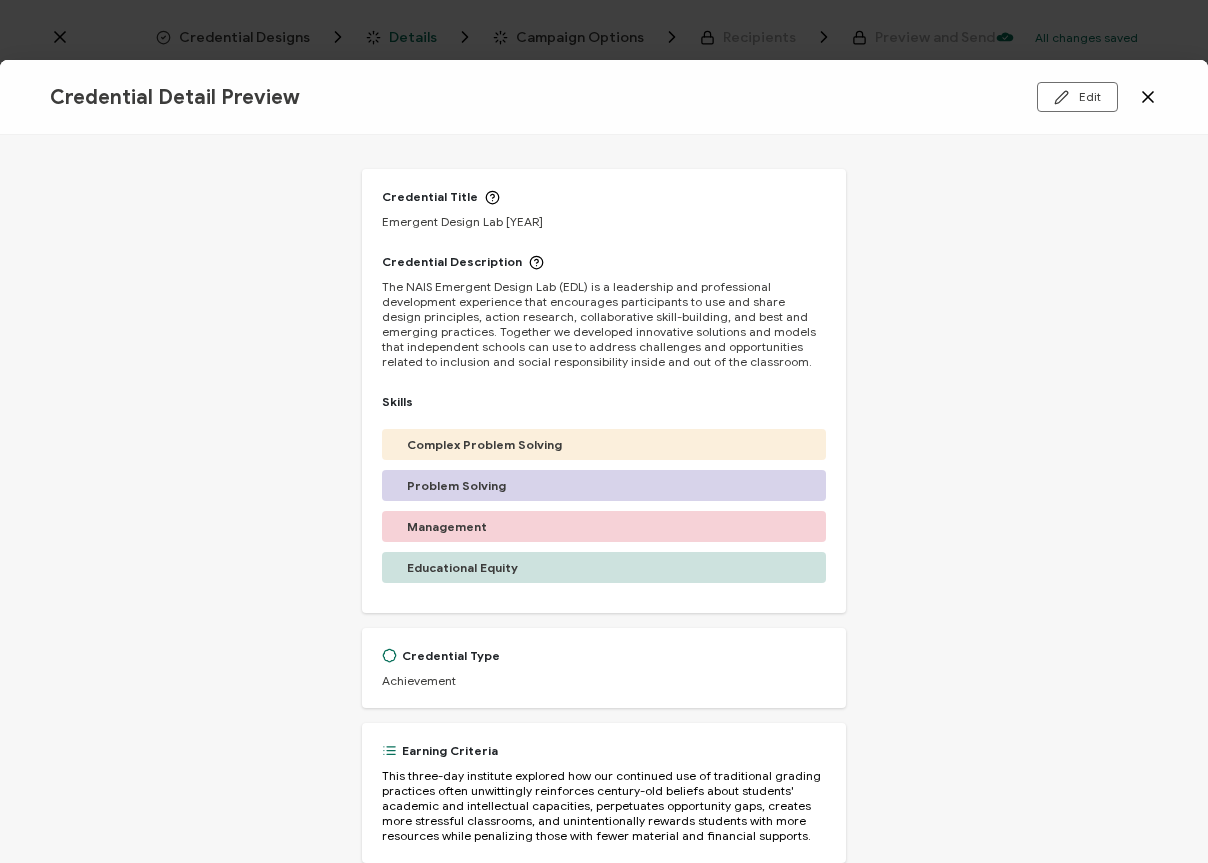 scroll, scrollTop: 0, scrollLeft: 0, axis: both 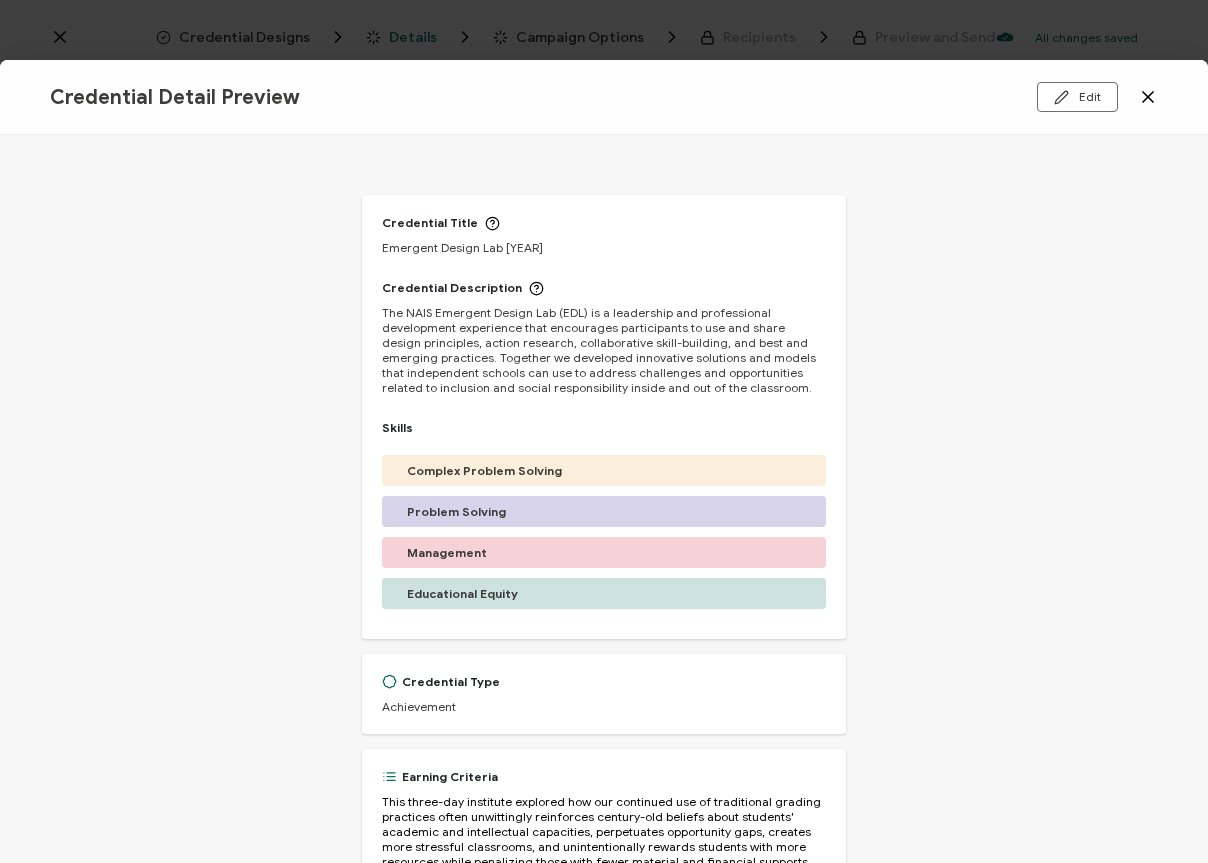 click 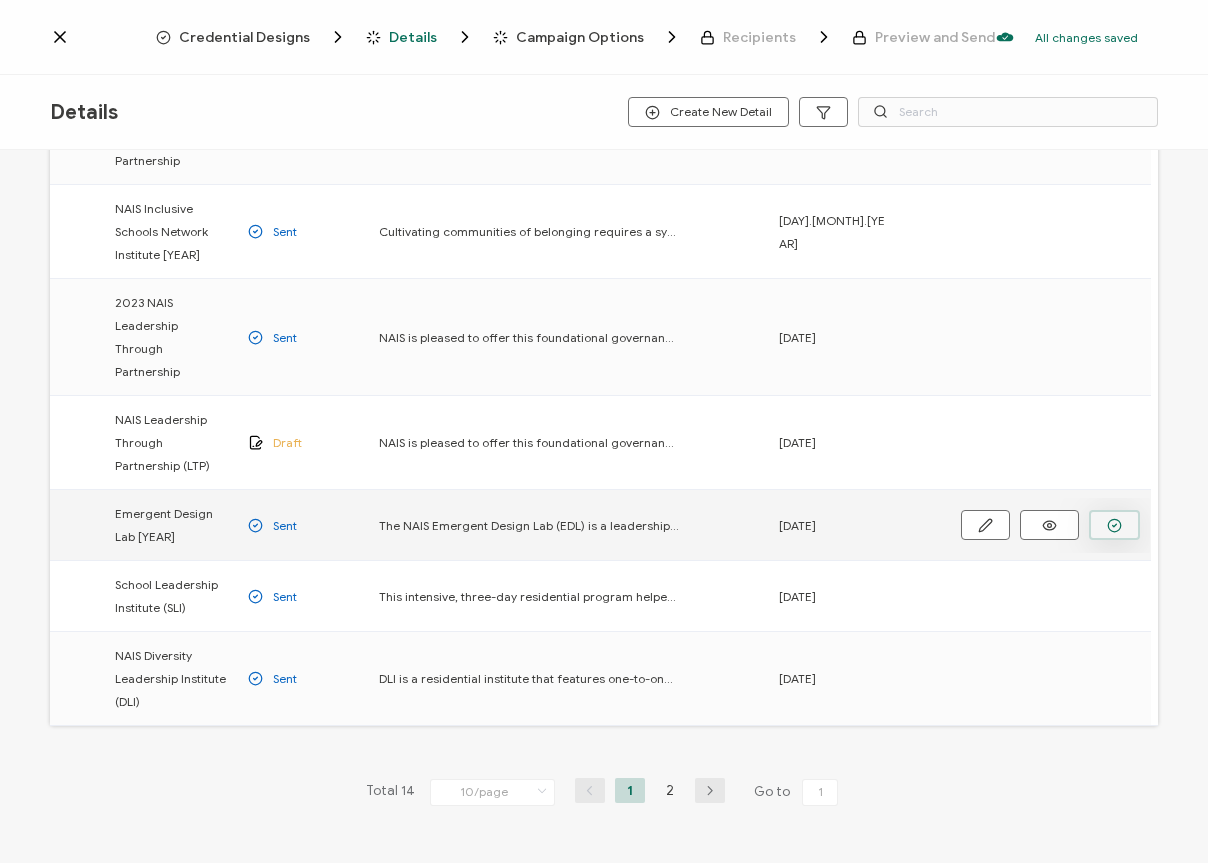 click 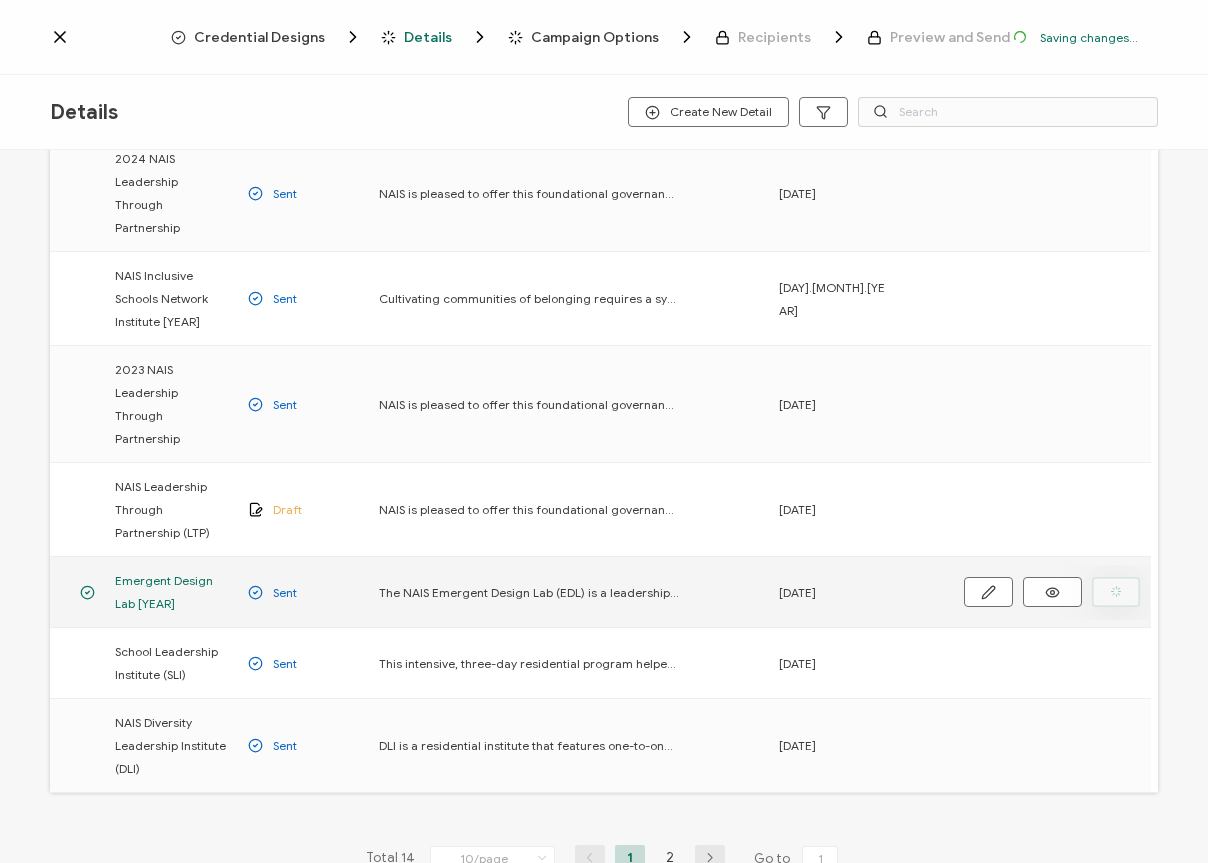 scroll, scrollTop: 490, scrollLeft: 0, axis: vertical 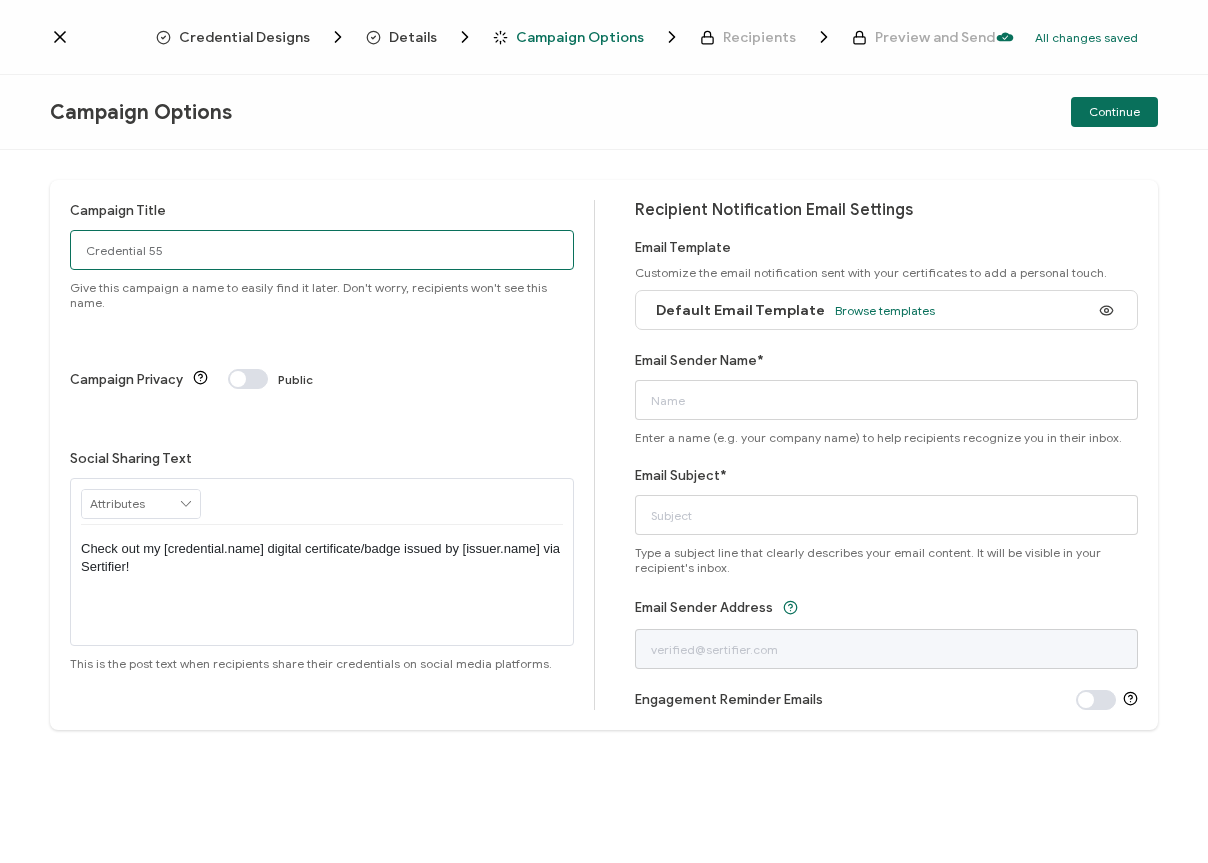 drag, startPoint x: 273, startPoint y: 240, endPoint x: 80, endPoint y: 228, distance: 193.3727 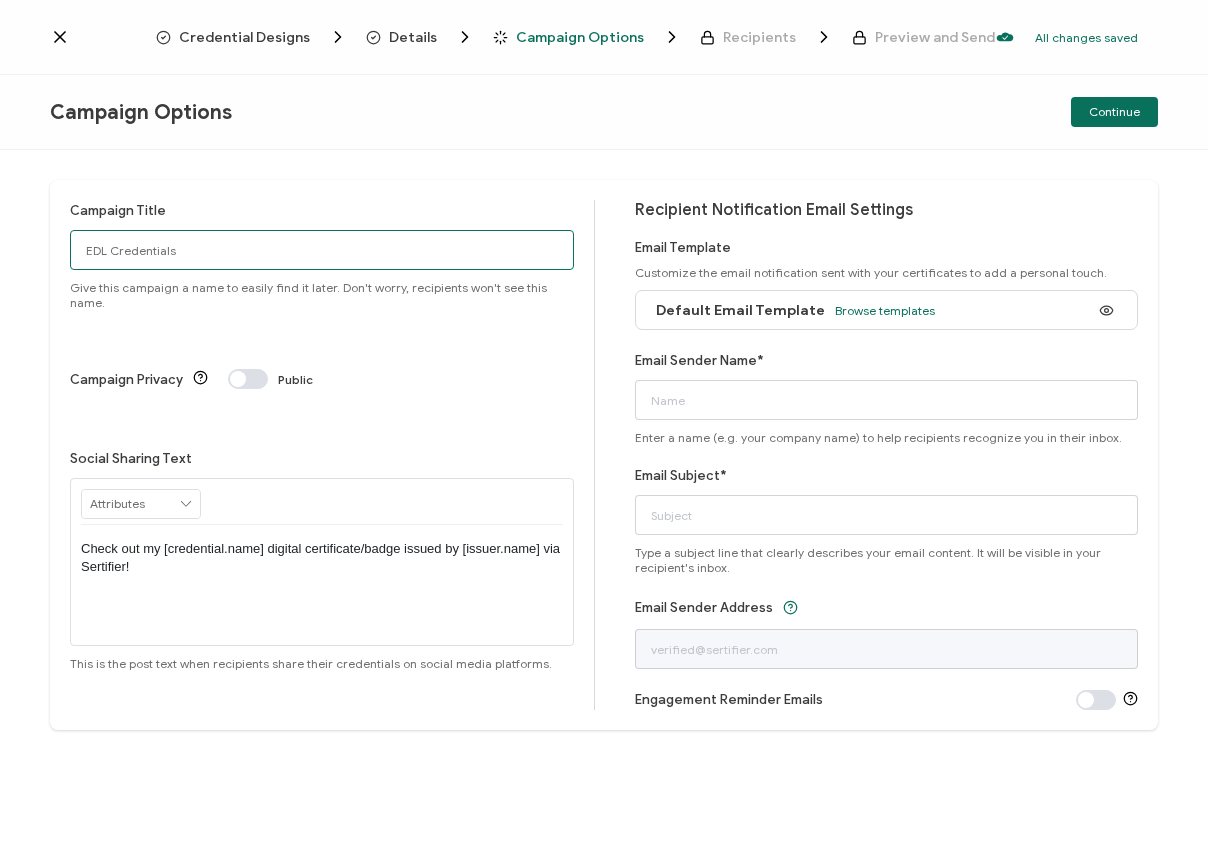 click on "EDL Credentials" at bounding box center [322, 250] 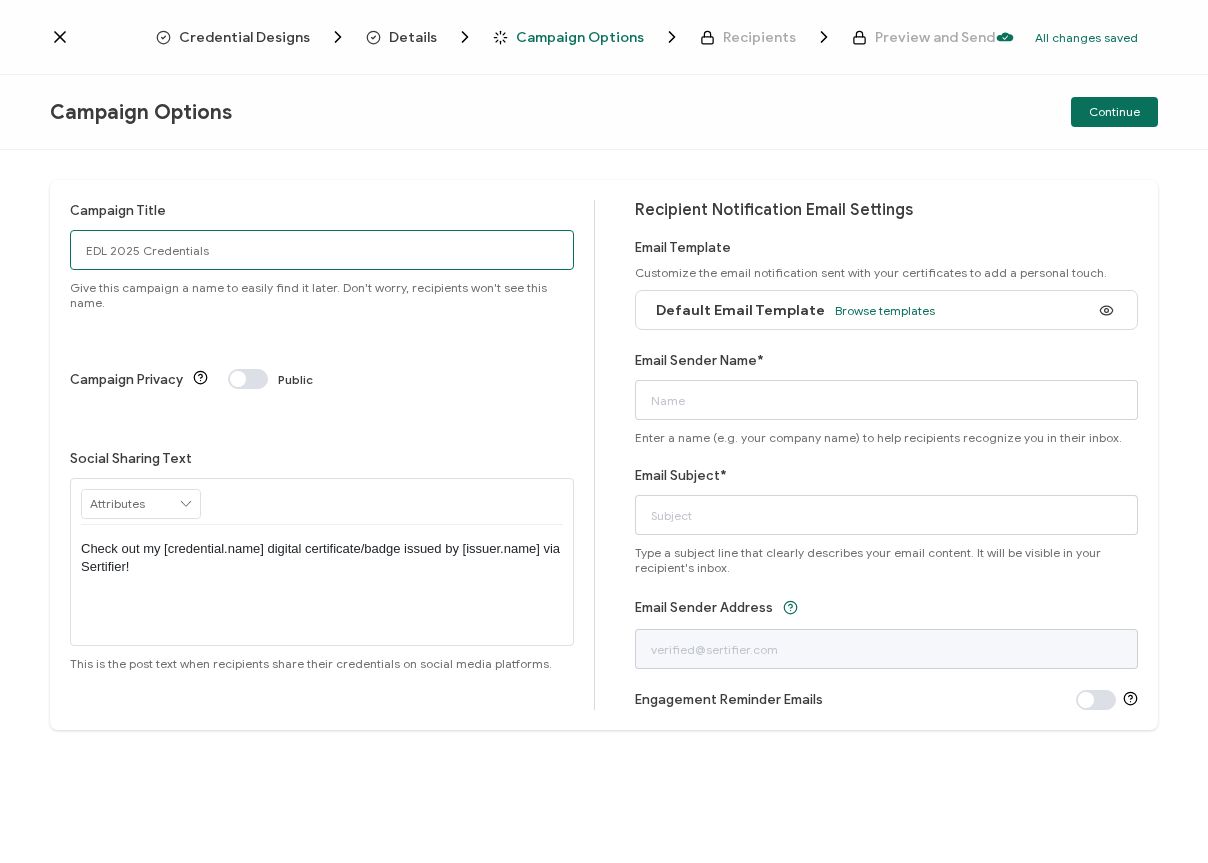 type on "EDL 2025 Credentials" 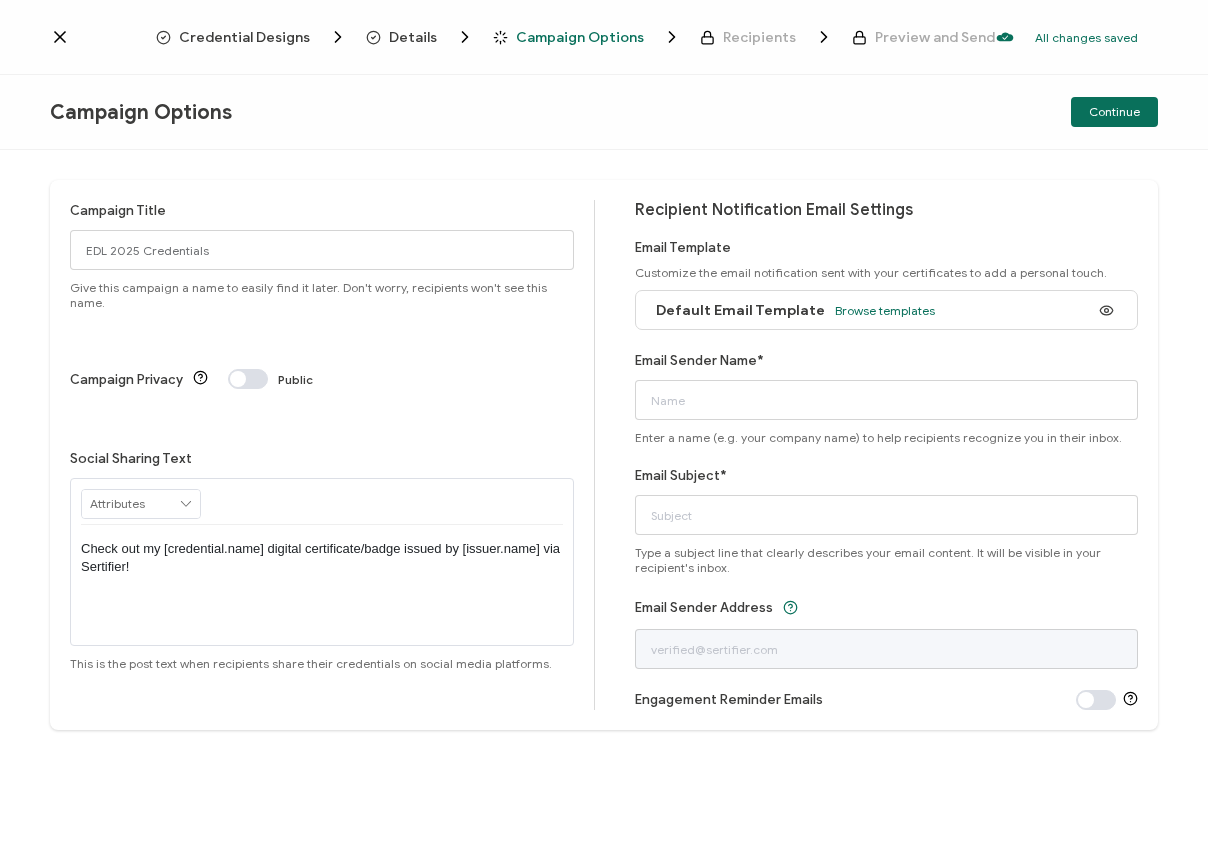 click on "Check out my [credential.name] digital certificate/badge issued by [issuer.name] via Sertifier!" at bounding box center (322, 558) 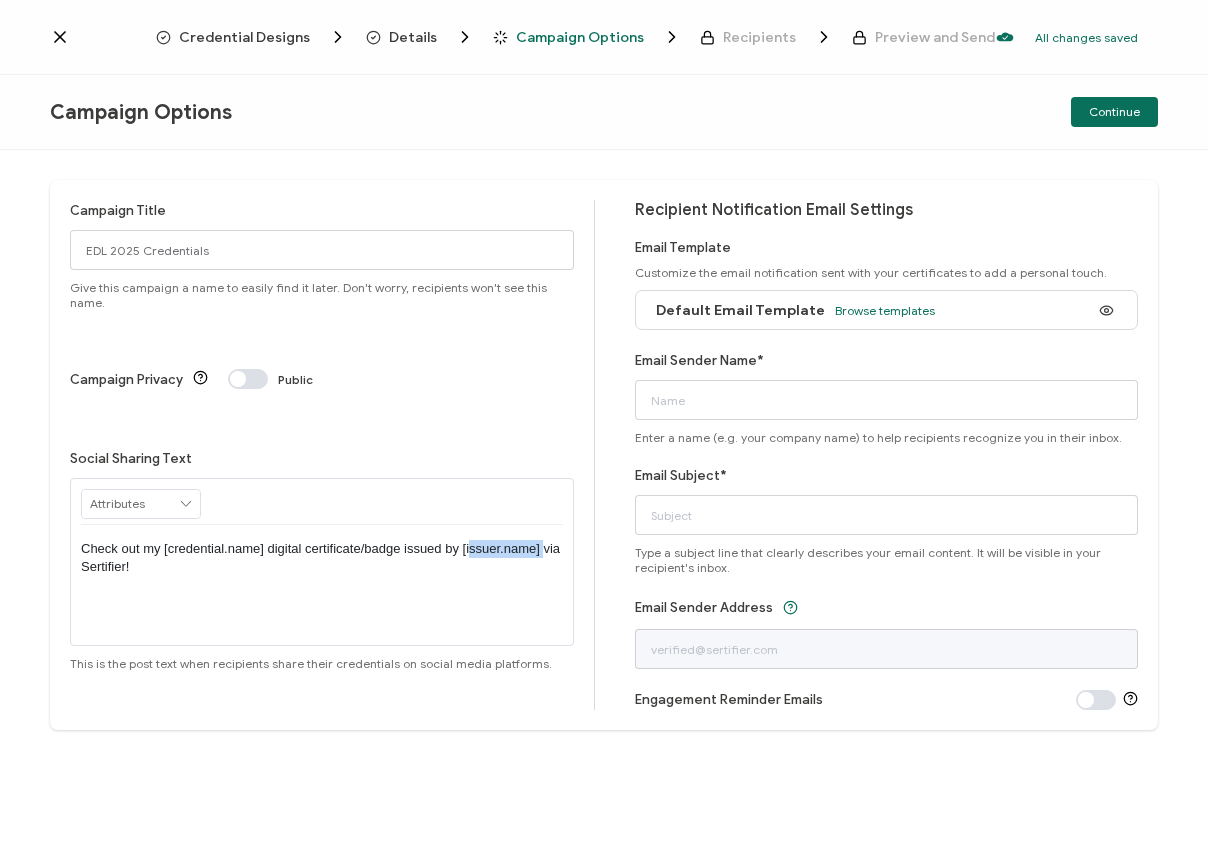 drag, startPoint x: 541, startPoint y: 457, endPoint x: 467, endPoint y: 455, distance: 74.02702 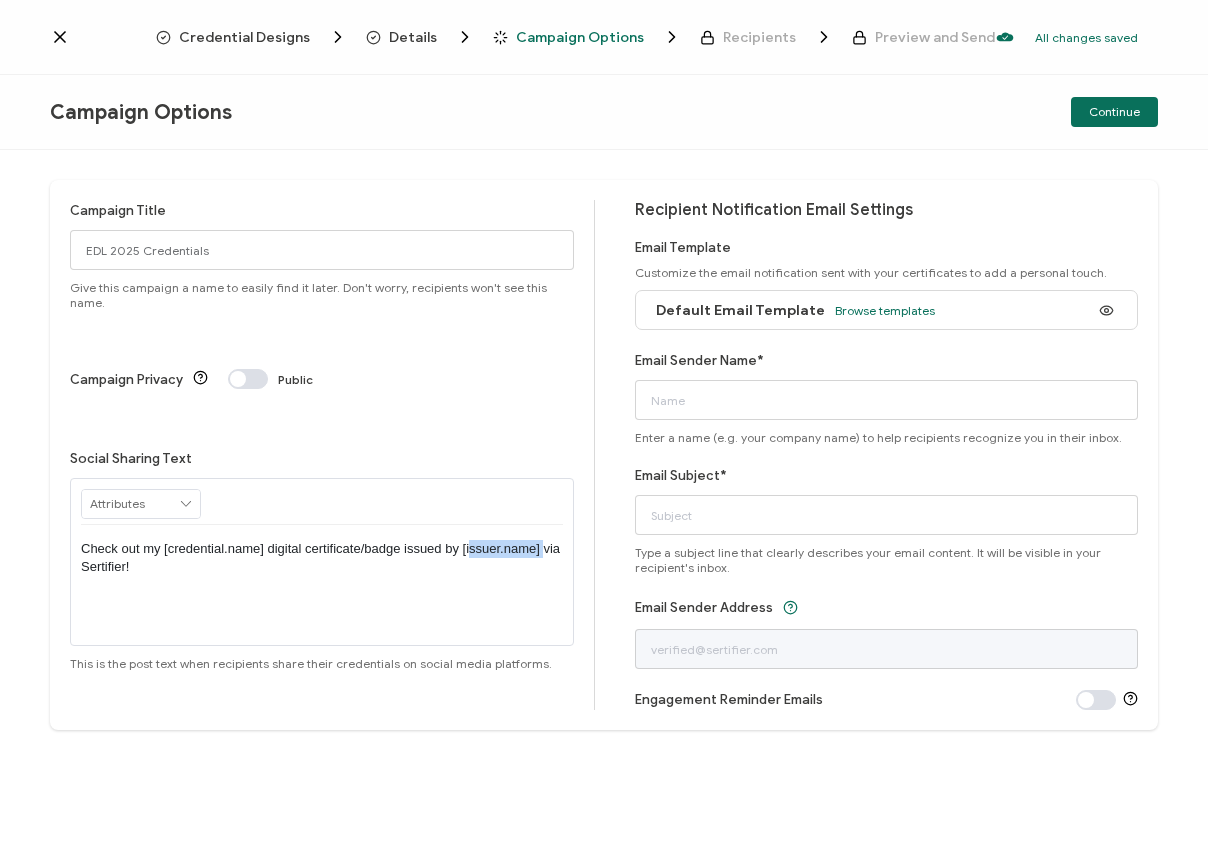 click on "Check out my [credential.name] digital certificate/badge issued by [issuer.name] via Sertifier!" at bounding box center [322, 558] 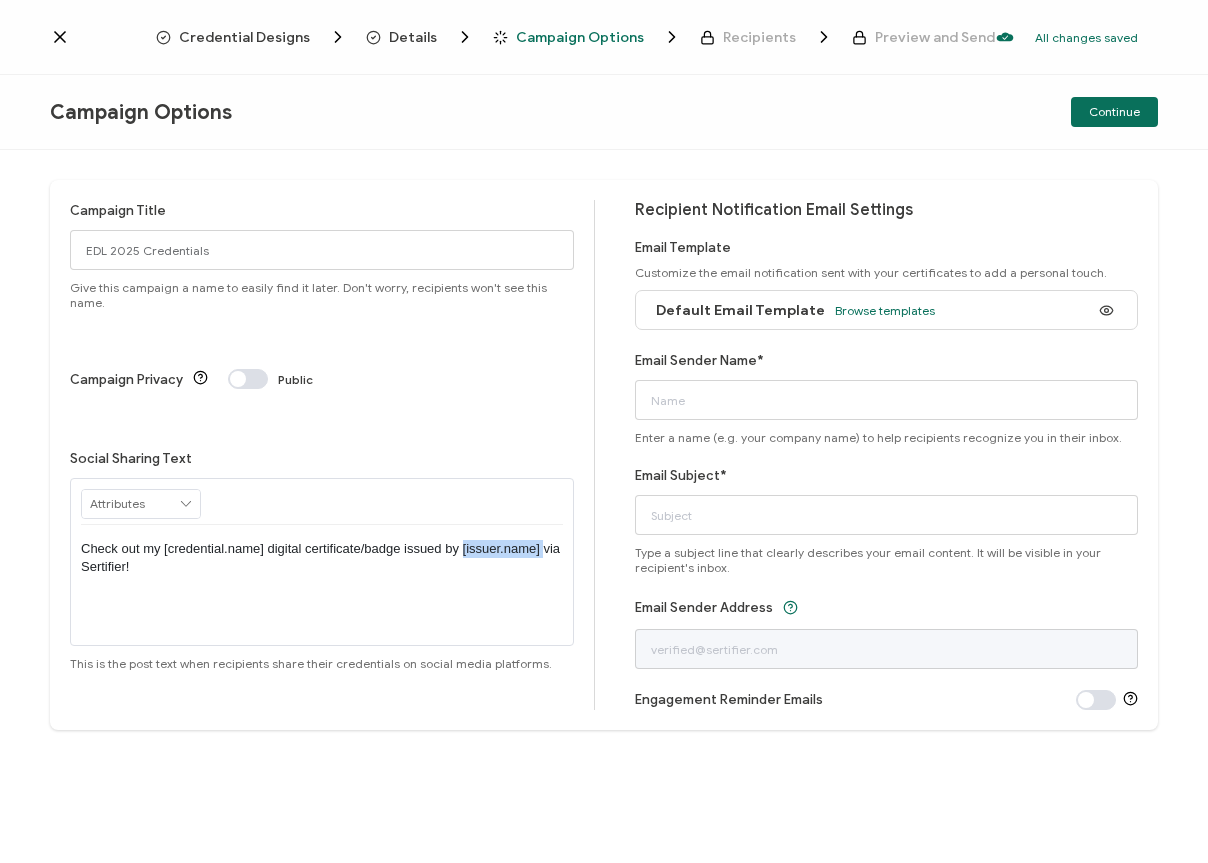 click on "Check out my [credential.name] digital certificate/badge issued by [issuer.name] via Sertifier!" at bounding box center [322, 558] 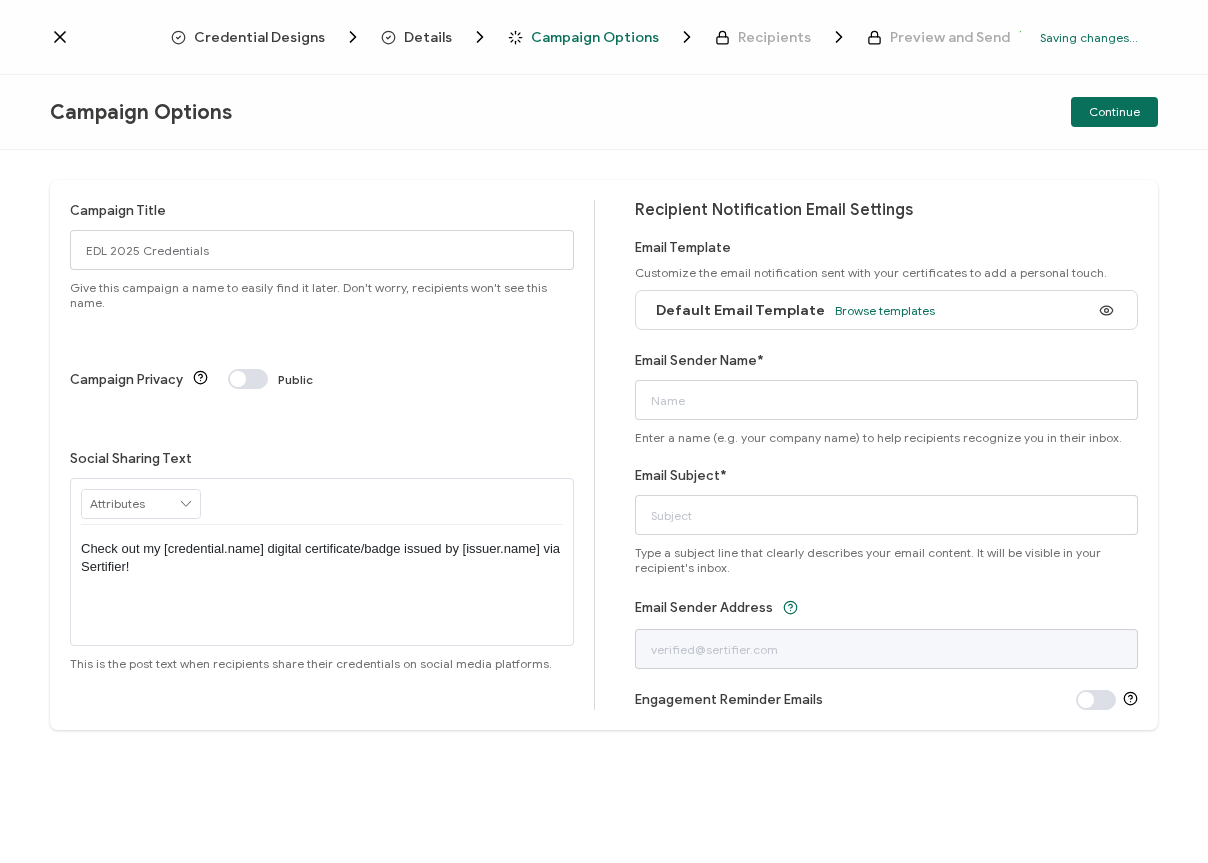 click on "Check out my [credential.name] digital certificate/badge issued by [issuer.name] via Sertifier!" at bounding box center [322, 585] 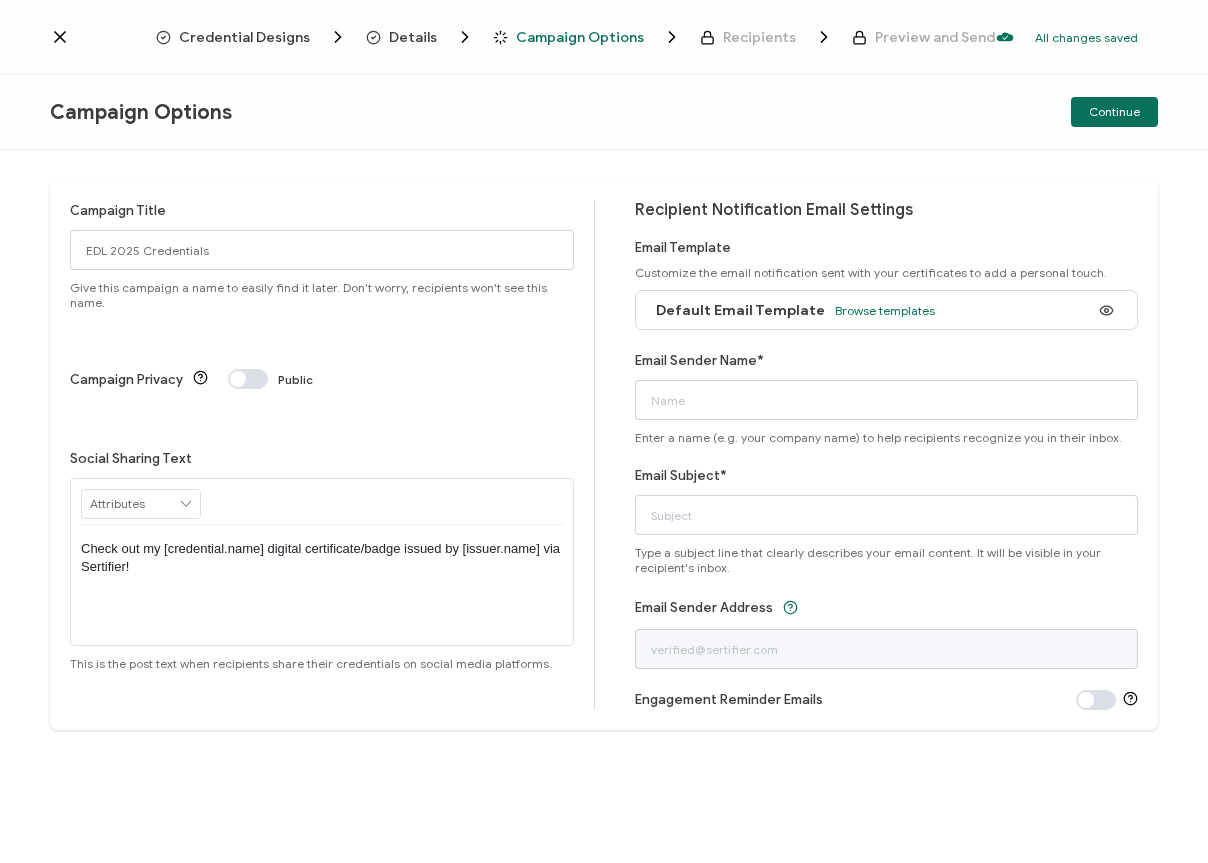 click 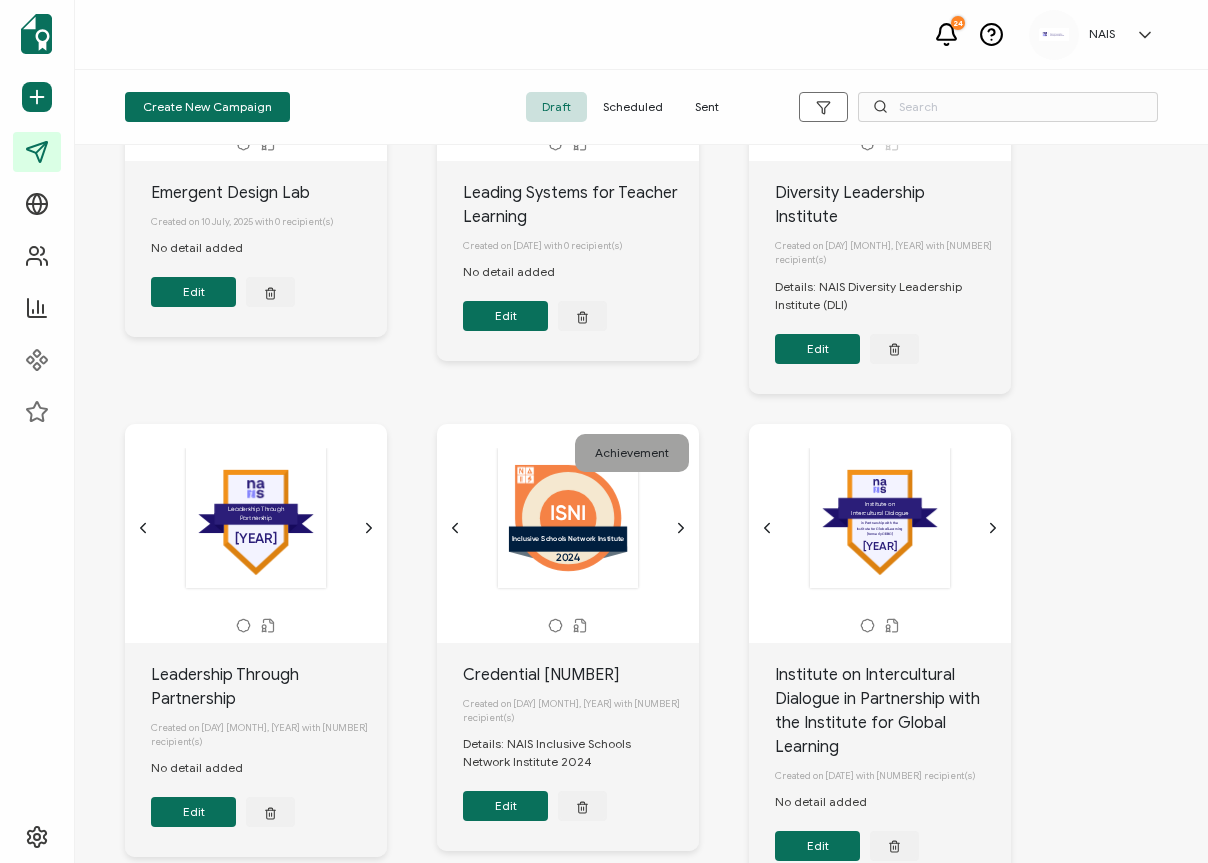 scroll, scrollTop: 694, scrollLeft: 0, axis: vertical 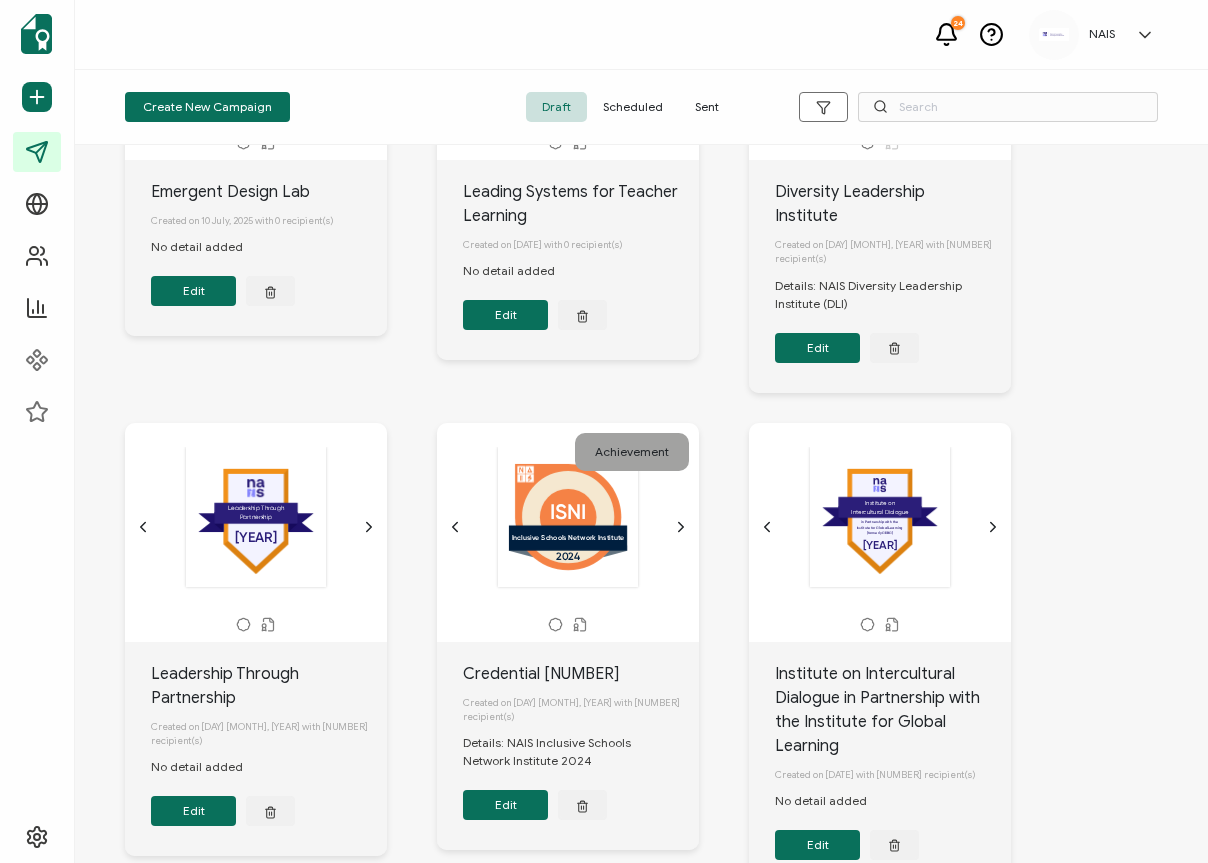 click on "Sent" at bounding box center [707, 107] 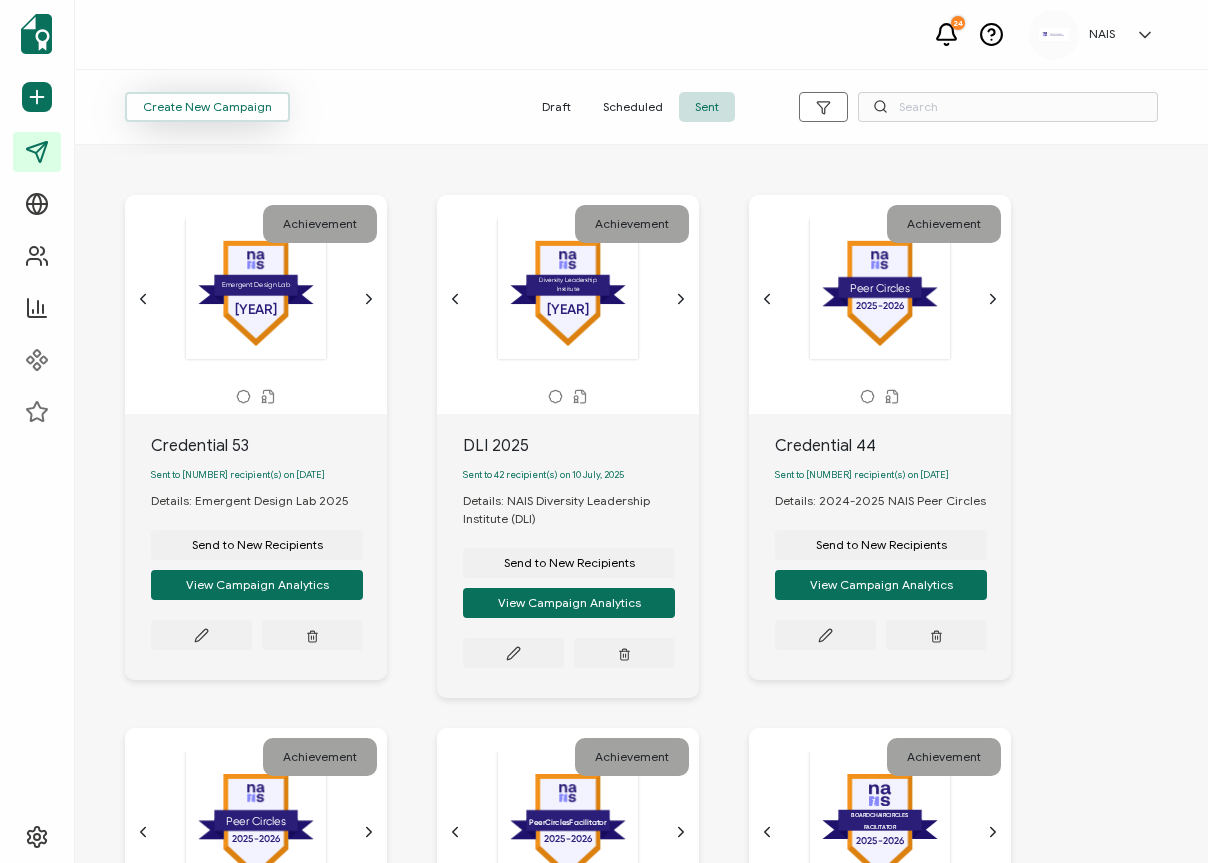 click on "Create New Campaign" at bounding box center [207, 107] 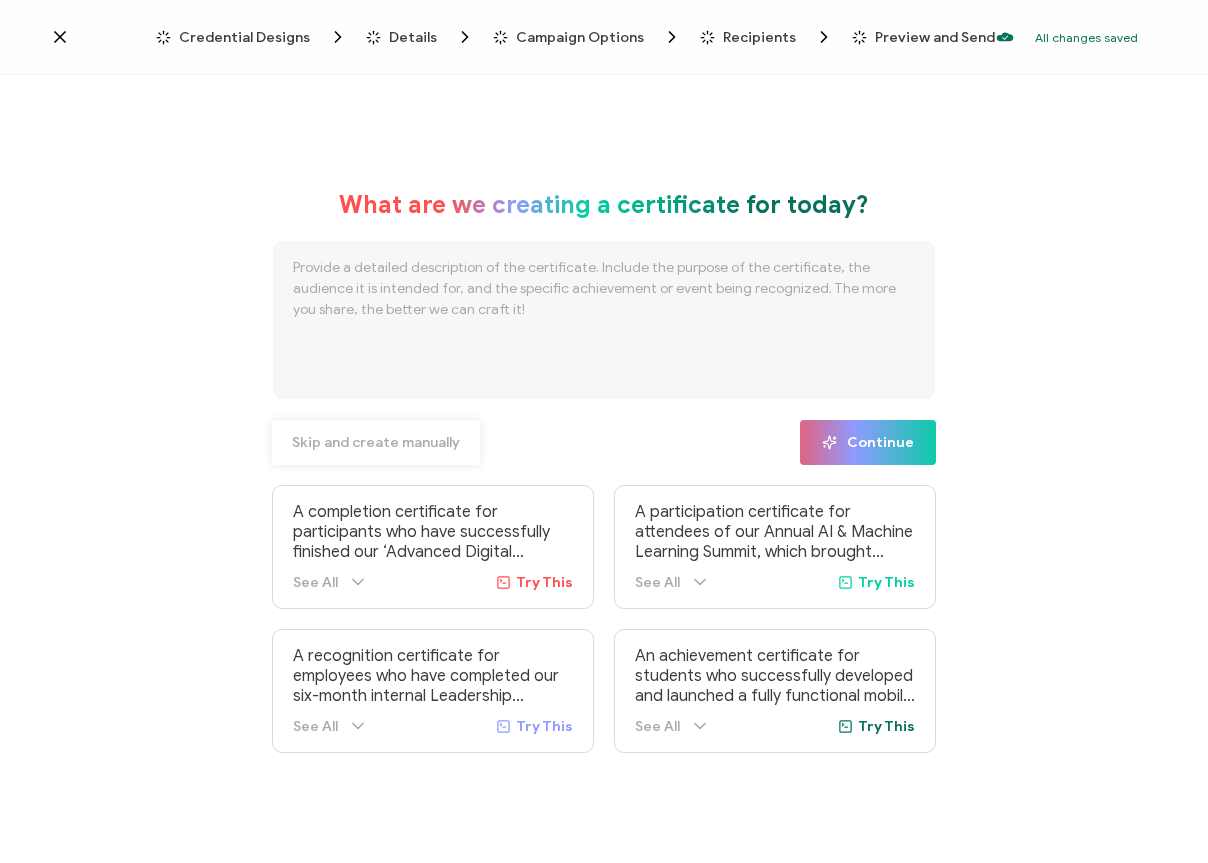 click on "Skip and create manually" at bounding box center (376, 443) 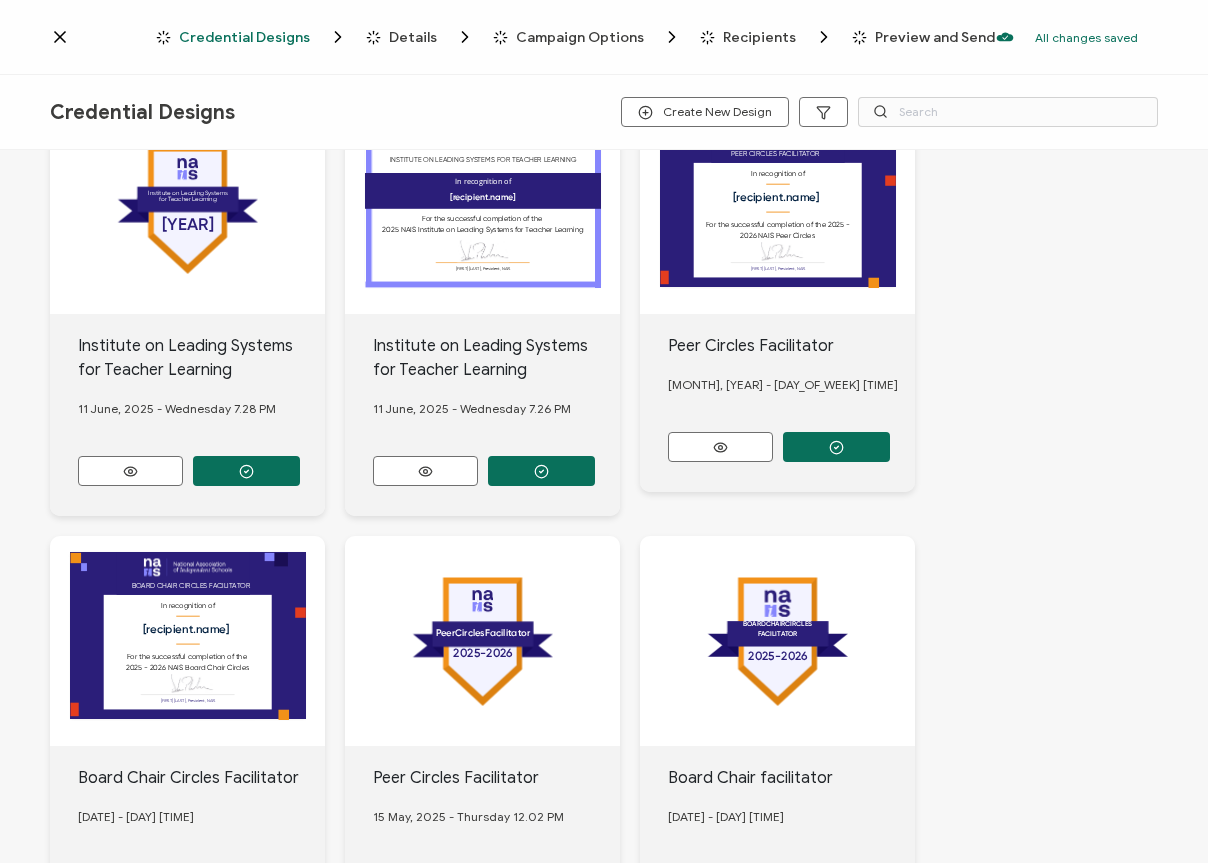 scroll, scrollTop: 94, scrollLeft: 0, axis: vertical 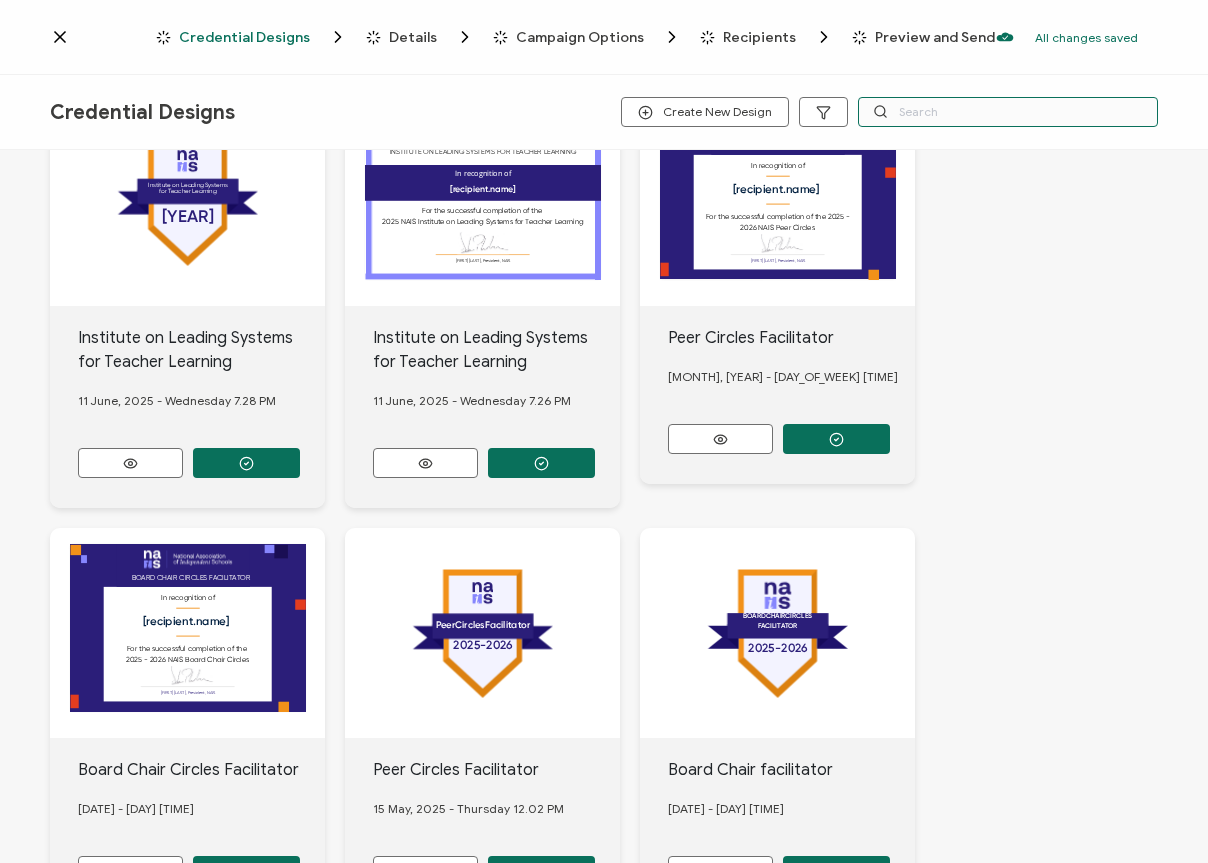 click at bounding box center [1008, 112] 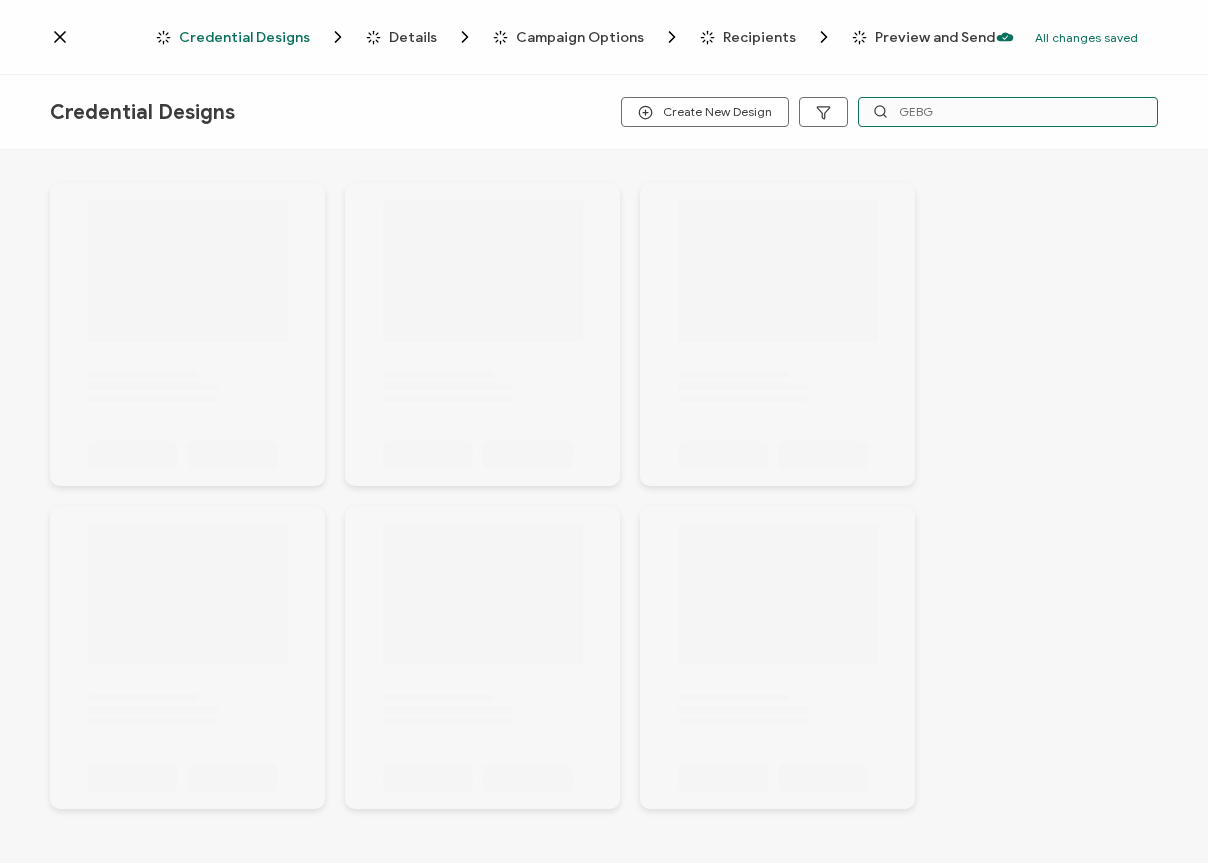 scroll, scrollTop: 0, scrollLeft: 0, axis: both 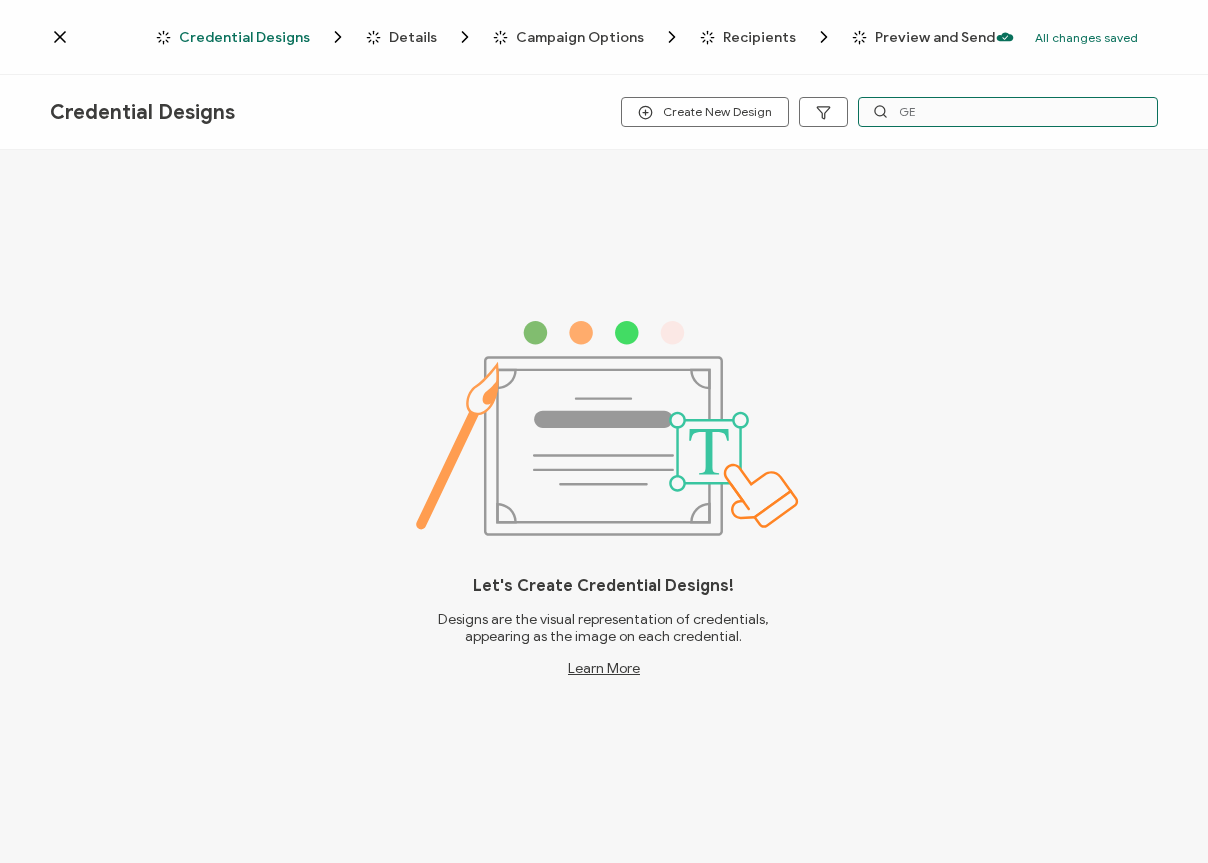 type on "G" 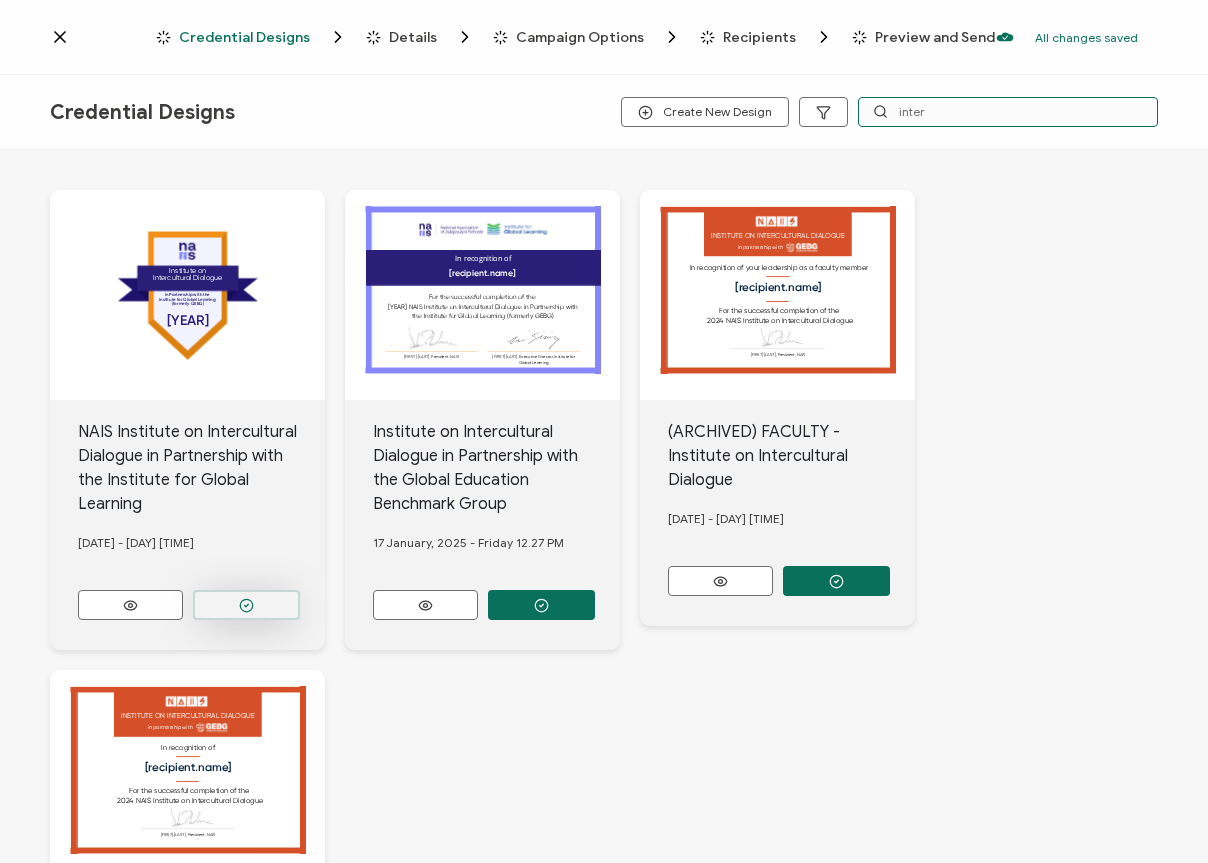 type on "inter" 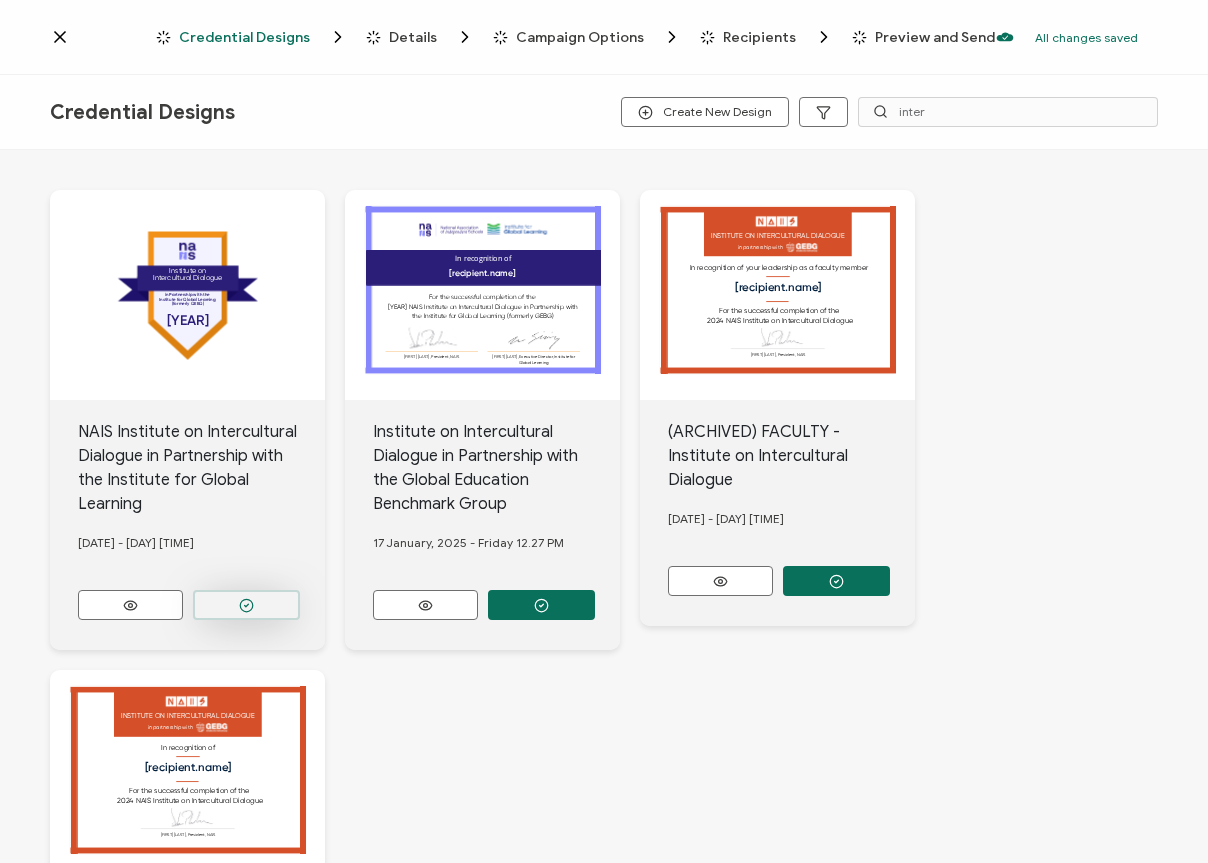 click at bounding box center [246, 605] 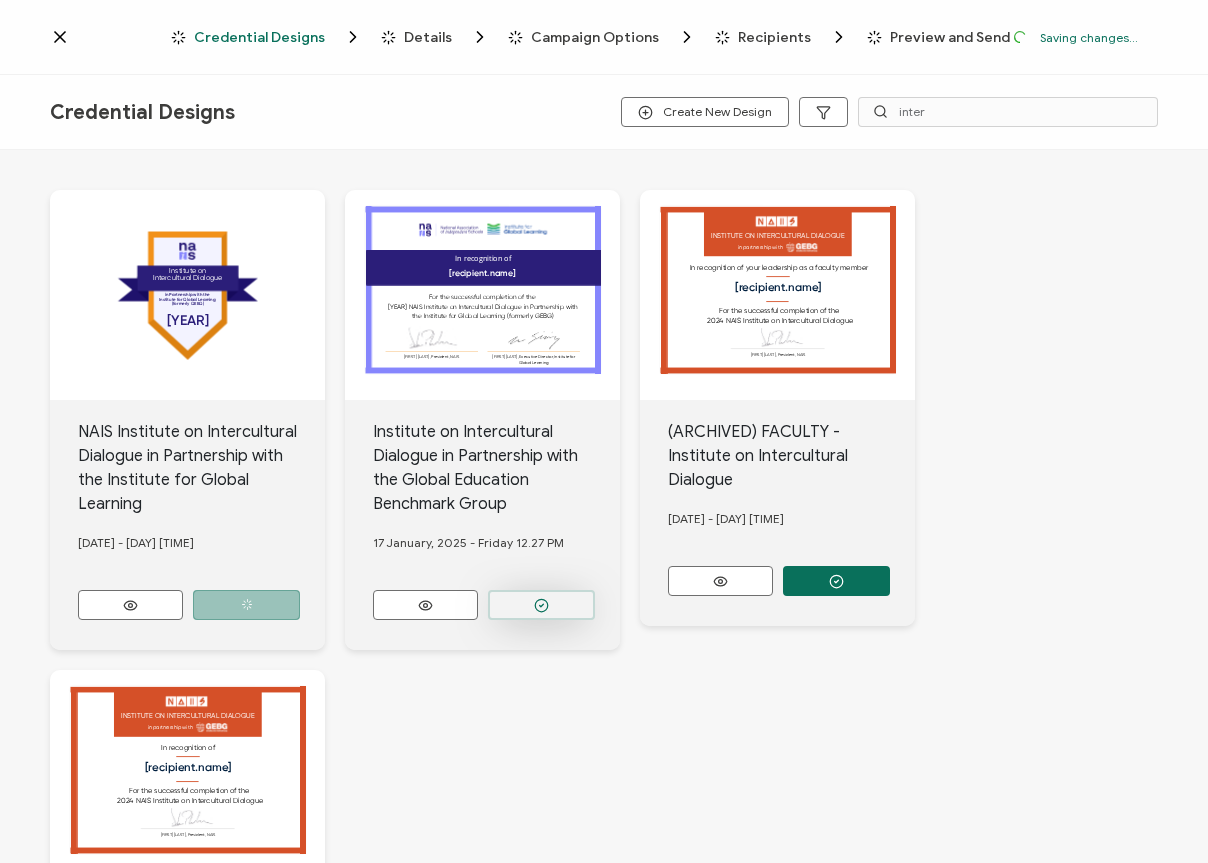 click at bounding box center (246, 605) 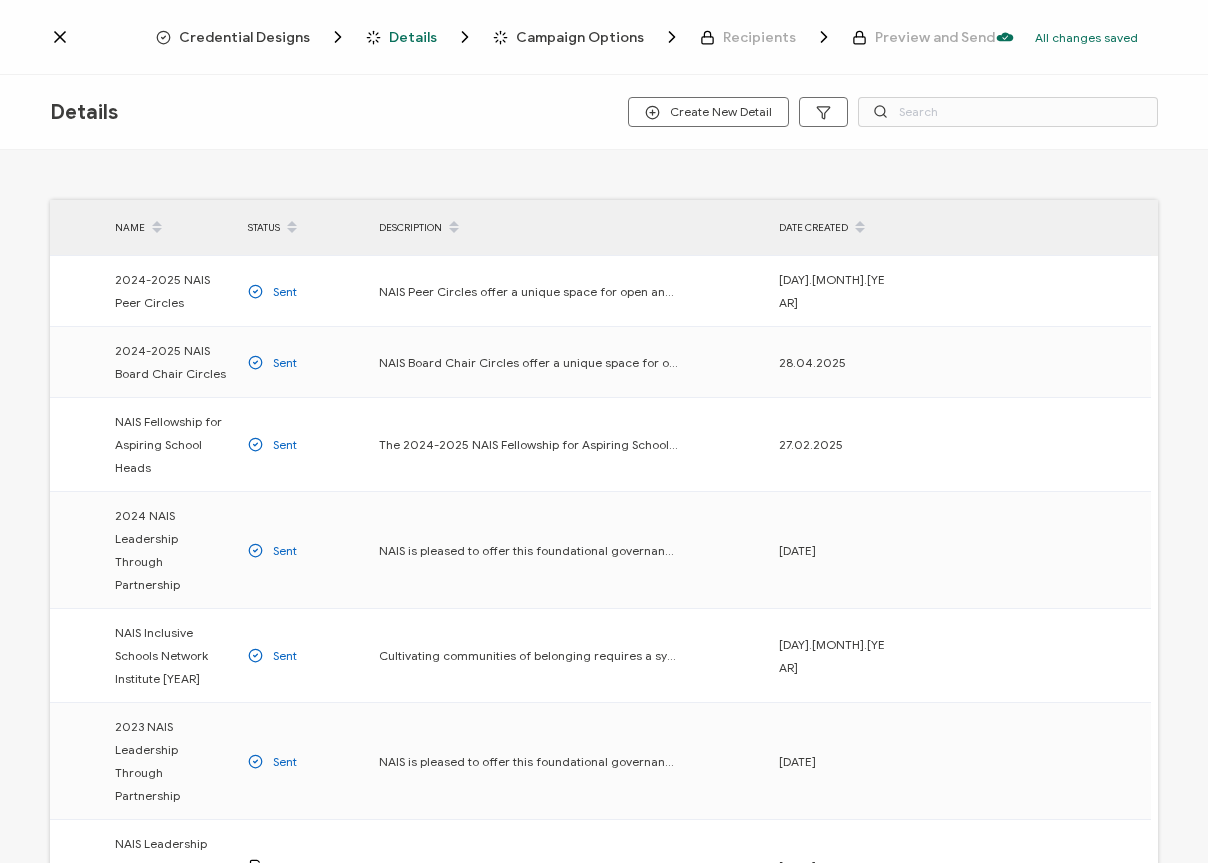 click on "Credential Designs" at bounding box center [244, 37] 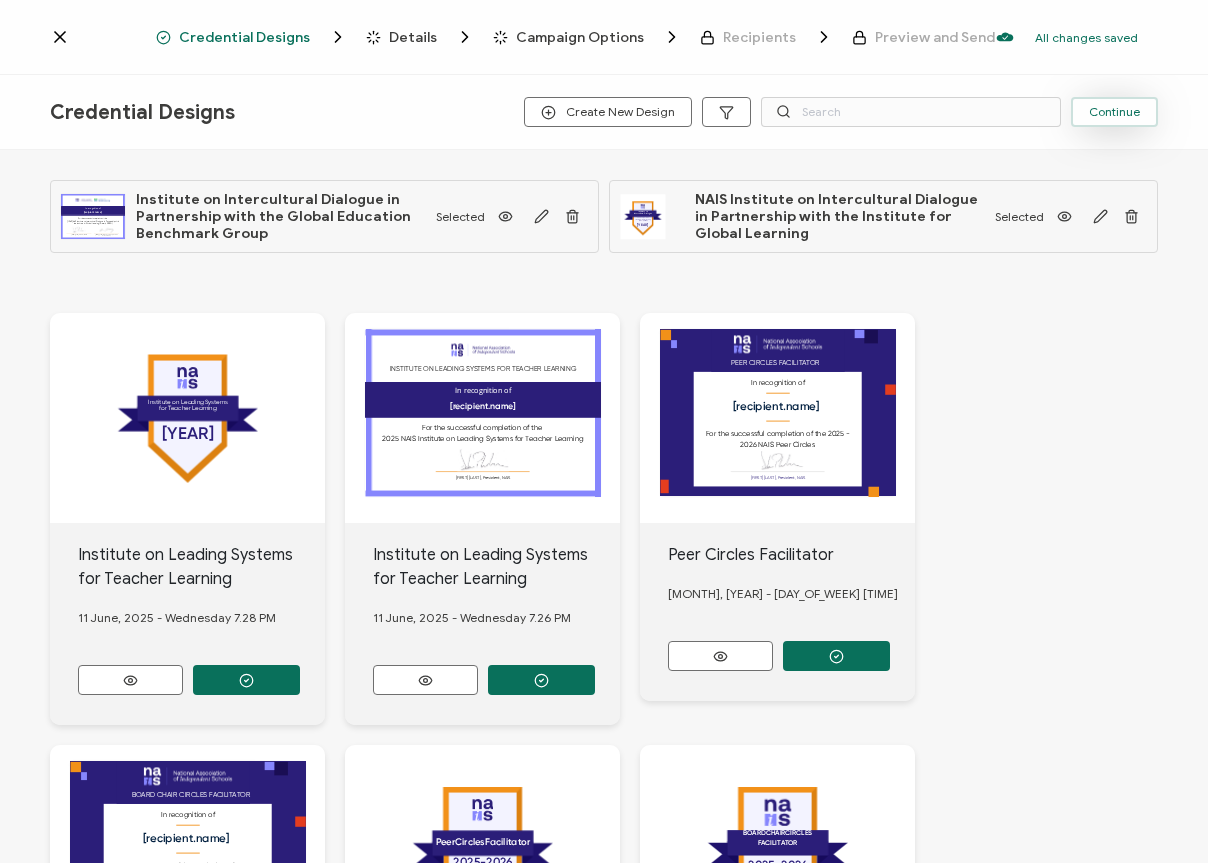 click on "Continue" at bounding box center (1114, 112) 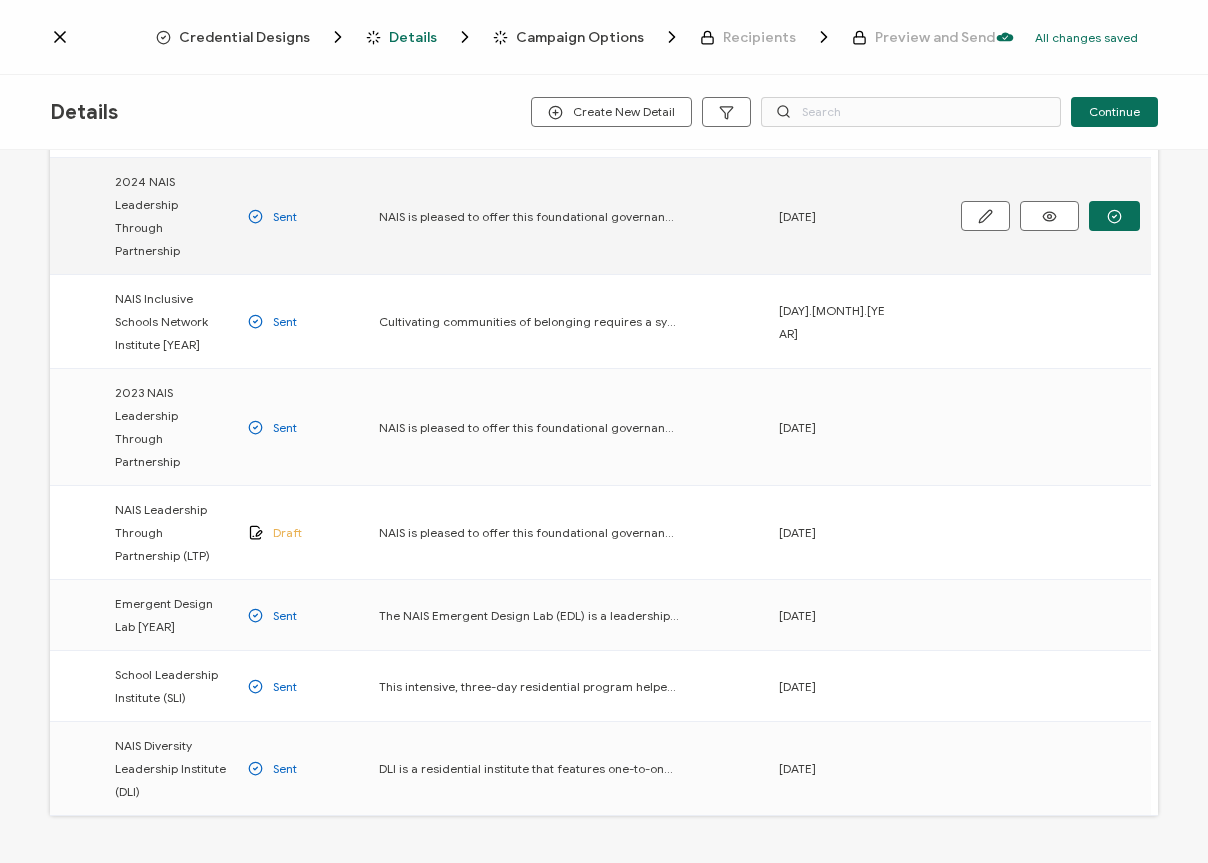 scroll, scrollTop: 335, scrollLeft: 0, axis: vertical 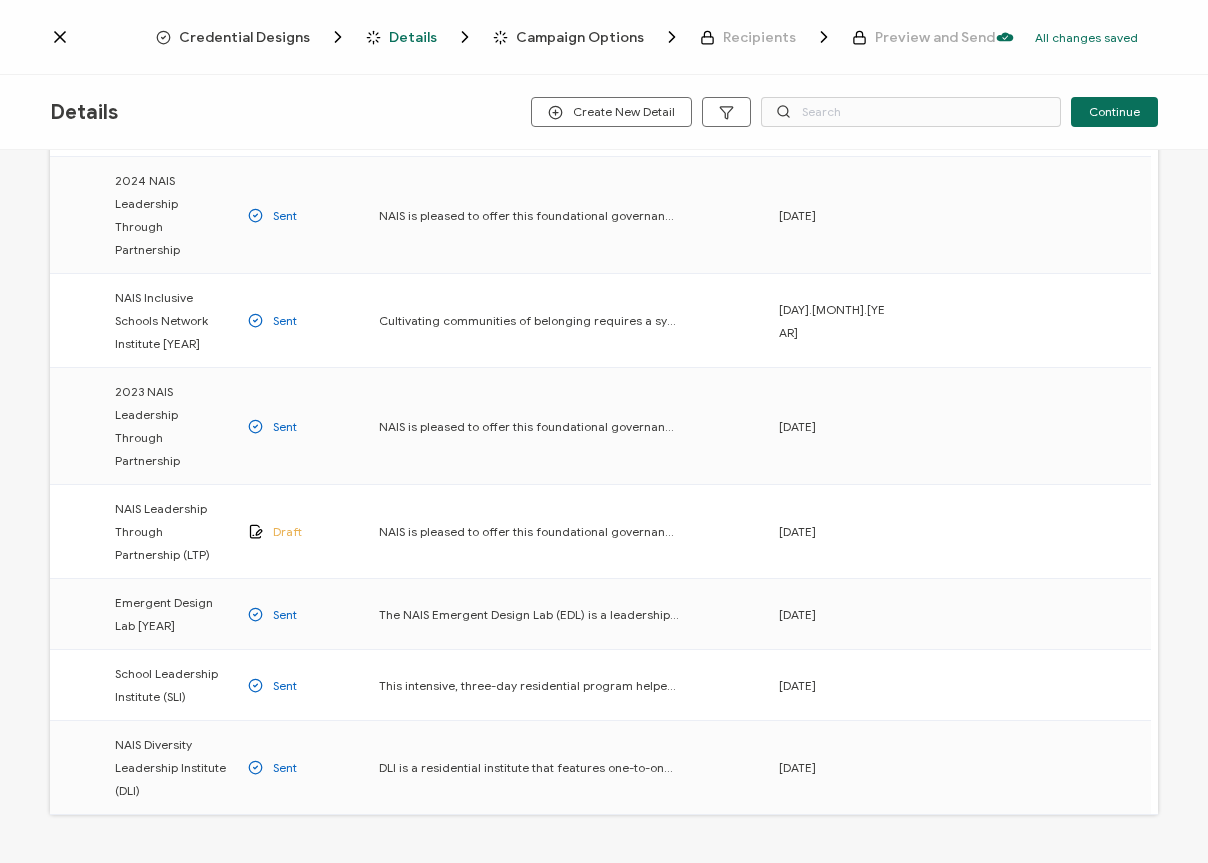 click on "2" at bounding box center [670, 879] 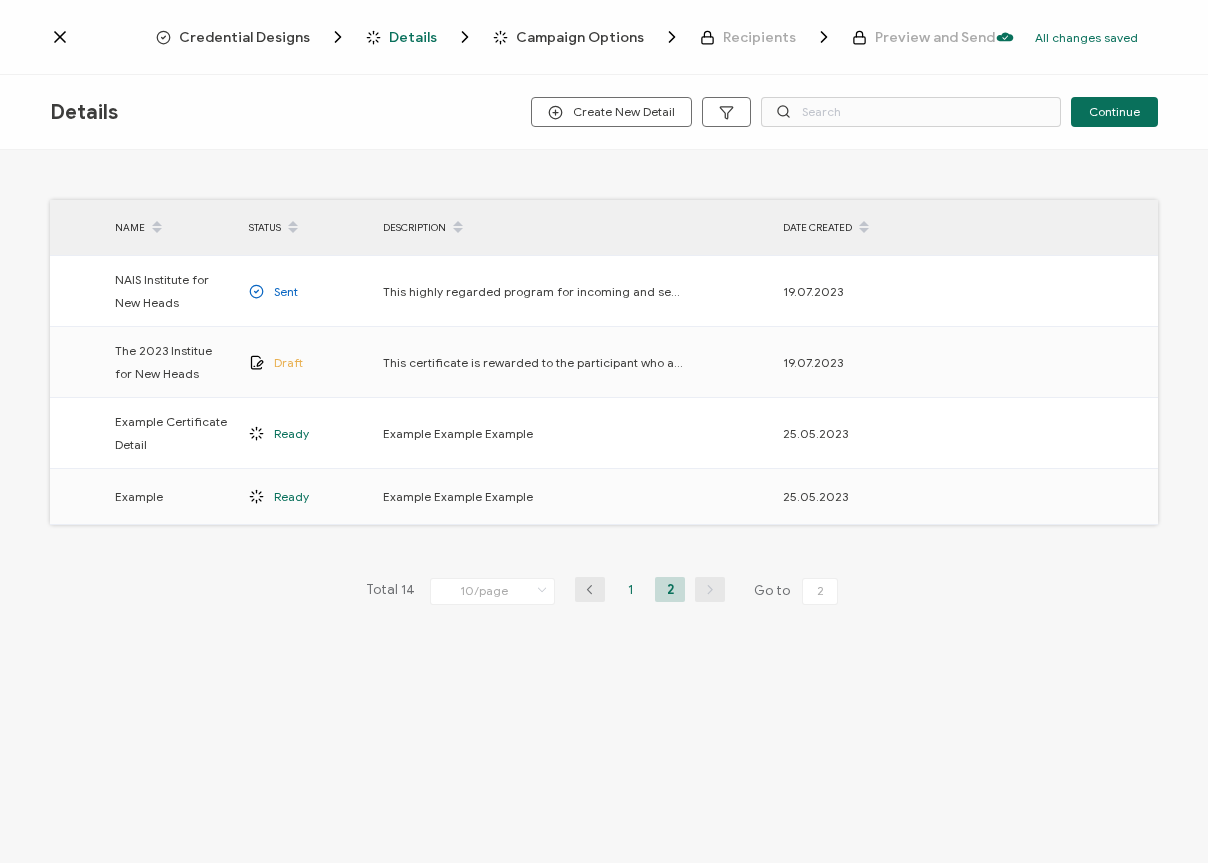 click on "1" at bounding box center (630, 589) 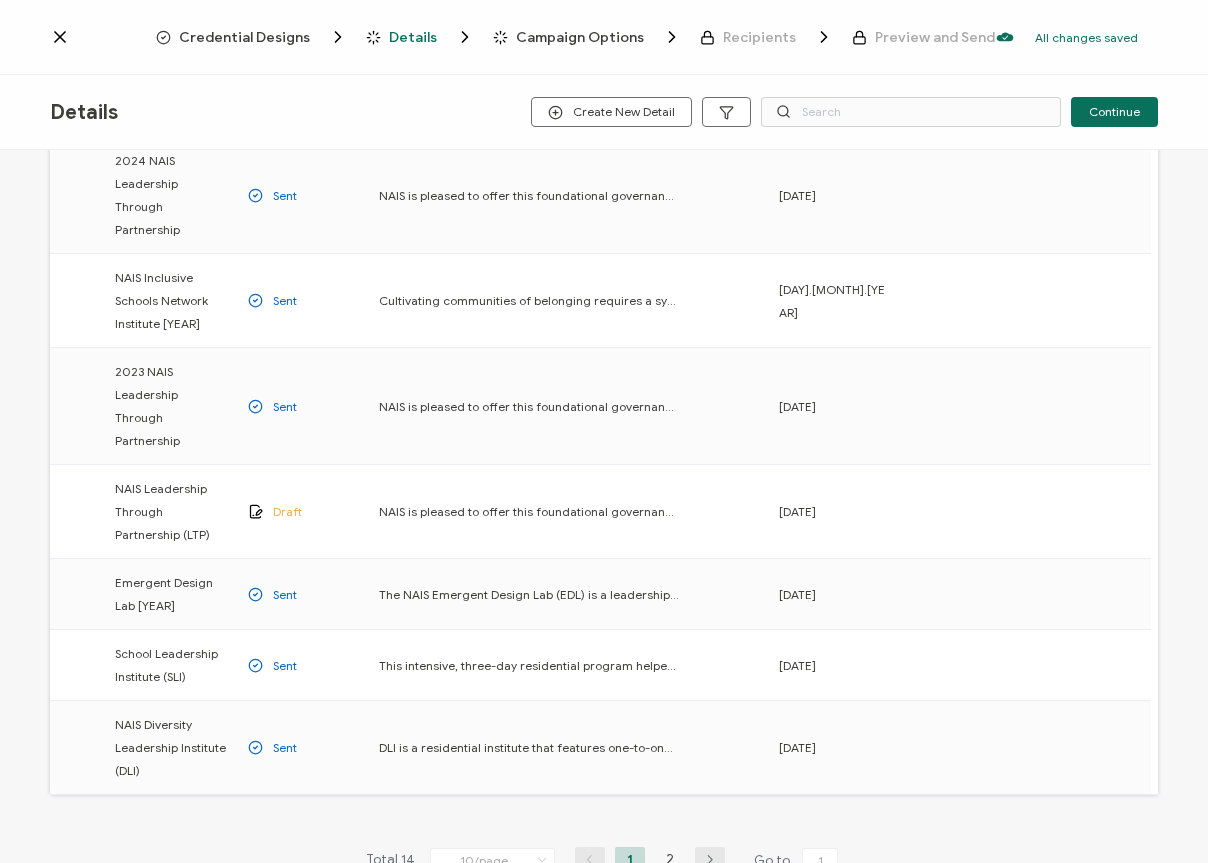 scroll, scrollTop: 358, scrollLeft: 0, axis: vertical 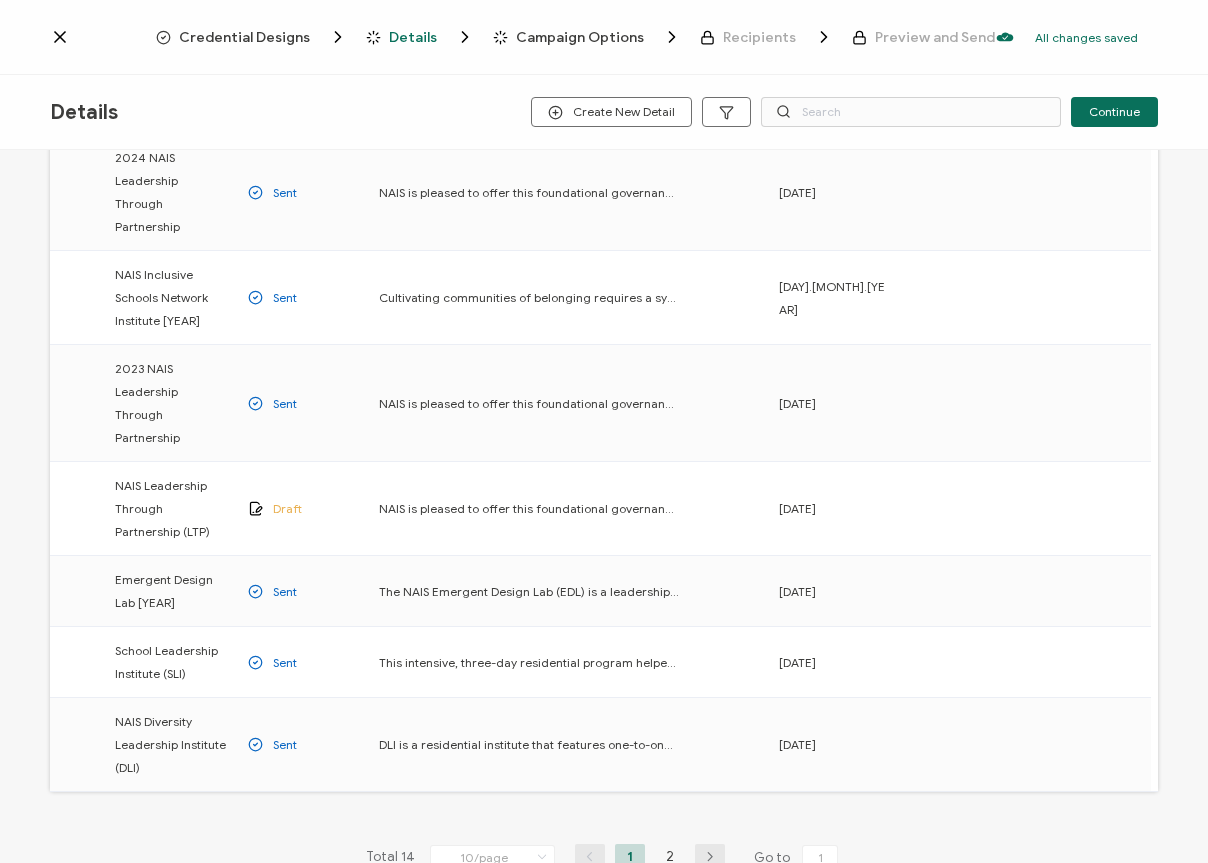click on "Details" at bounding box center [413, 37] 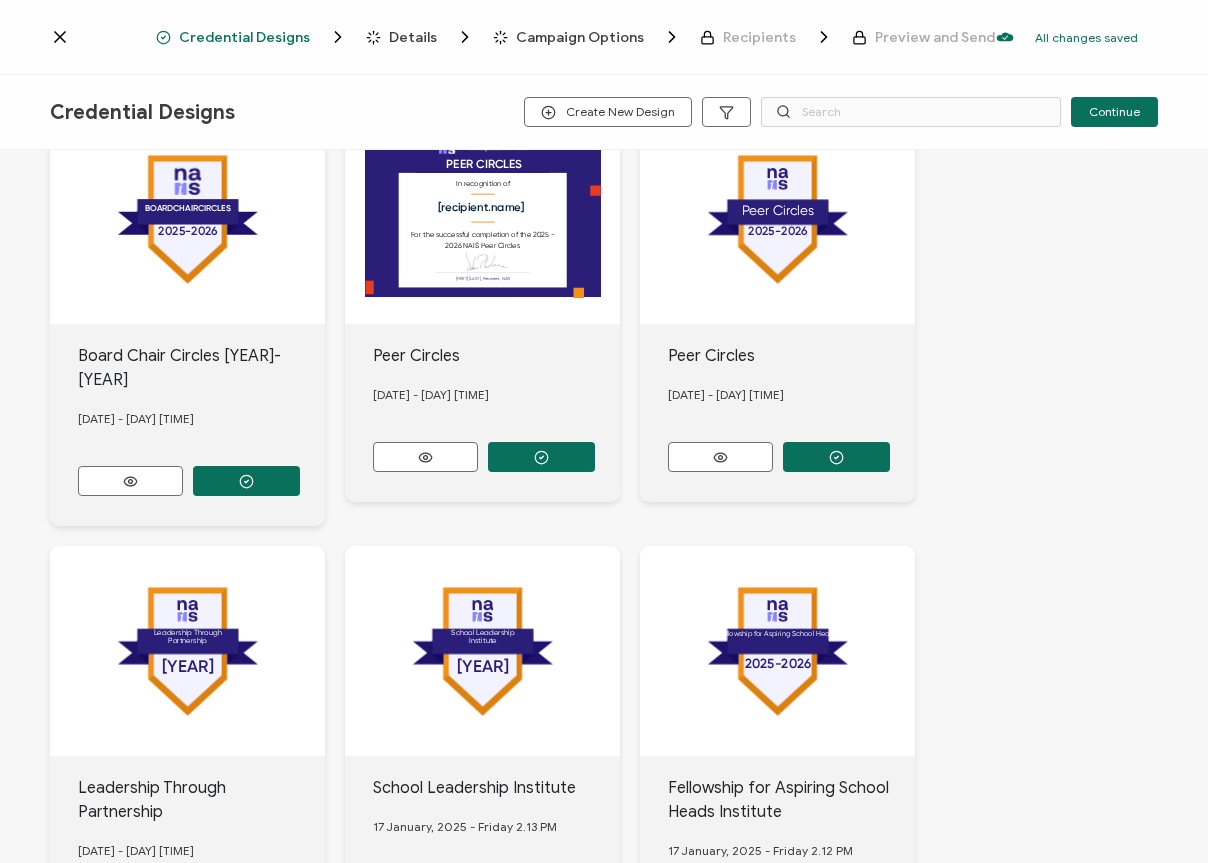 scroll, scrollTop: 1212, scrollLeft: 0, axis: vertical 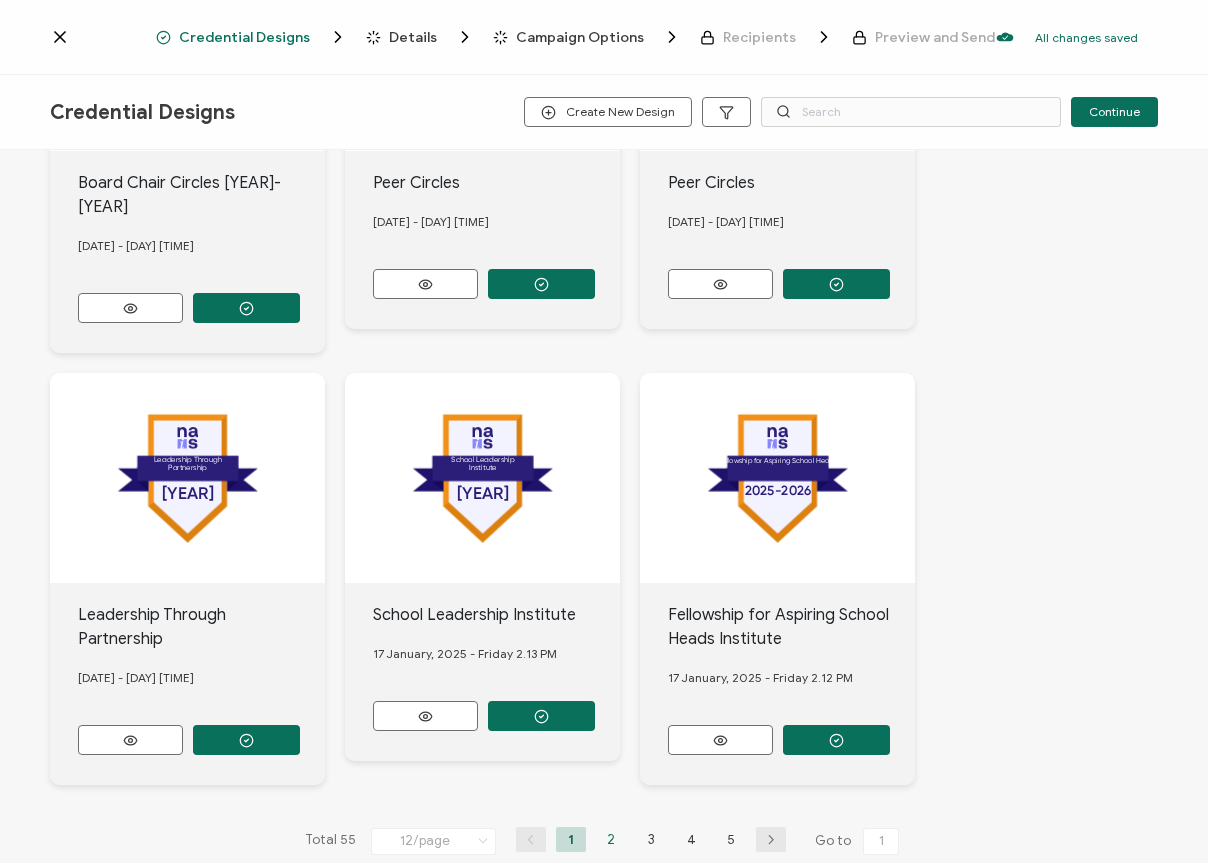 click on "2" at bounding box center [611, 839] 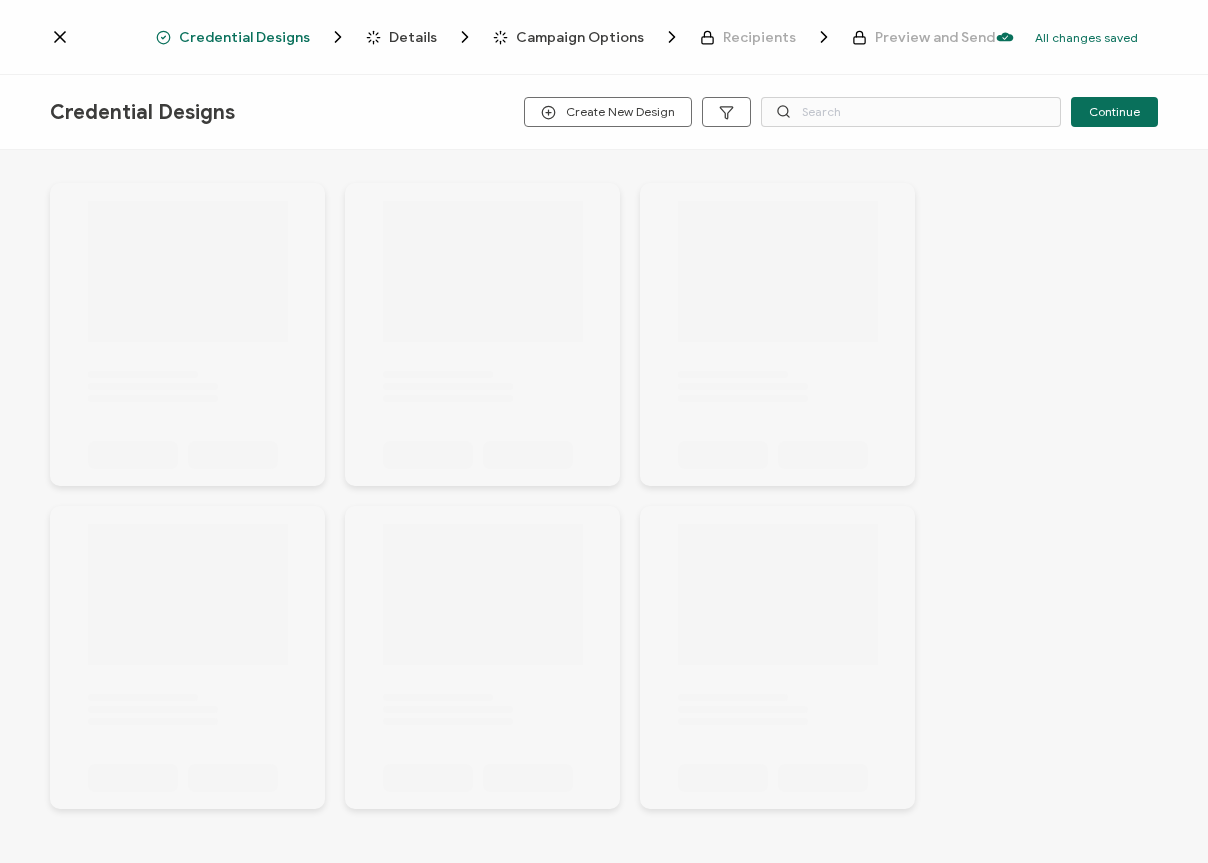 scroll, scrollTop: 1212, scrollLeft: 0, axis: vertical 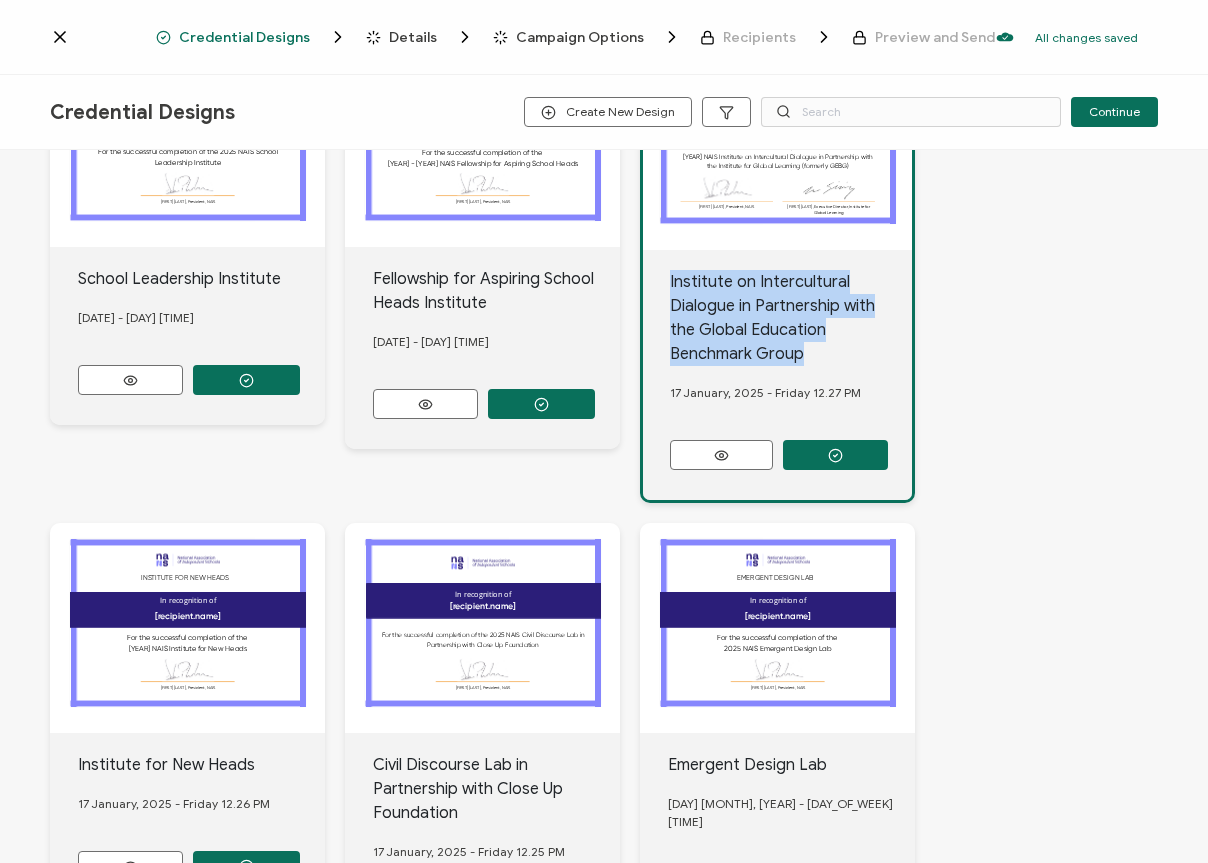 drag, startPoint x: 670, startPoint y: 251, endPoint x: 832, endPoint y: 330, distance: 180.23596 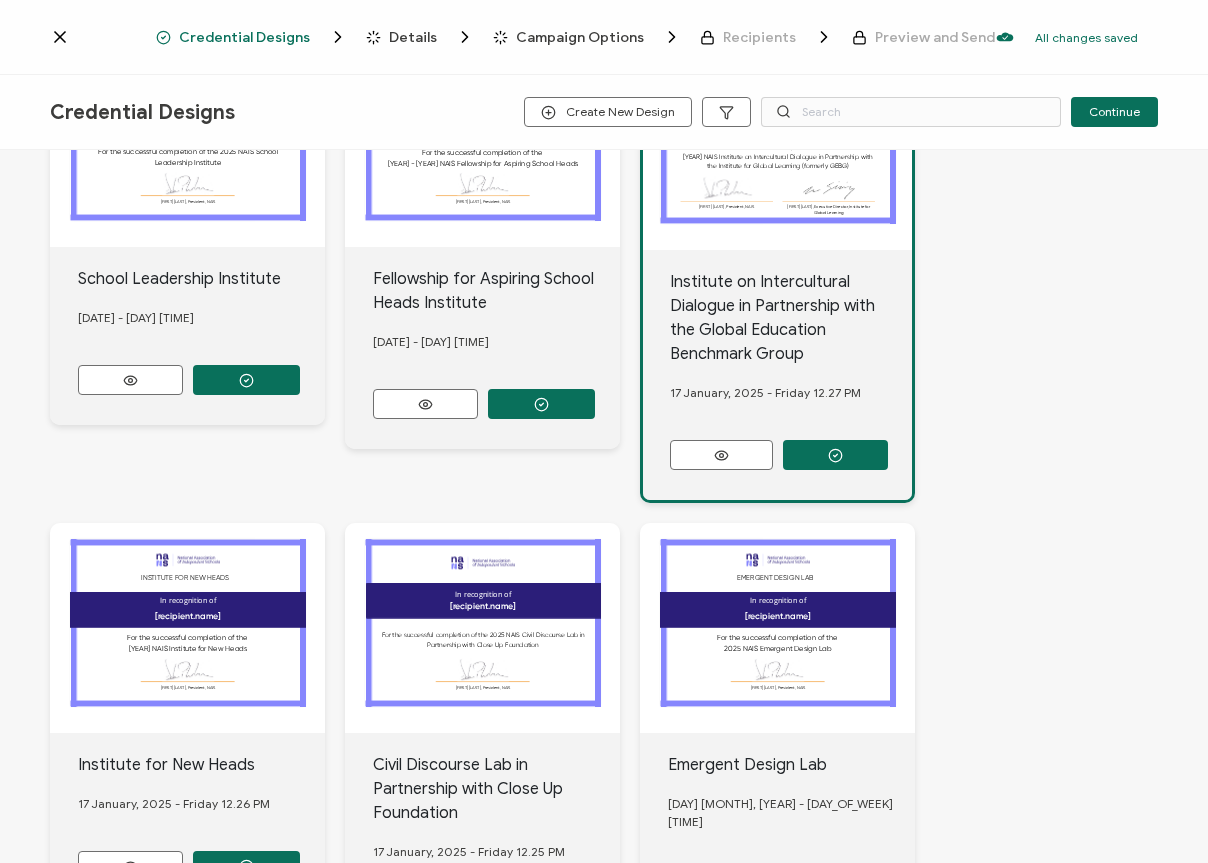 click 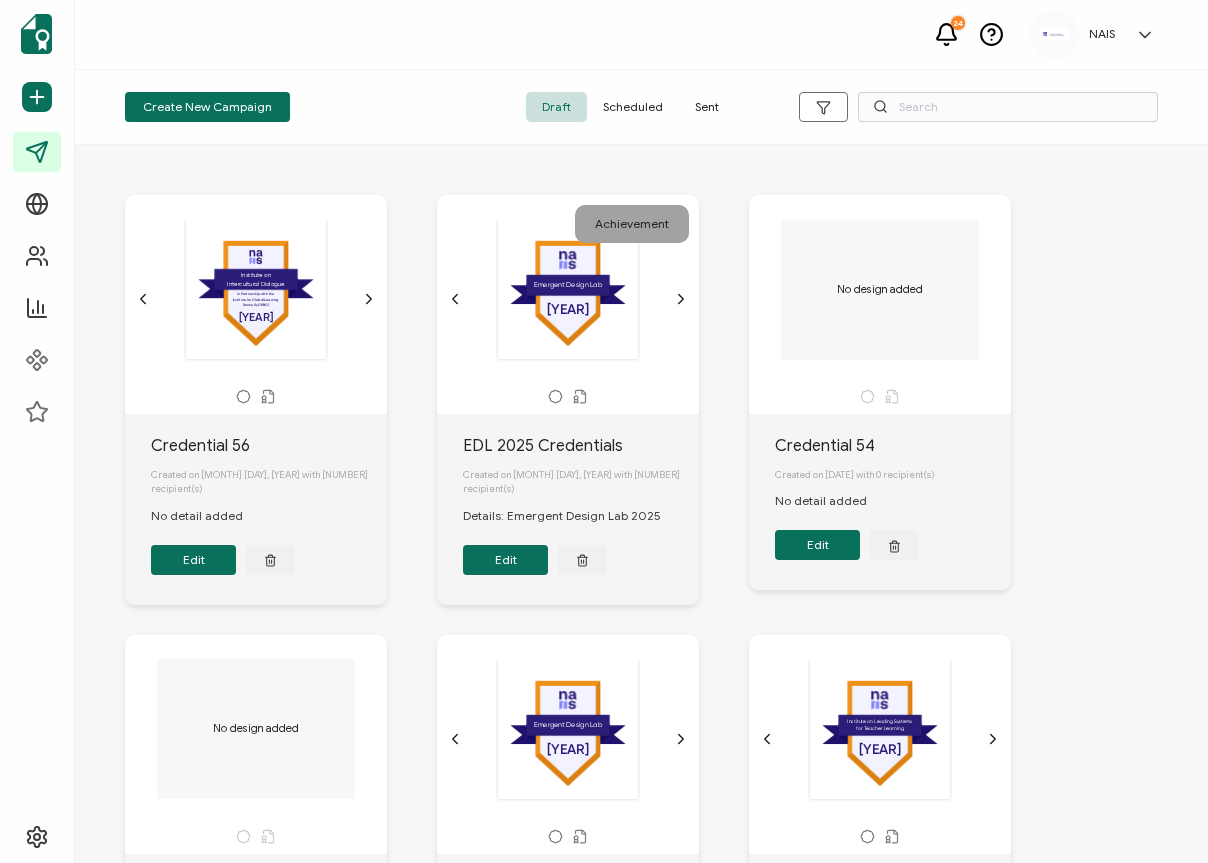 click on "Sent" at bounding box center (707, 107) 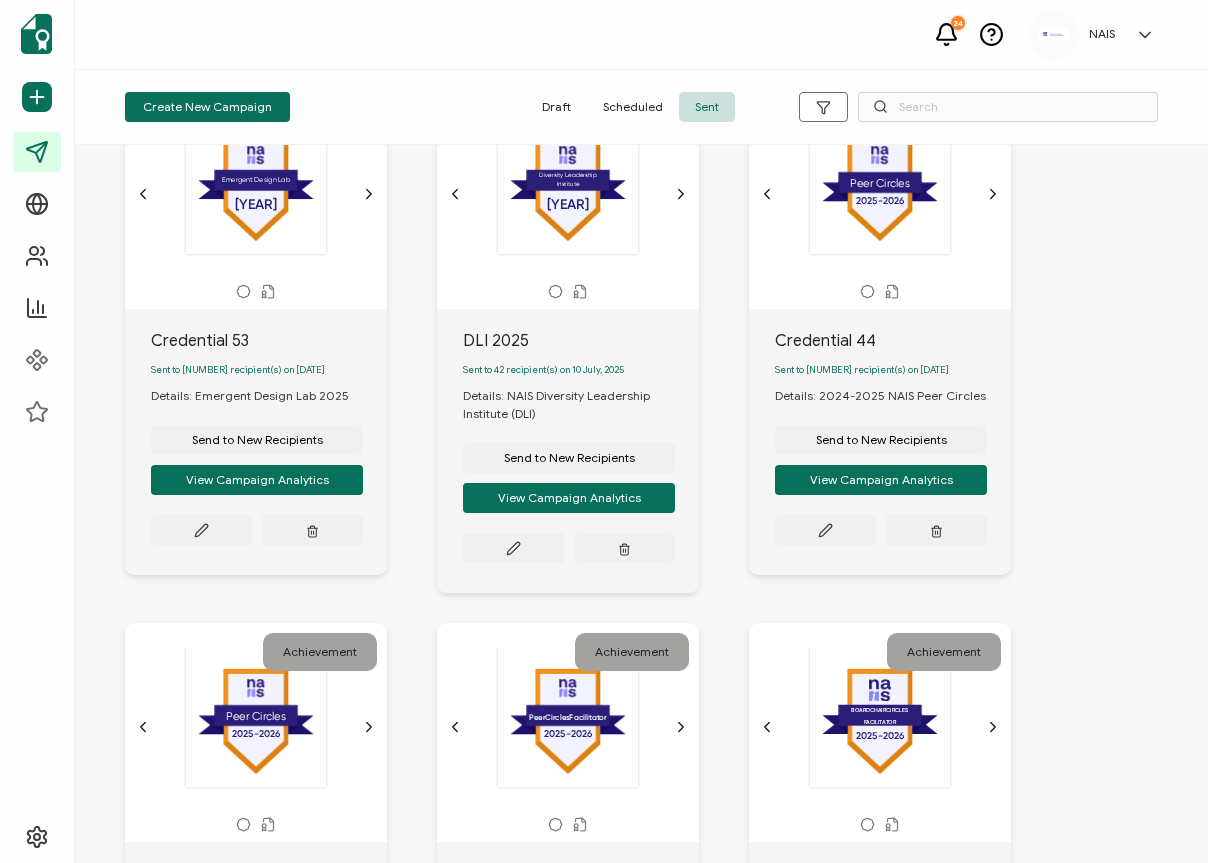 scroll, scrollTop: 104, scrollLeft: 0, axis: vertical 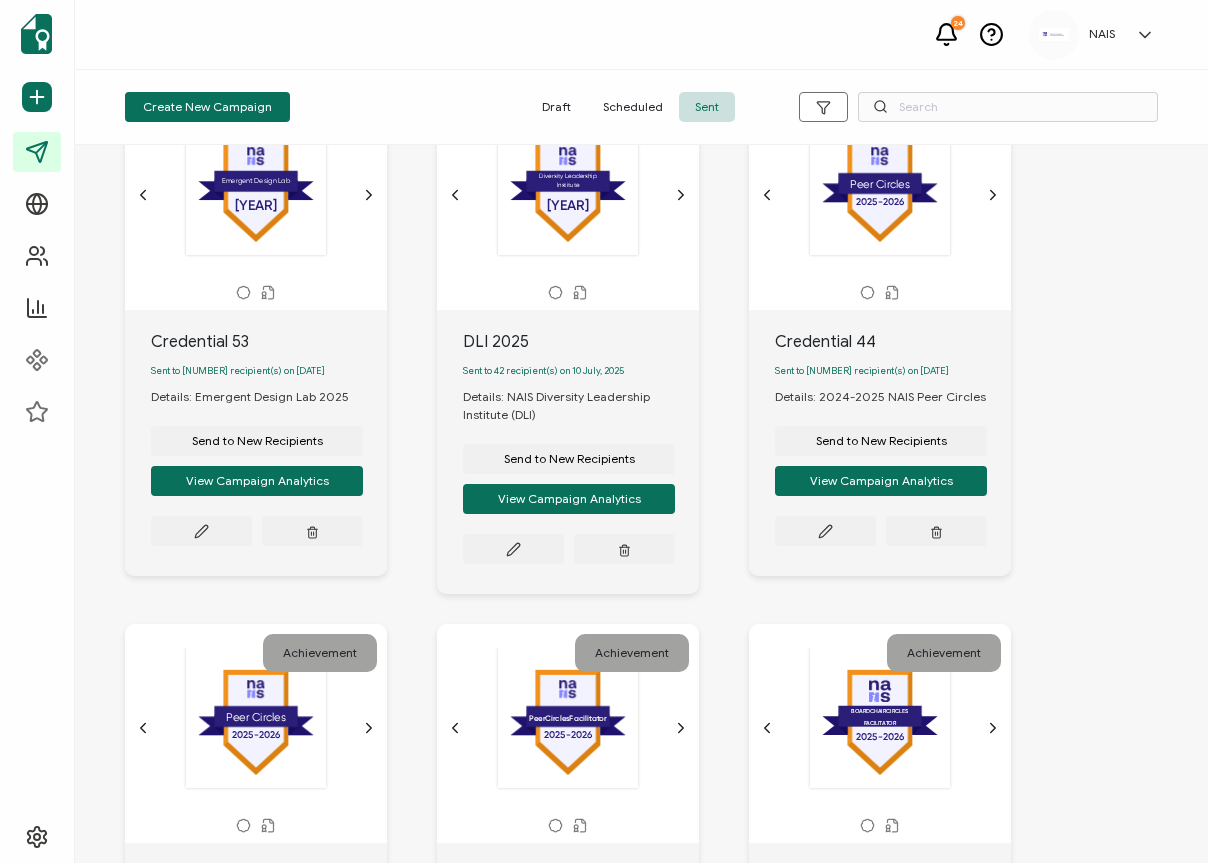 click on "Achievement
2025             .bfecdf1d-787b-46fb-8dd5-4212b8166d5c{}.b22bcc8b-f444-498d-b616-7d581d72f378{}.b7db25bc-7f58-40b2-8cfd-30f0a330faa8{}             Emergent Design Lab                EMERGENT DESIGN LAB                                The recipient’s full name, which will be automatically filled based on the information uploaded when adding recipients or lists.   [recipient.name]         For the successful completion of the
2025 NAIS Emergent Design Lab               Debra P. Wilson, President, NAIS                     In recognition of                                    Credential 53   Sent to 37 recipient(s) on 15 July, 2025
Details: Emergent Design Lab 2025
Send to New Recipients
View Campaign Analytics
Achievement
2025                         Diversity Leadership
Institute" at bounding box center [641, 1158] 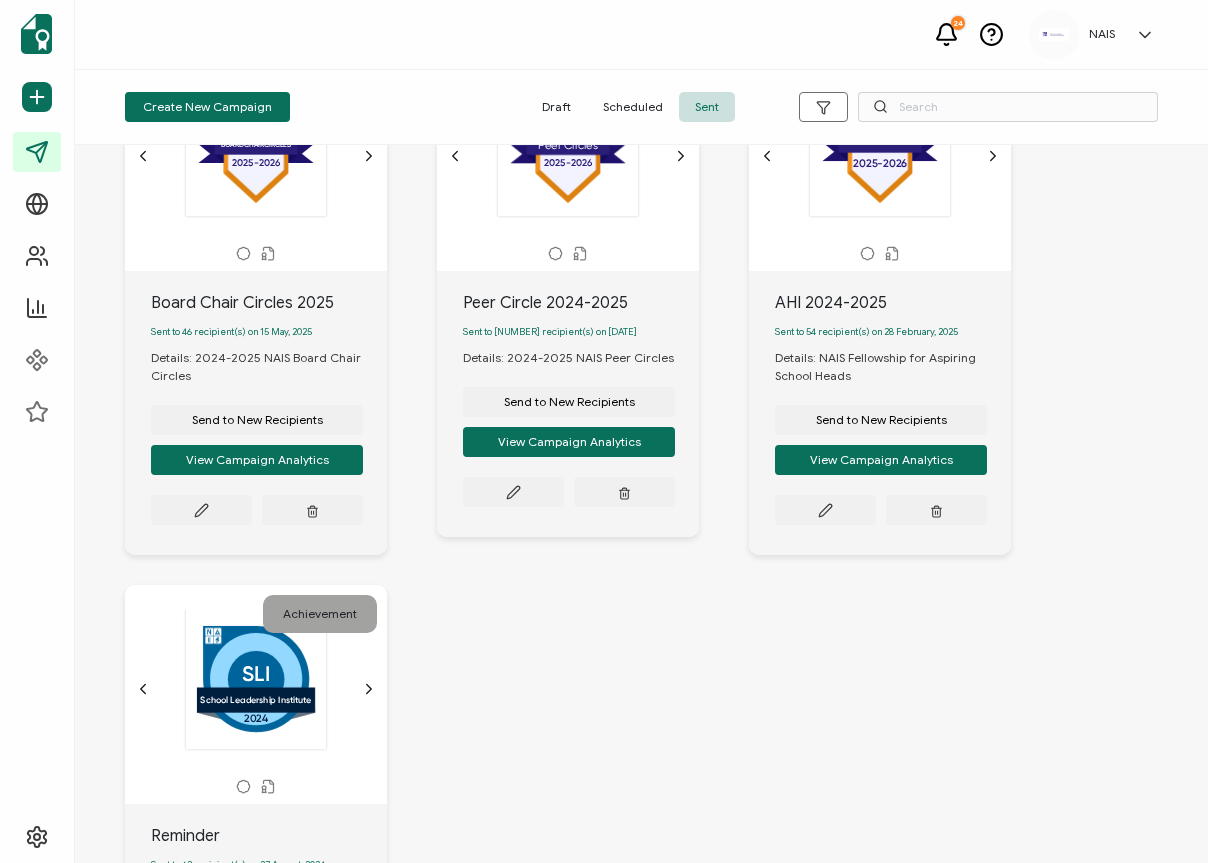 scroll, scrollTop: 1248, scrollLeft: 0, axis: vertical 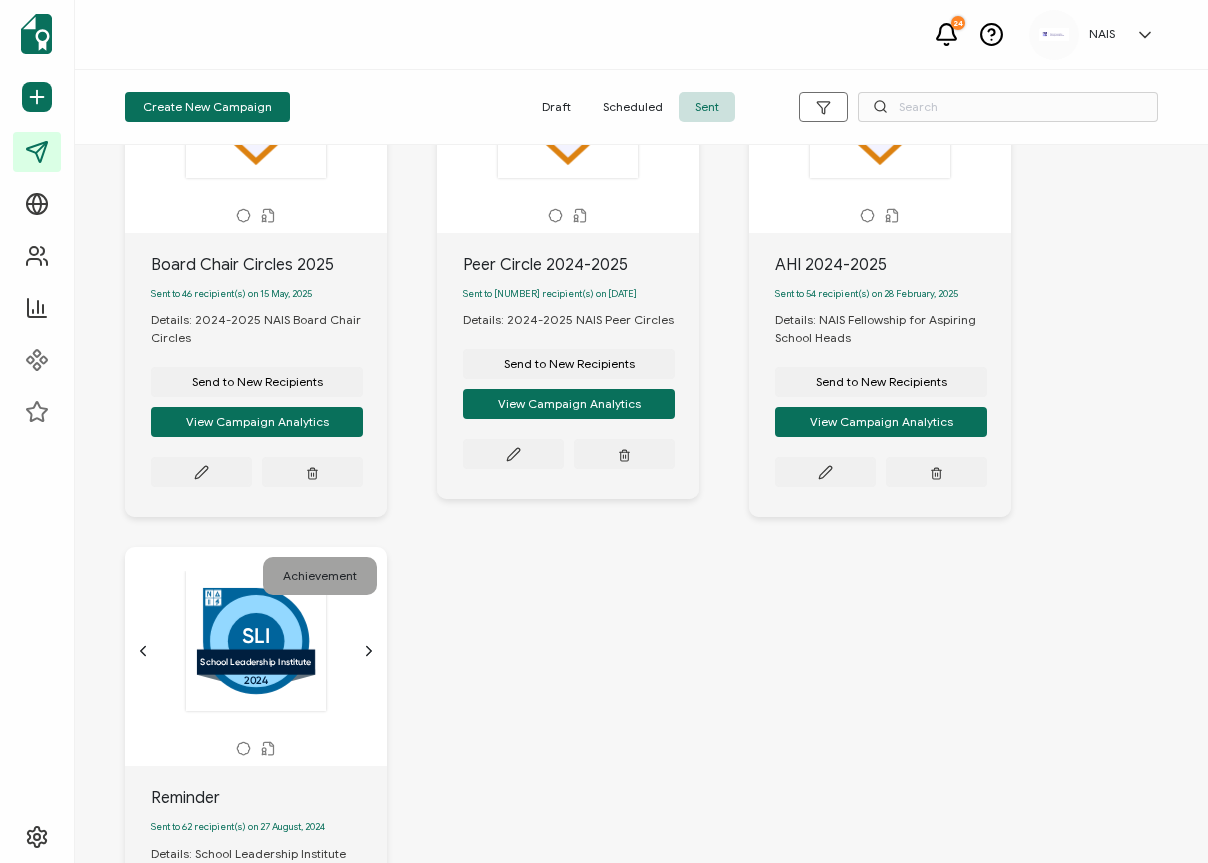 click on "Achievement
2025             .bfecdf1d-787b-46fb-8dd5-4212b8166d5c{}.b22bcc8b-f444-498d-b616-7d581d72f378{}.b7db25bc-7f58-40b2-8cfd-30f0a330faa8{}             Emergent Design Lab                EMERGENT DESIGN LAB                                The recipient’s full name, which will be automatically filled based on the information uploaded when adding recipients or lists.   [recipient.name]         For the successful completion of the
2025 NAIS Emergent Design Lab               Debra P. Wilson, President, NAIS                     In recognition of                                    Credential 53   Sent to 37 recipient(s) on 15 July, 2025
Details: Emergent Design Lab 2025
Send to New Recipients
View Campaign Analytics
Achievement
2025                         Diversity Leadership
Institute" at bounding box center (641, 14) 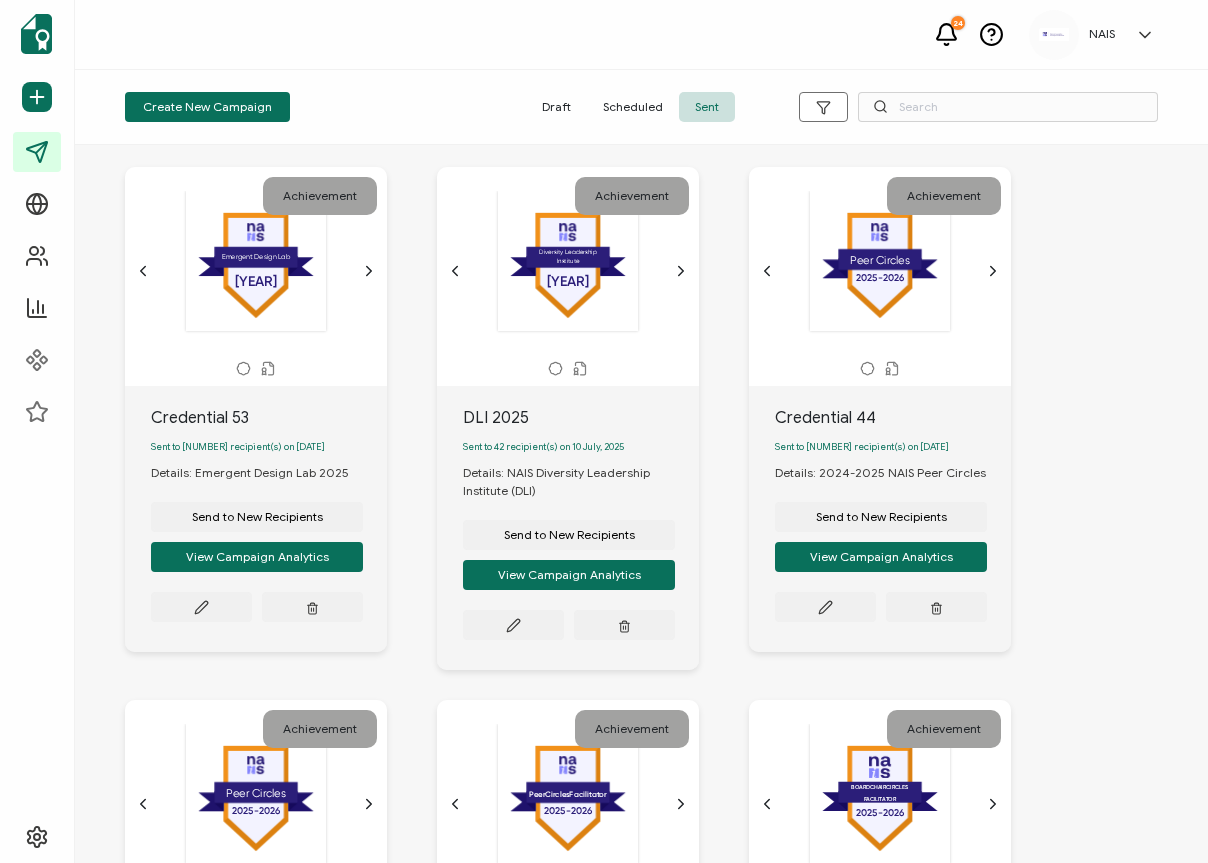 scroll, scrollTop: 334, scrollLeft: 0, axis: vertical 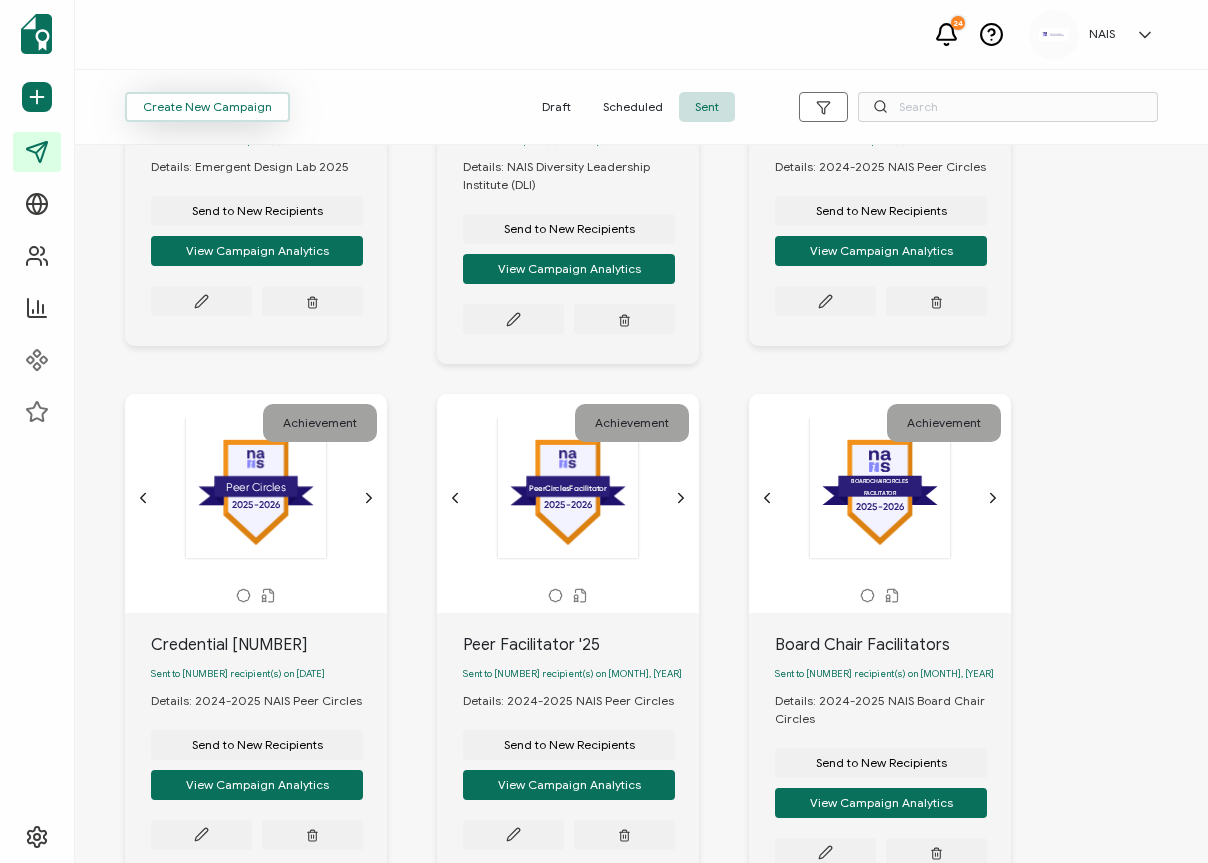 click on "Create New Campaign" at bounding box center (207, 107) 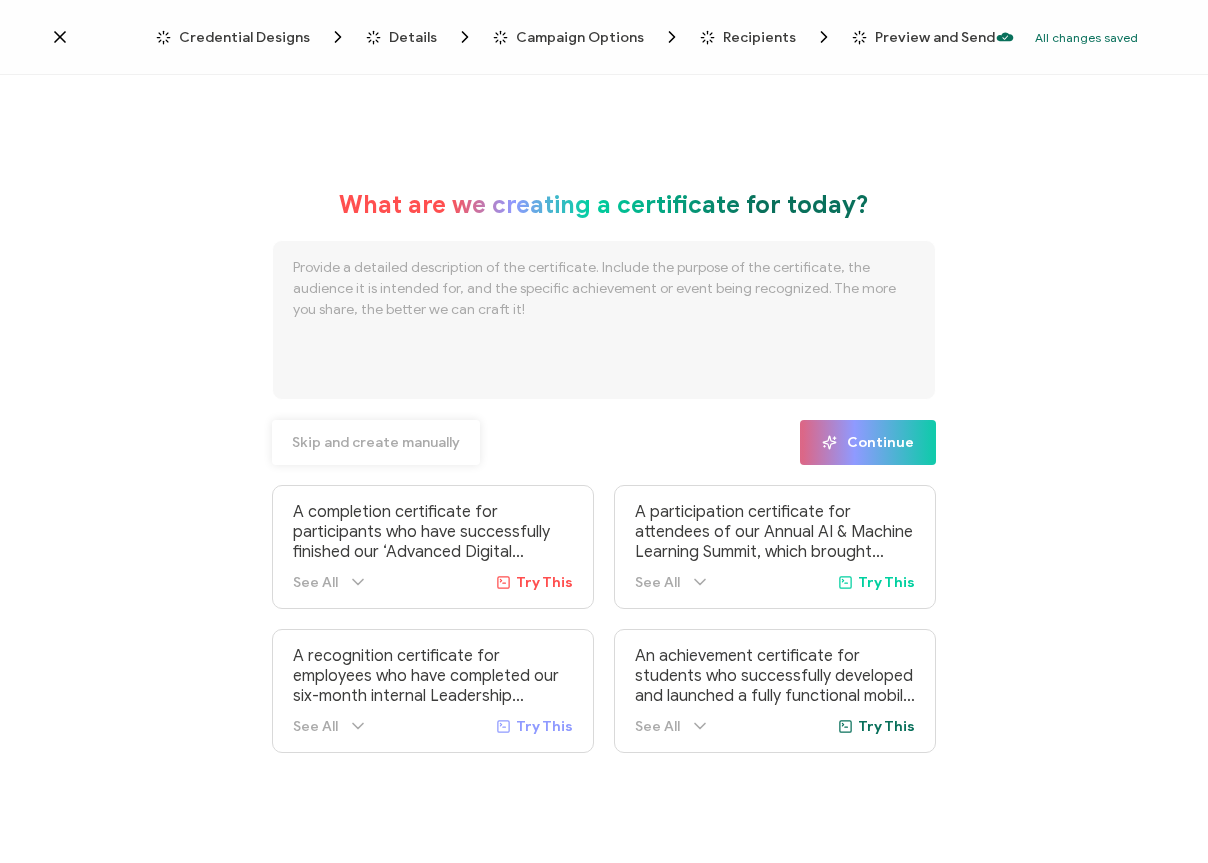 click on "Skip and create manually" at bounding box center [376, 442] 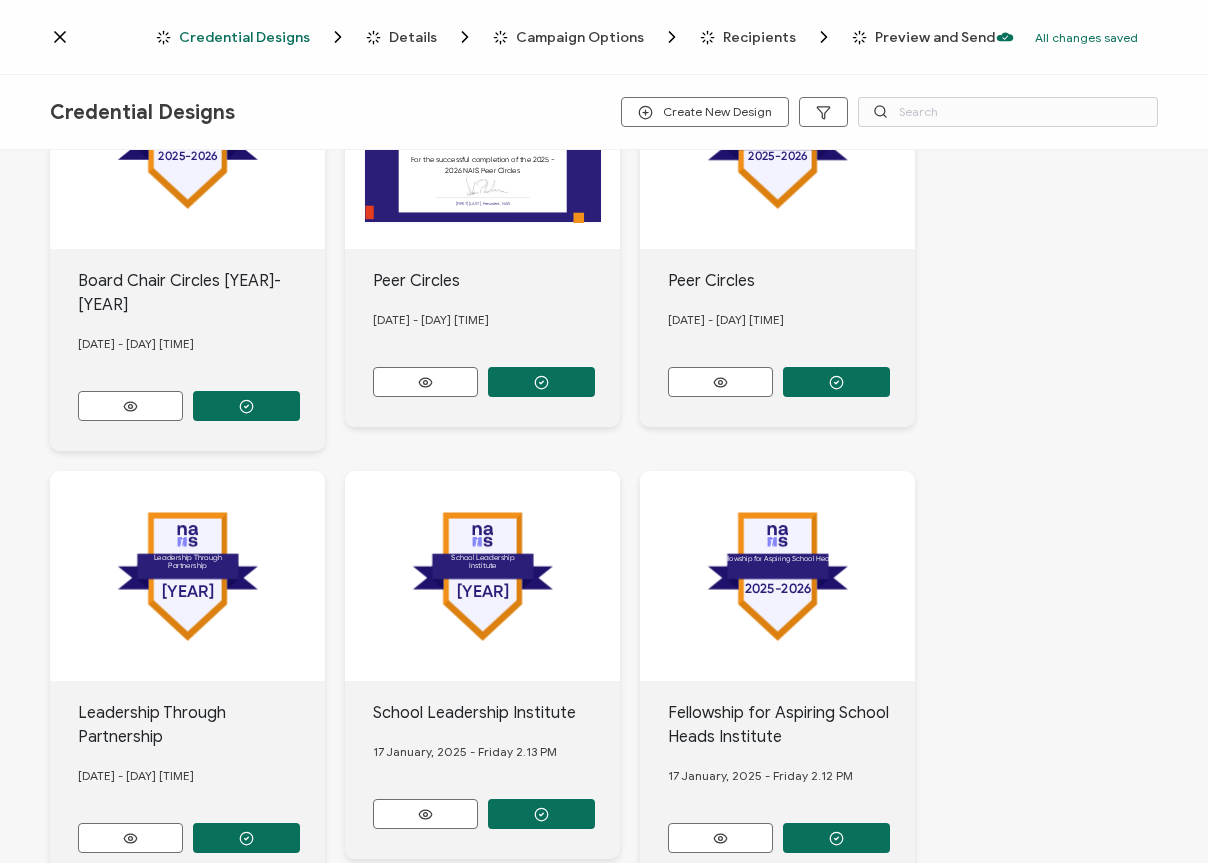 scroll, scrollTop: 1089, scrollLeft: 0, axis: vertical 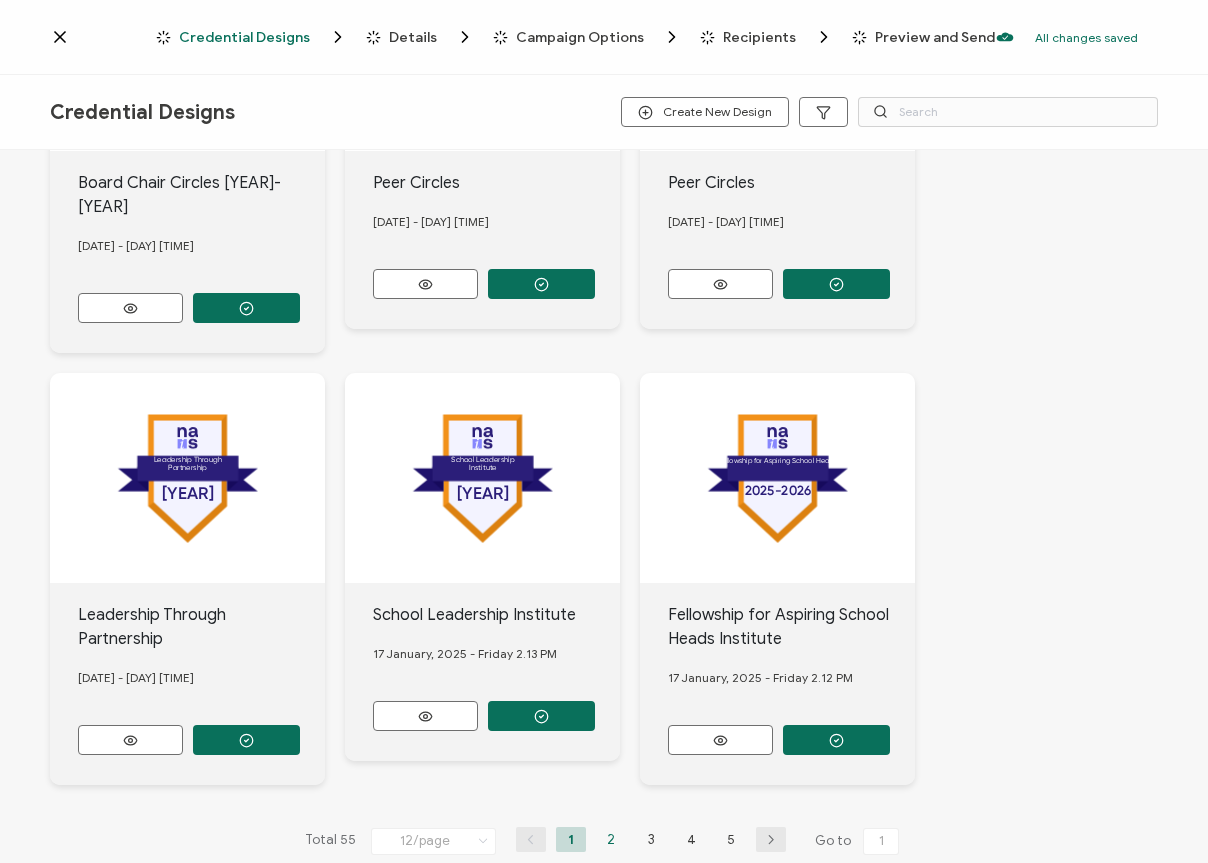 click on "2" at bounding box center (611, 839) 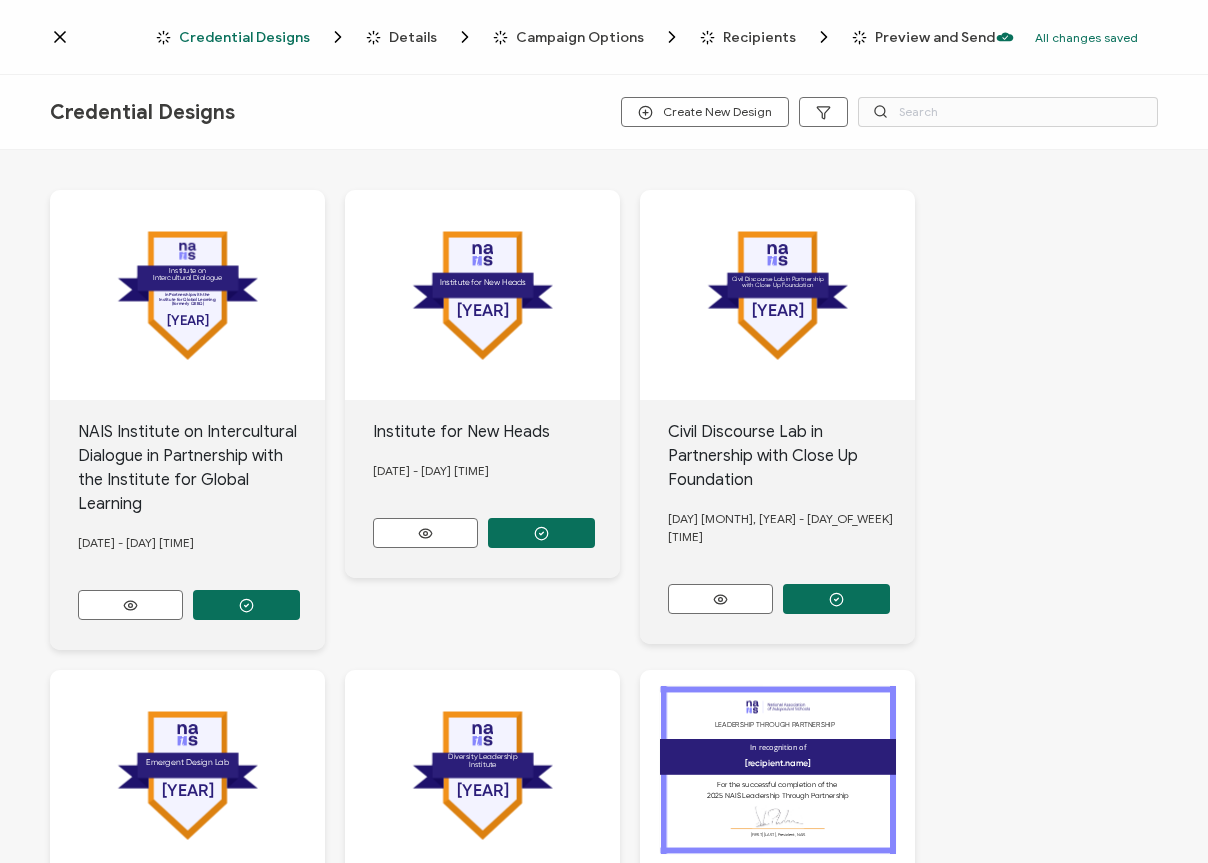 scroll, scrollTop: 25, scrollLeft: 0, axis: vertical 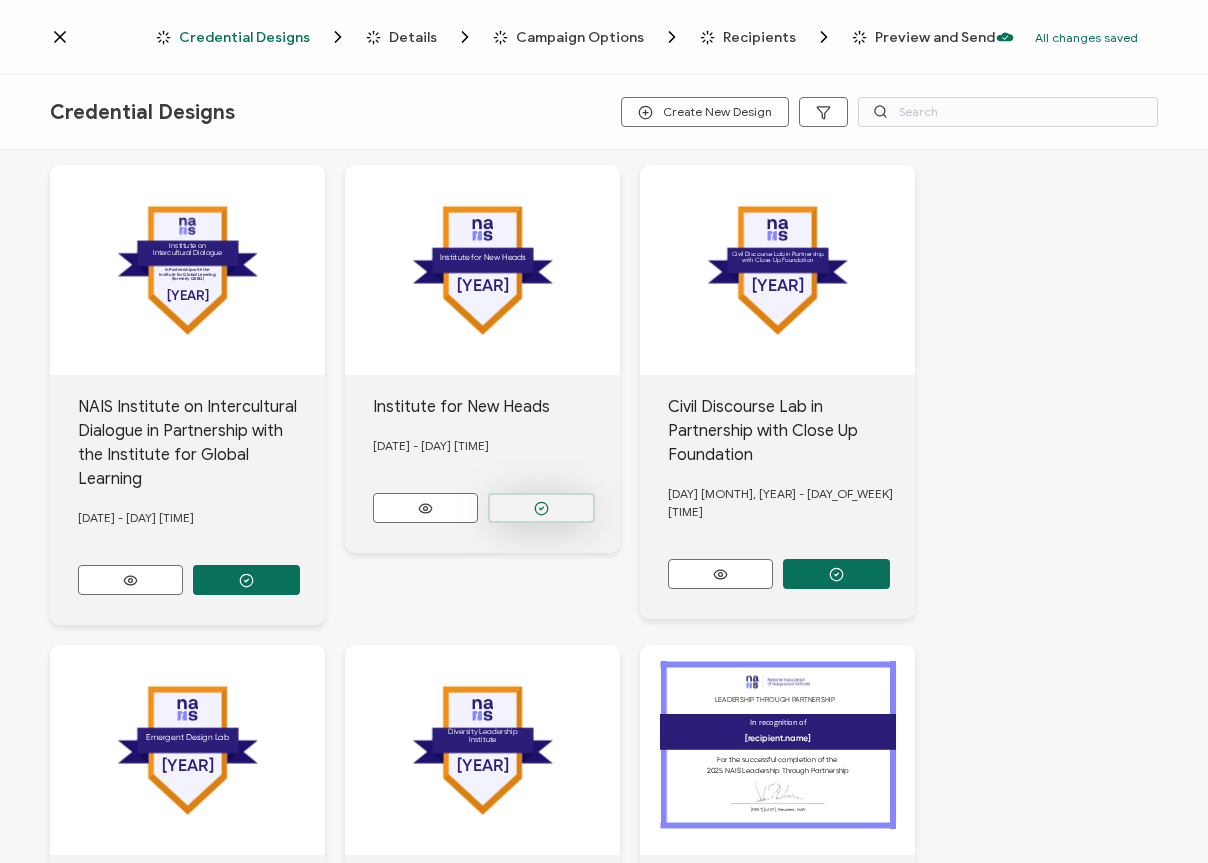 click 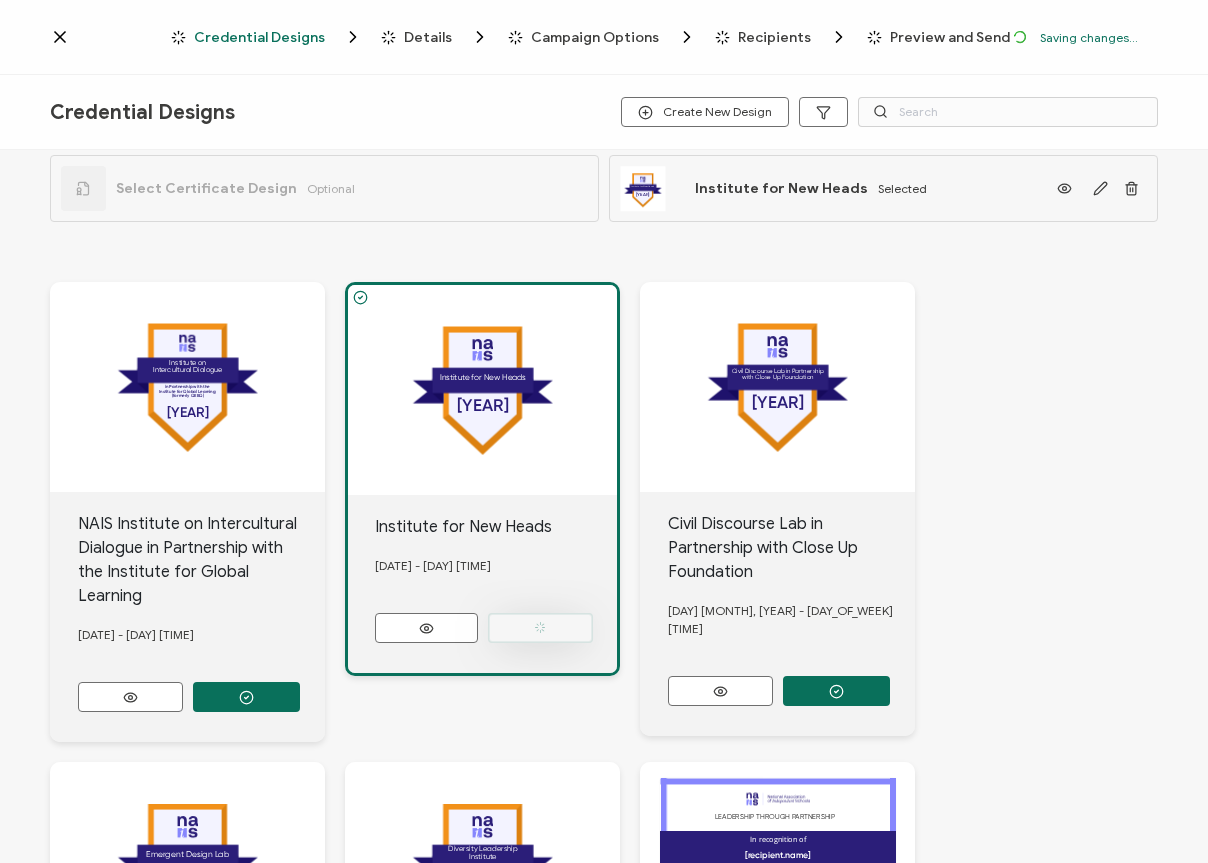 scroll, scrollTop: 142, scrollLeft: 0, axis: vertical 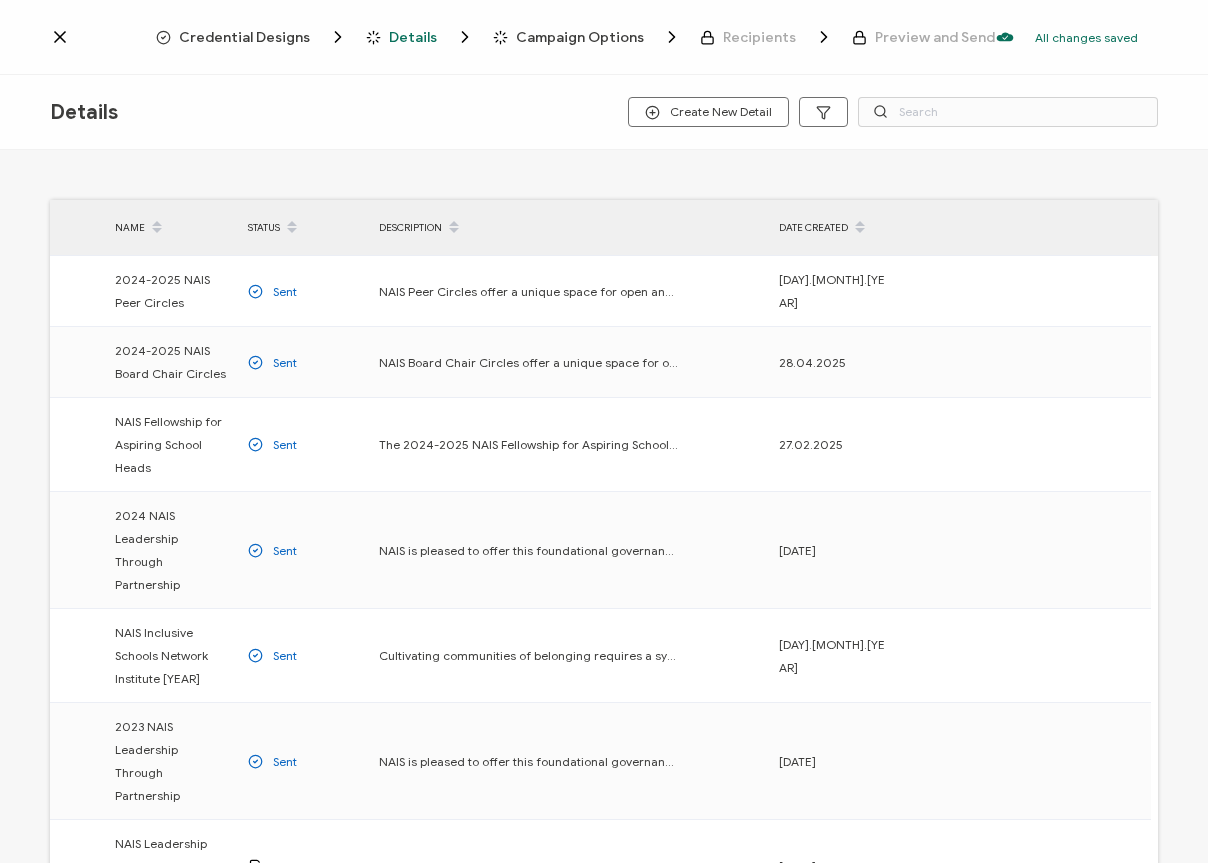 click on "Credential Designs" at bounding box center (244, 37) 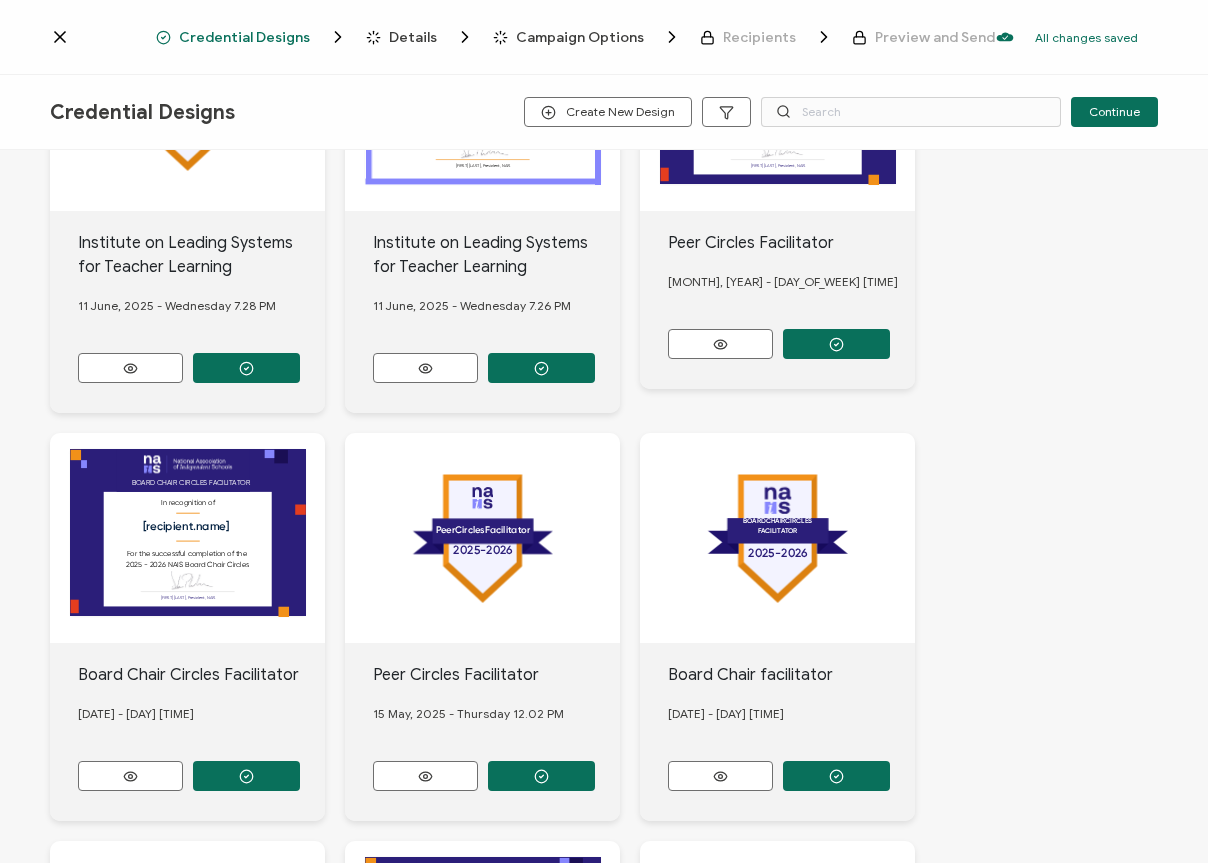 scroll, scrollTop: 1206, scrollLeft: 0, axis: vertical 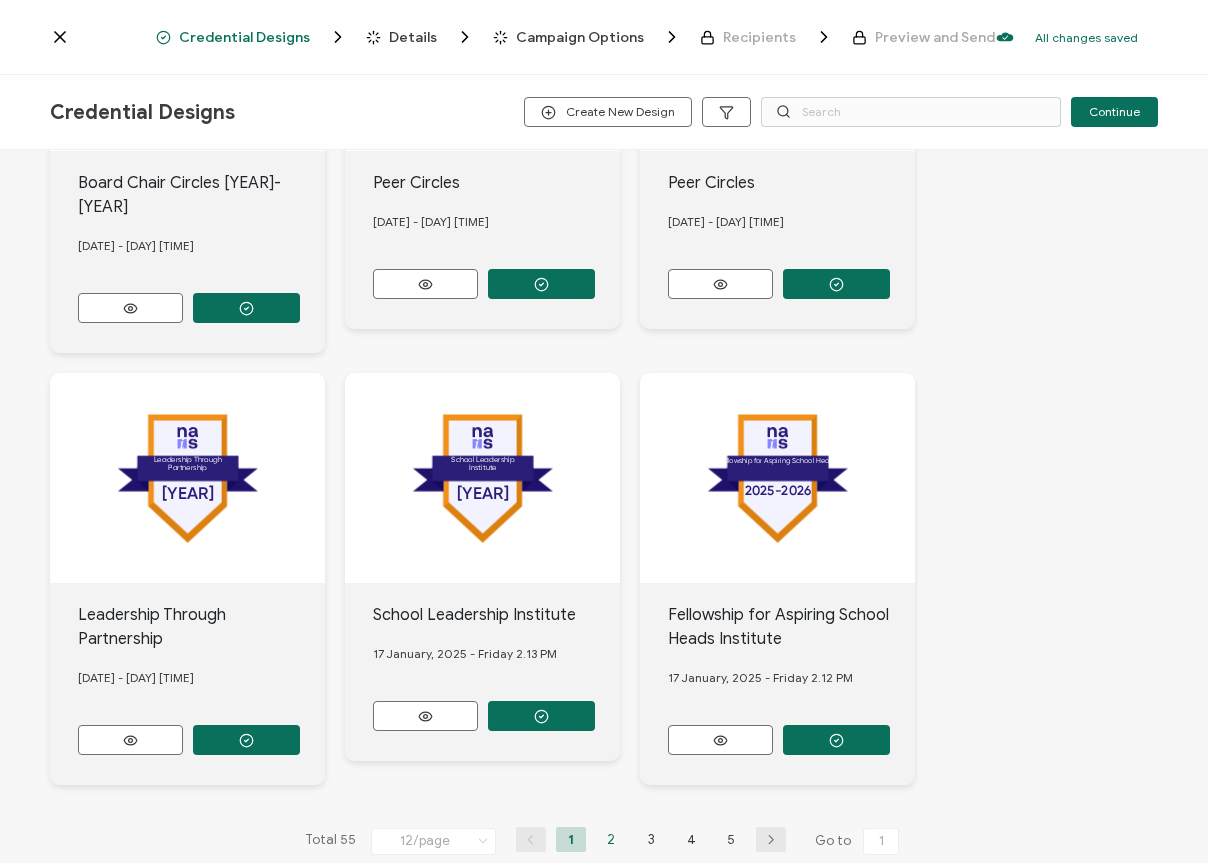 click on "2" at bounding box center [611, 839] 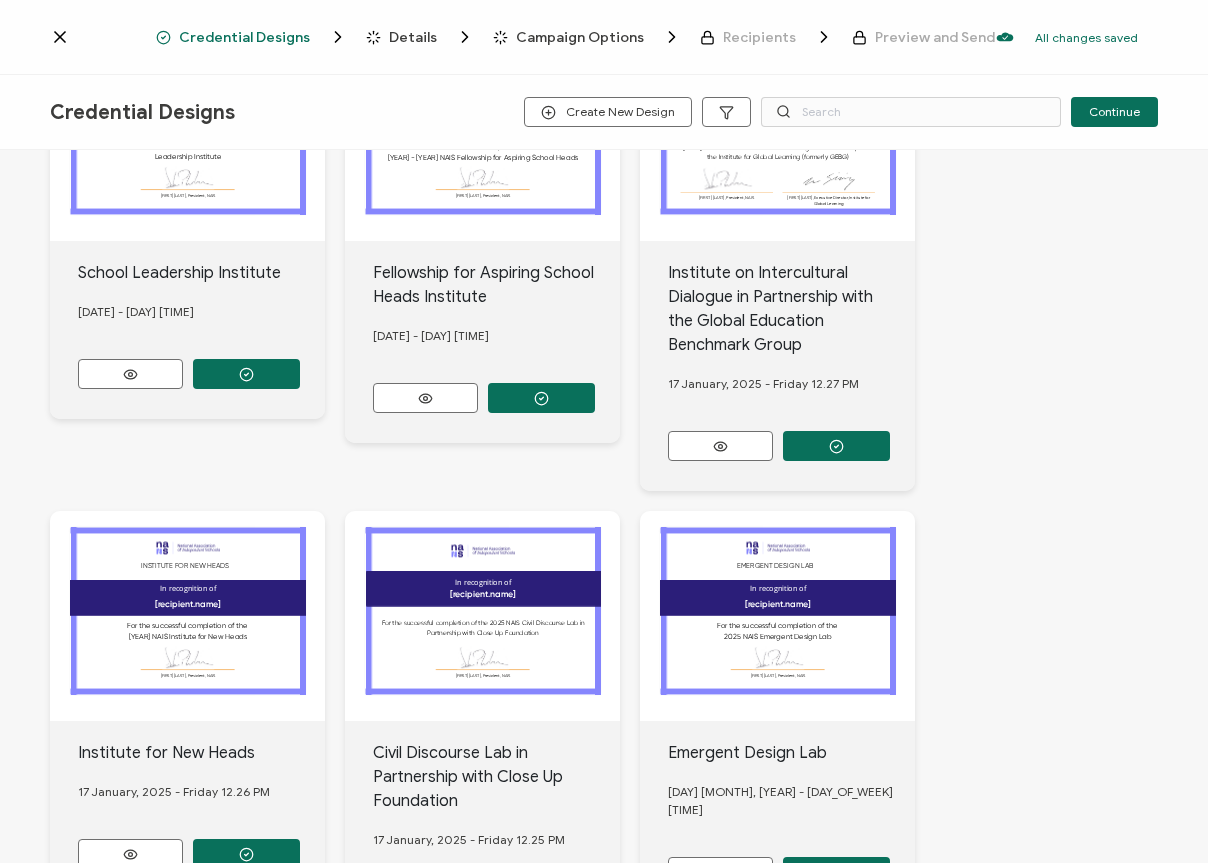 scroll, scrollTop: 1374, scrollLeft: 0, axis: vertical 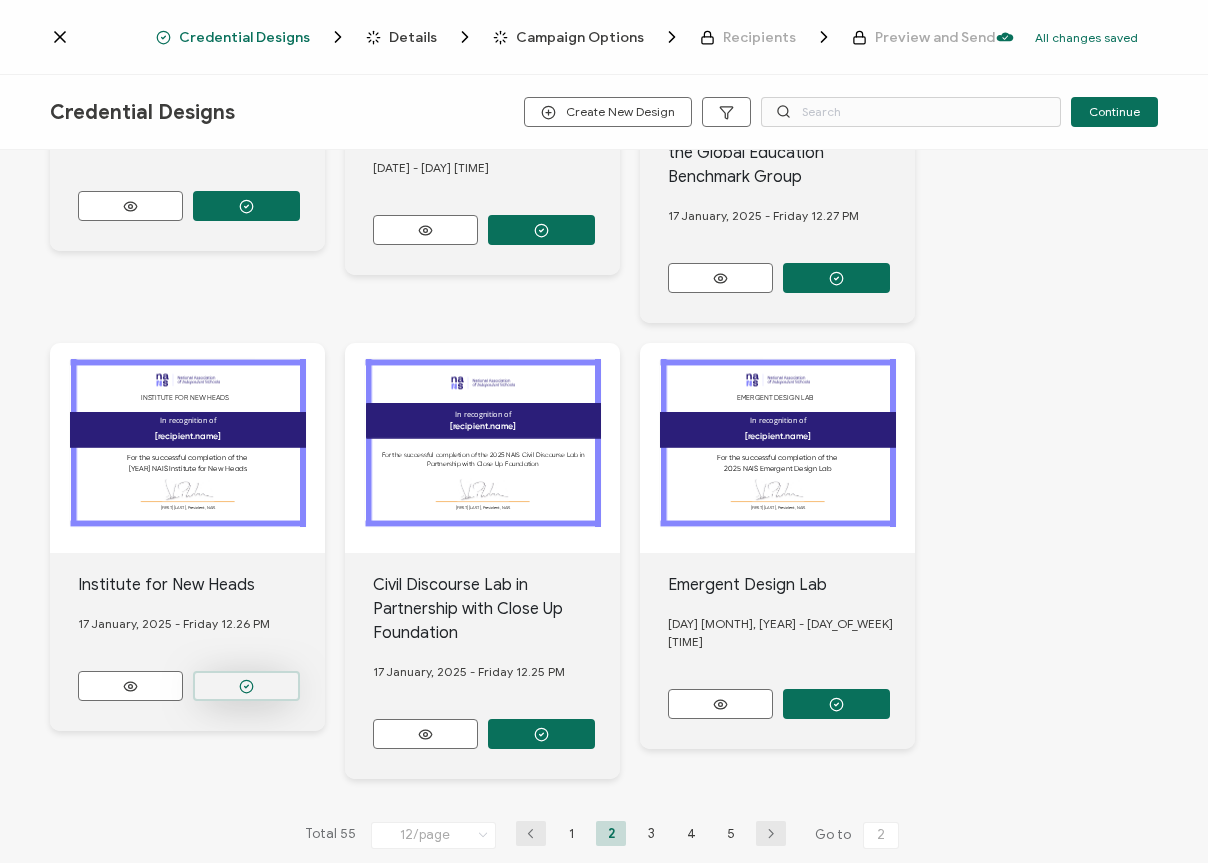 click at bounding box center [246, -652] 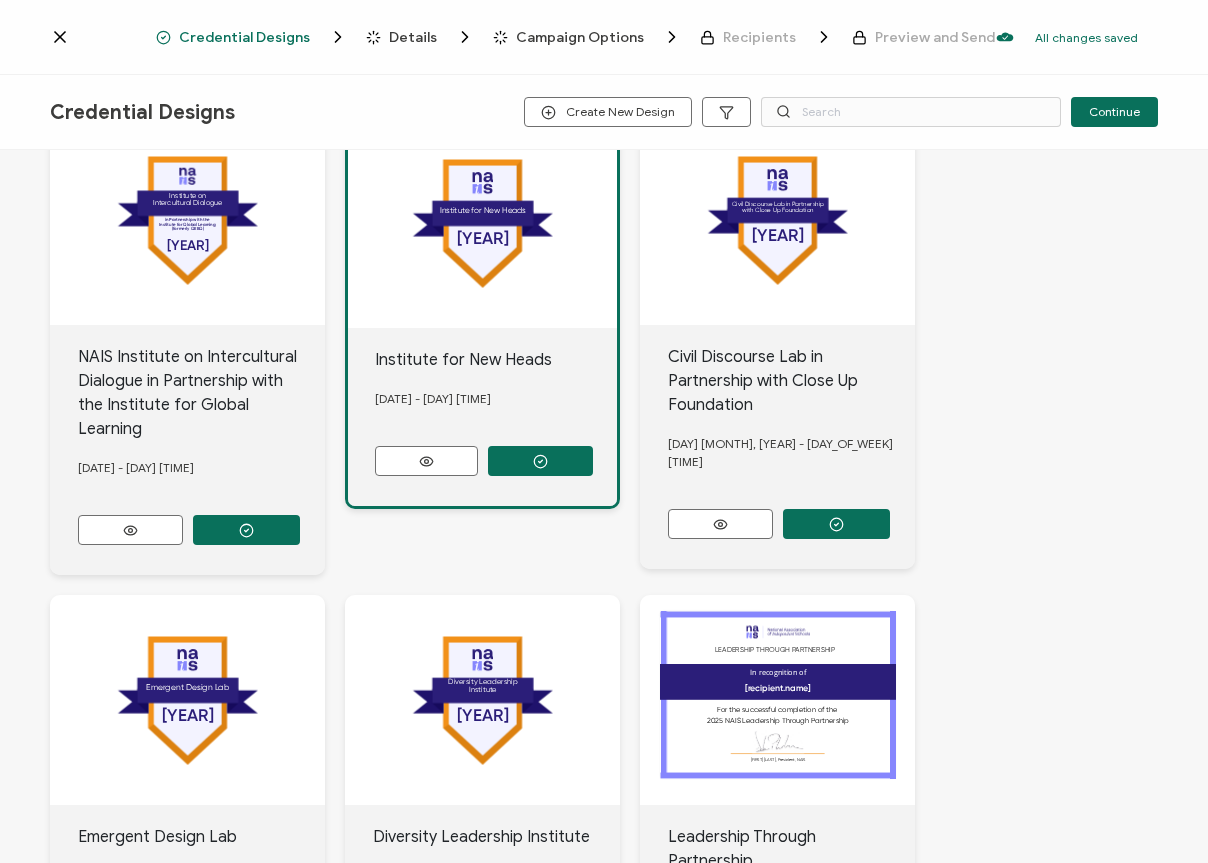 scroll, scrollTop: 0, scrollLeft: 0, axis: both 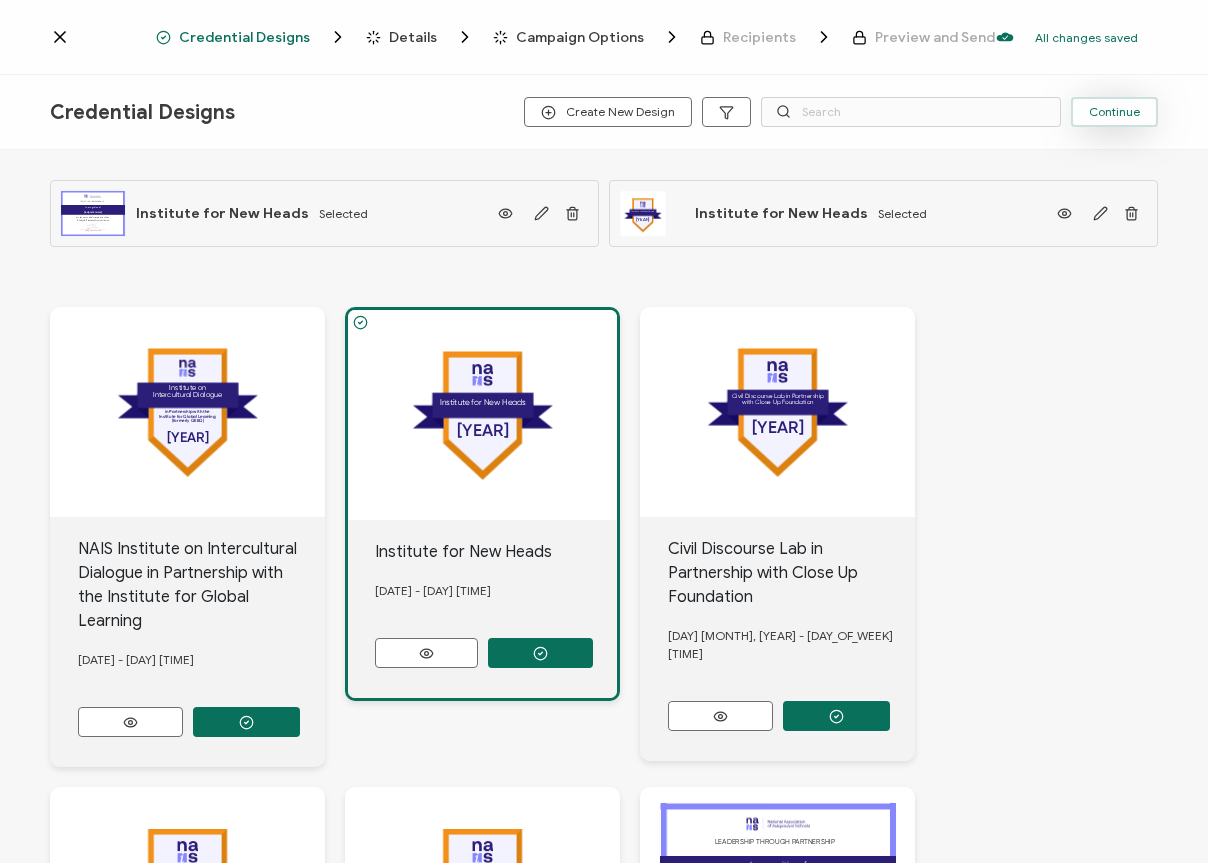 click on "Continue" at bounding box center (1114, 112) 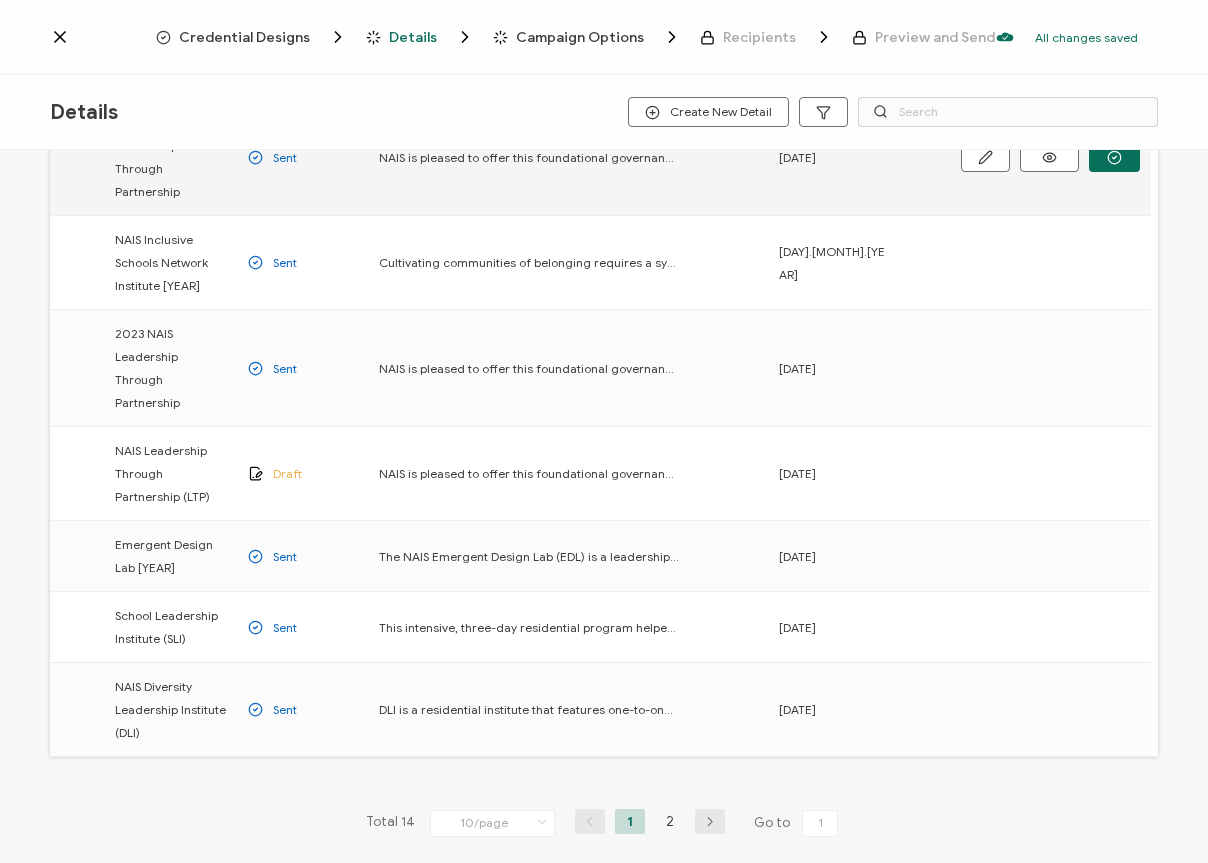 scroll, scrollTop: 415, scrollLeft: 0, axis: vertical 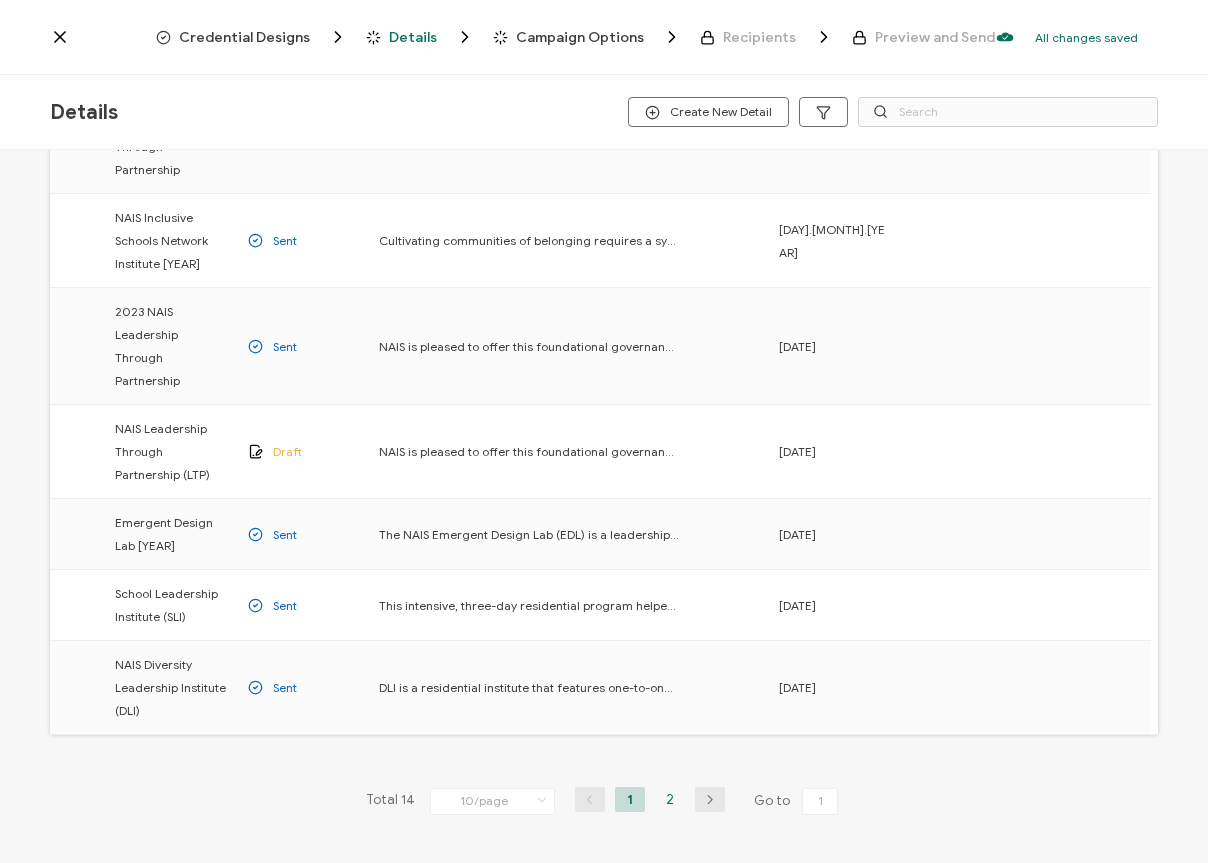click on "2" at bounding box center (670, 799) 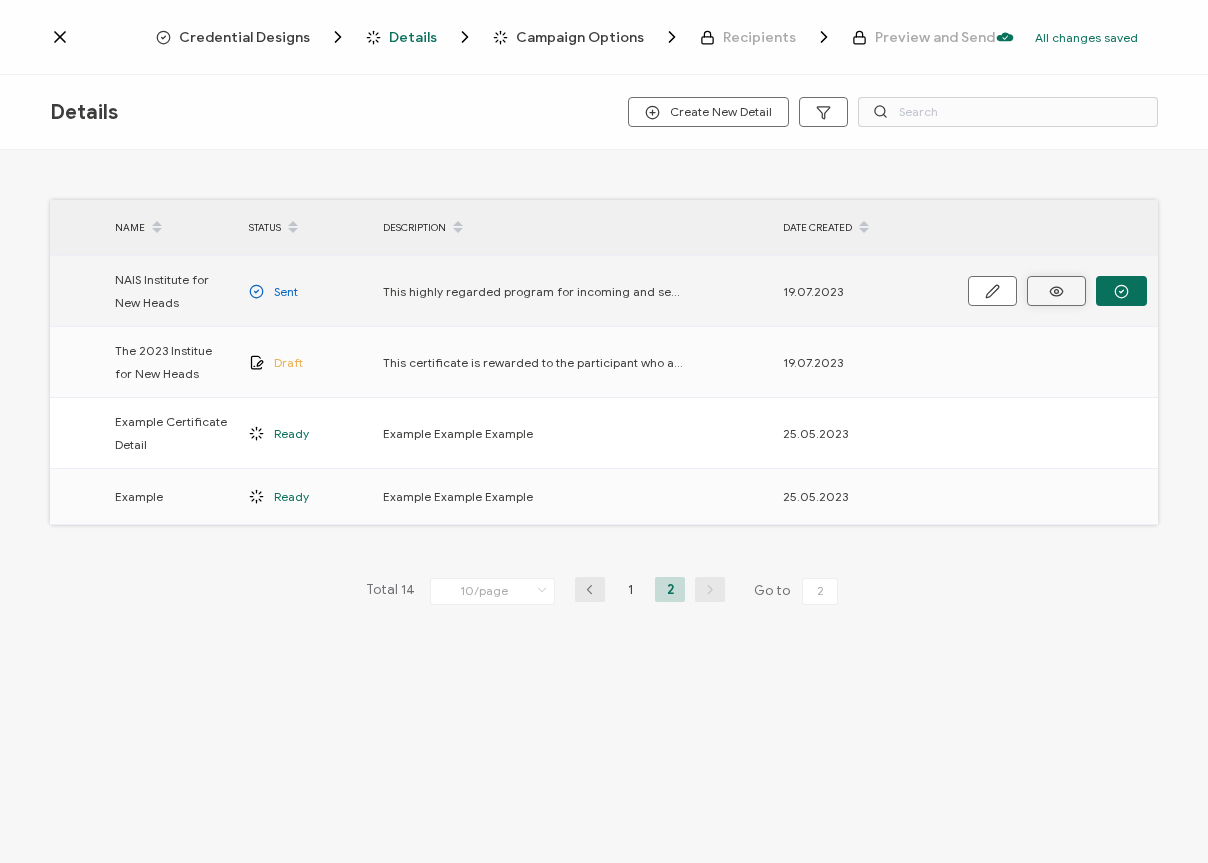 click 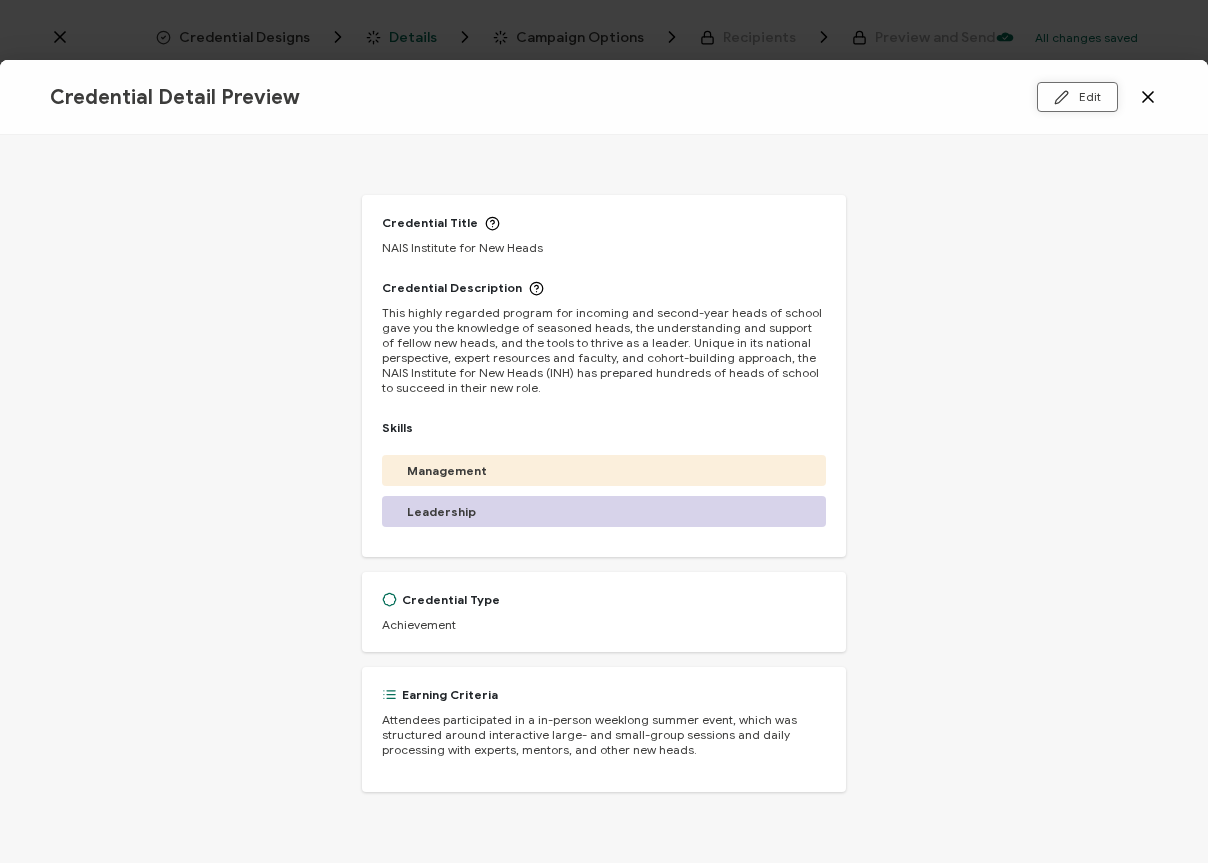 click 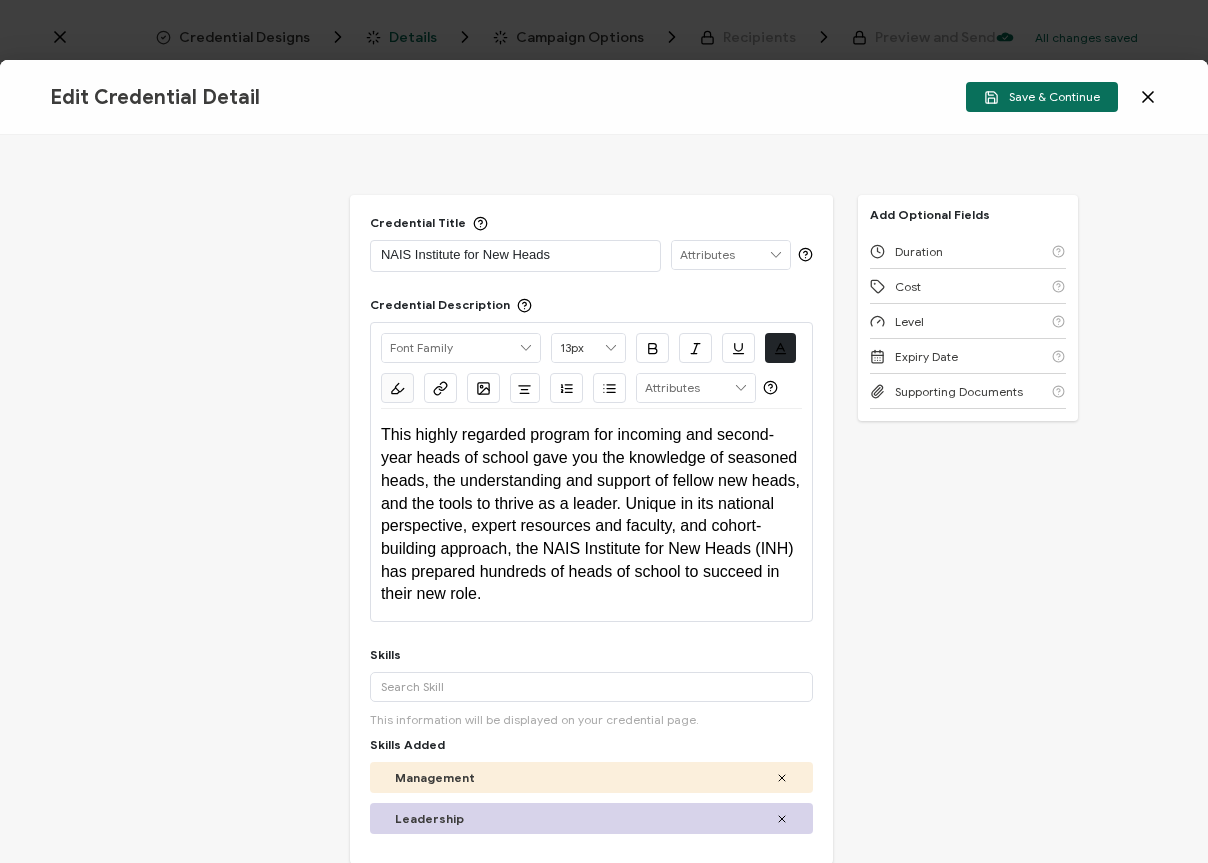 drag, startPoint x: 620, startPoint y: 254, endPoint x: 352, endPoint y: 265, distance: 268.22565 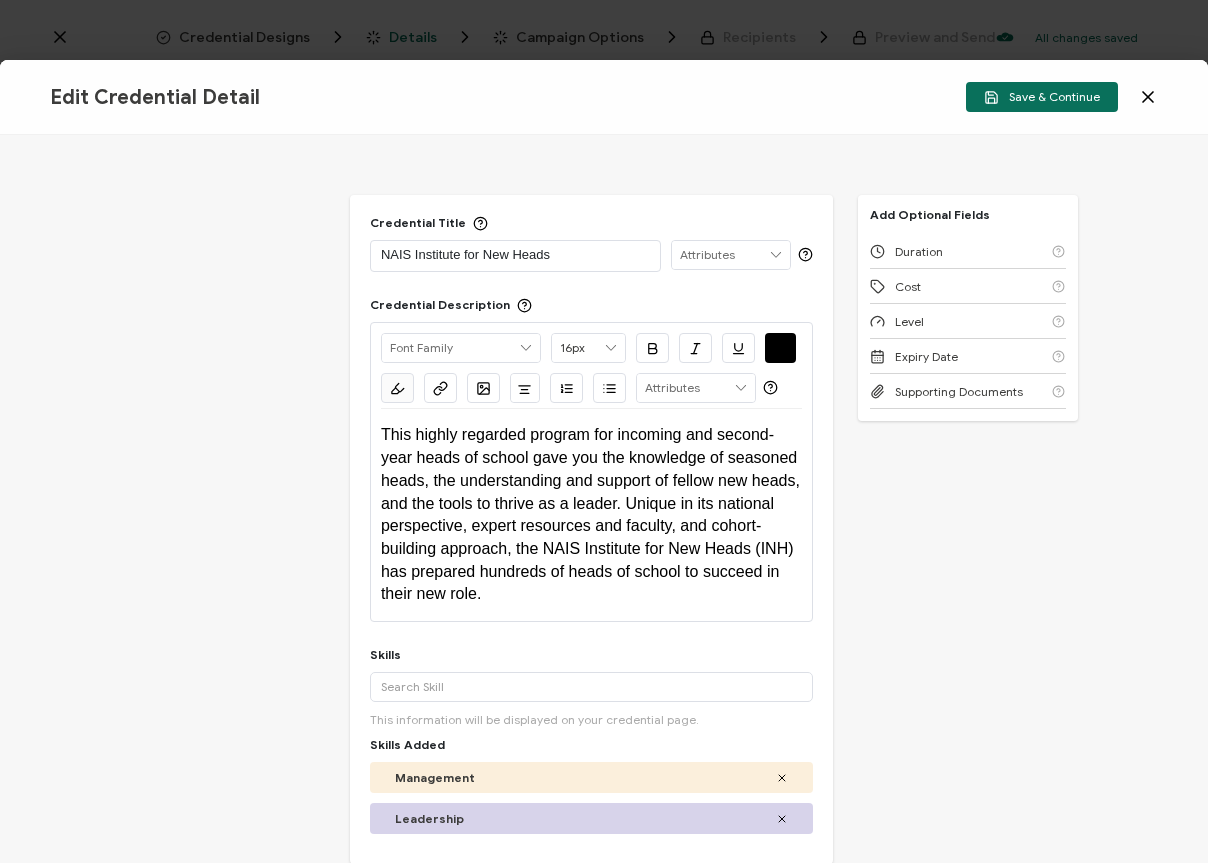 type 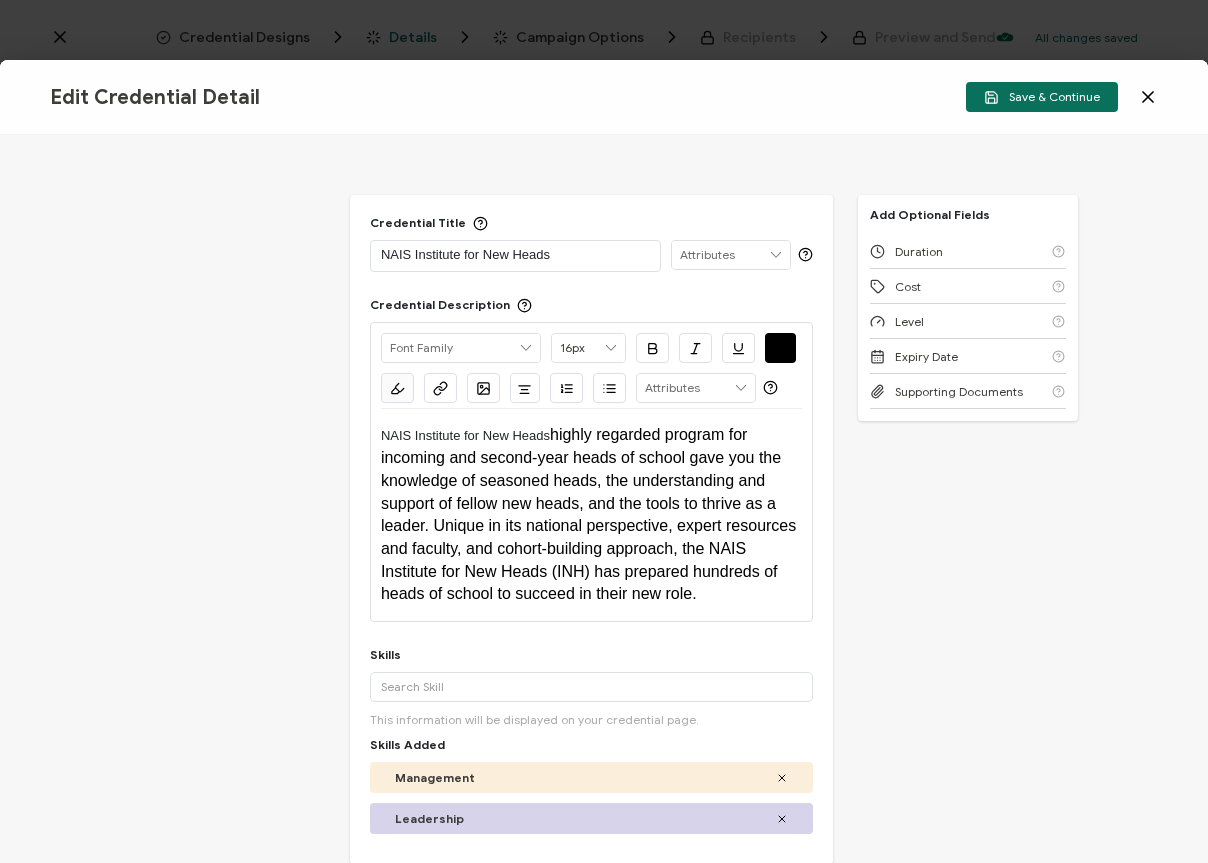 scroll, scrollTop: 0, scrollLeft: 0, axis: both 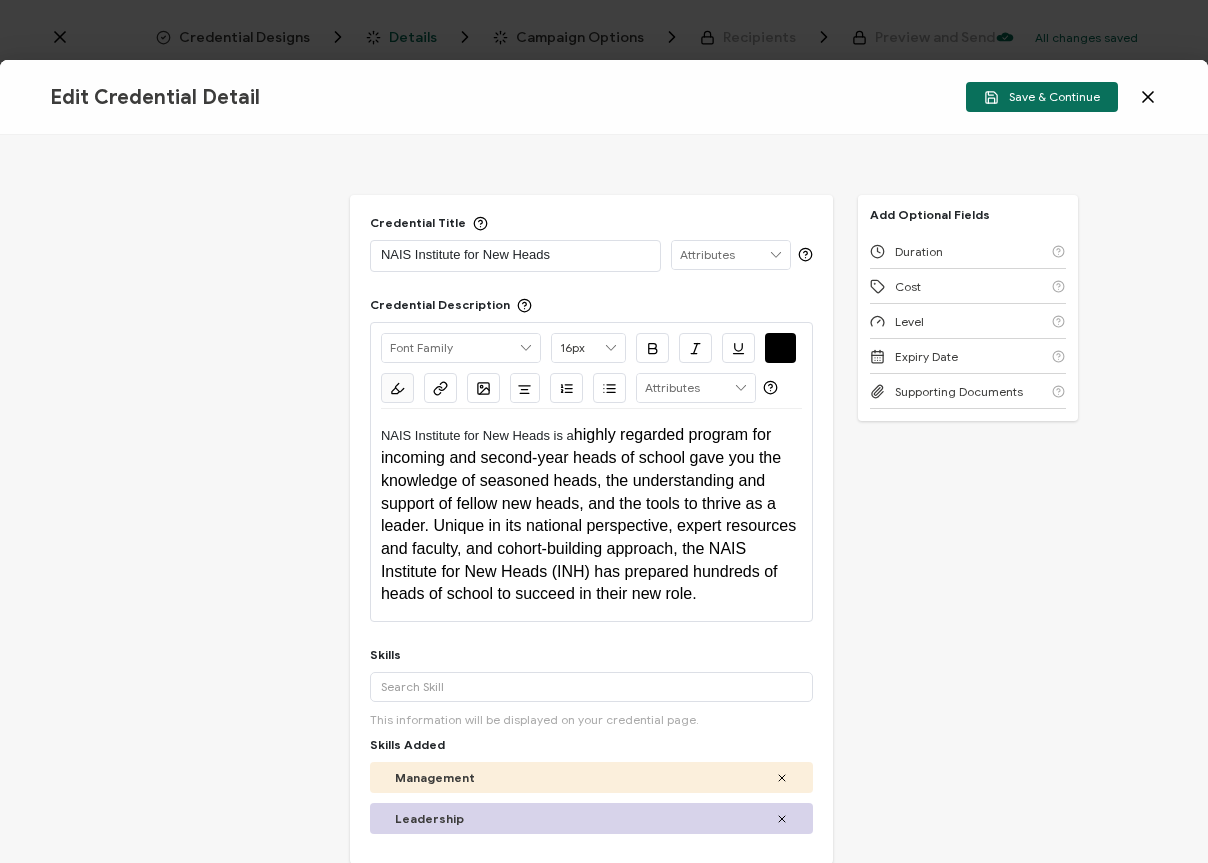 drag, startPoint x: 720, startPoint y: 590, endPoint x: 378, endPoint y: 424, distance: 380.15787 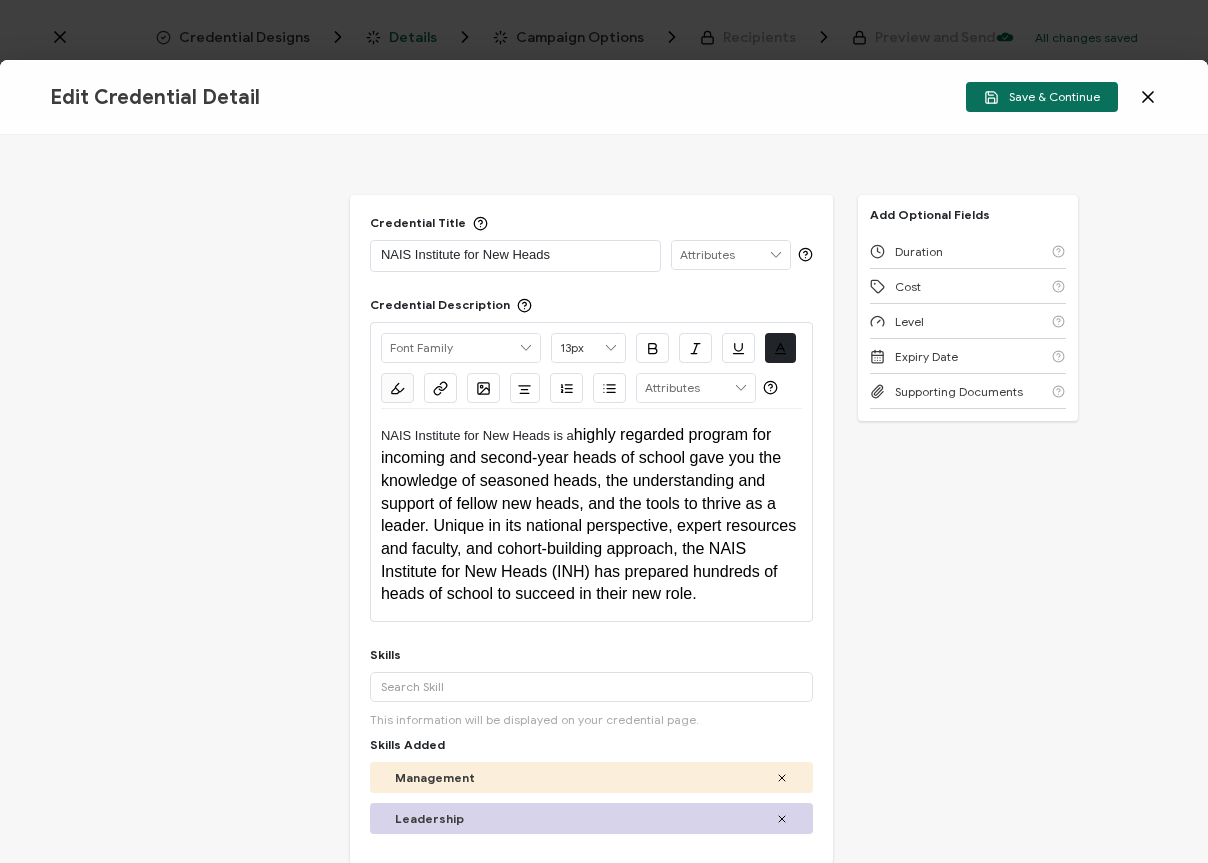 click on "13px" at bounding box center [588, 348] 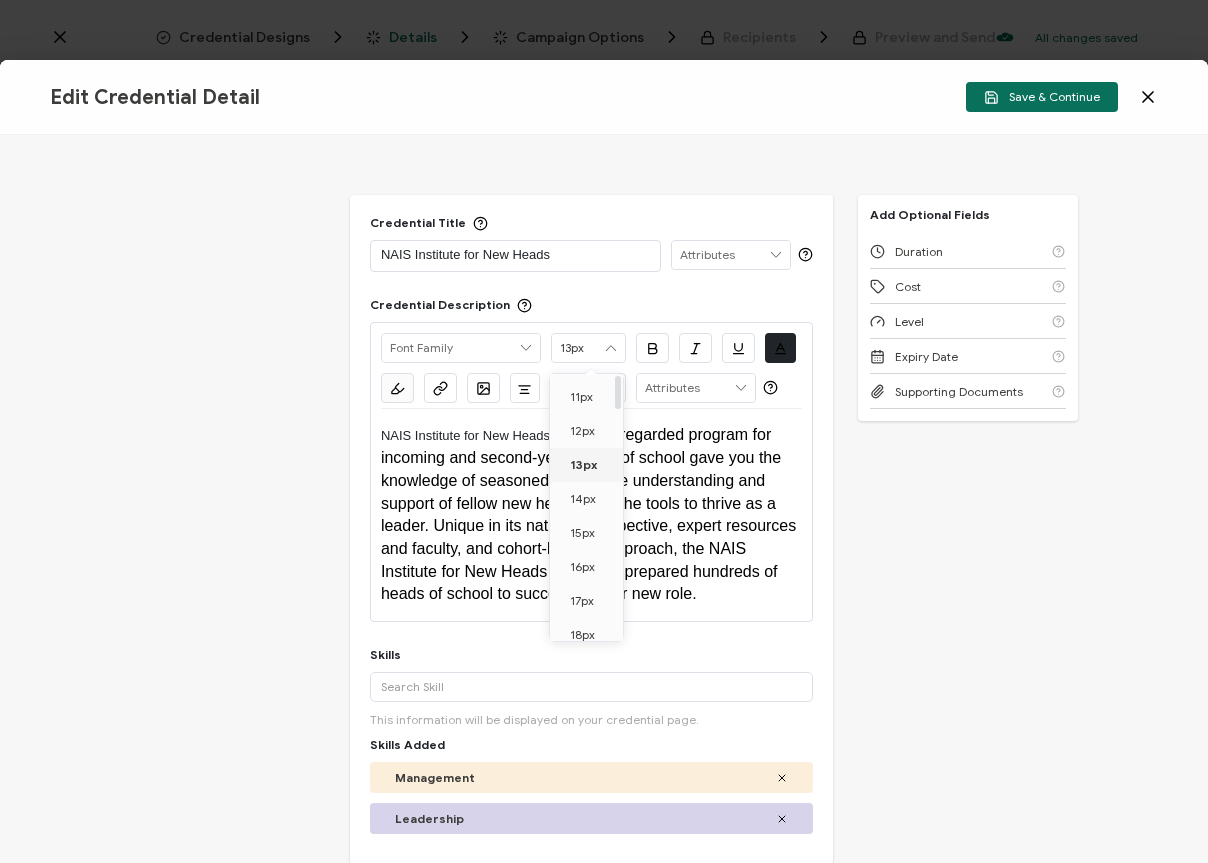 click on "13px" at bounding box center [590, 465] 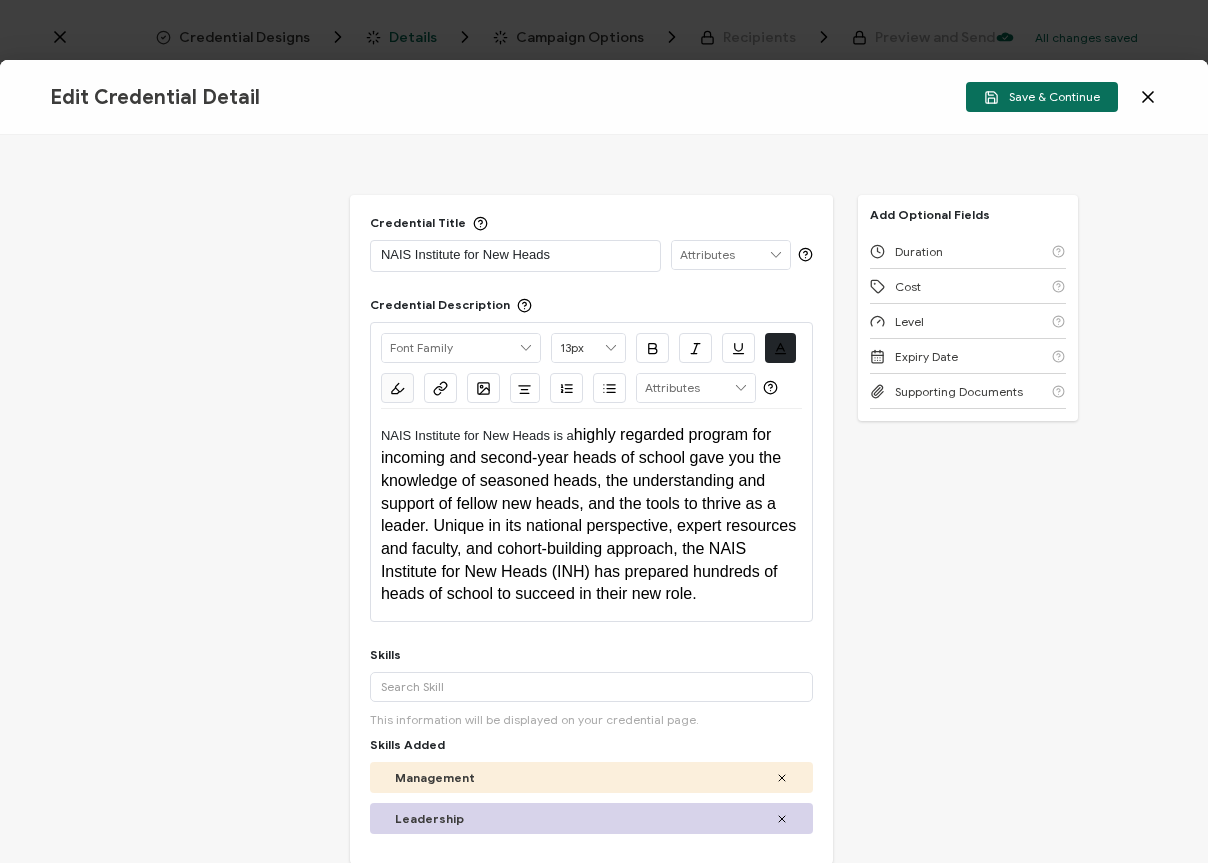 click at bounding box center (461, 348) 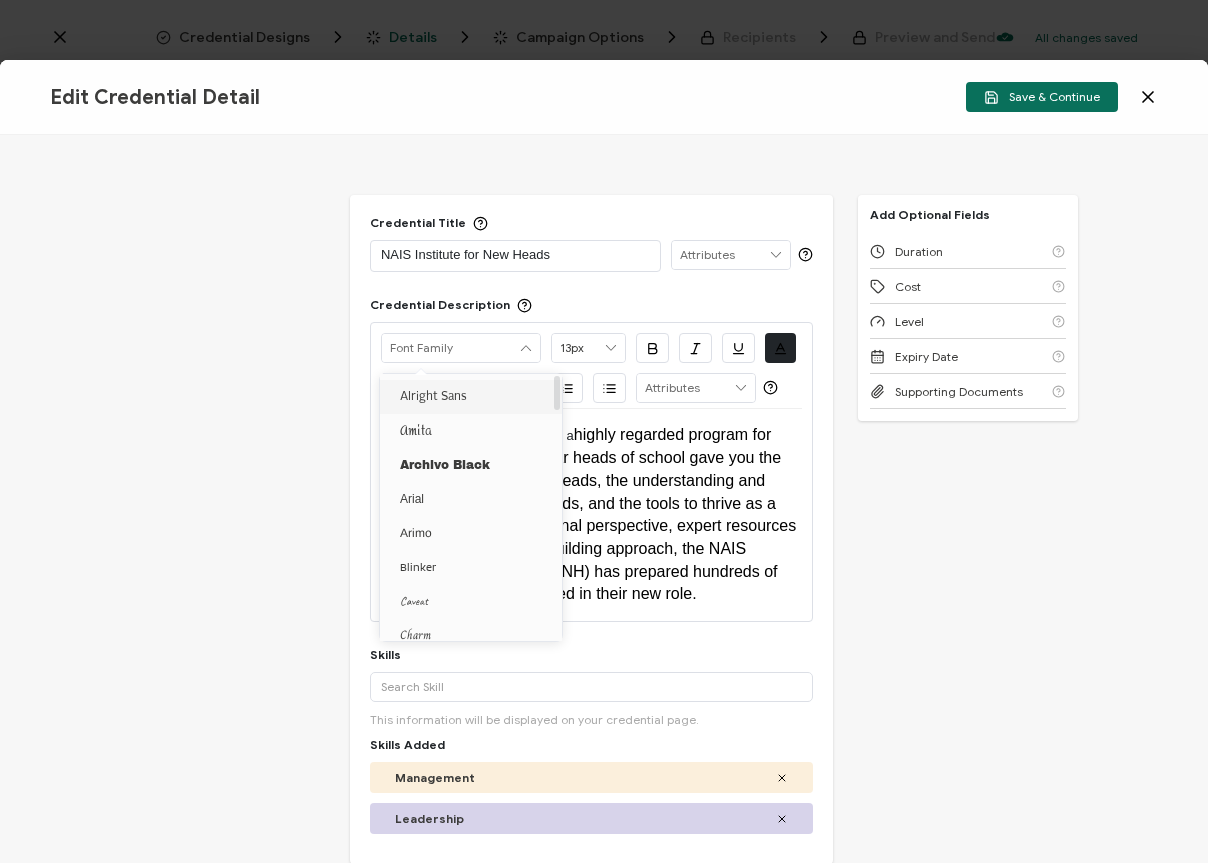 click on "Alright Sans" at bounding box center (433, 397) 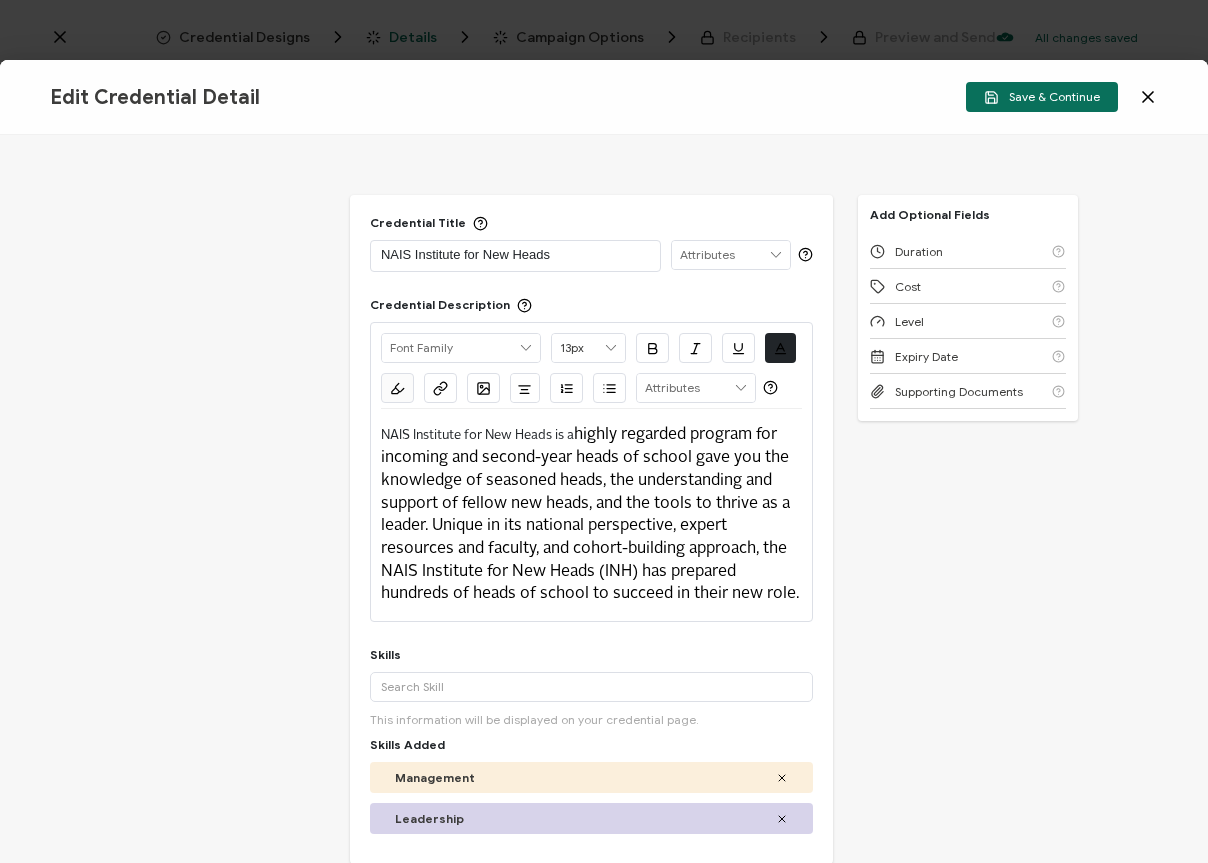 click at bounding box center (611, 348) 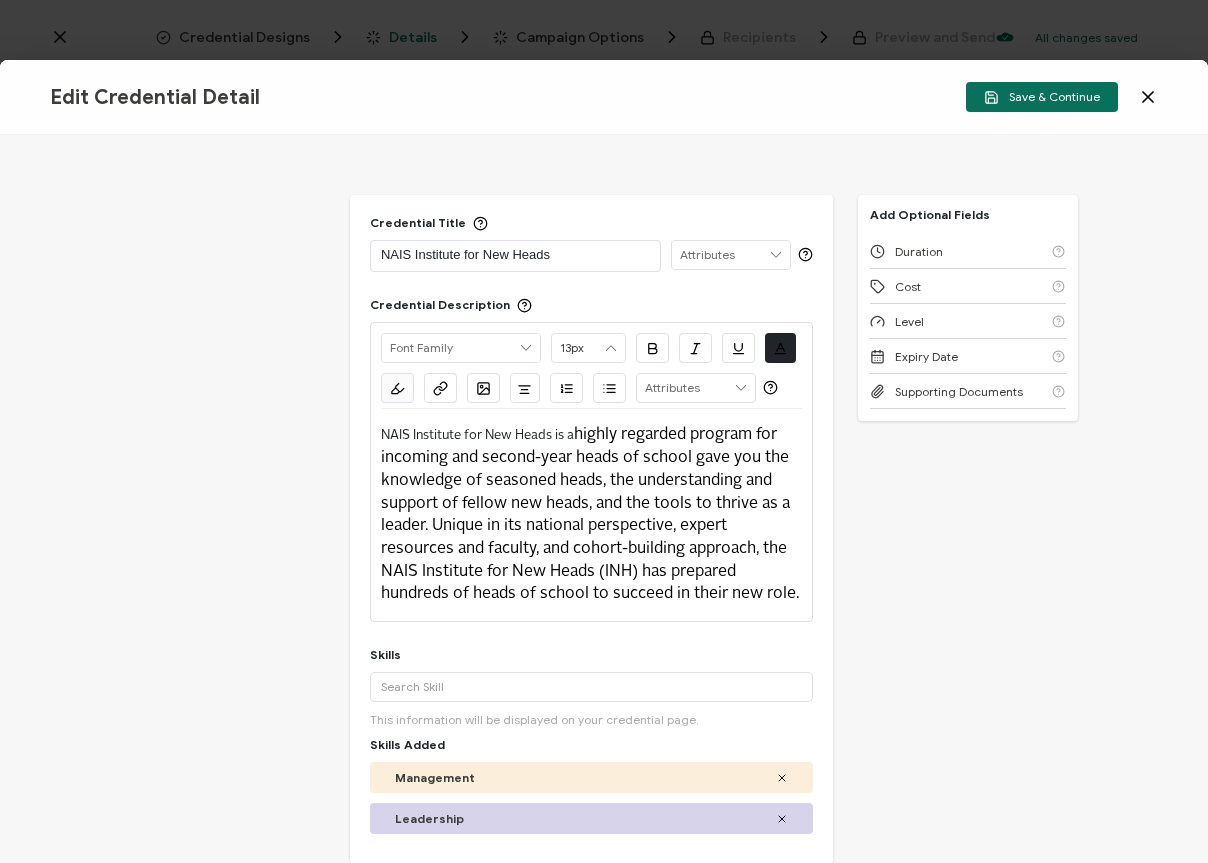 type on "Alright Sans" 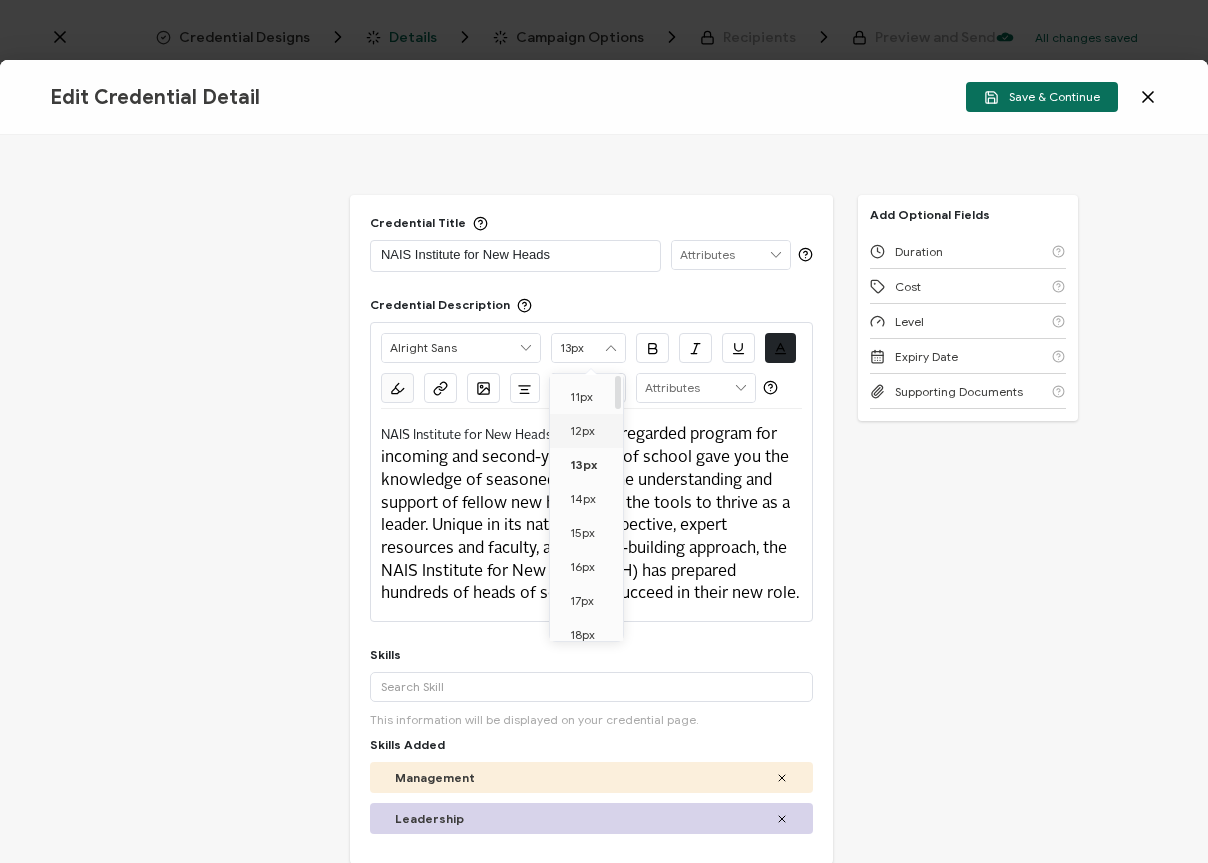 click on "12px" at bounding box center (590, 431) 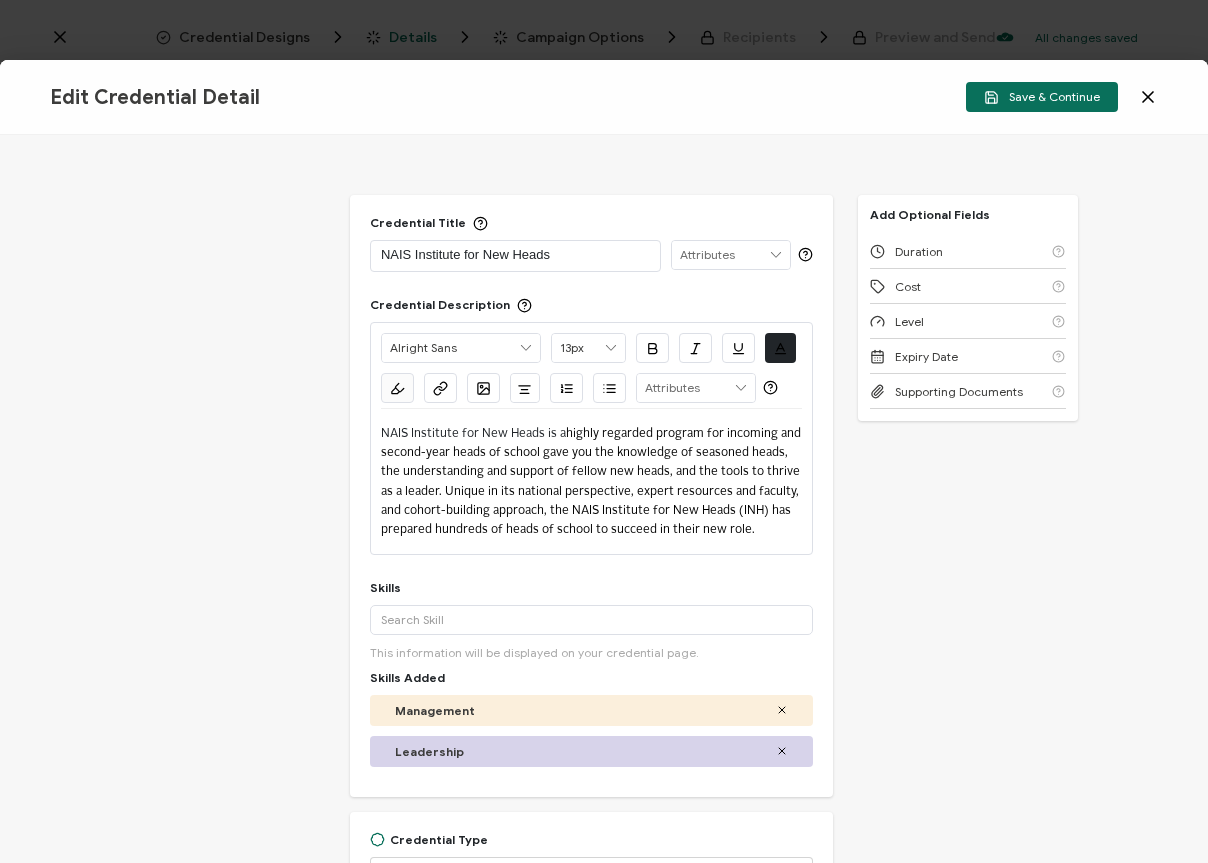 click at bounding box center [611, 348] 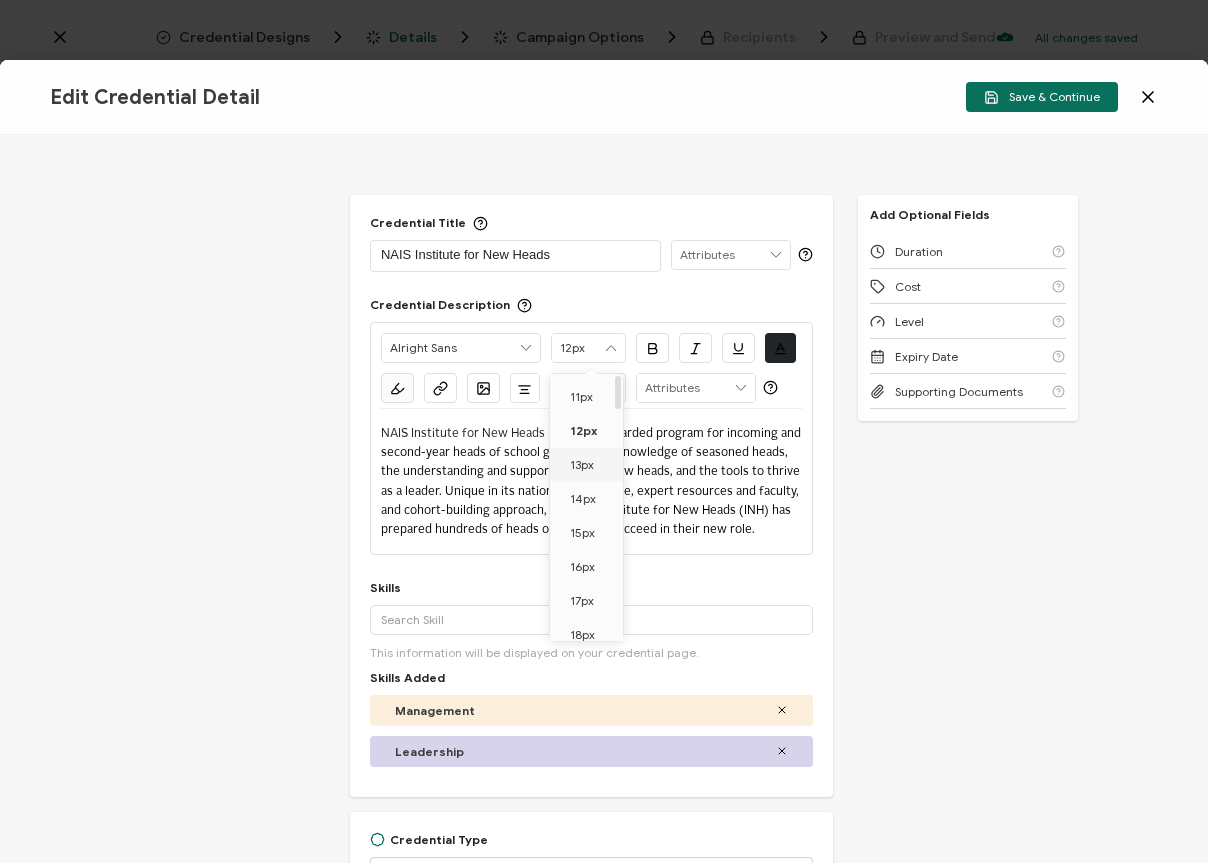 click on "13px" at bounding box center (590, 465) 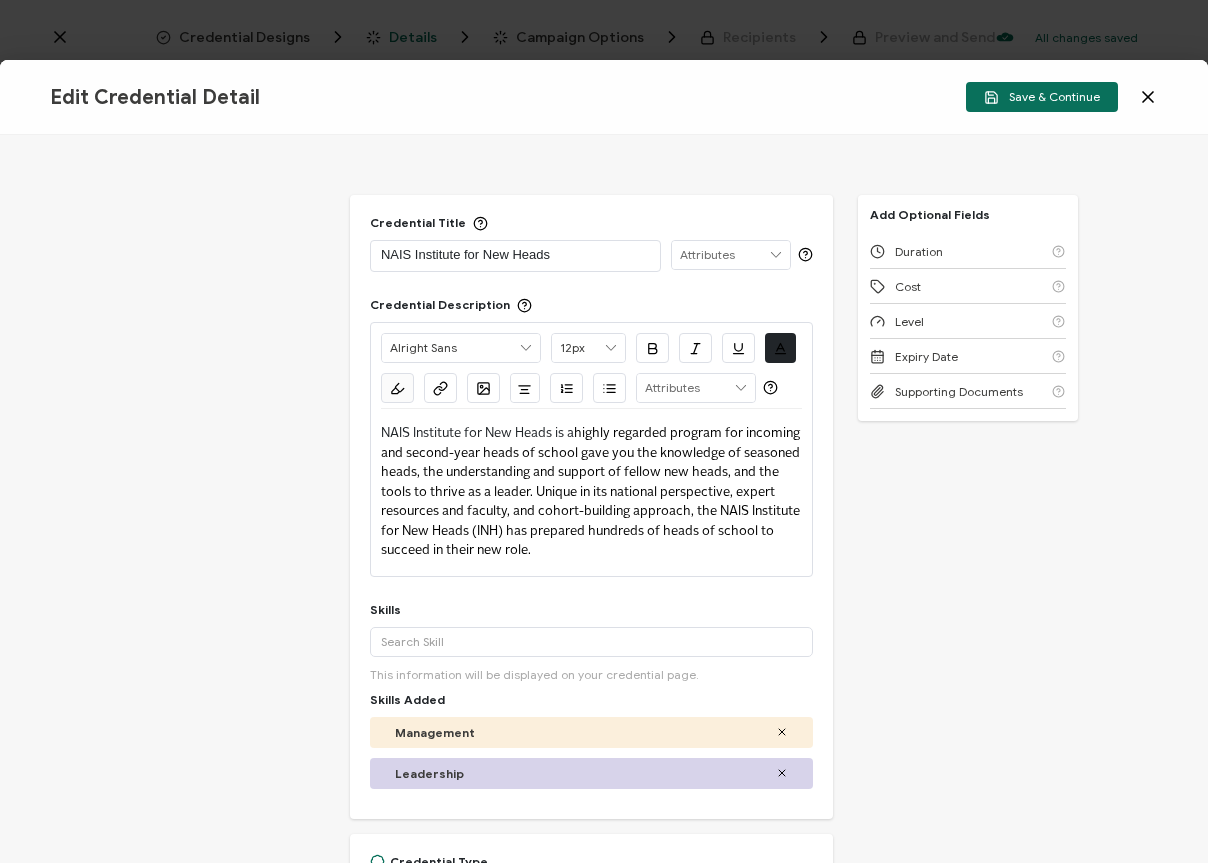 type on "13px" 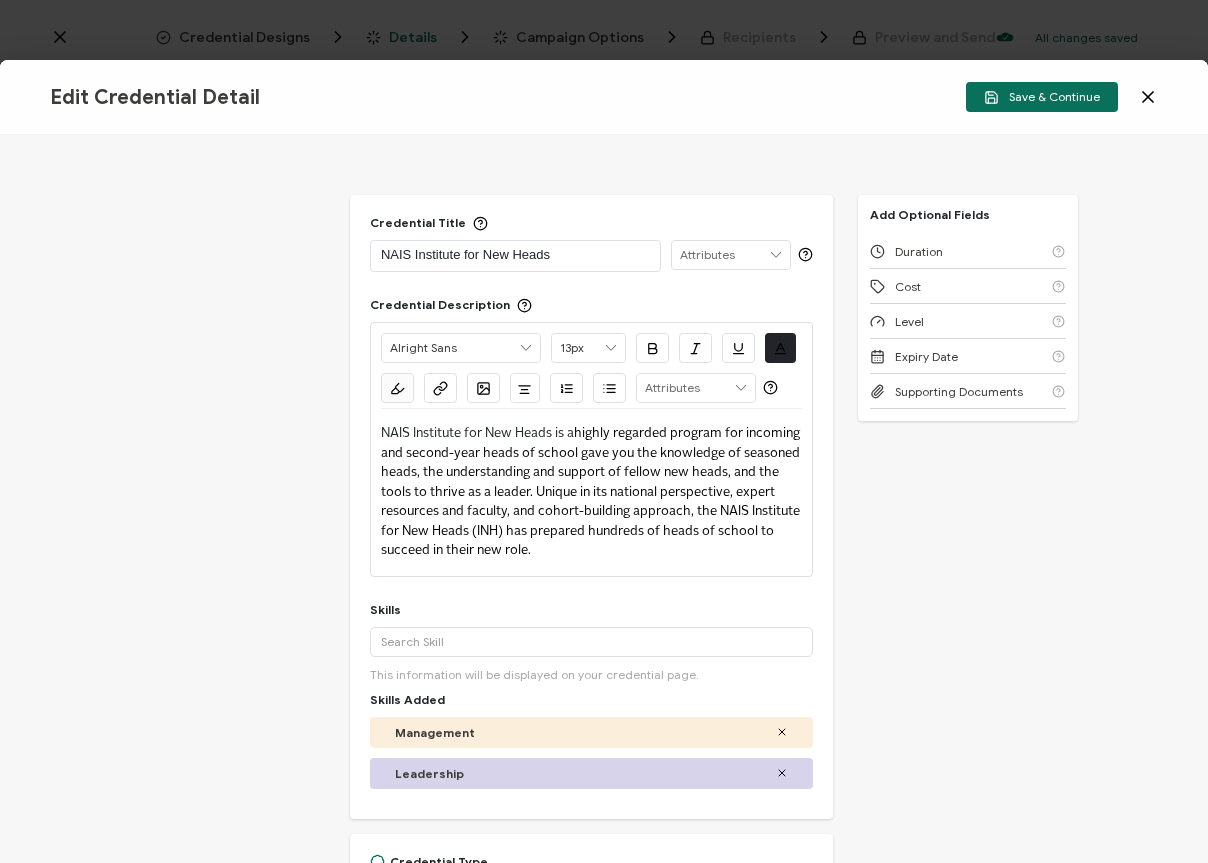 click on "Alright Sans" at bounding box center (461, 348) 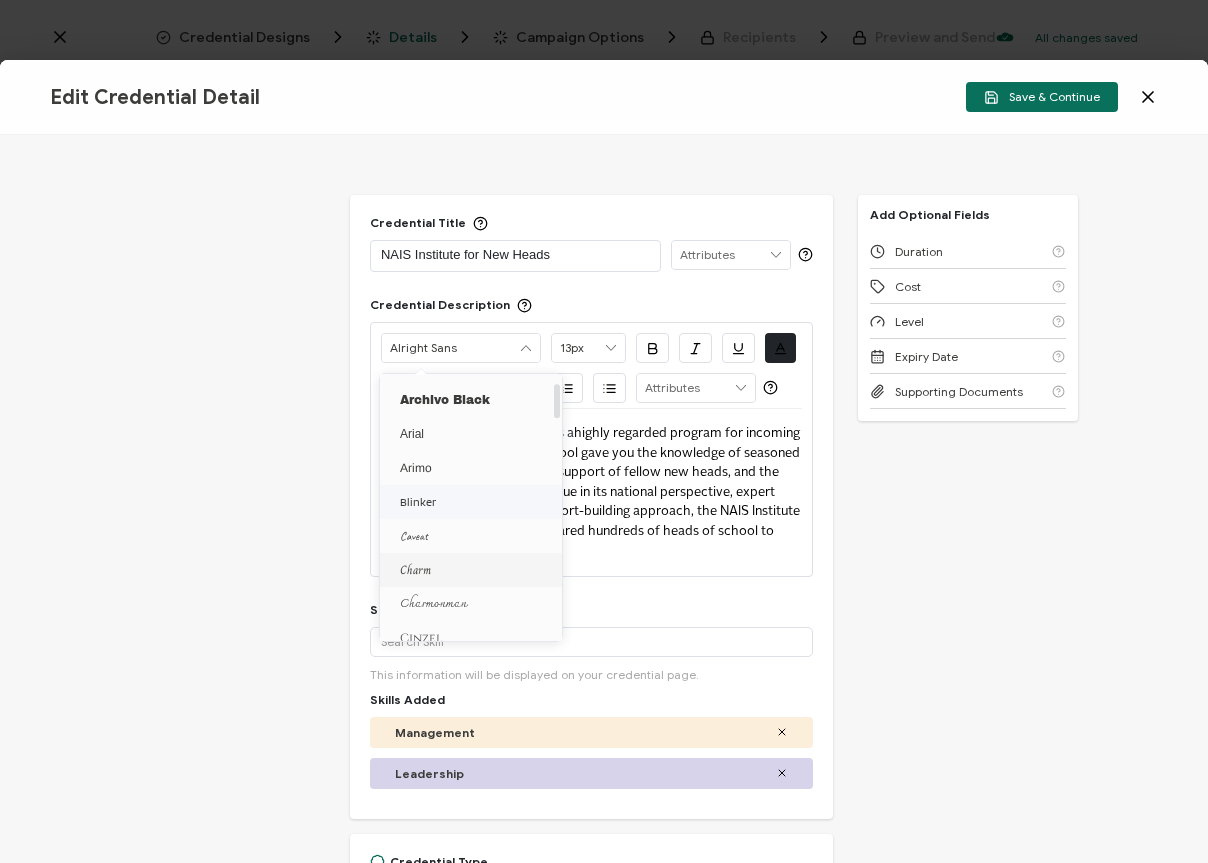 scroll, scrollTop: 66, scrollLeft: 0, axis: vertical 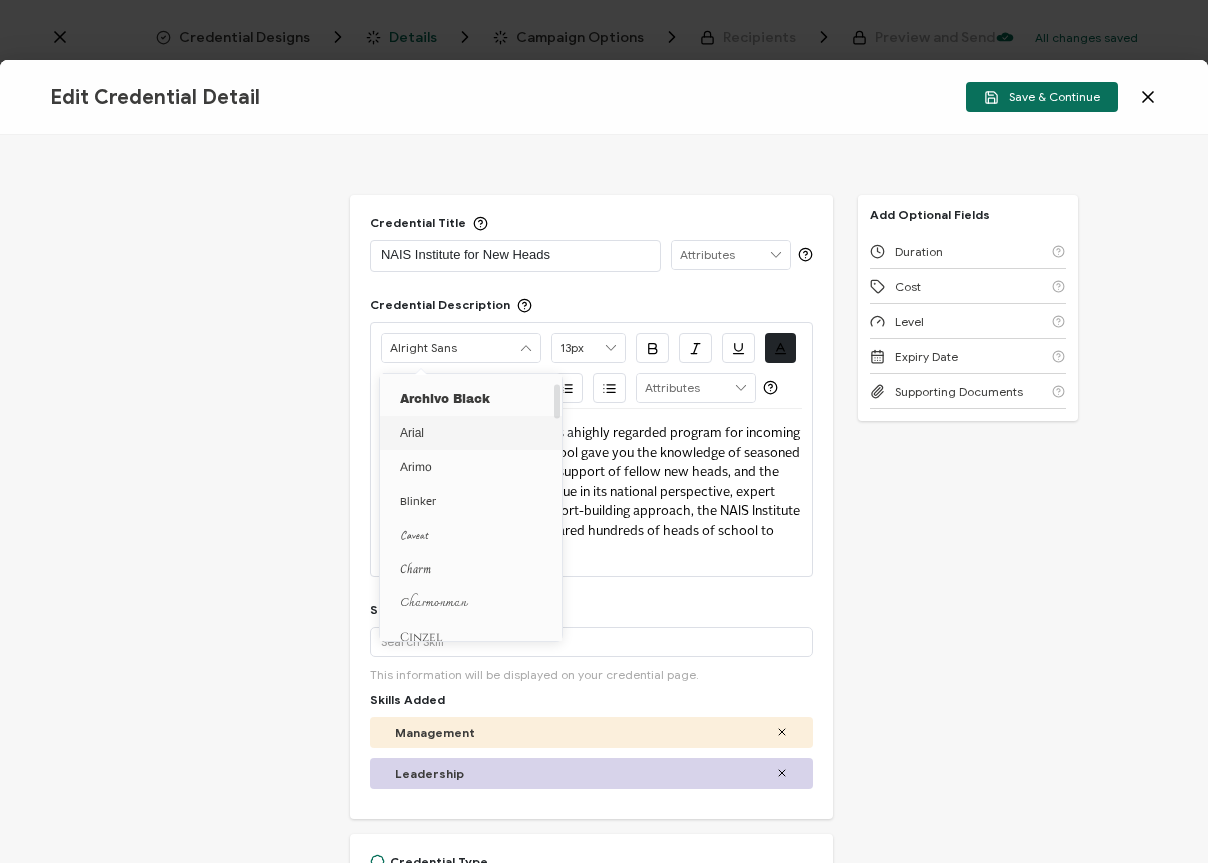 click on "Arial" at bounding box center (474, 433) 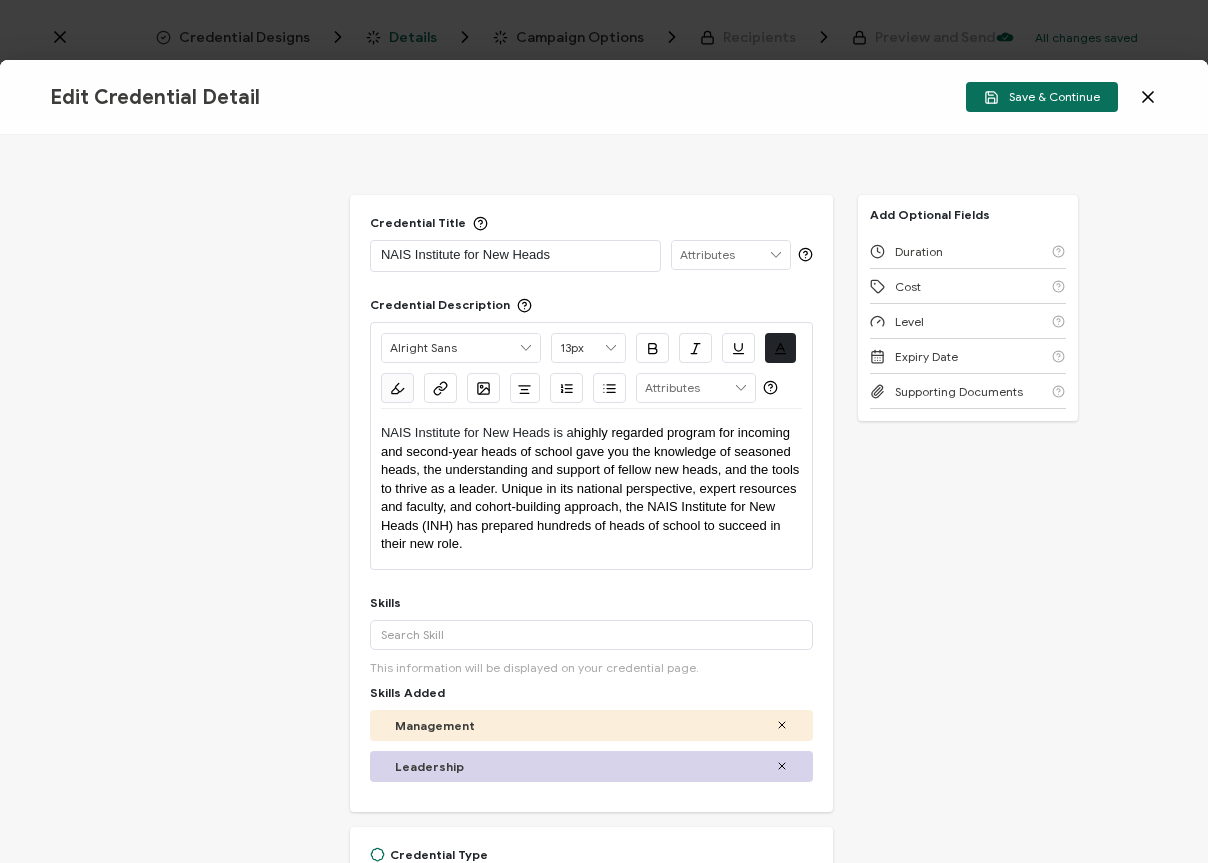 click on "NAIS Institute for New Heads is a" at bounding box center [477, 432] 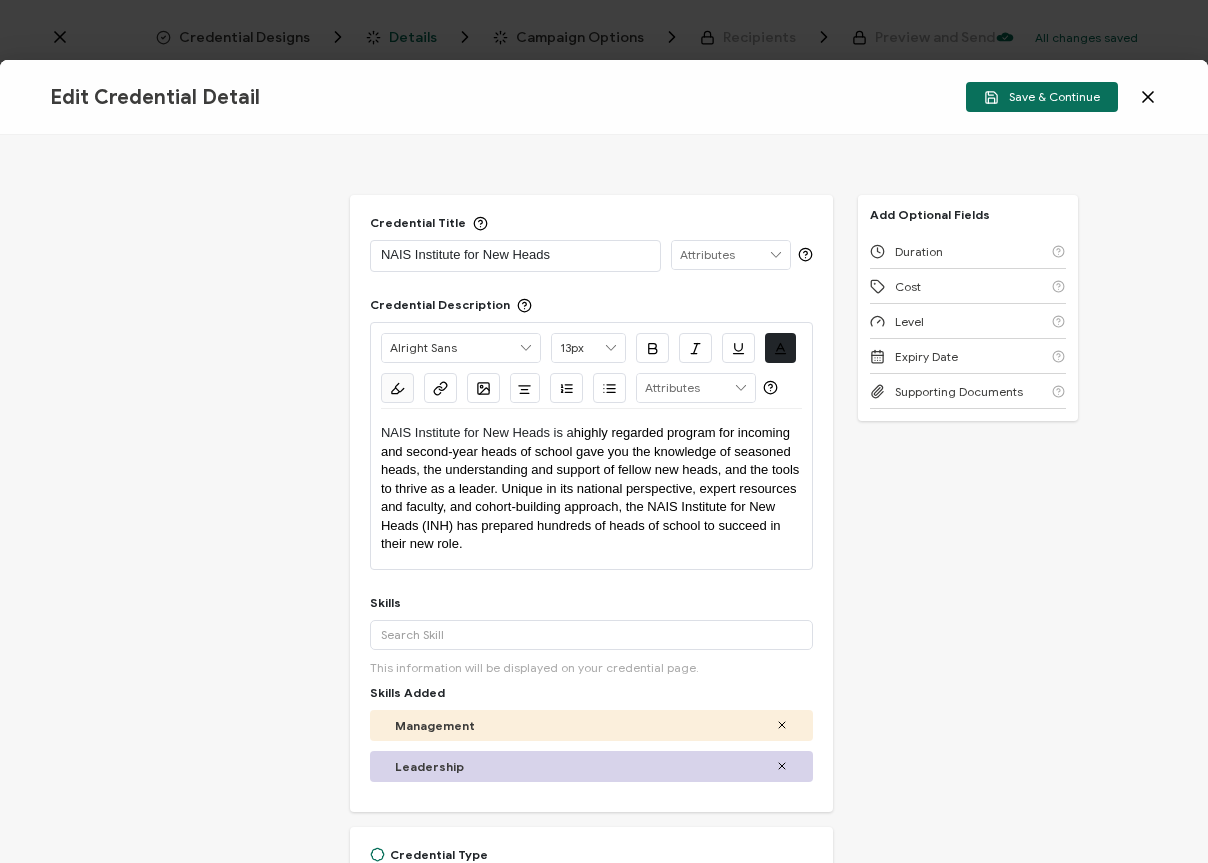 type on "Arial" 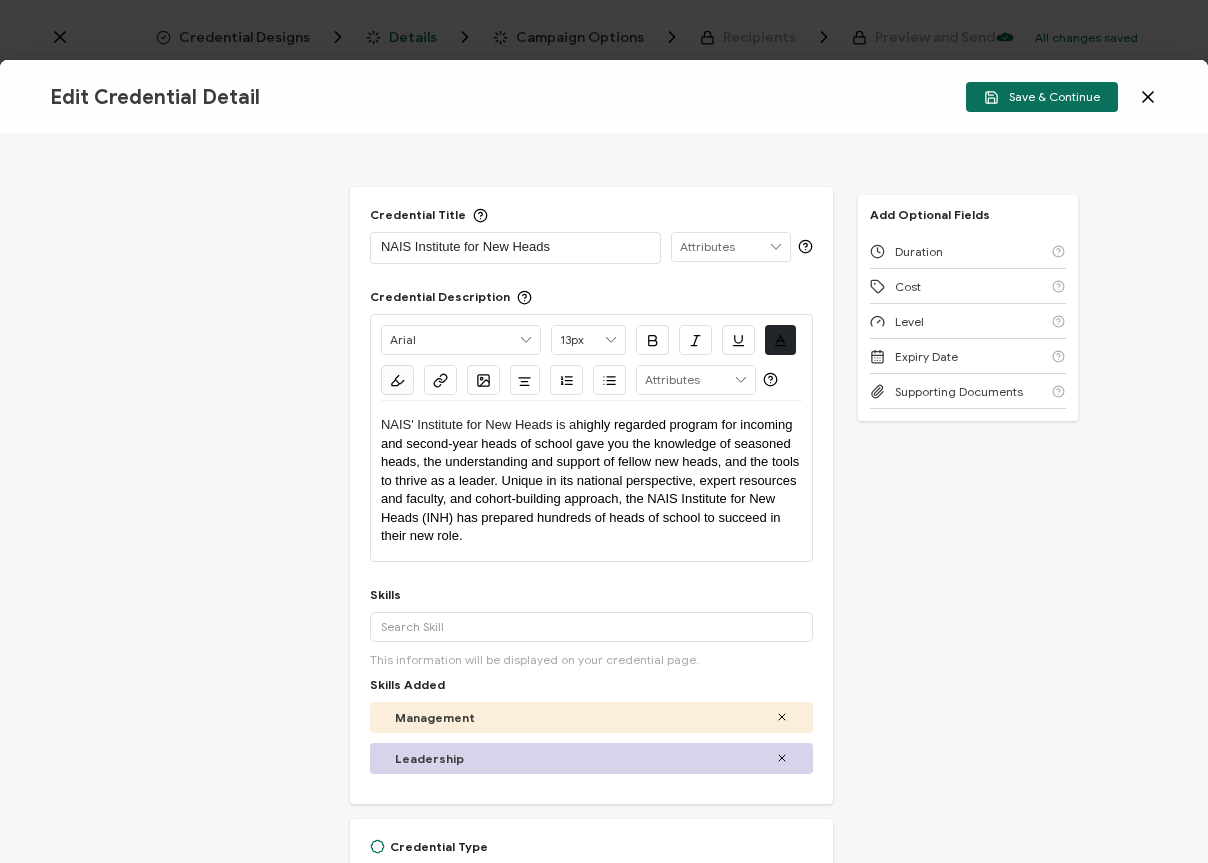 scroll, scrollTop: 12, scrollLeft: 0, axis: vertical 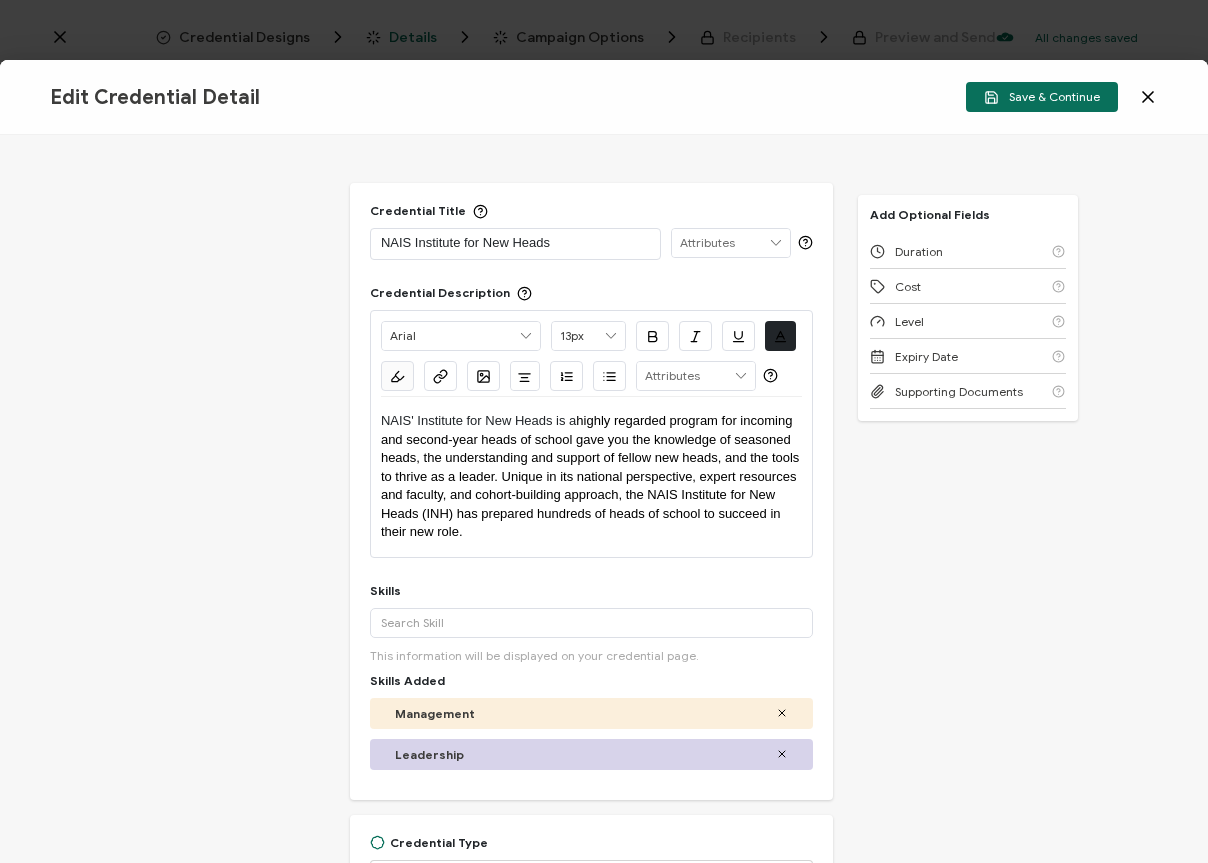 click on "highly regarded program for incoming and second-year heads of school gave you the knowledge of seasoned heads, the understanding and support of fellow new heads, and the tools to thrive as a leader. Unique in its national perspective, expert resources and faculty, and cohort-building approach, the NAIS Institute for New Heads (INH) has prepared hundreds of heads of school to succeed in their new role." at bounding box center (592, 476) 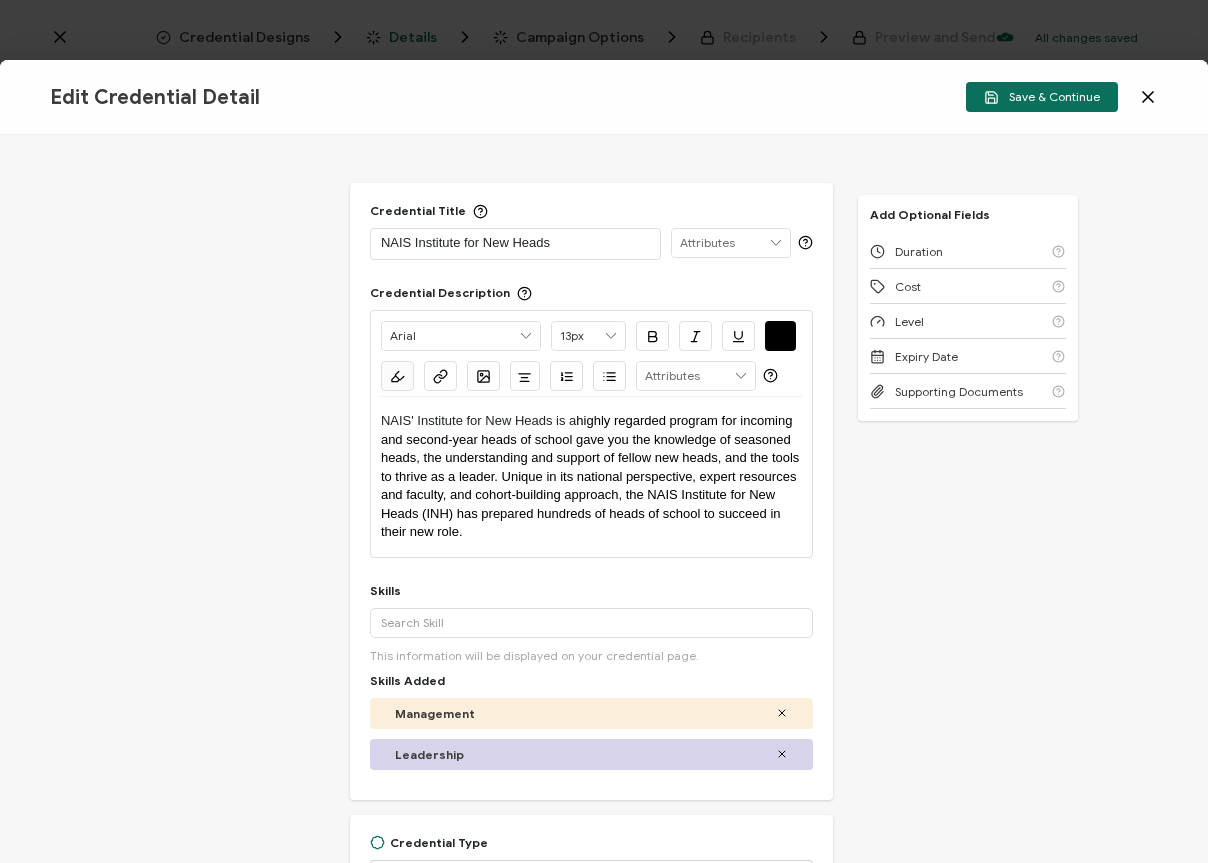 click on "highly regarded program for incoming and second-year heads of school gave you the knowledge of seasoned heads, the understanding and support of fellow new heads, and the tools to thrive as a leader. Unique in its national perspective, expert resources and faculty, and cohort-building approach, the NAIS Institute for New Heads (INH) has prepared hundreds of heads of school to succeed in their new role." at bounding box center (592, 476) 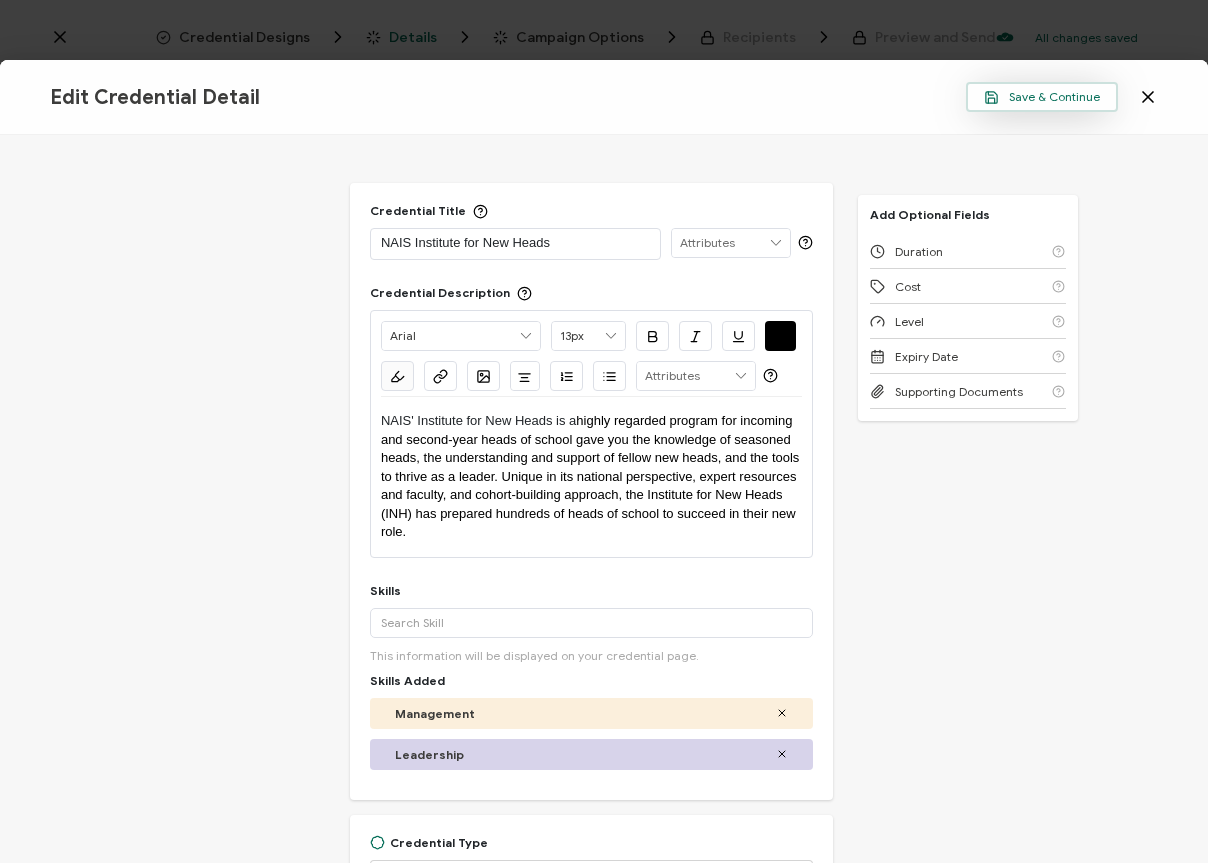 click on "Save & Continue" at bounding box center [1042, 97] 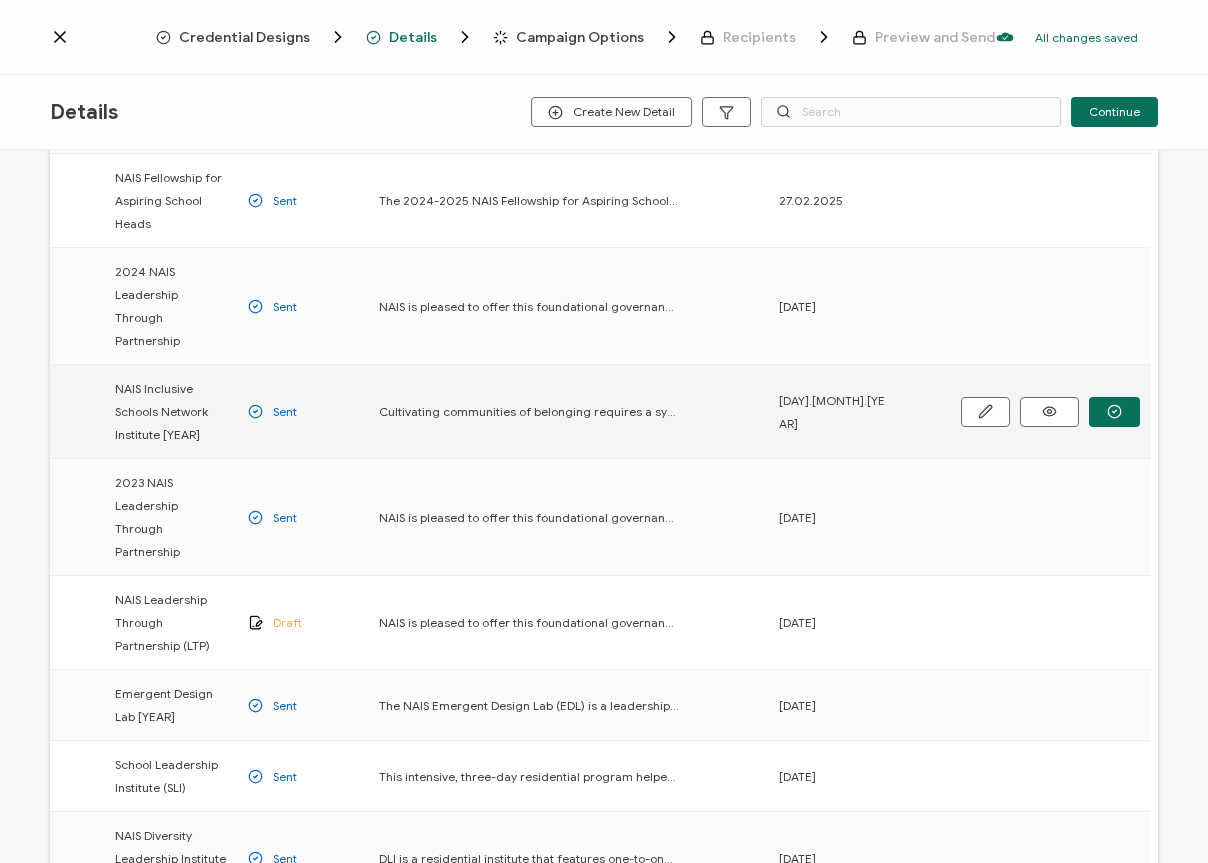 scroll, scrollTop: 424, scrollLeft: 0, axis: vertical 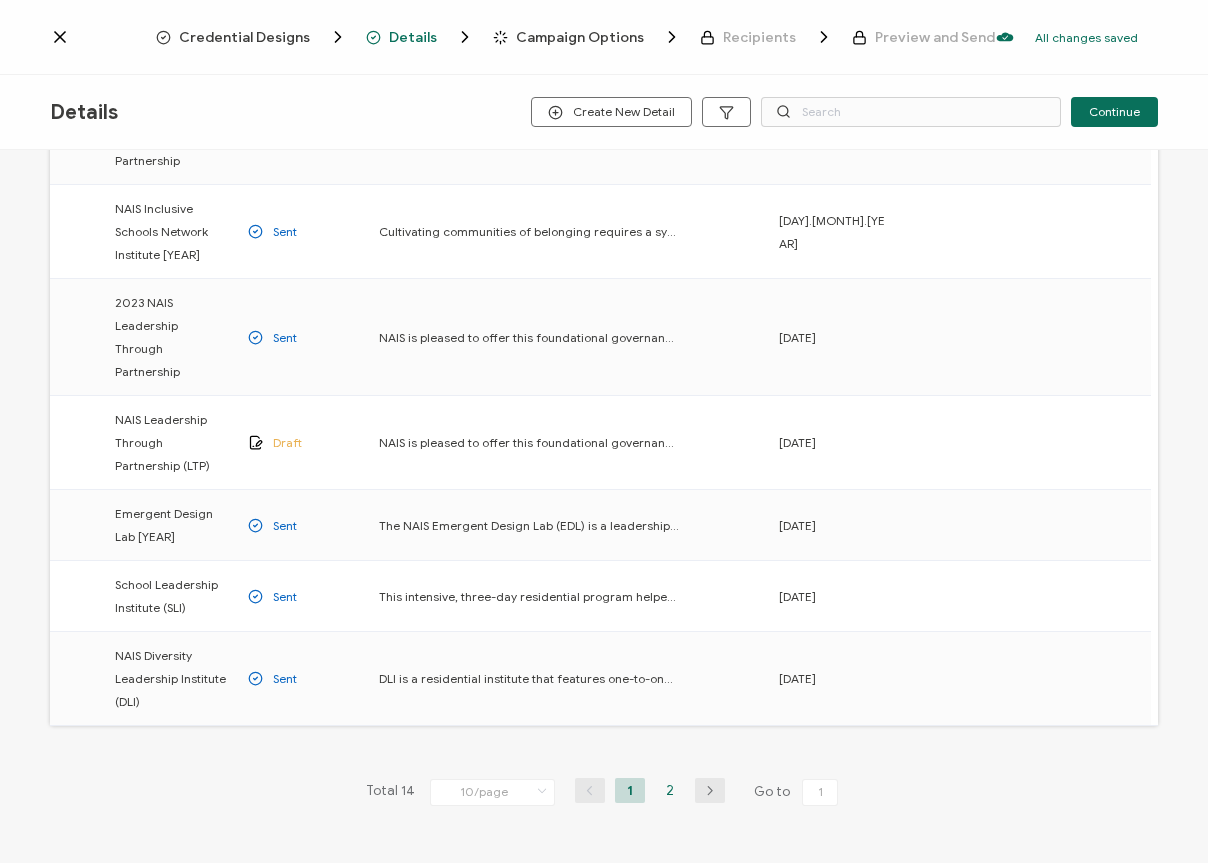 click on "2" at bounding box center [670, 790] 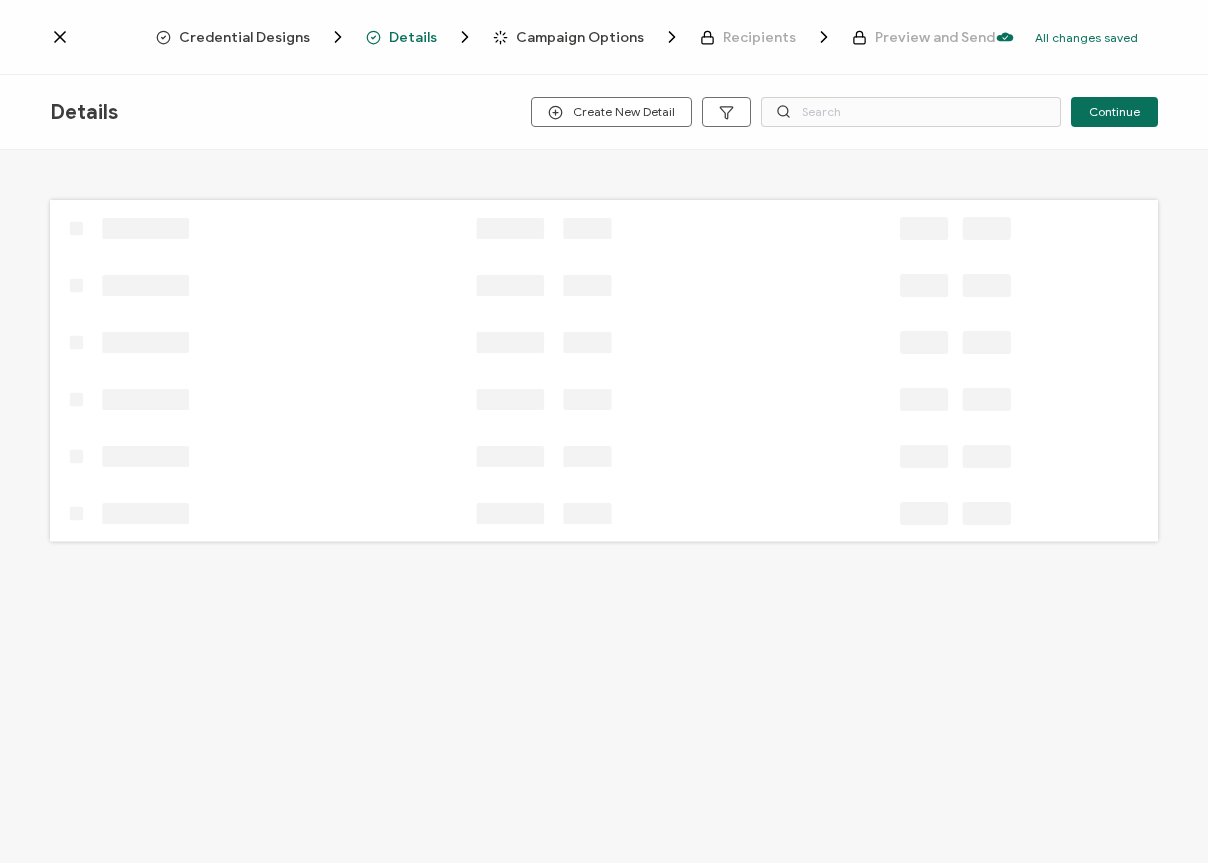 scroll, scrollTop: 0, scrollLeft: 0, axis: both 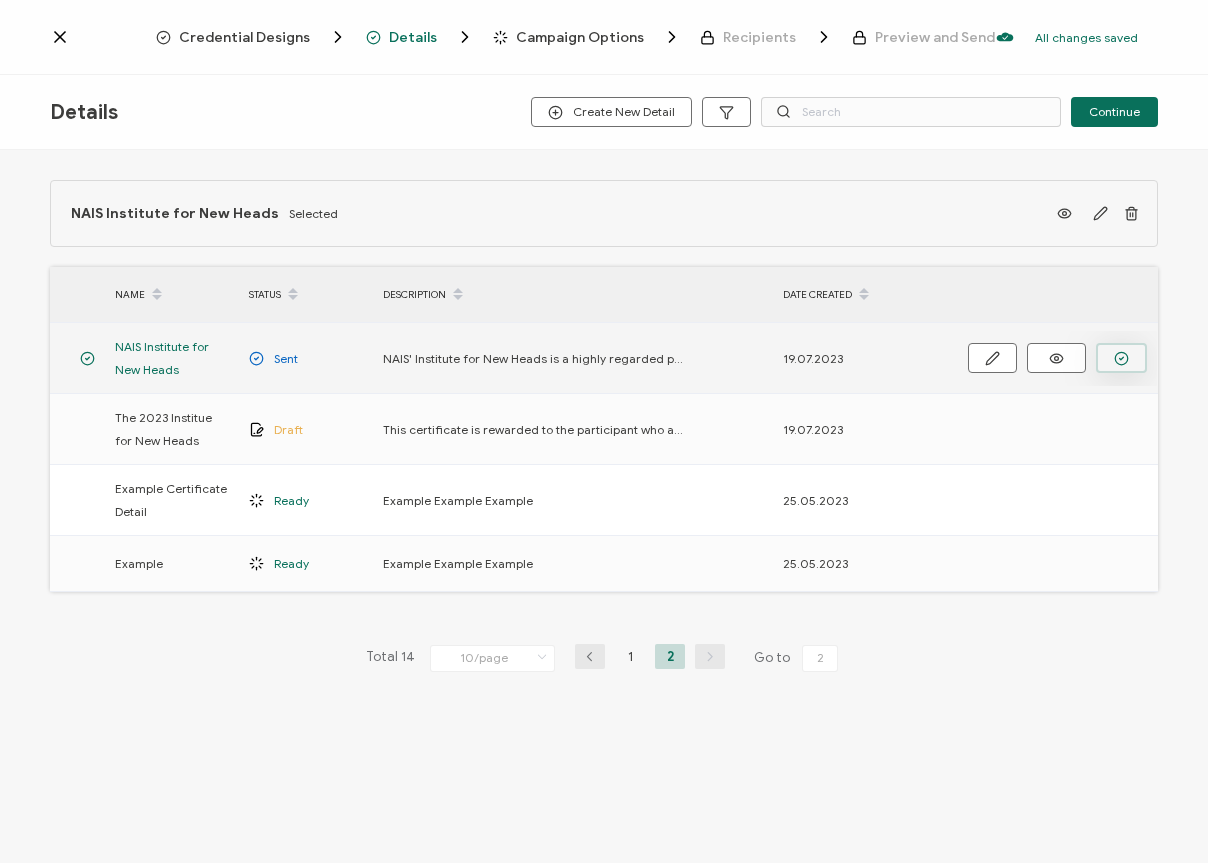 click 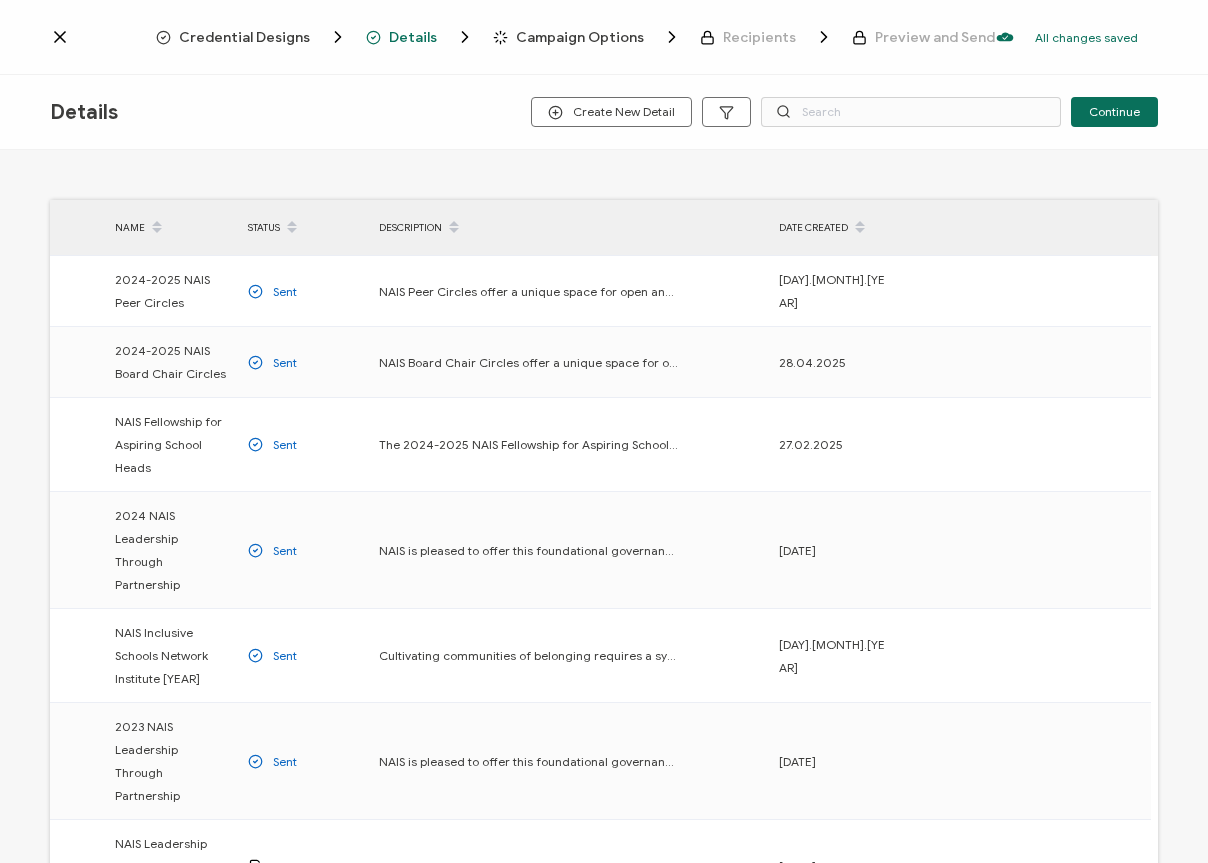 click 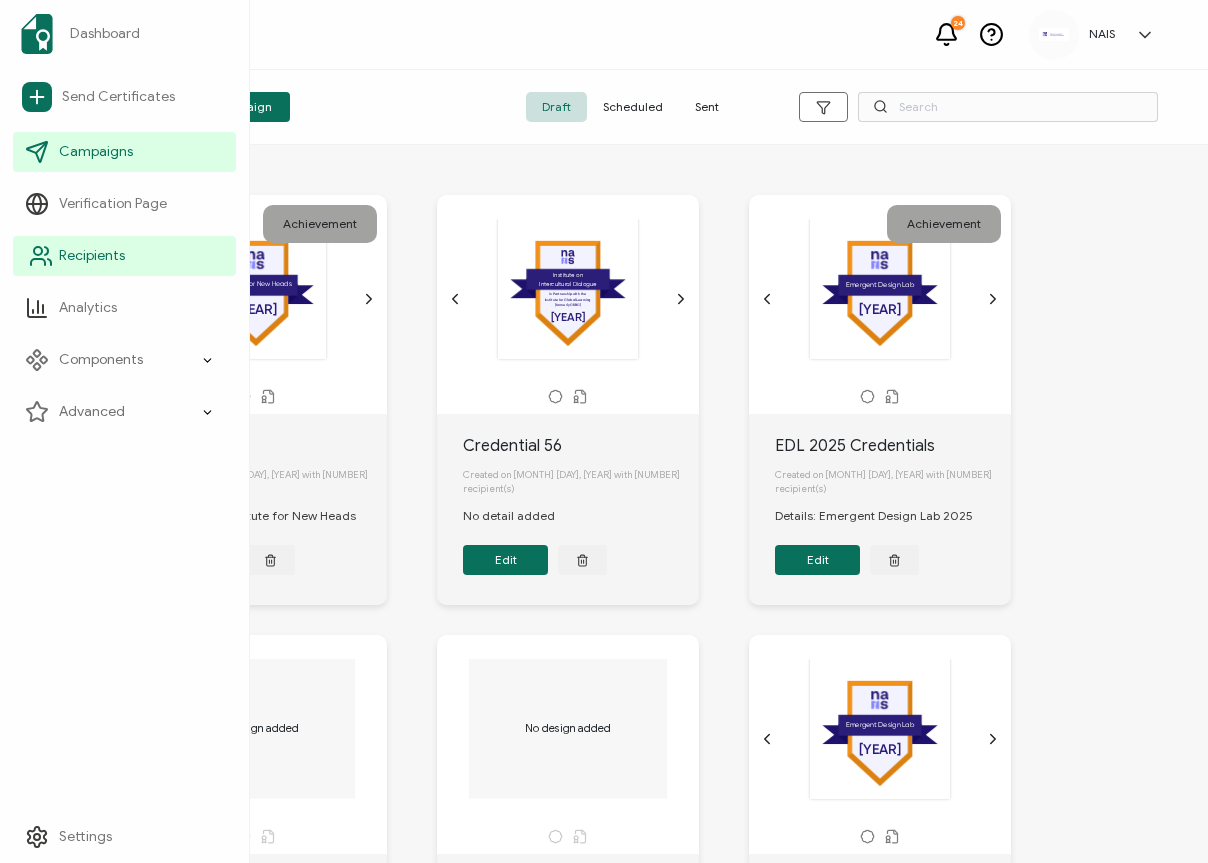 click on "Recipients" at bounding box center [92, 256] 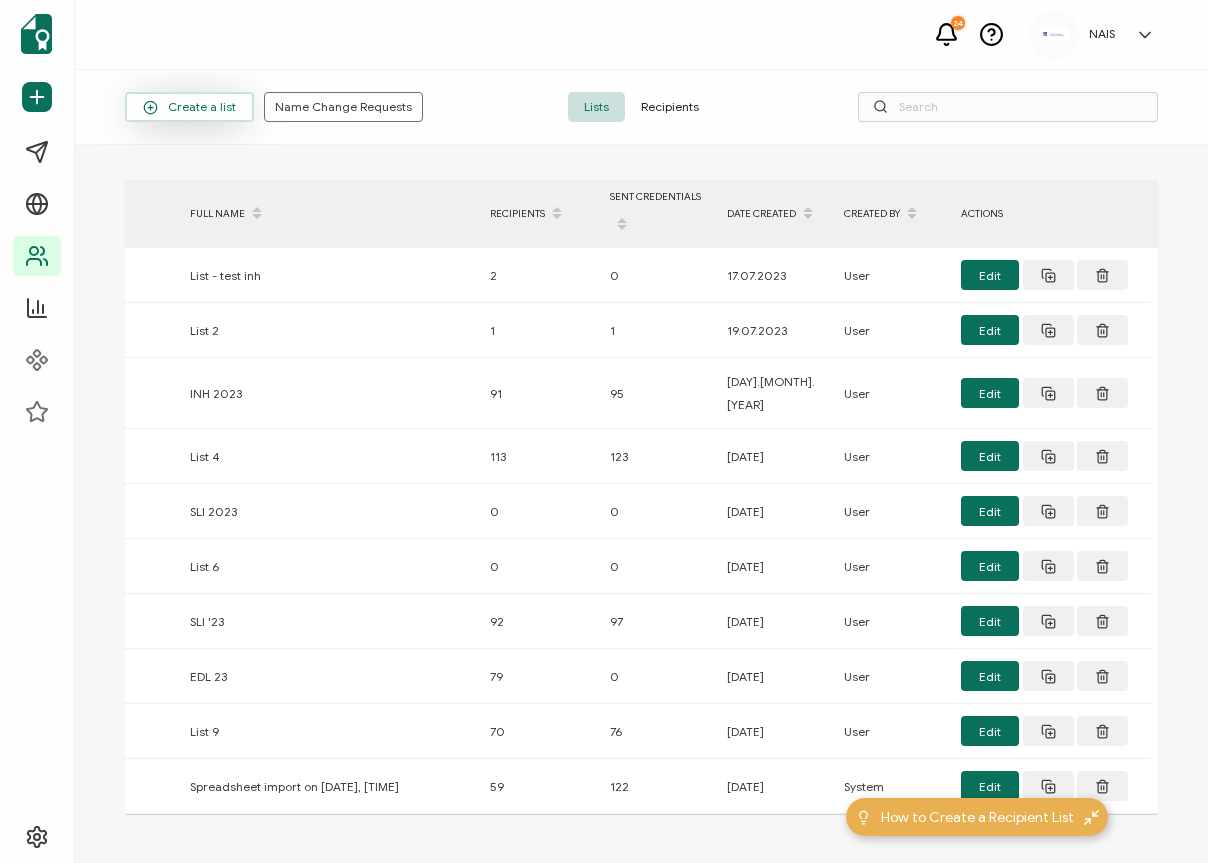 click on "Create a list" at bounding box center (189, 107) 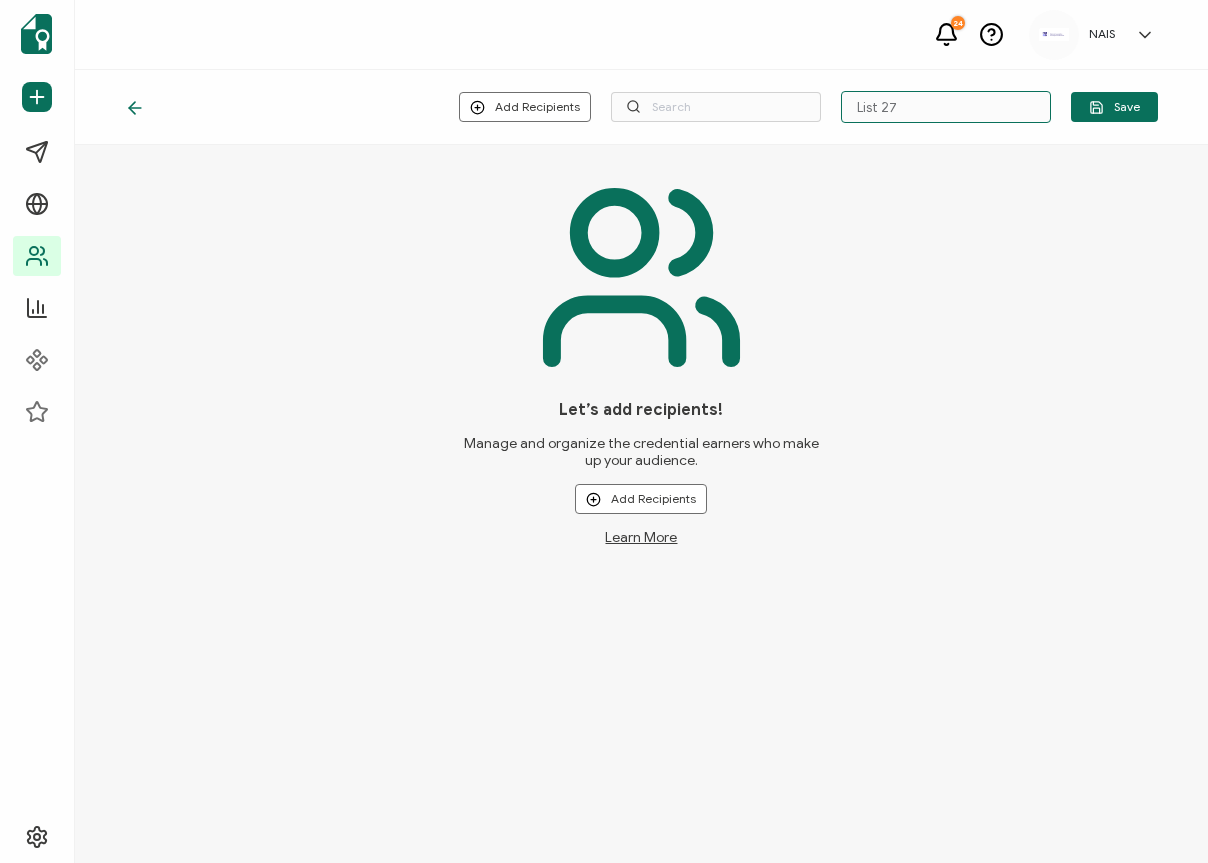 click on "List 27" at bounding box center [946, 107] 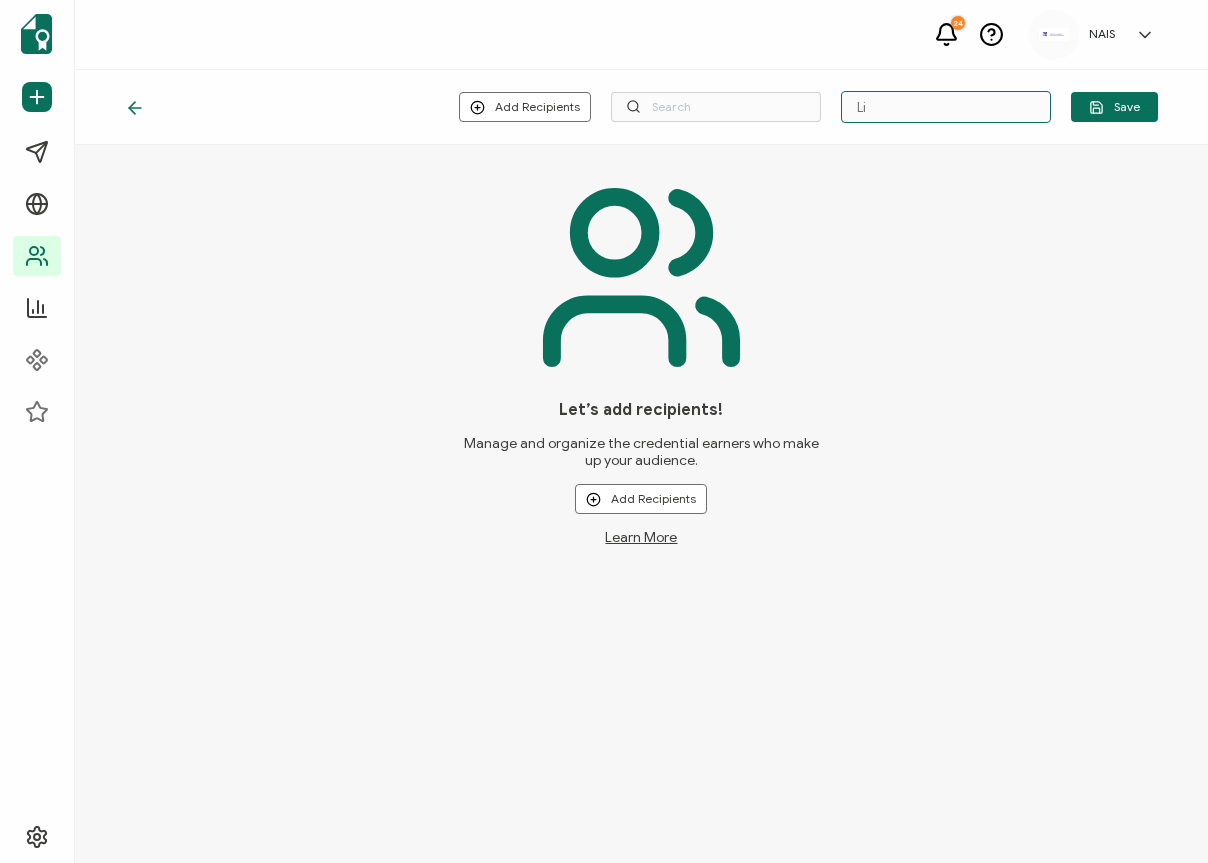 type on "L" 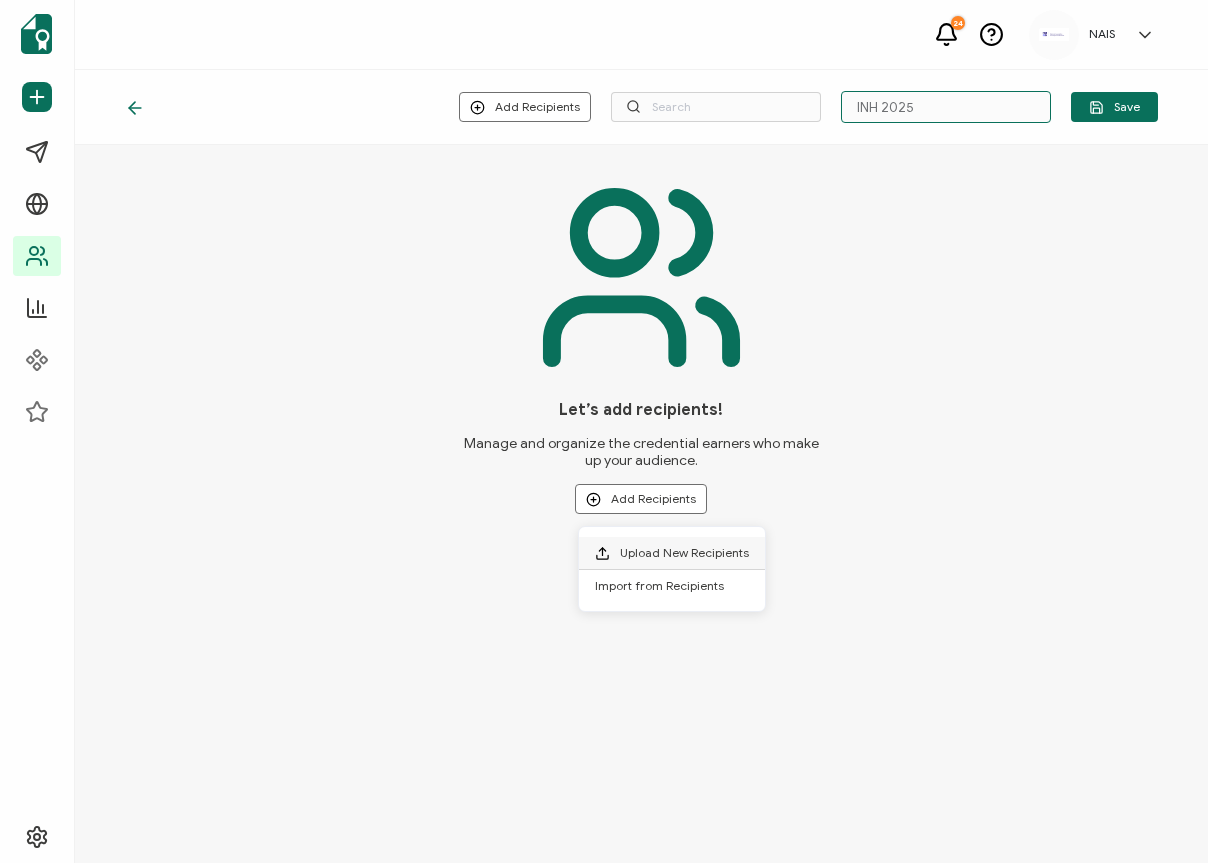type on "INH 2025" 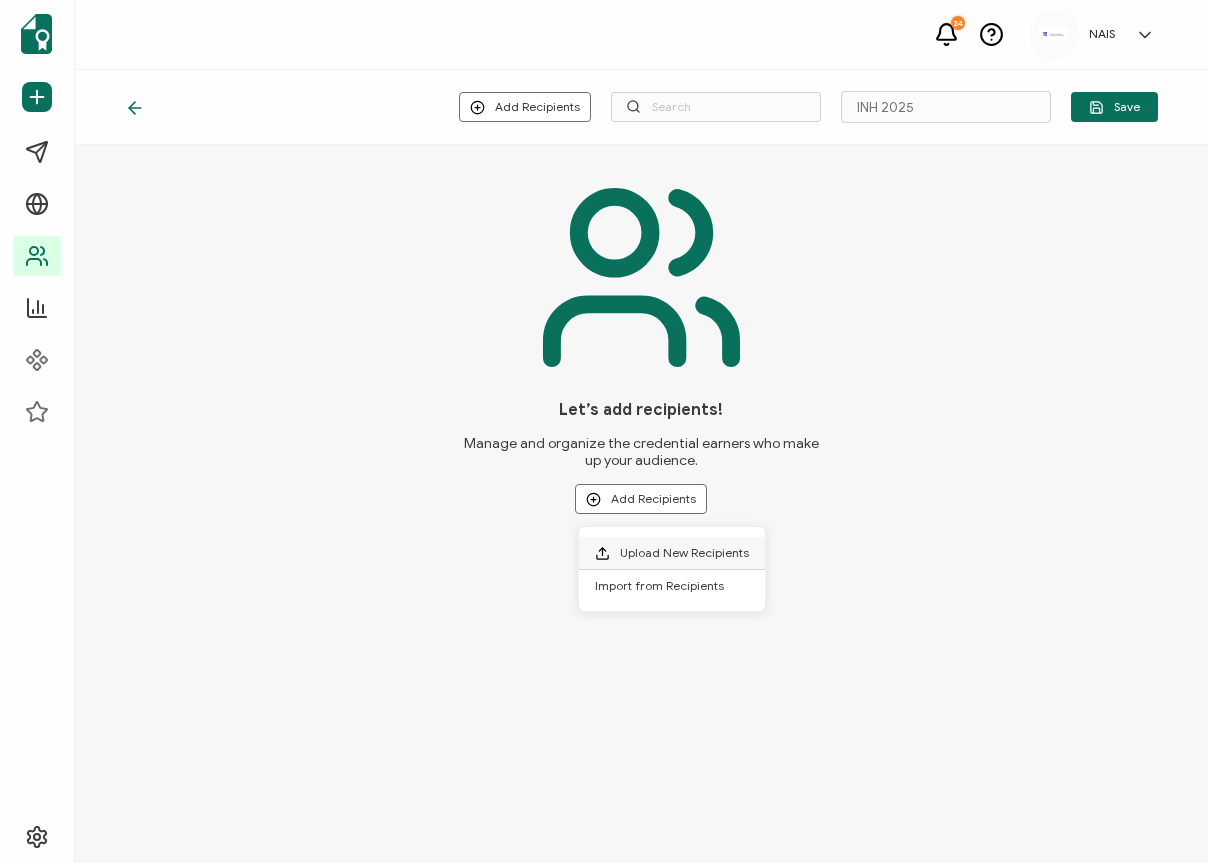 click on "Upload New Recipients" at bounding box center [684, 552] 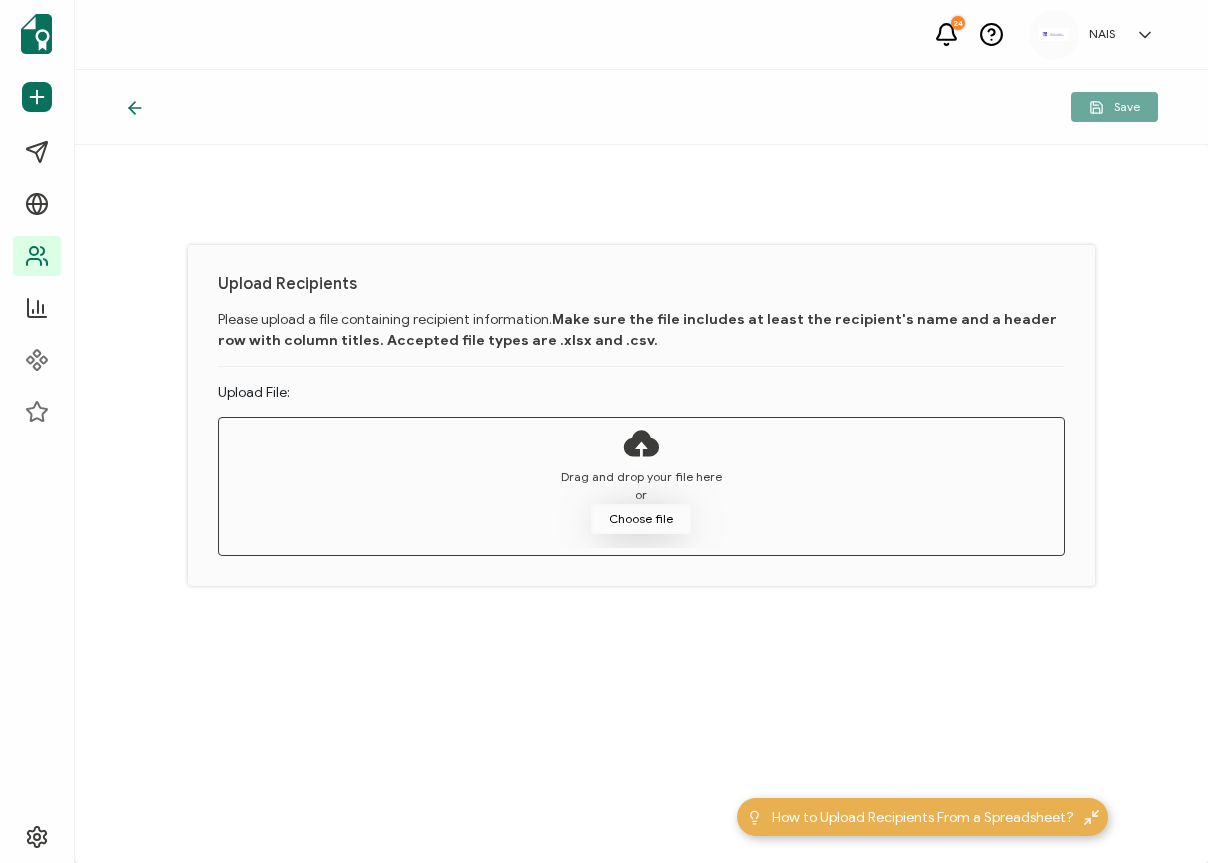 click on "Choose file" at bounding box center [641, 519] 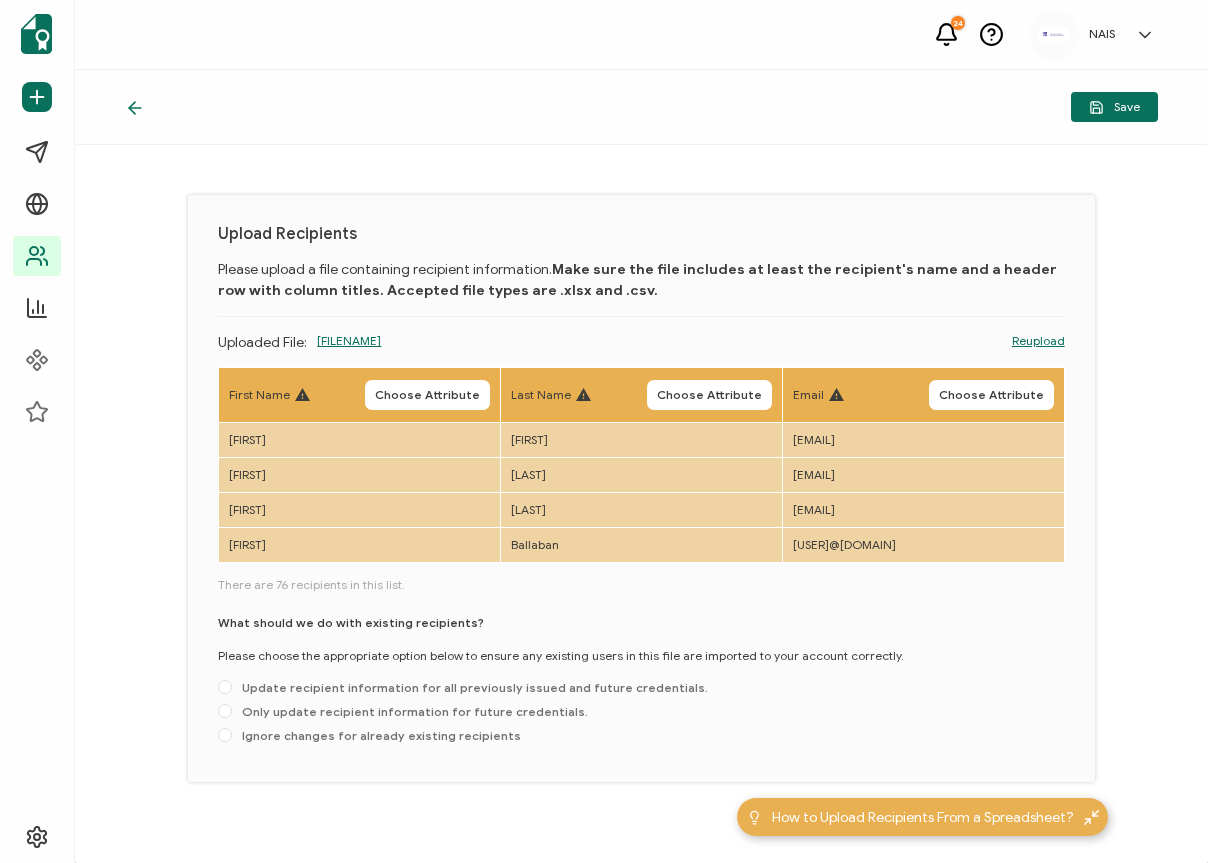 scroll, scrollTop: 18, scrollLeft: 0, axis: vertical 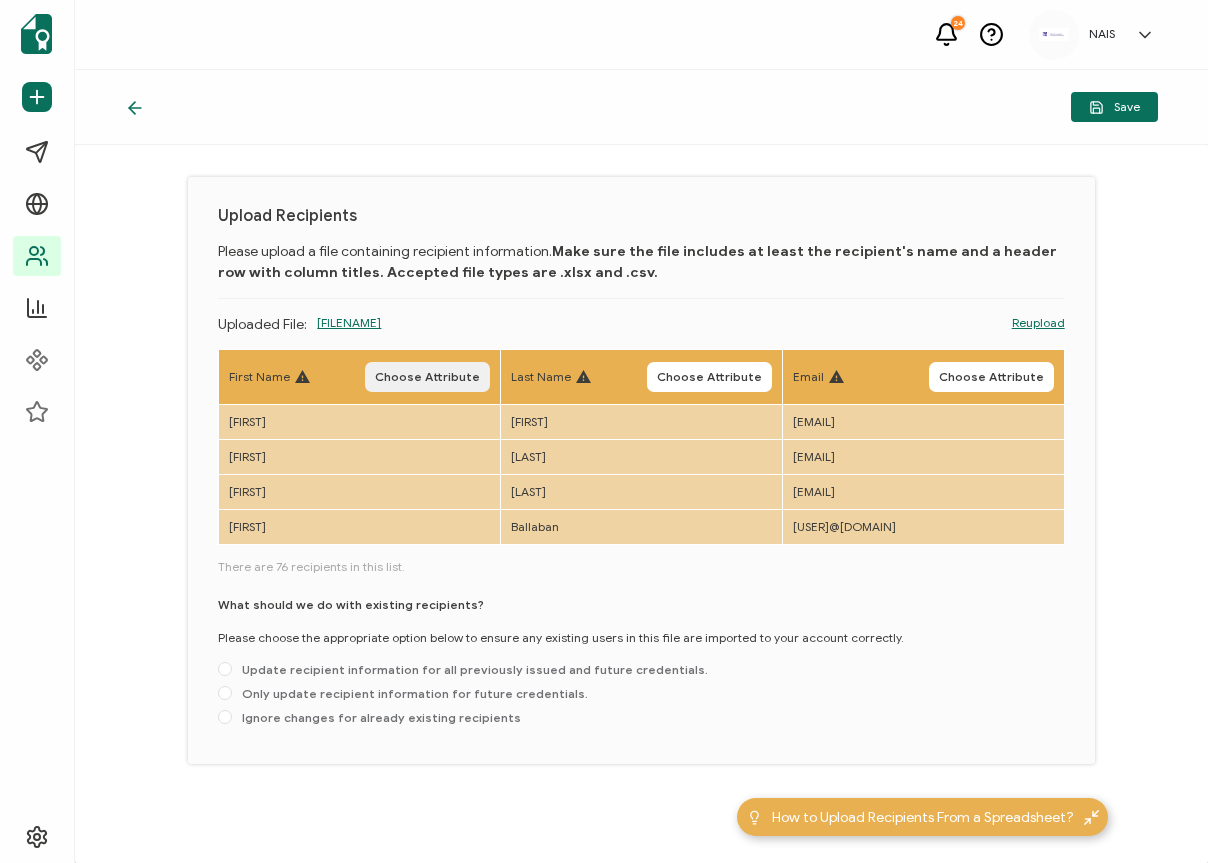 click on "Choose Attribute" at bounding box center (427, 377) 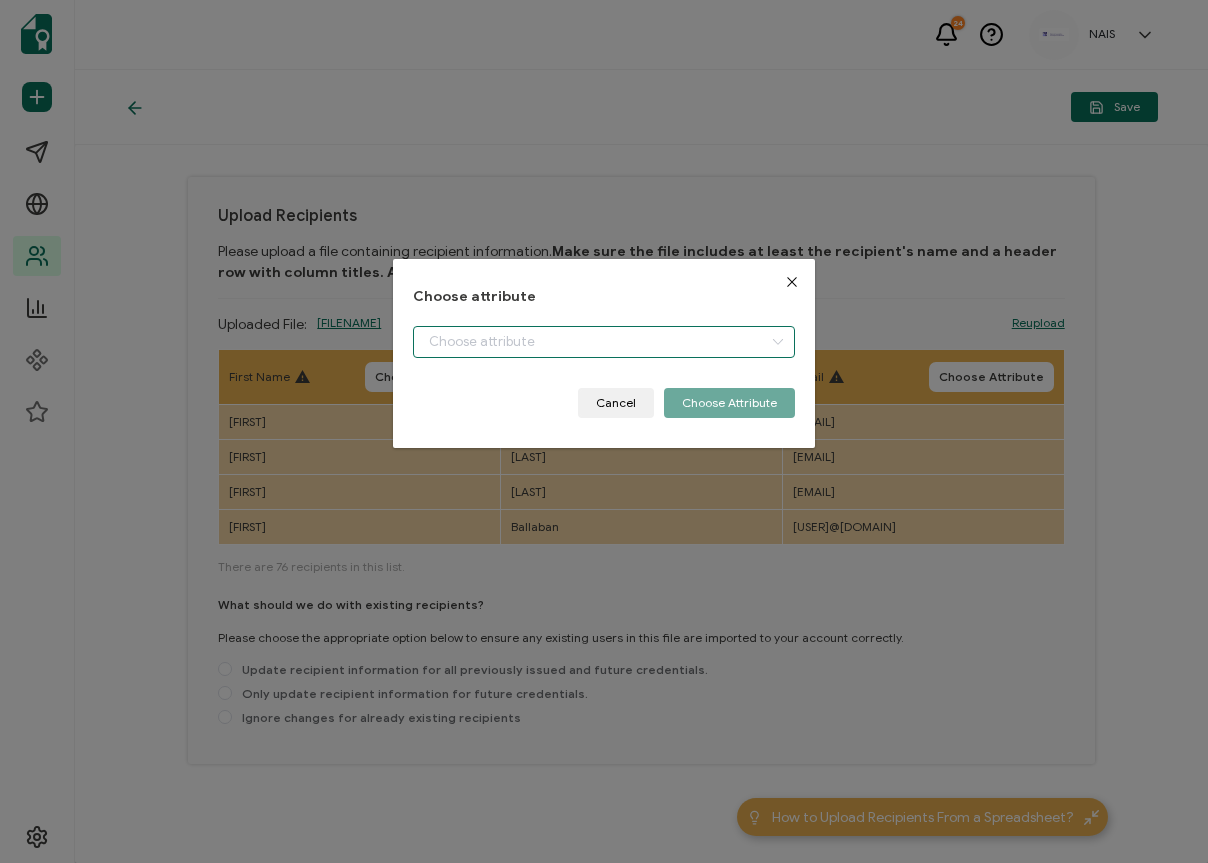 click at bounding box center (604, 342) 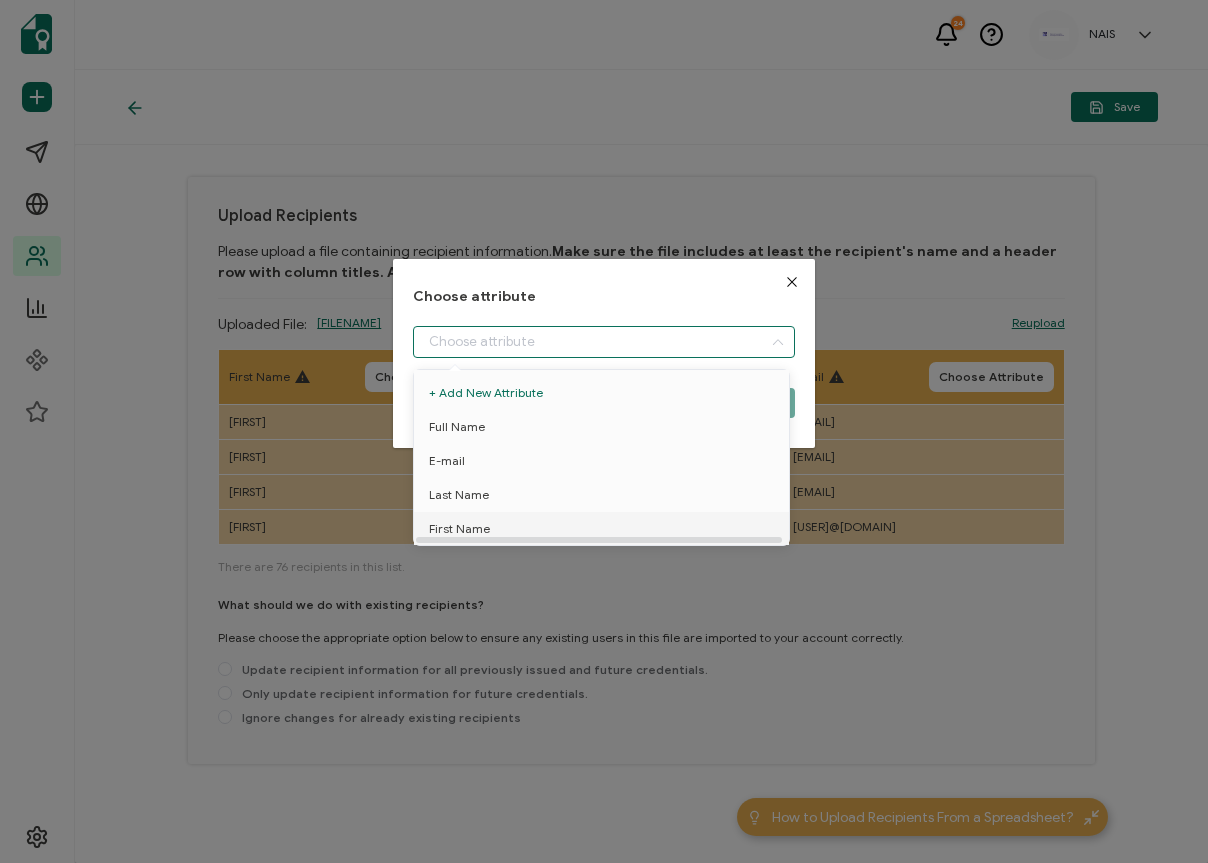 click on "First Name" at bounding box center (605, 529) 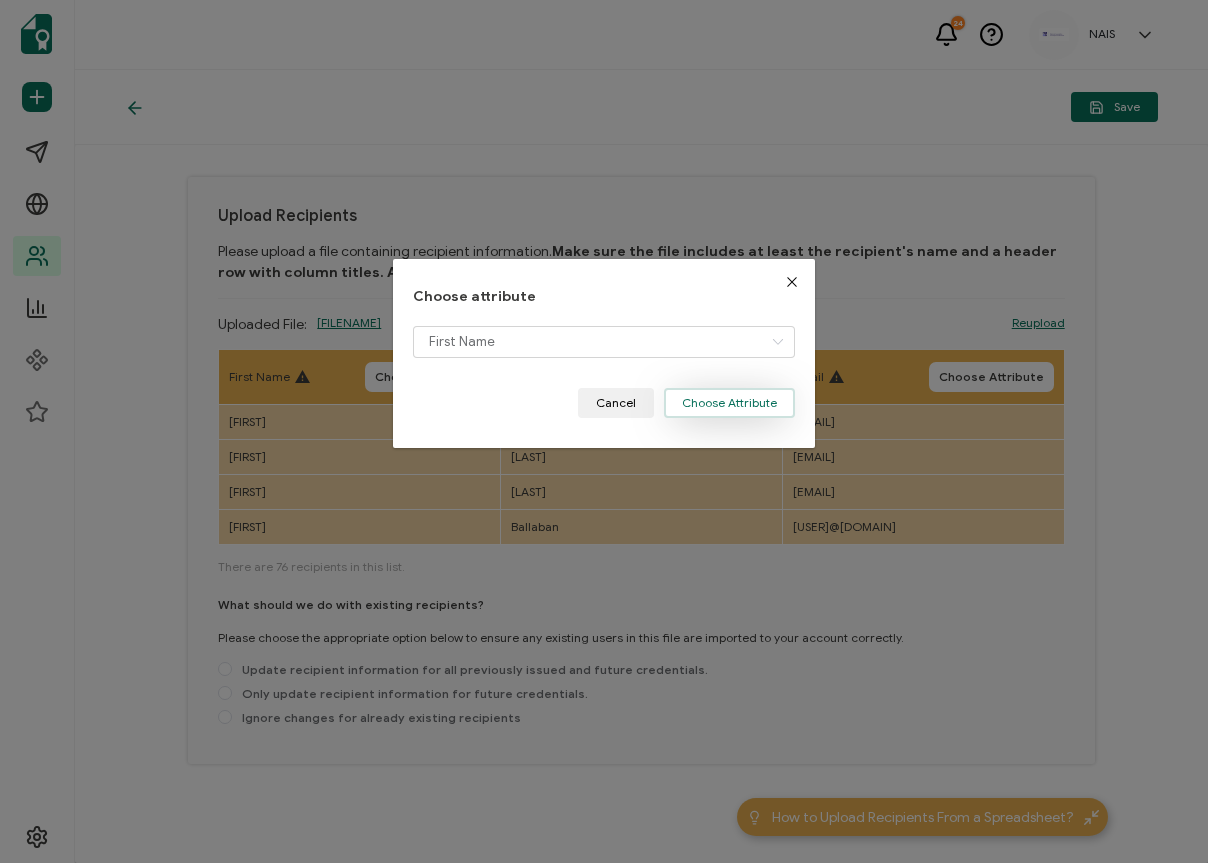 click on "Choose Attribute" at bounding box center [729, 403] 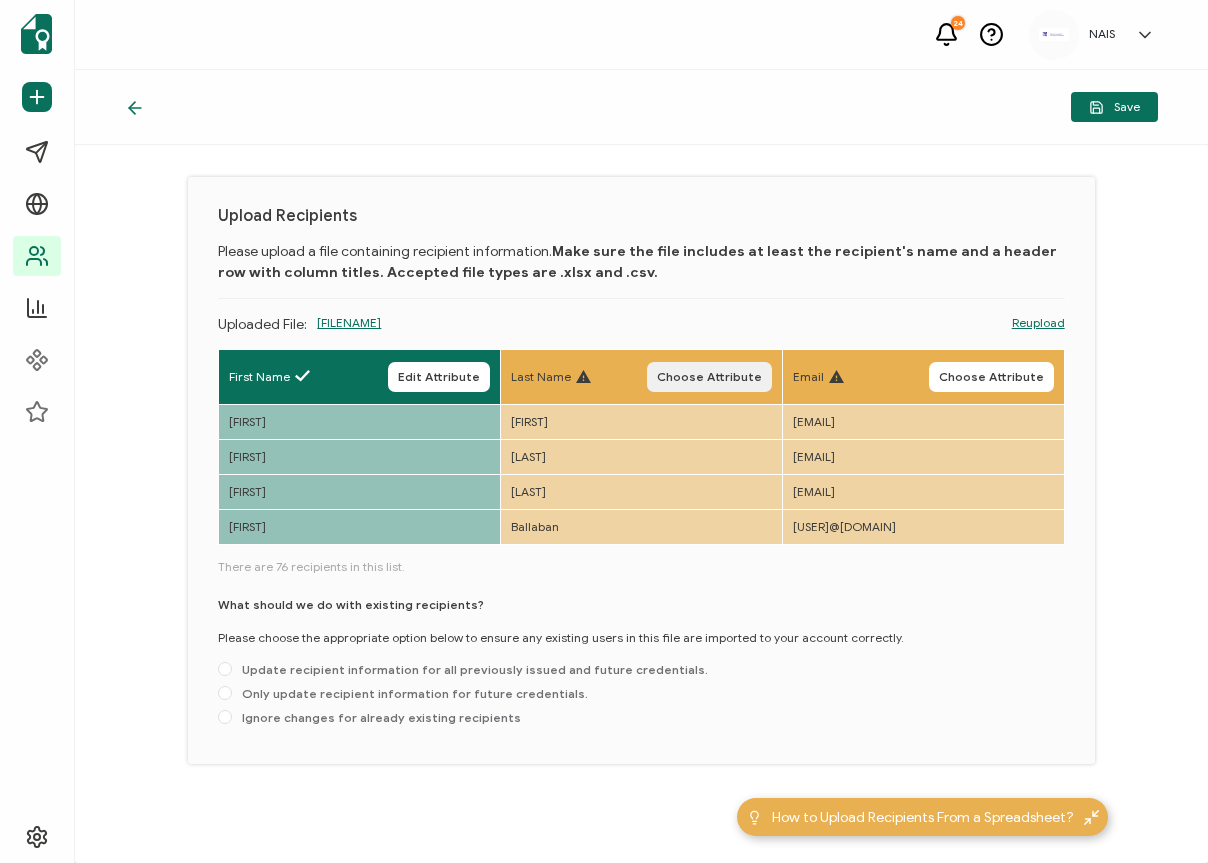 click on "Choose Attribute" at bounding box center (709, 377) 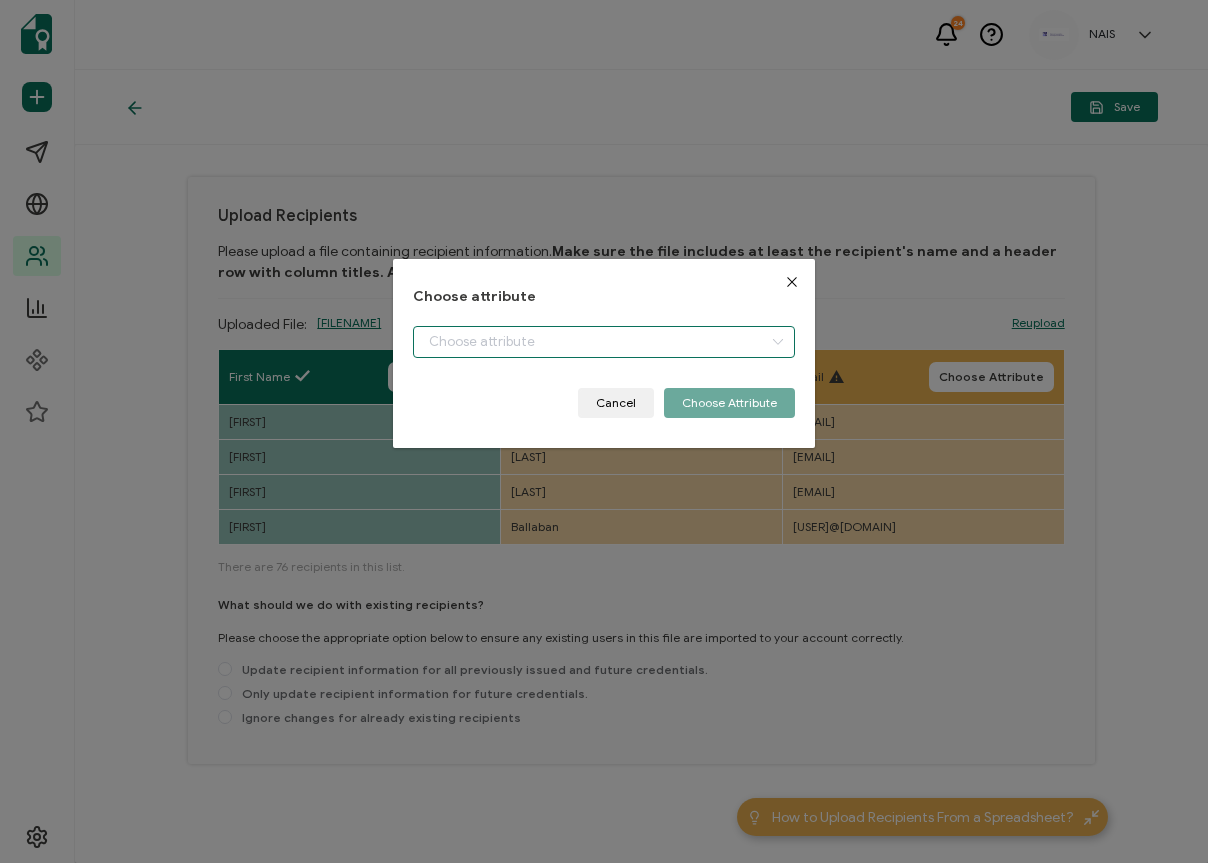 click at bounding box center (604, 342) 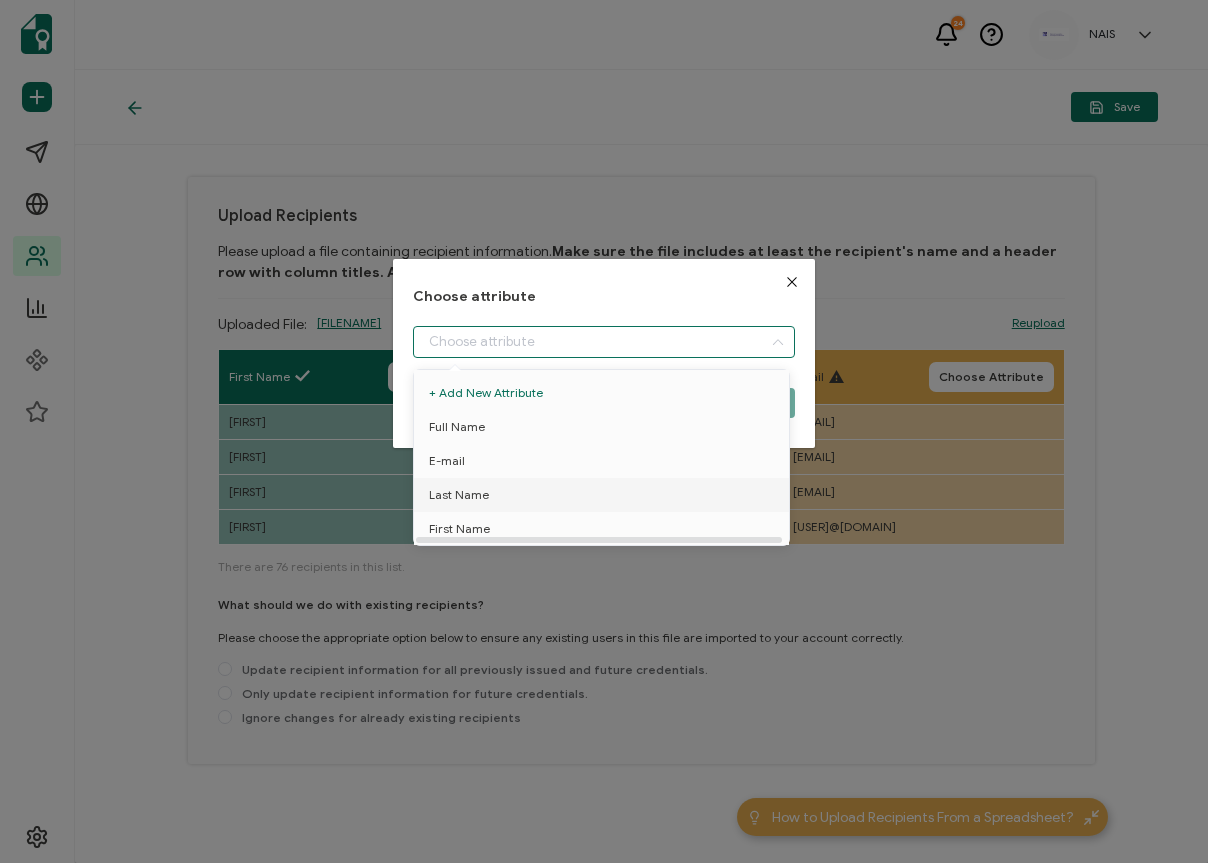 click on "Last Name" at bounding box center [605, 495] 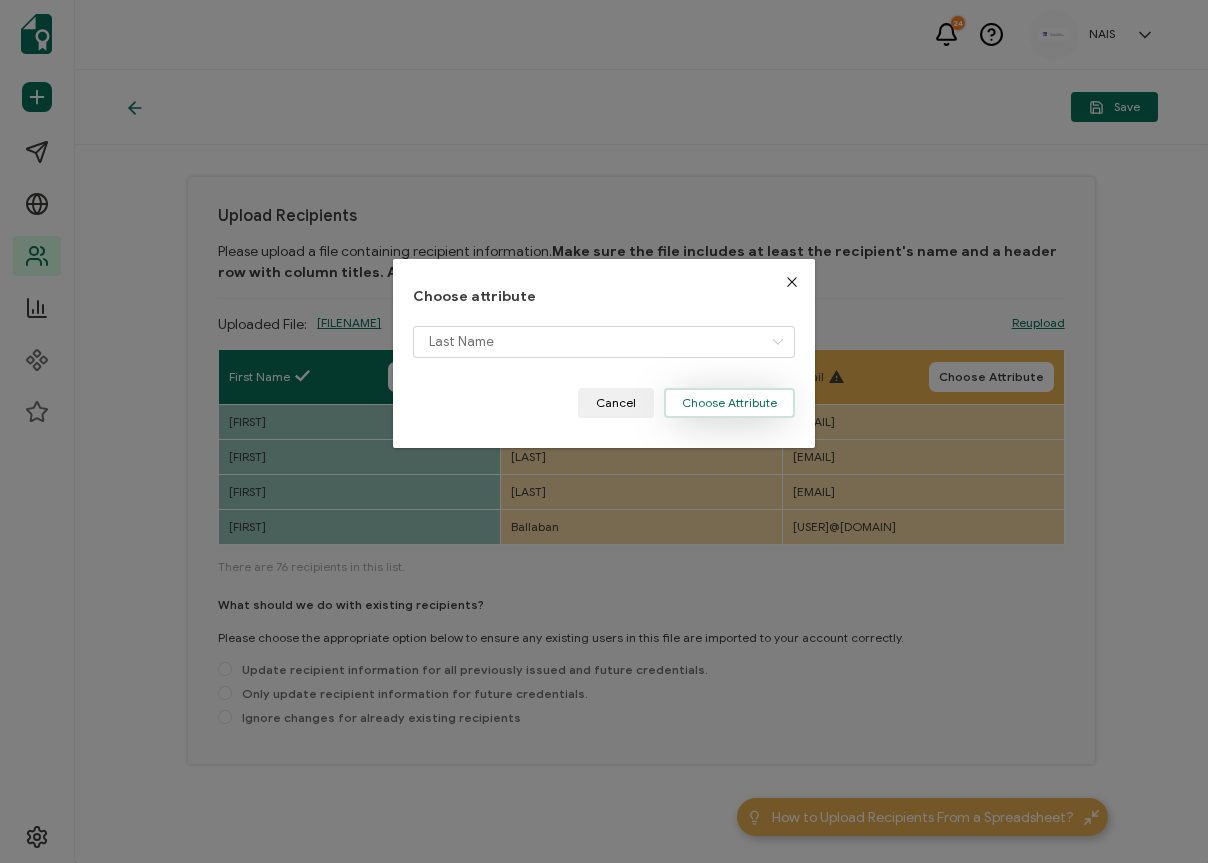 click on "Choose Attribute" at bounding box center [729, 403] 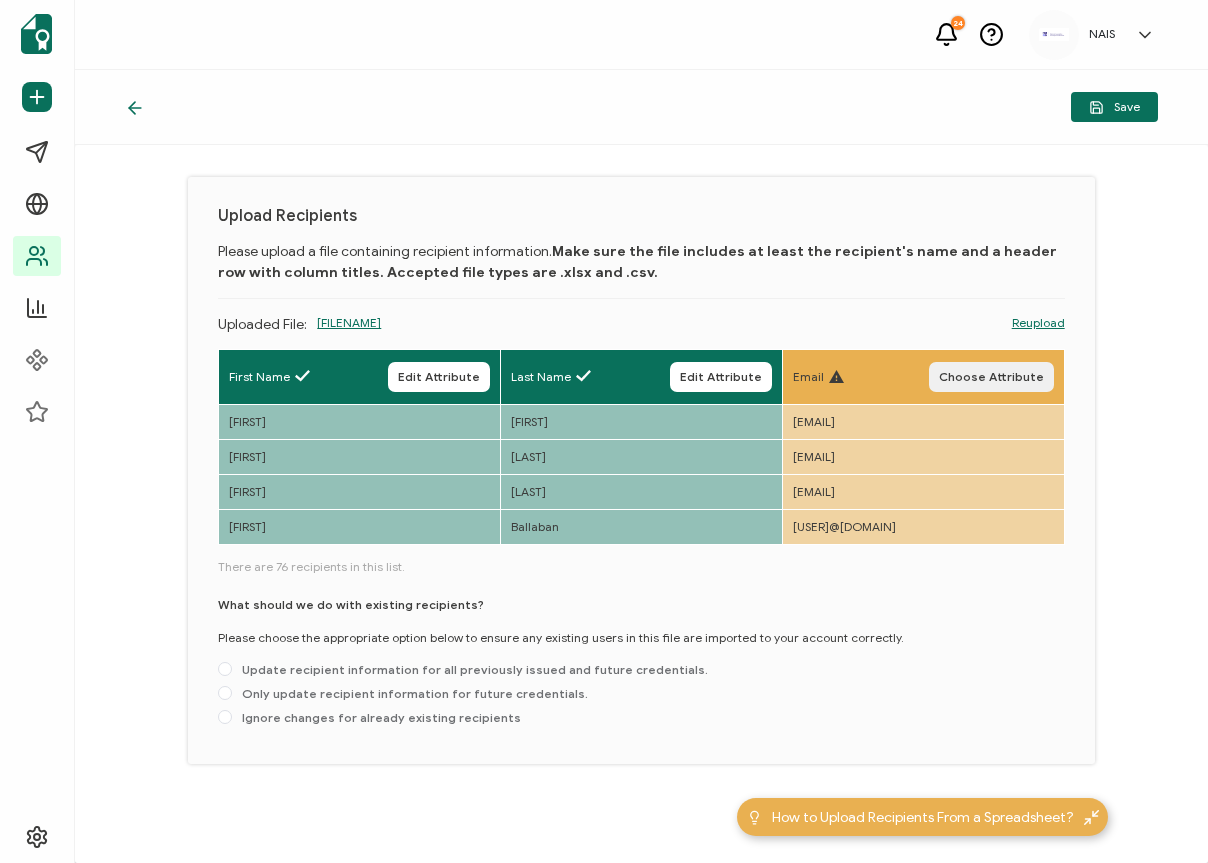 click on "Choose Attribute" at bounding box center (991, 377) 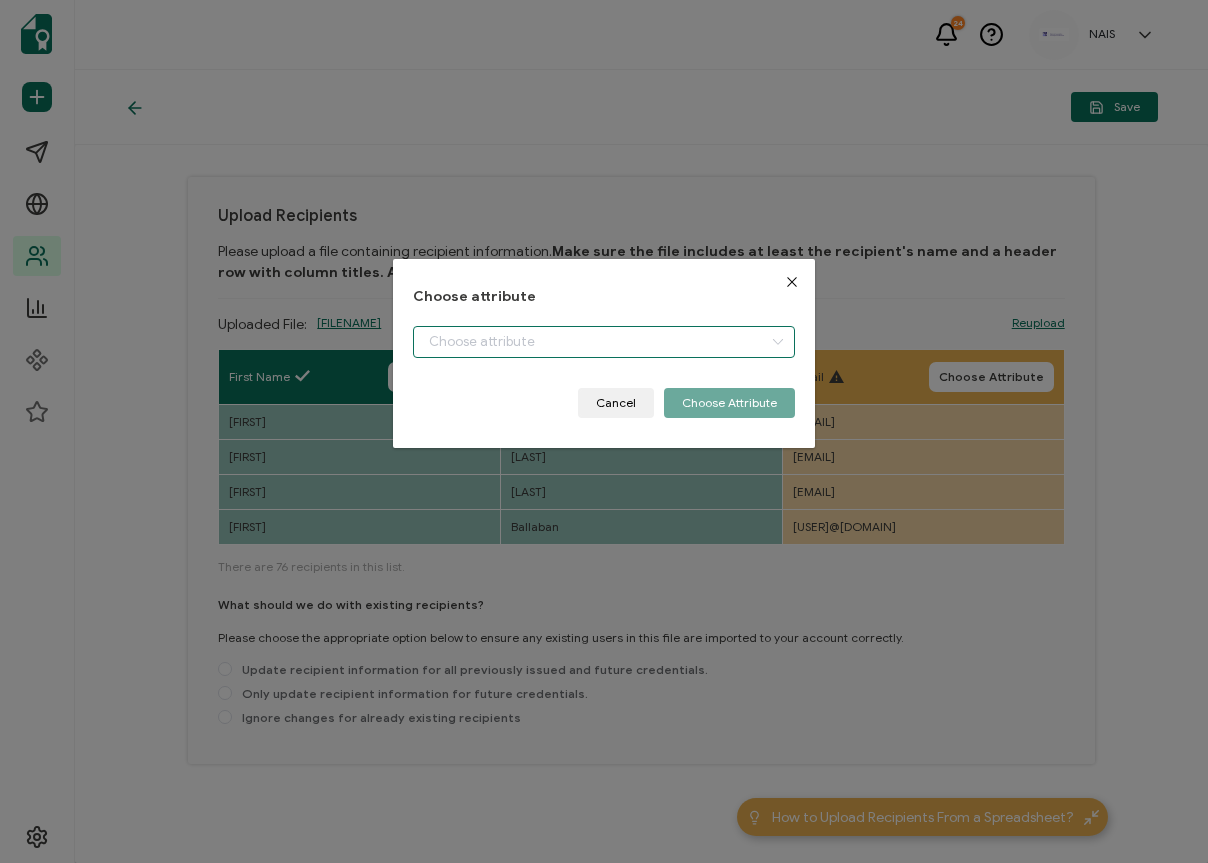 click at bounding box center (604, 342) 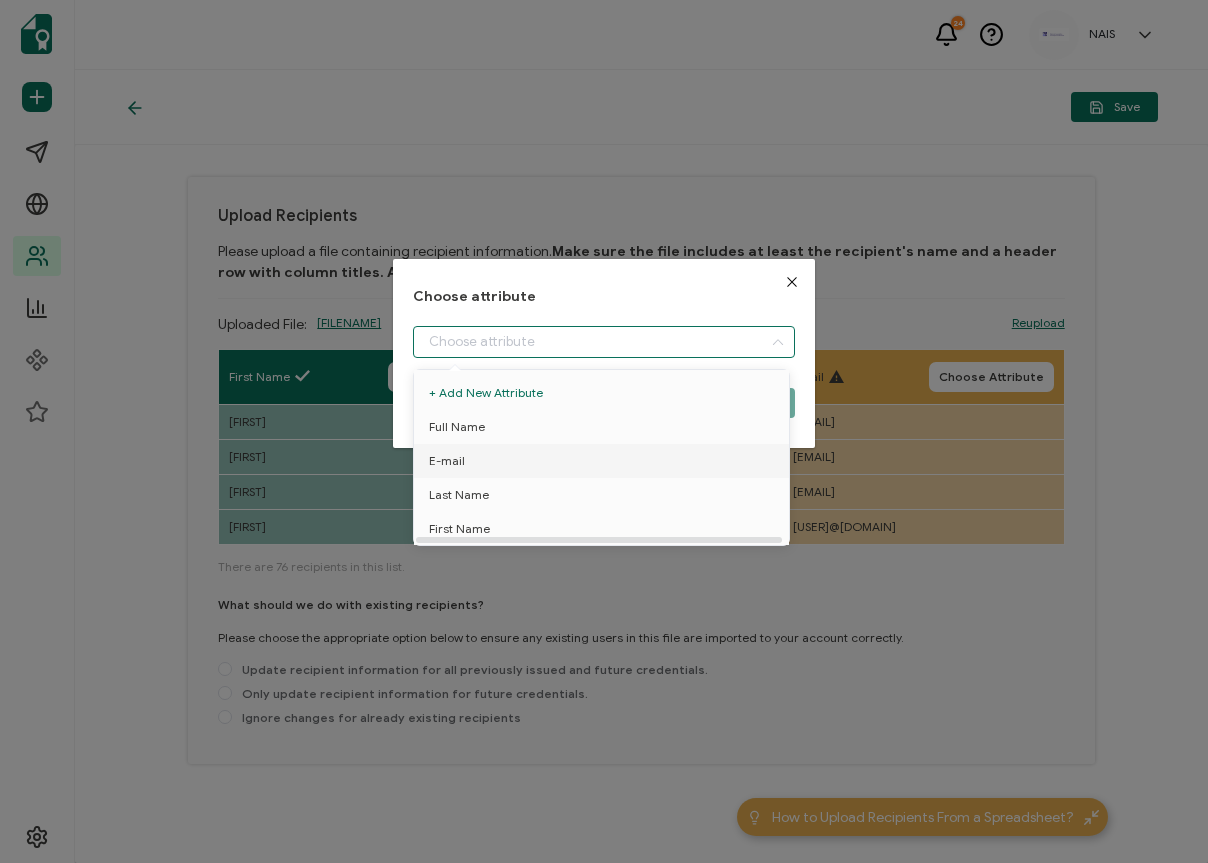 click on "E-mail" at bounding box center (605, 461) 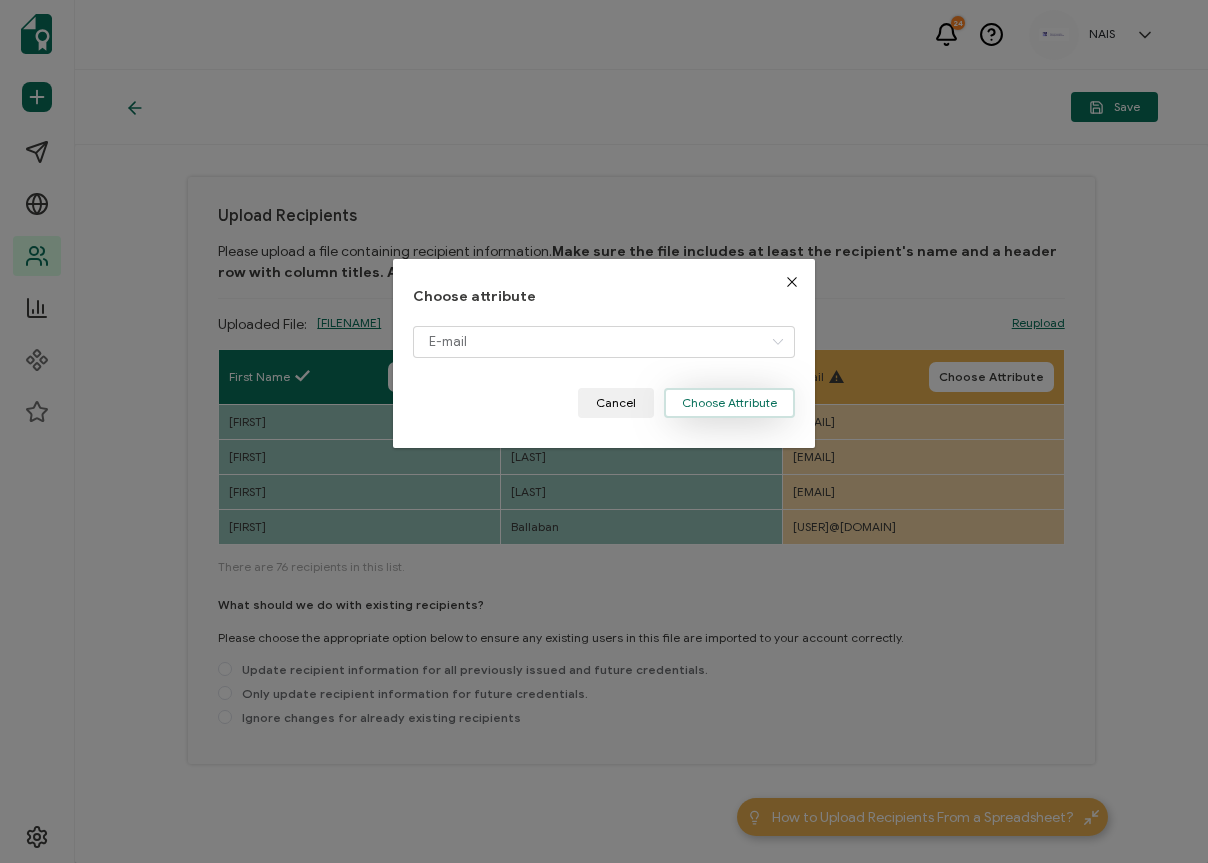 click on "Choose Attribute" at bounding box center [729, 403] 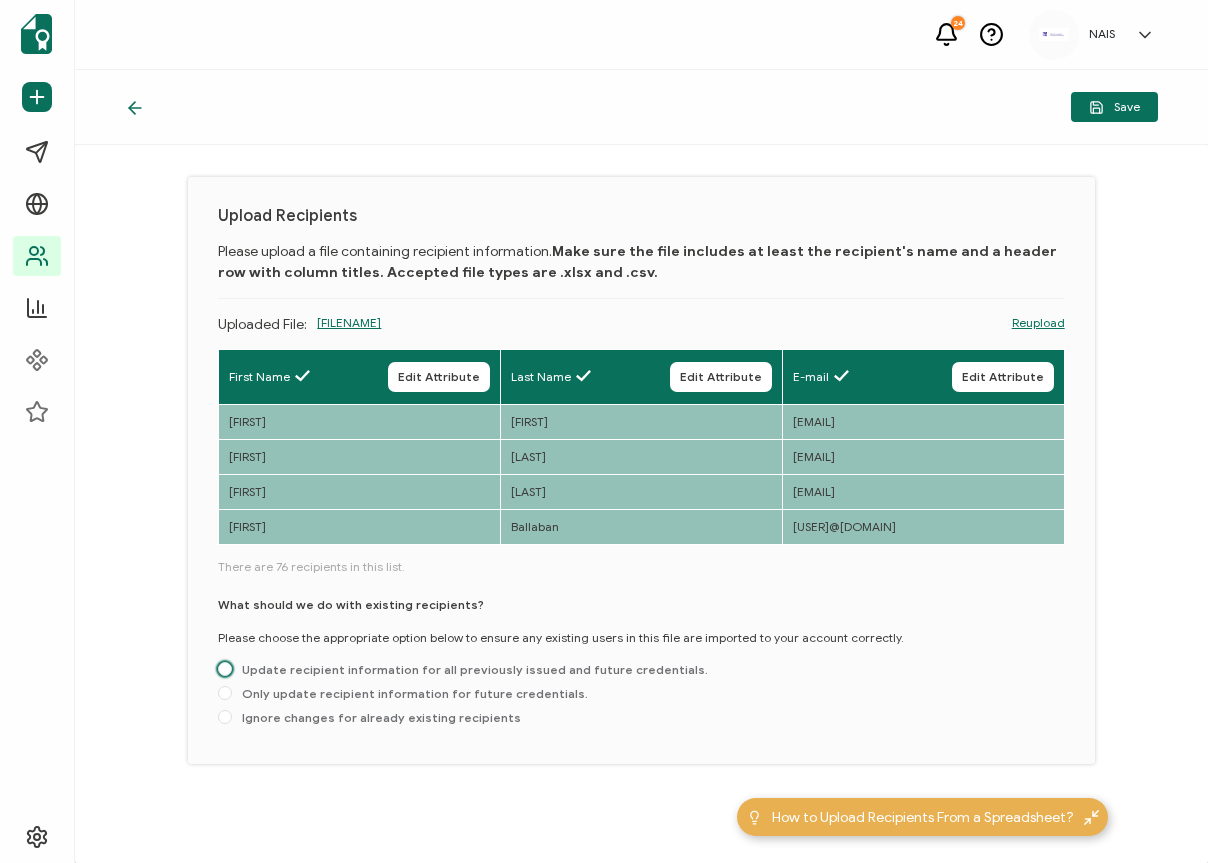 click on "Update recipient information for all previously issued and future credentials." at bounding box center (470, 669) 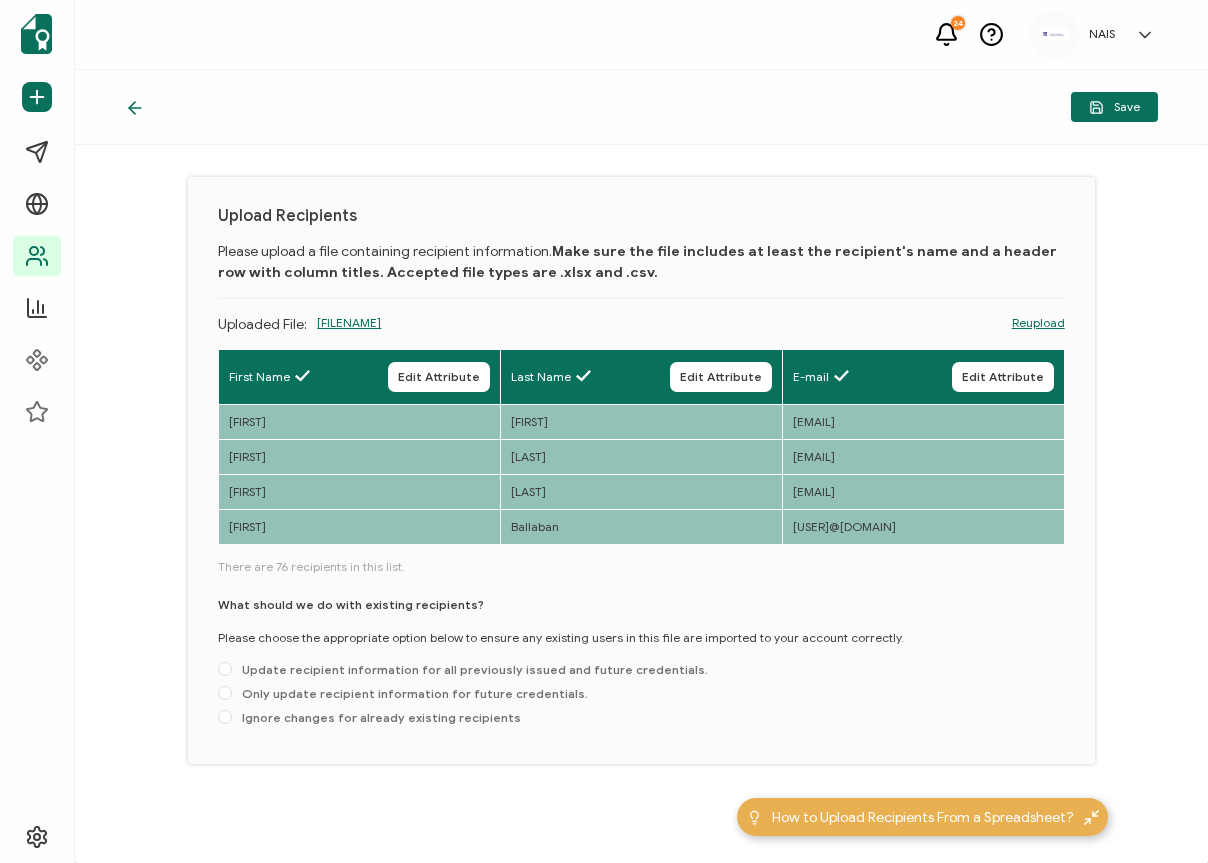 click on "Update recipient information for all previously issued and future credentials." at bounding box center (225, 670) 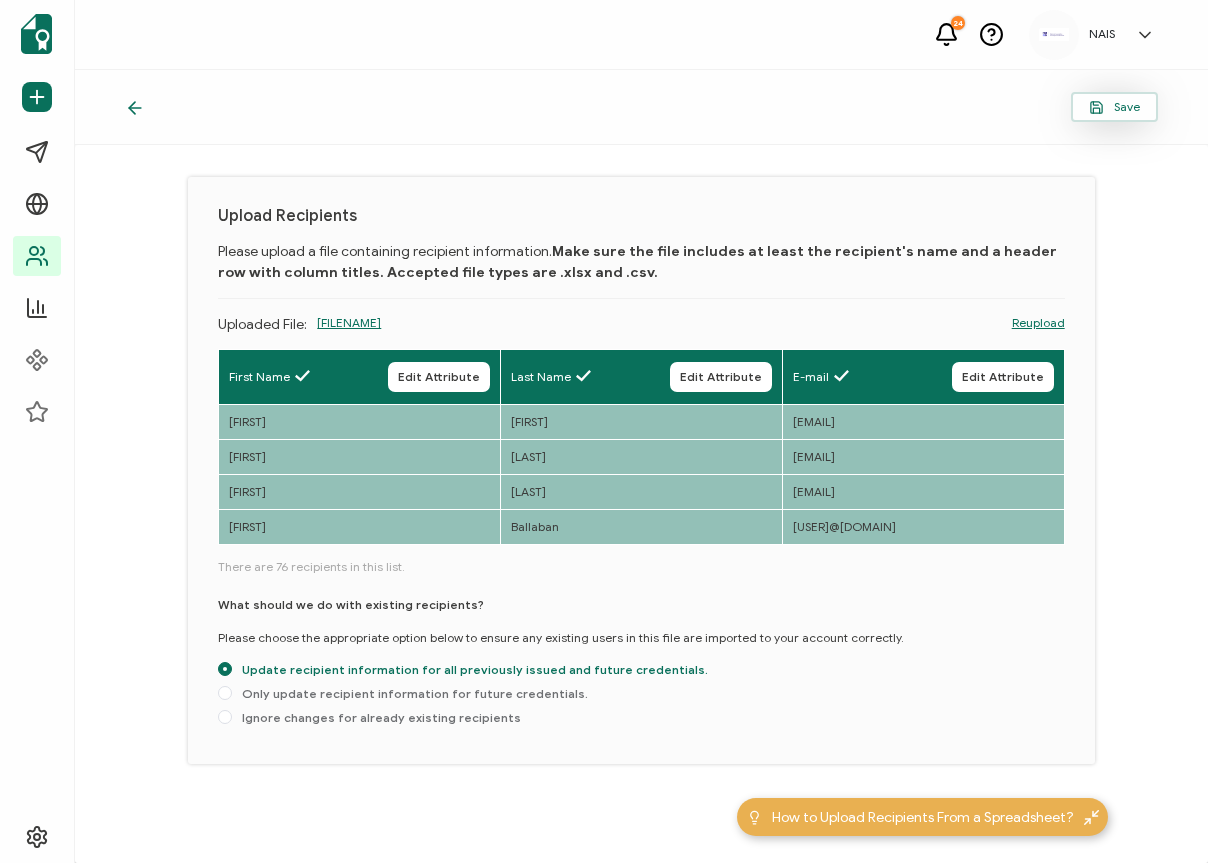 click 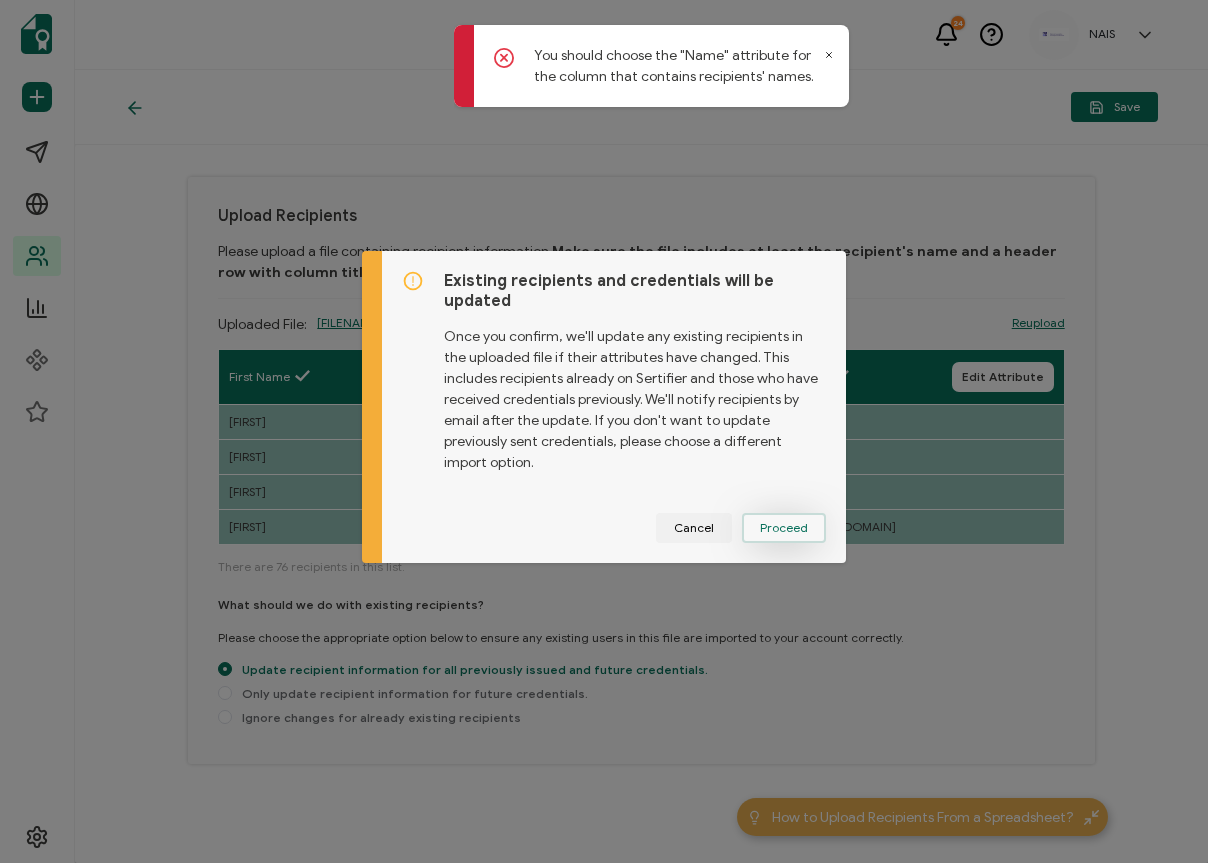 click on "Proceed" at bounding box center (784, 528) 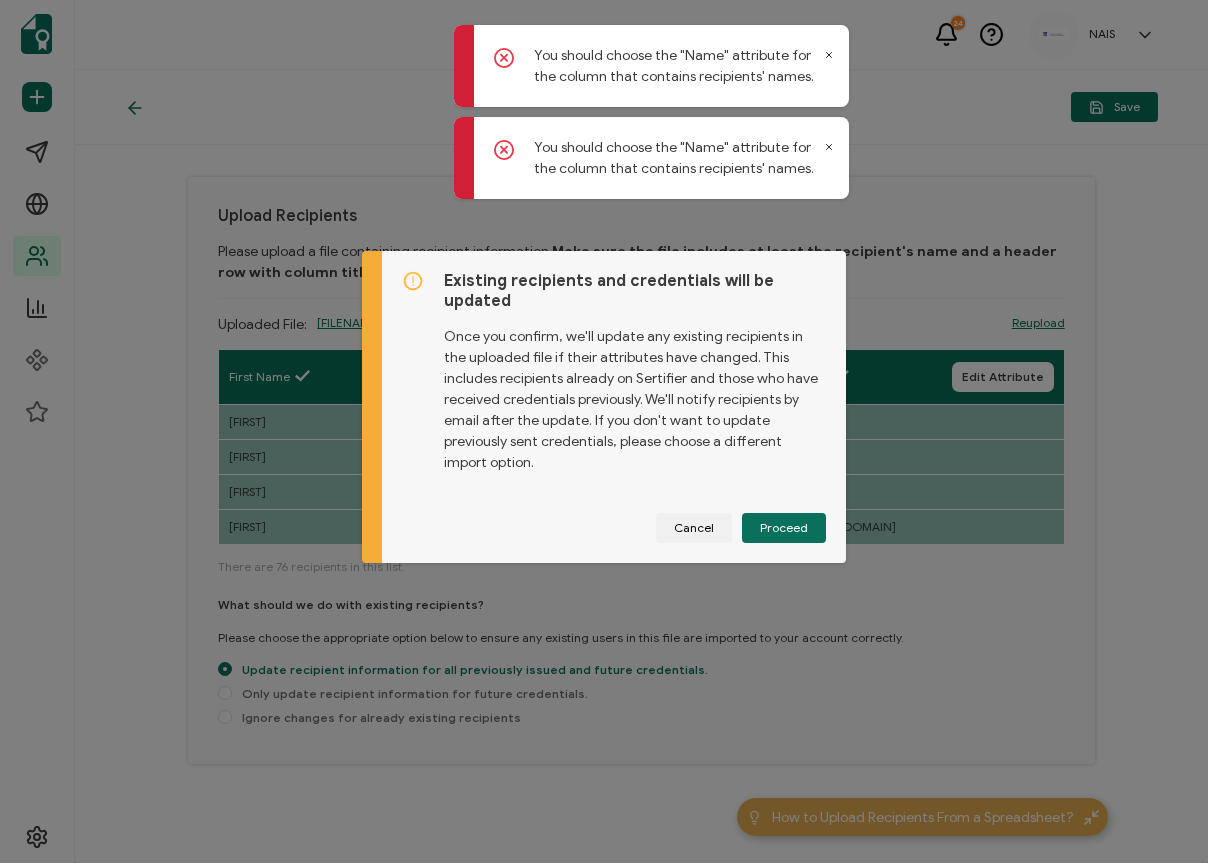 click 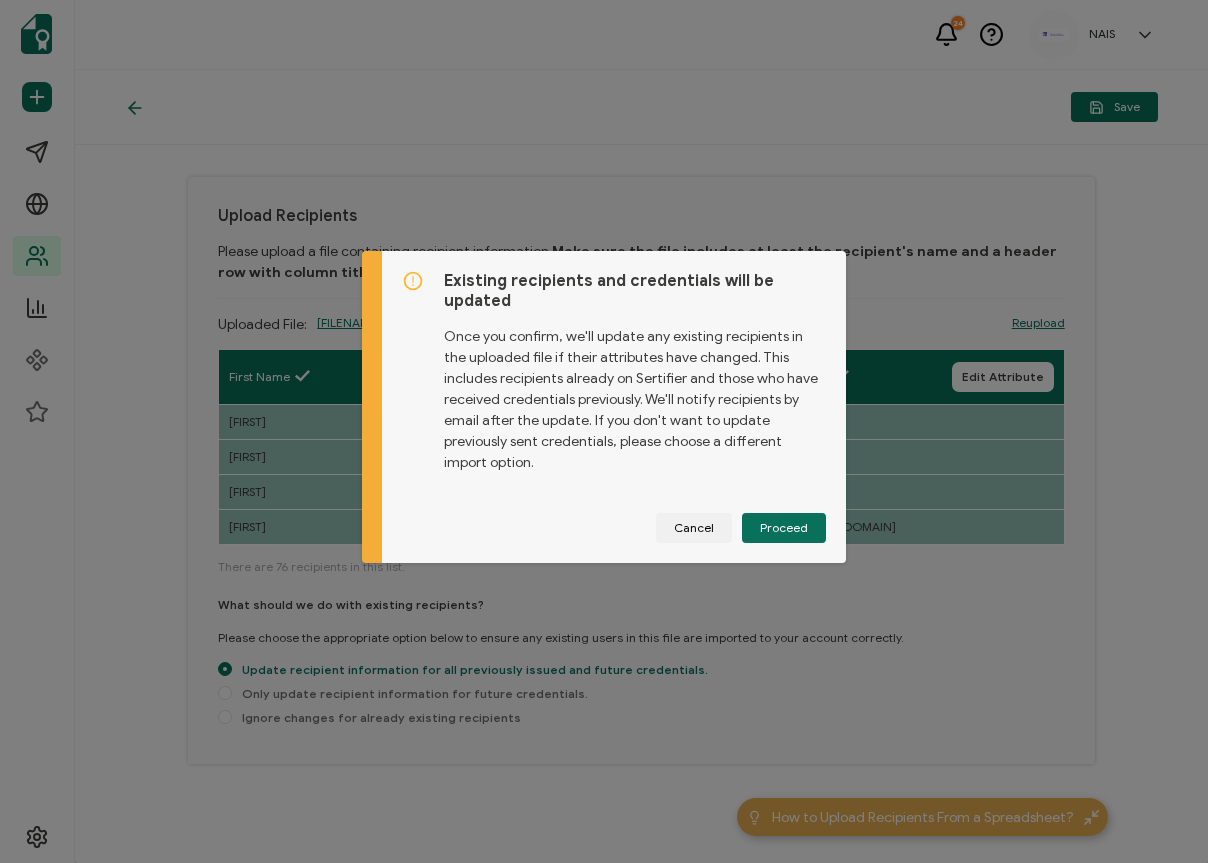 click on "Existing recipients and credentials will be updated   Once you confirm, we'll update any existing recipients in the uploaded file if their attributes have changed. This includes recipients already on Sertifier and those who have received credentials previously.  We'll notify recipients by email after the update. If you don't want to update previously sent credentials, please choose a different import option.
Cancel
Proceed" at bounding box center [604, 431] 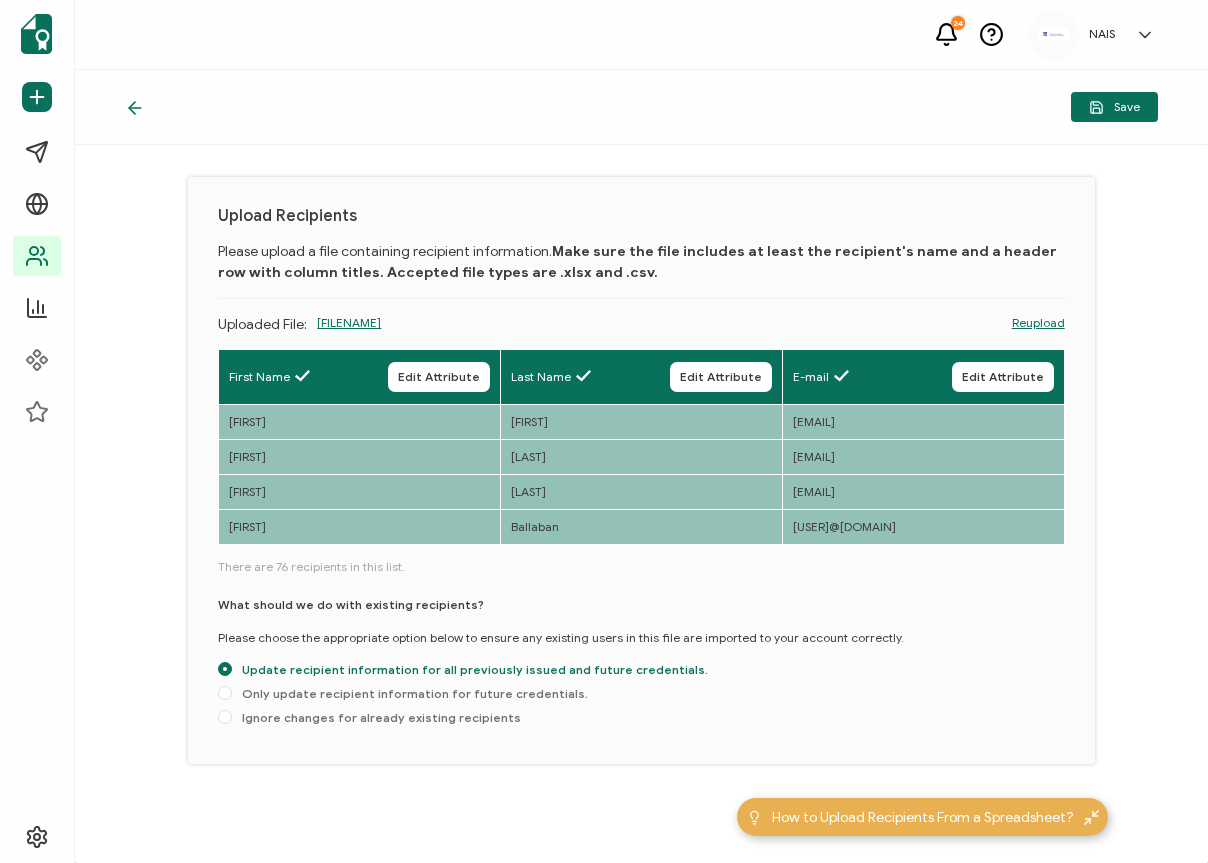 click on "Upload Recipients
Please upload a file containing recipient information.  Make sure the file includes at least the recipient's name and a header row with column titles. Accepted file types are .xlsx and .csv.
Uploaded File:
2025_INH_Roster (6).xlsx
Reupload       First Name       Edit Attribute Last Name       Edit Attribute E-mail       Edit Attribute
Sarah
Arlon
sarlon@monicaros.org
Tom
Ashburn
tashburn@newarka.edu
Troy" at bounding box center (641, 504) 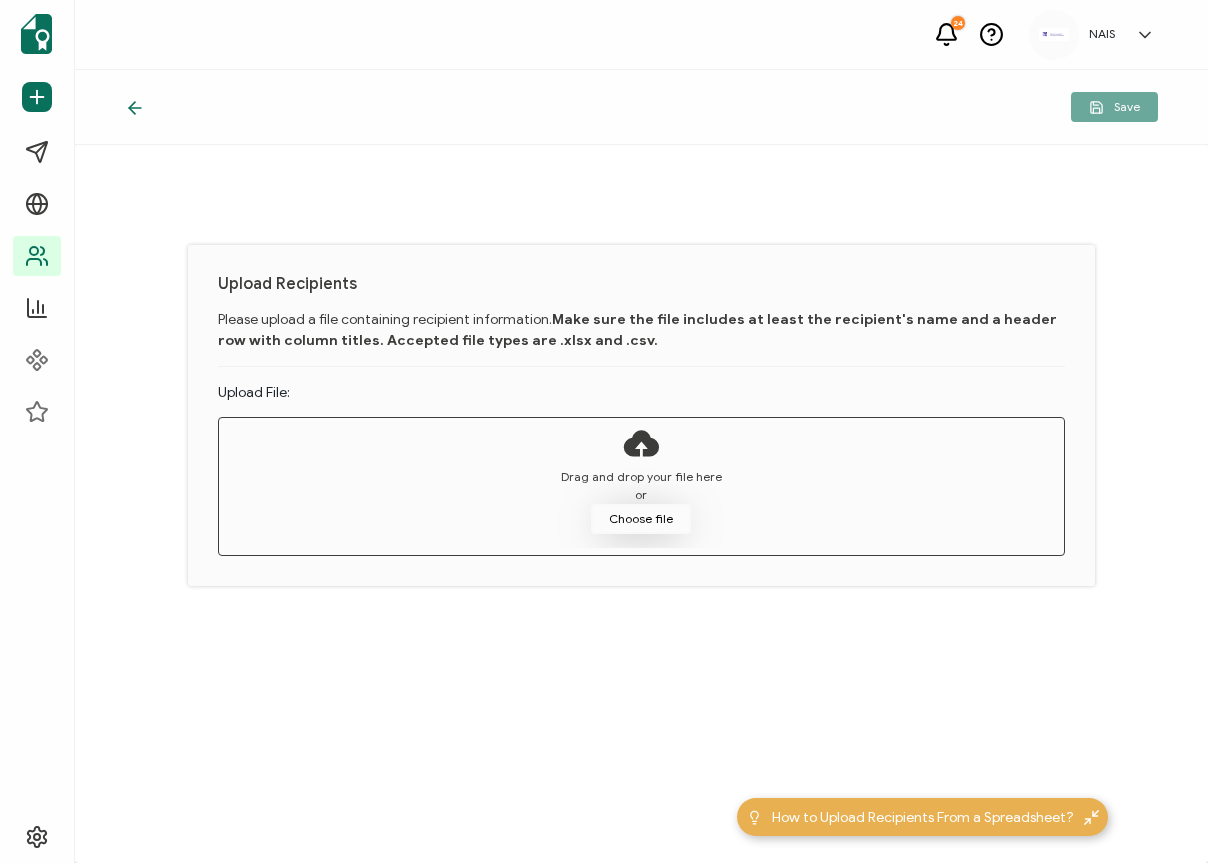 click on "Choose file" at bounding box center [641, 519] 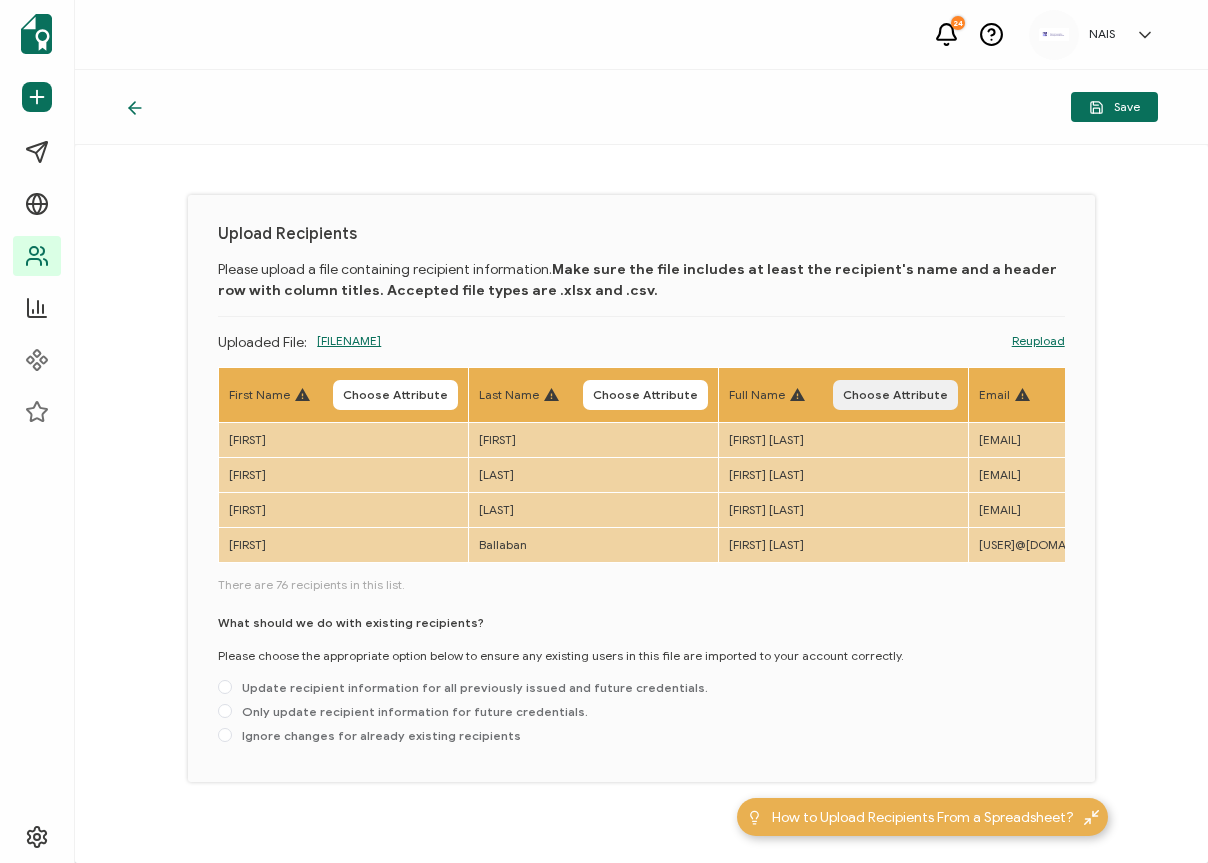 click on "Choose Attribute" at bounding box center (895, 395) 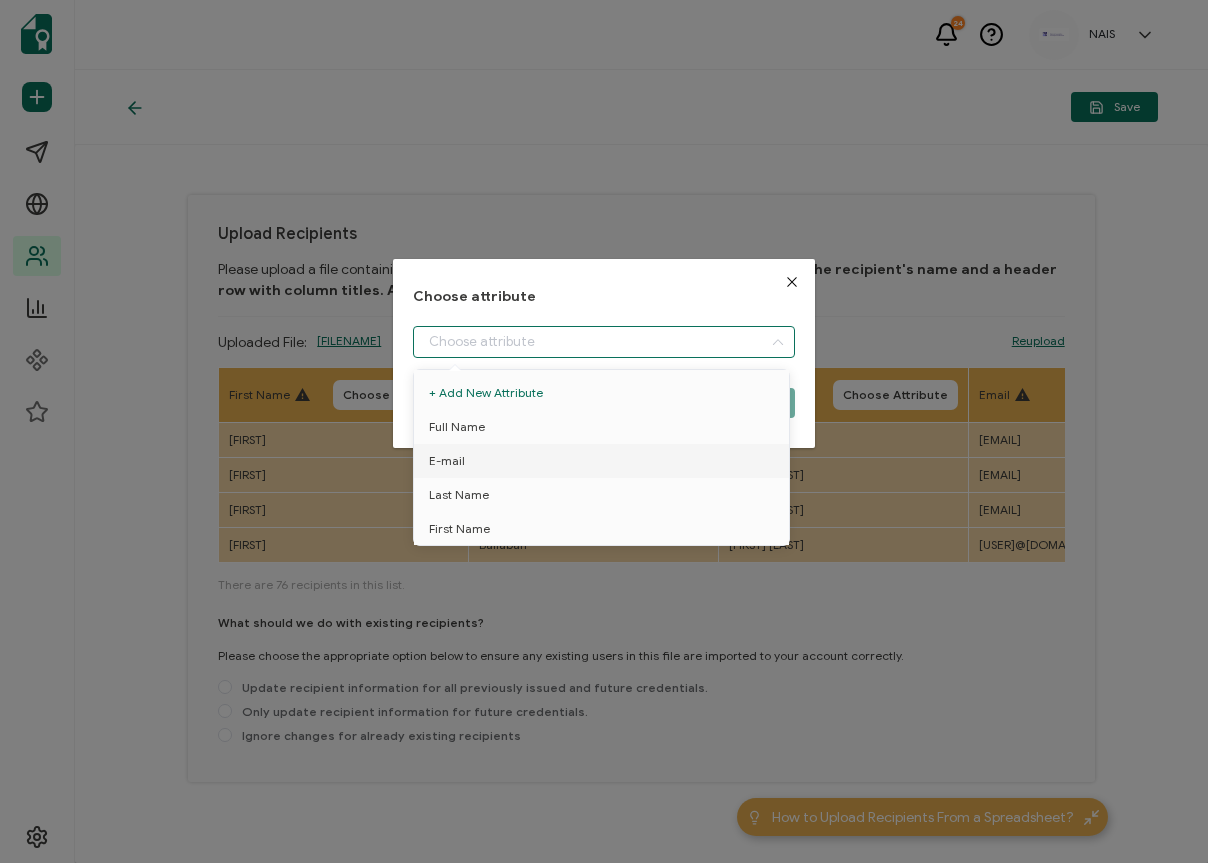 click at bounding box center (604, 342) 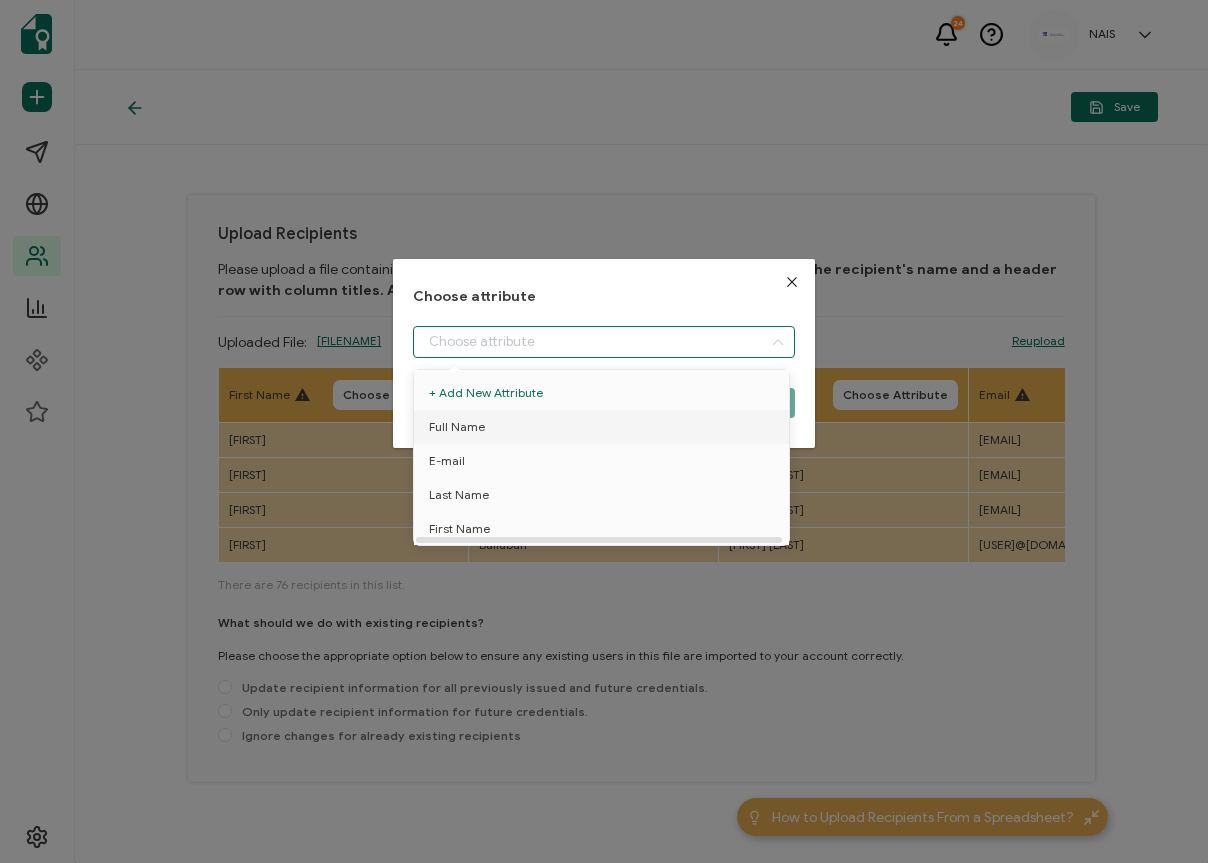 click on "Full Name" at bounding box center (605, 427) 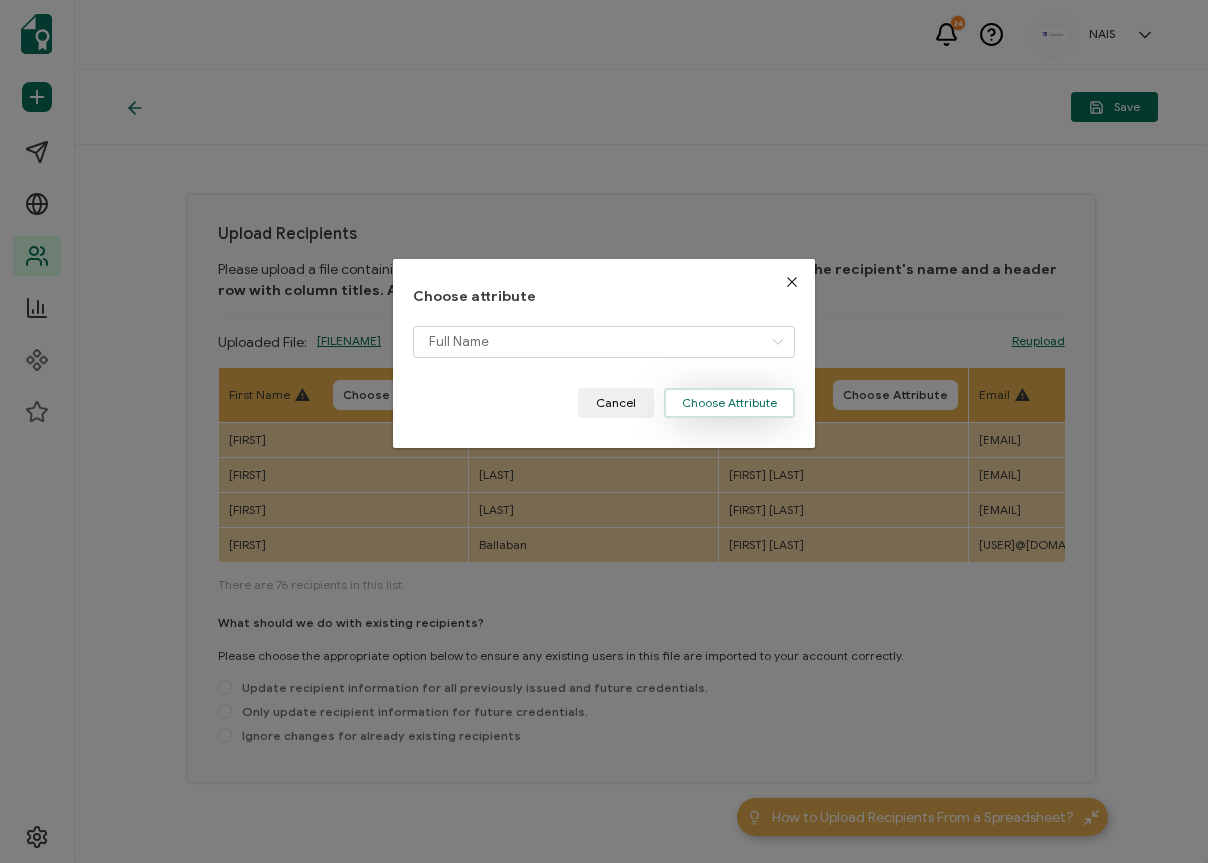 click on "Choose Attribute" at bounding box center [729, 403] 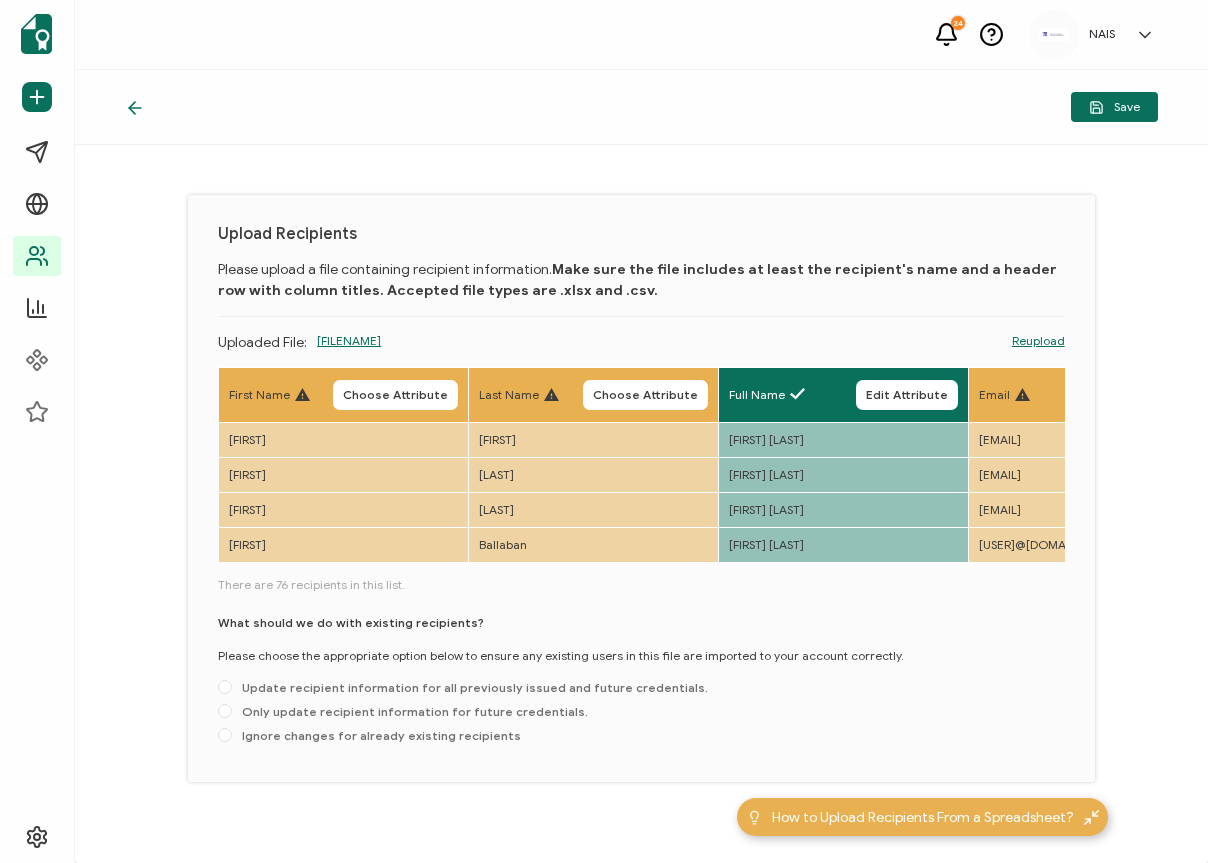 scroll, scrollTop: 0, scrollLeft: 159, axis: horizontal 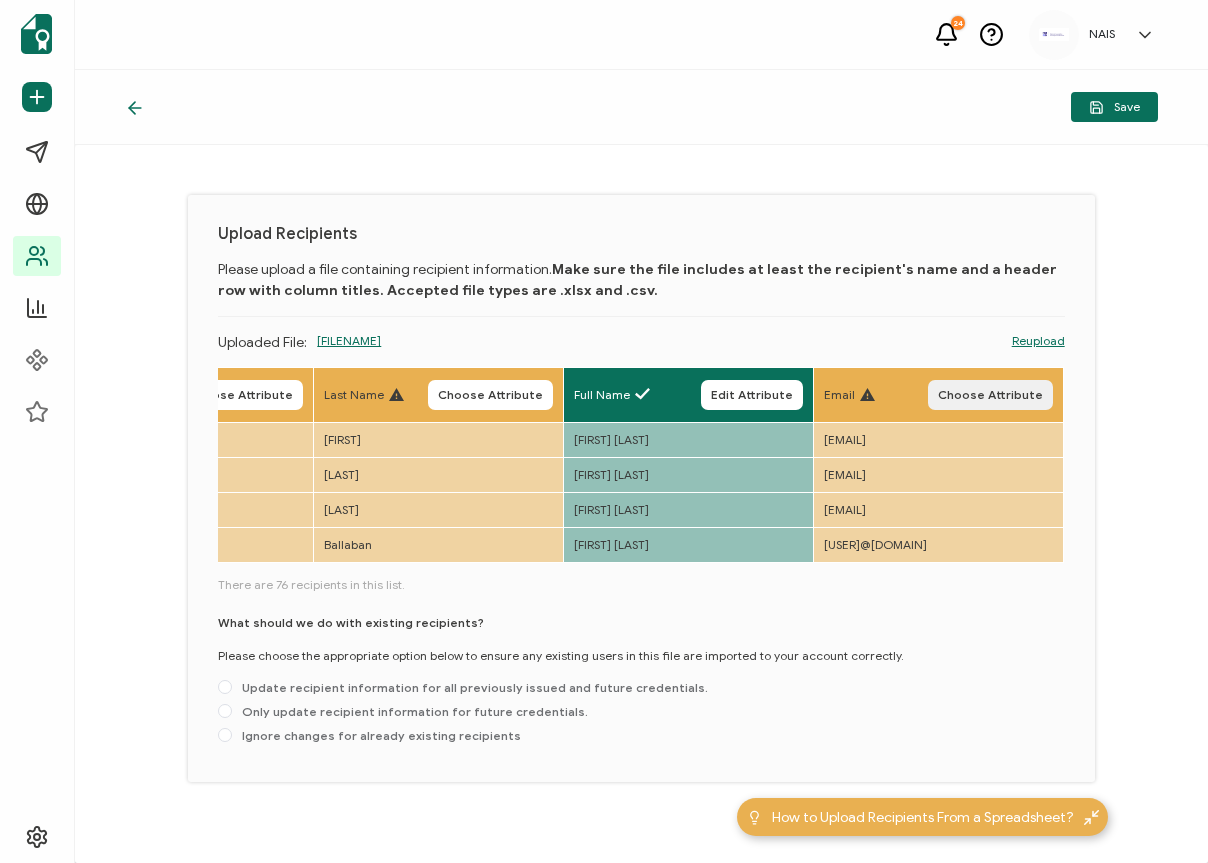 click on "Choose Attribute" at bounding box center (990, 395) 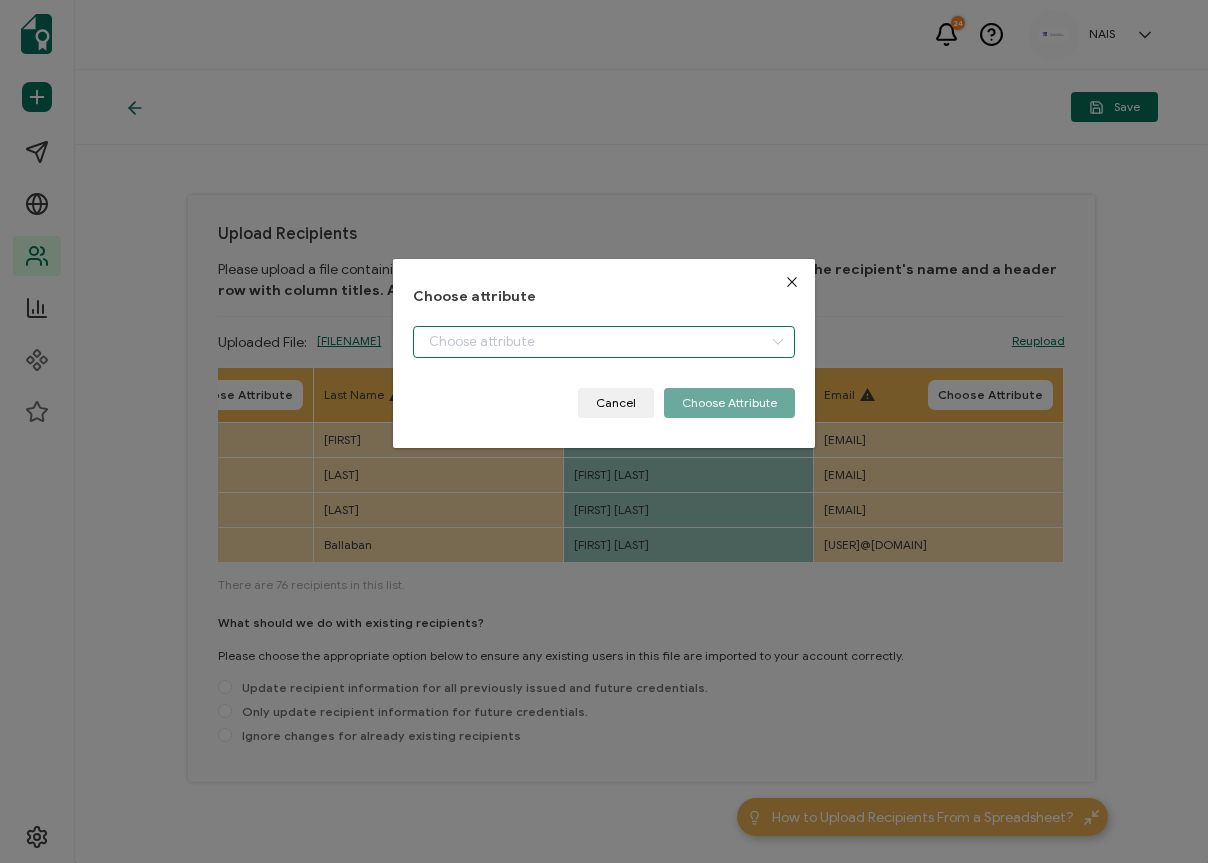 click at bounding box center (604, 342) 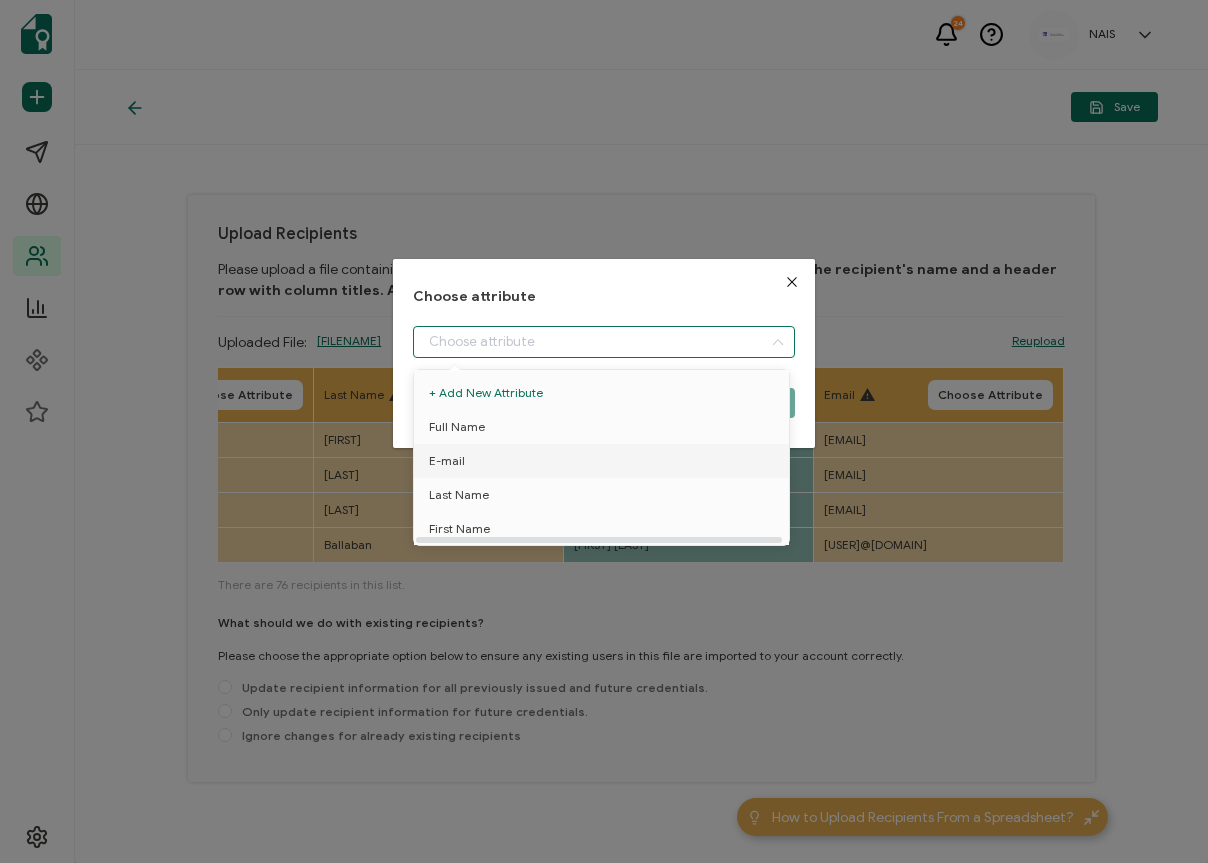 click on "E-mail" at bounding box center [605, 461] 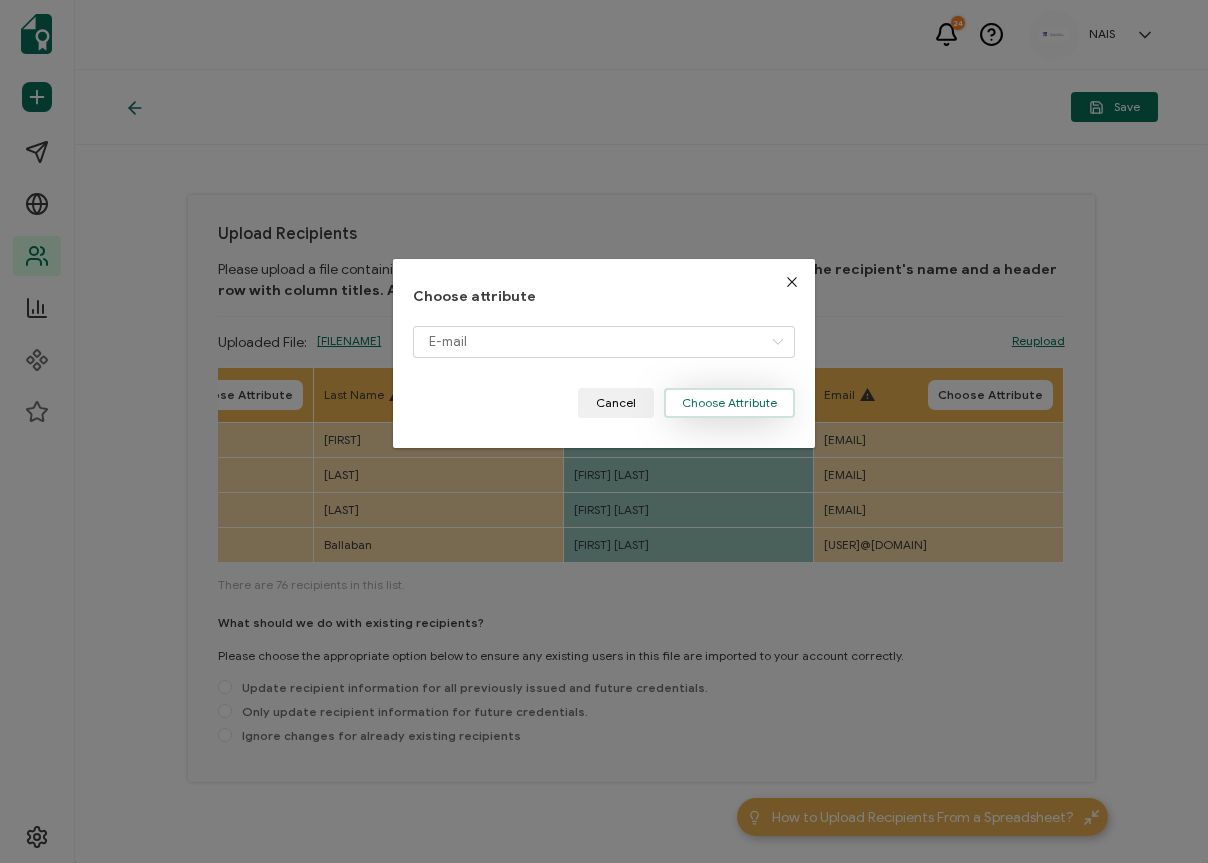 click on "Choose Attribute" at bounding box center (729, 403) 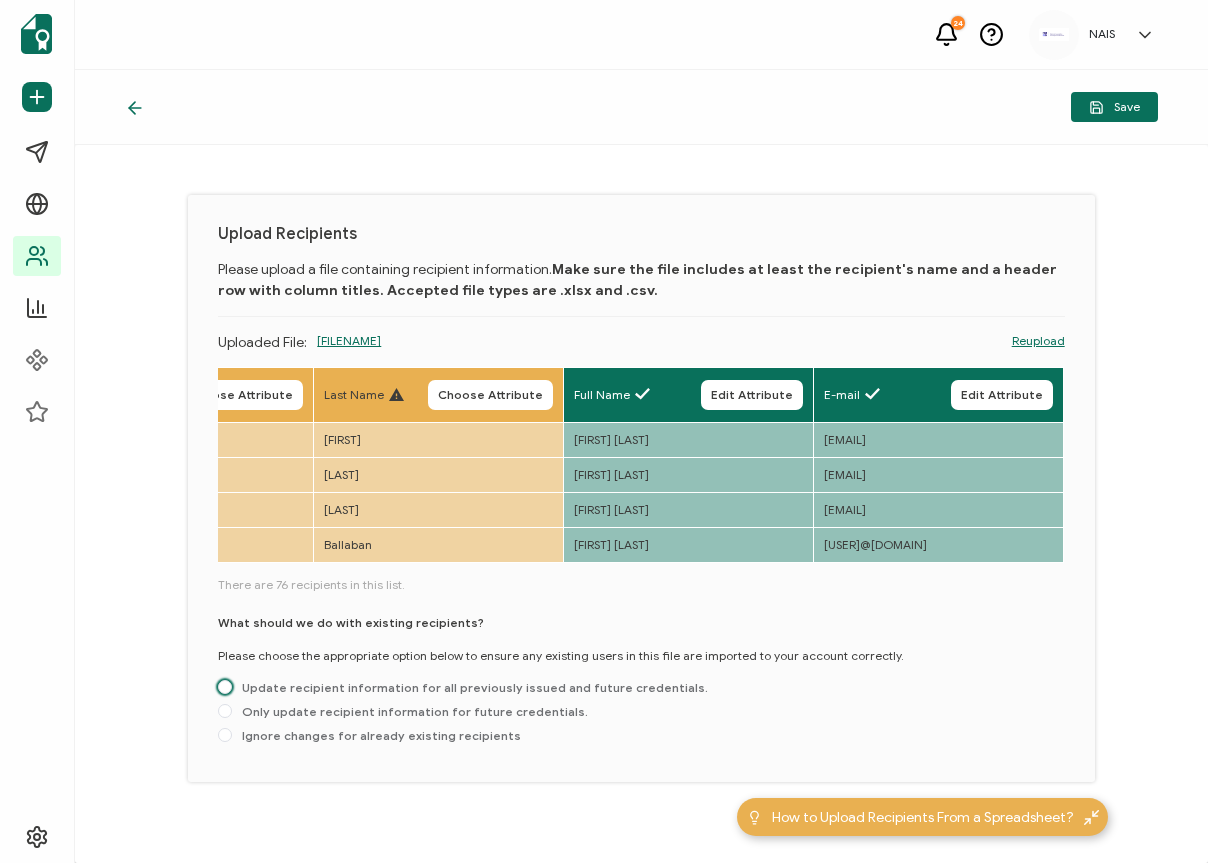 click on "Update recipient information for all previously issued and future credentials." at bounding box center [470, 687] 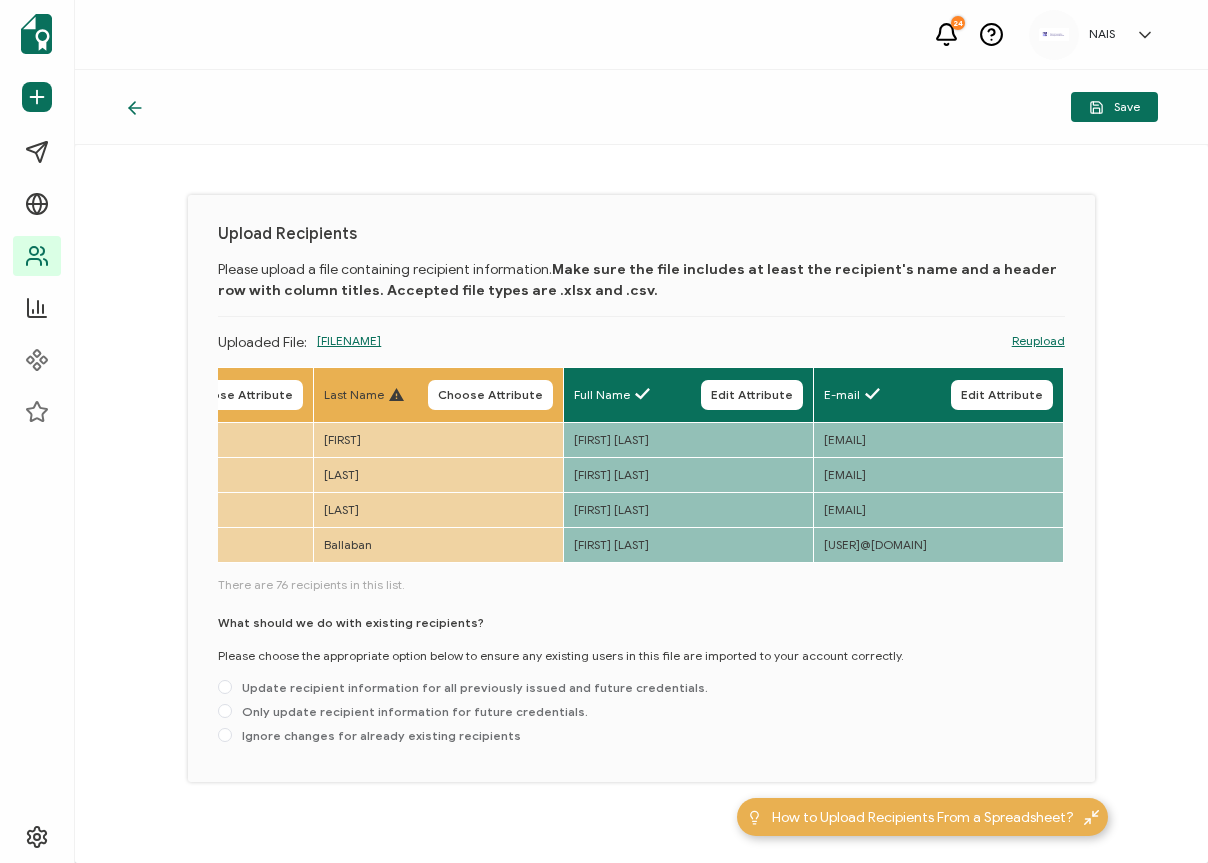 click on "Update recipient information for all previously issued and future credentials." at bounding box center [225, 688] 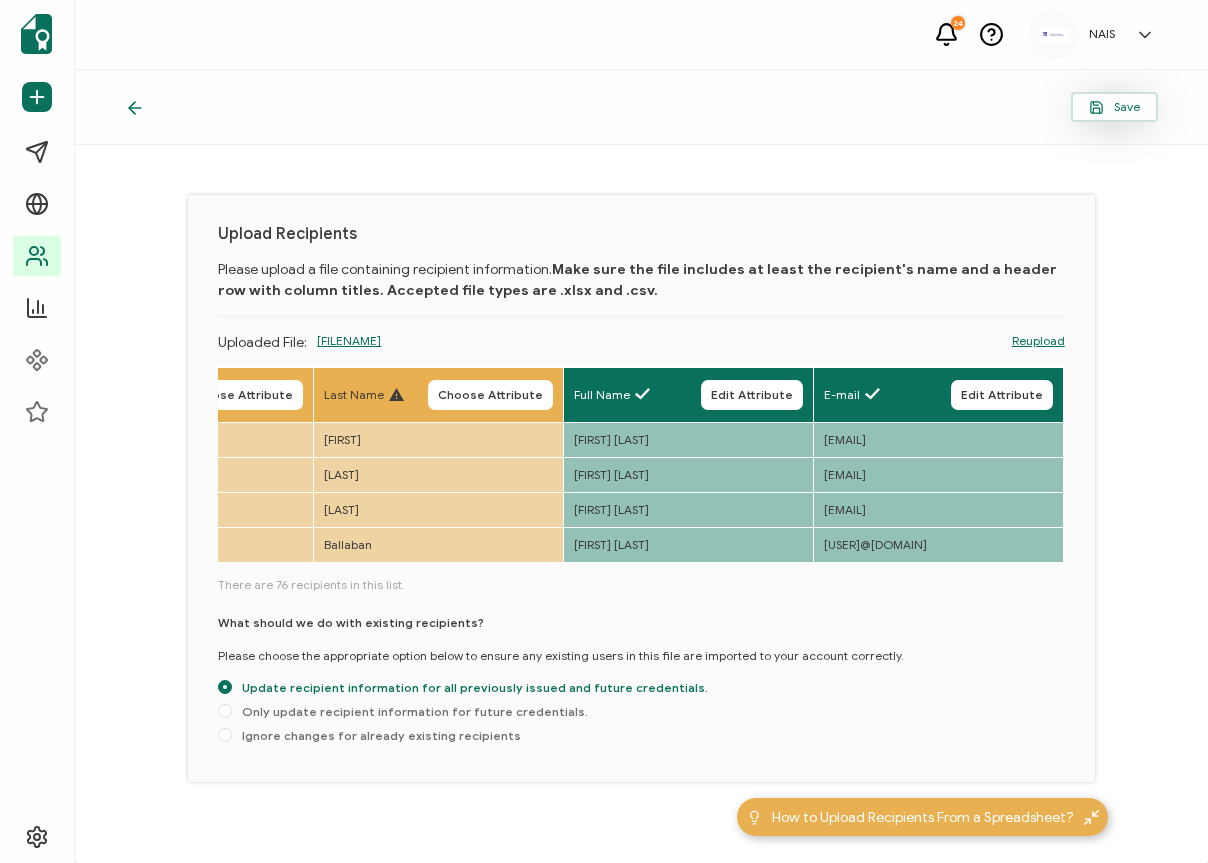 click on "Save" at bounding box center [1114, 107] 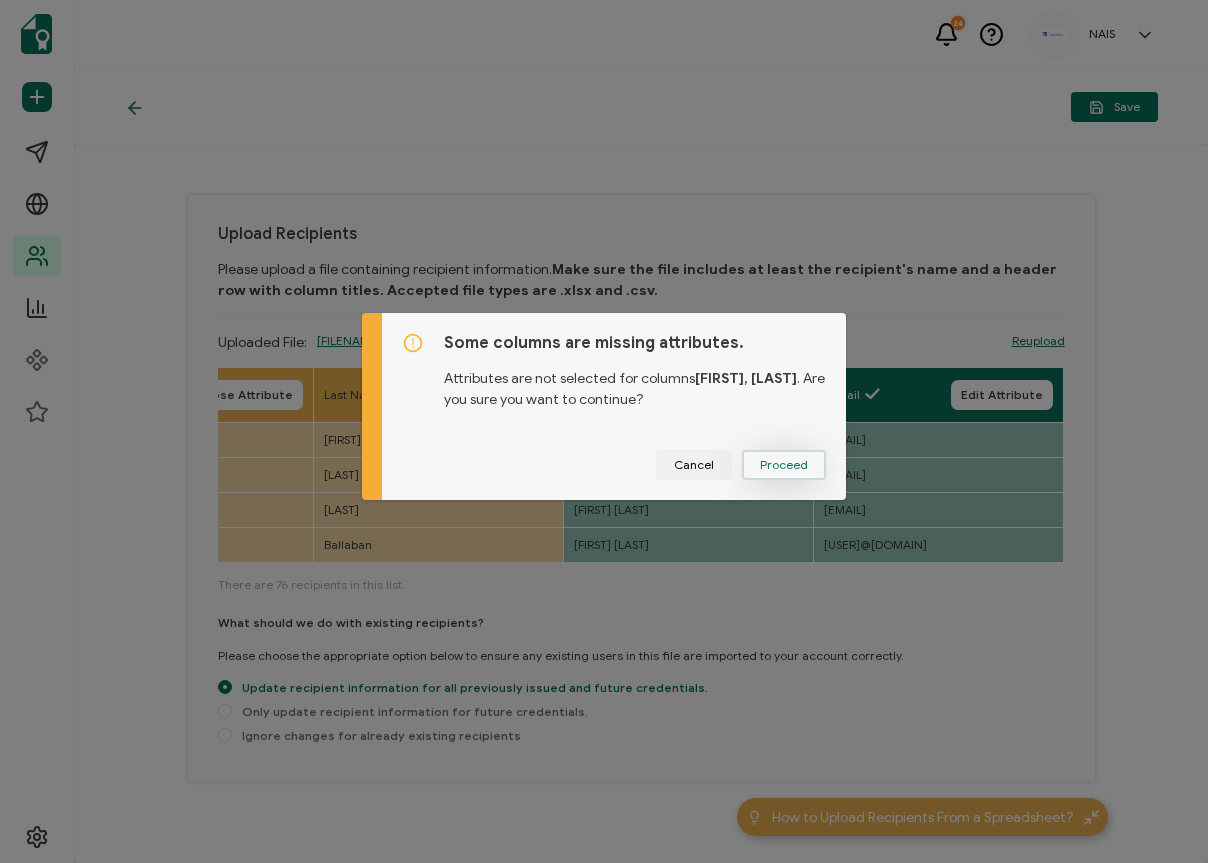 click on "Proceed" at bounding box center [0, 0] 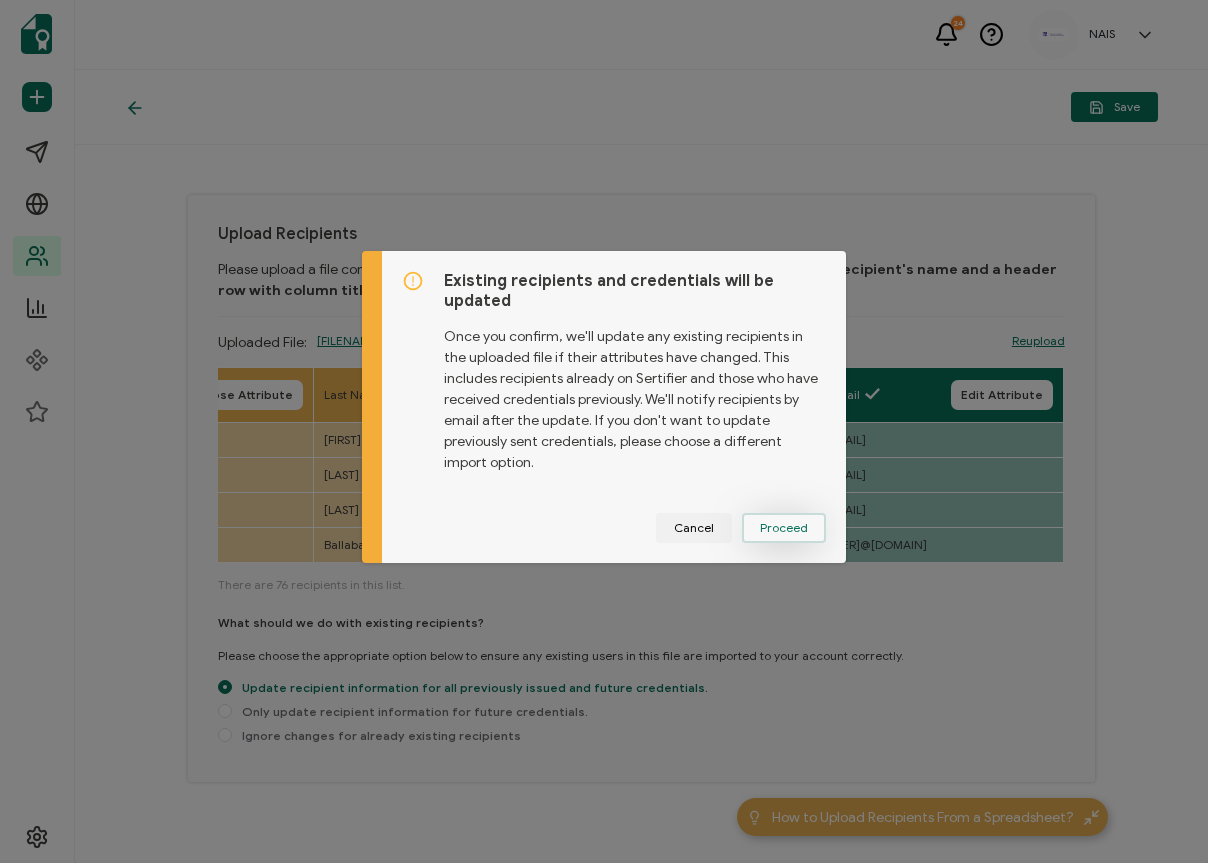 click on "Proceed" at bounding box center (0, 0) 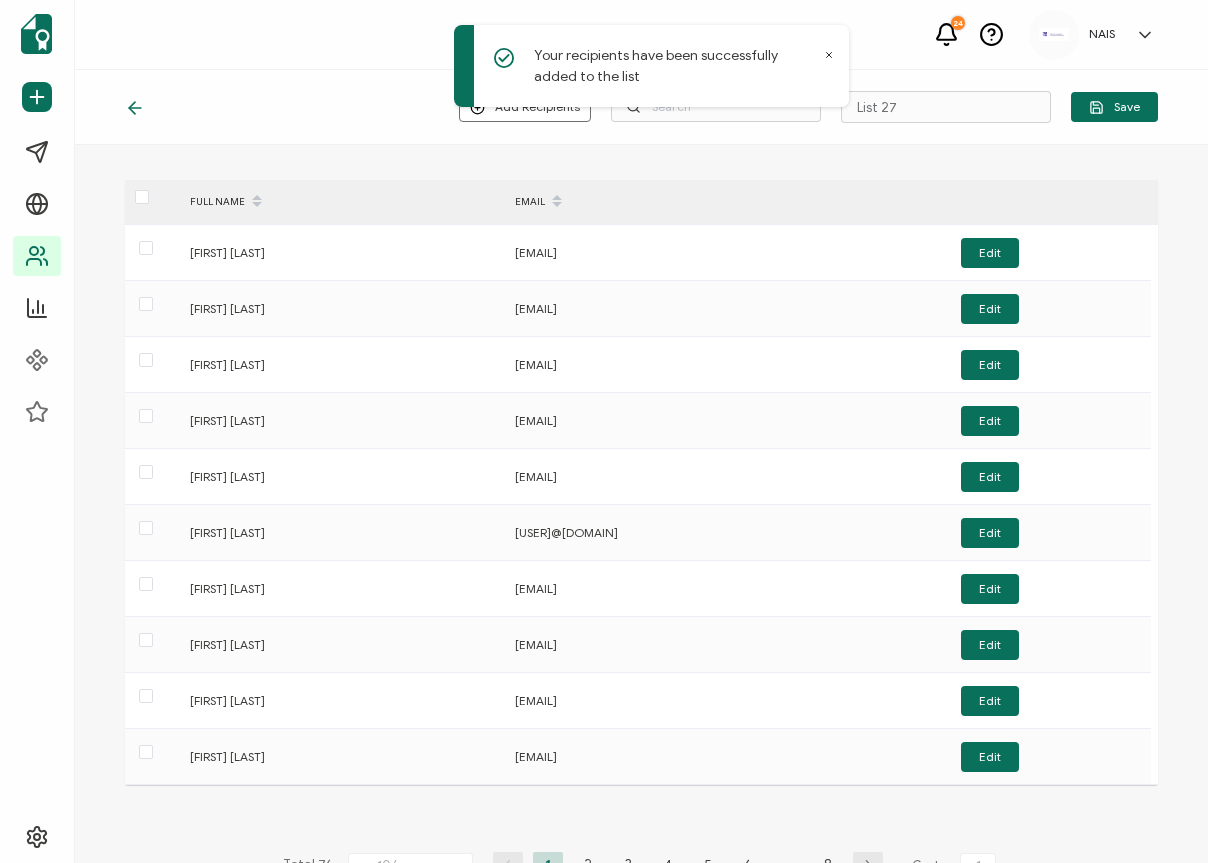 click 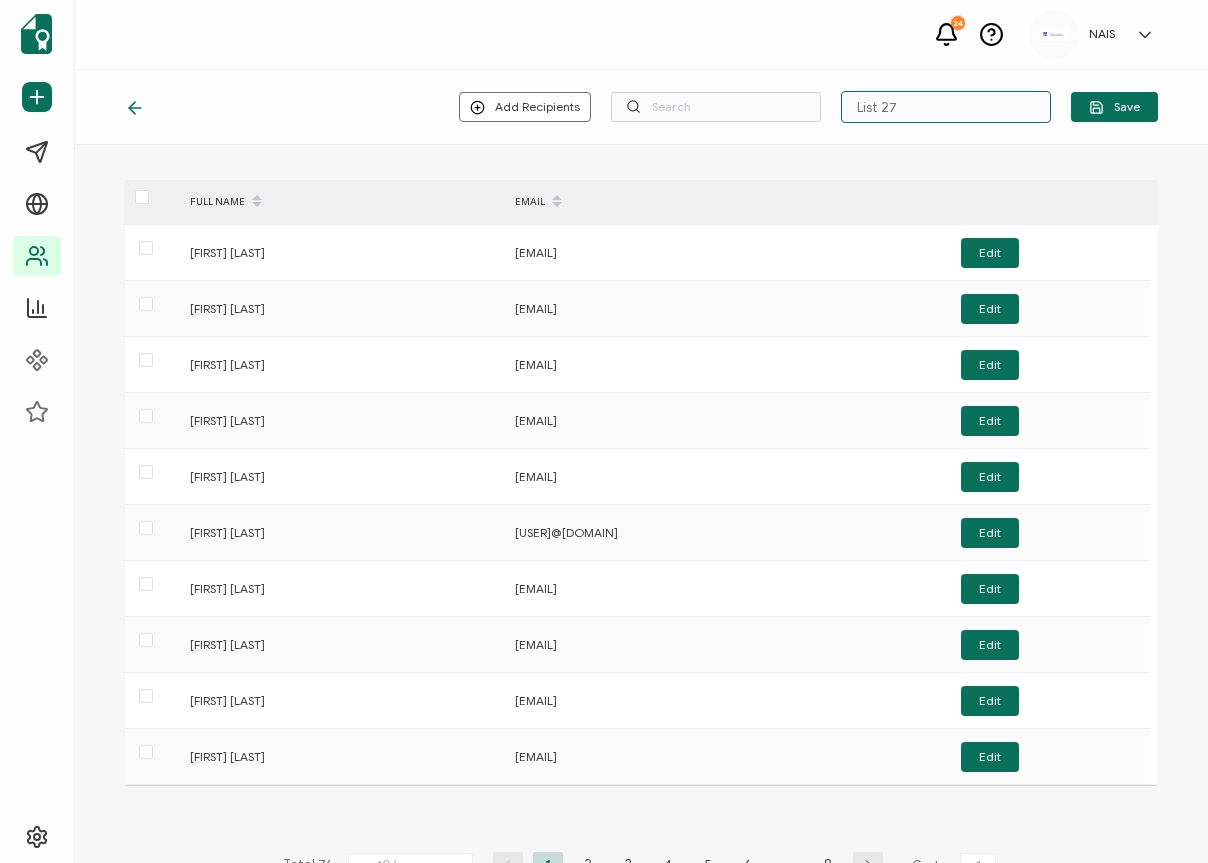 drag, startPoint x: 906, startPoint y: 104, endPoint x: 789, endPoint y: 142, distance: 123.01626 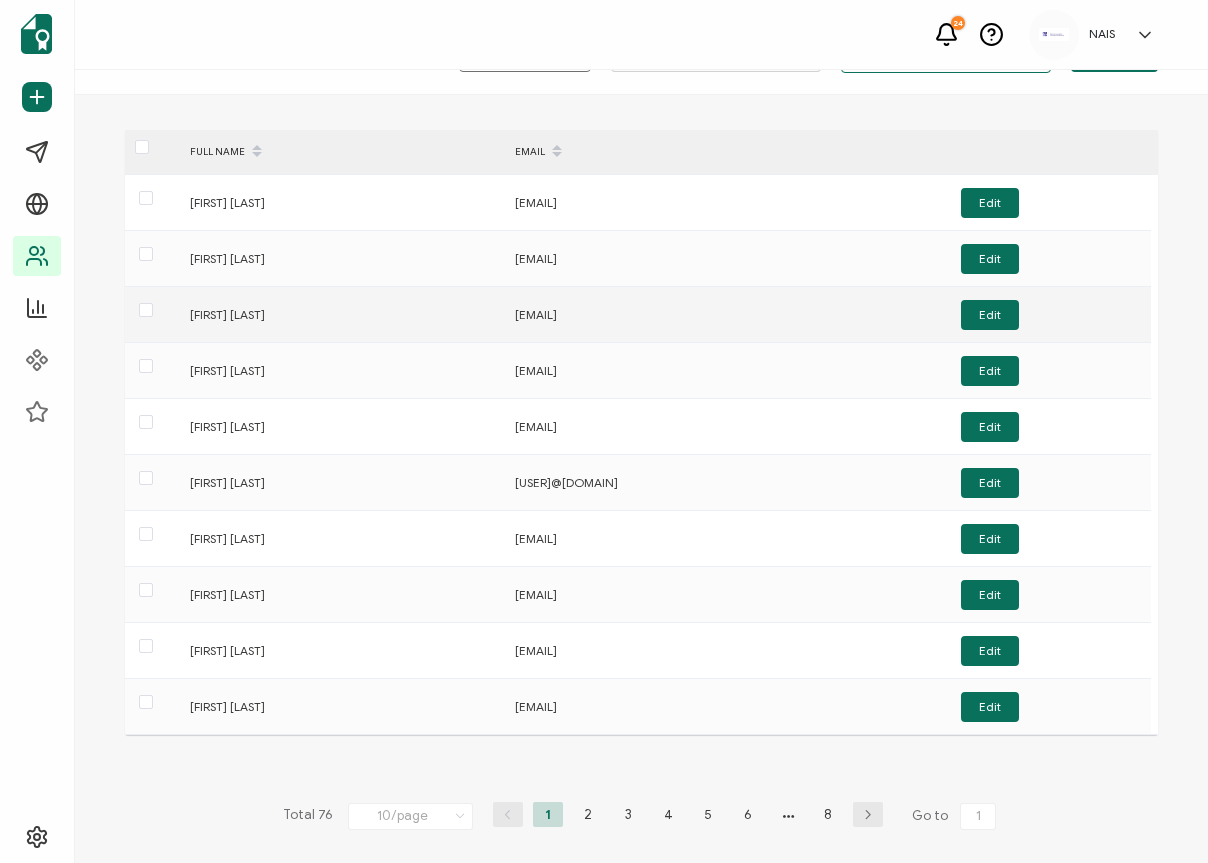 scroll, scrollTop: 0, scrollLeft: 0, axis: both 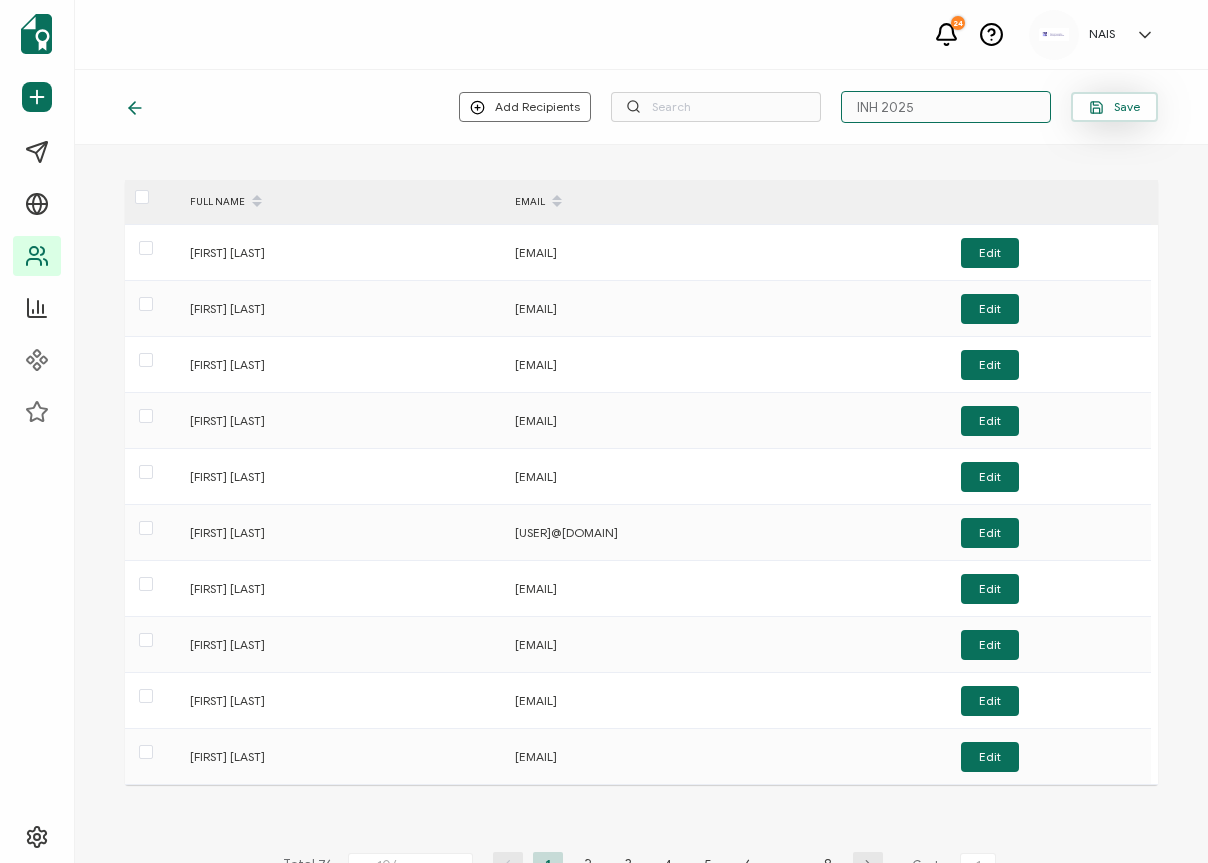 type on "INH 2025" 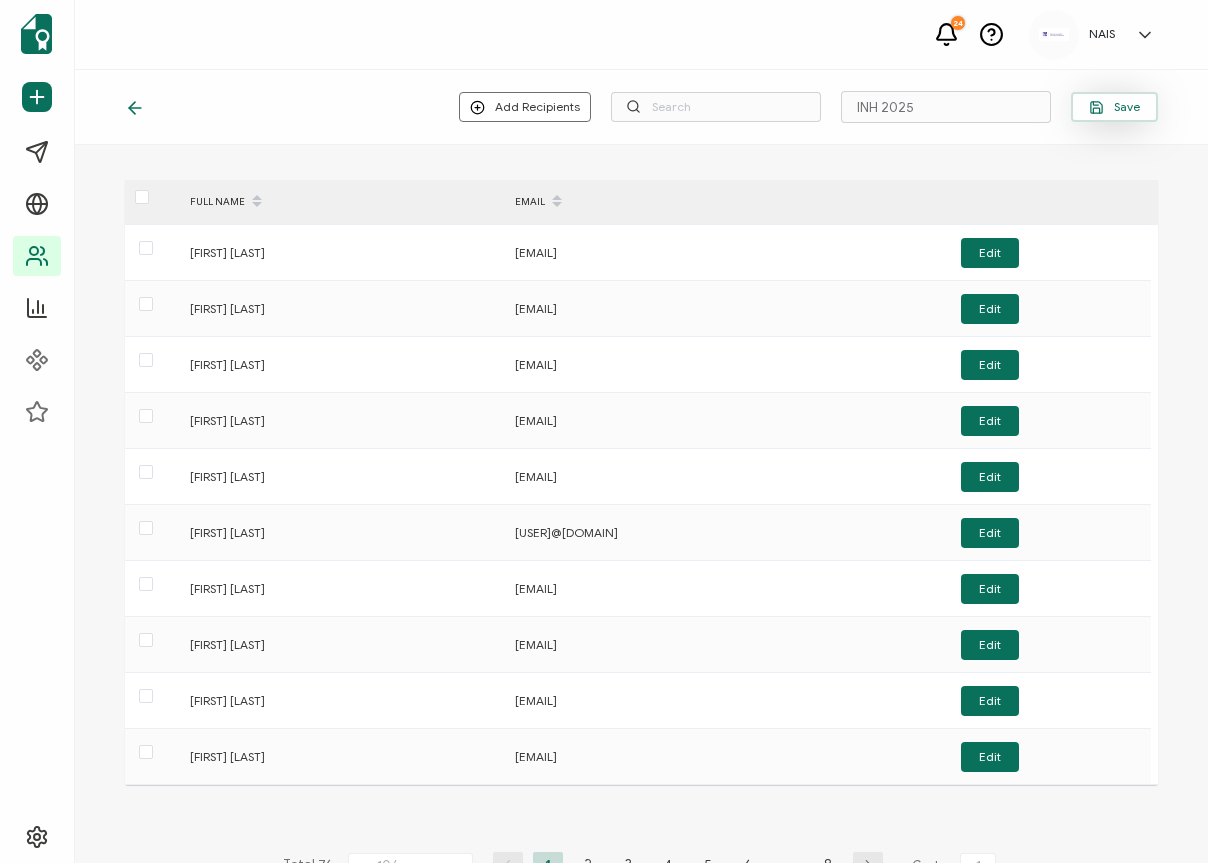 click on "Save" at bounding box center (1114, 107) 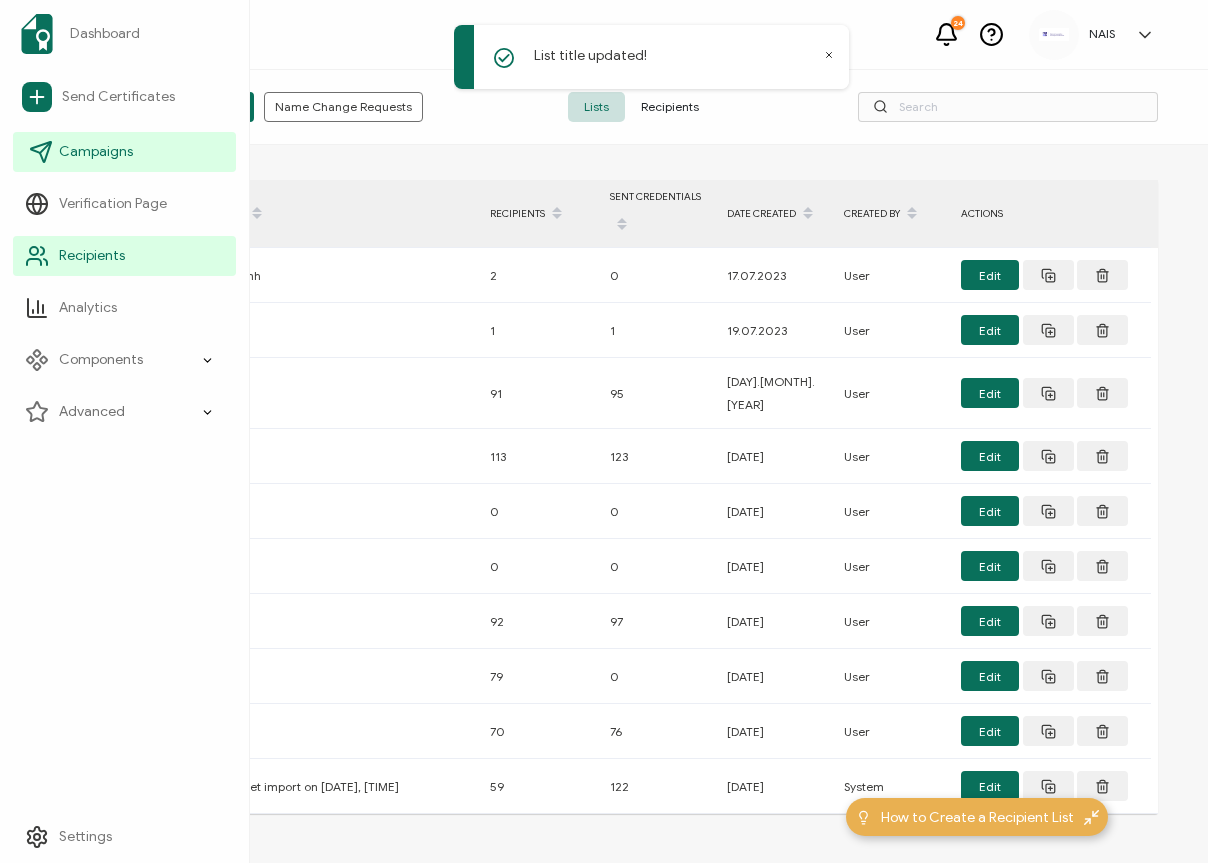 click on "Campaigns" at bounding box center (124, 152) 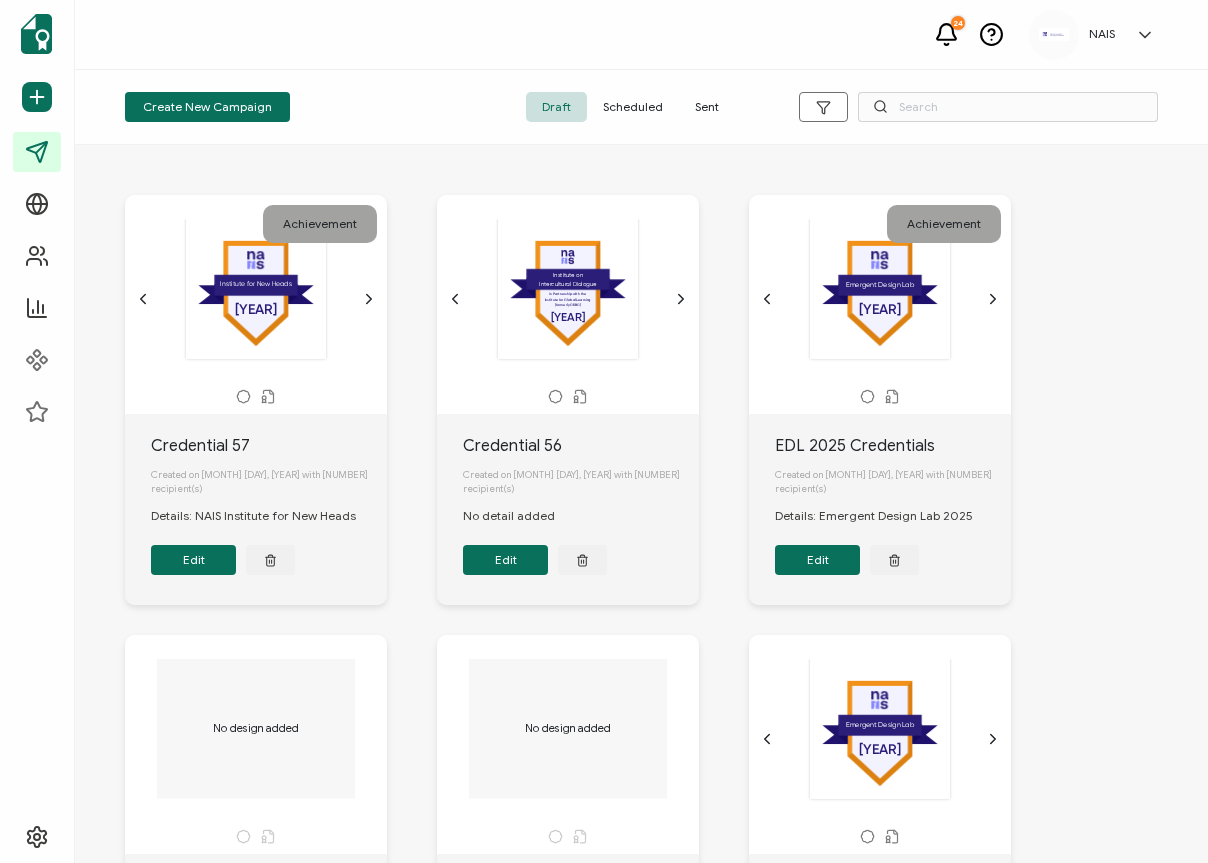 click on "Edit" at bounding box center (193, 560) 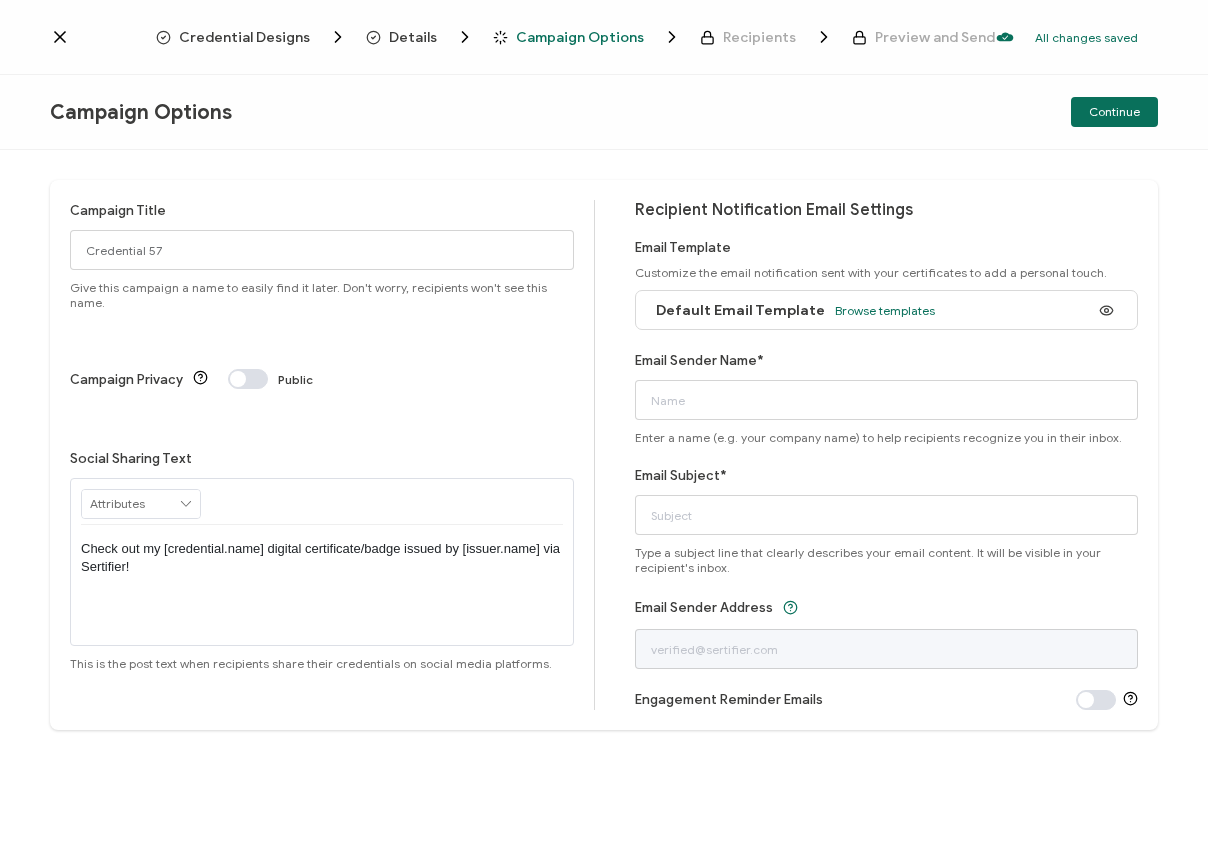 click on "Check out my [credential.name] digital certificate/badge issued by [issuer.name] via Sertifier!" at bounding box center [322, 558] 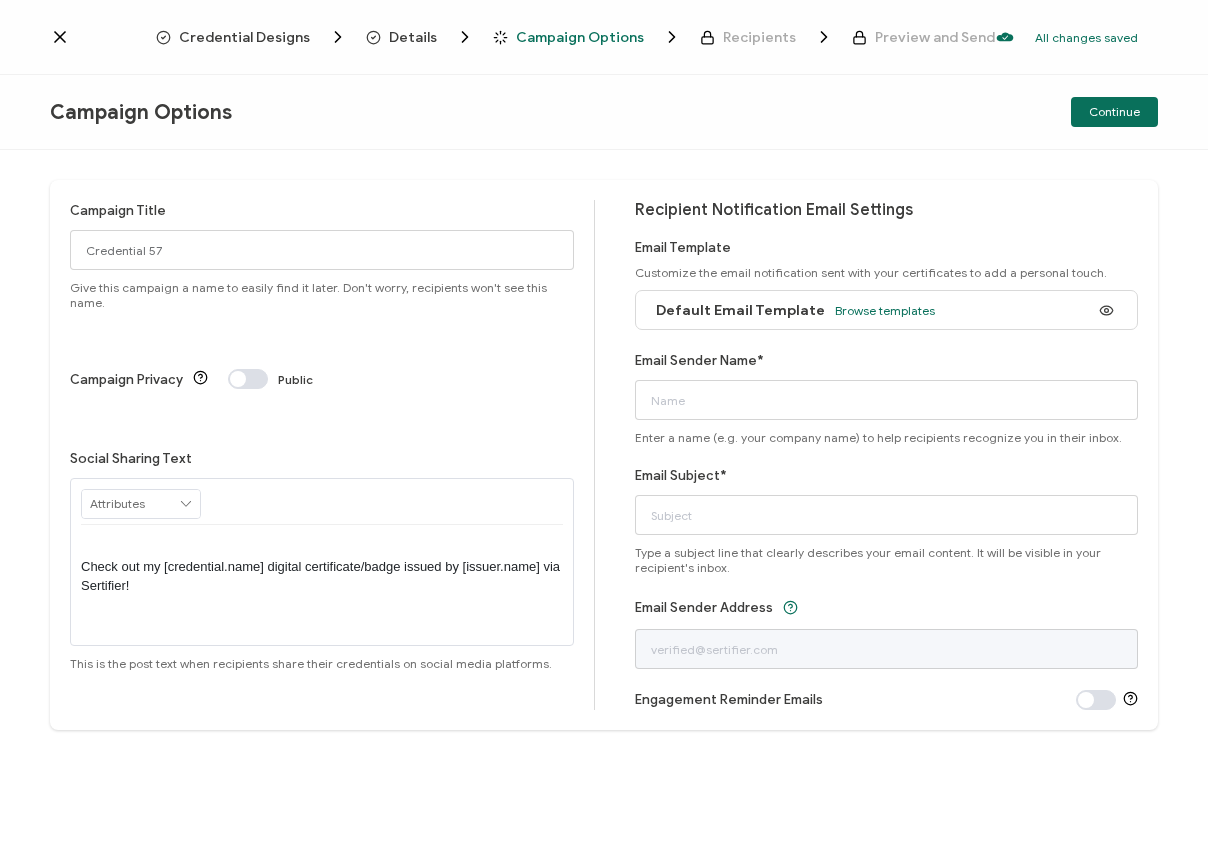 click at bounding box center [322, 549] 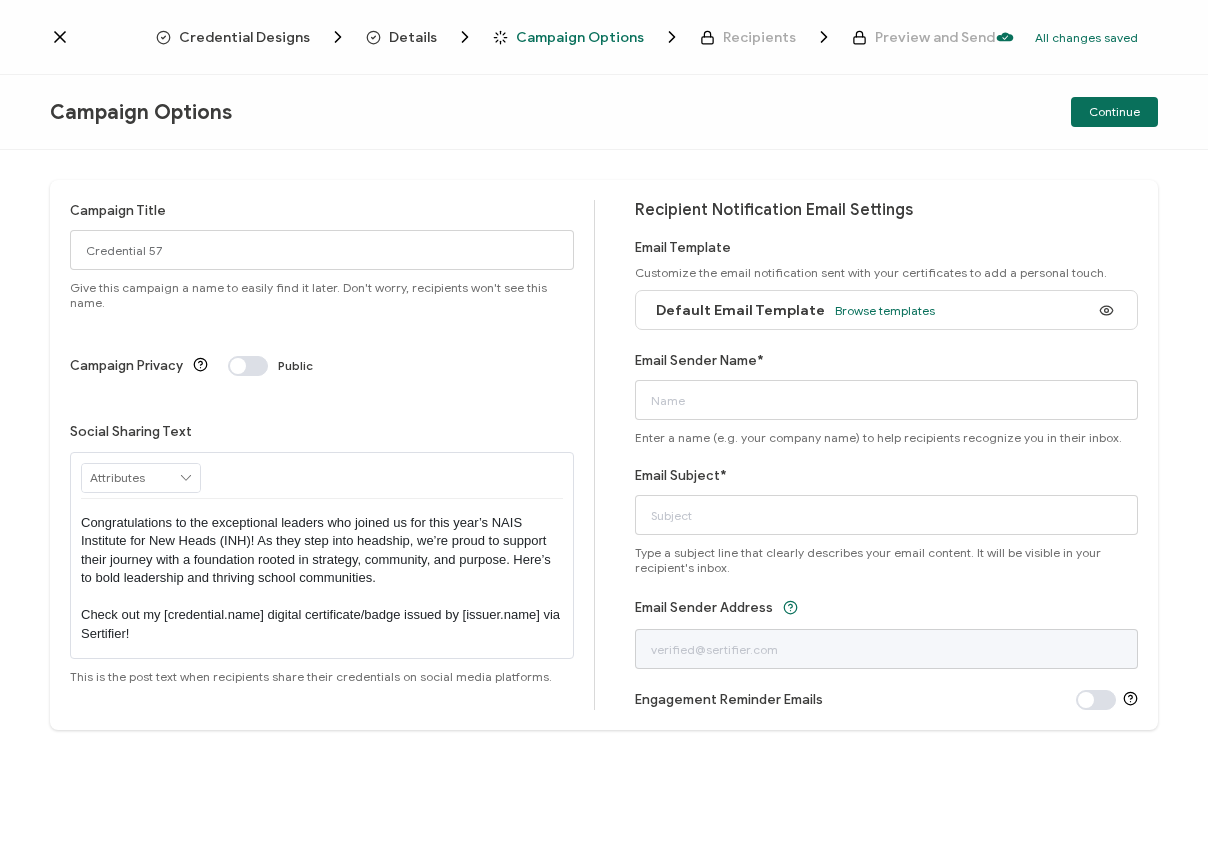 click on "Check out my [credential.name] digital certificate/badge issued by [issuer.name] via Sertifier!" at bounding box center [322, 624] 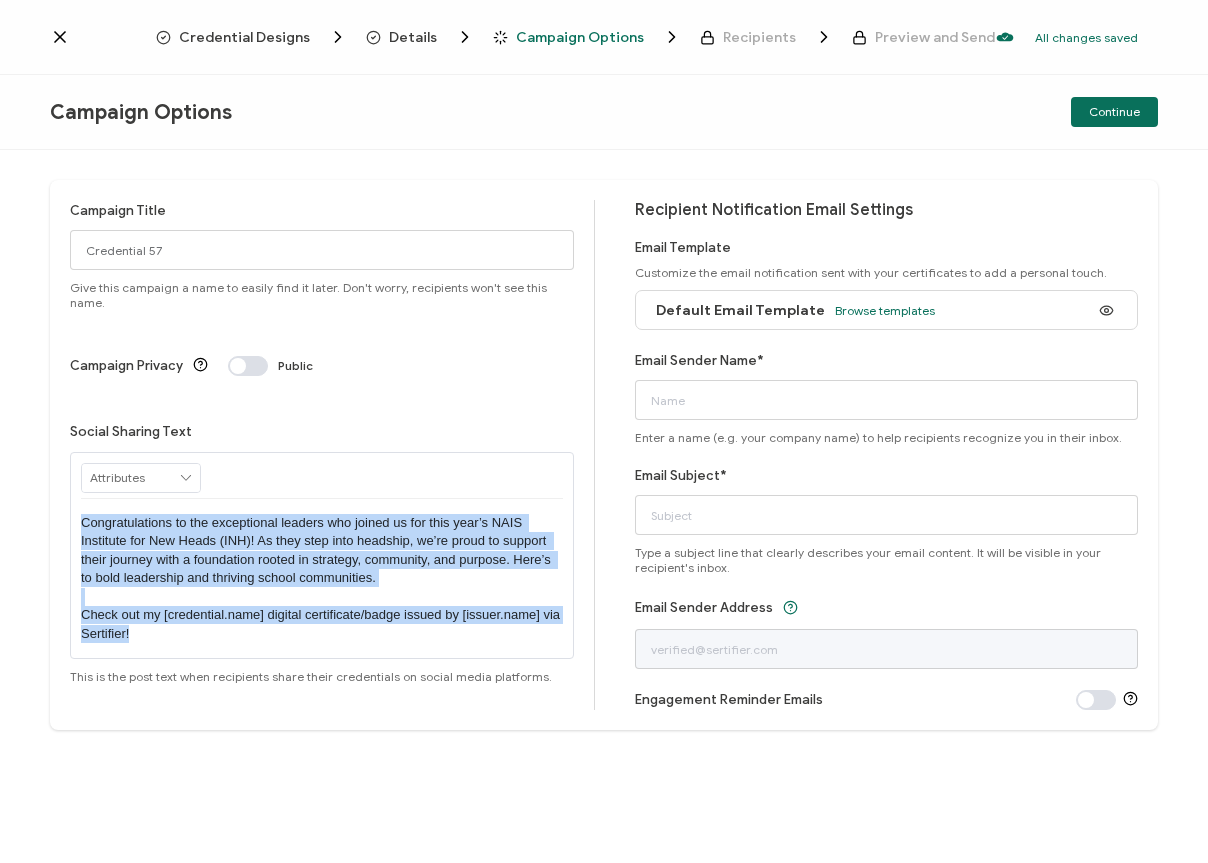 drag, startPoint x: 152, startPoint y: 567, endPoint x: 80, endPoint y: 441, distance: 145.12064 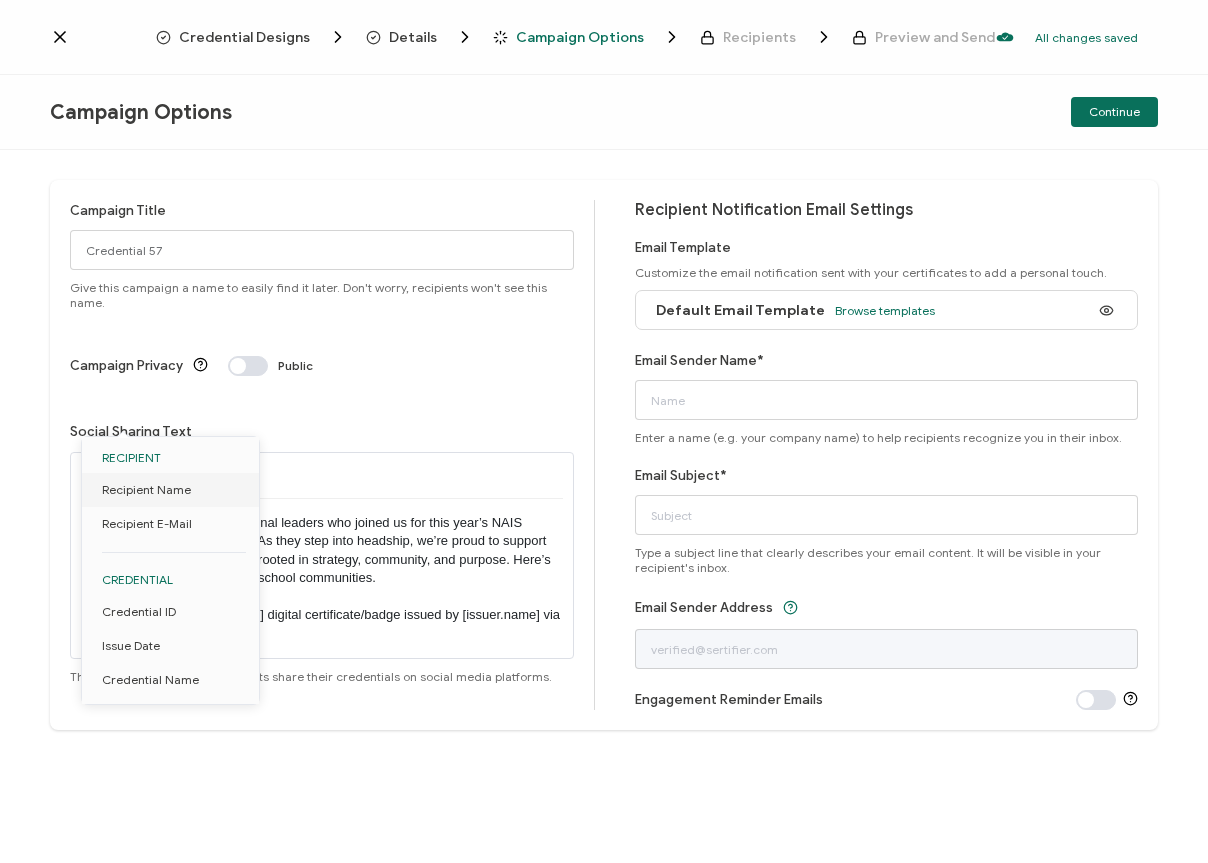 click on "Social Sharing Text
Congratulations to the exceptional leaders who joined us for this year’s NAIS Institute for New Heads (INH)! As they step into headship, we’re proud to support their journey with a foundation rooted in strategy, community, and purpose. Here’s to bold leadership and thriving school communities. Check out my [credential.name] digital certificate/badge issued by [issuer.name] via Sertifier!     This is the post text when recipients share their credentials on social media platforms." at bounding box center (322, 553) 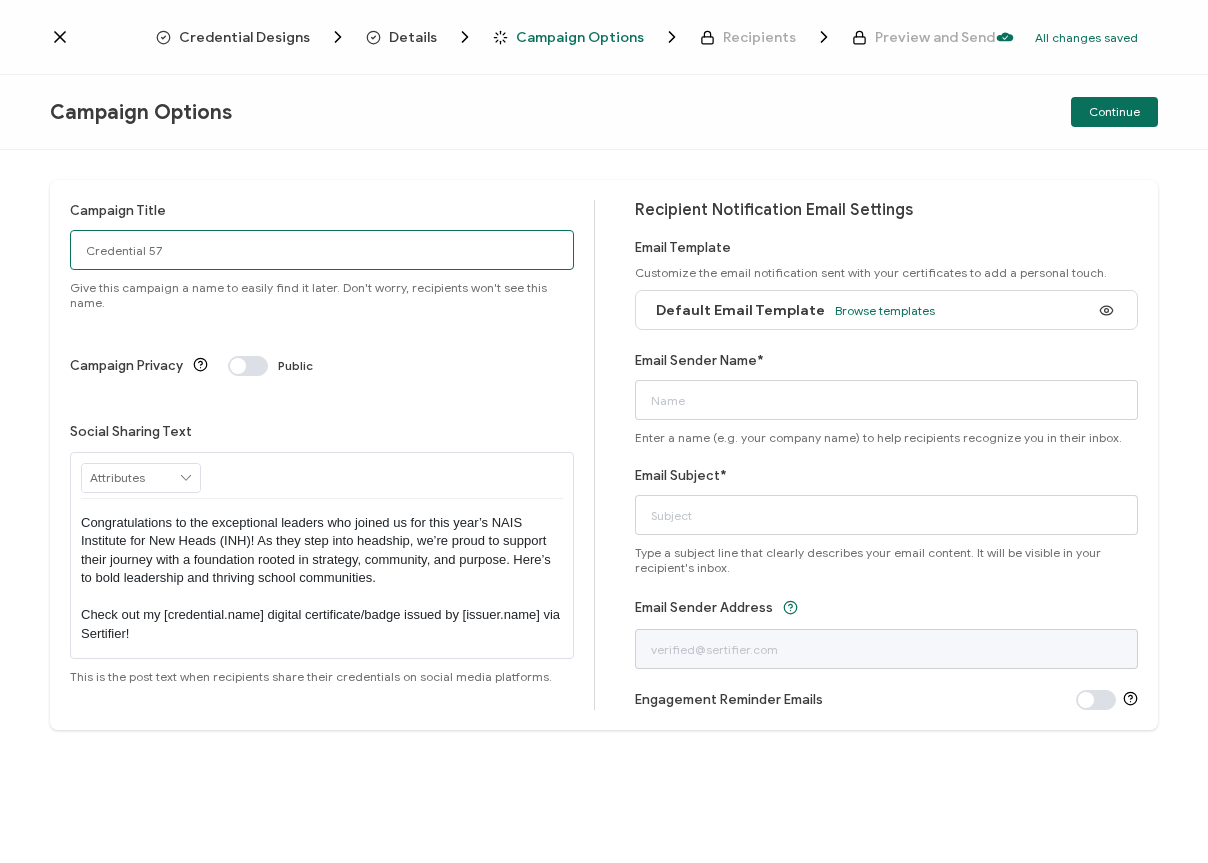 drag, startPoint x: 393, startPoint y: 265, endPoint x: 20, endPoint y: 255, distance: 373.13403 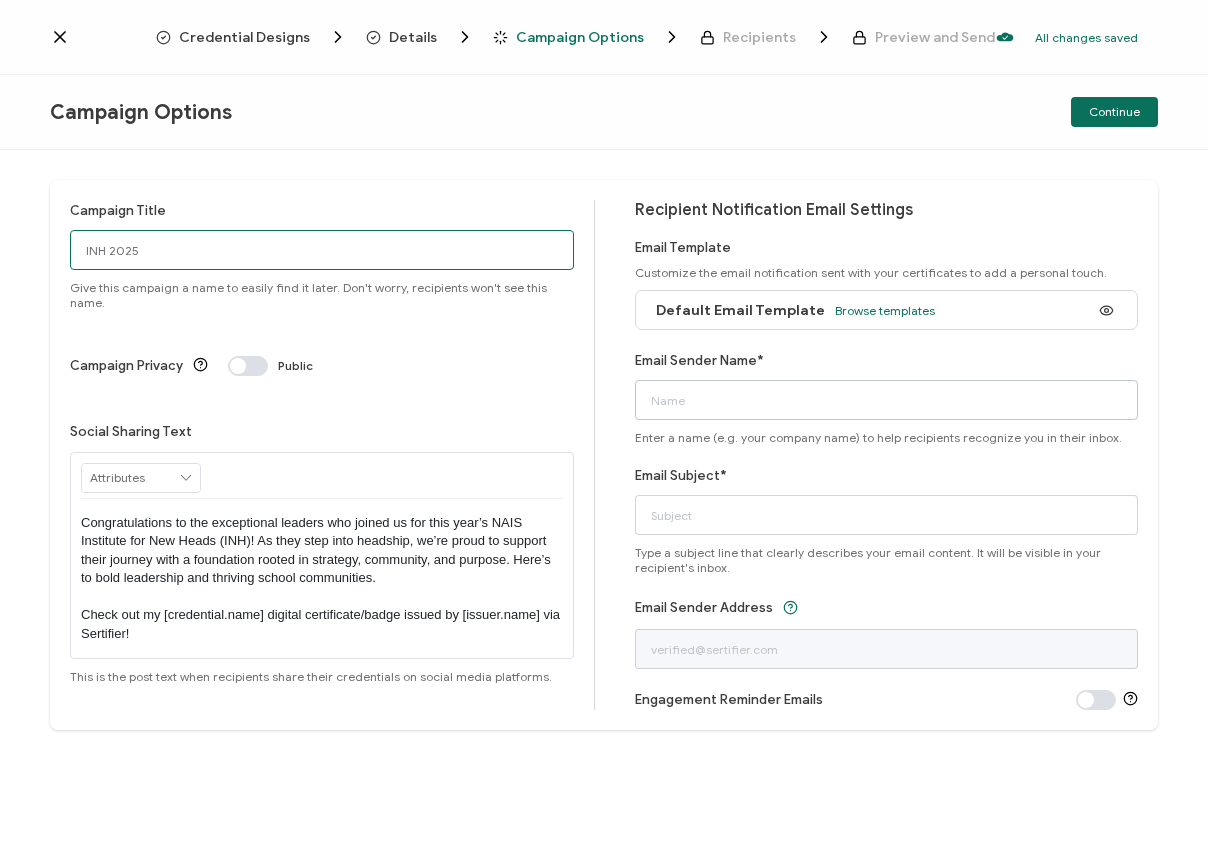 type on "INH 2025" 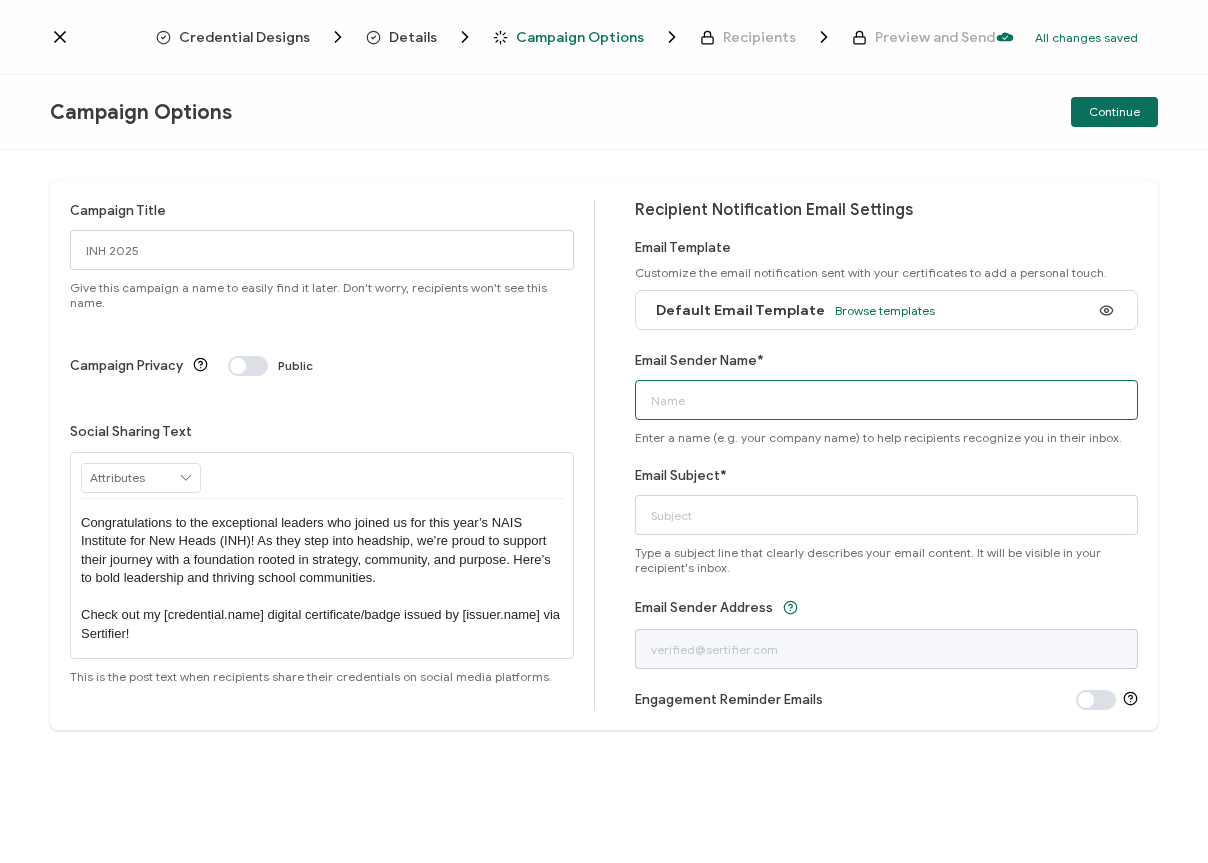 click on "[FIRST] [LAST]*" at bounding box center [887, 400] 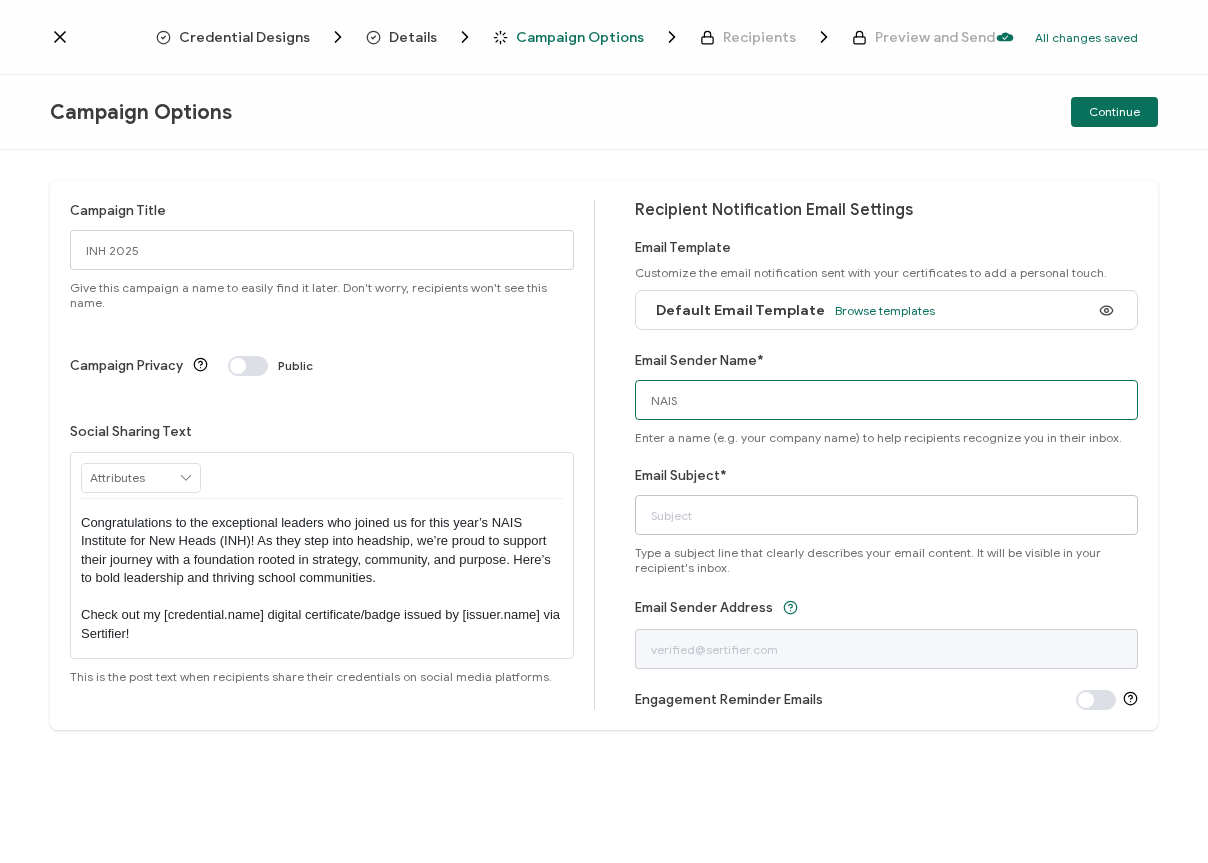 type on "NAIS" 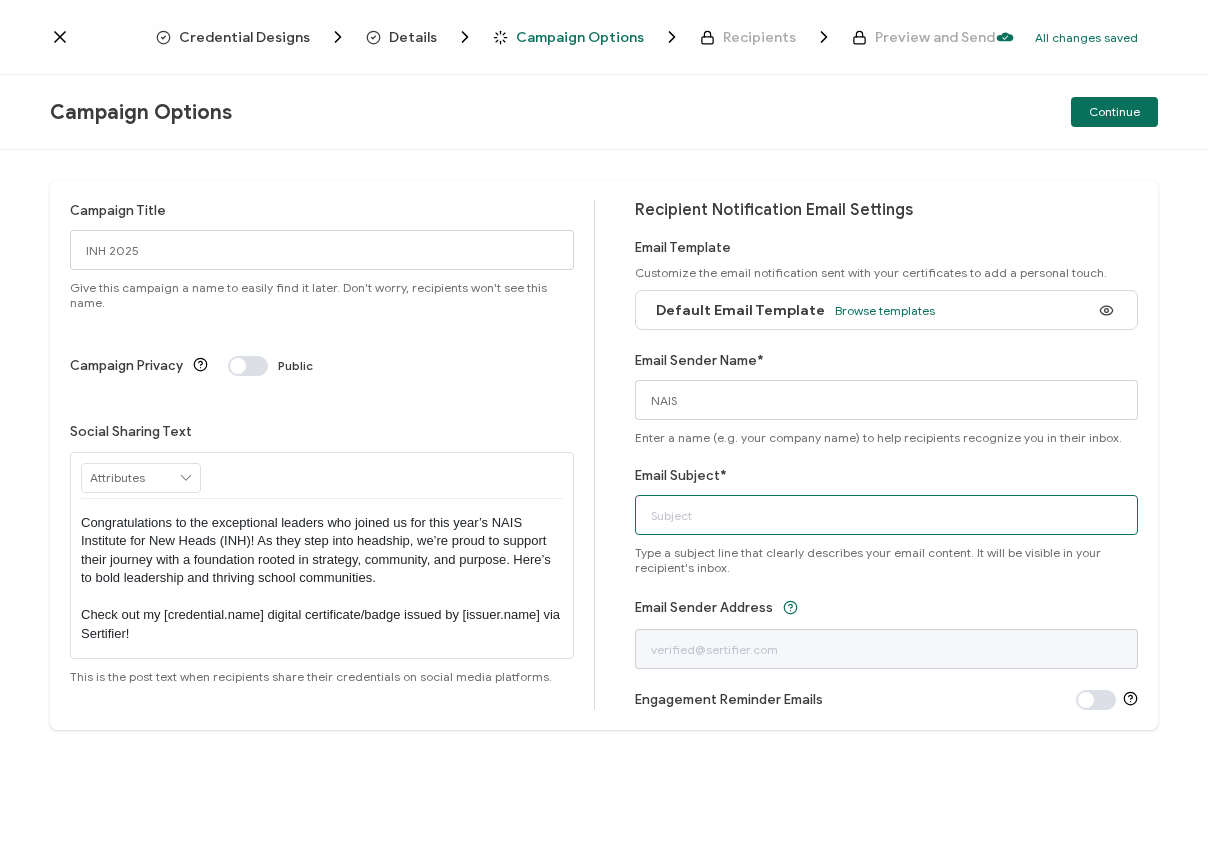 click on "Email Subject*" at bounding box center [887, 515] 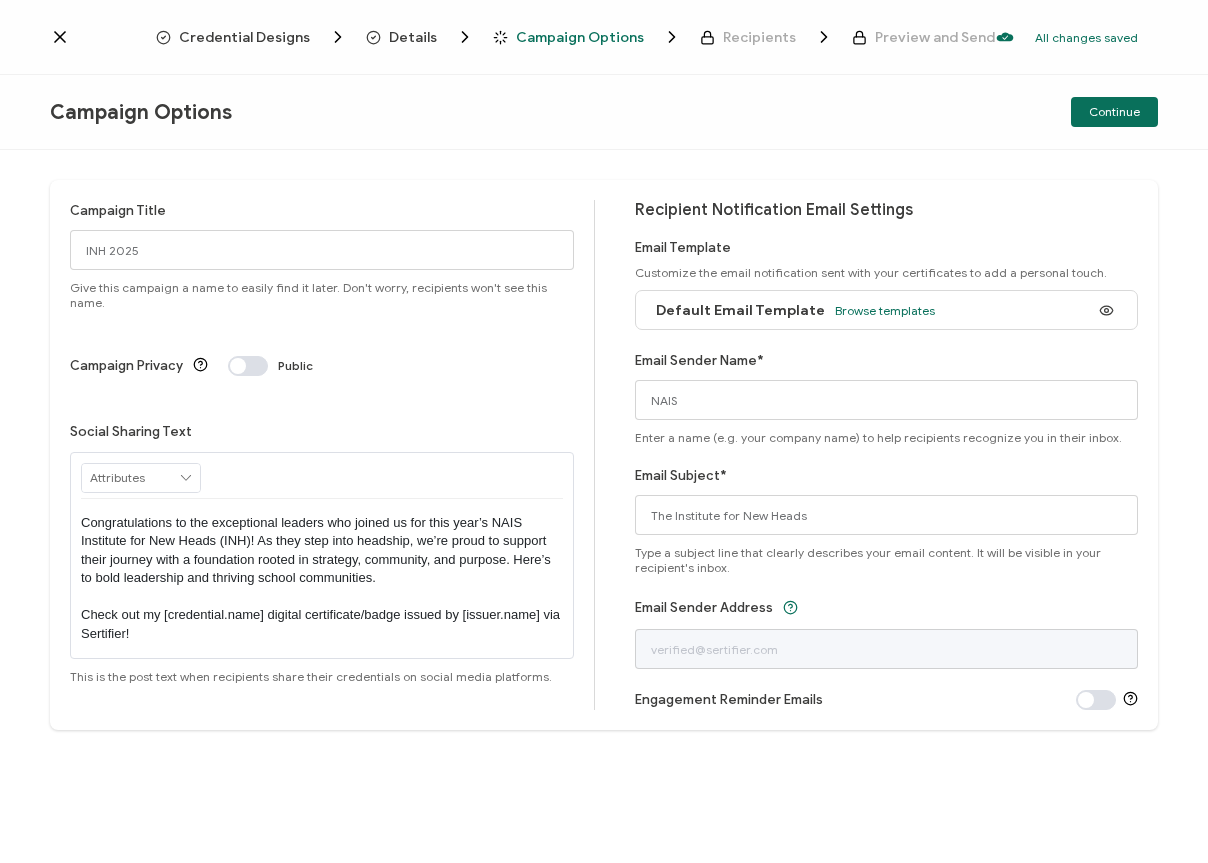 click on "Email Subject*
The Institute for New Heads     Type a subject line that clearly describes your email content. It will be visible in your recipient's inbox." at bounding box center [887, 520] 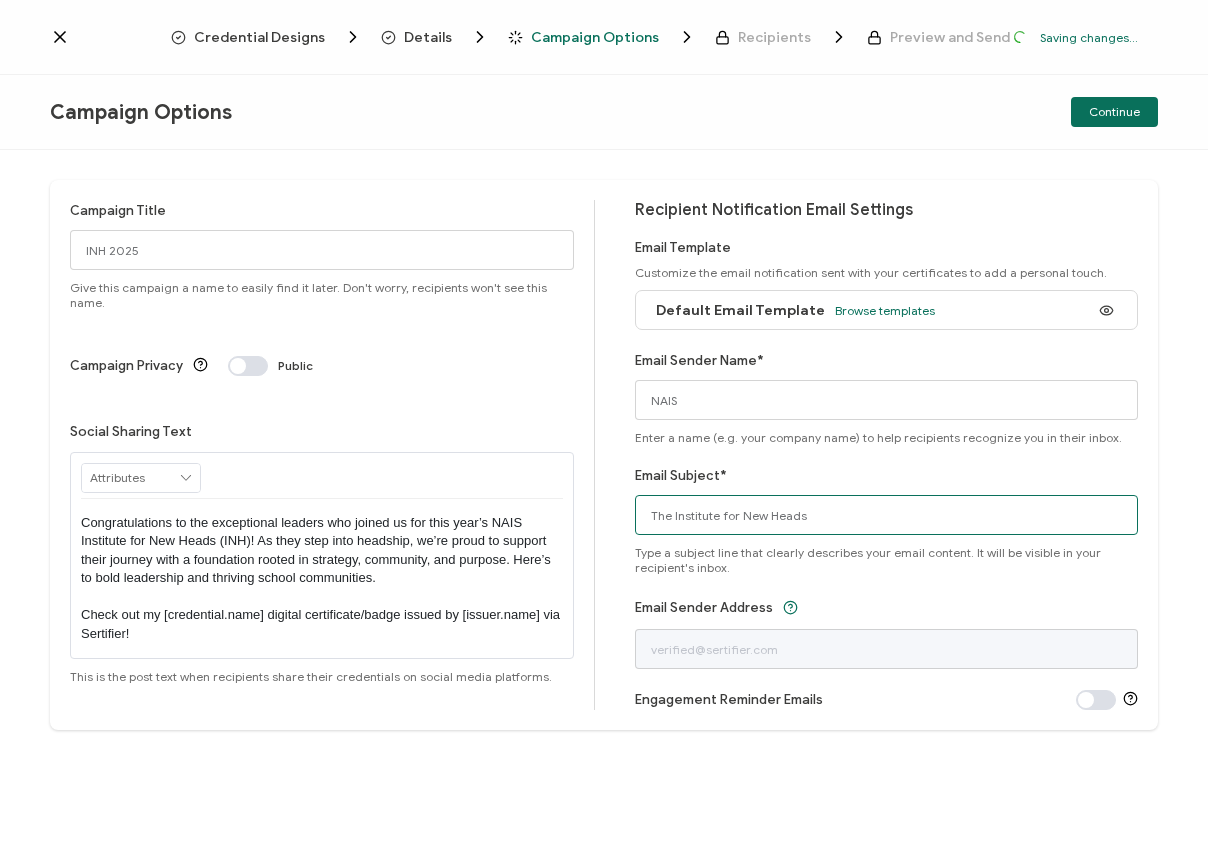 click on "The Institute for New Heads" at bounding box center [887, 515] 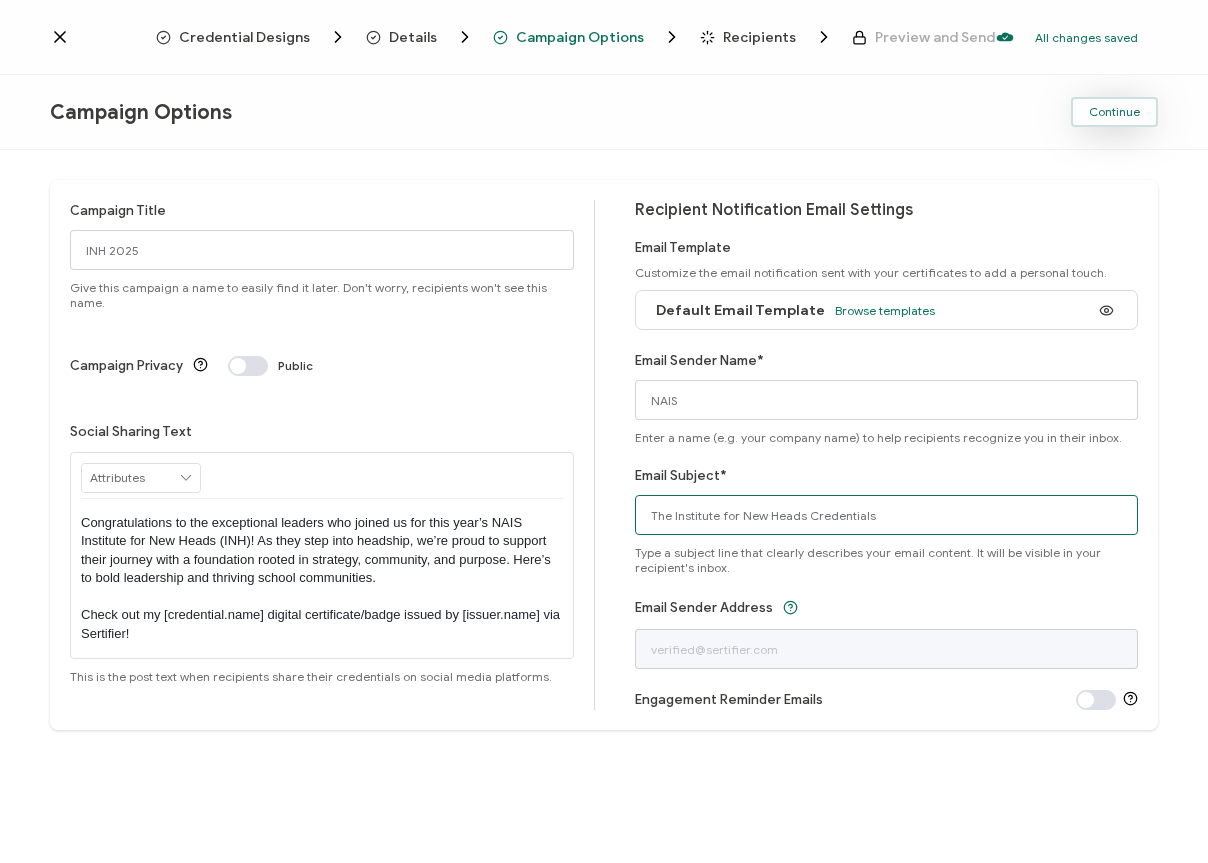 type on "The Institute for New Heads Credentials" 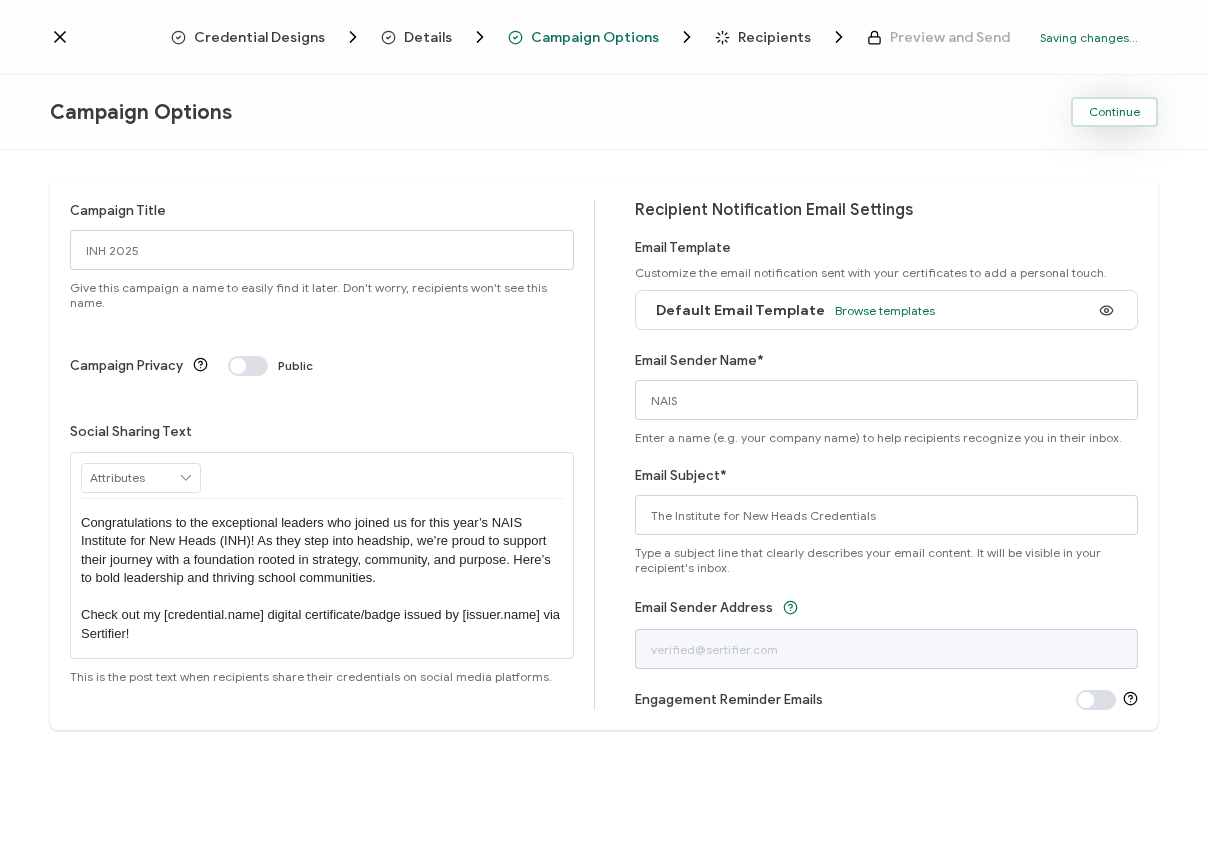 click on "Continue" at bounding box center [1114, 112] 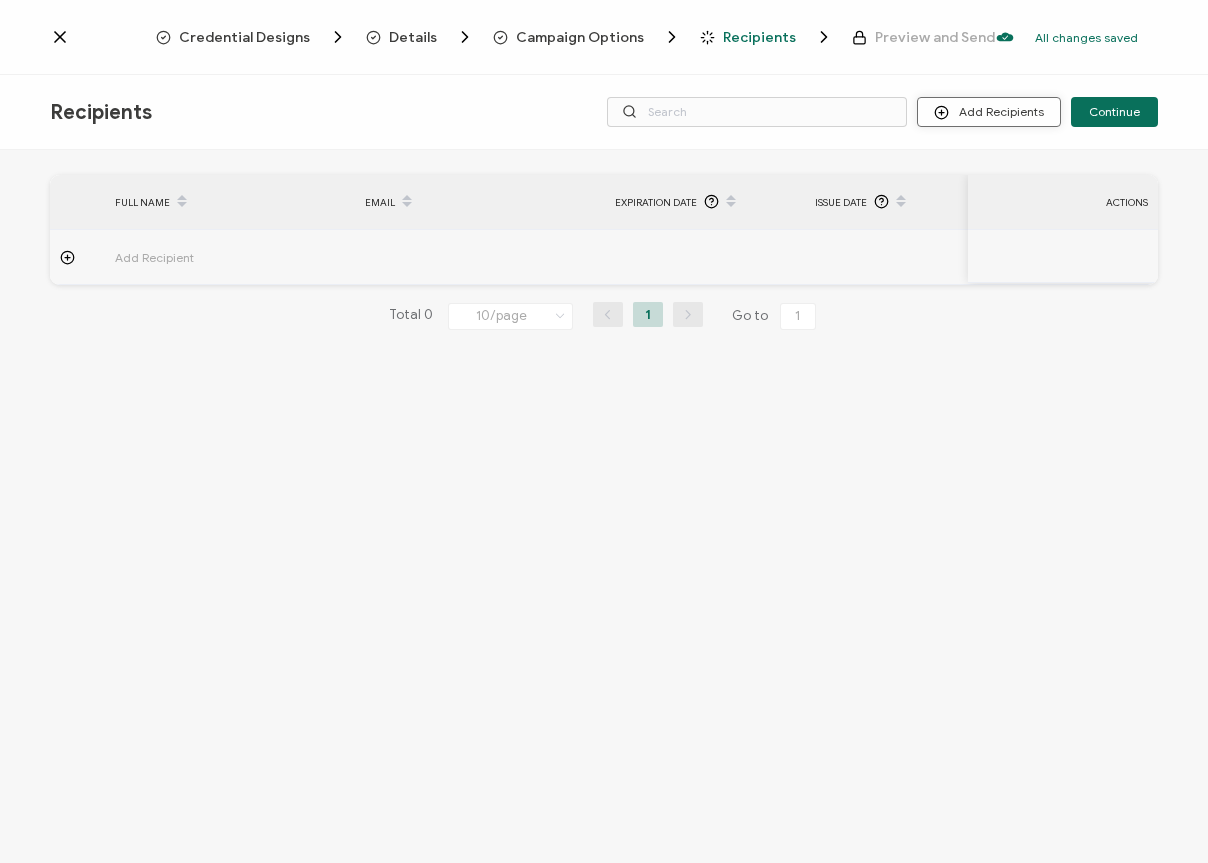 click on "Add Recipients" at bounding box center [989, 112] 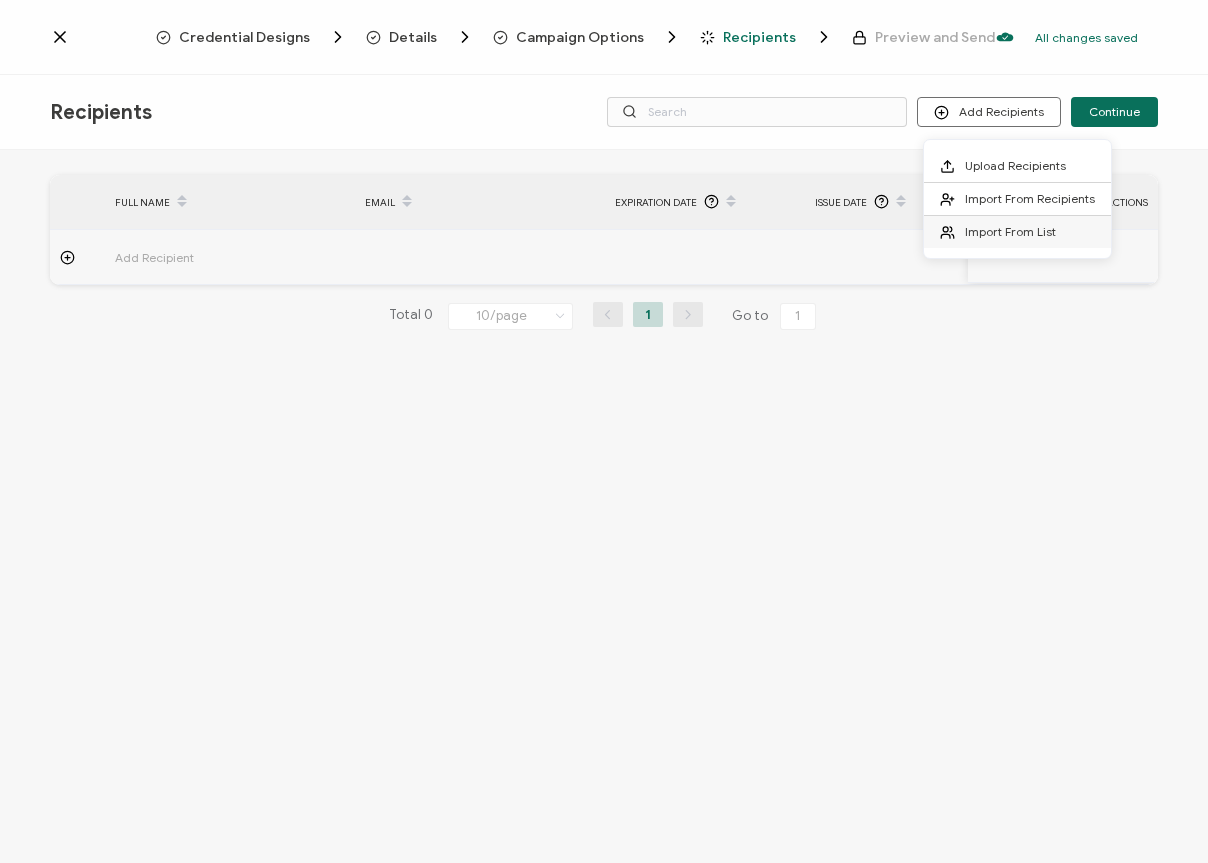 click on "Import From List" at bounding box center (1010, 231) 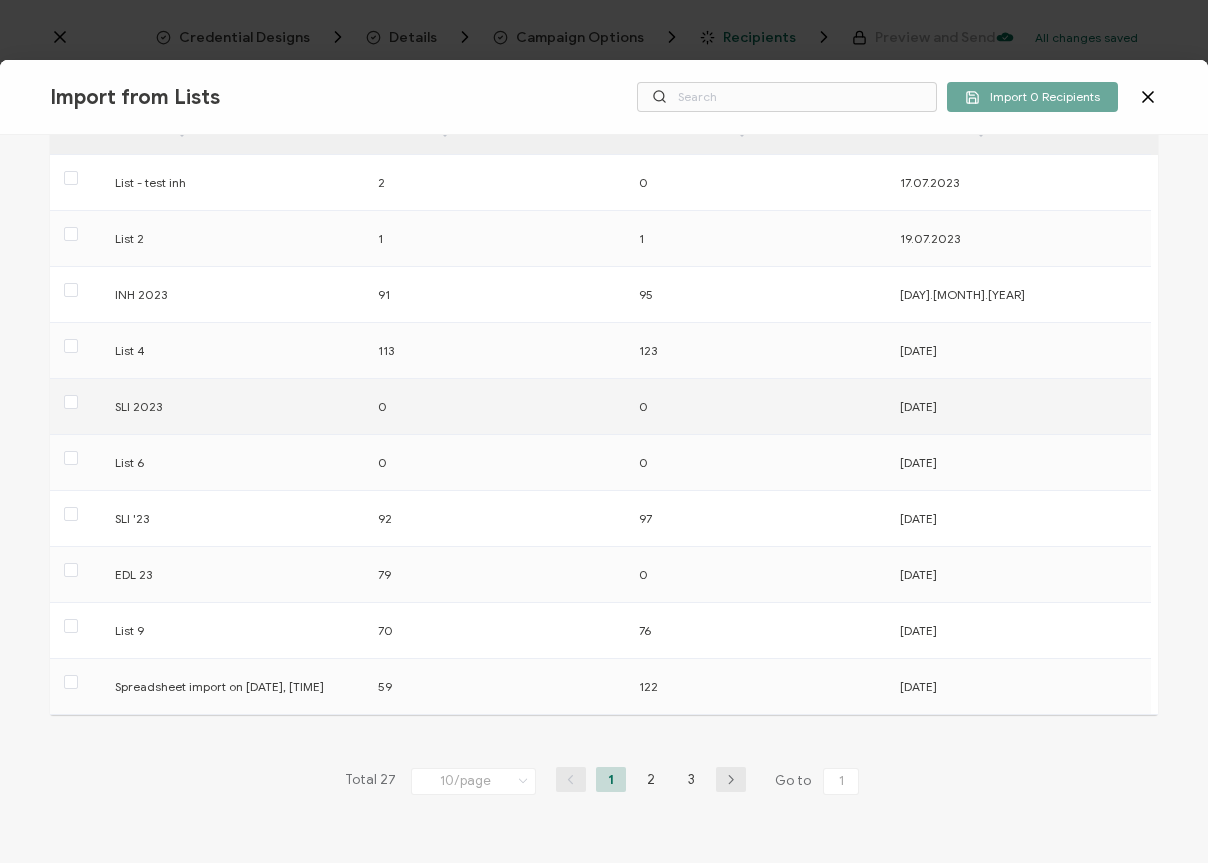 scroll, scrollTop: 180, scrollLeft: 0, axis: vertical 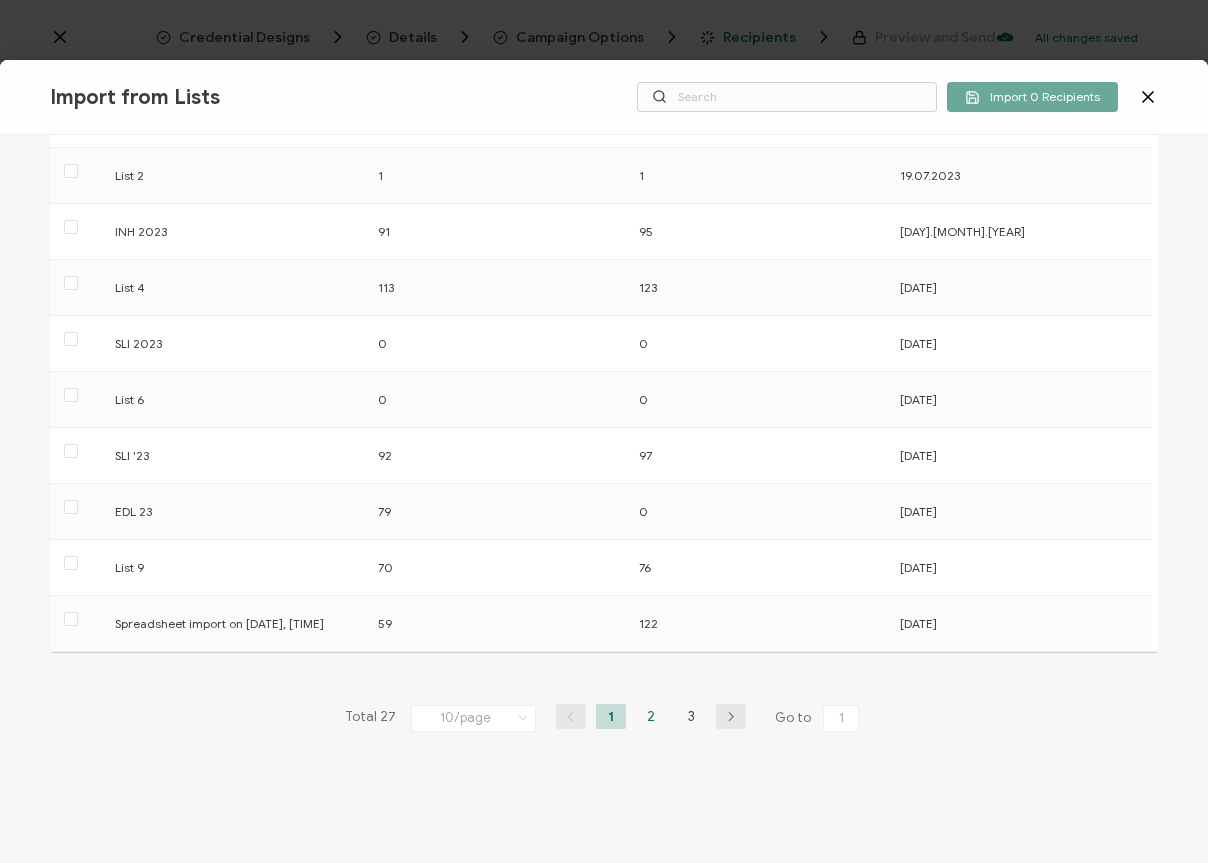 click on "2" at bounding box center (651, 716) 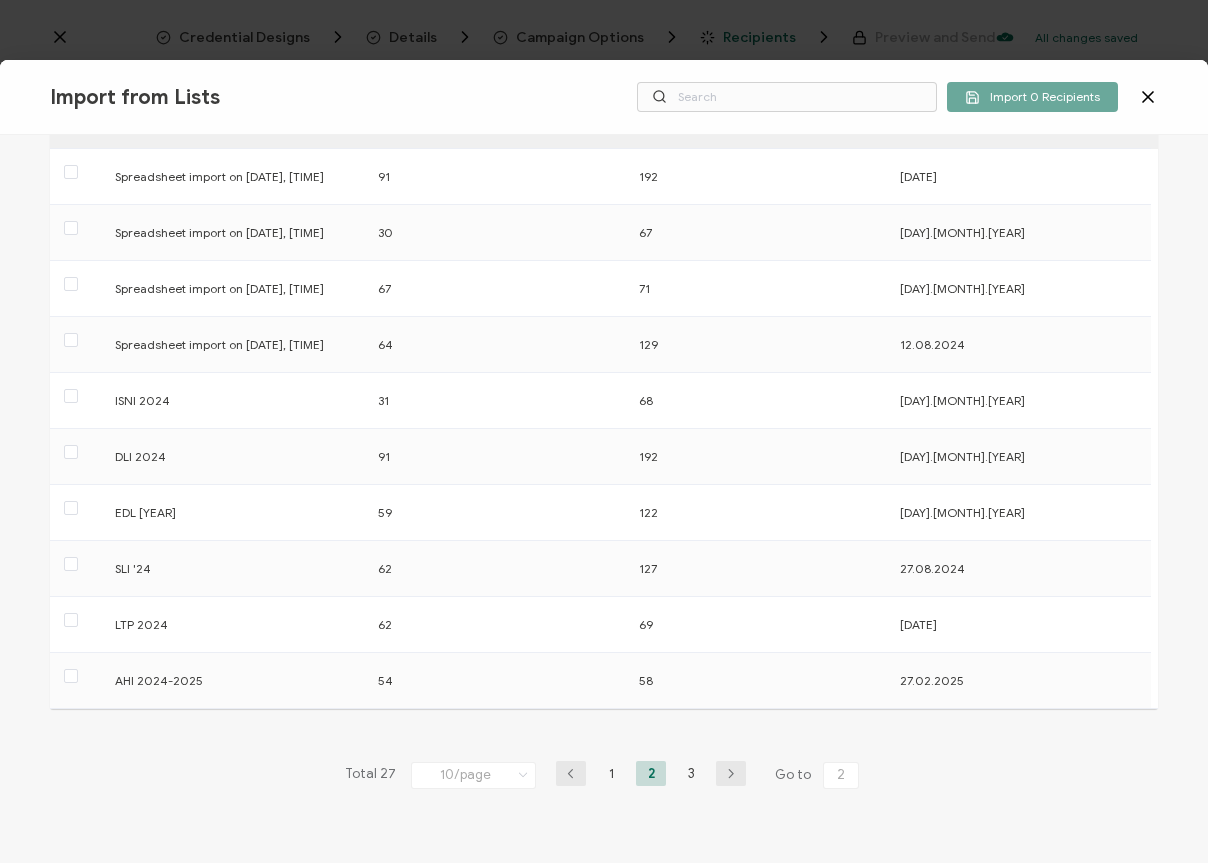 scroll, scrollTop: 146, scrollLeft: 0, axis: vertical 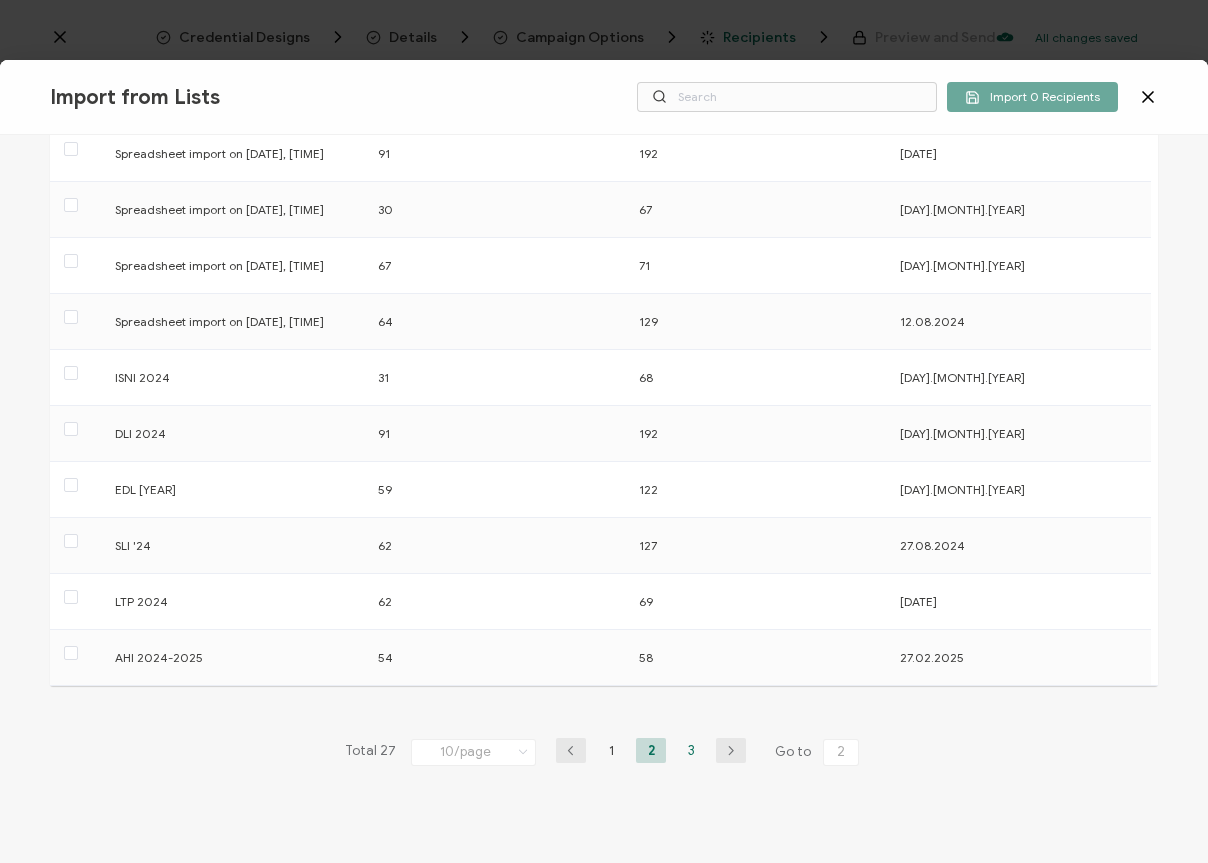 click on "3" at bounding box center (691, 750) 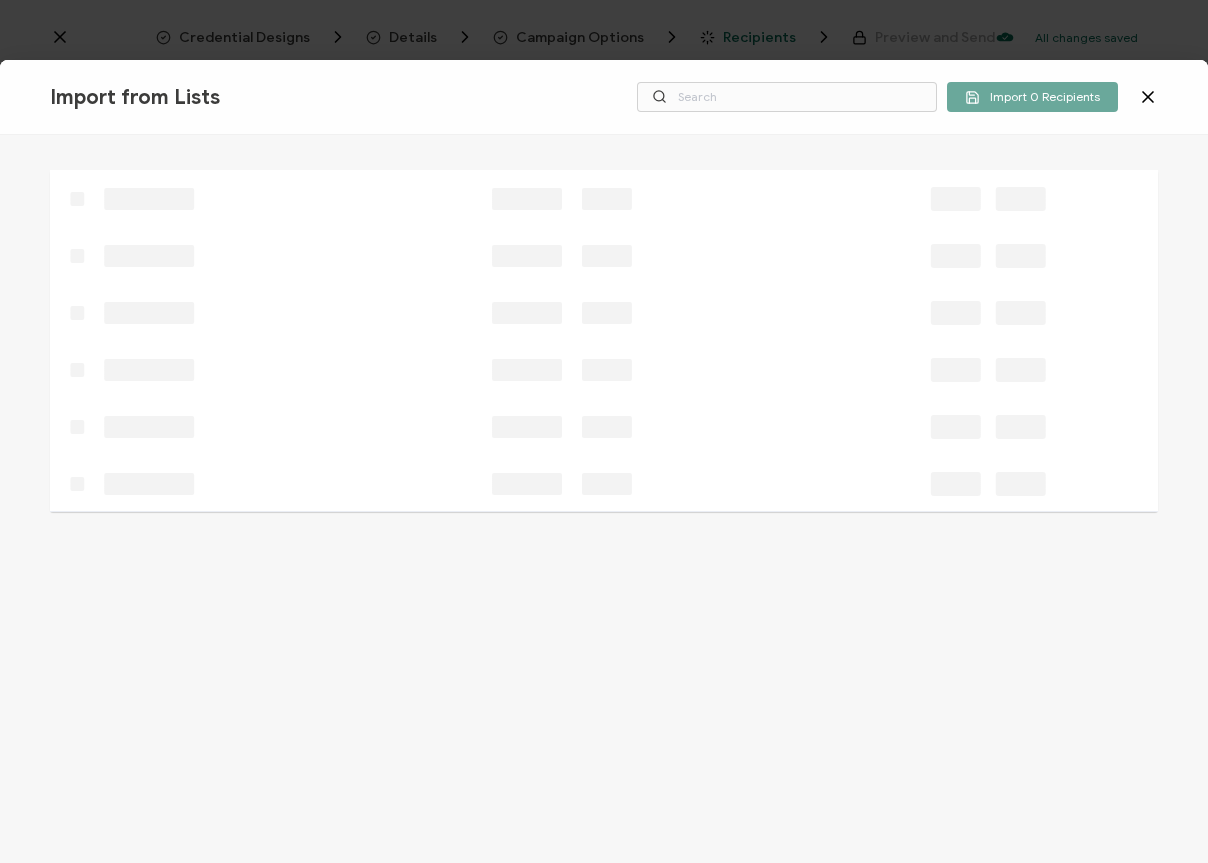 scroll, scrollTop: 0, scrollLeft: 0, axis: both 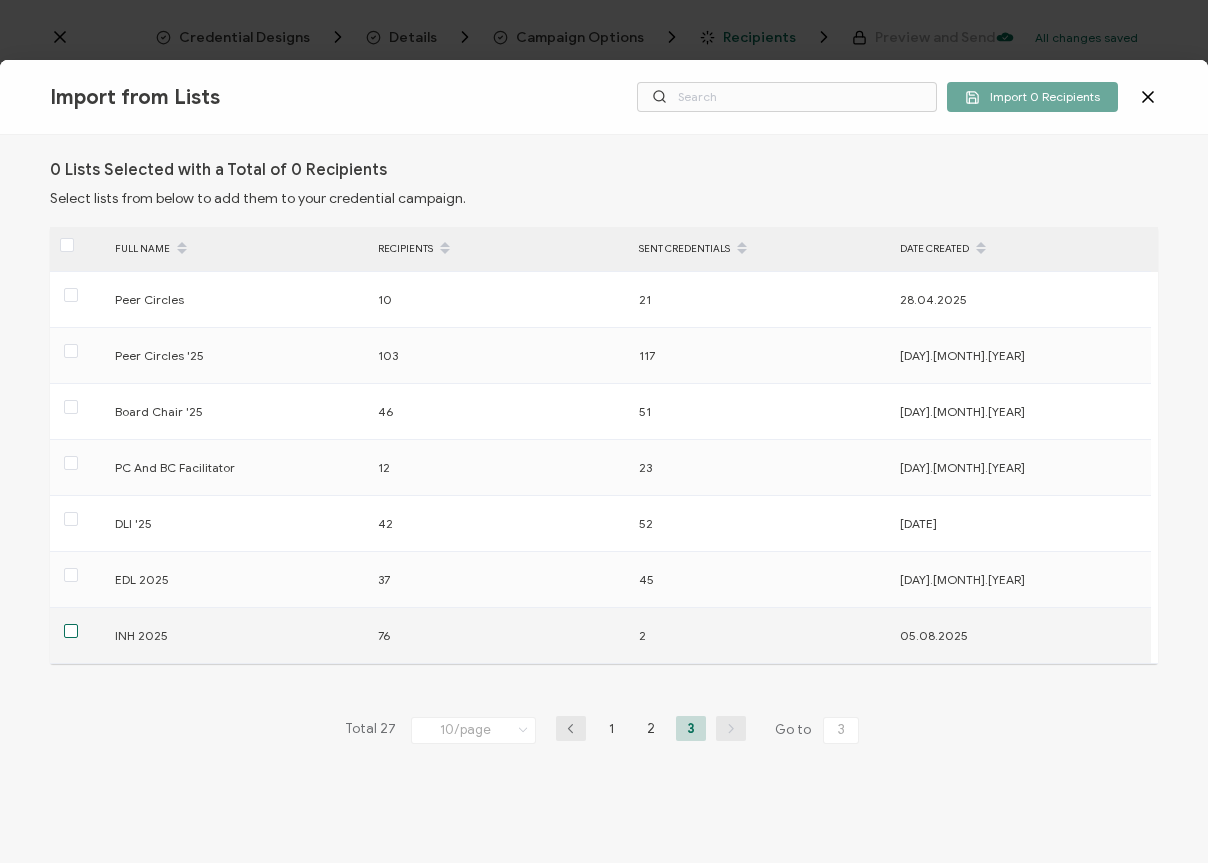 click at bounding box center (71, 631) 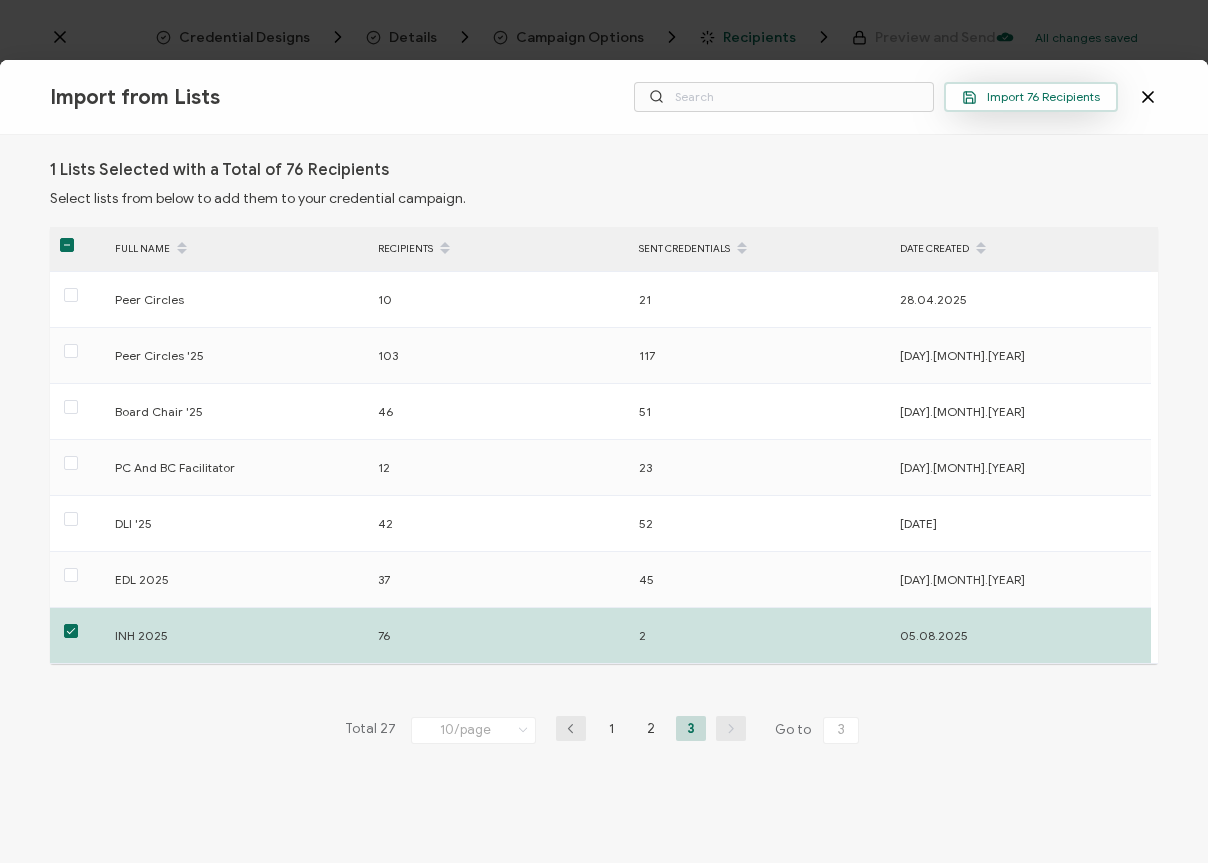 click on "Import 76 Recipients" at bounding box center (1031, 97) 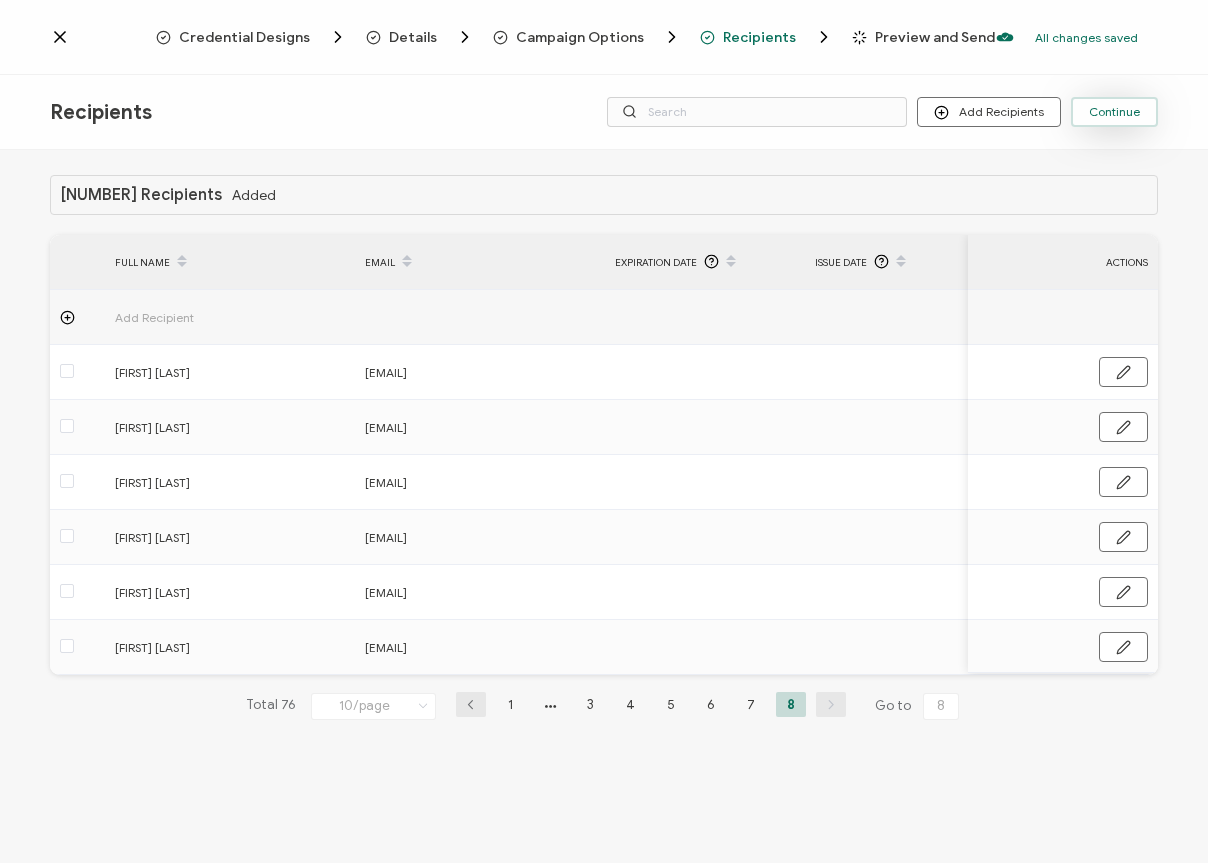 click on "Continue" at bounding box center (1114, 112) 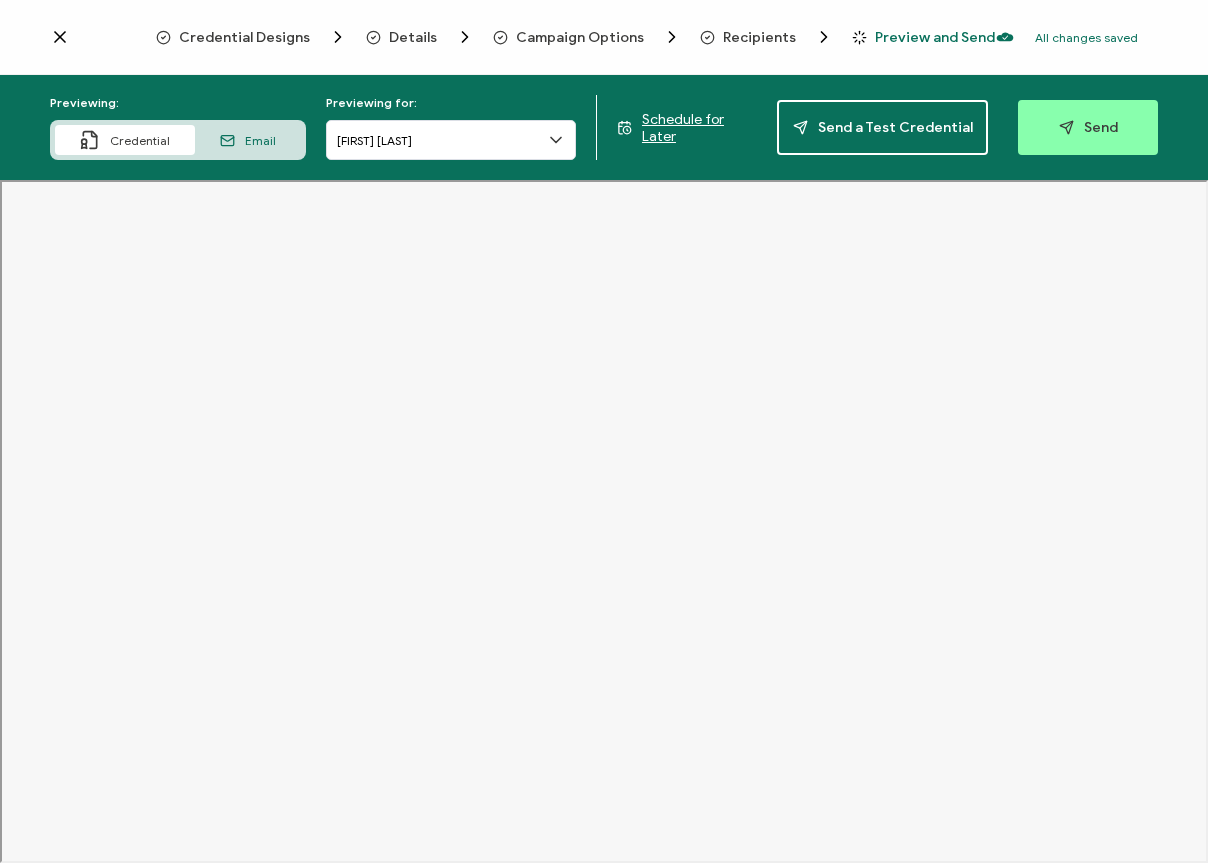 click 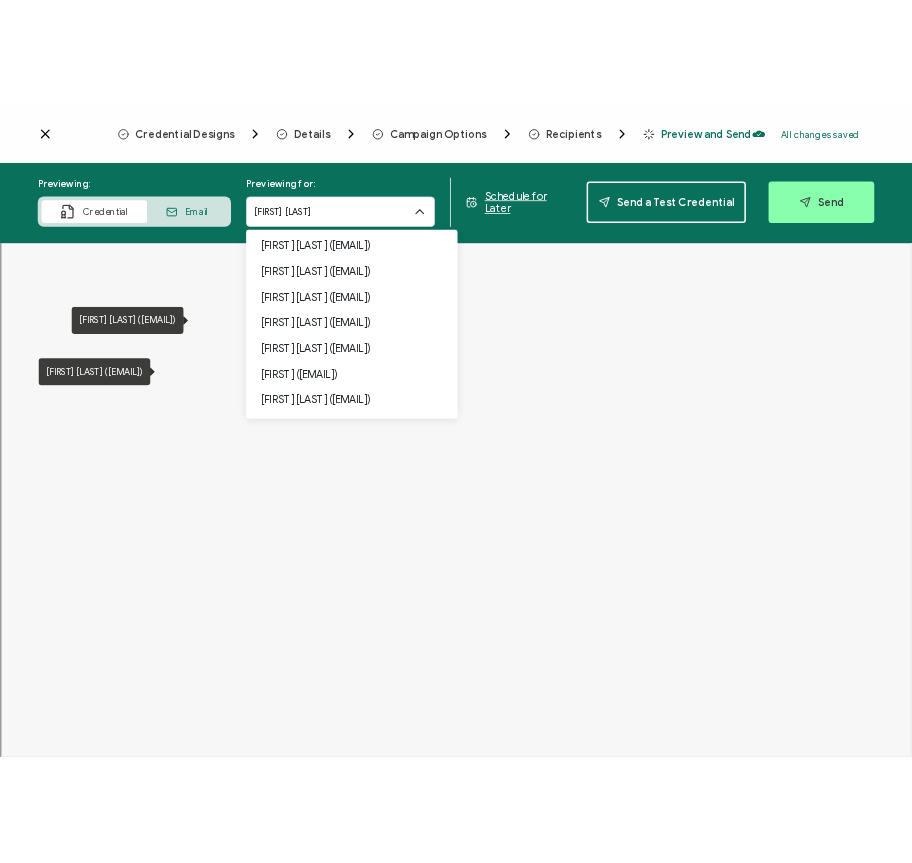 scroll, scrollTop: 1057, scrollLeft: 0, axis: vertical 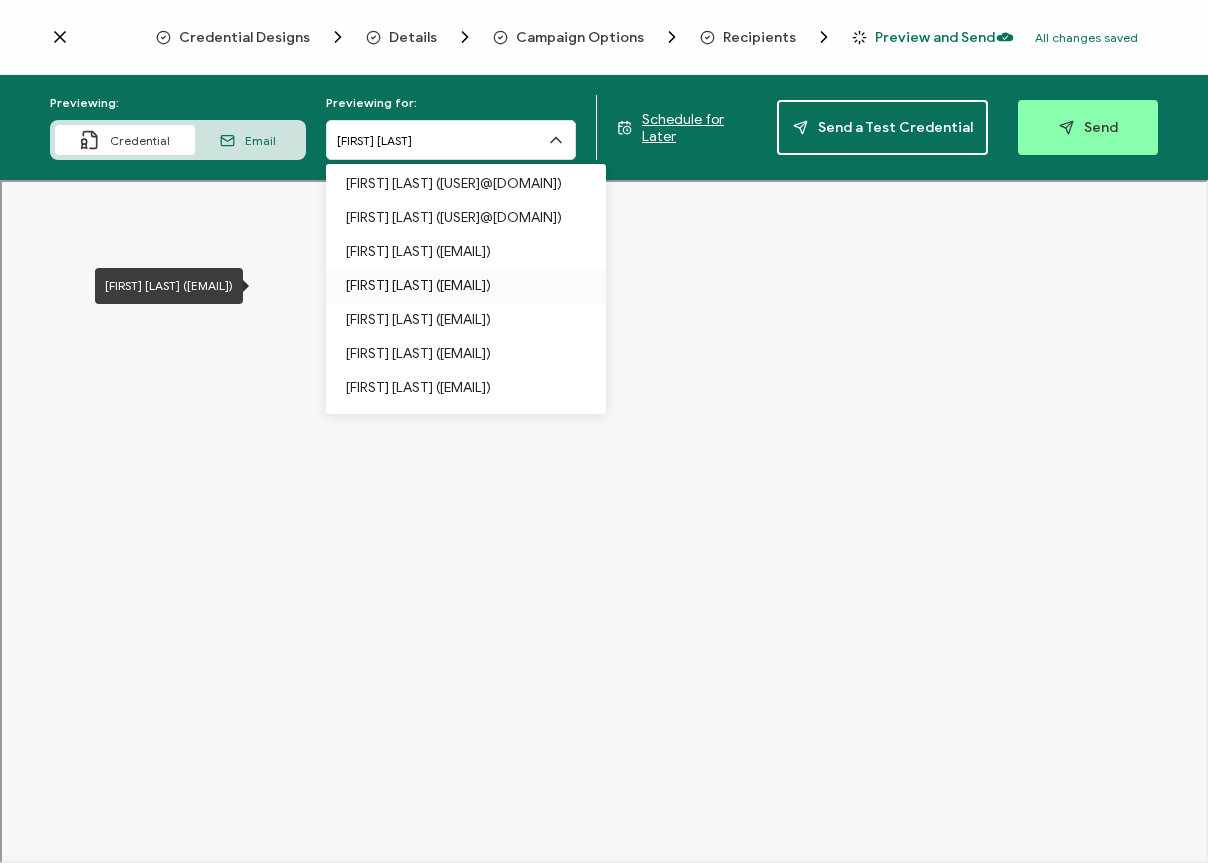 click on "Amanda Kennedy (akennedy@hts.on.ca)" at bounding box center (466, 286) 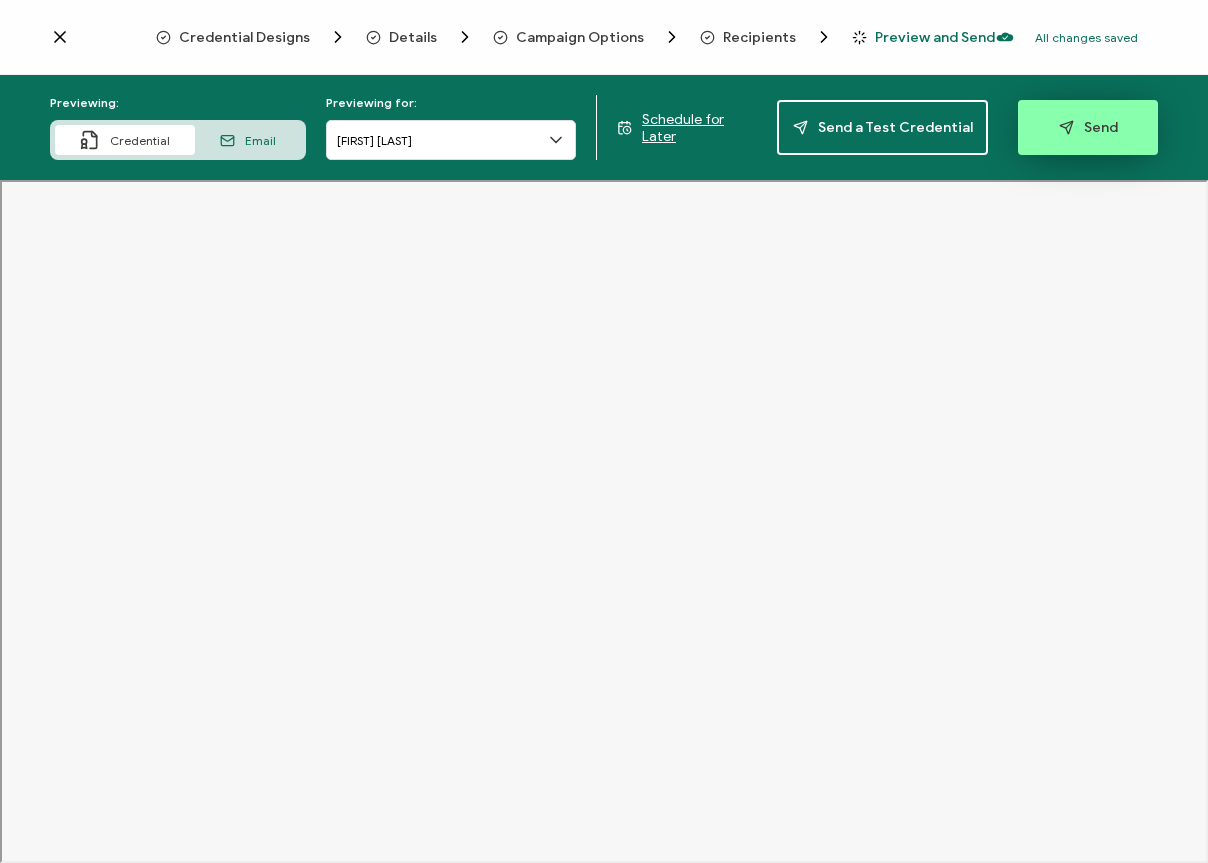 click on "Send" at bounding box center (1088, 127) 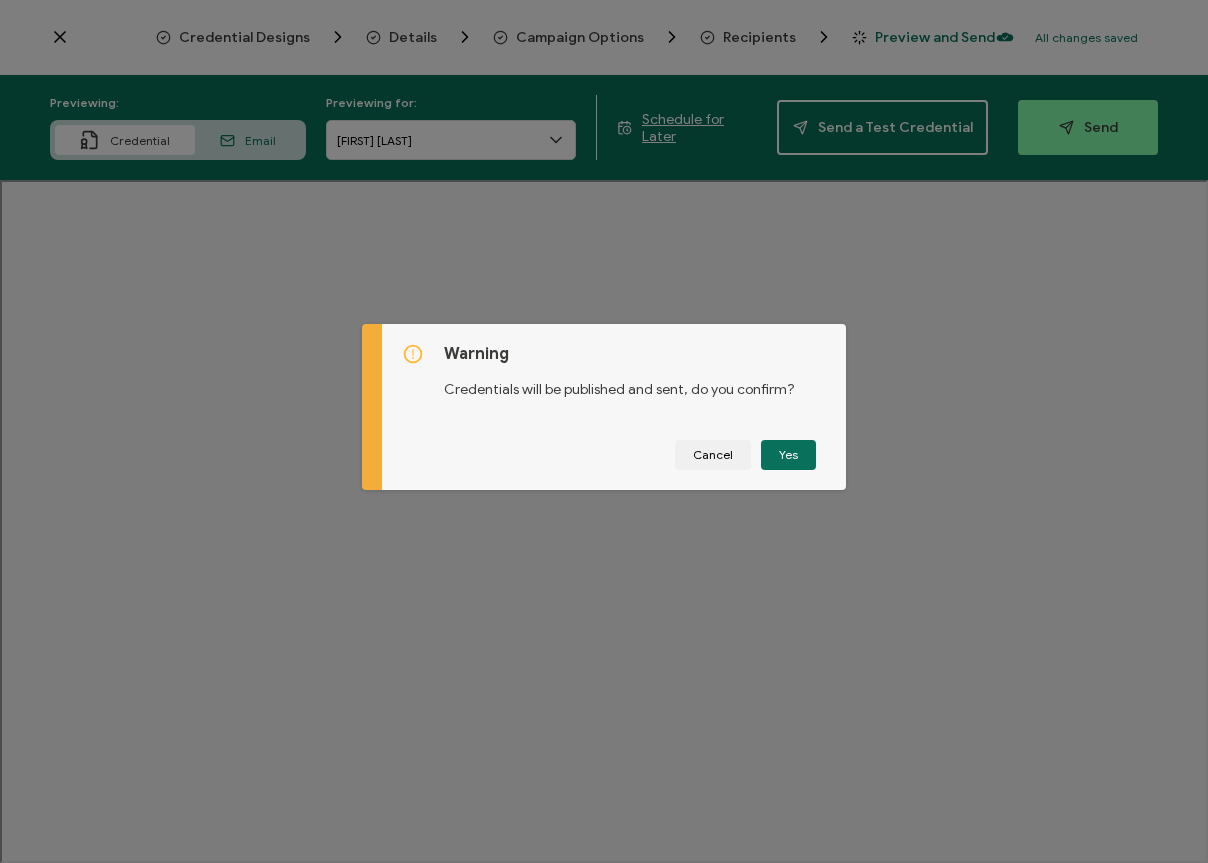 click on "Warning   Credentials will be published and sent, do you confirm?   Cancel
Yes" at bounding box center [604, 431] 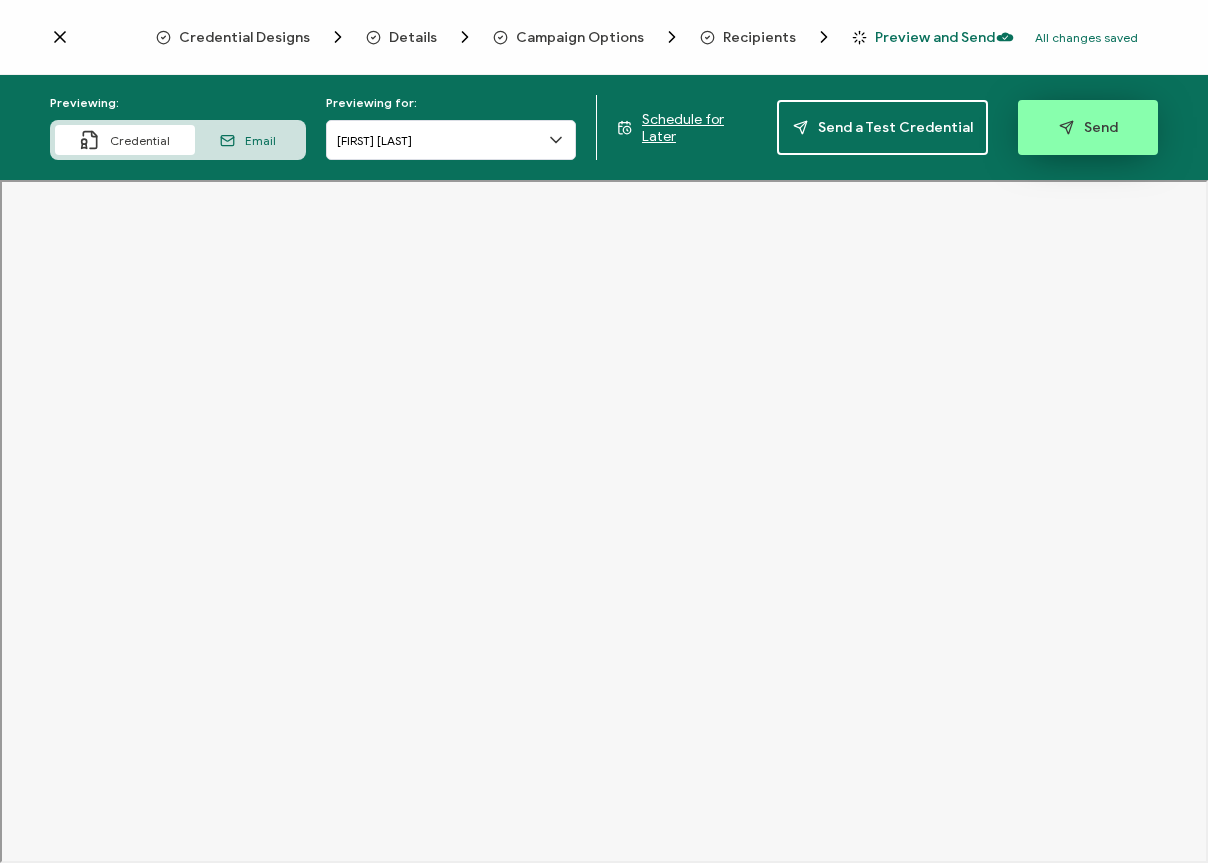click on "Send" at bounding box center (1088, 127) 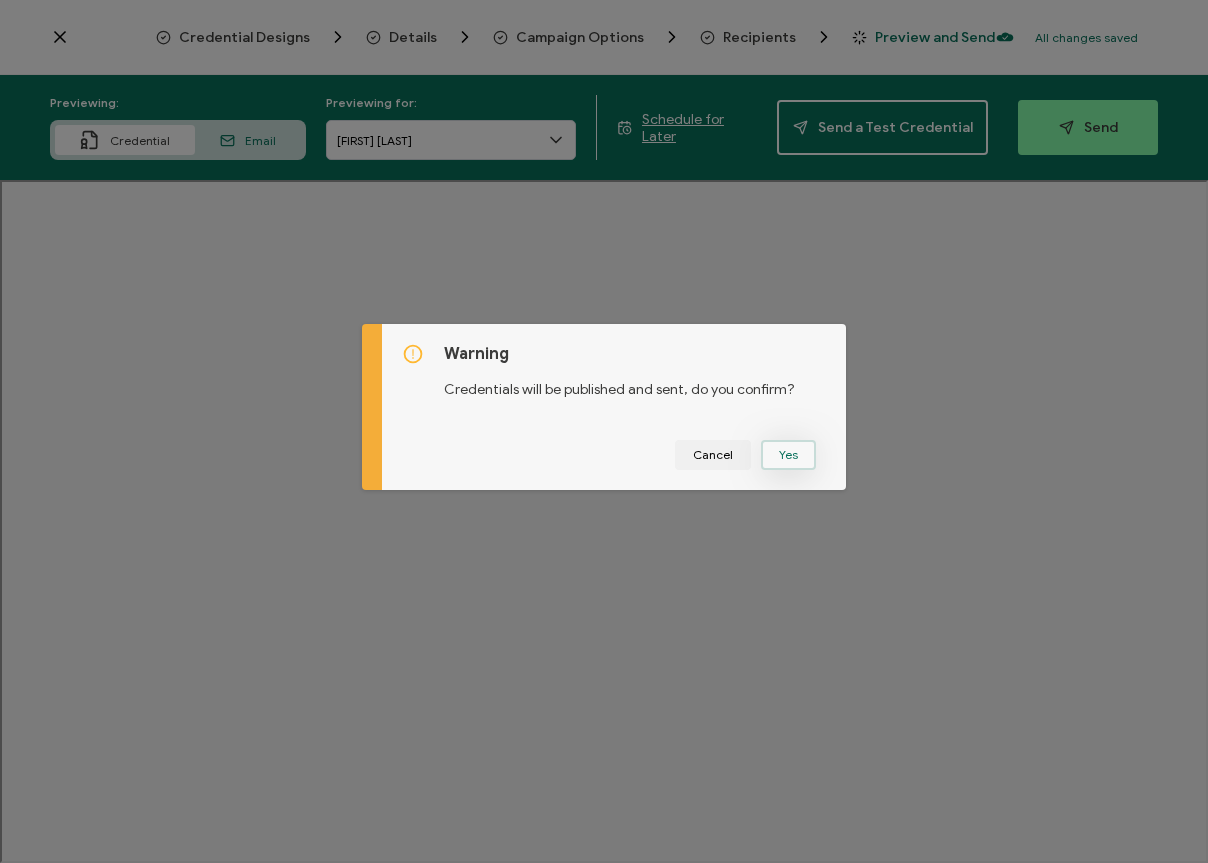 click on "Yes" at bounding box center (788, 455) 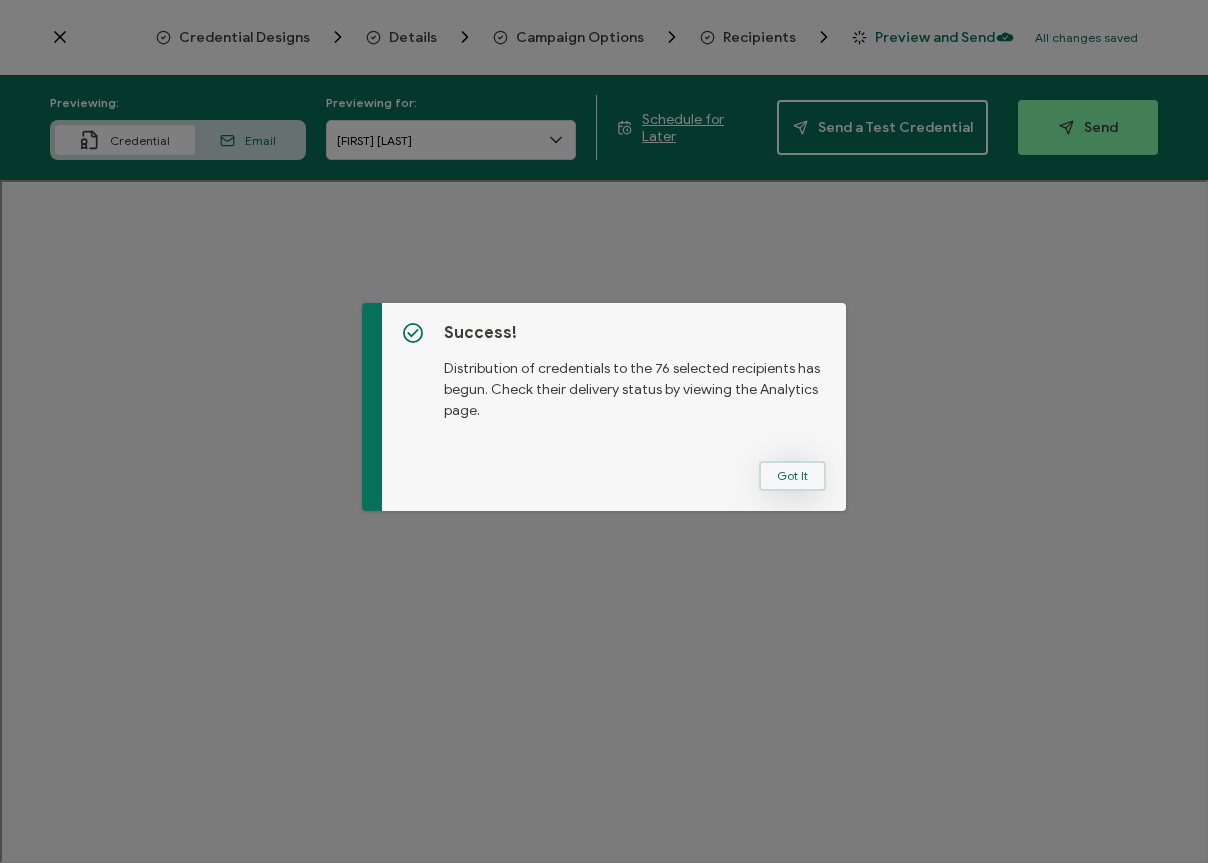 click on "Got It" at bounding box center (792, 476) 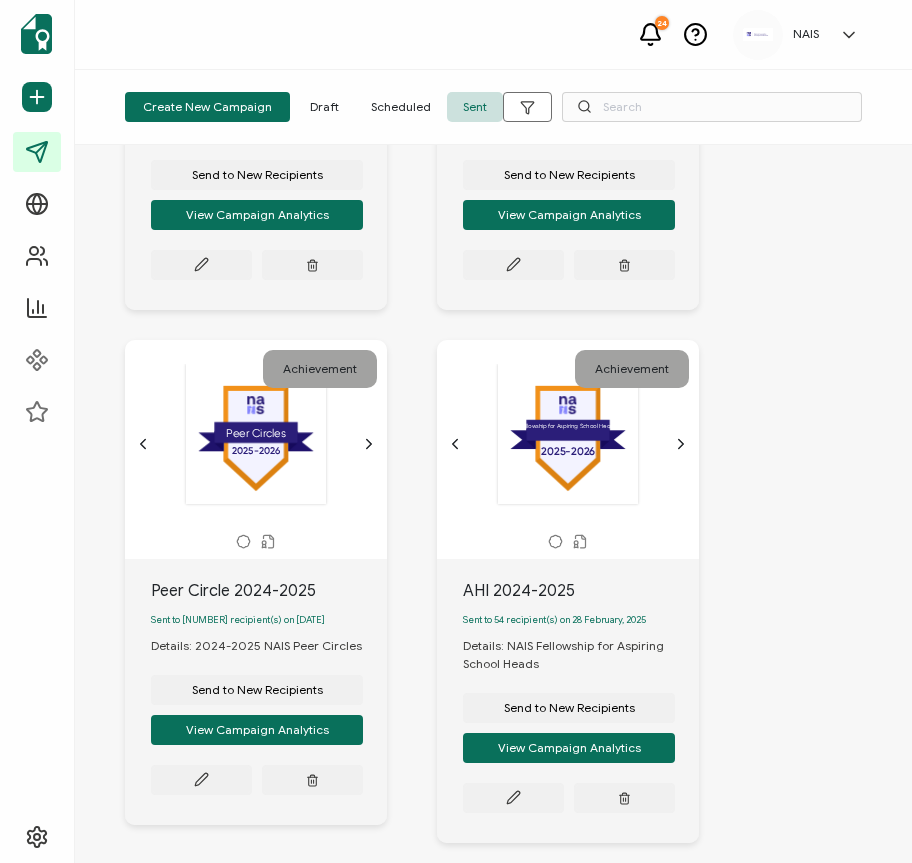scroll, scrollTop: 2086, scrollLeft: 0, axis: vertical 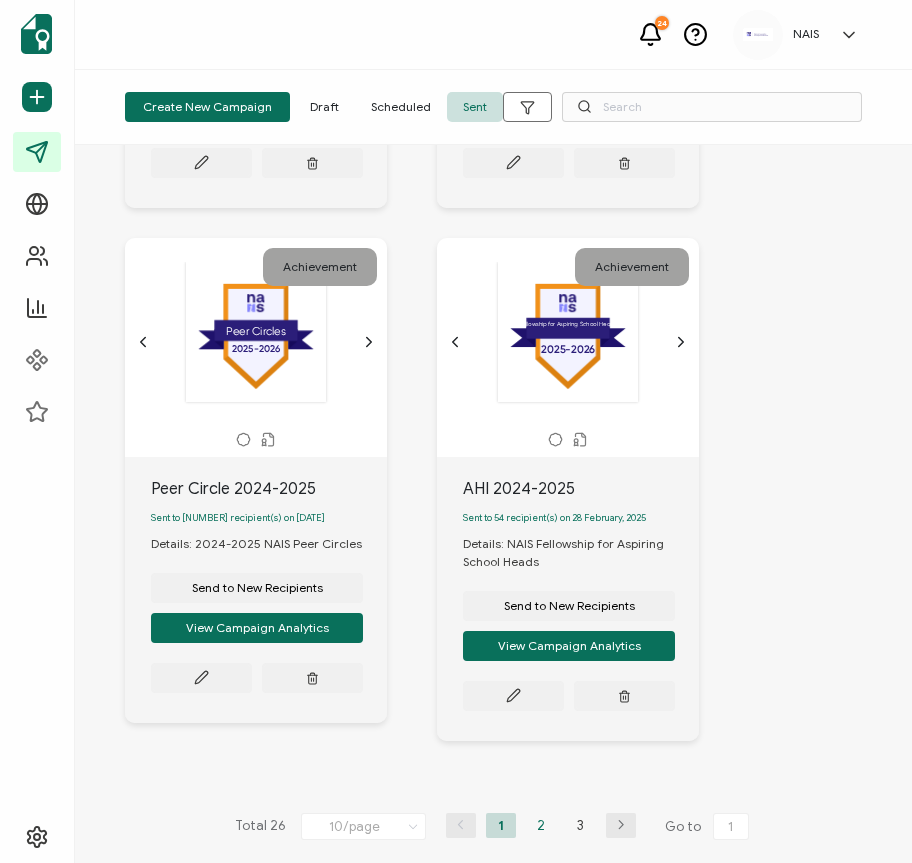 click on "2" at bounding box center (541, 825) 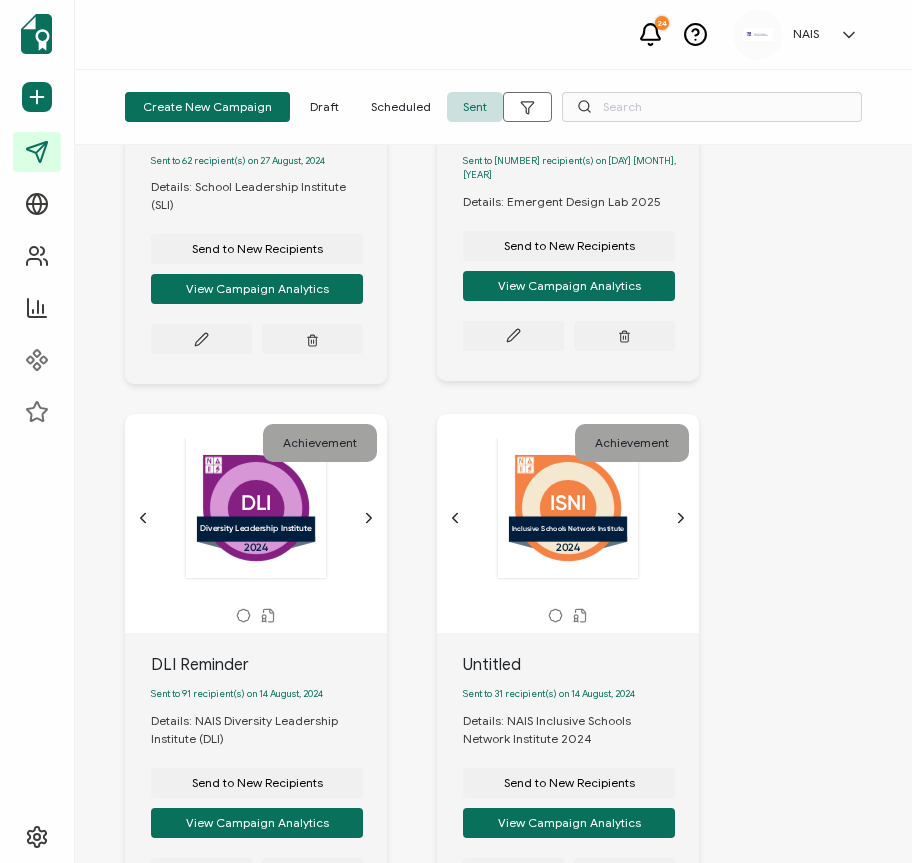 scroll, scrollTop: 446, scrollLeft: 0, axis: vertical 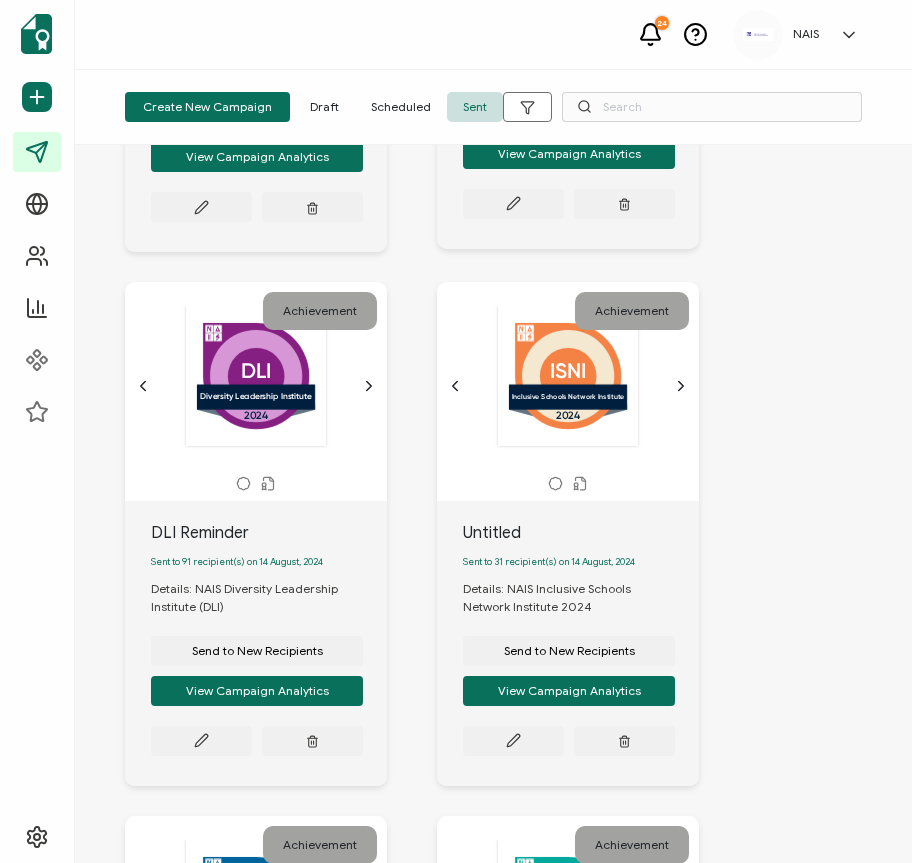 click on "Draft" at bounding box center [324, 107] 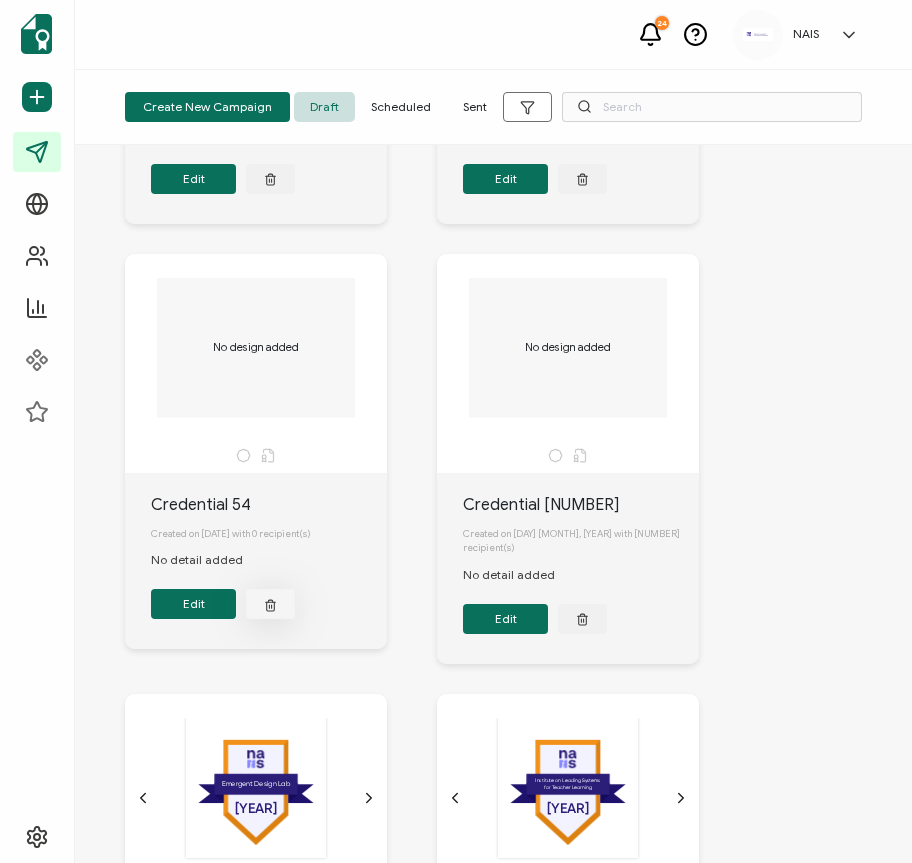 scroll, scrollTop: 441, scrollLeft: 0, axis: vertical 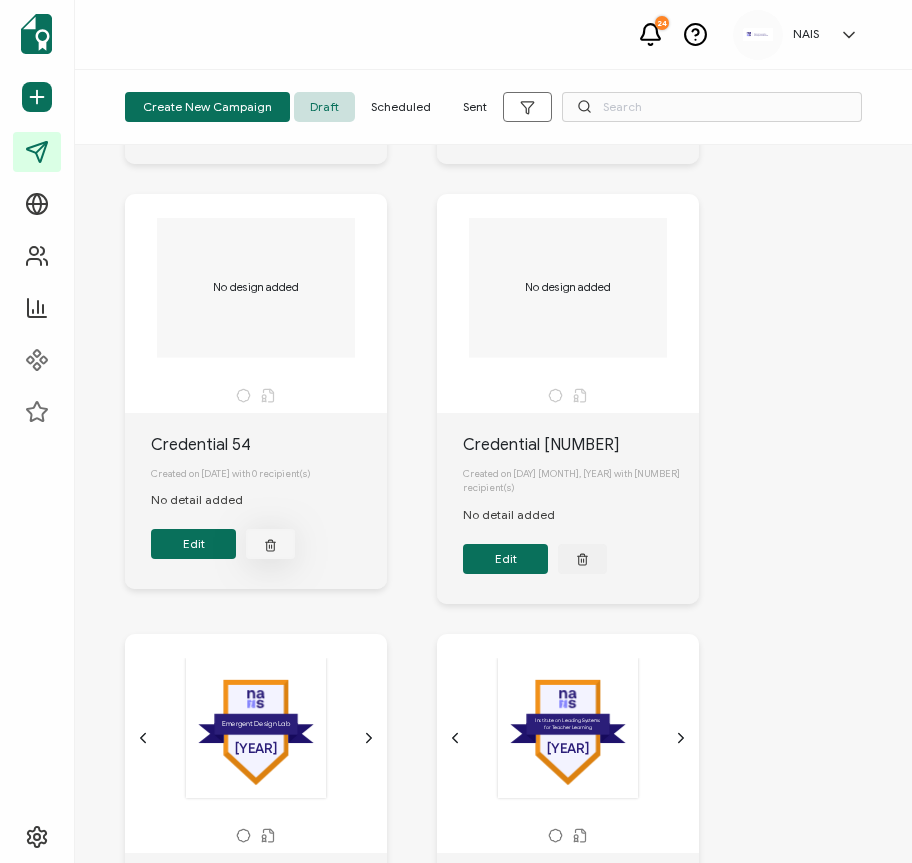 click 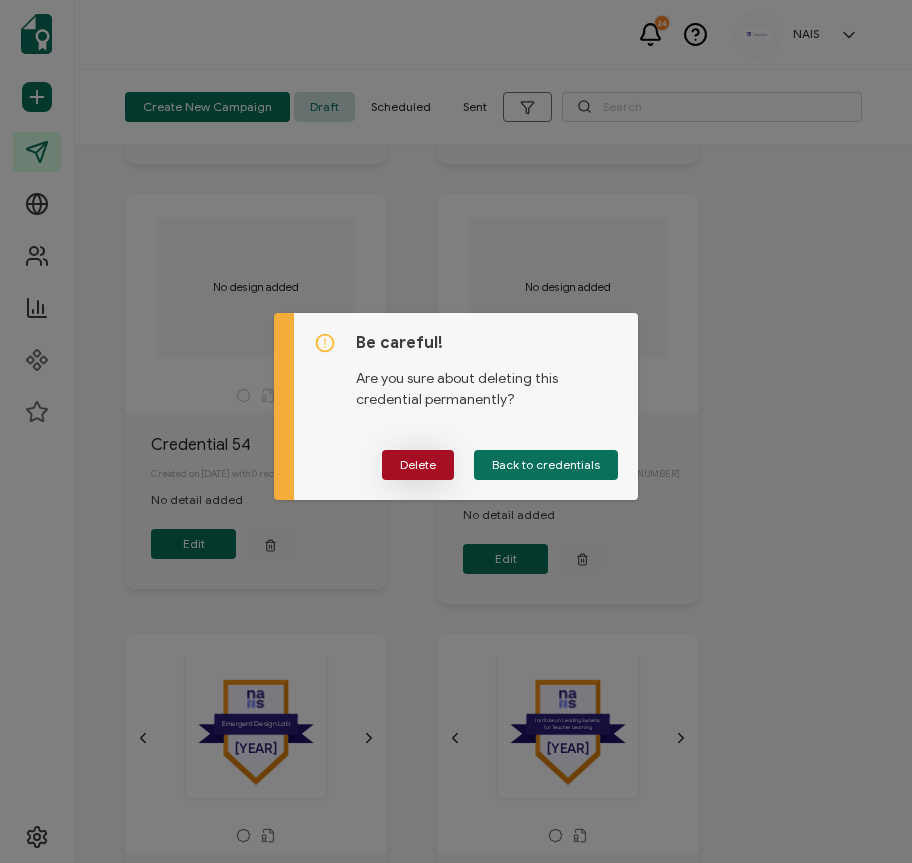 click on "Delete" at bounding box center [418, 465] 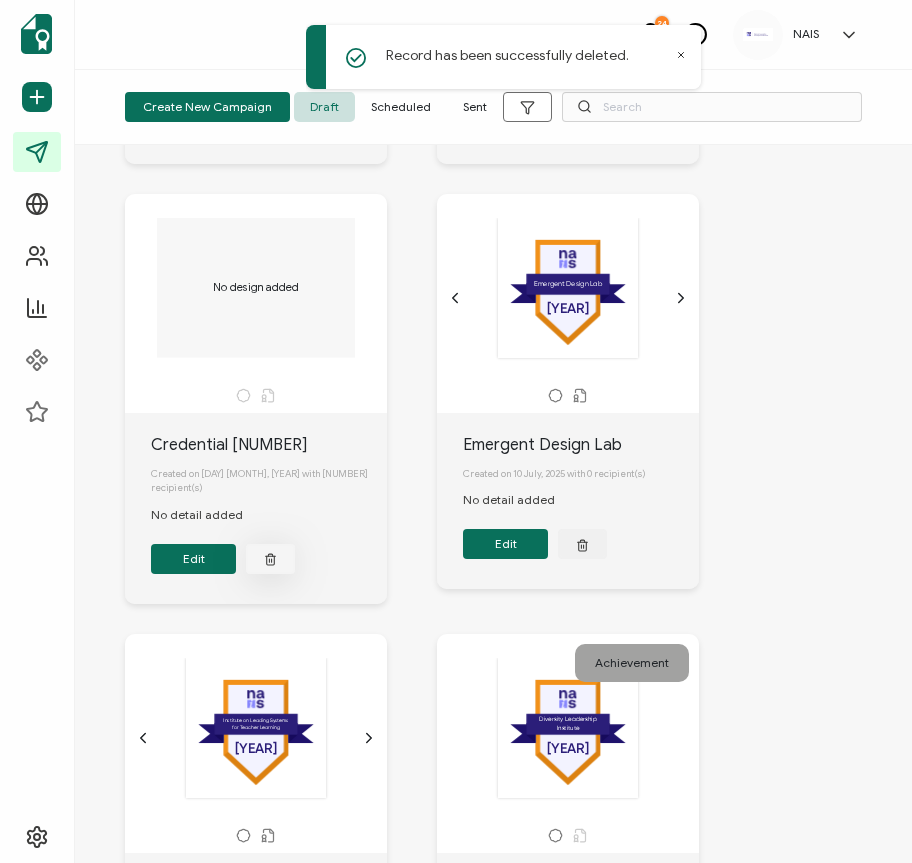 click at bounding box center [270, 119] 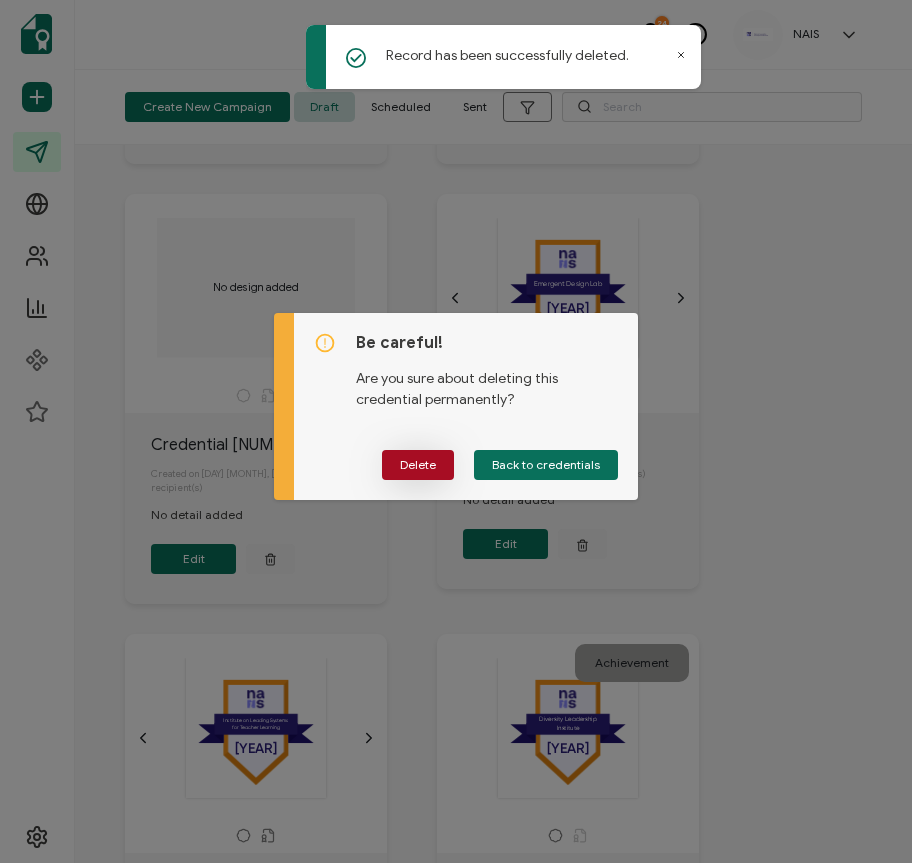 click on "Delete" at bounding box center (418, 465) 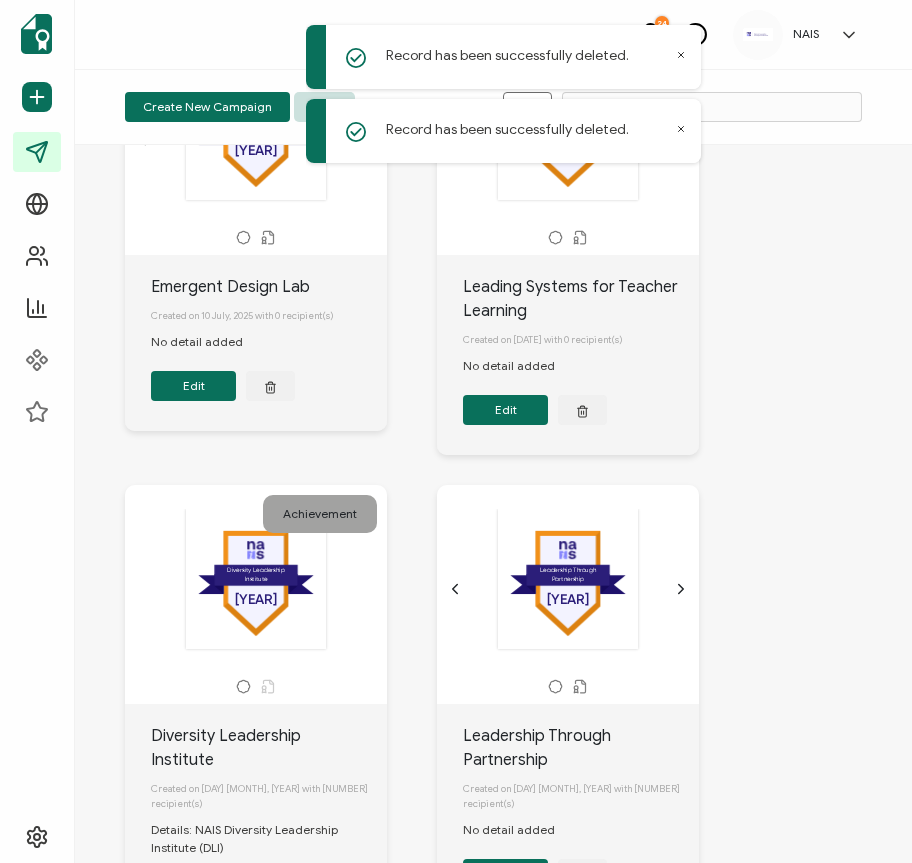 scroll, scrollTop: 0, scrollLeft: 0, axis: both 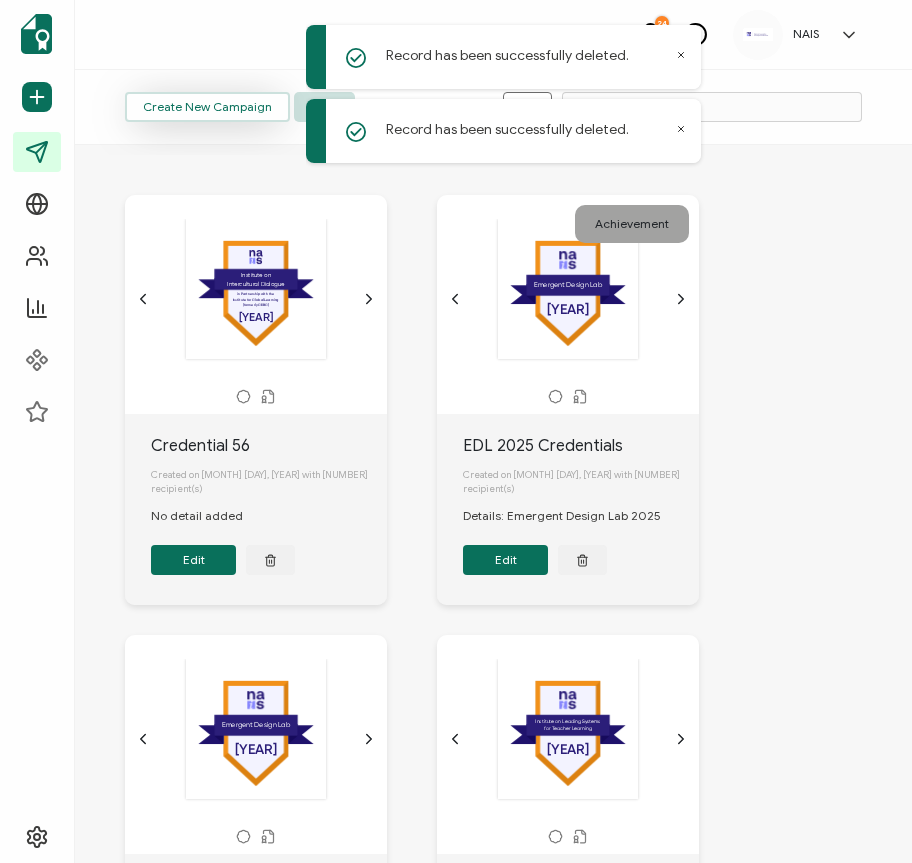 click on "Create New Campaign" at bounding box center [207, 107] 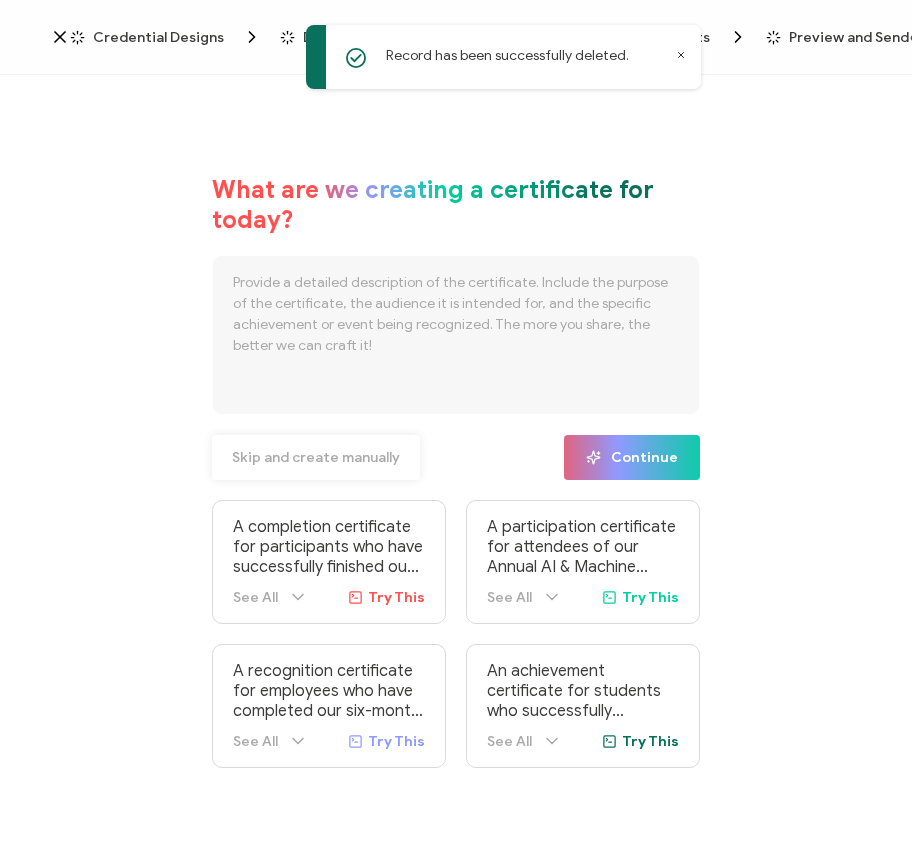 click on "Skip and create manually" at bounding box center [316, 458] 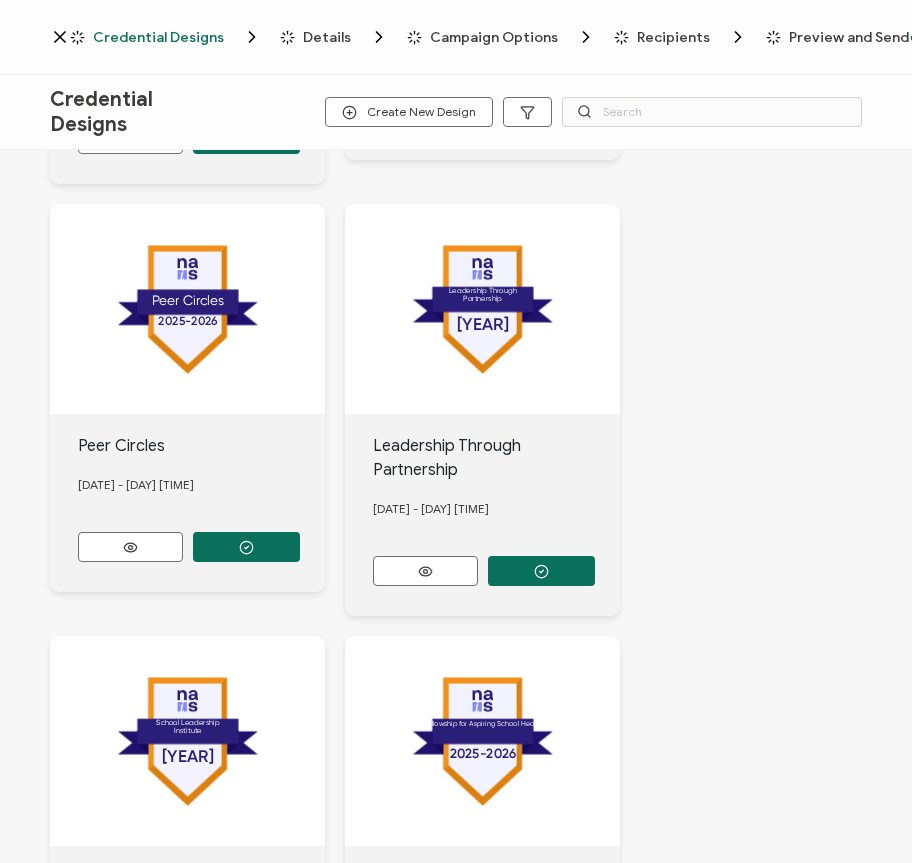 scroll, scrollTop: 1922, scrollLeft: 0, axis: vertical 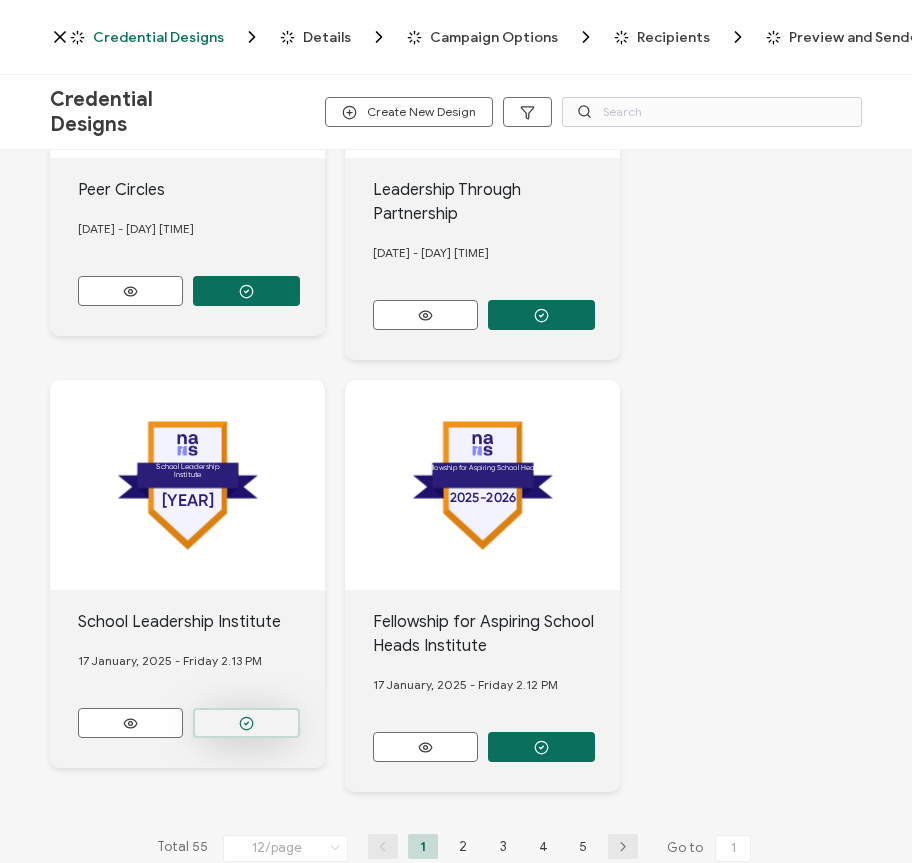 click at bounding box center (246, -1365) 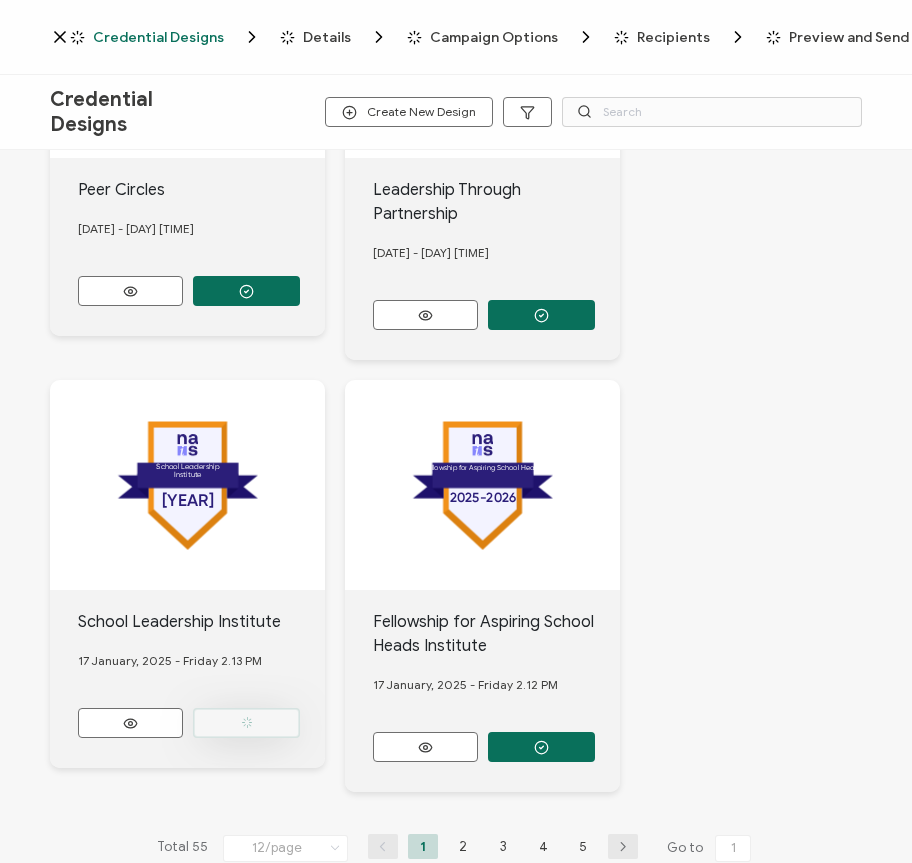 click at bounding box center [189, -1365] 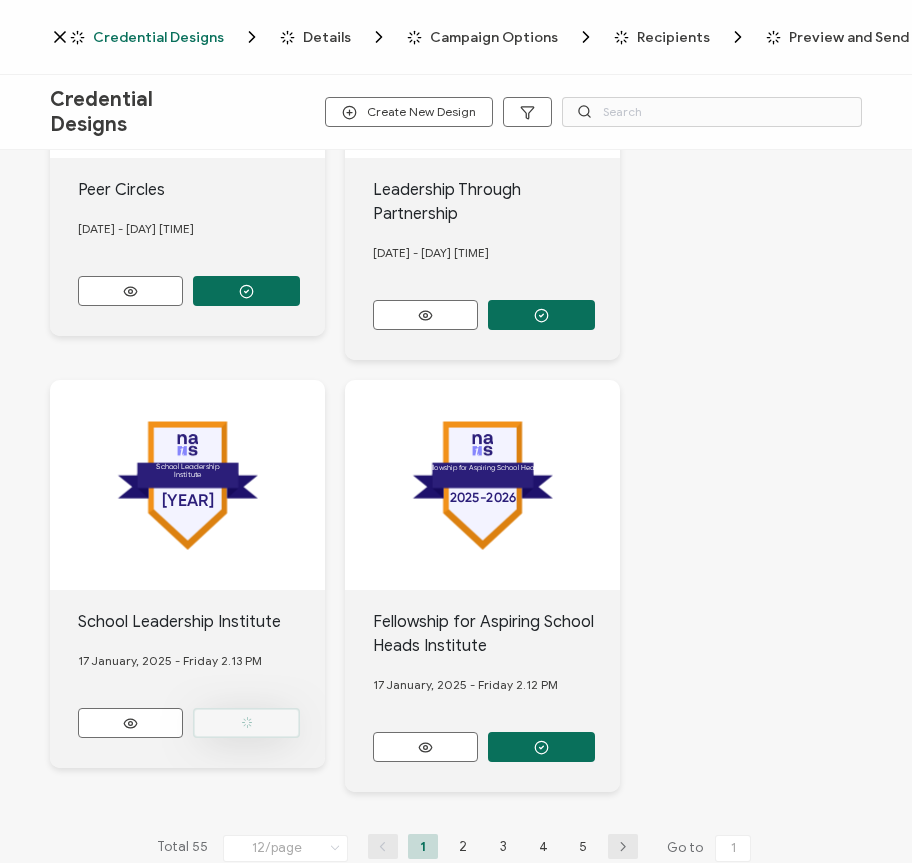 scroll, scrollTop: 2038, scrollLeft: 0, axis: vertical 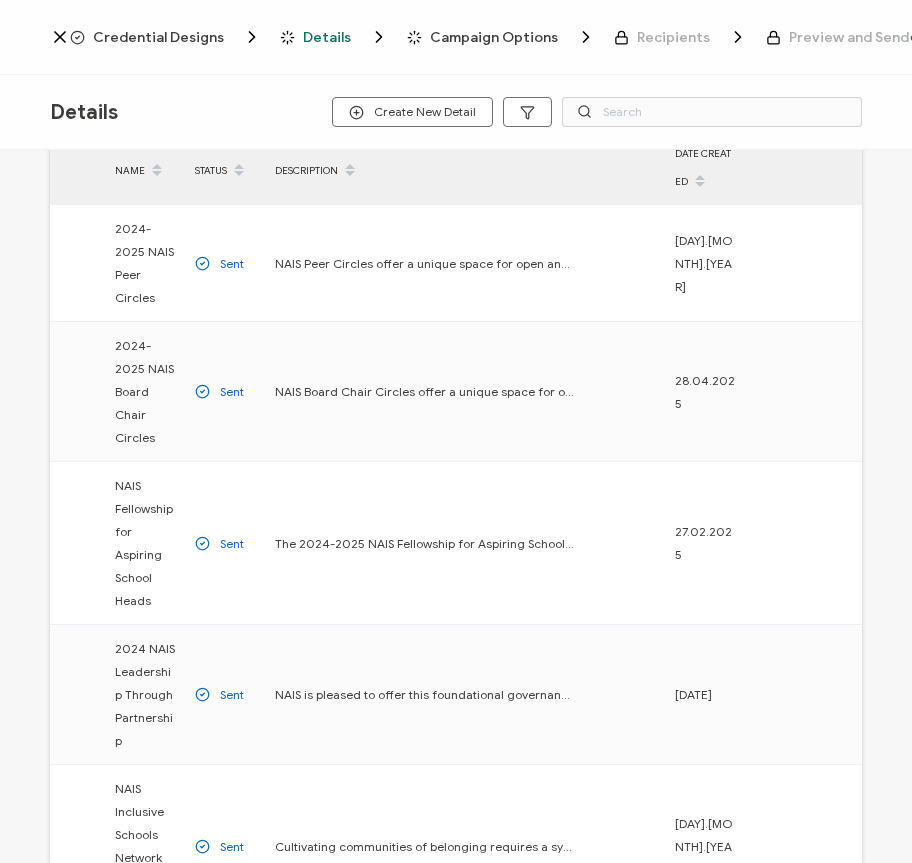 click on "Credential Designs" at bounding box center (158, 37) 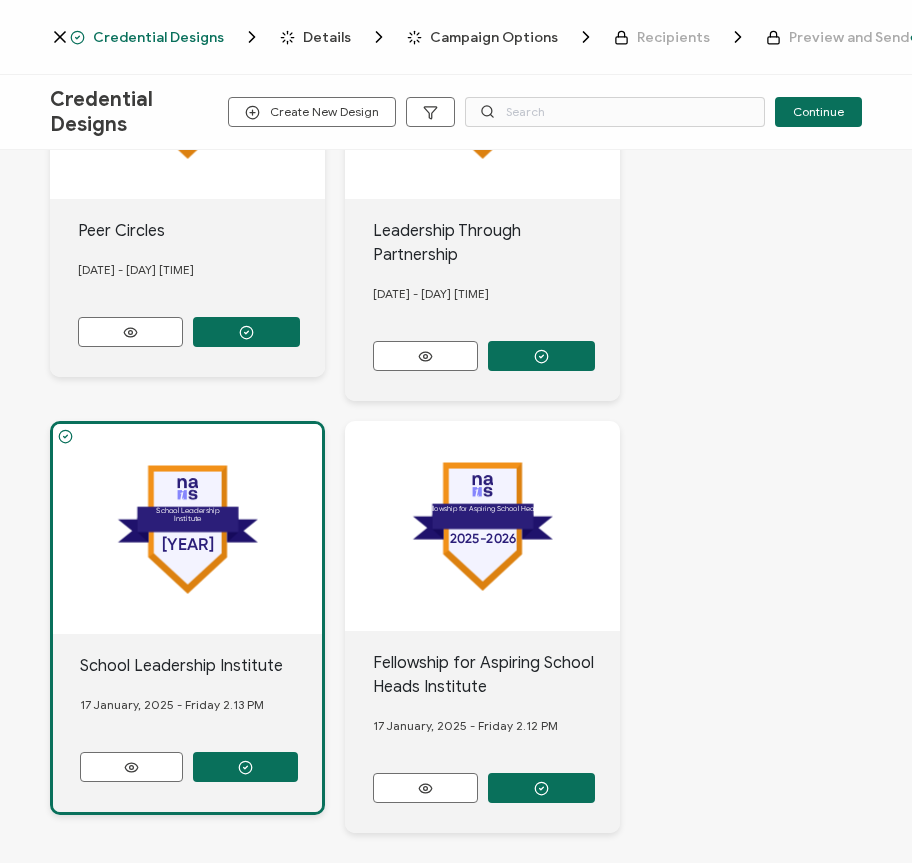 scroll, scrollTop: 2038, scrollLeft: 0, axis: vertical 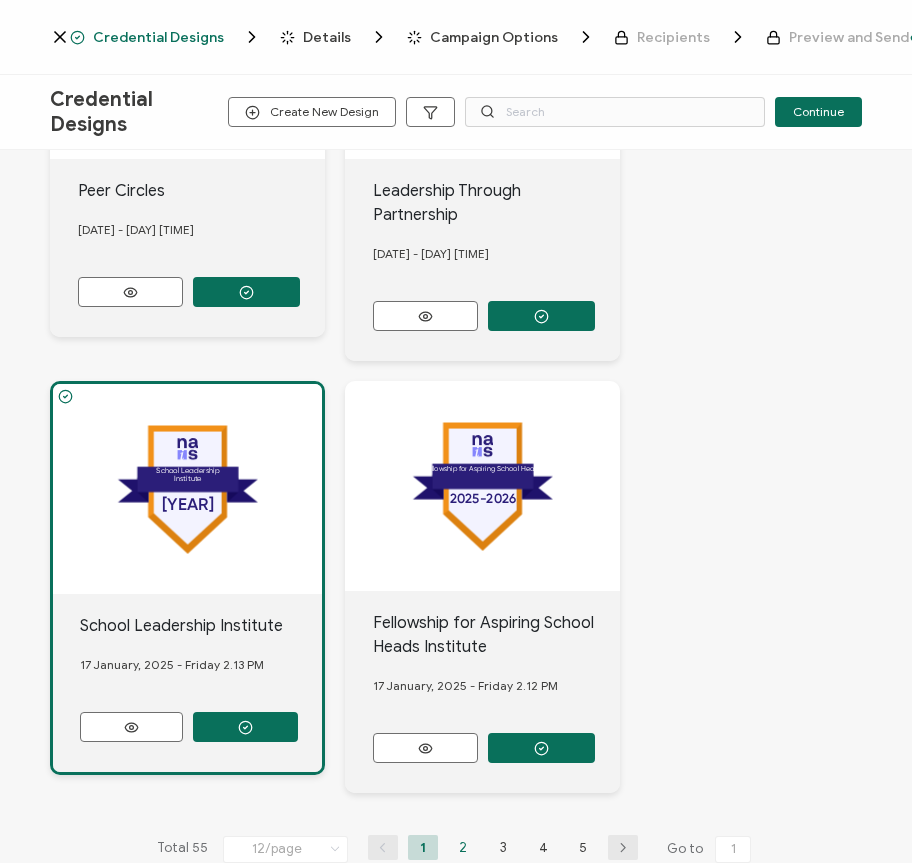 click on "2" at bounding box center [463, 847] 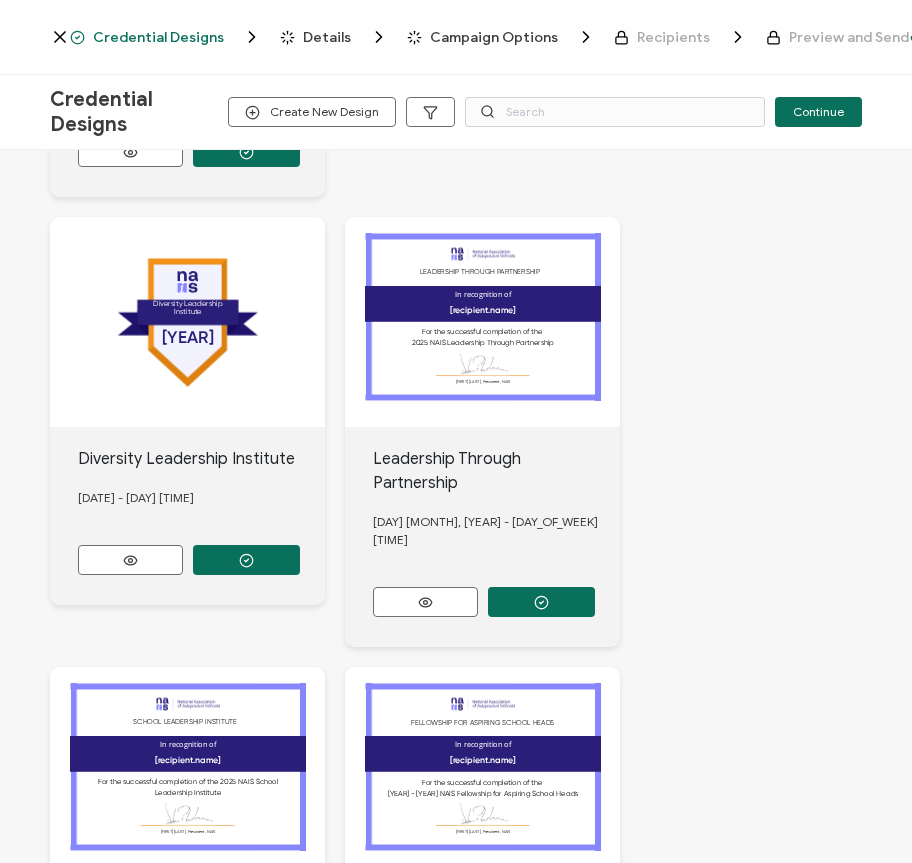 scroll, scrollTop: 1364, scrollLeft: 0, axis: vertical 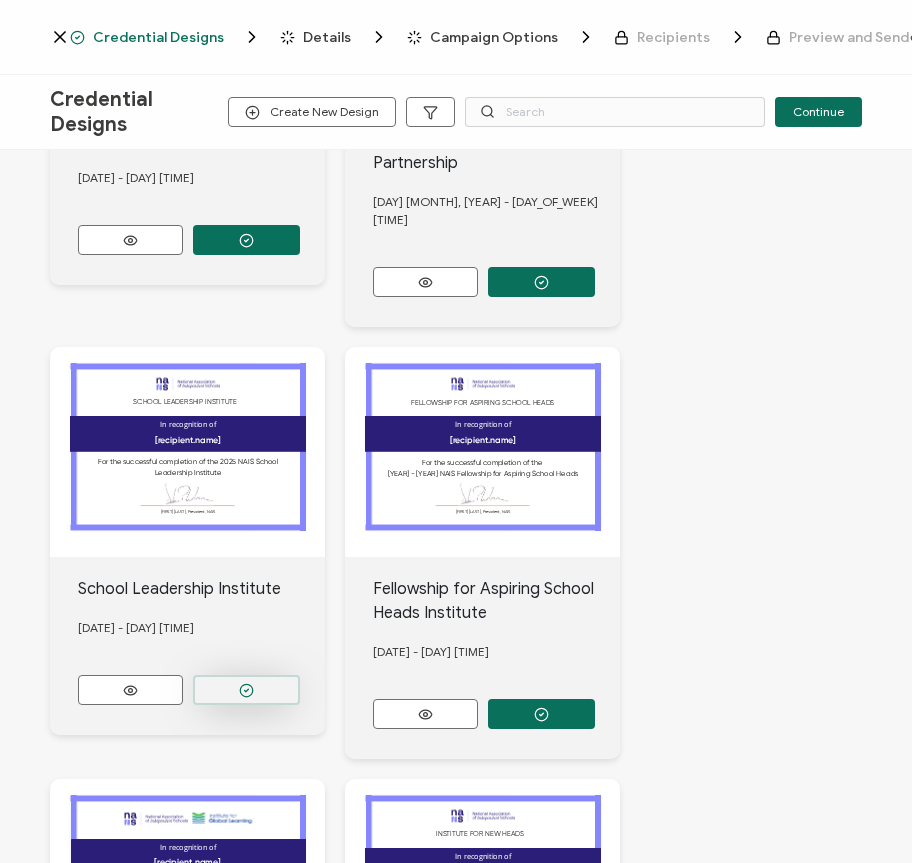 click at bounding box center (246, -642) 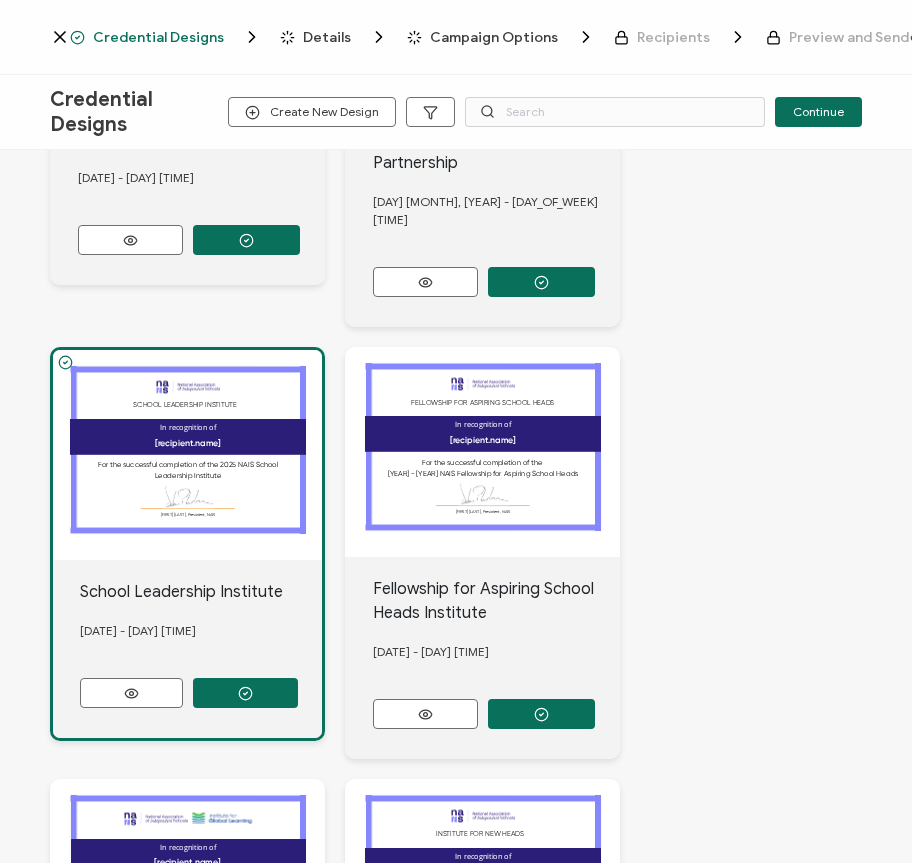scroll, scrollTop: 561, scrollLeft: 0, axis: vertical 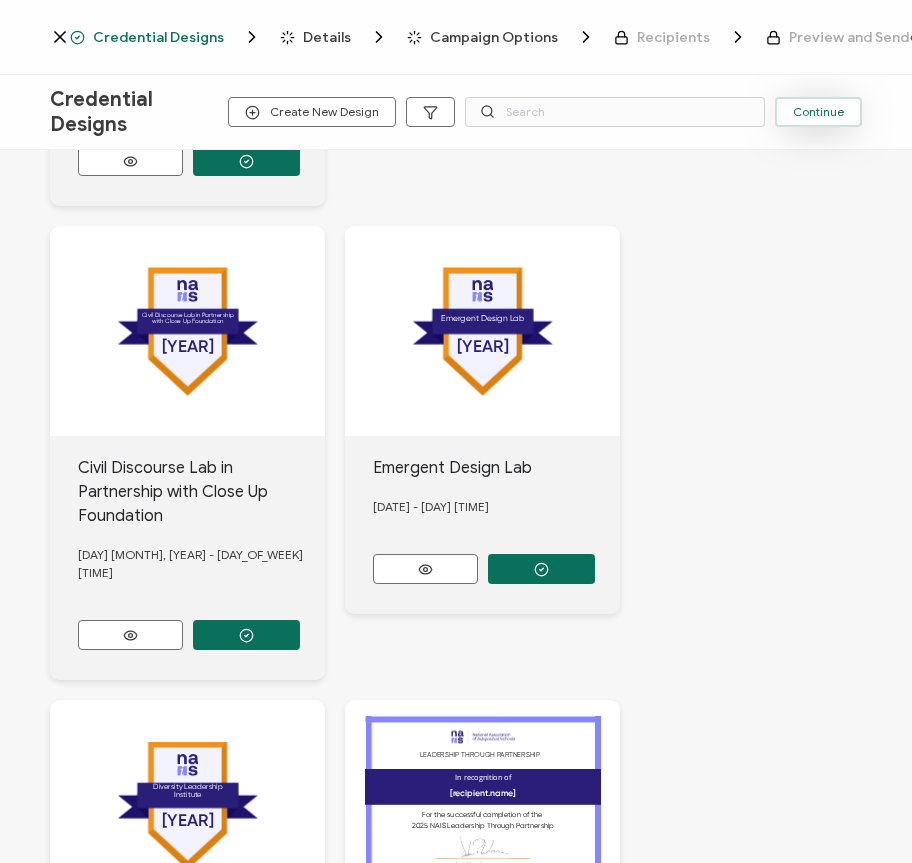 click on "Continue" at bounding box center [818, 112] 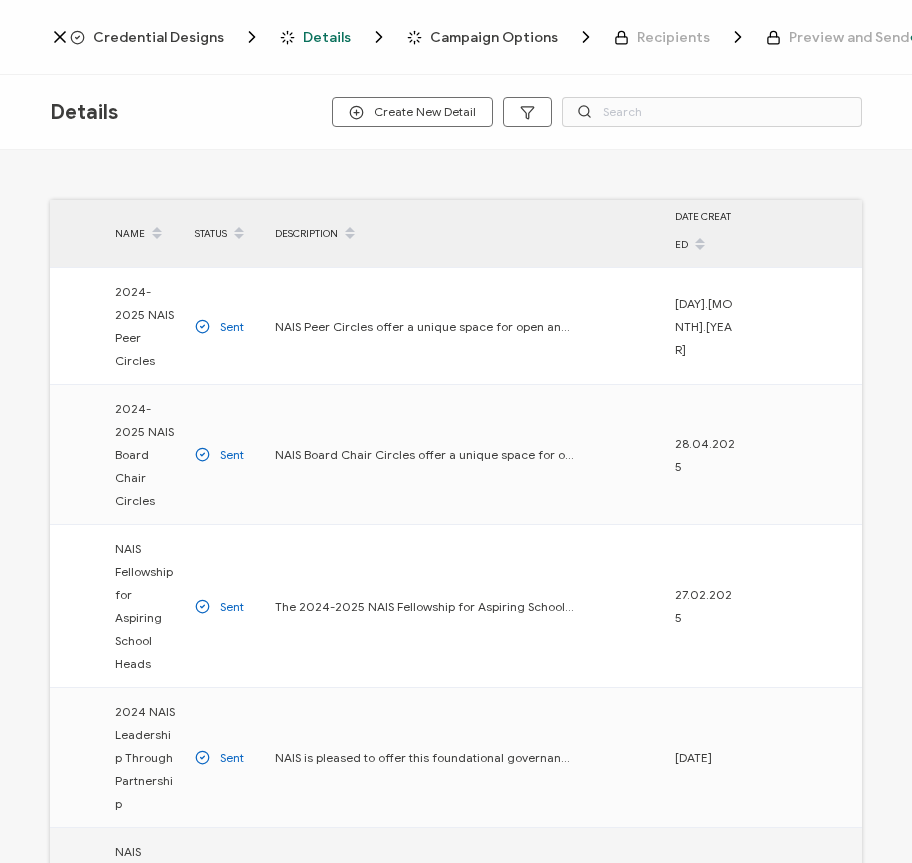 scroll, scrollTop: 899, scrollLeft: 0, axis: vertical 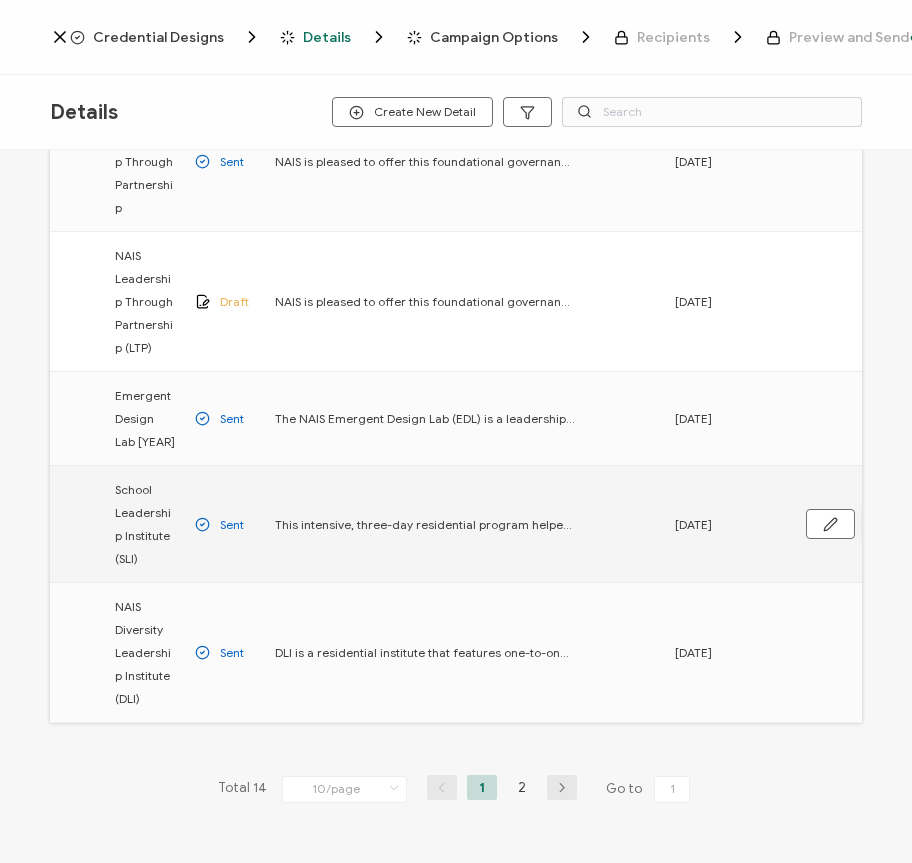 click 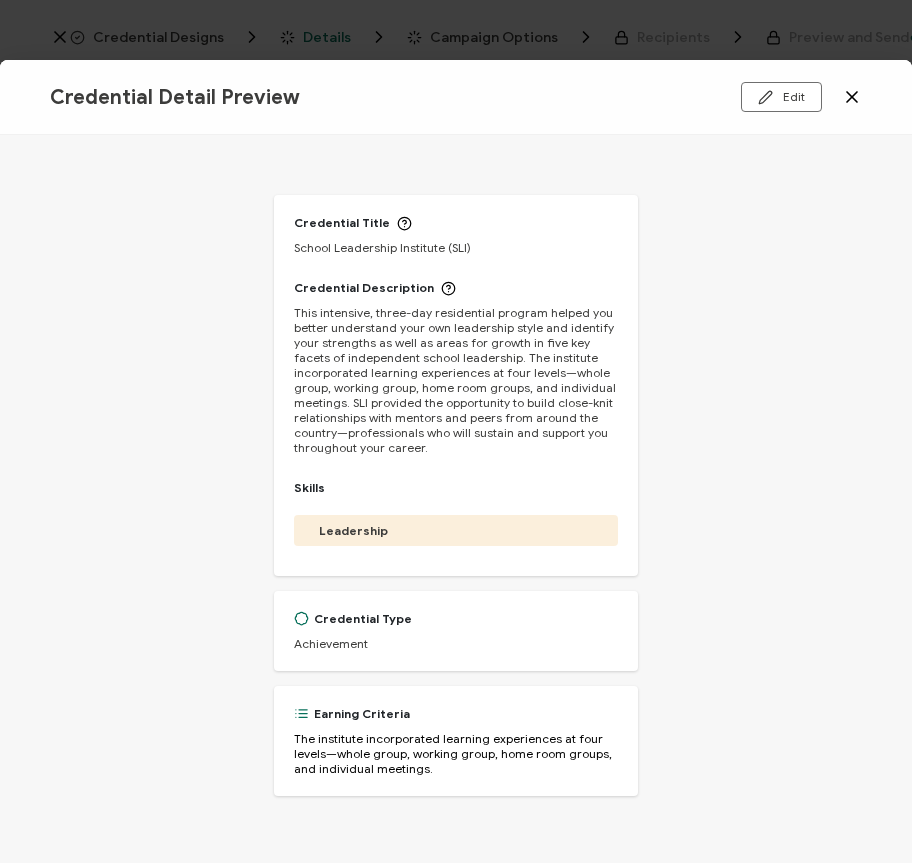 scroll, scrollTop: 0, scrollLeft: 160, axis: horizontal 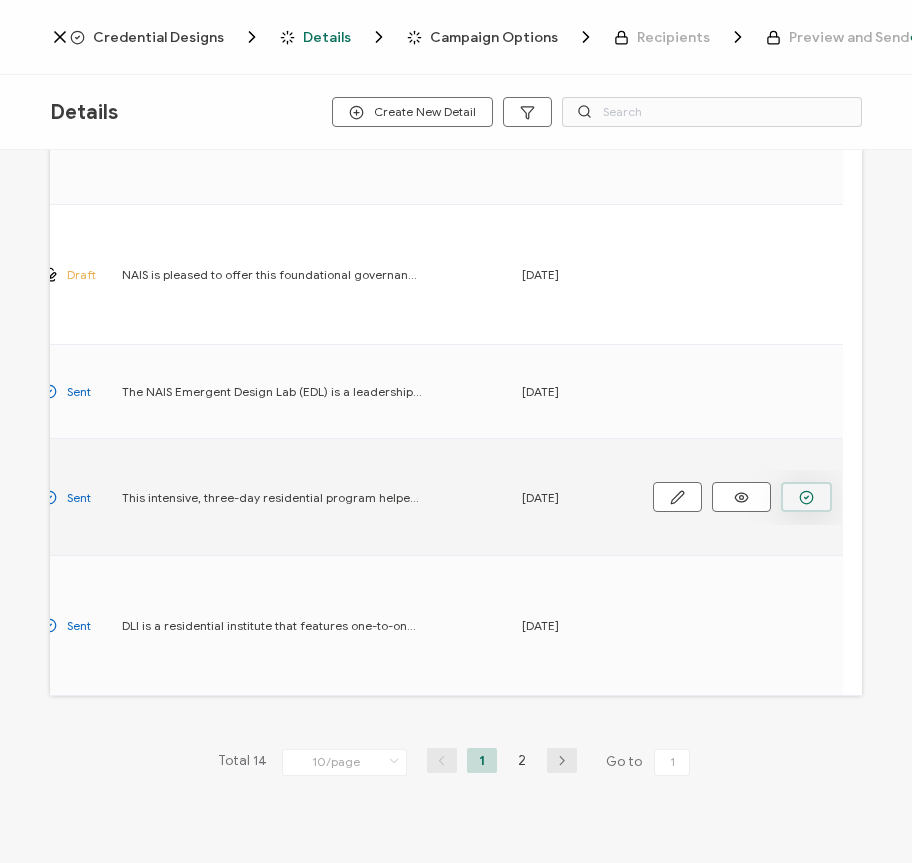 click 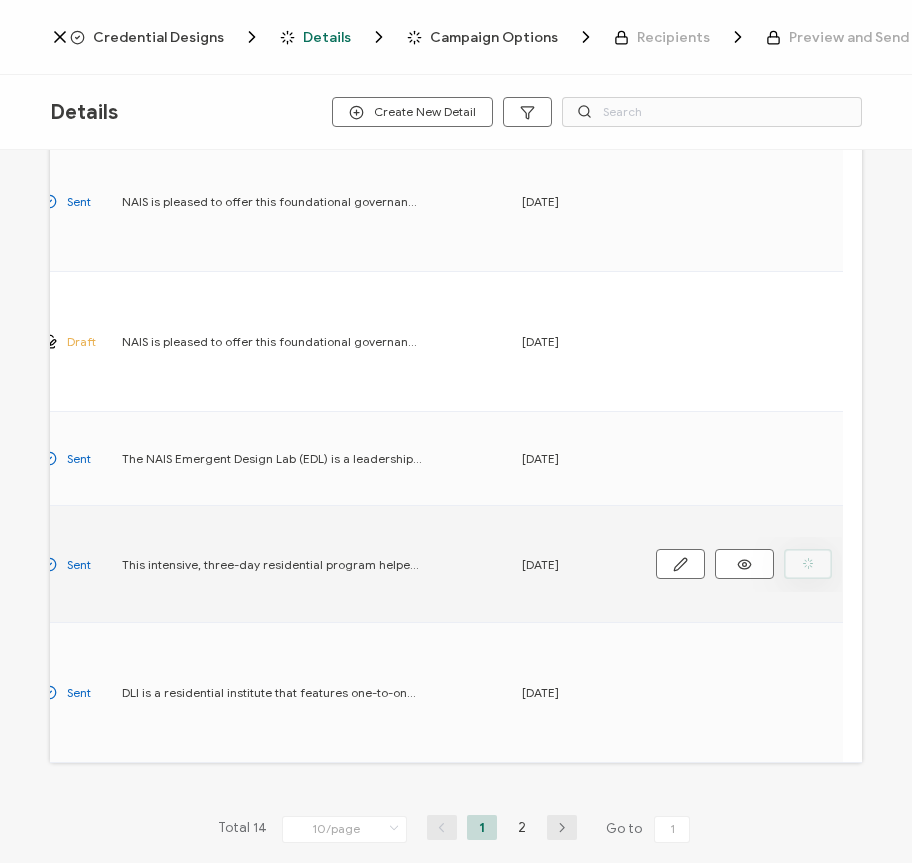 scroll, scrollTop: 992, scrollLeft: 0, axis: vertical 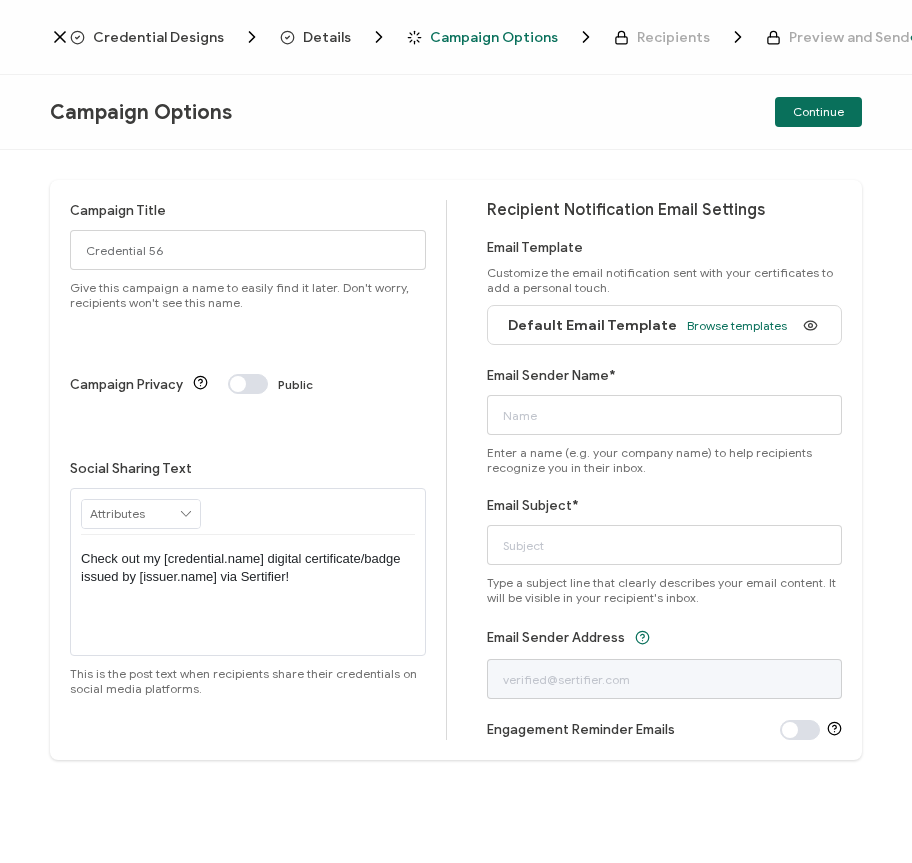 click on "Check out my [credential.name] digital certificate/badge issued by [issuer.name] via Sertifier!" at bounding box center [248, 568] 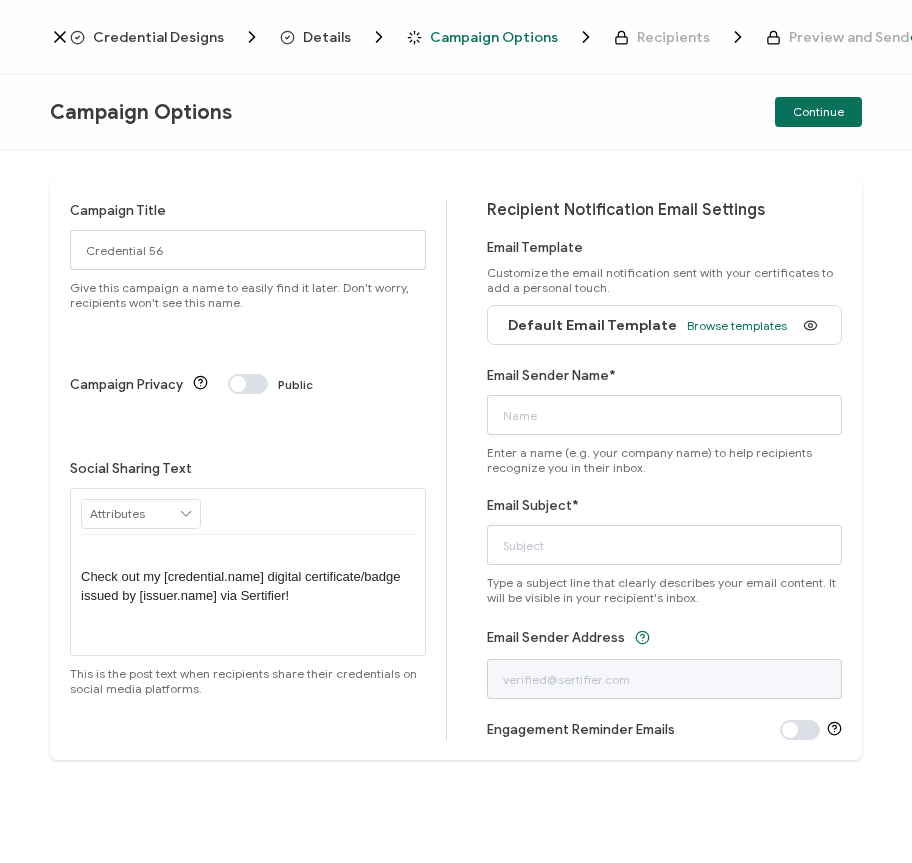 click at bounding box center (248, 559) 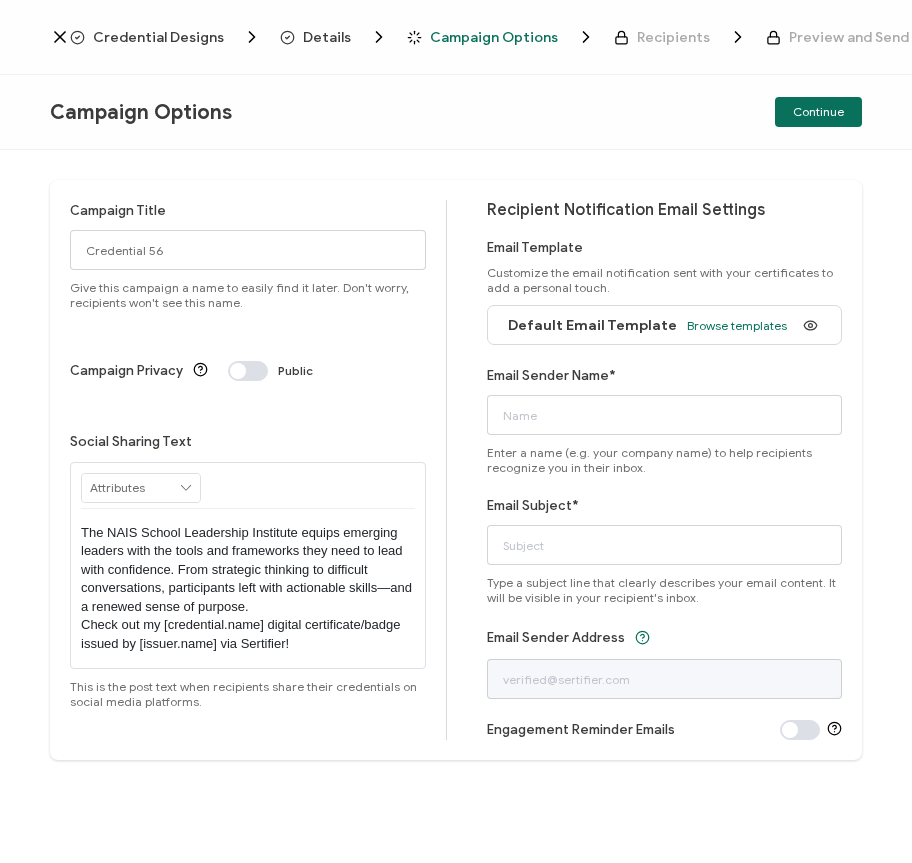scroll, scrollTop: 0, scrollLeft: 0, axis: both 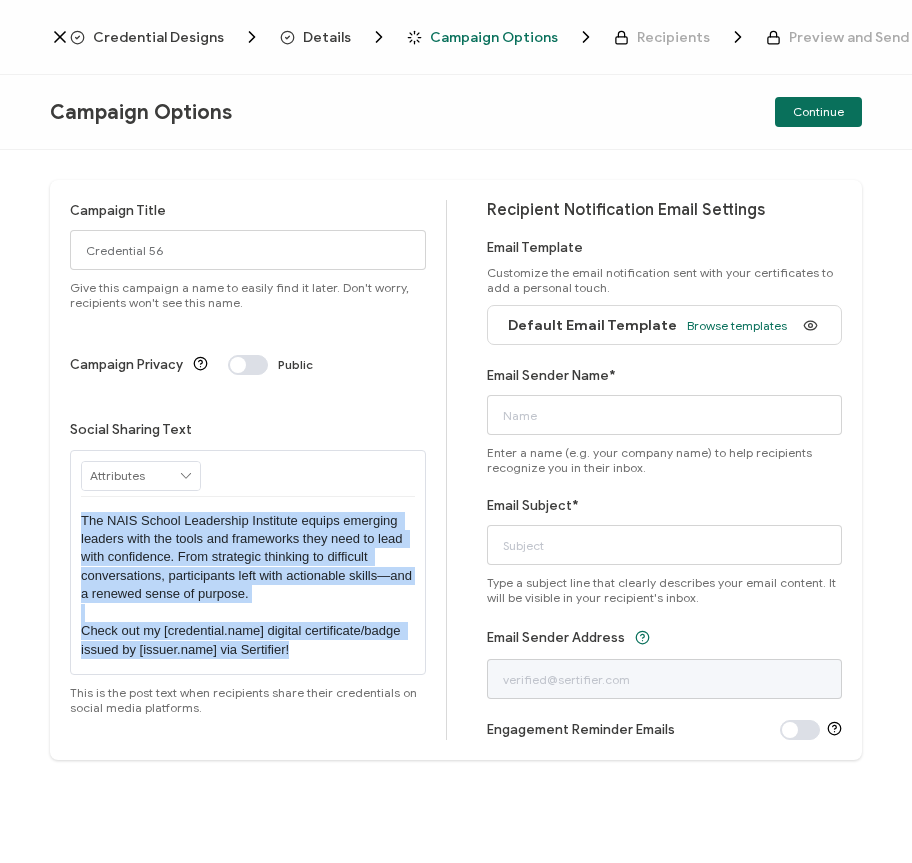 drag, startPoint x: 68, startPoint y: 486, endPoint x: 63, endPoint y: 461, distance: 25.495098 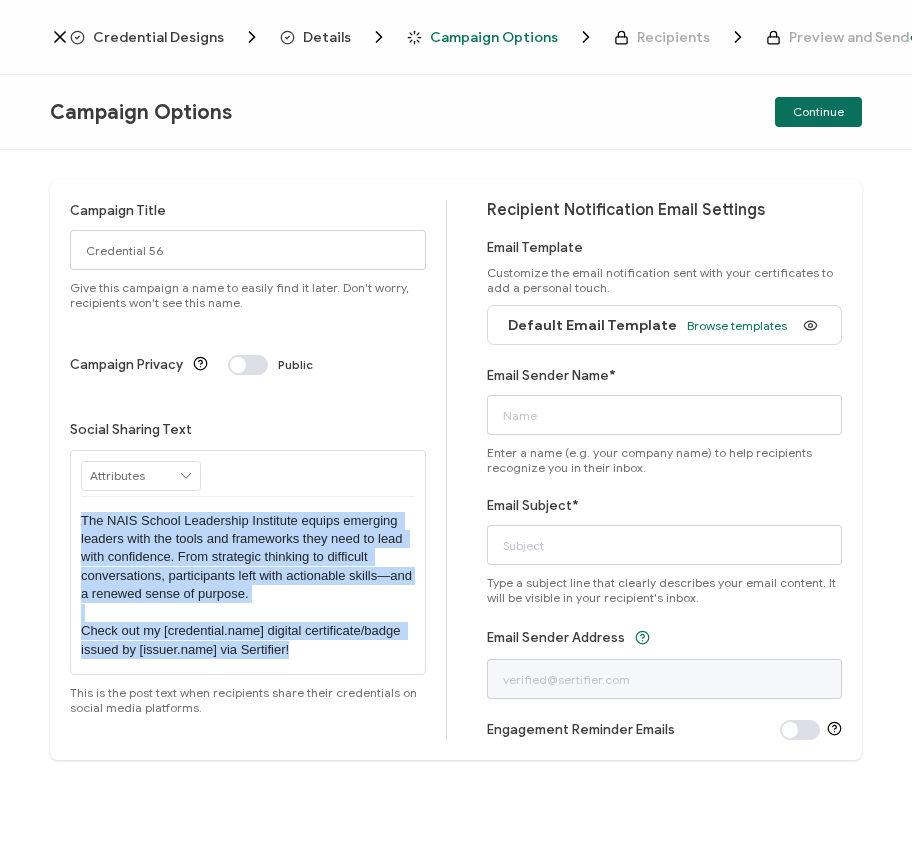 click at bounding box center [141, 476] 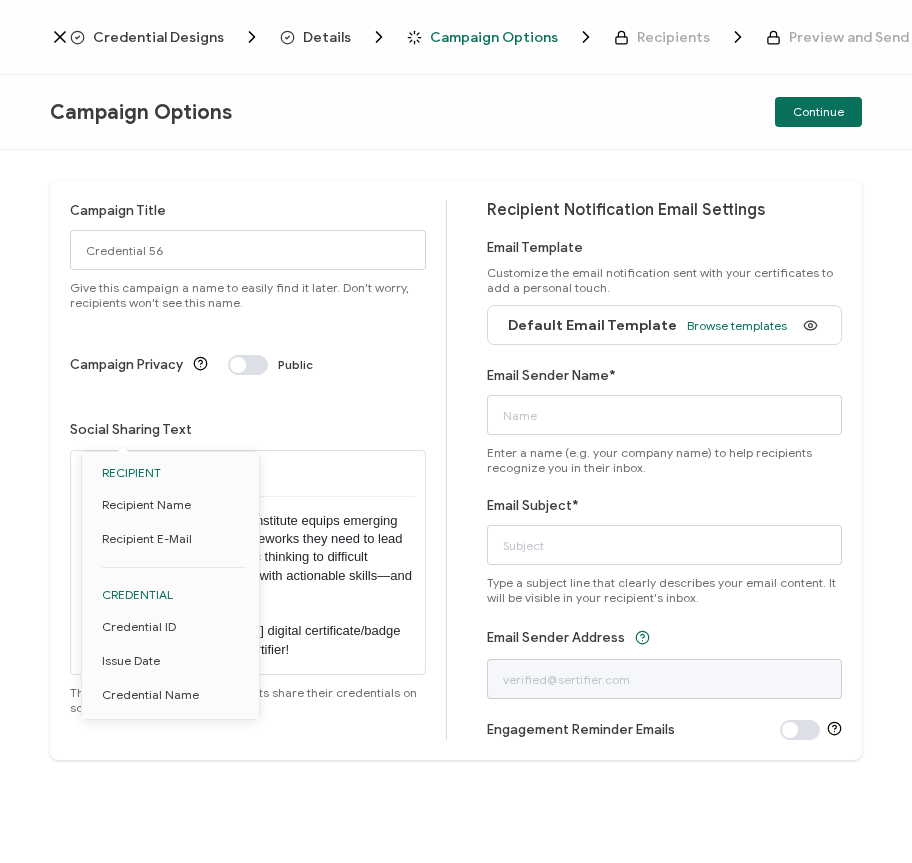 click at bounding box center [248, 474] 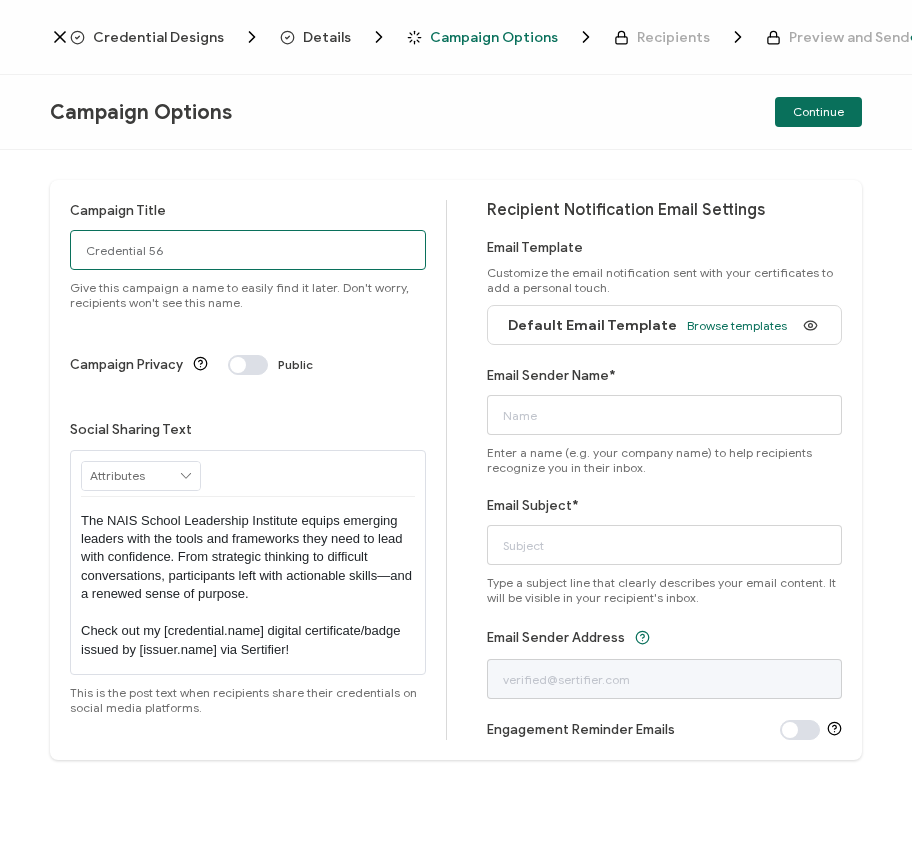 click on "Credential 56" at bounding box center [248, 250] 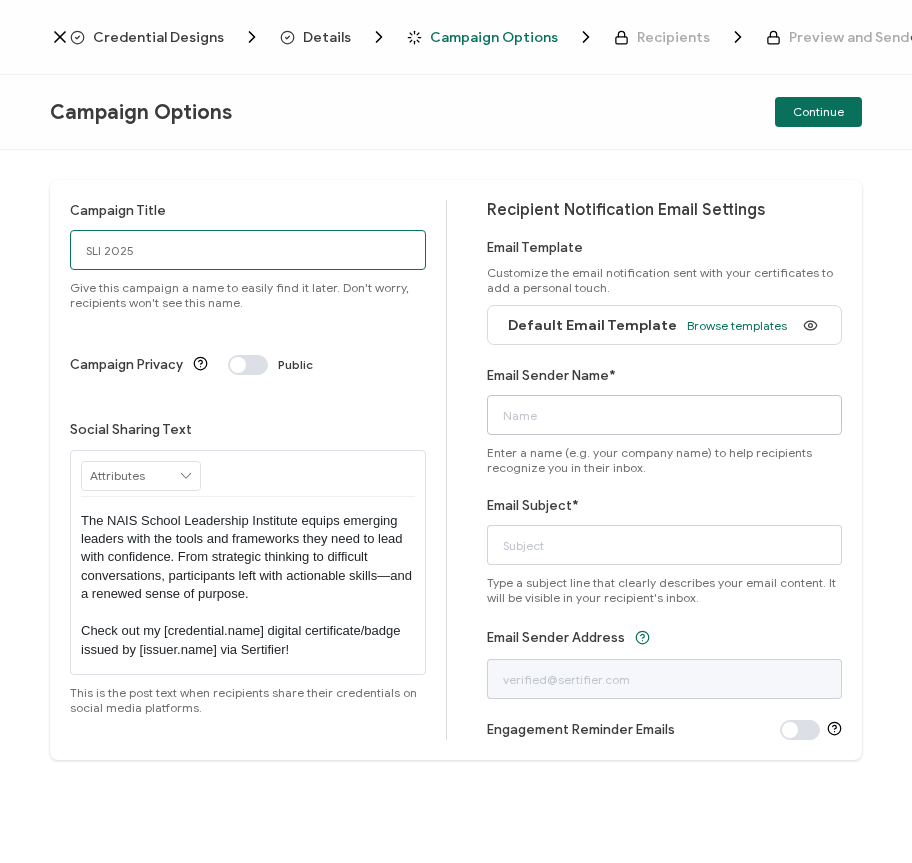 type on "SLI 2025" 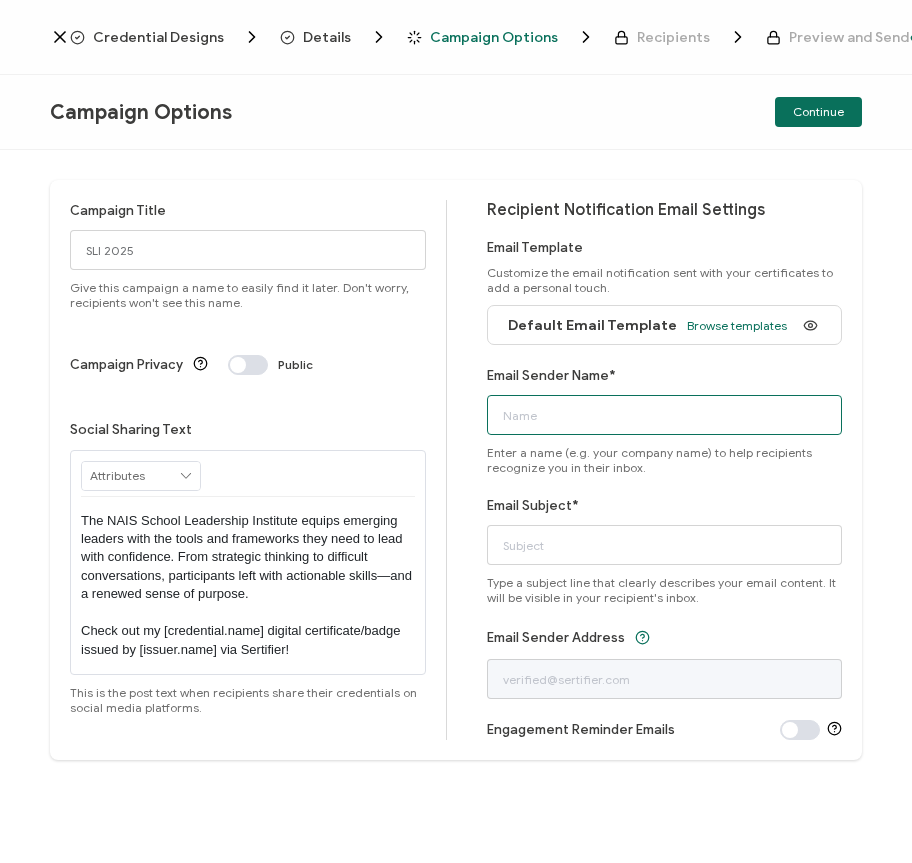 click on "[FIRST] [LAST]*" at bounding box center [665, 415] 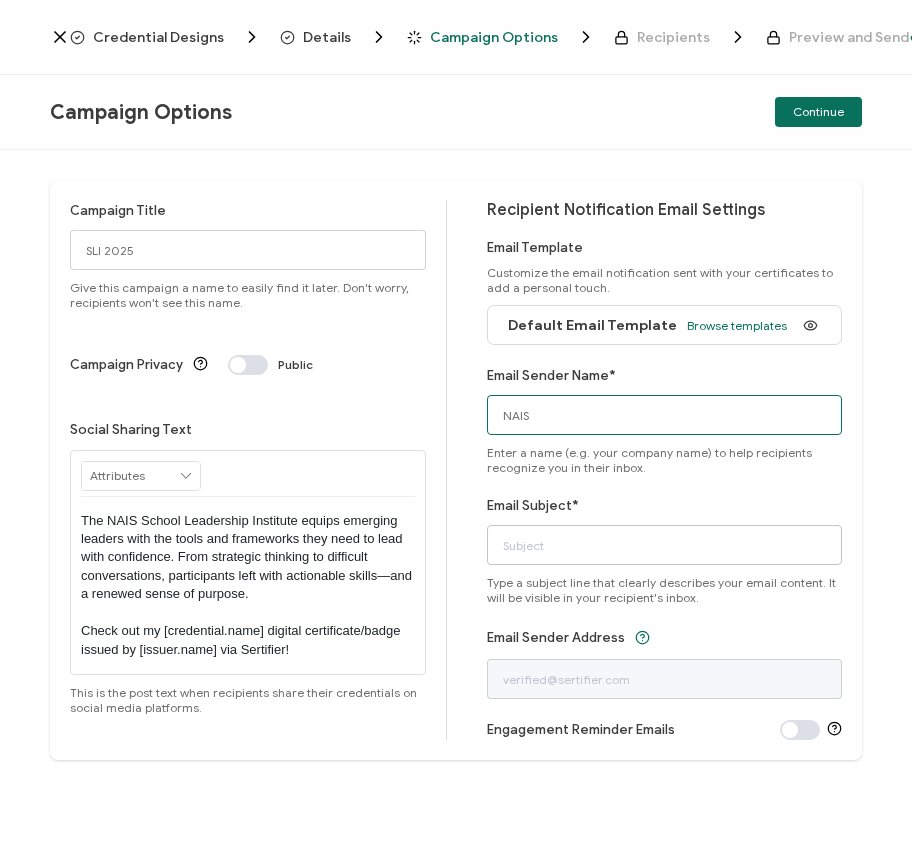type on "NAIS" 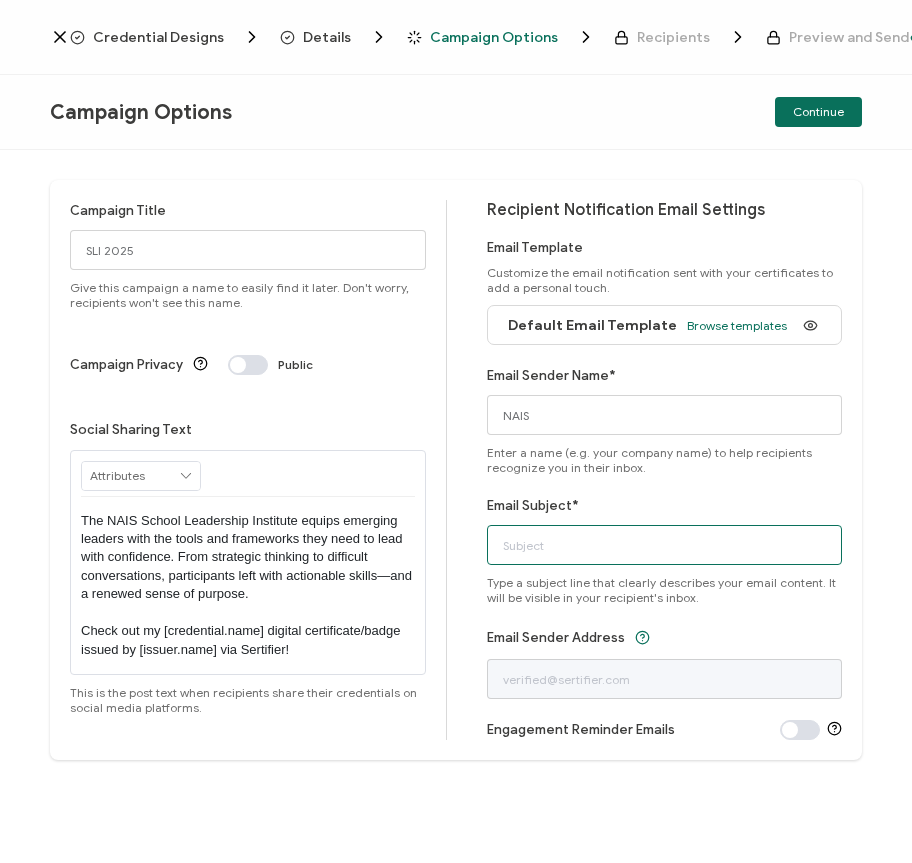 click on "Email Subject*" at bounding box center [665, 545] 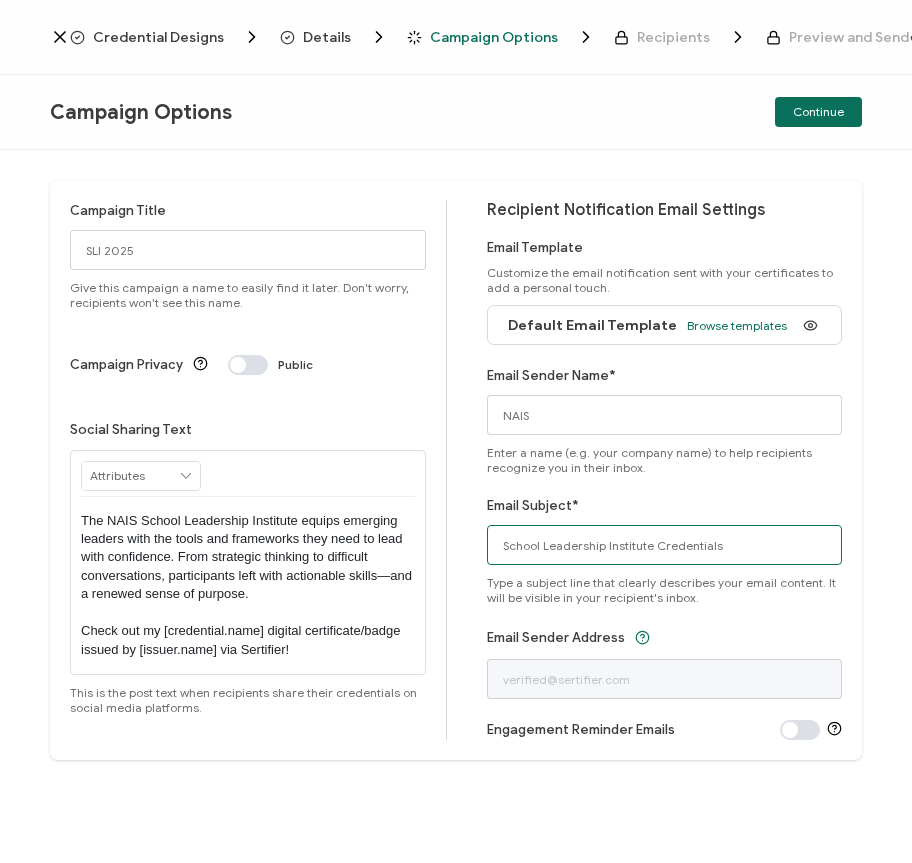 click on "School Leadership Institute Credentials" at bounding box center (665, 545) 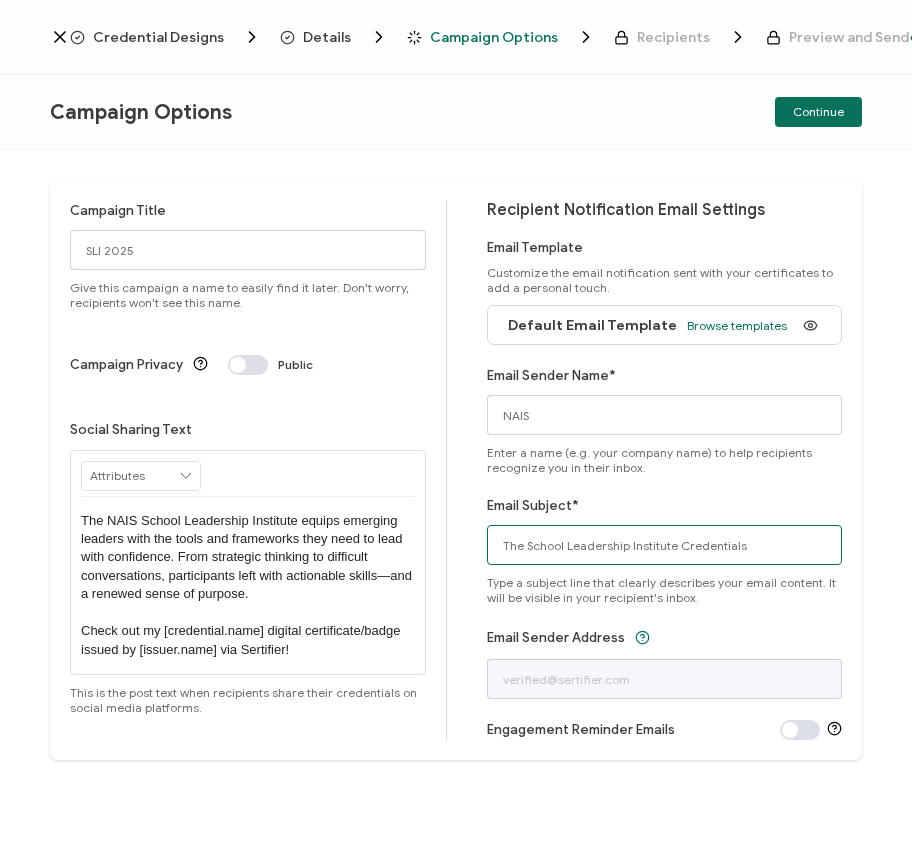 type on "The School Leadership Institute Credentials" 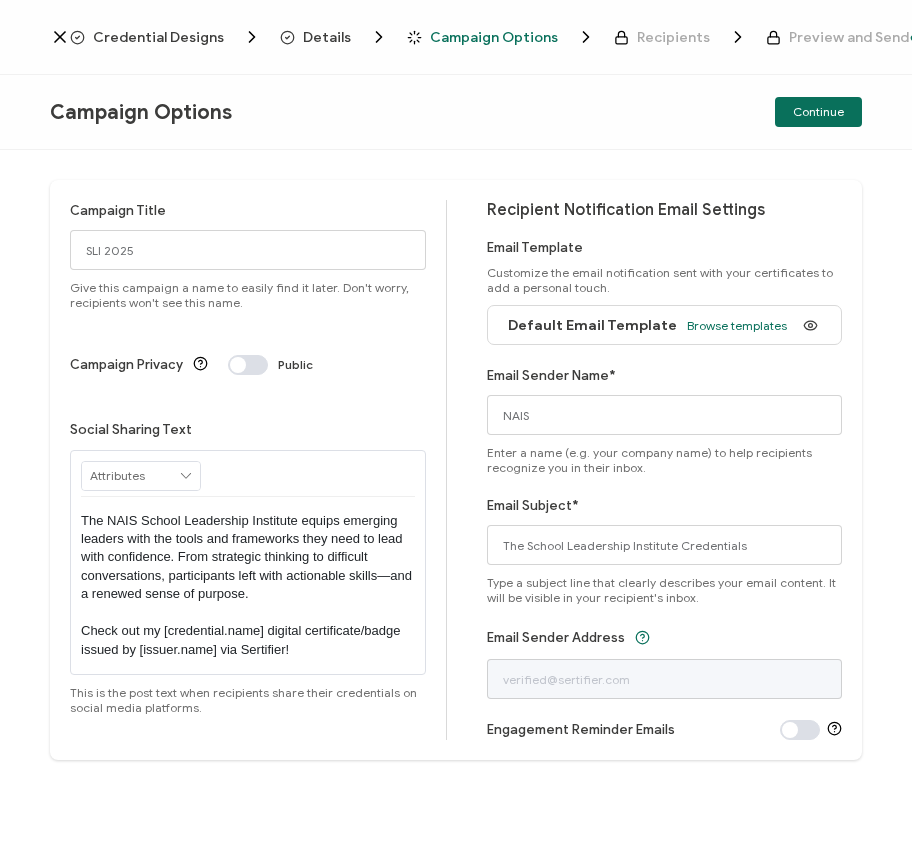 click on "Recipient Notification Email Settings
Email Template
Customize the email notification sent with your certificates to add a personal touch.     Default Email Template   Browse templates
Email Sender Name*
NAIS     Enter a name (e.g. your company name) to help recipients recognize you in their inbox.
Email Subject*
The School Leadership Institute Credentials     Type a subject line that clearly describes your email content. It will be visible in your recipient's inbox.
Email Sender Address
Engagement Reminder Emails" at bounding box center (665, 470) 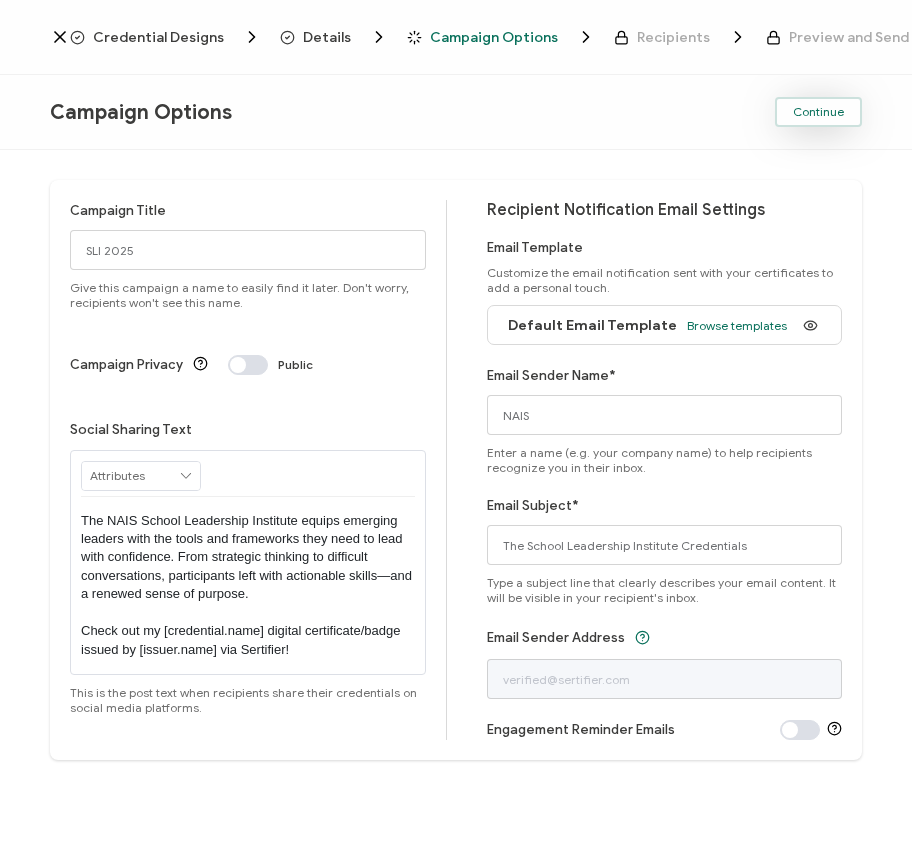 click on "Continue" at bounding box center (818, 112) 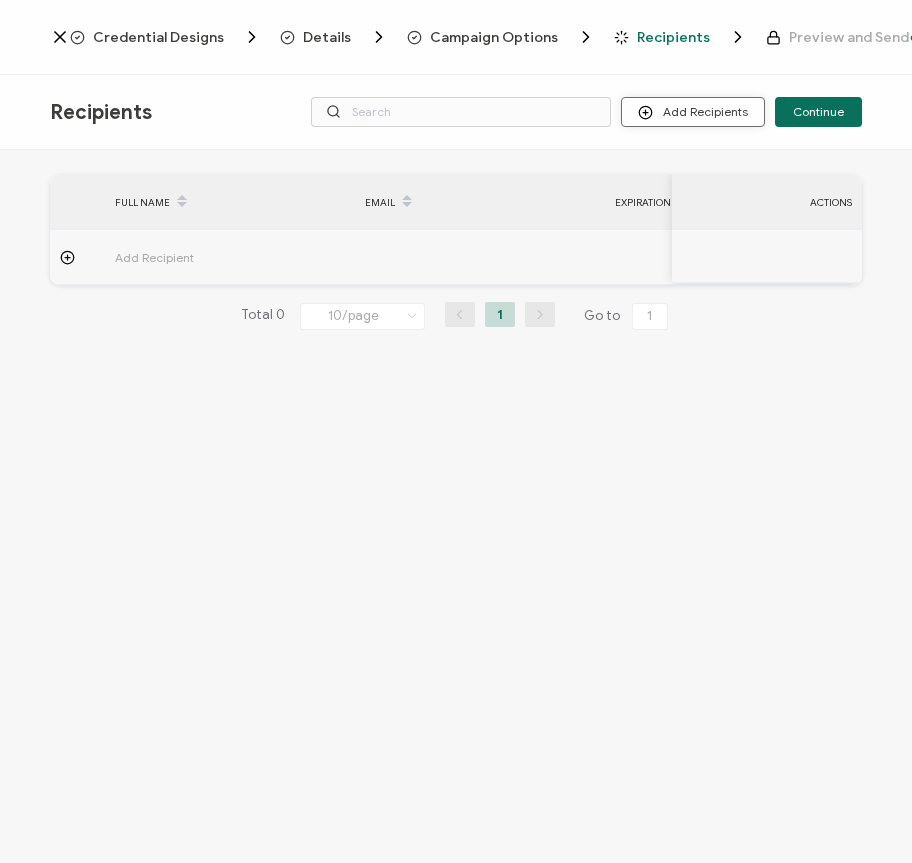 click on "Add Recipients" at bounding box center [693, 112] 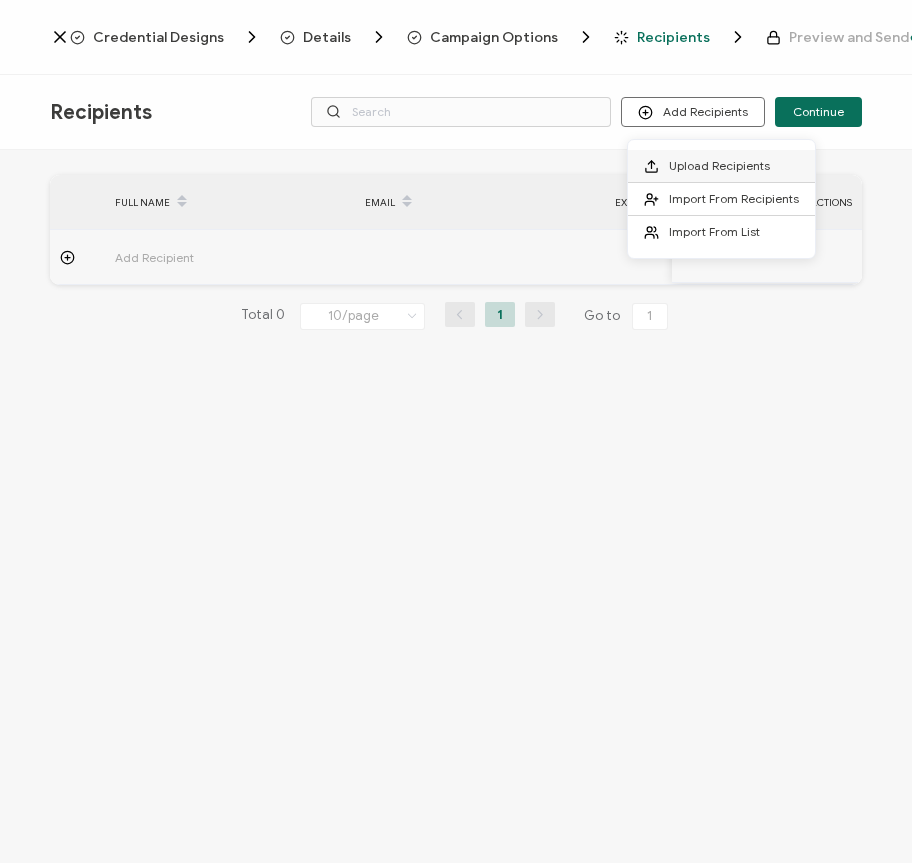 click on "Upload Recipients" at bounding box center (719, 165) 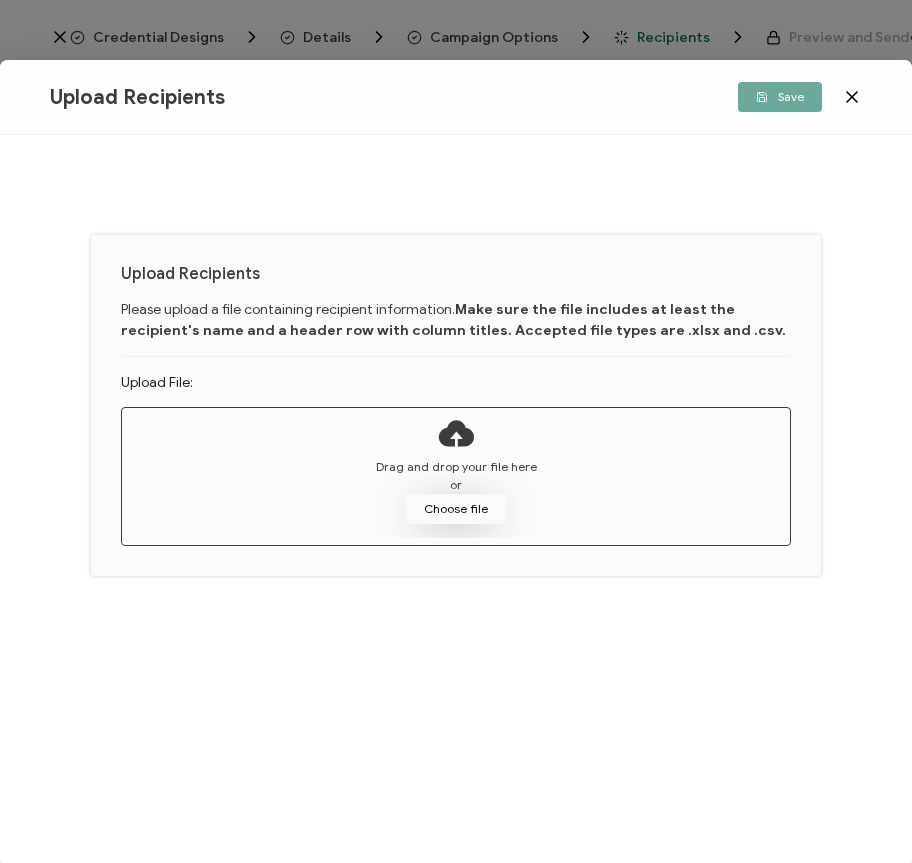 click on "Choose file" at bounding box center [456, 509] 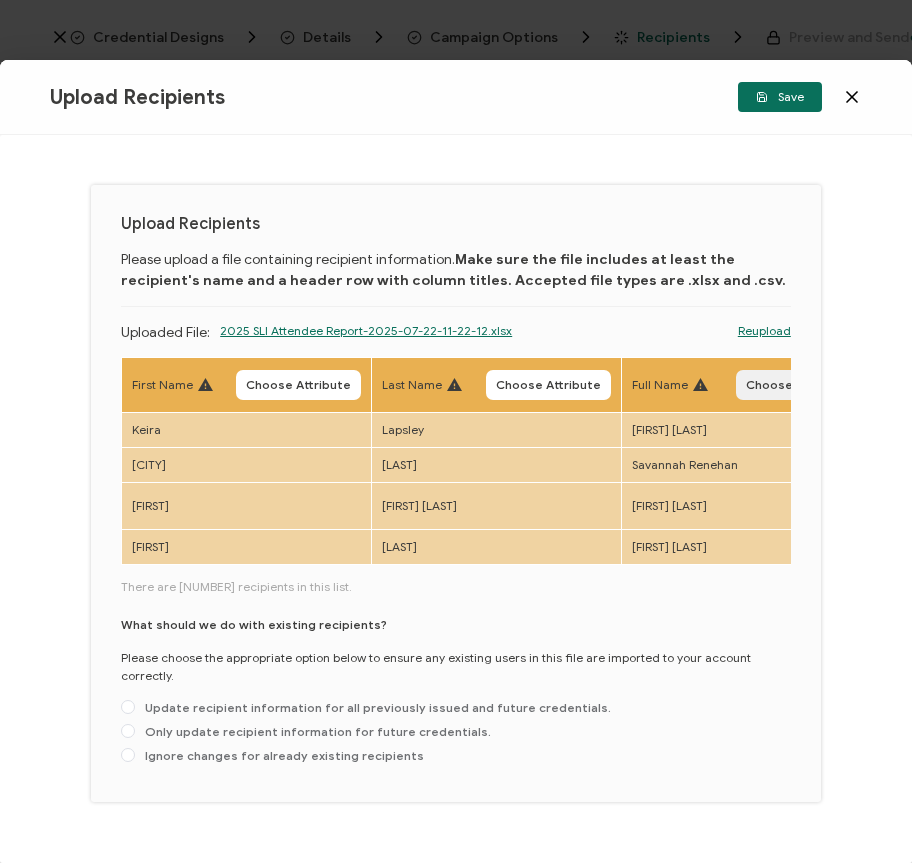 scroll, scrollTop: 0, scrollLeft: 280, axis: horizontal 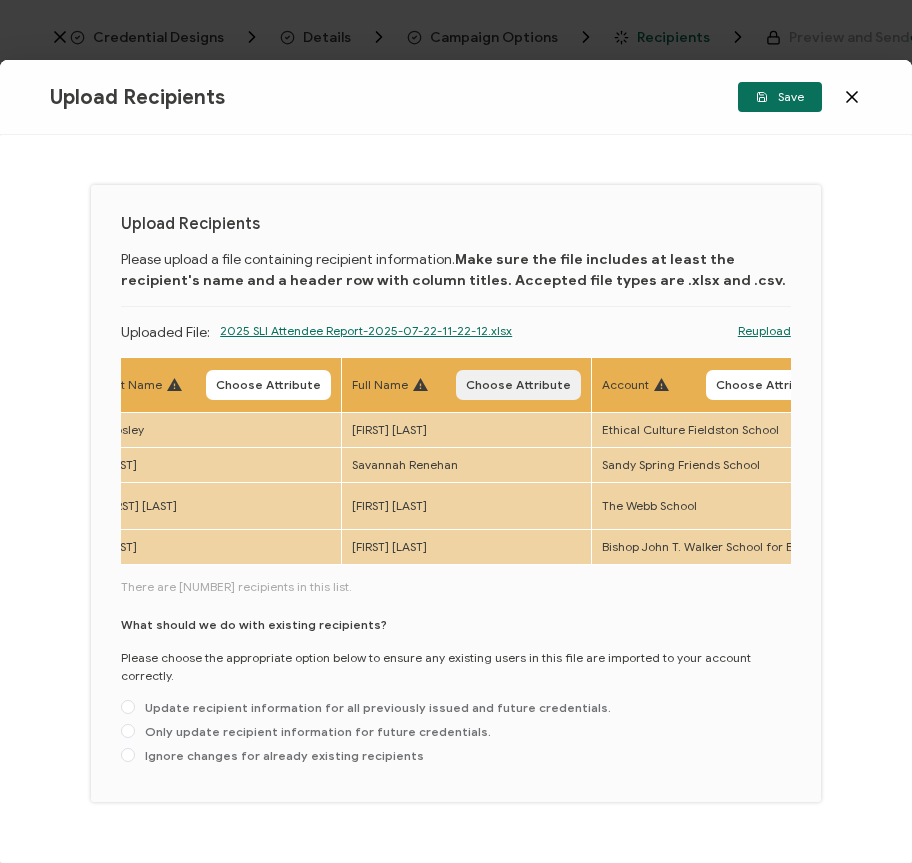 click on "Choose Attribute" at bounding box center (518, 385) 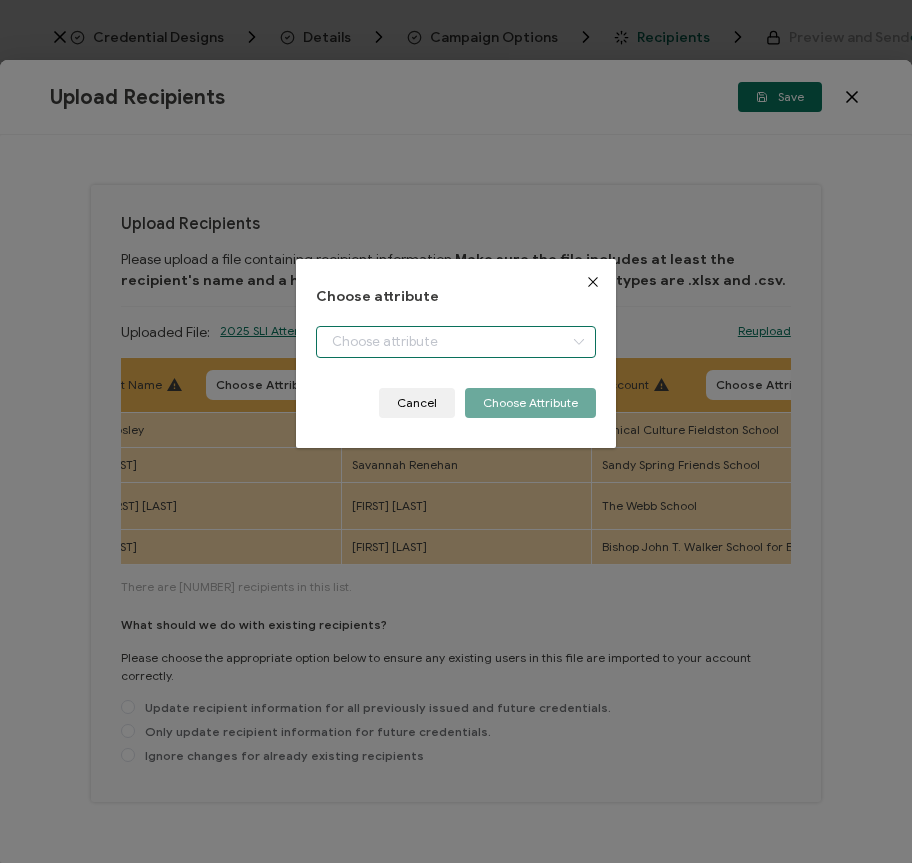 click at bounding box center (455, 342) 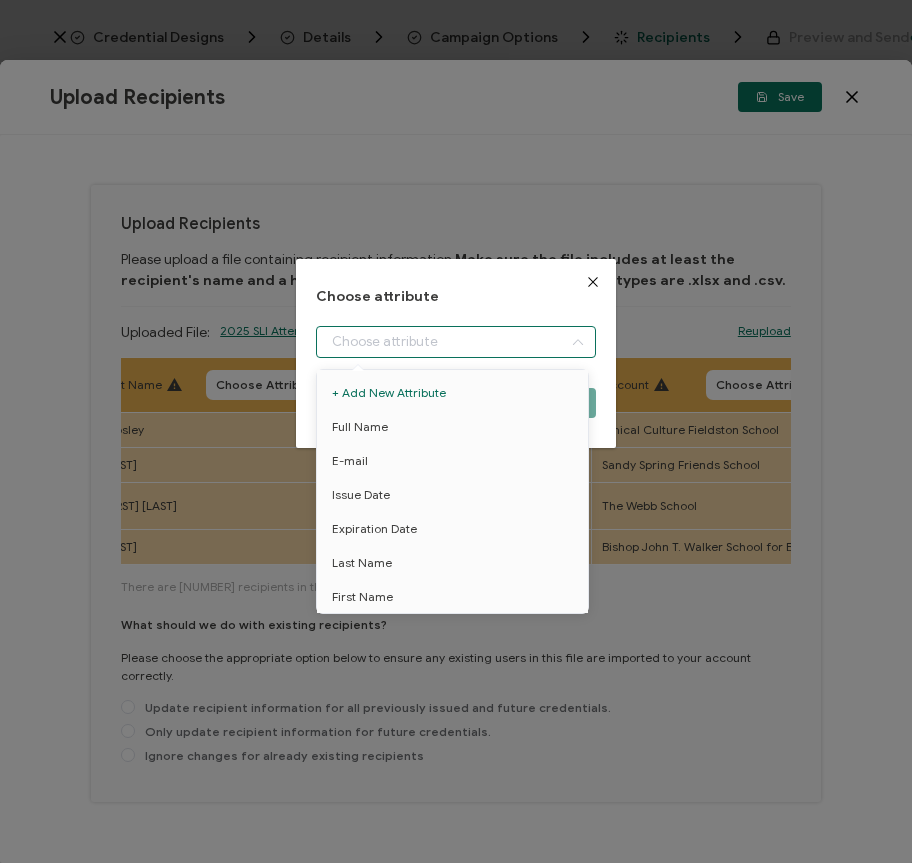 click at bounding box center [455, 342] 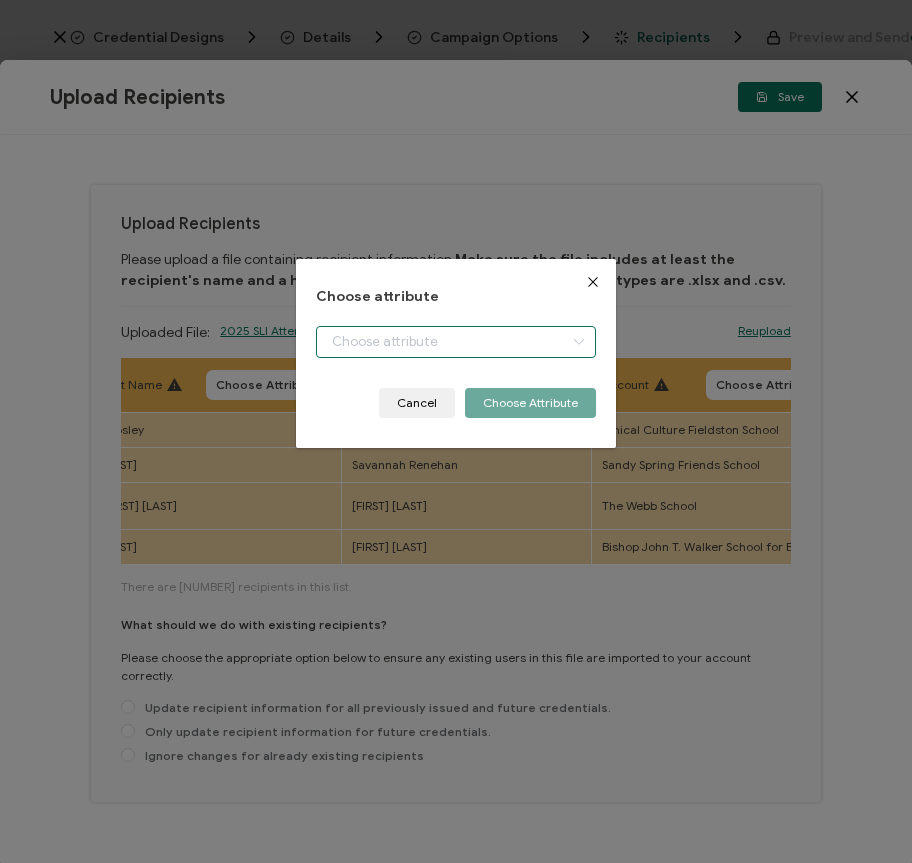 click at bounding box center [455, 342] 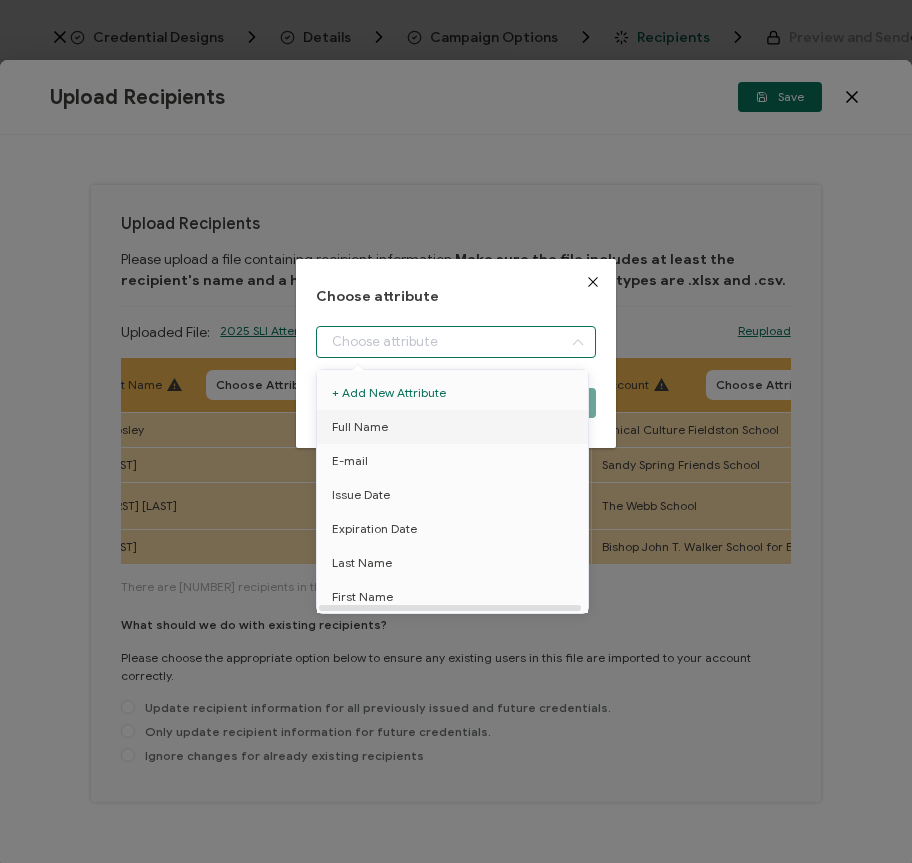 click on "Full Name" at bounding box center (360, 427) 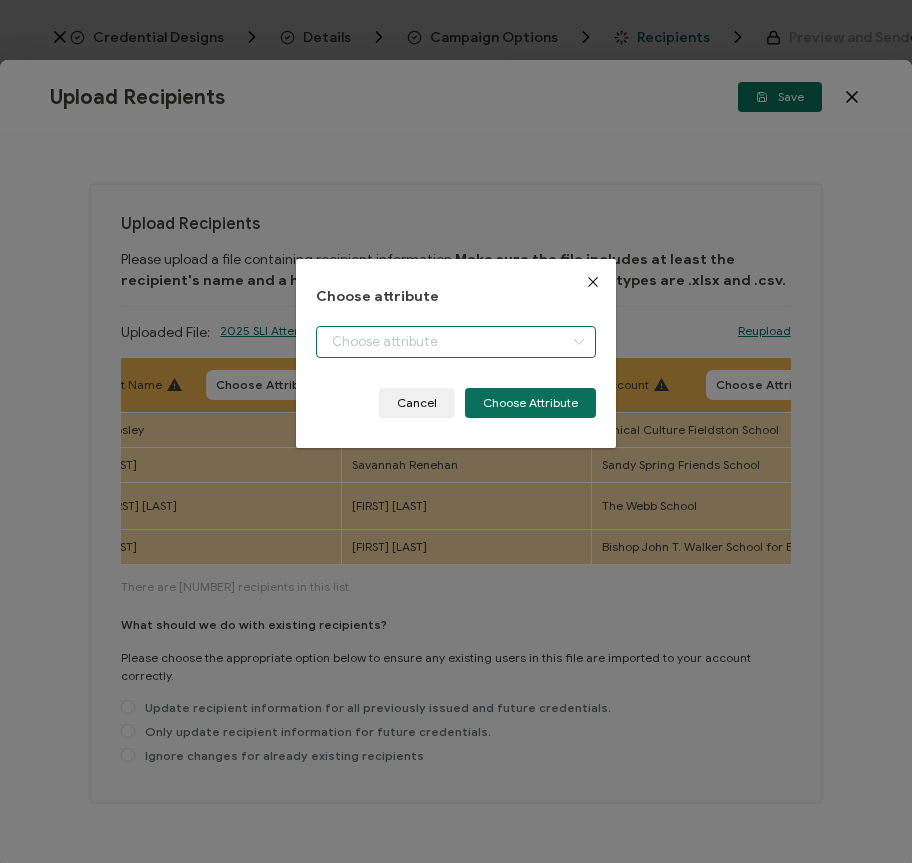 type on "Full Name" 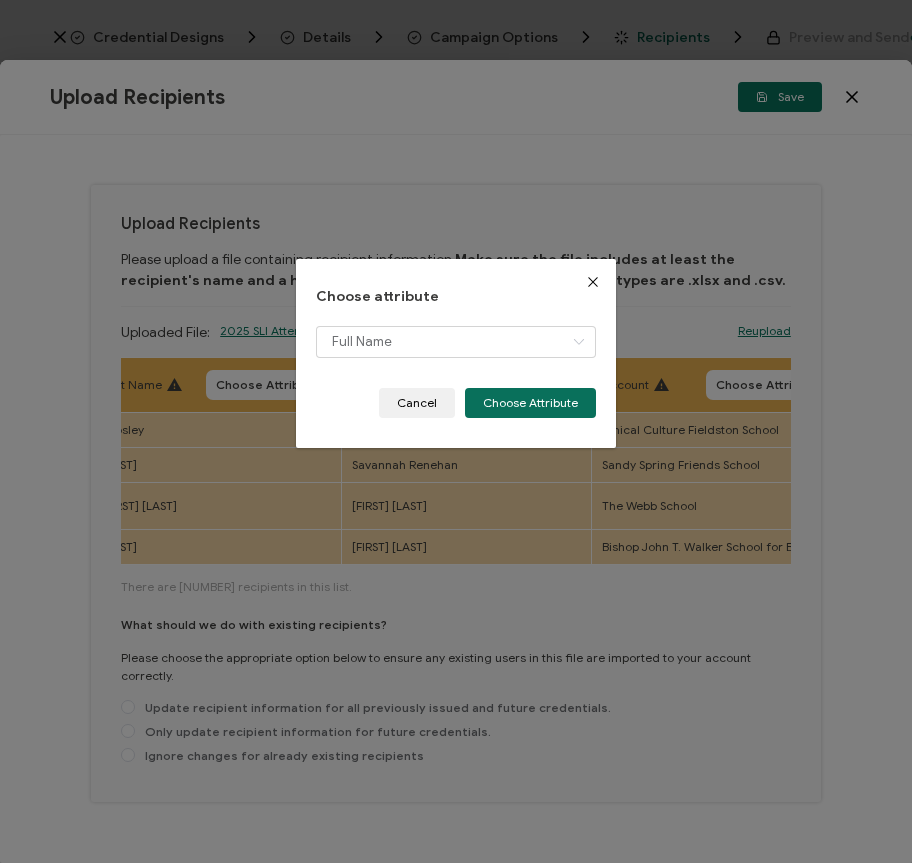 click on "Full Name" at bounding box center [455, 357] 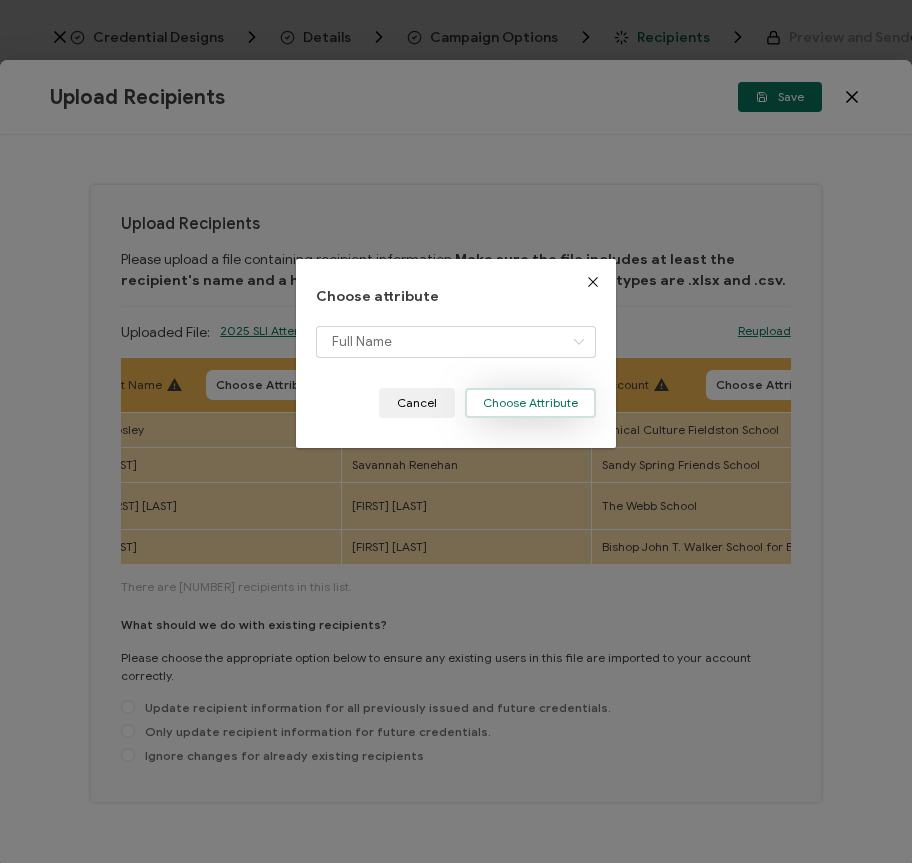 click on "Choose Attribute" at bounding box center [530, 403] 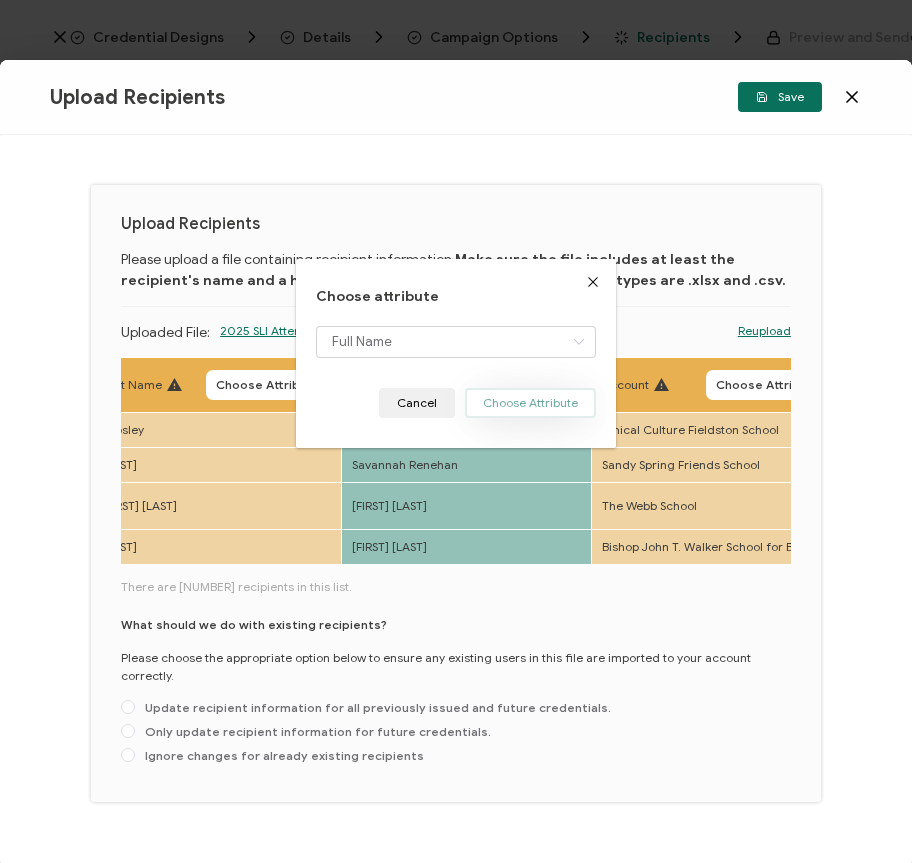 type 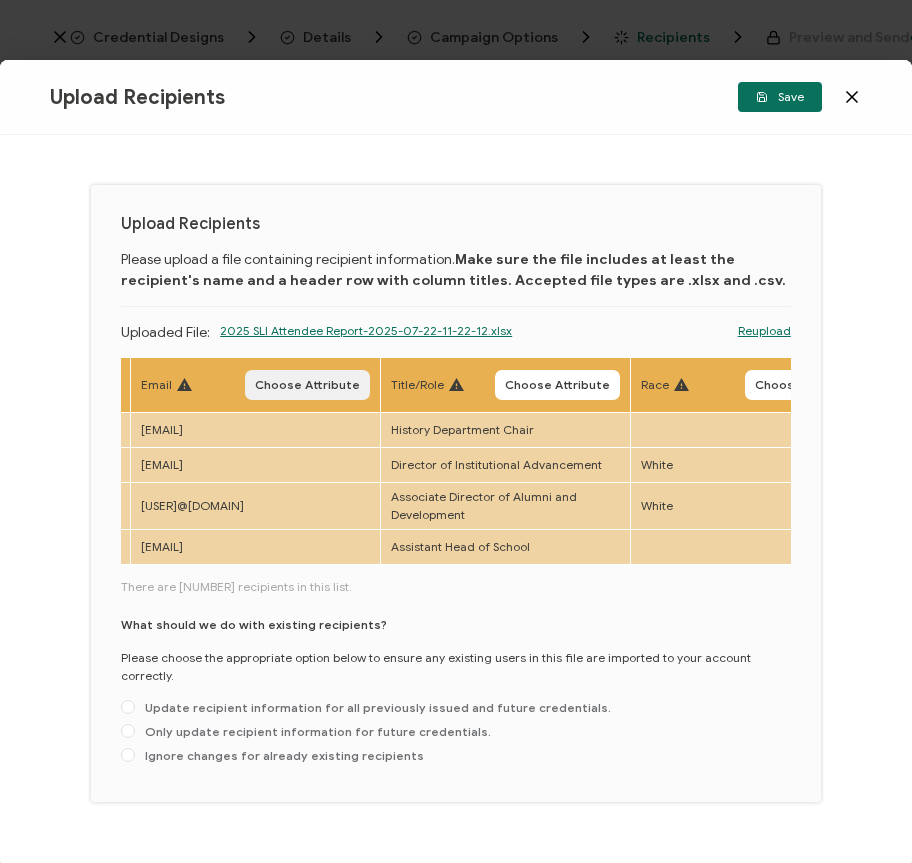 click on "Choose Attribute" at bounding box center (307, 385) 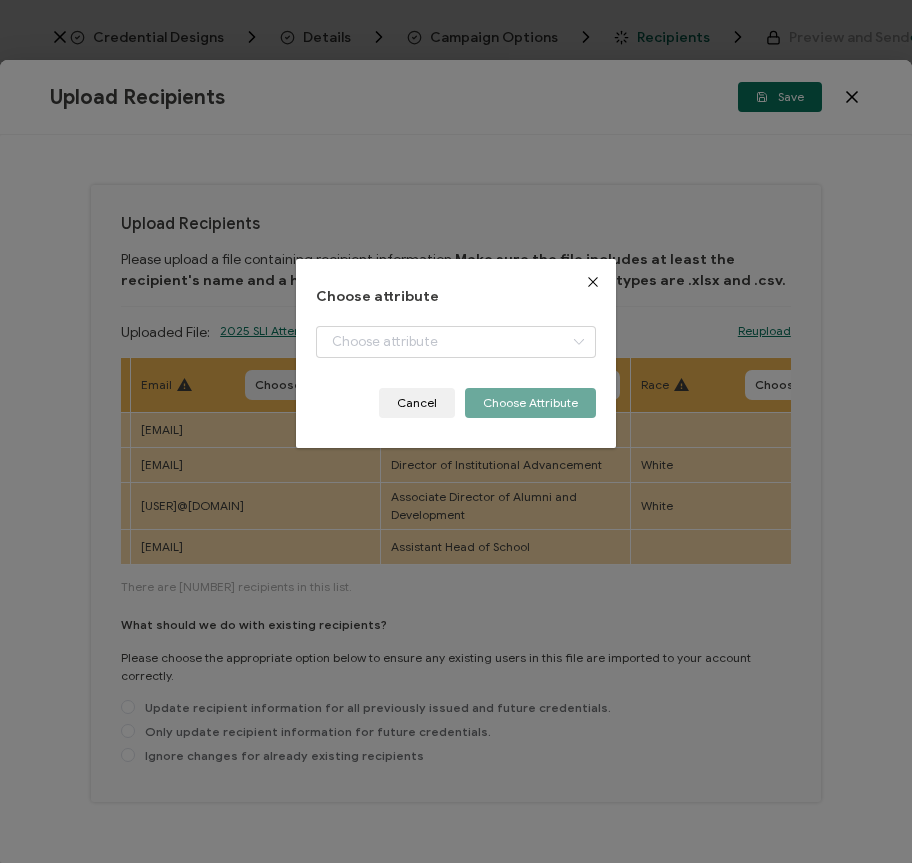scroll, scrollTop: 0, scrollLeft: 993, axis: horizontal 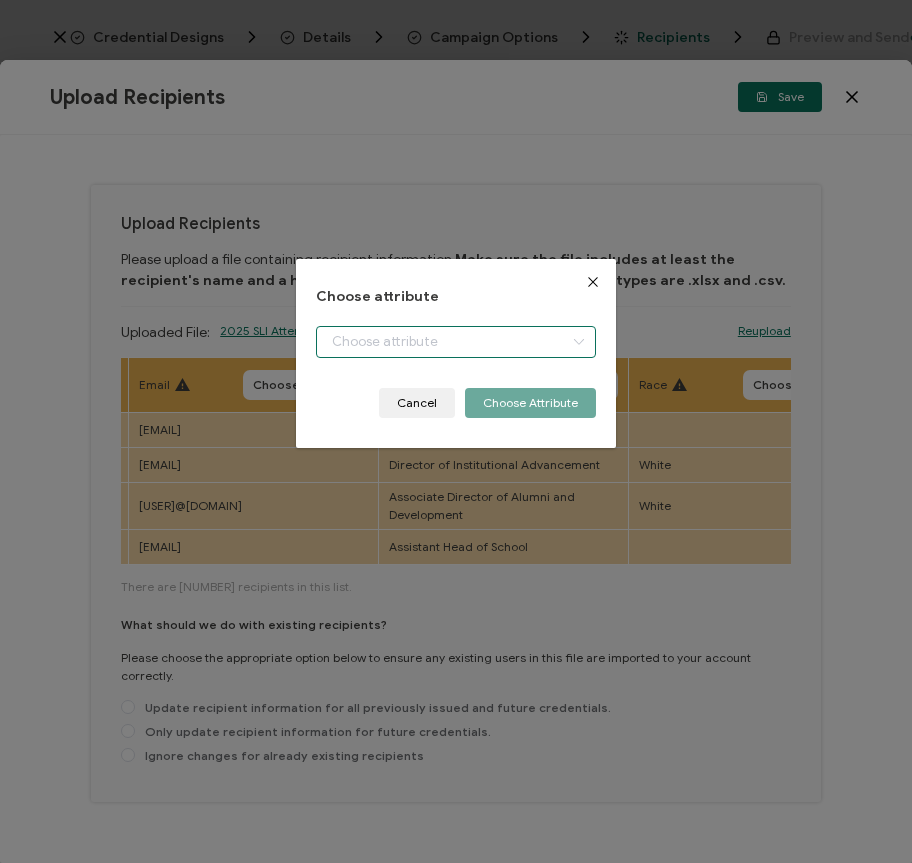 click at bounding box center [455, 342] 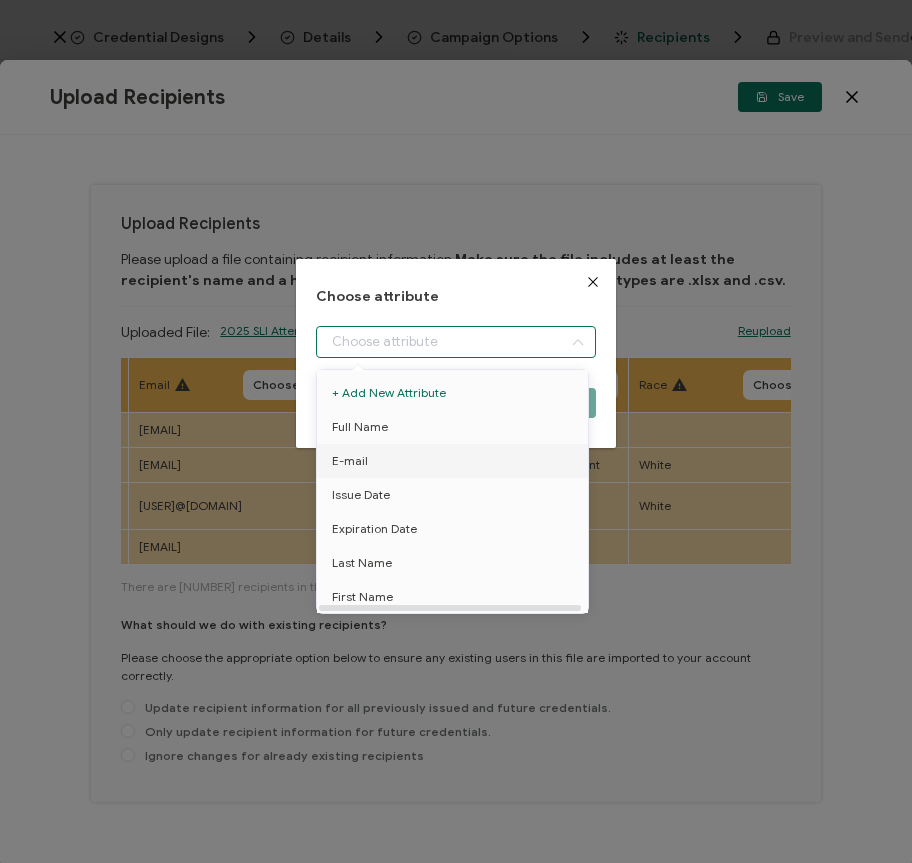 click on "E-mail" at bounding box center (456, 461) 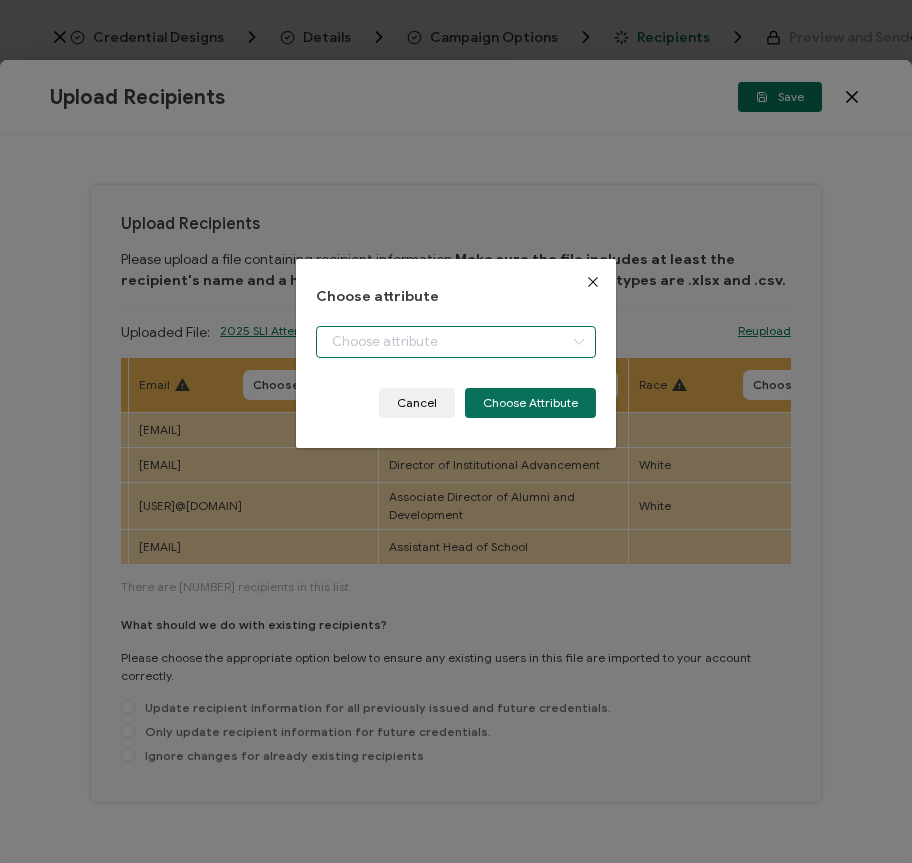 type on "E-mail" 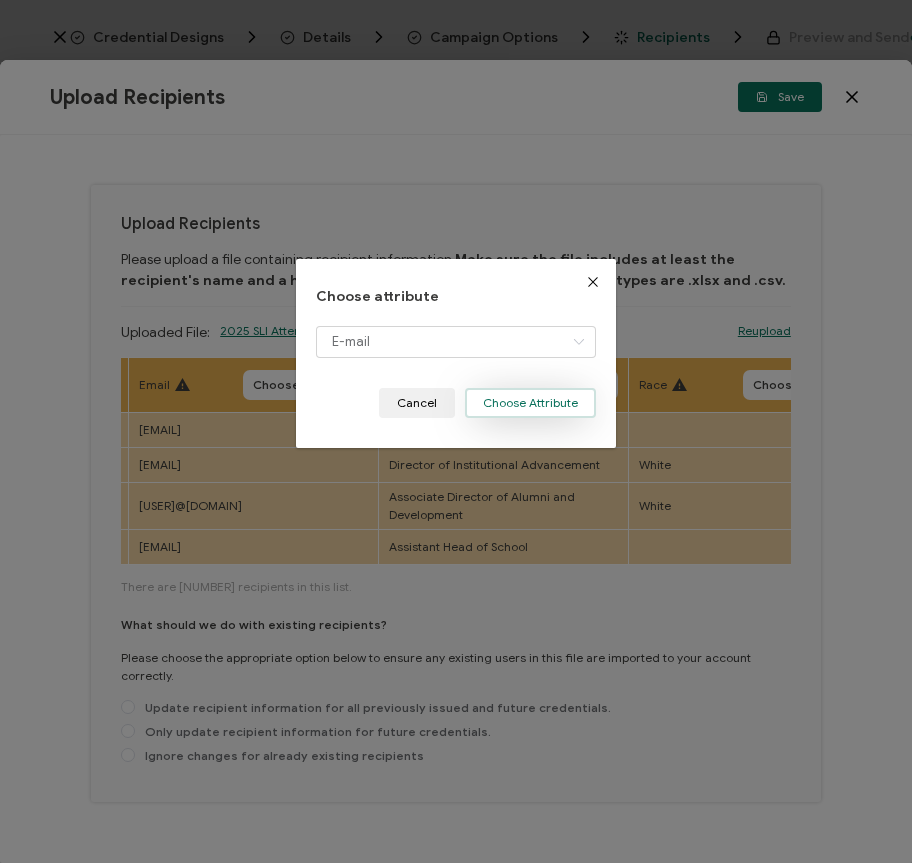 click on "Choose Attribute" at bounding box center [530, 403] 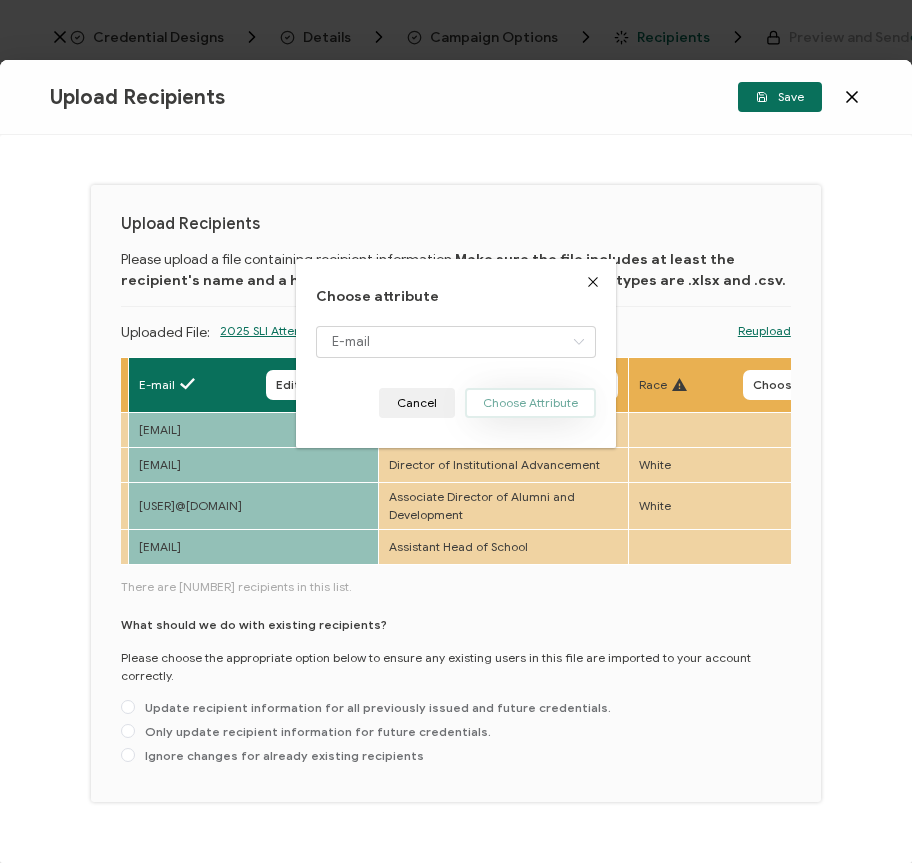 type 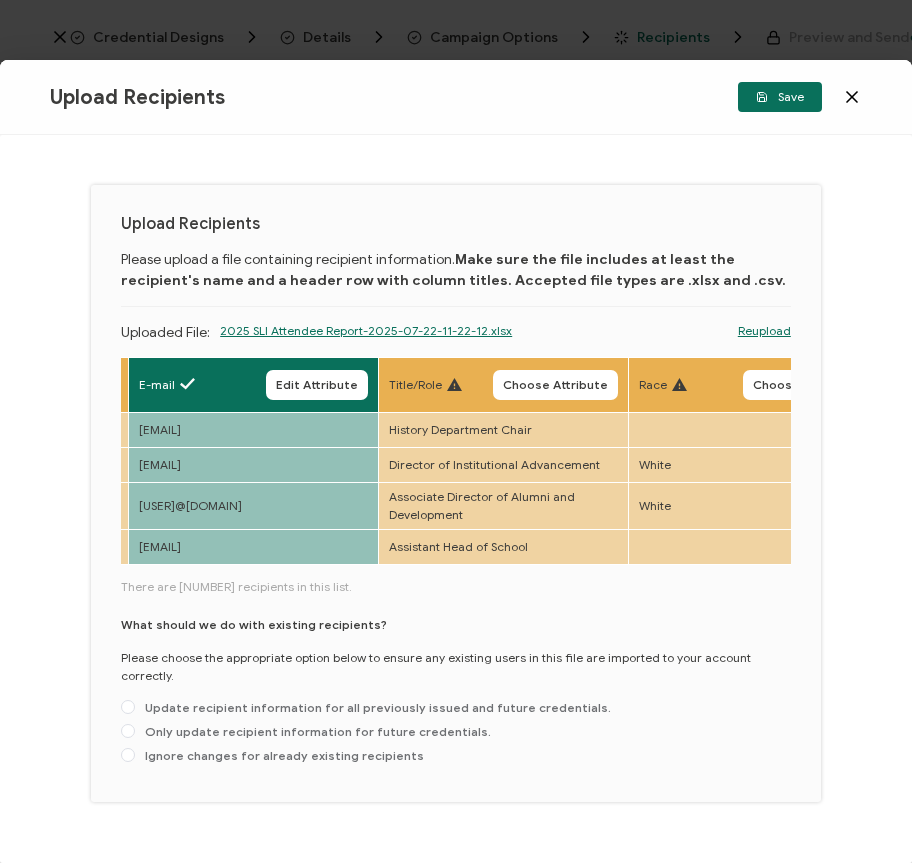 scroll, scrollTop: 0, scrollLeft: 1285, axis: horizontal 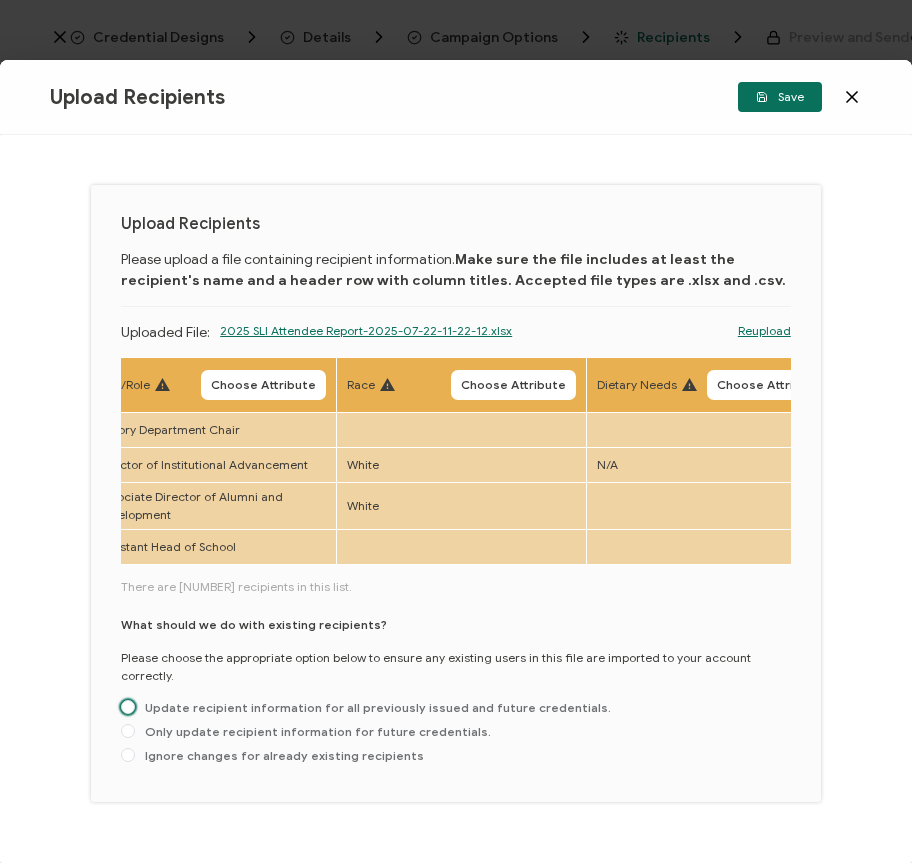 click on "Update recipient information for all previously issued and future credentials." at bounding box center [373, 707] 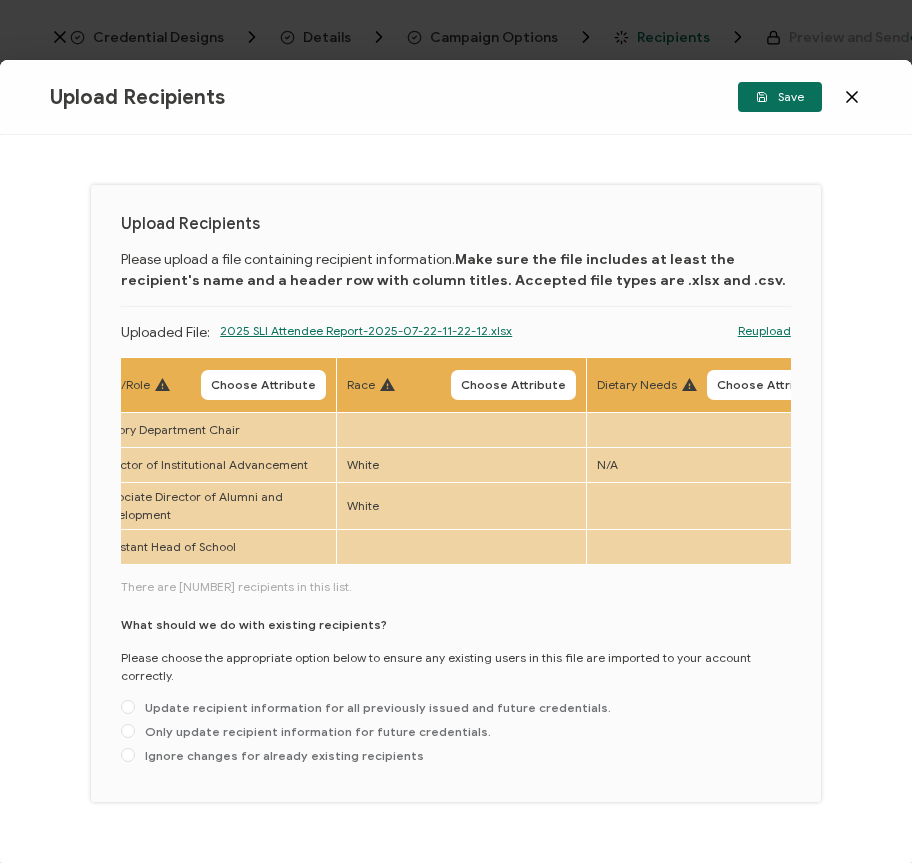 click on "Update recipient information for all previously issued and future credentials." at bounding box center (128, 708) 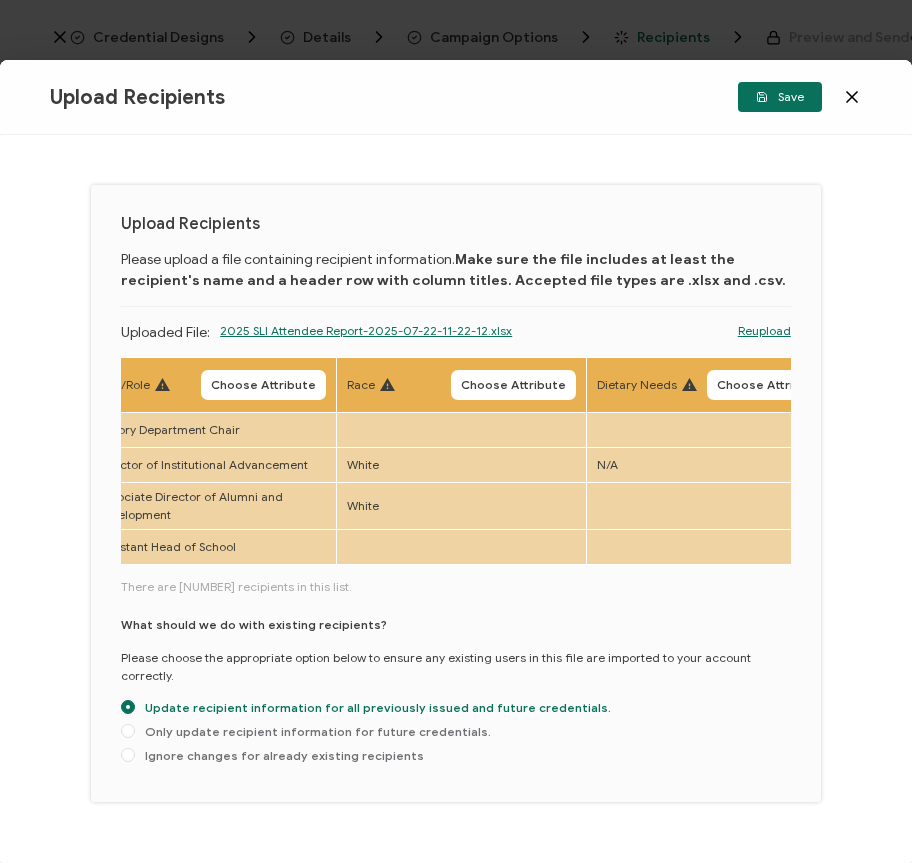 radio on "true" 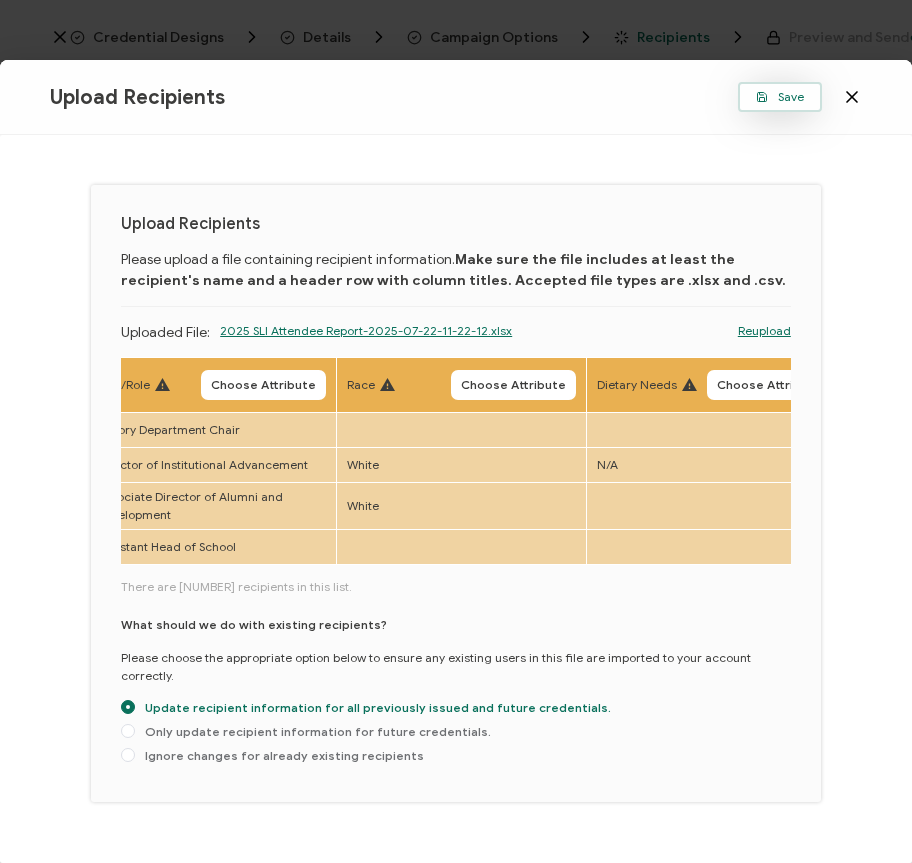 click 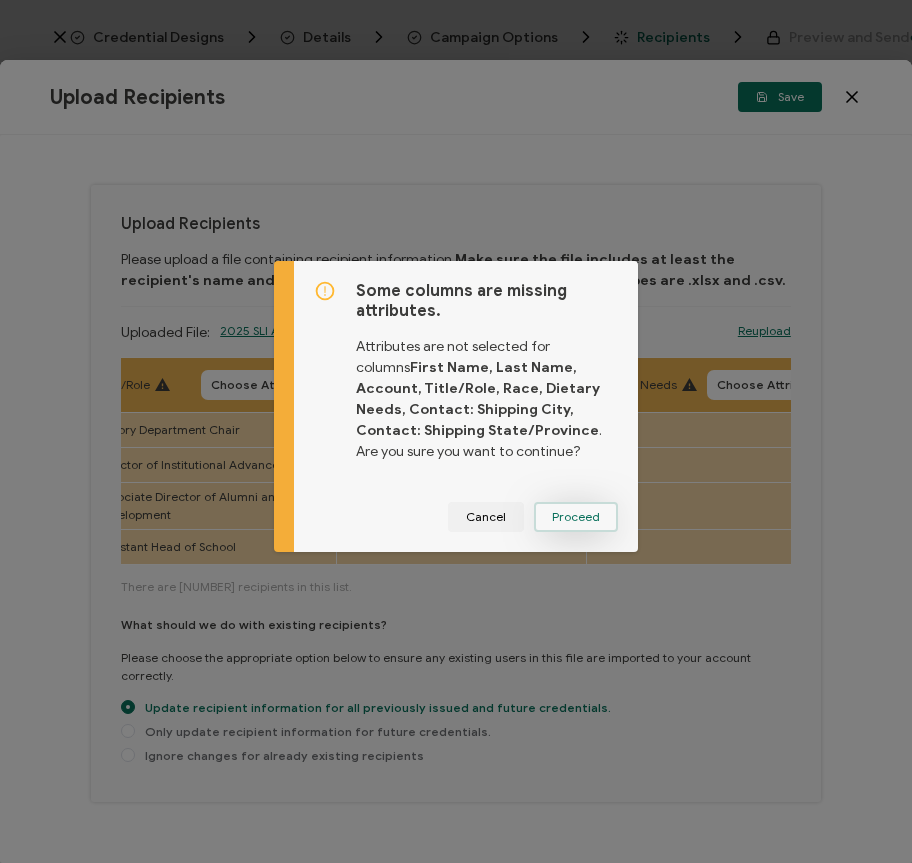 click on "Proceed" at bounding box center (576, 517) 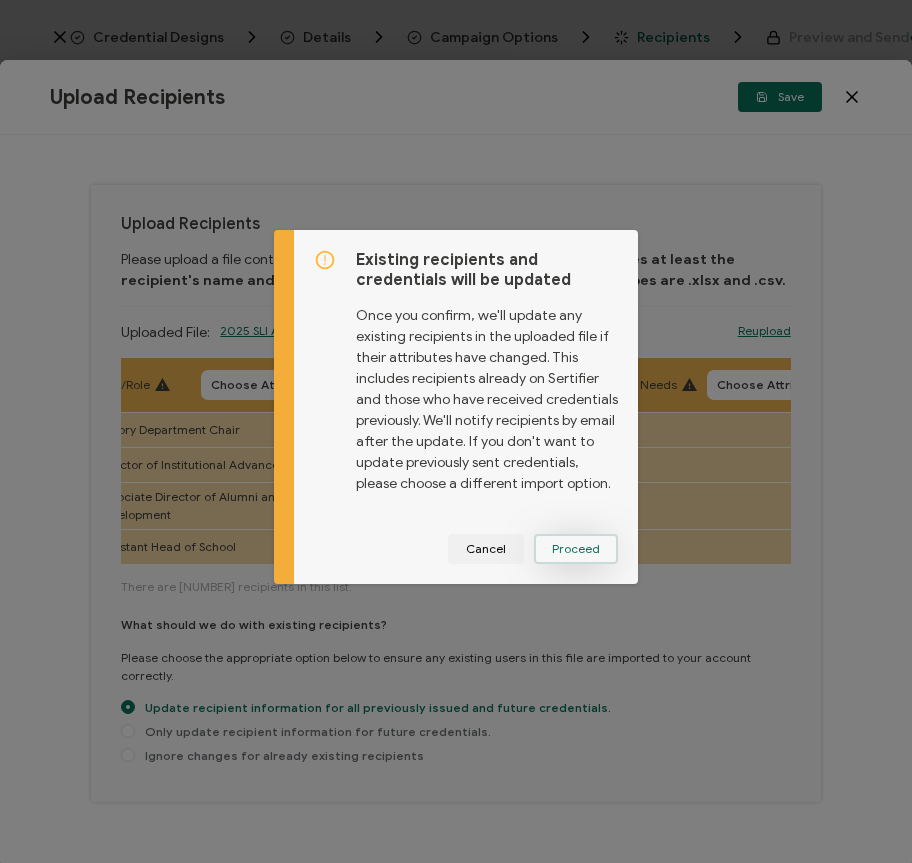 click on "Proceed" at bounding box center [0, 0] 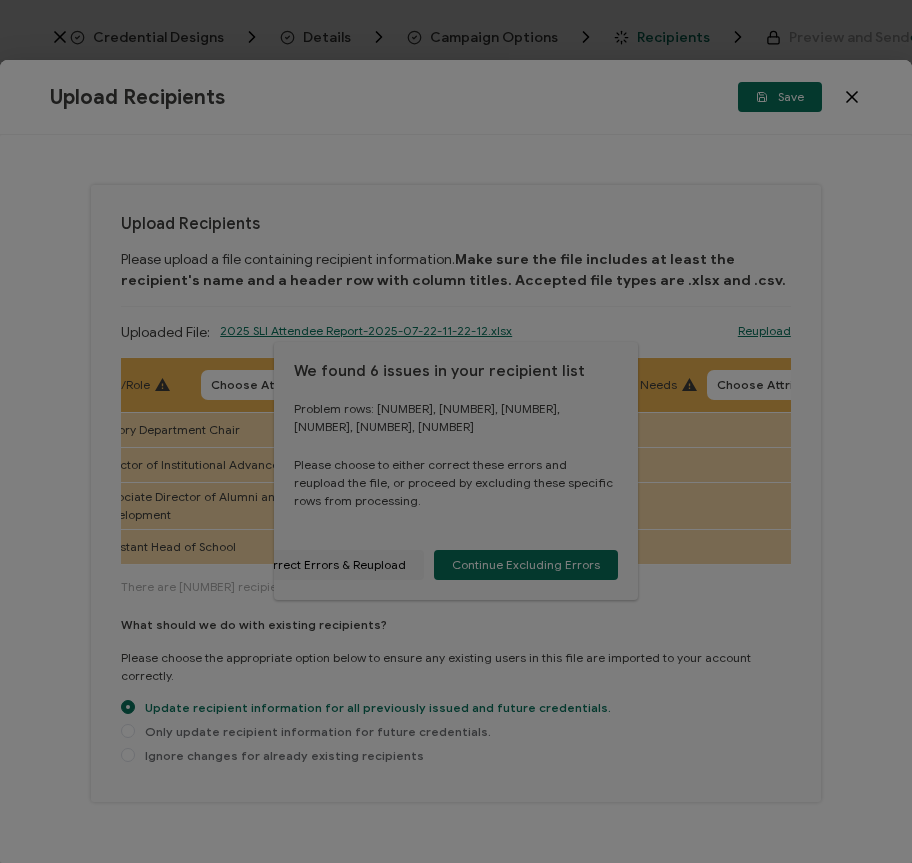 click at bounding box center (456, 431) 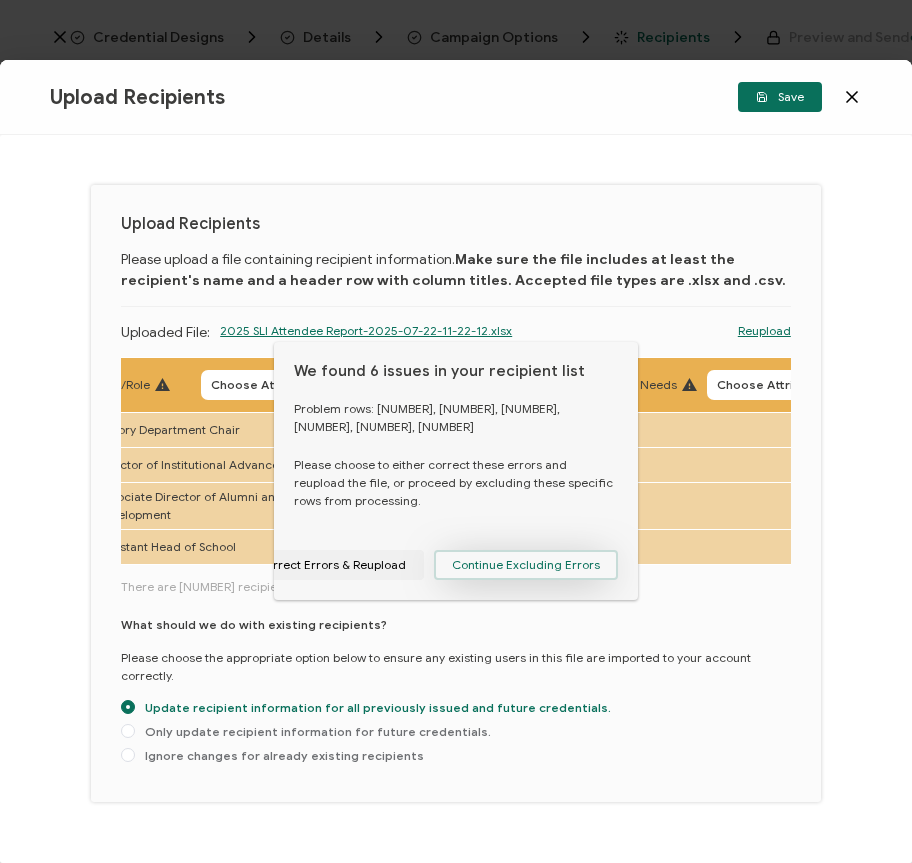 click on "Continue Excluding Errors" at bounding box center [526, 565] 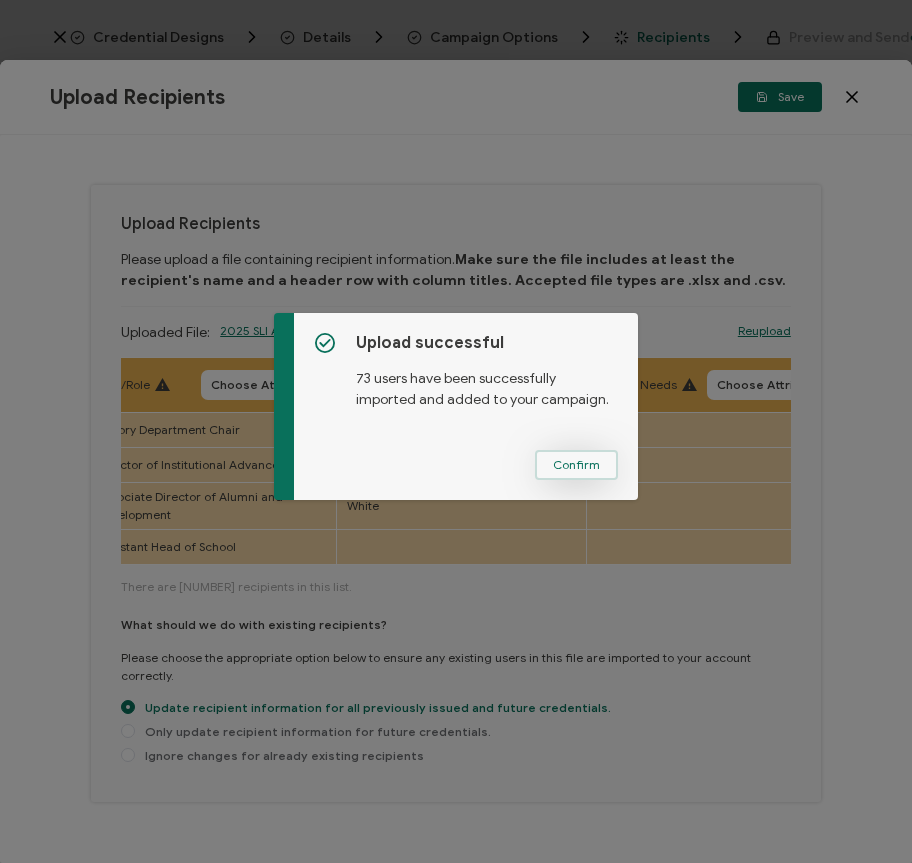 click on "Confirm" at bounding box center [576, 465] 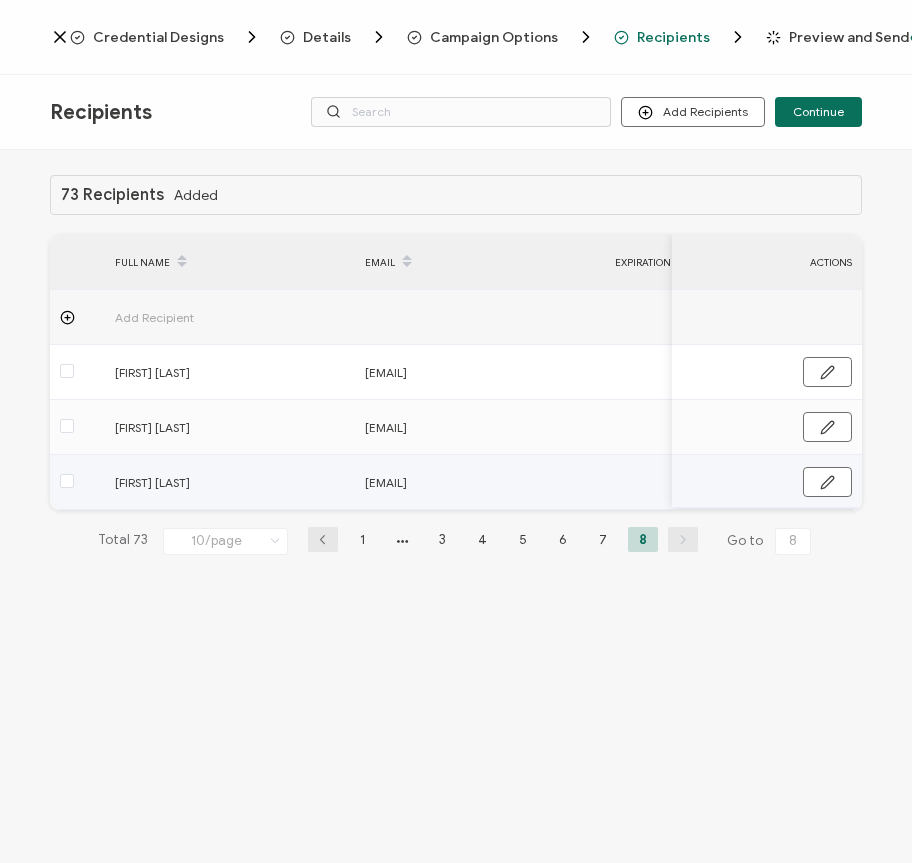 scroll, scrollTop: 0, scrollLeft: 0, axis: both 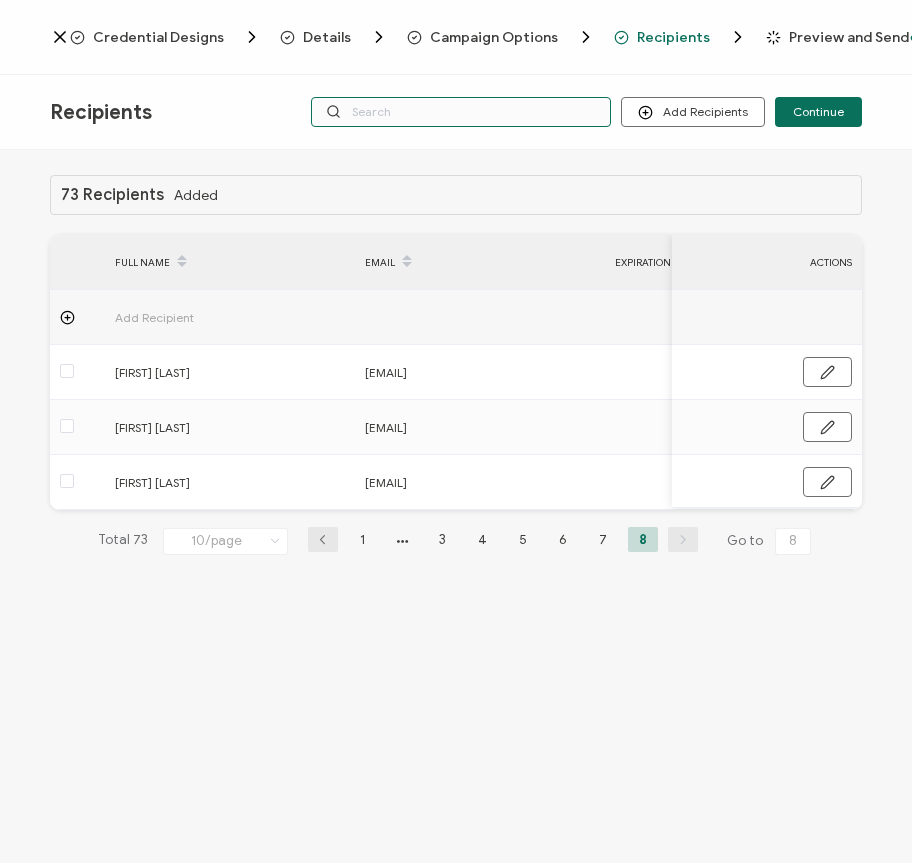 click at bounding box center (461, 112) 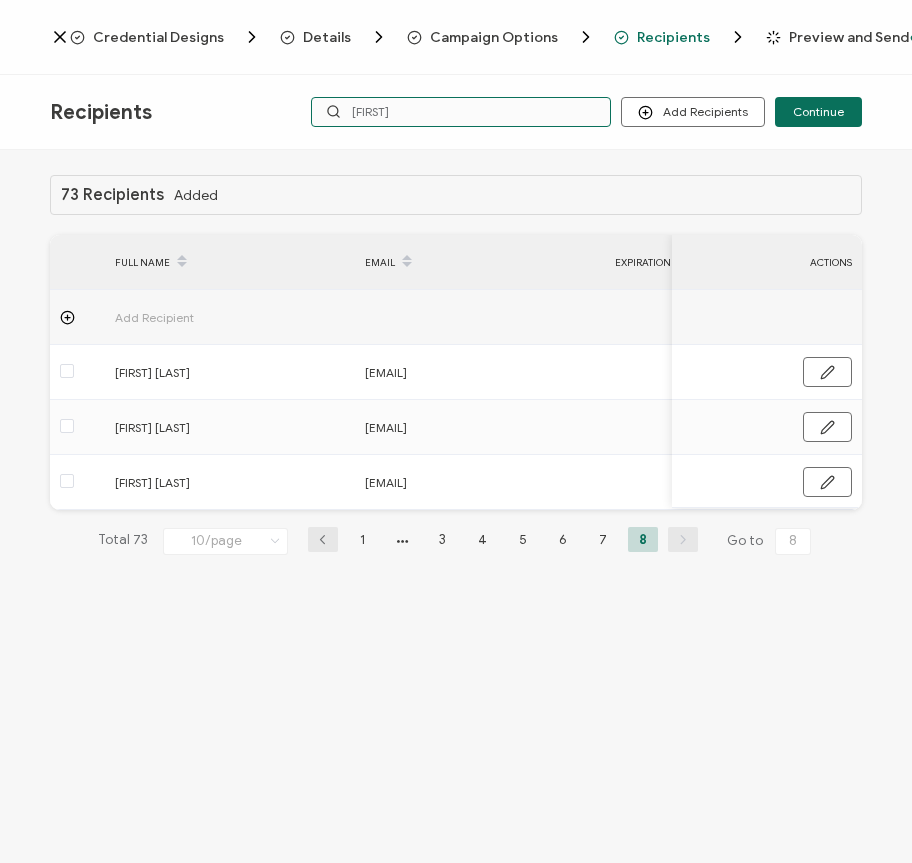 type on "leela" 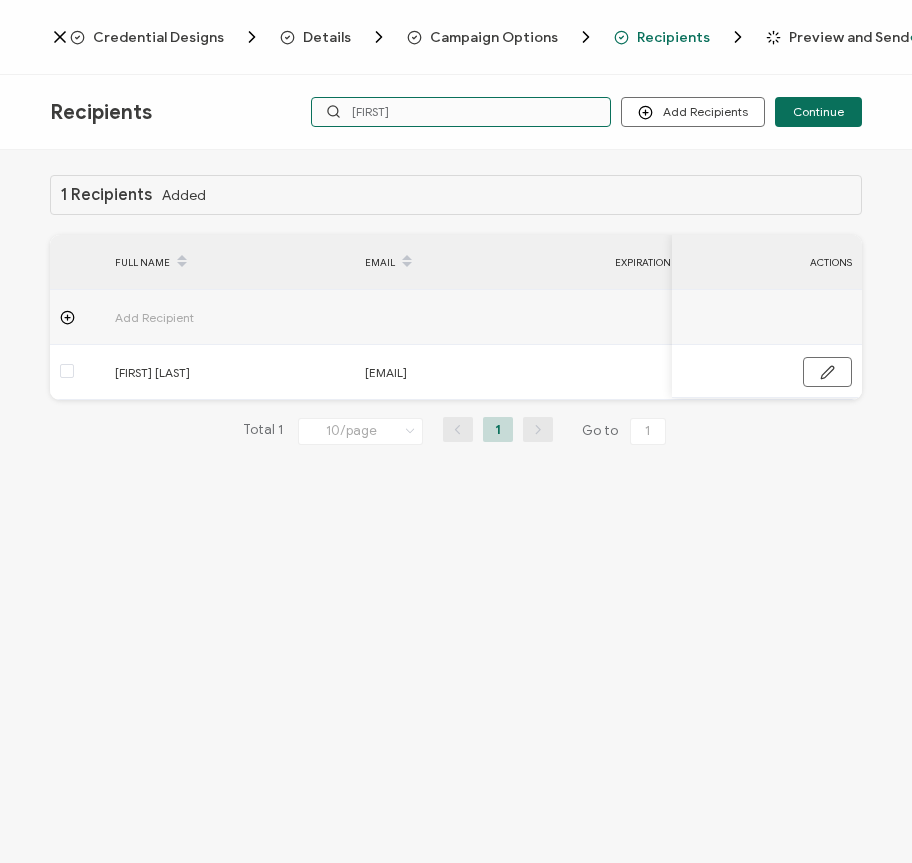 click on "leela" at bounding box center [461, 112] 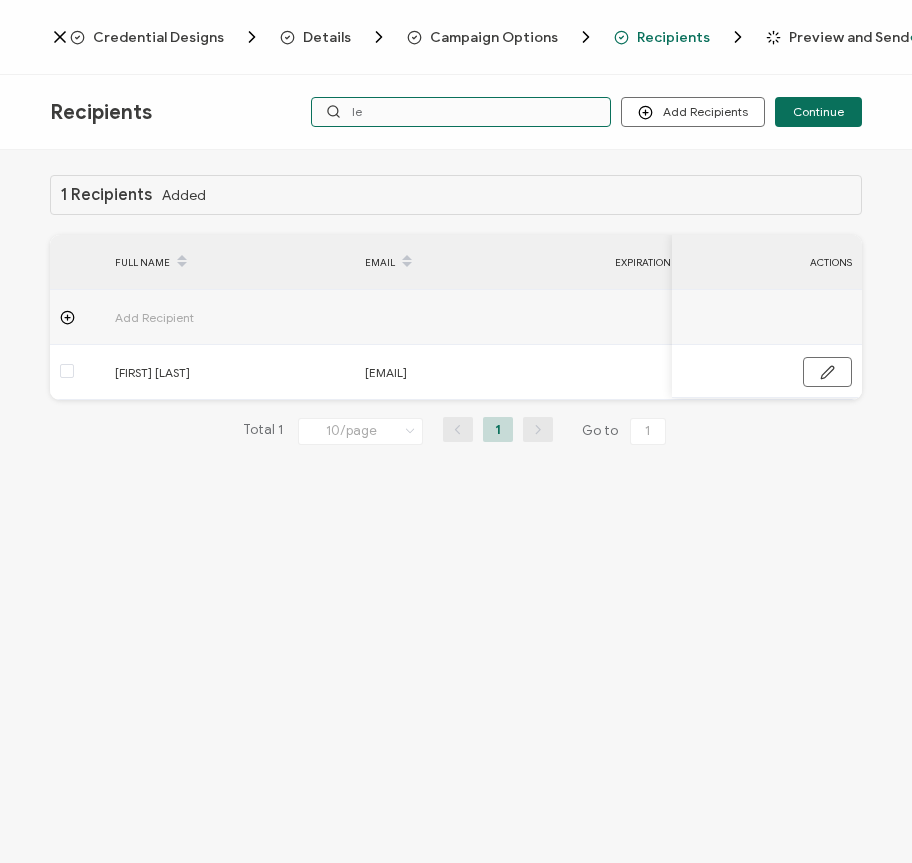 type on "l" 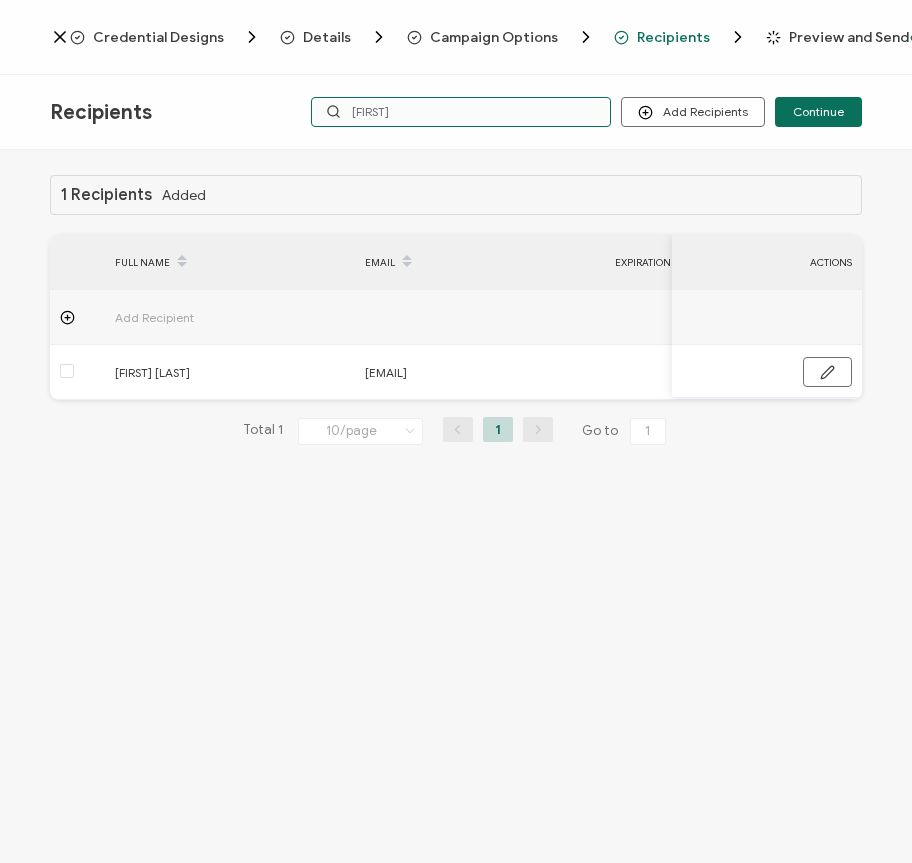 type on "patty" 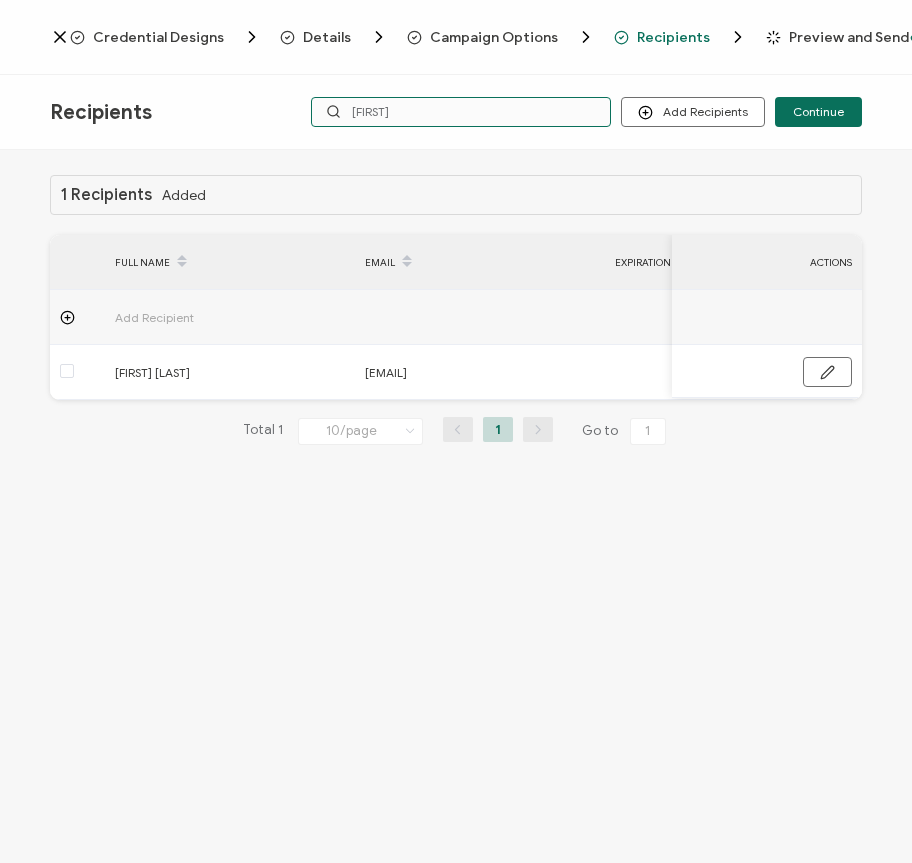 click on "patty" at bounding box center (461, 112) 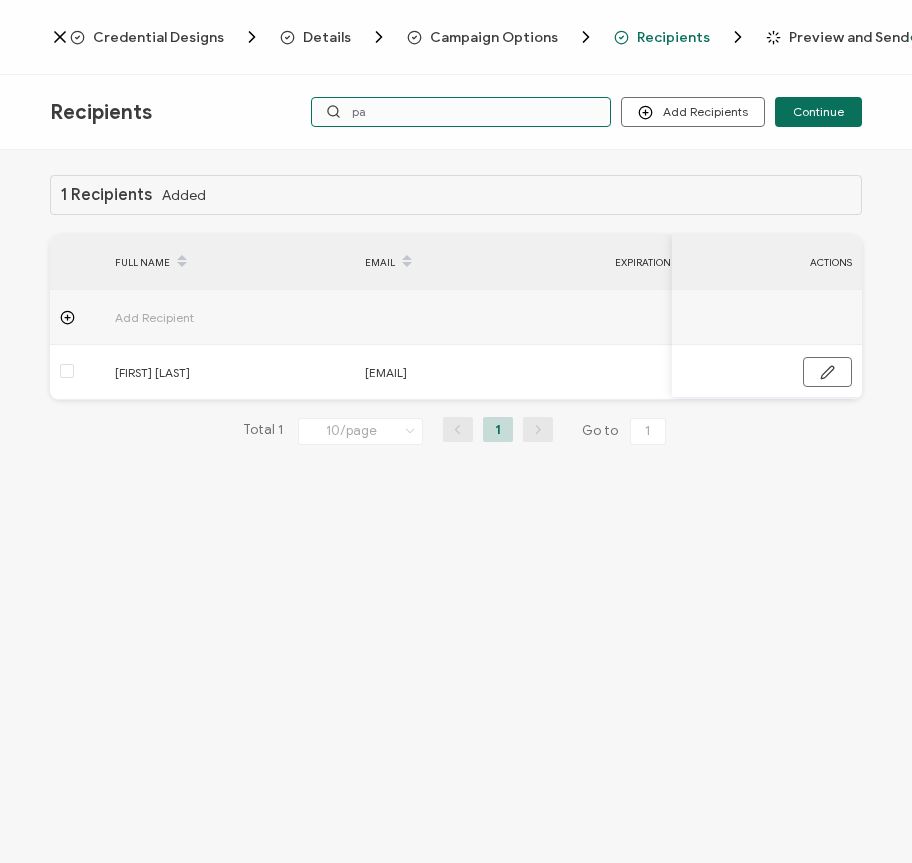 type on "p" 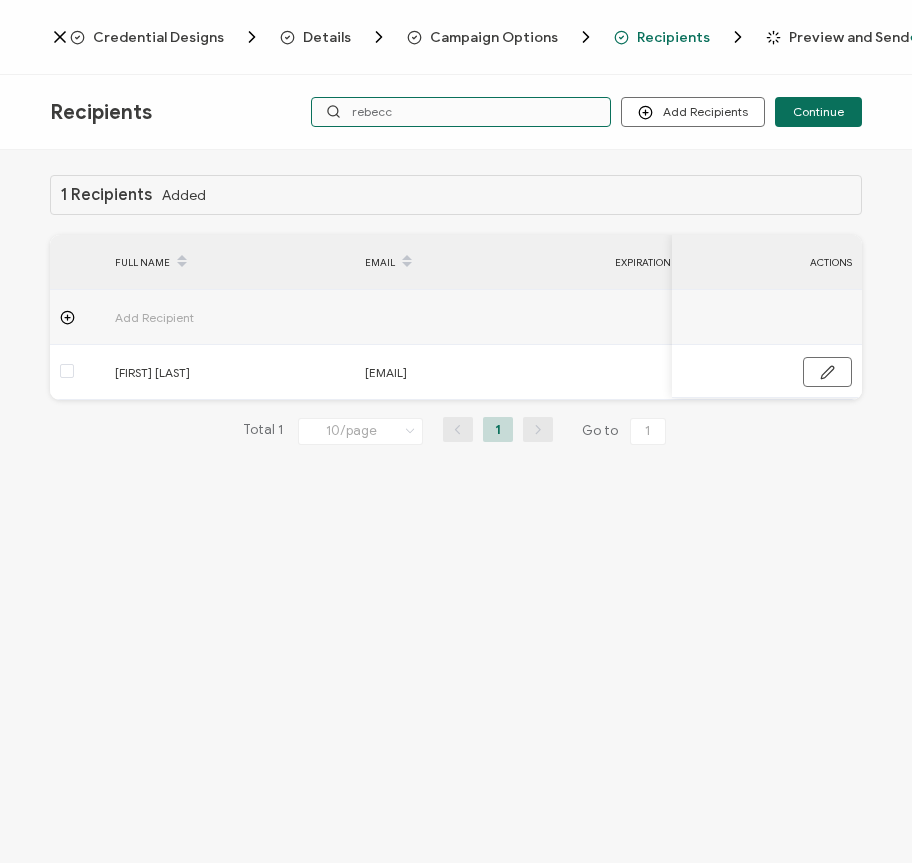 type on "rebecca" 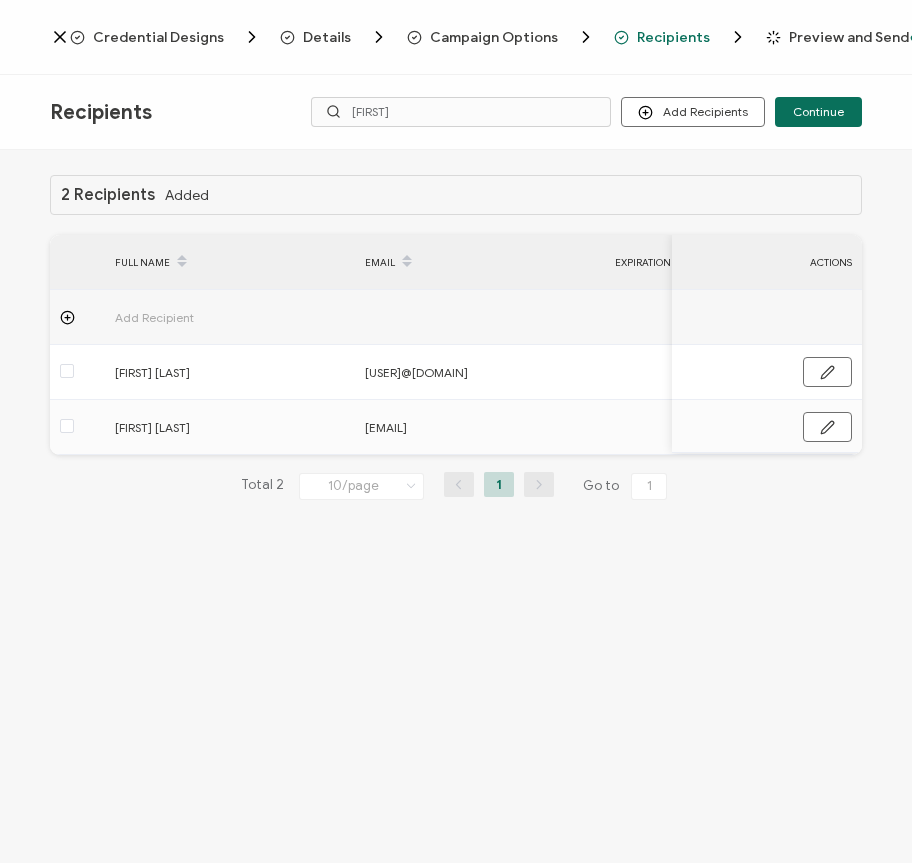 click on "2 Recipients
Added                FULL NAME EMAIL Expiration Date   Issue Date   ACTIONS Add Recipient Rebecca Morgan rmorgan@aoshouston.org   Rebecca Bischoff rbischoff@bishopodowd.org   FULL NAME EMAIL Expiration Date   Issue Date   ACTIONS Add Recipient Rebecca Morgan rmorgan@aoshouston.org   Rebecca Bischoff rbischoff@bishopodowd.org     Total 2 10/page 10/page 20/page 50/page 100/page 1 Go to 1" at bounding box center [456, 509] 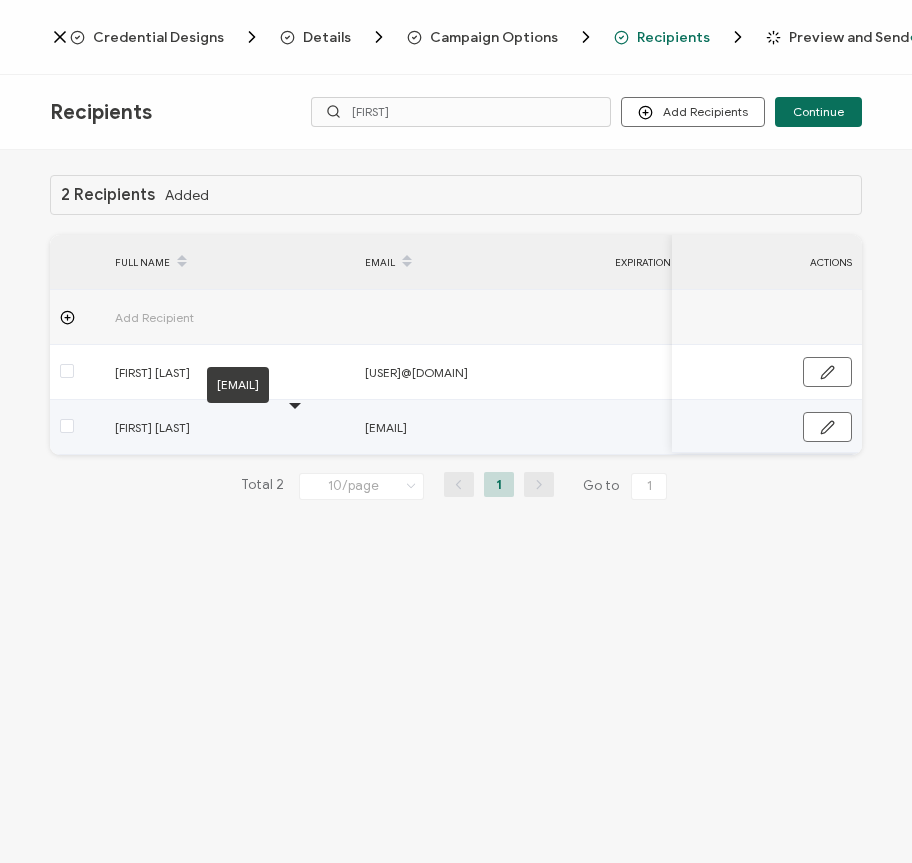 scroll, scrollTop: 0, scrollLeft: 165, axis: horizontal 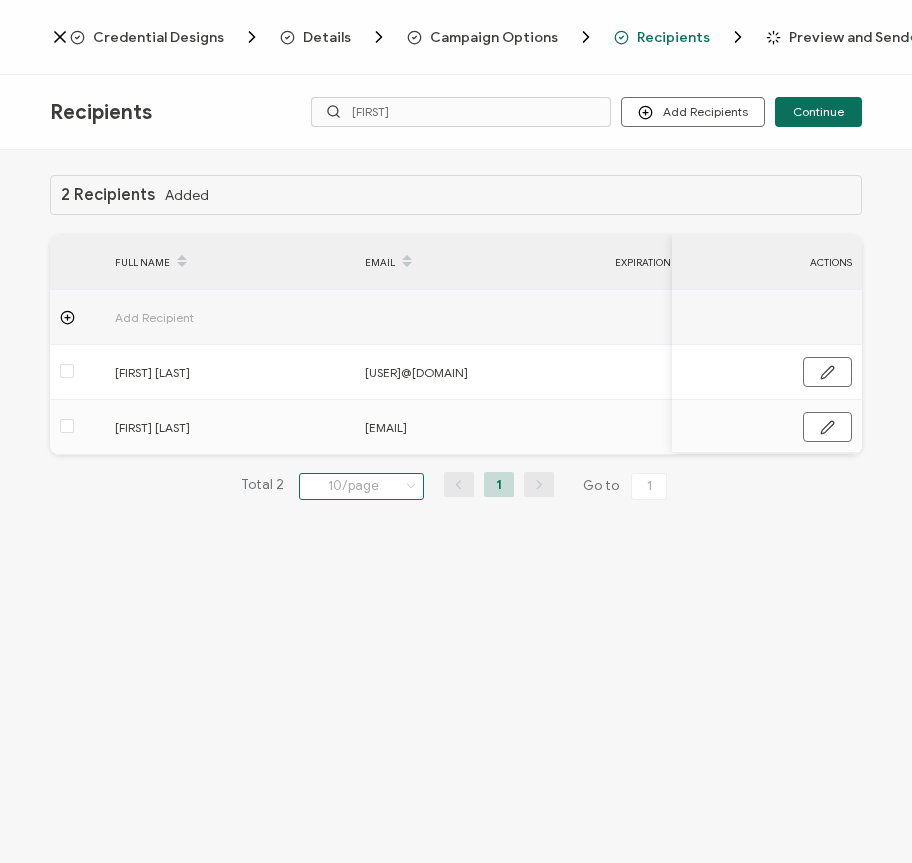 click on "10/page" at bounding box center (361, 486) 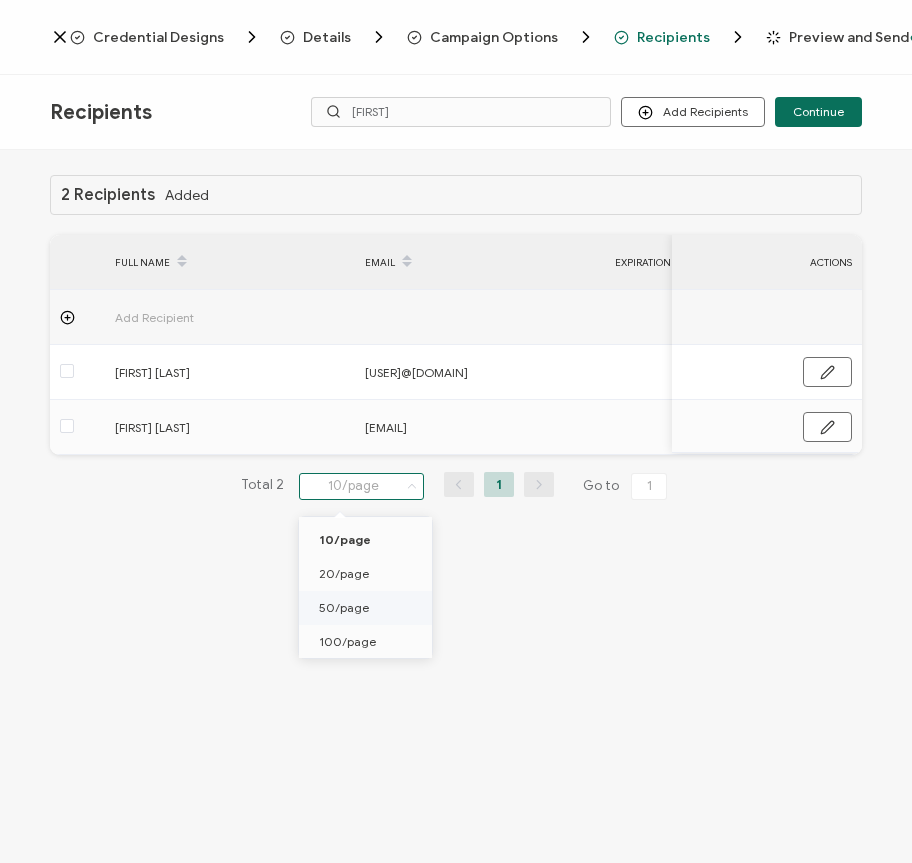 click on "50/page" at bounding box center [344, 607] 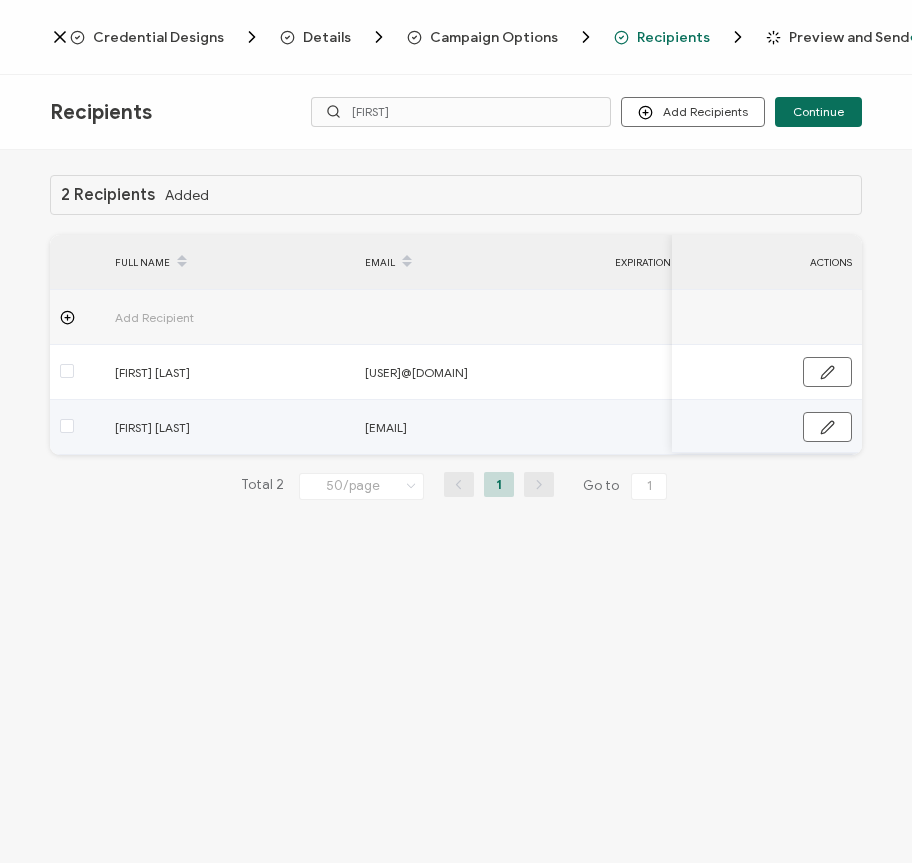 scroll, scrollTop: 0, scrollLeft: 0, axis: both 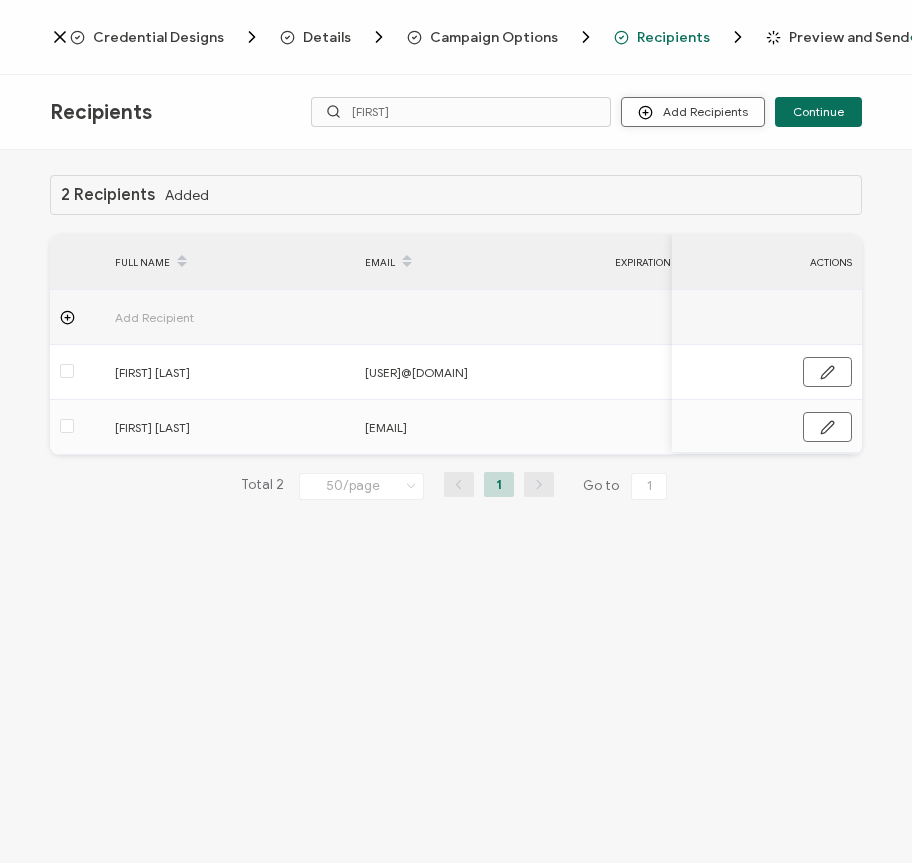 click on "Add Recipients" at bounding box center (693, 112) 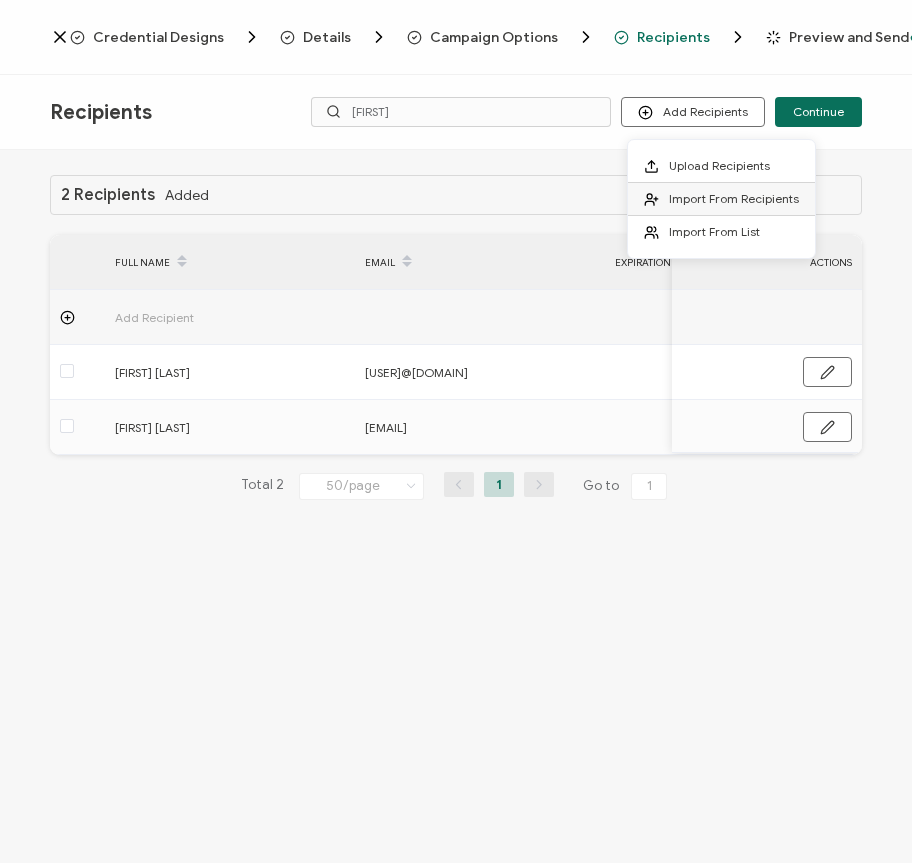 click on "Import From Recipients" at bounding box center [734, 198] 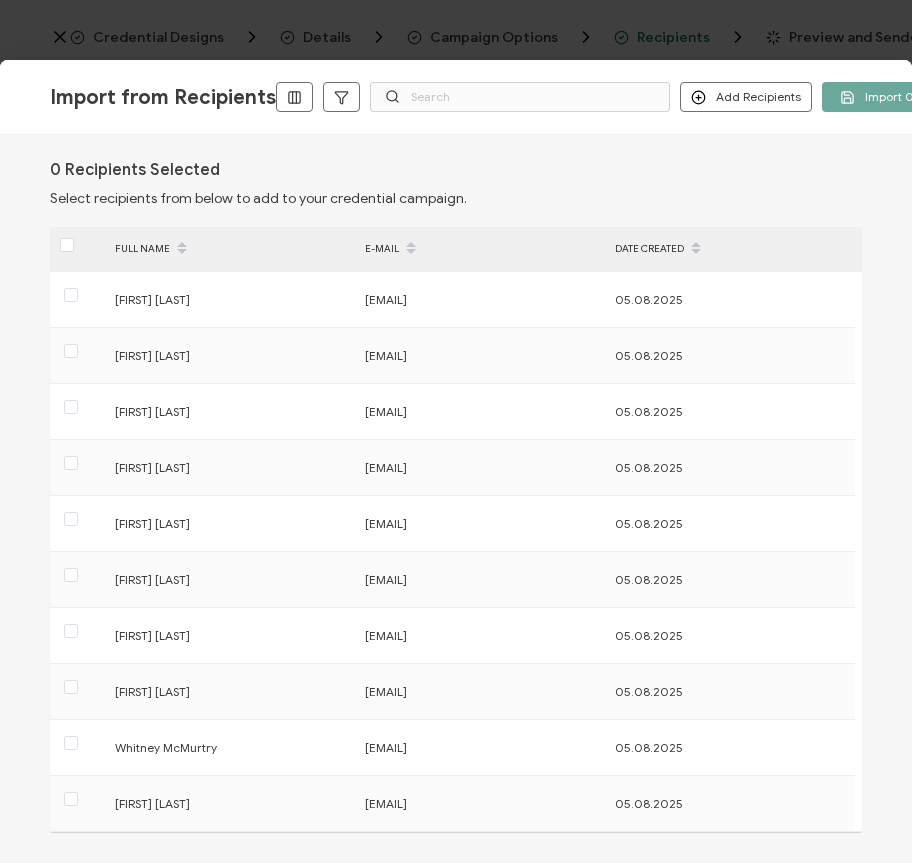 click on "Import from Recipients
Add Recipients
Add a Single Recipient
Import 0 Recipients
0 Recipients Selected
Select recipients from below to add to your credential campaign.       FULL NAME E-MAIL DATE CREATED Jason  Novak jnovak@brooklynfriends.org 05.08.2025 Honor Taft honord.taft@gmail.com 05.08.2025 Phil Gutierrez pgutierrez@mpms.org 05.08.2025 Mark Garrison mark.garrison@breckschool.org 05.08.2025 Carrie Green cgreen@bwscampus.com 05.08.2025 Michael Jones mjones@wakefieldschool.org 05.08.2025 Patrick Skahan skahanp@columbusacademy.org 05.08.2025 Marshall Gray mgray@esacadiana.com 05.08.2025 Whitney McMurtry wmcmurtry@kentdenver.org 05.08.2025 Jennifer Salrin jsalrin@jburroughs.org 05.08.2025   Total 1242 10/page 10/page 20/page 50/page 100/page 1 2 3 4 5 6 125 Go to 1" at bounding box center (456, 431) 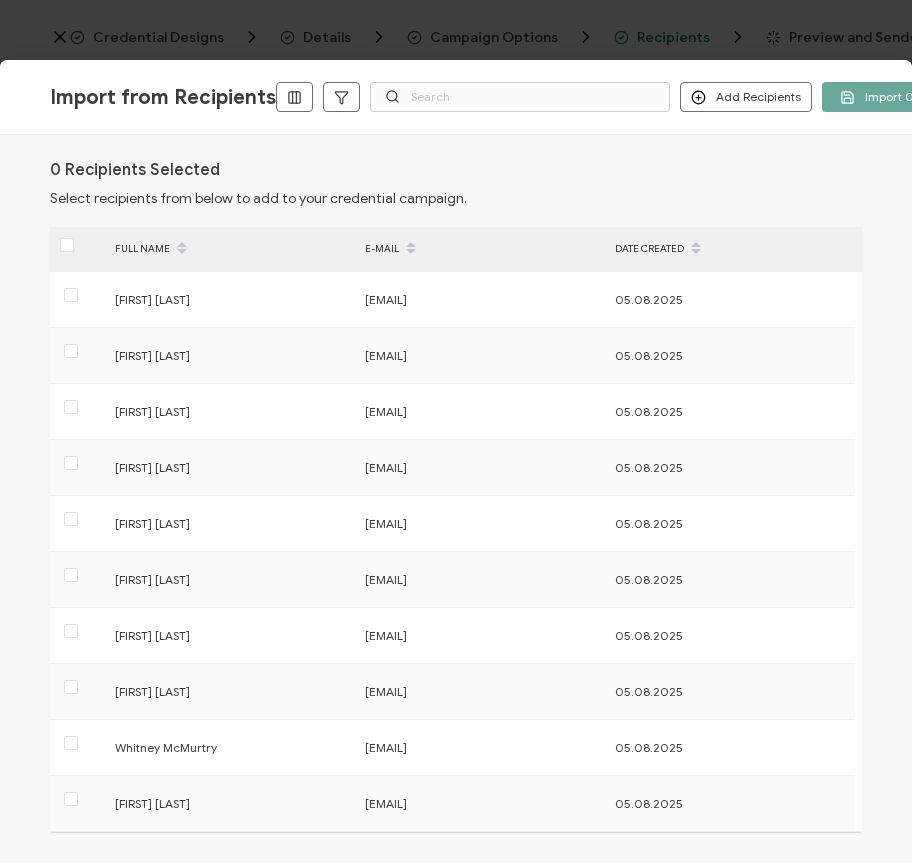 click on "Import from Recipients
Add Recipients
Add a Single Recipient
Import 0 Recipients
0 Recipients Selected
Select recipients from below to add to your credential campaign.       FULL NAME E-MAIL DATE CREATED Jason  Novak jnovak@brooklynfriends.org 05.08.2025 Honor Taft honord.taft@gmail.com 05.08.2025 Phil Gutierrez pgutierrez@mpms.org 05.08.2025 Mark Garrison mark.garrison@breckschool.org 05.08.2025 Carrie Green cgreen@bwscampus.com 05.08.2025 Michael Jones mjones@wakefieldschool.org 05.08.2025 Patrick Skahan skahanp@columbusacademy.org 05.08.2025 Marshall Gray mgray@esacadiana.com 05.08.2025 Whitney McMurtry wmcmurtry@kentdenver.org 05.08.2025 Jennifer Salrin jsalrin@jburroughs.org 05.08.2025   Total 1242 10/page 10/page 20/page 50/page 100/page 1 2 3 4 5 6 125 Go to 1" at bounding box center [456, 431] 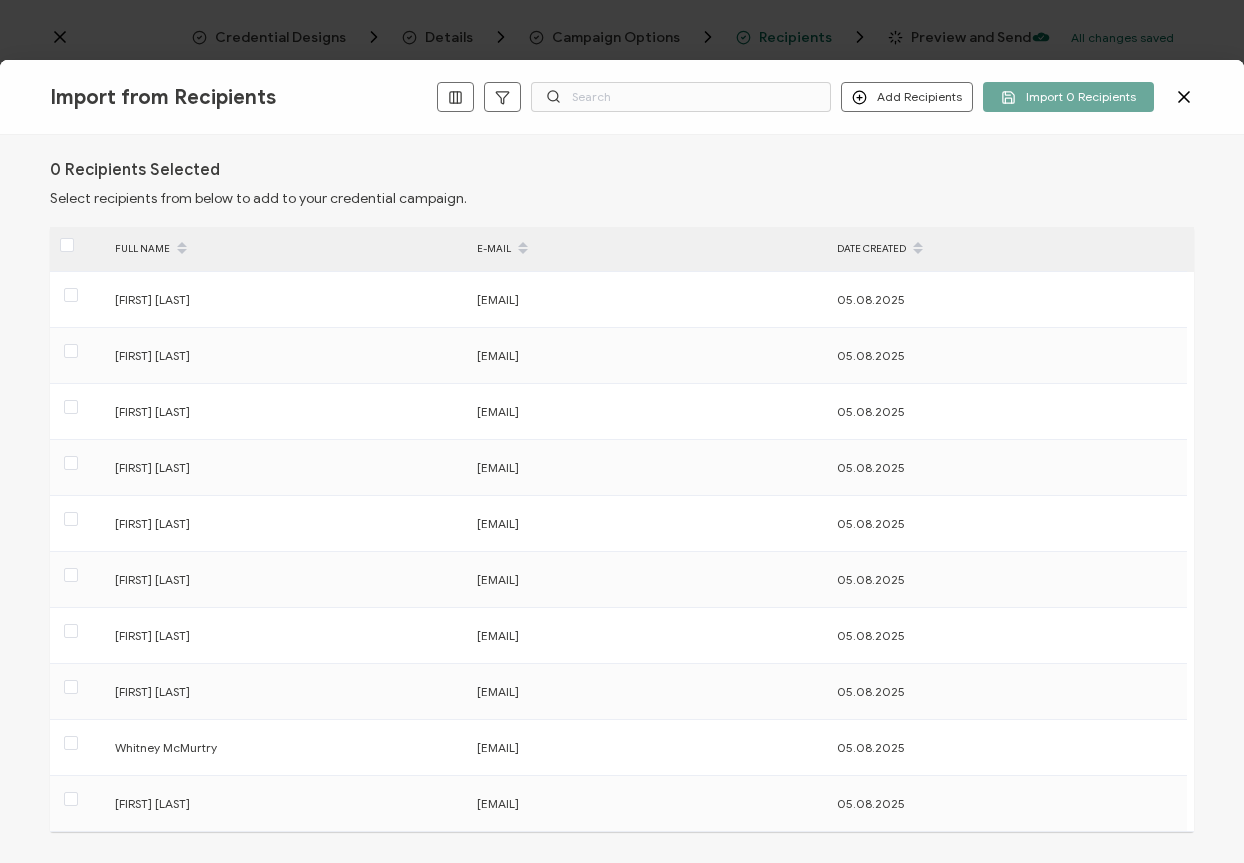 click 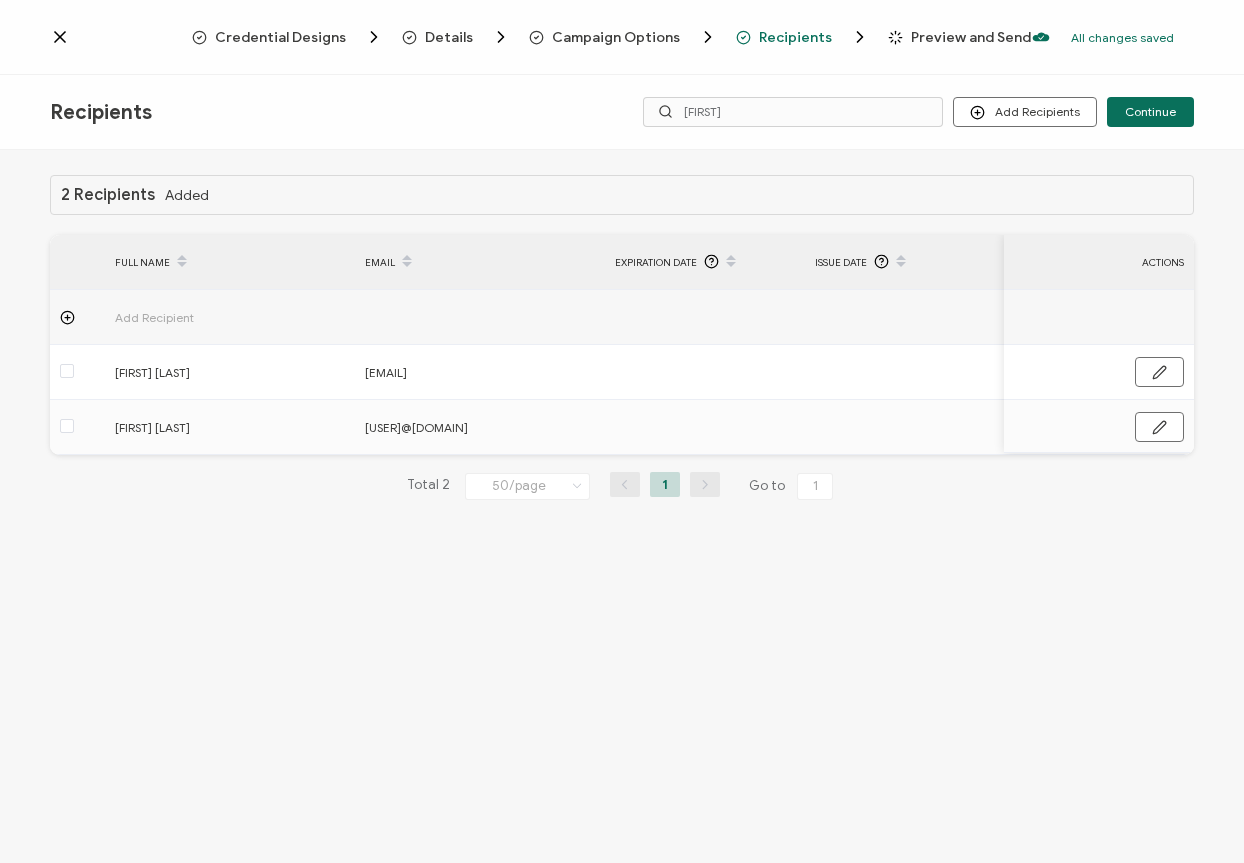 click 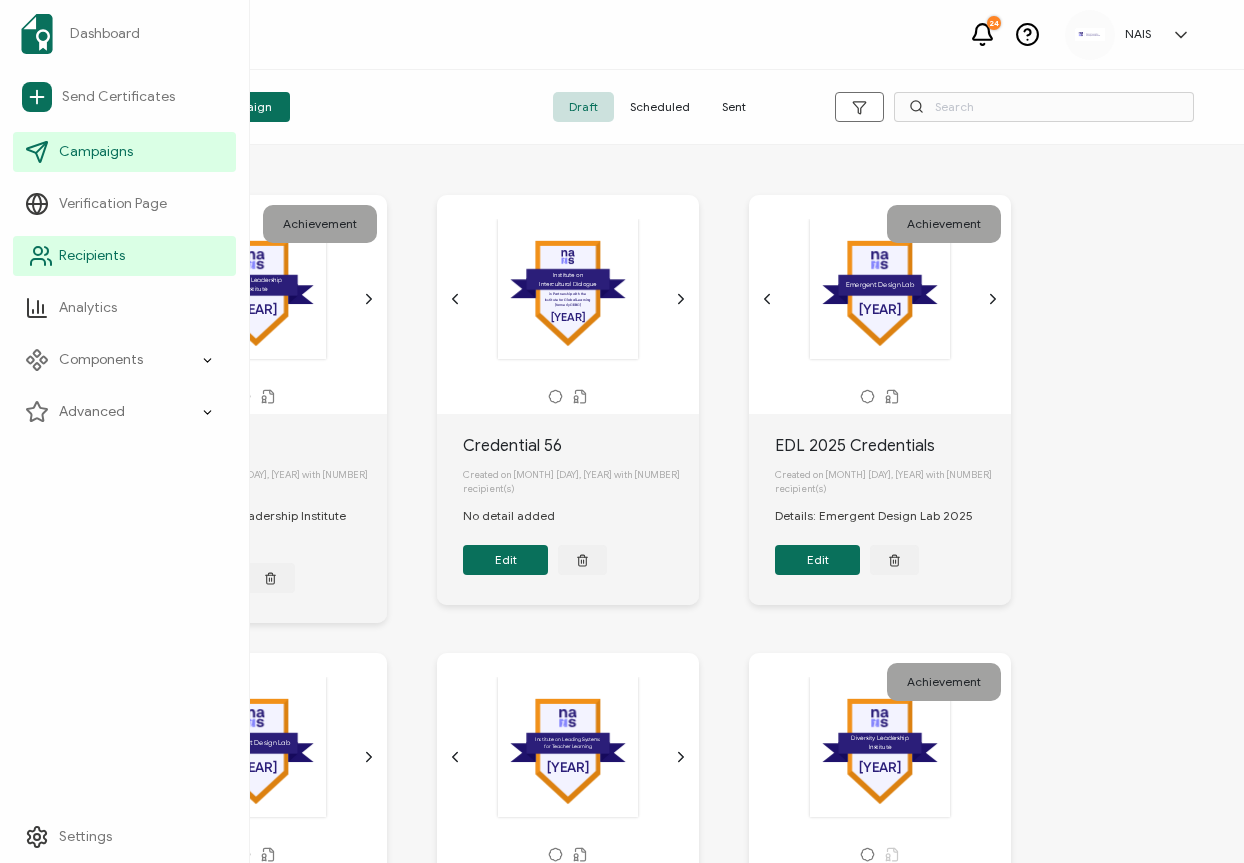 click 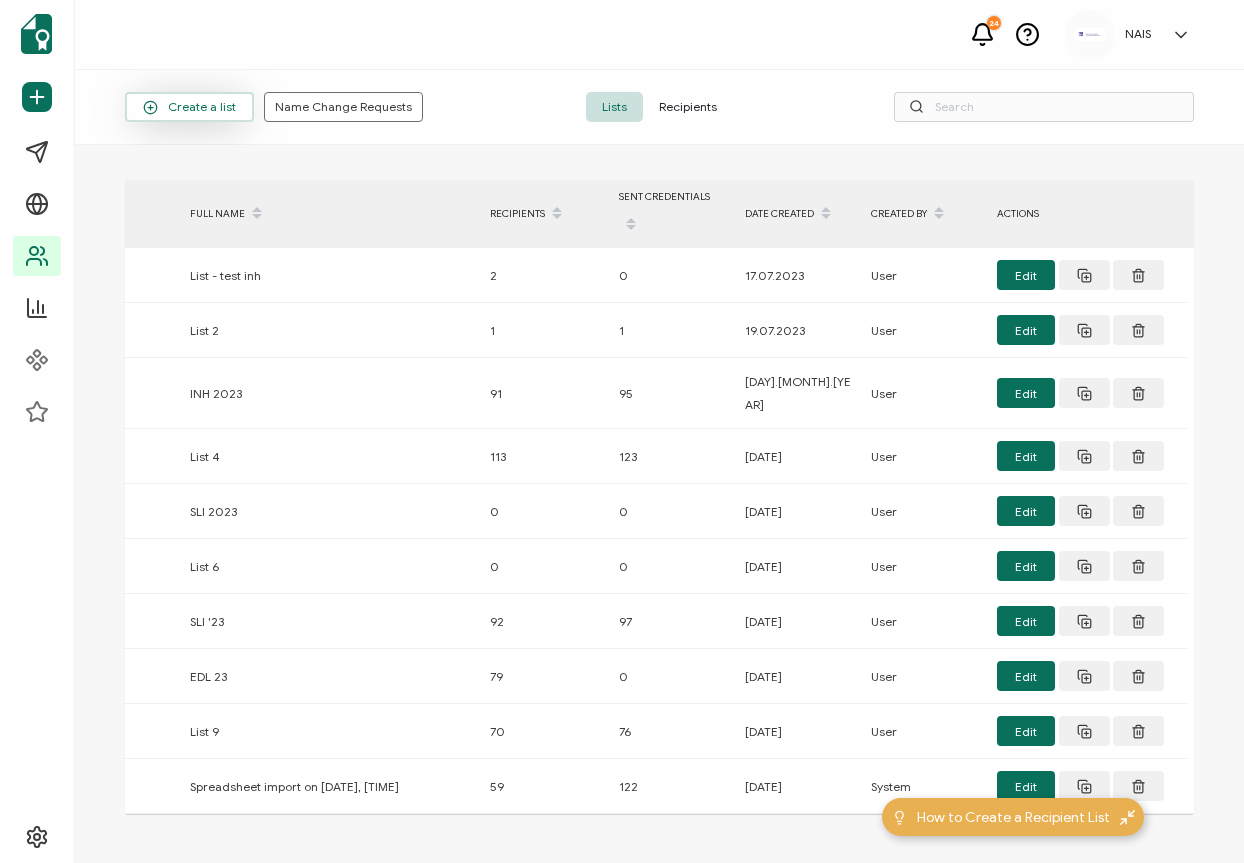 click on "Create a list" at bounding box center (189, 107) 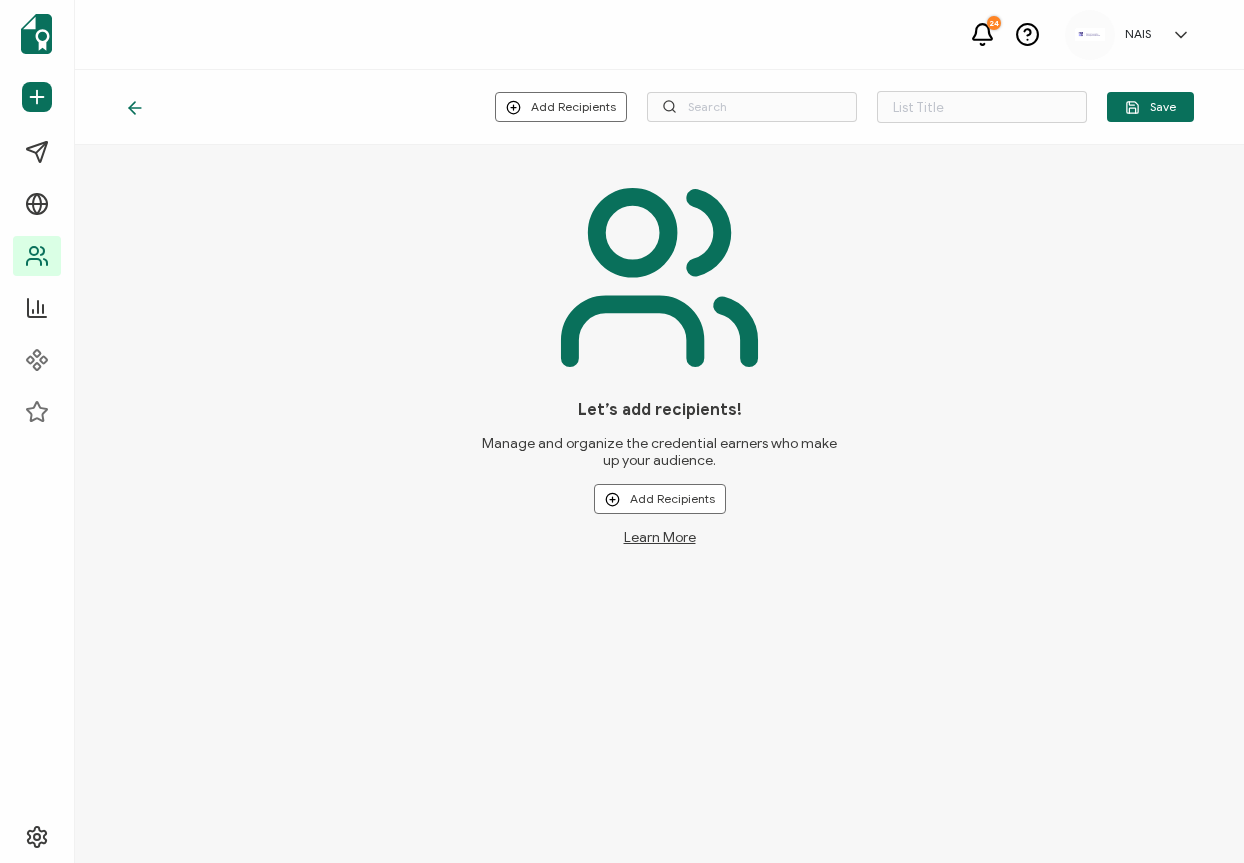 type on "List 29" 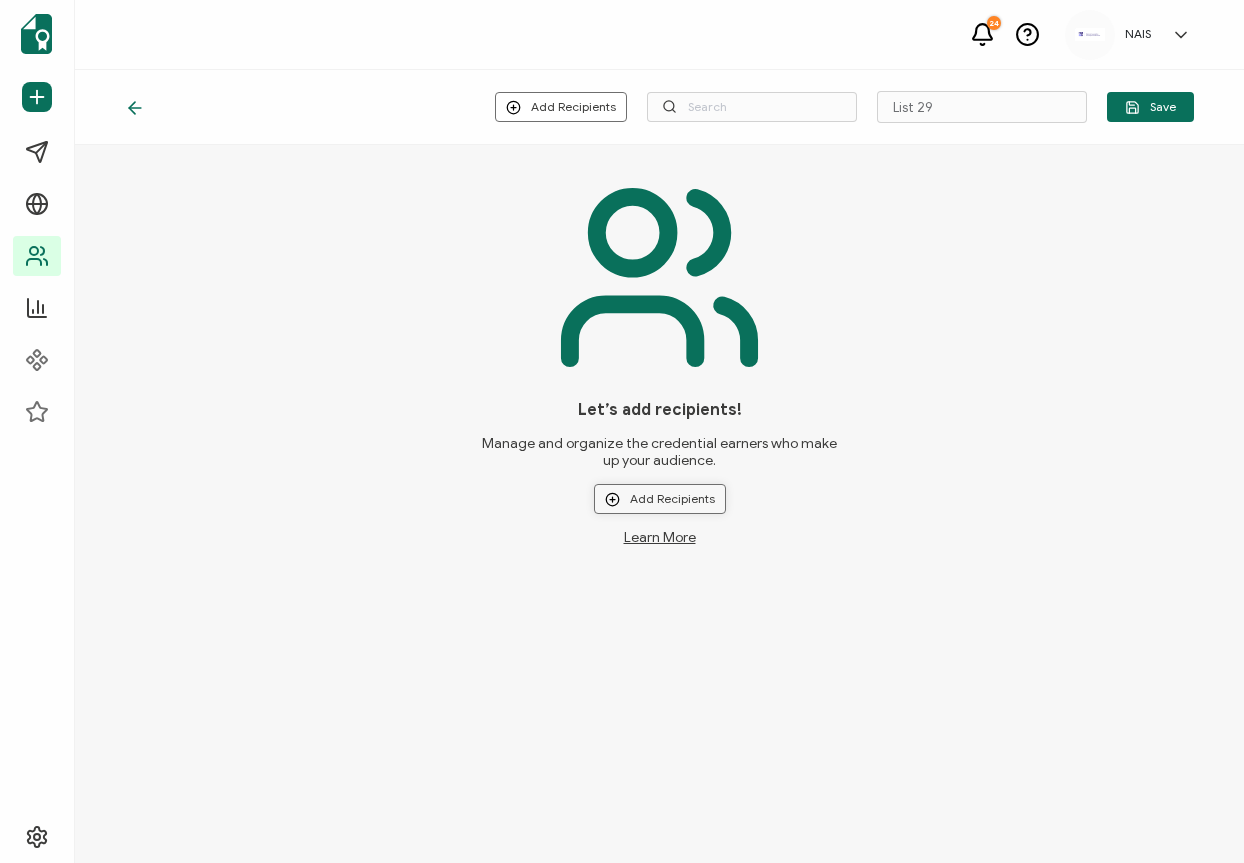click on "Add Recipients" at bounding box center [660, 499] 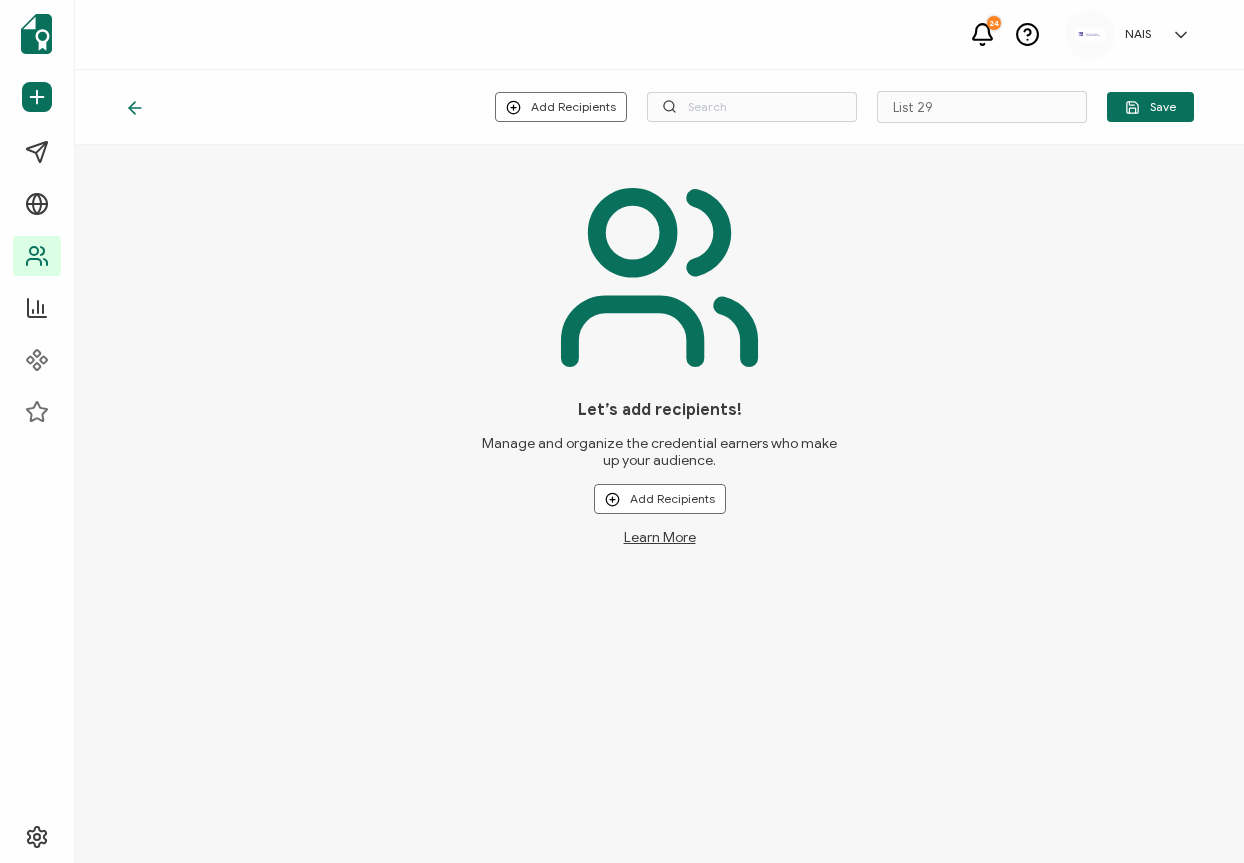 click on "Upload New Recipients" at bounding box center (702, 526) 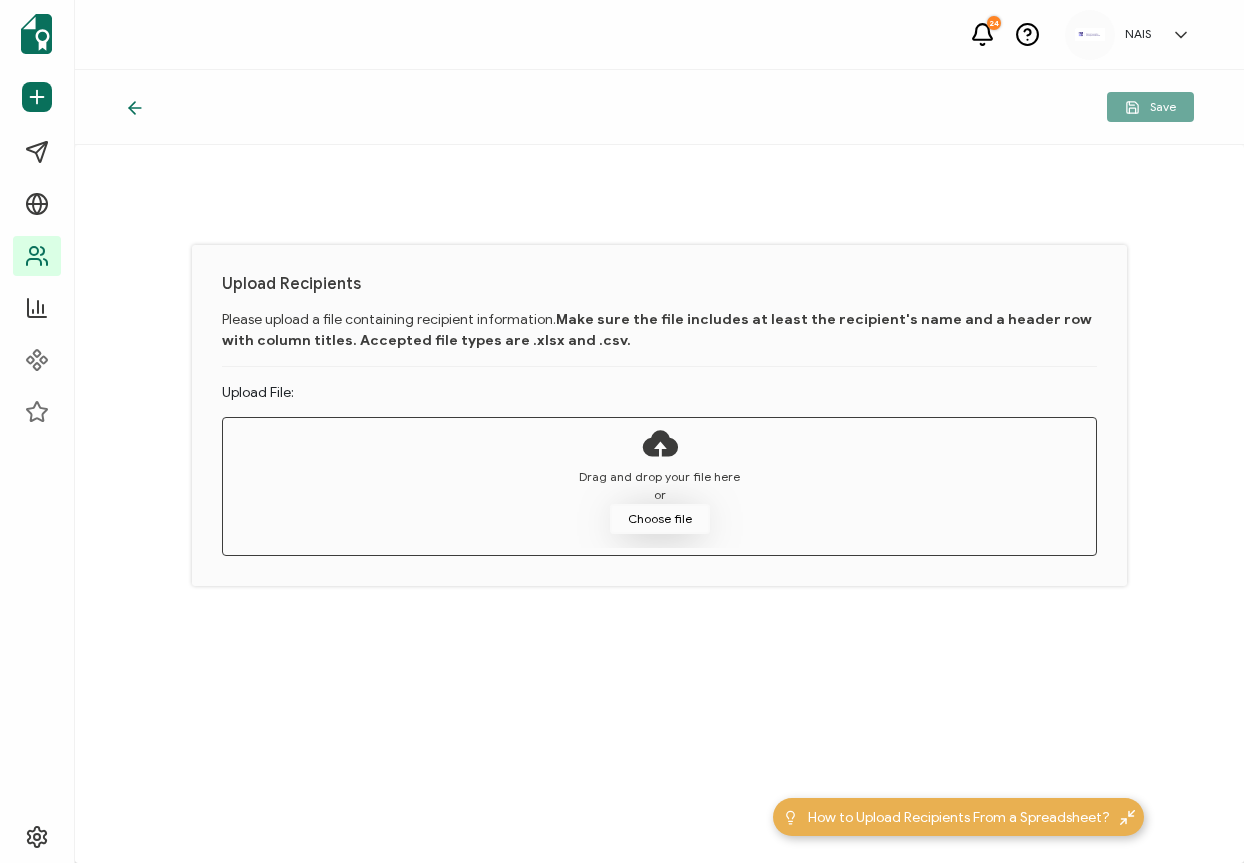 click on "Choose file" at bounding box center [660, 519] 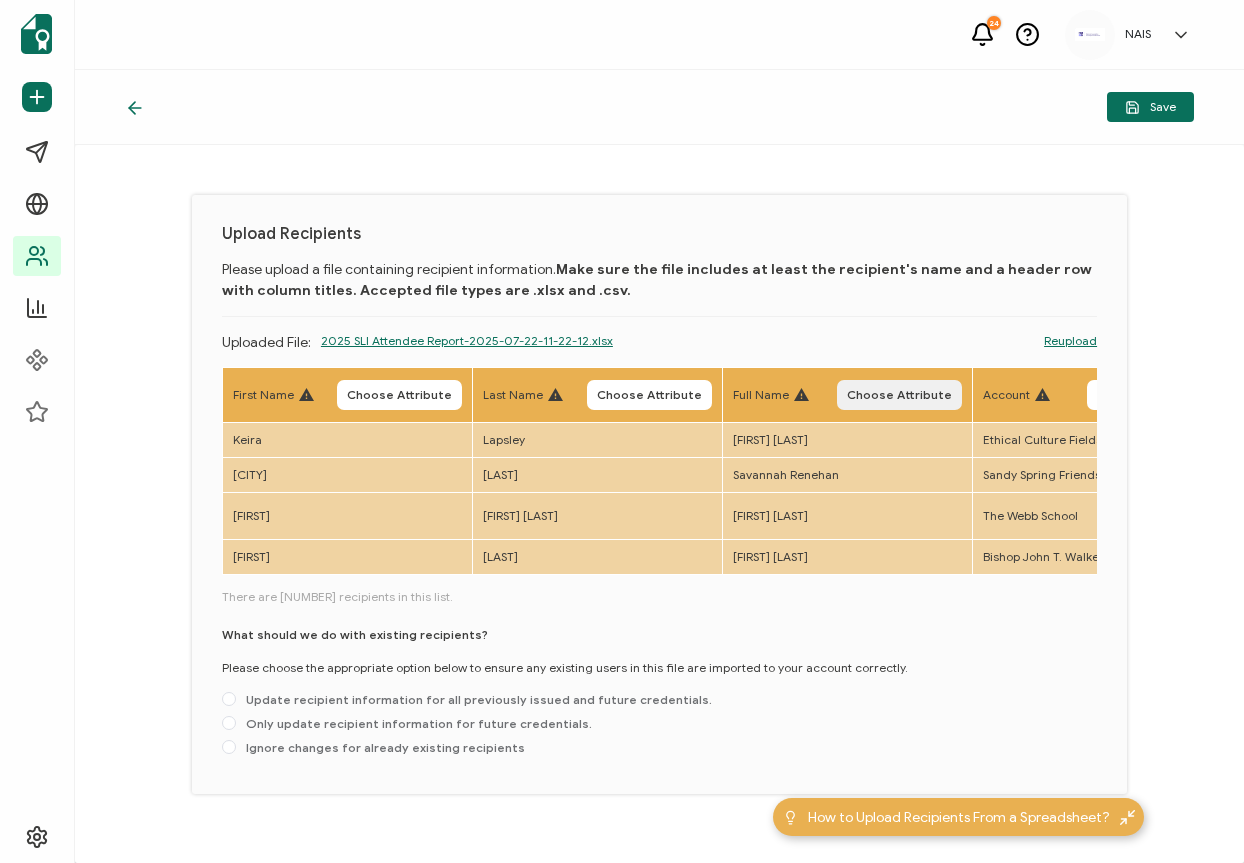 click on "Choose Attribute" at bounding box center [899, 395] 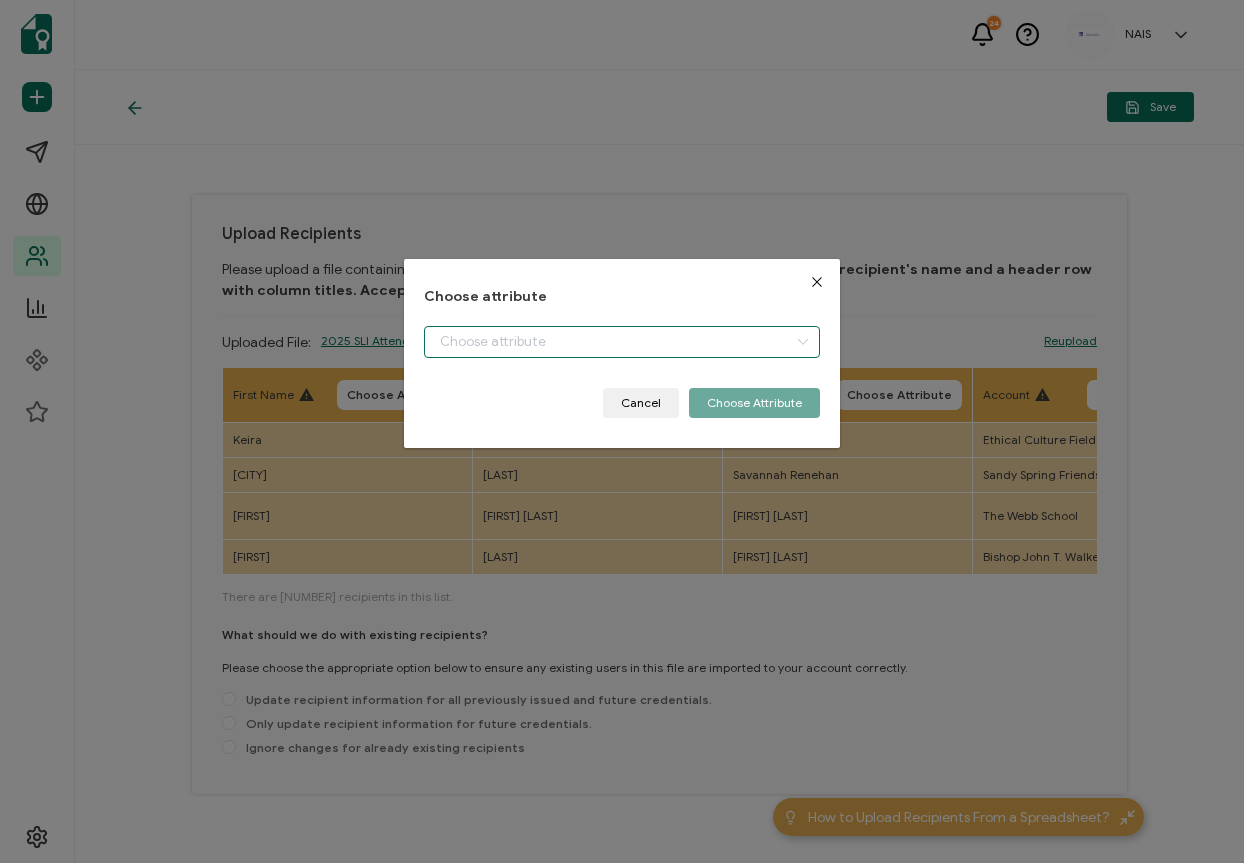click at bounding box center (621, 342) 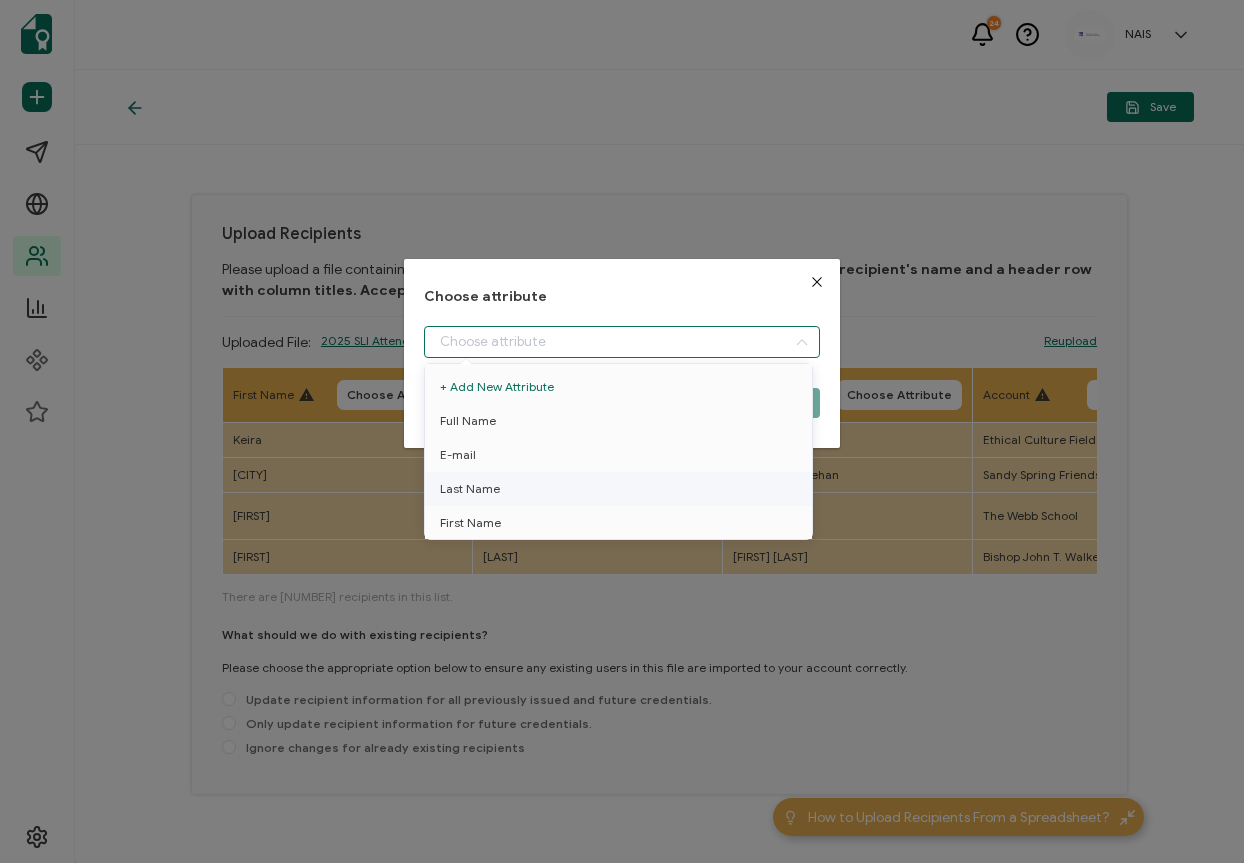 click on "Last Name" at bounding box center [622, 489] 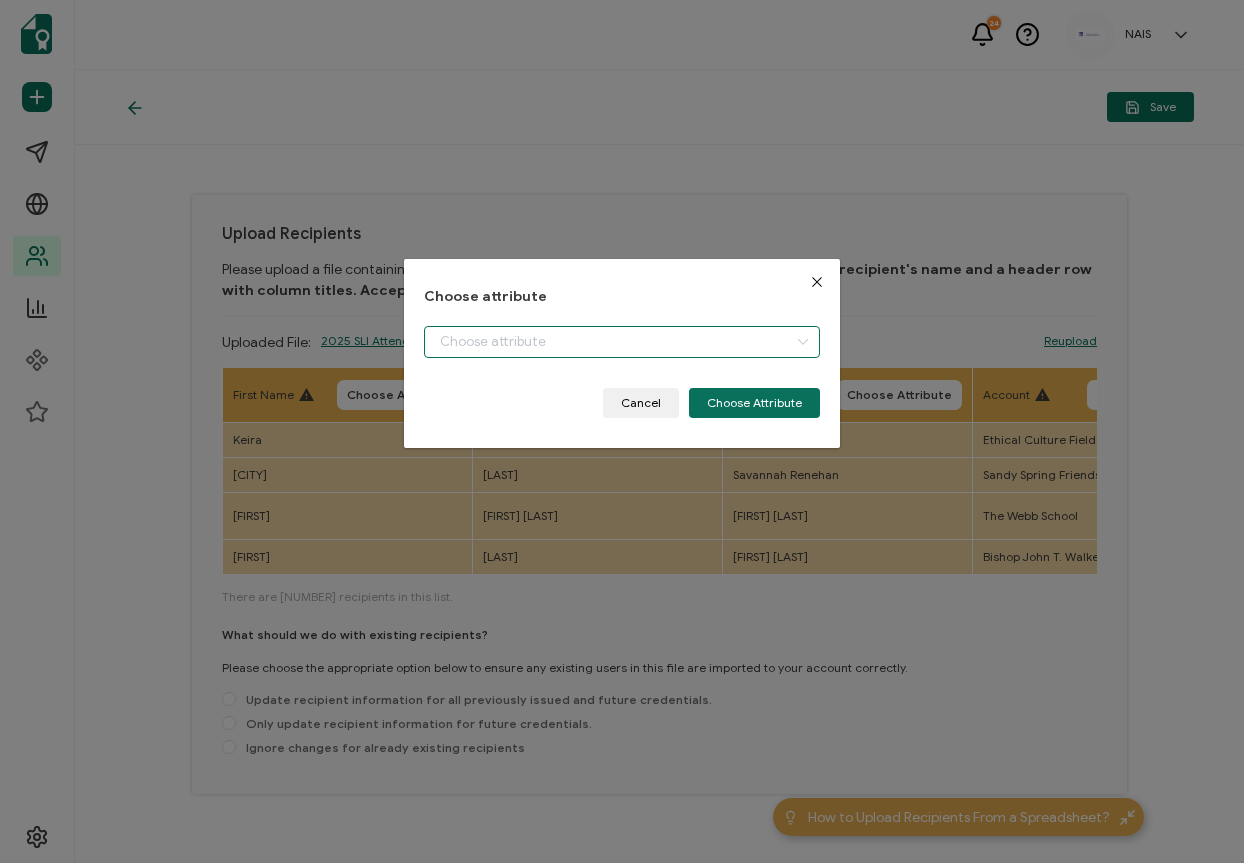 type on "Last Name" 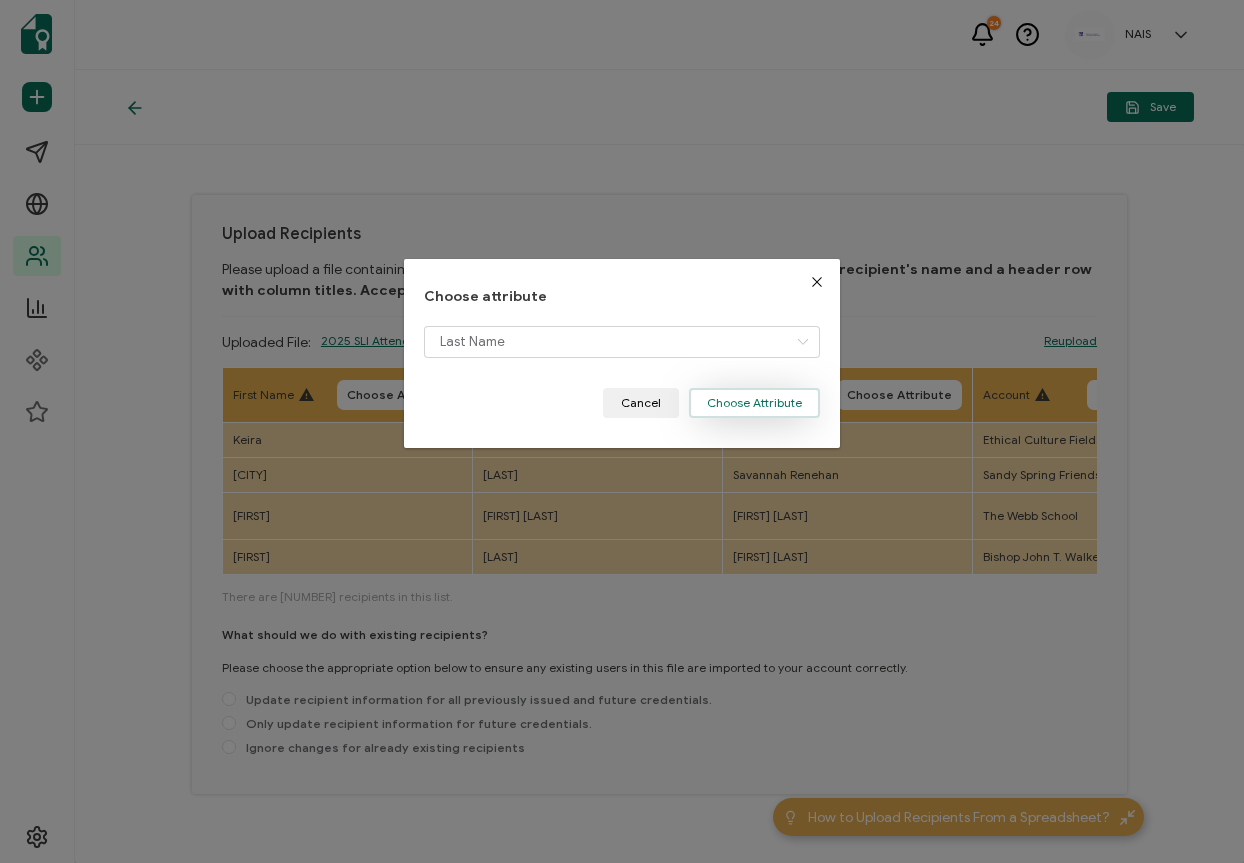 click on "Choose Attribute" at bounding box center [754, 403] 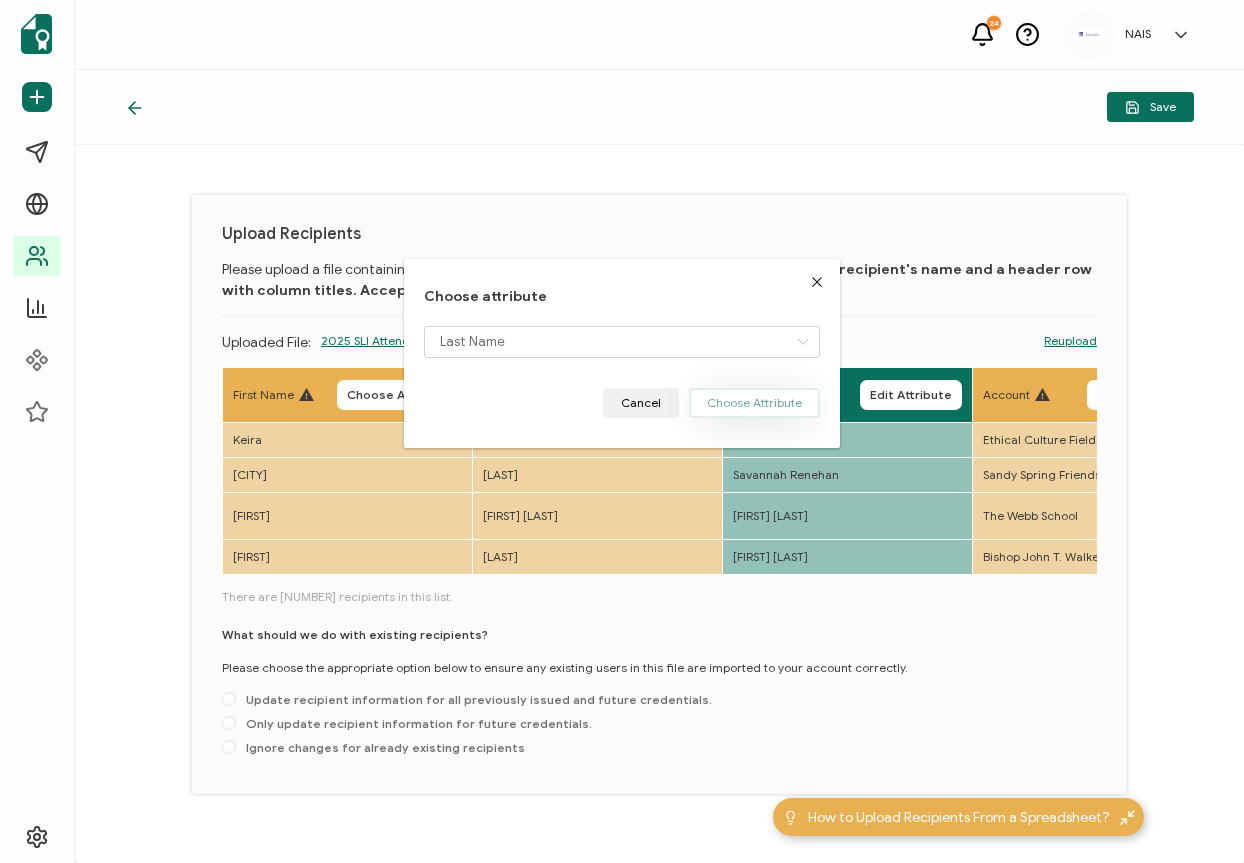 type 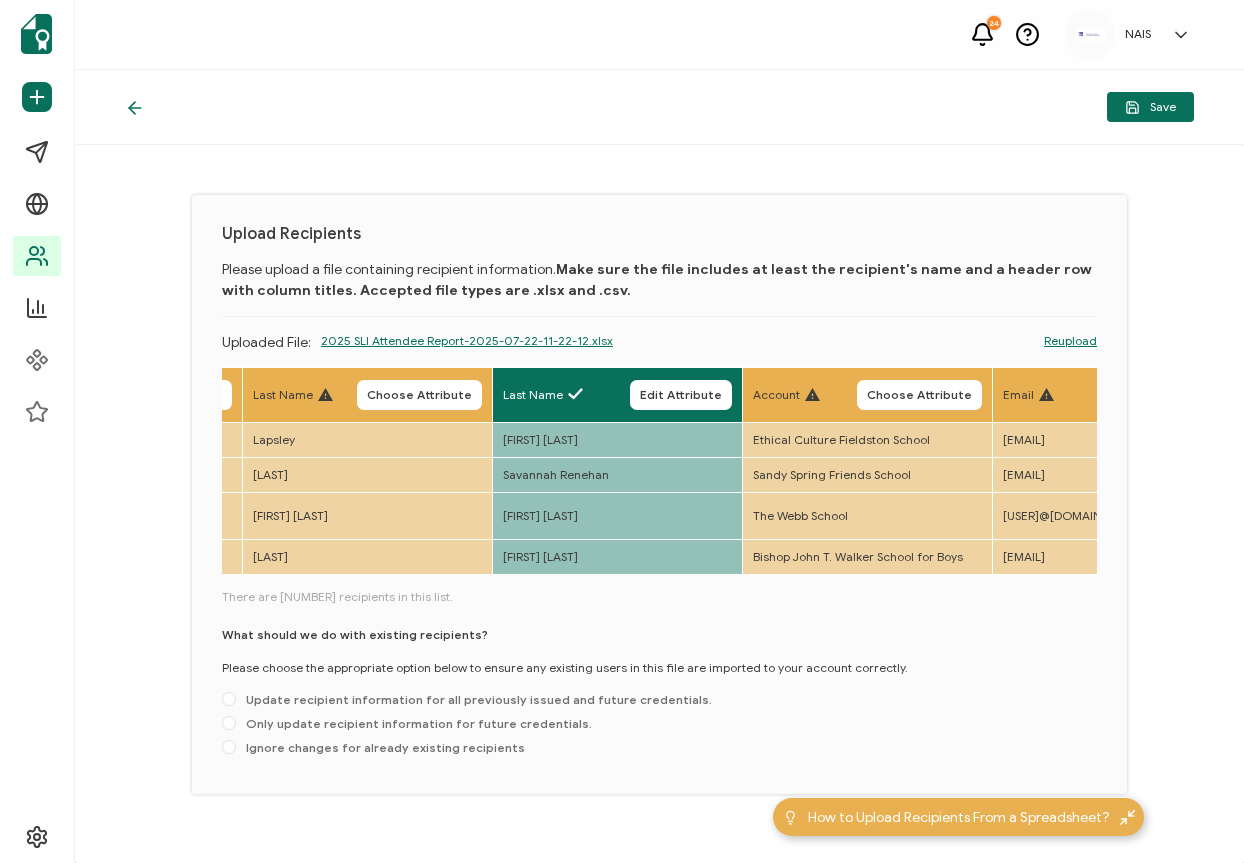 scroll, scrollTop: 0, scrollLeft: 997, axis: horizontal 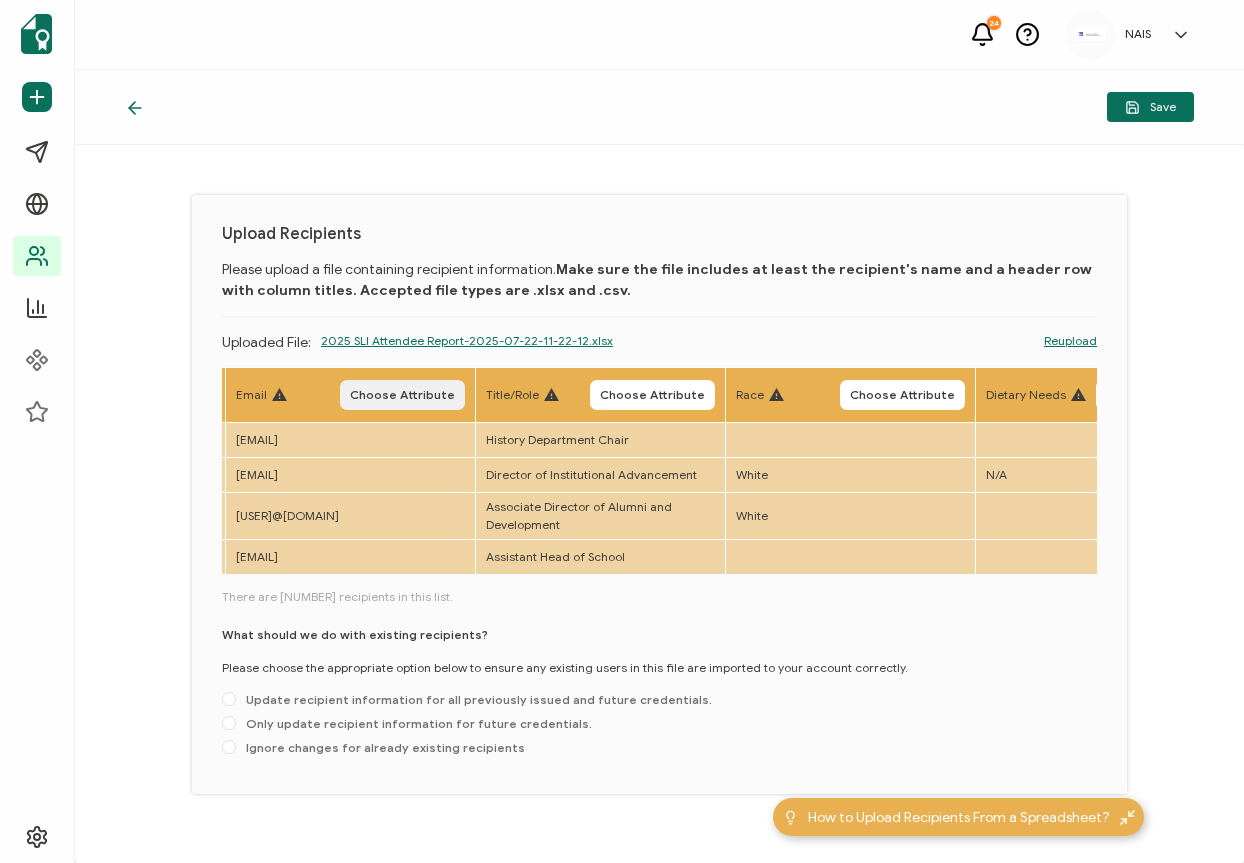 click on "Choose Attribute" at bounding box center [402, 395] 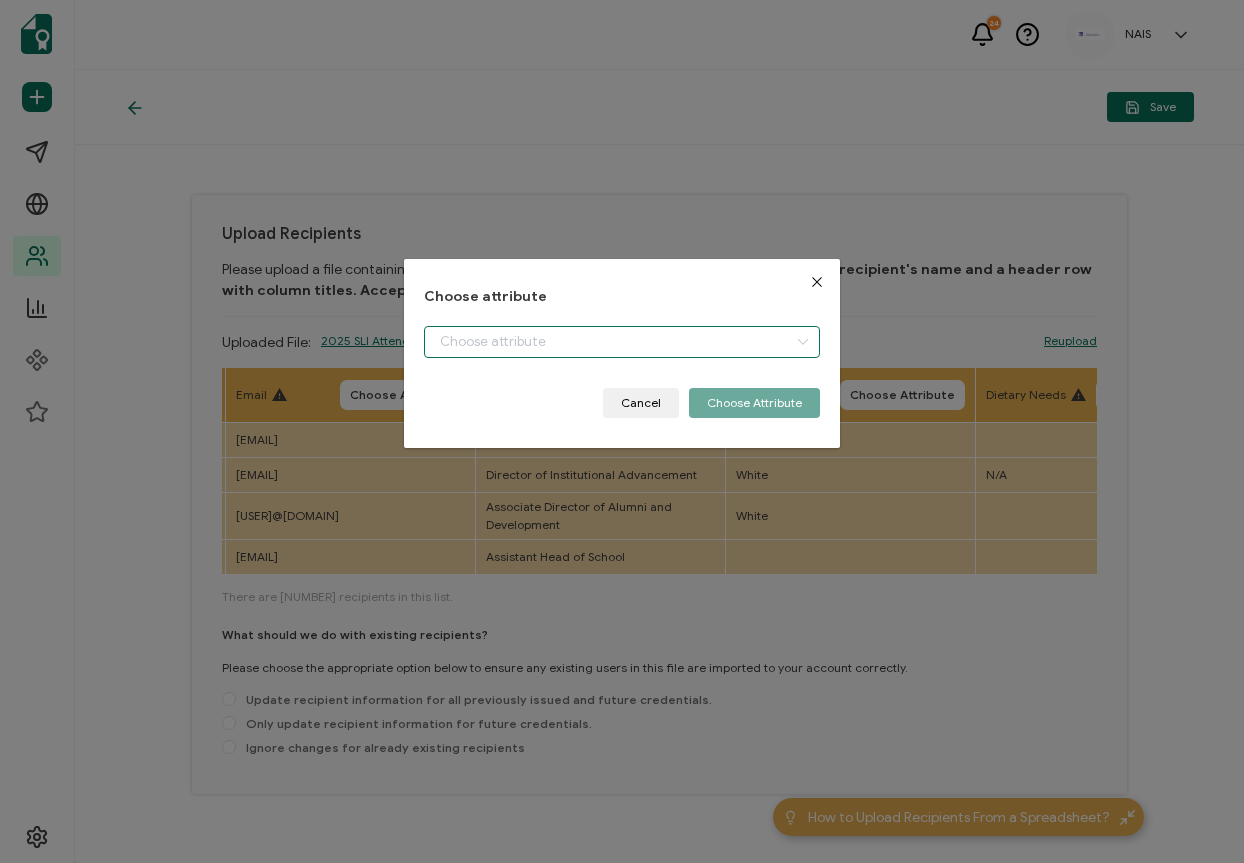 click at bounding box center [621, 342] 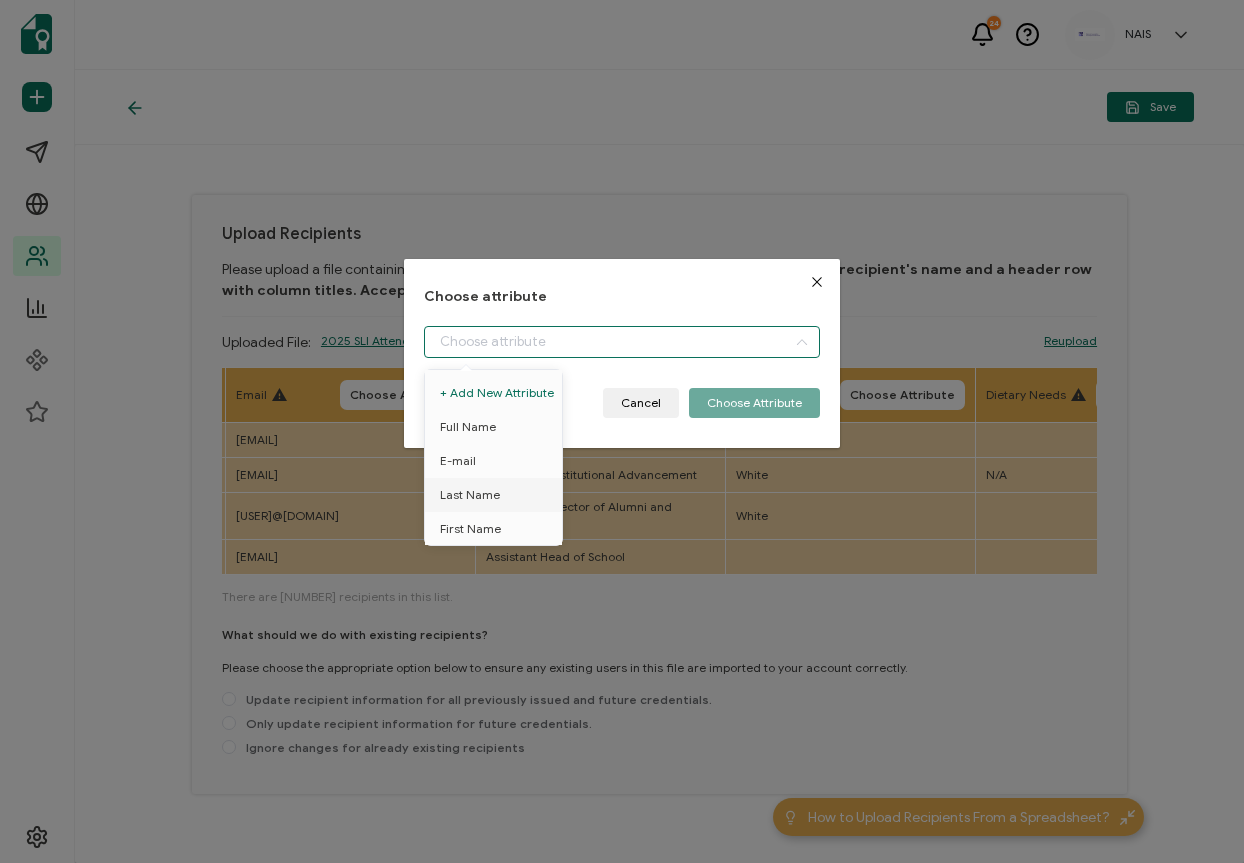 click on "Last Name" at bounding box center [470, 495] 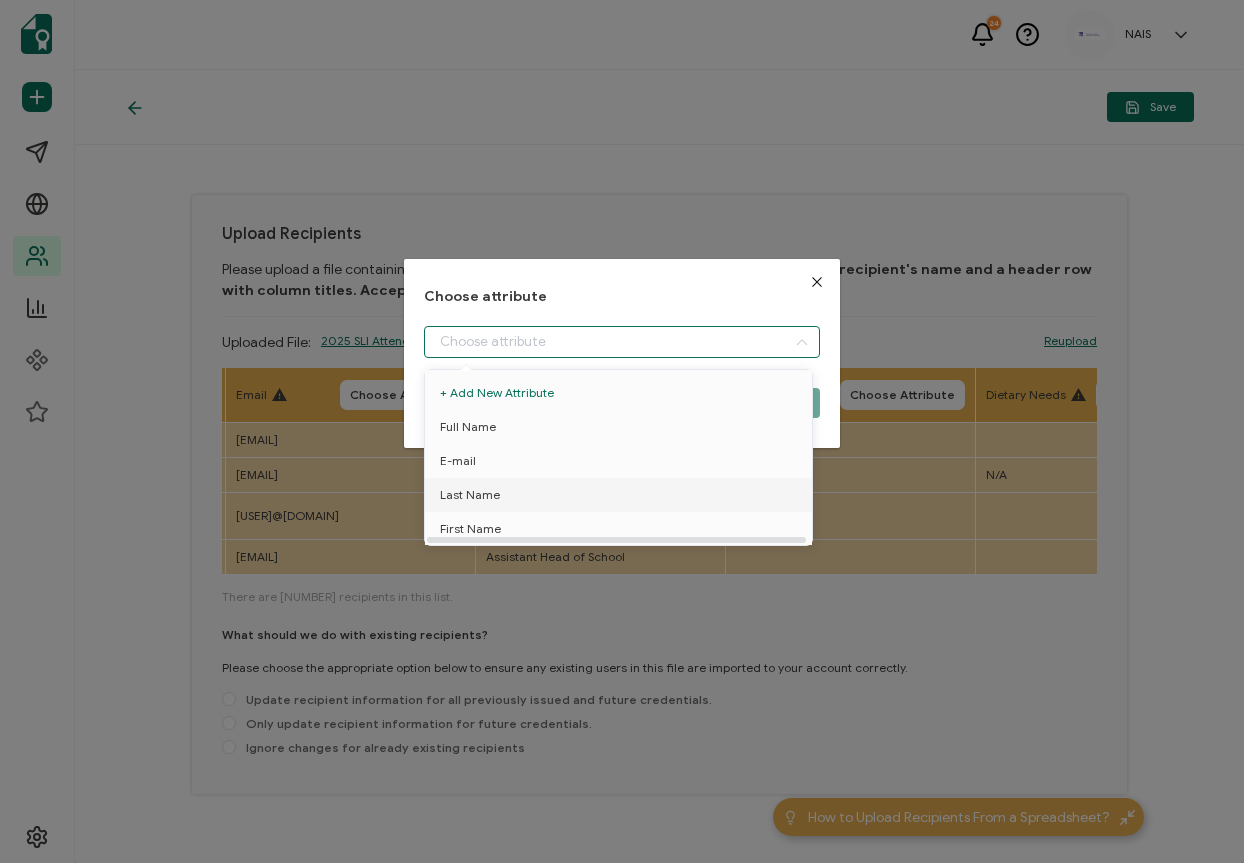 click on "E-mail" at bounding box center [622, 461] 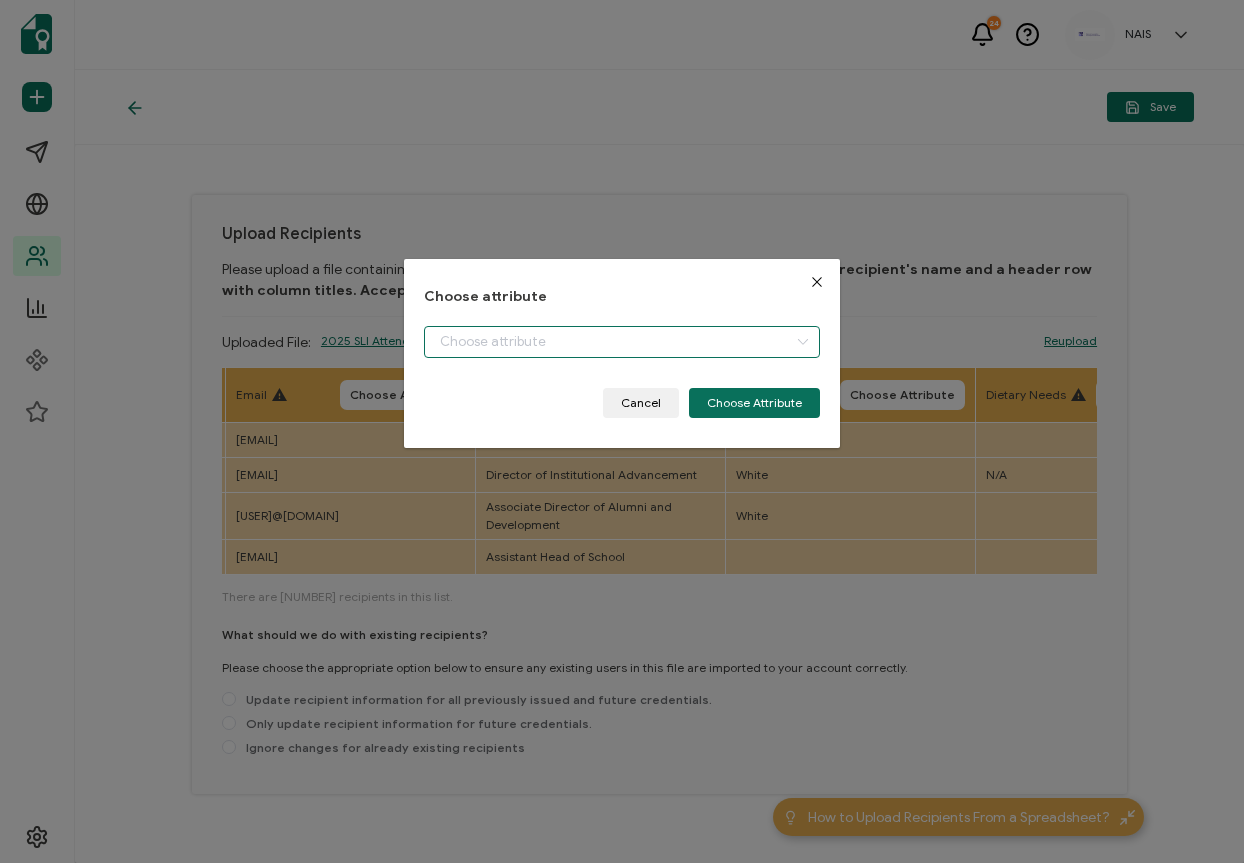 type on "E-mail" 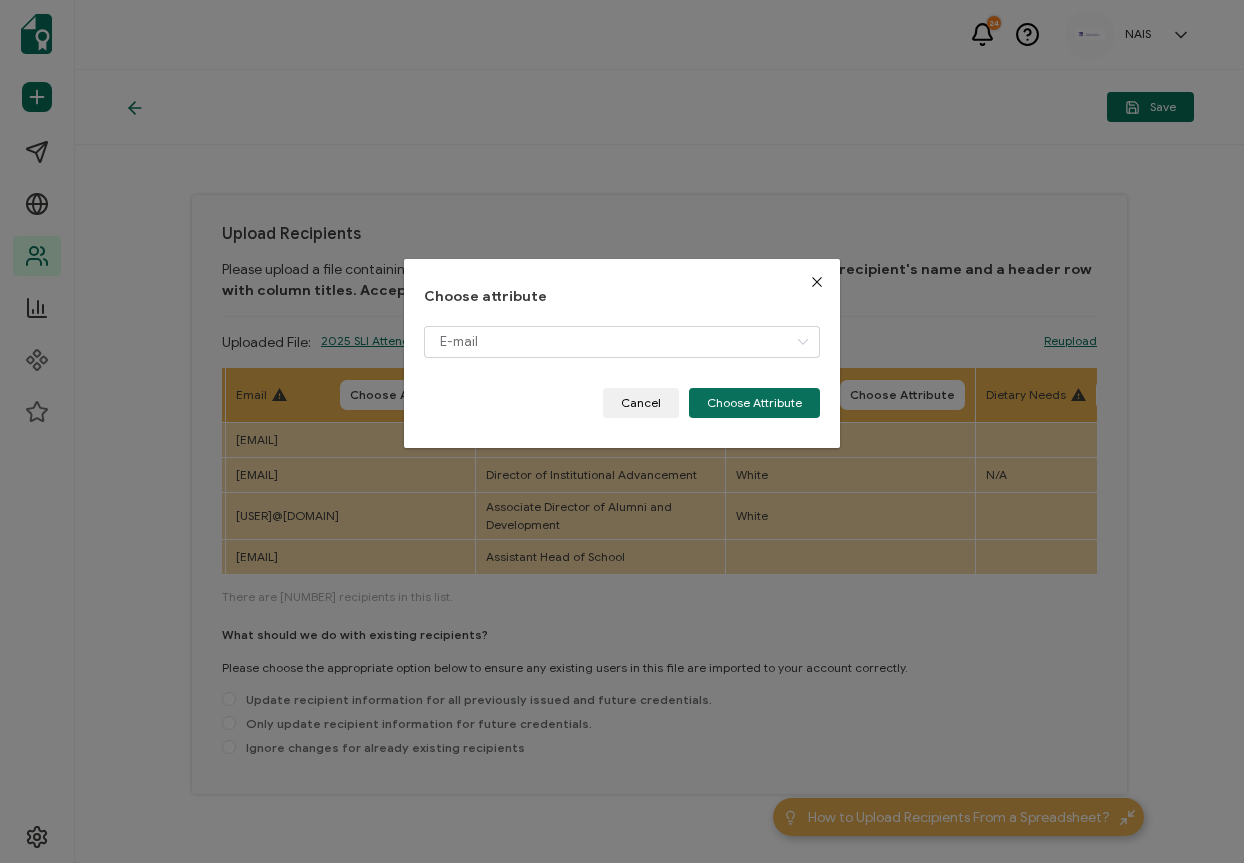 click on "Last Name" at bounding box center [622, 369] 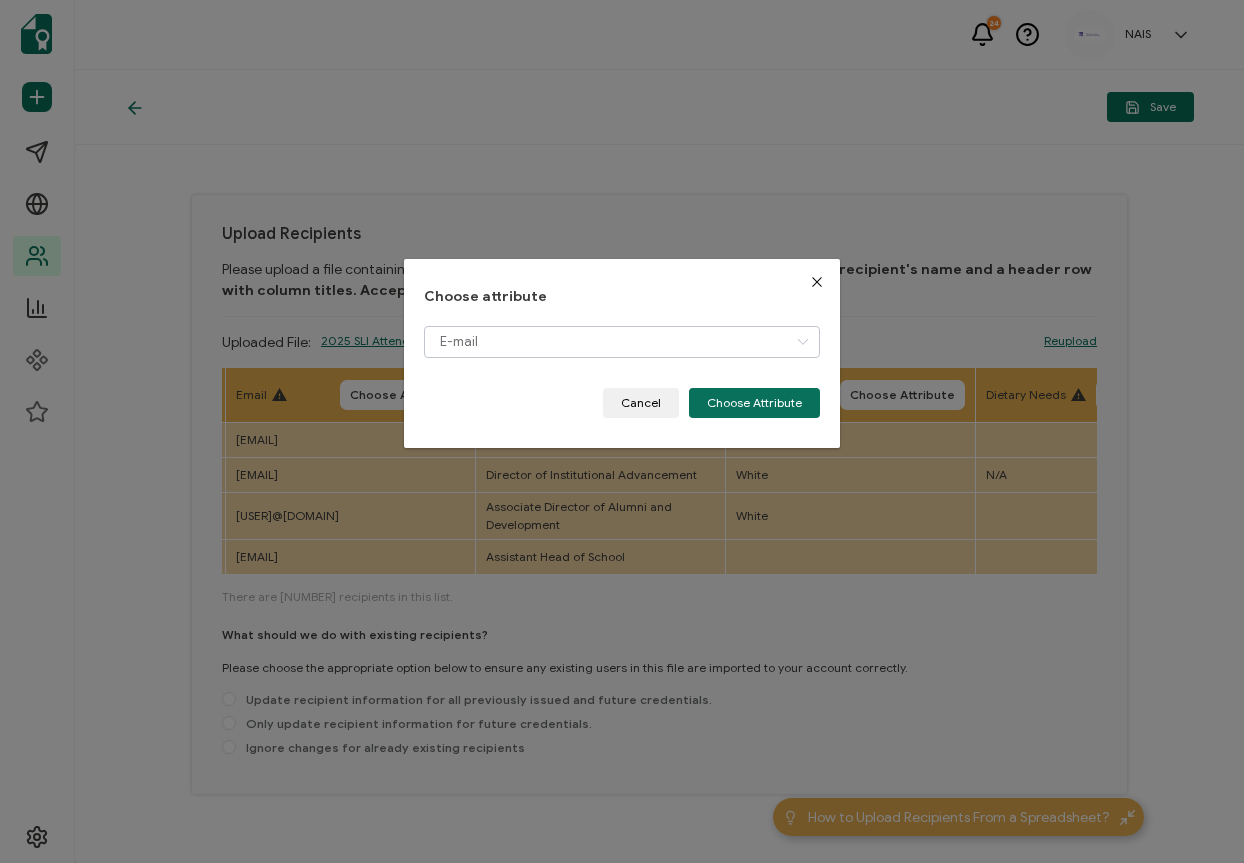 click on "Choose Attribute" at bounding box center [754, 403] 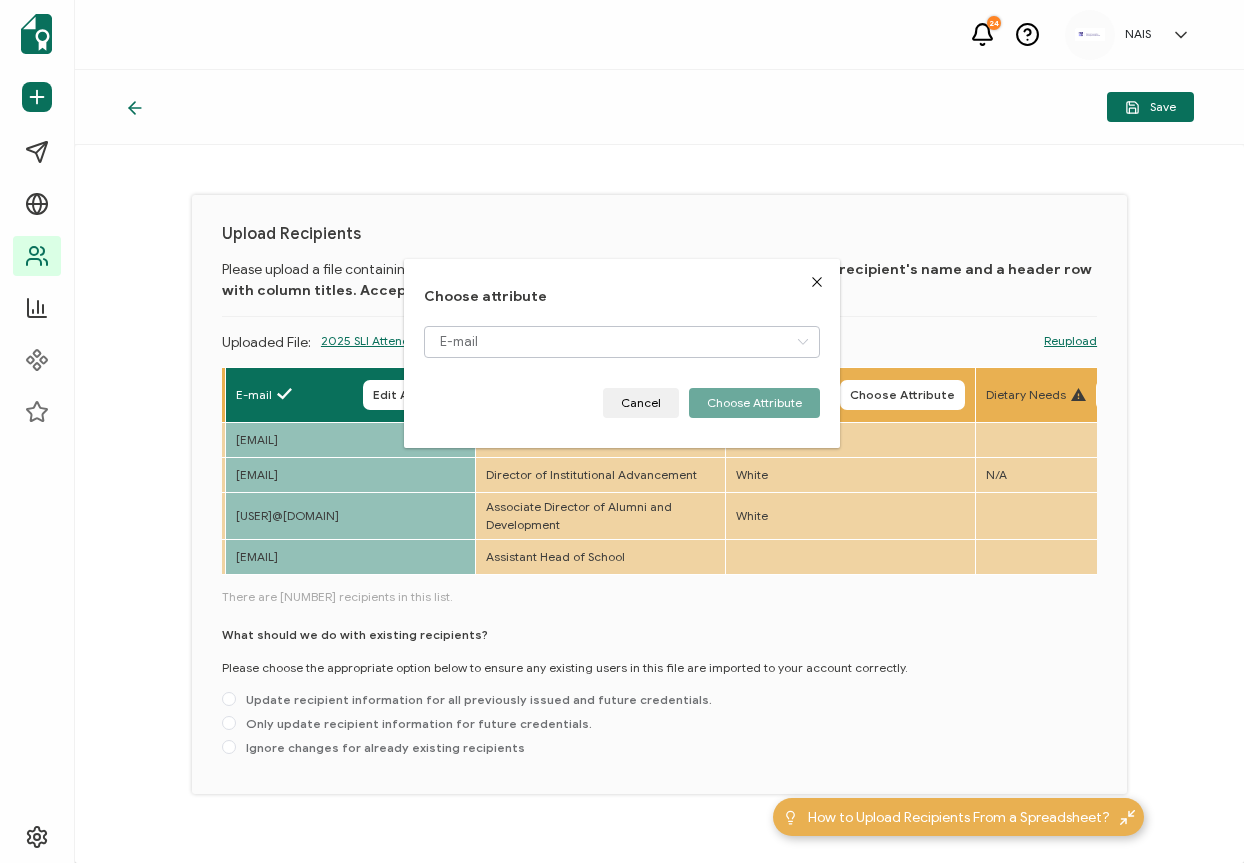 type 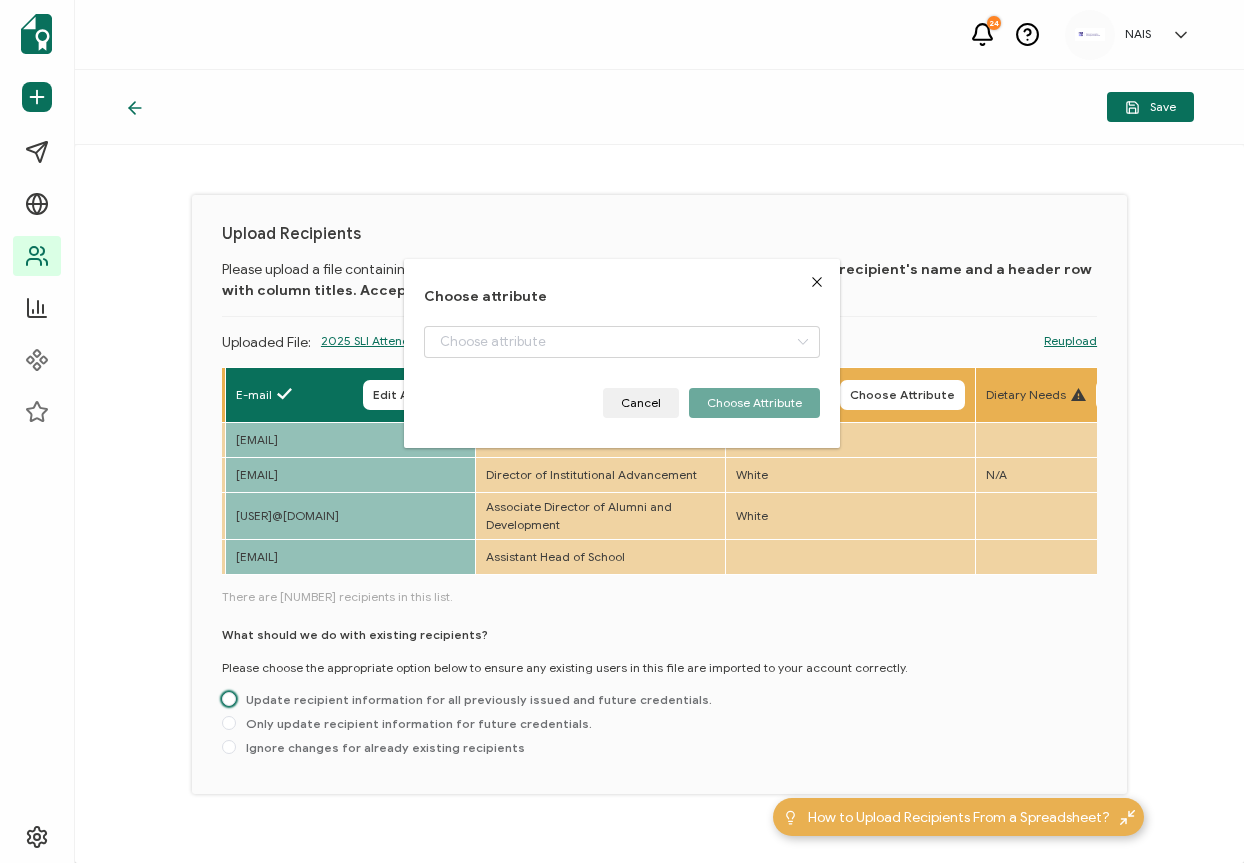 click on "Update recipient information for all previously issued and future credentials." at bounding box center [474, 699] 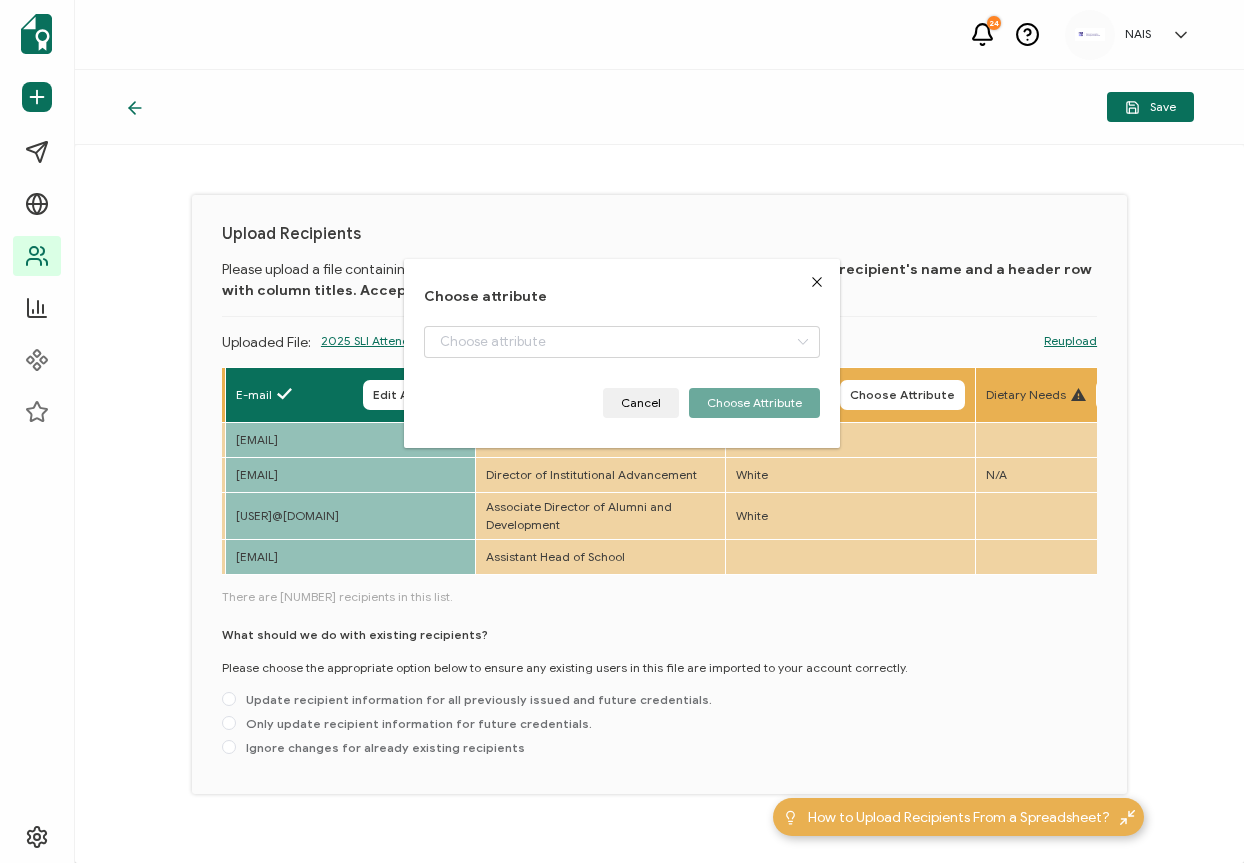 click on "Update recipient information for all previously issued and future credentials." at bounding box center [229, 700] 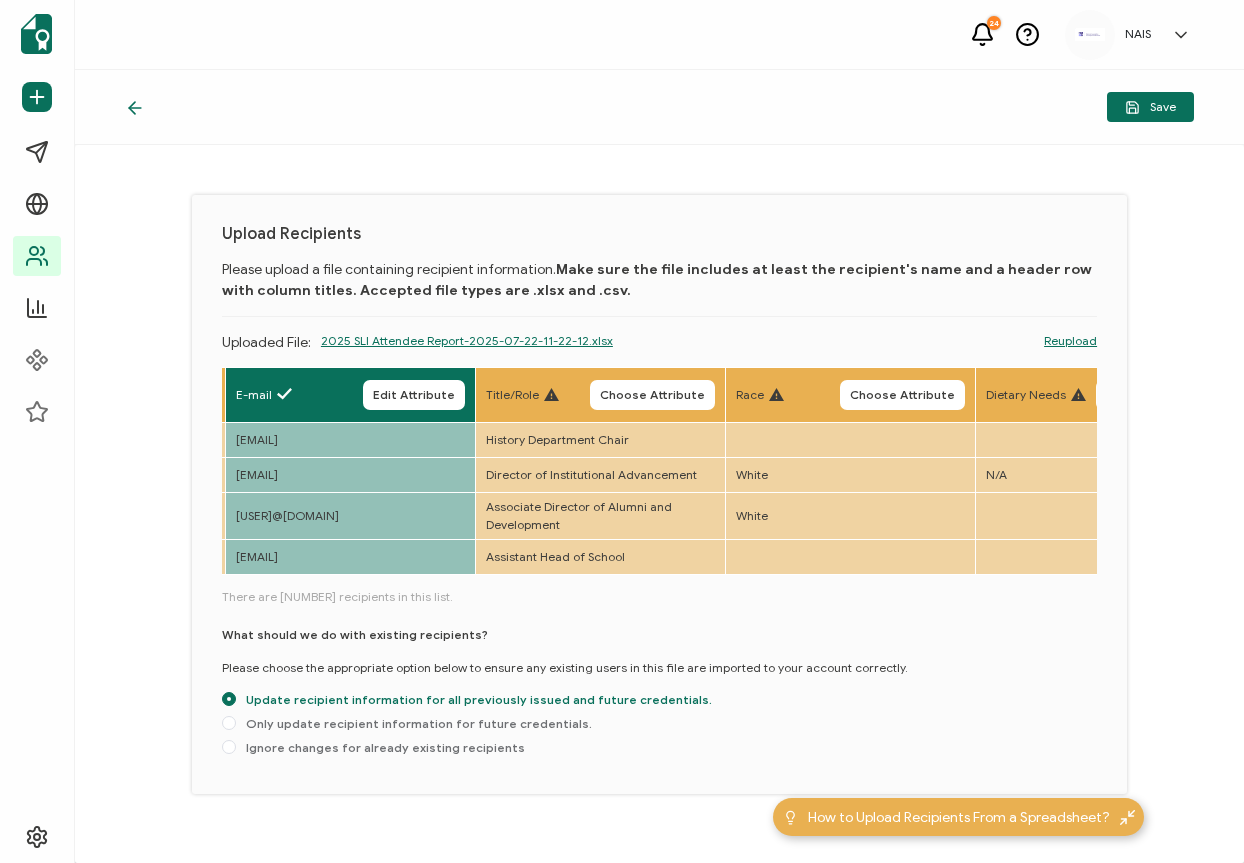 radio on "true" 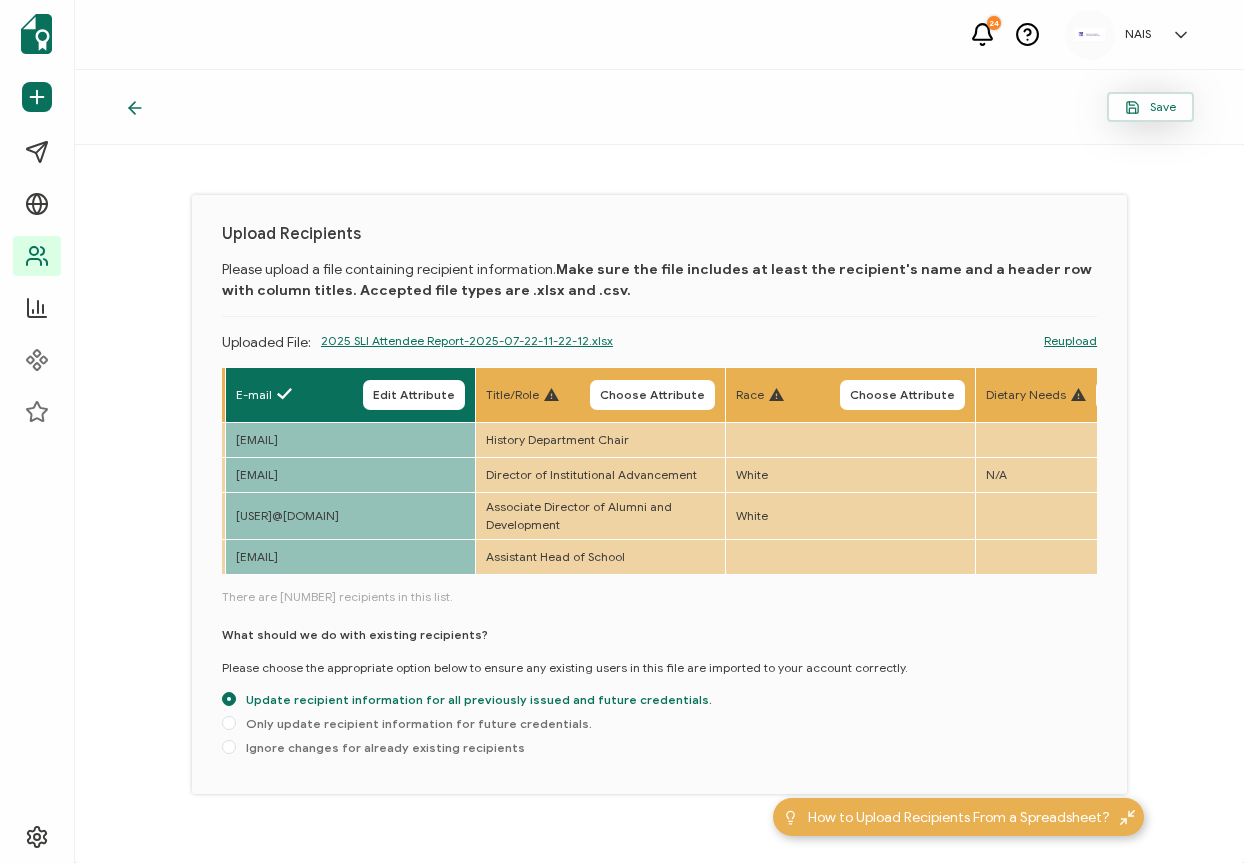 click on "Save" at bounding box center (1150, 107) 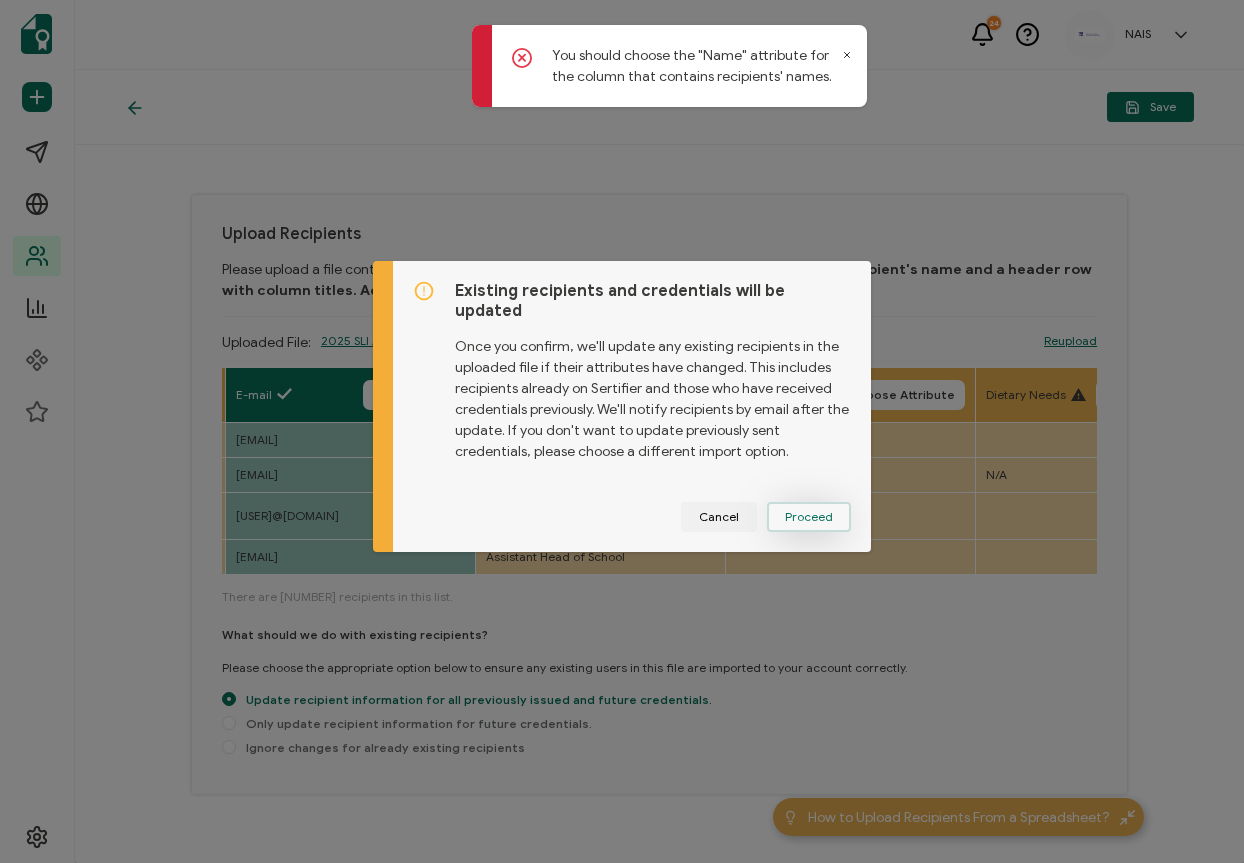 click on "Proceed" at bounding box center (809, 517) 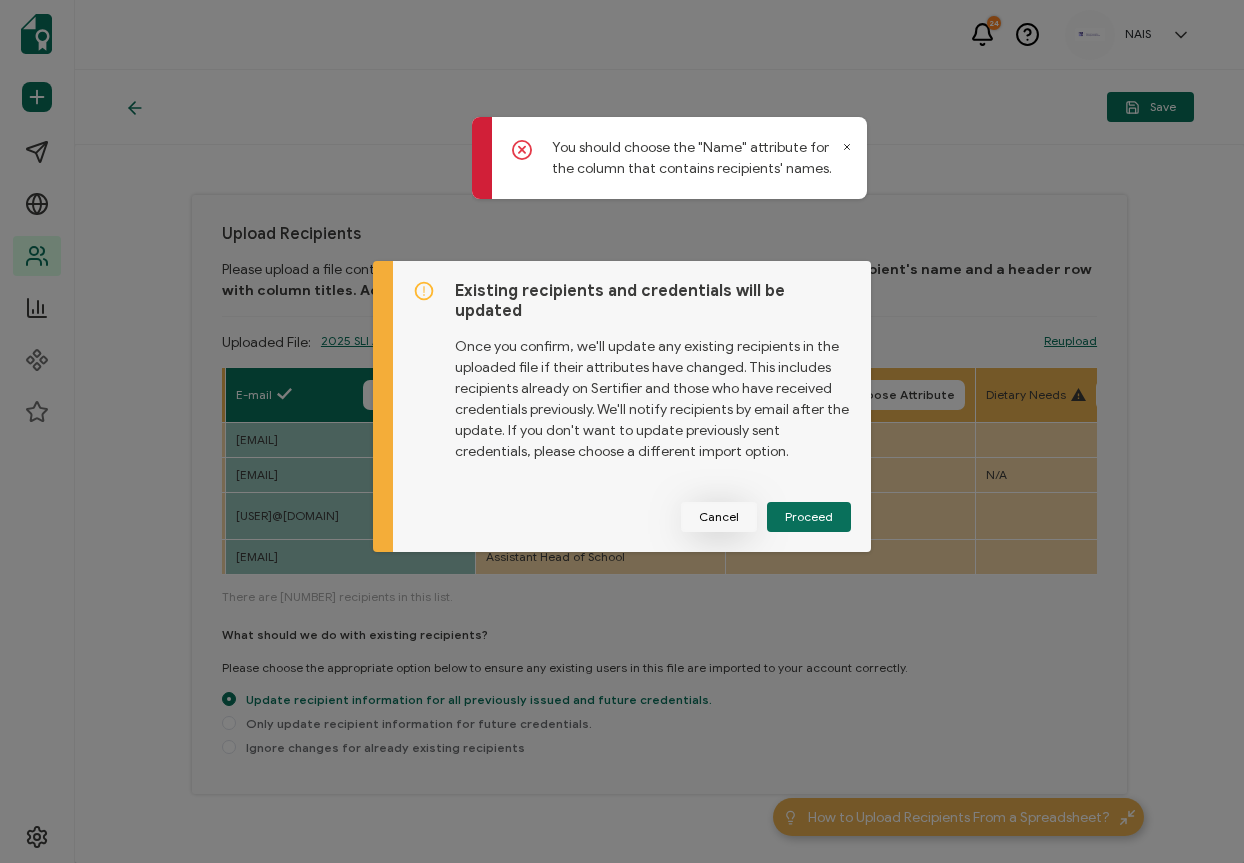 click on "You should choose the "Name" attribute for the column that contains recipients' names.
You should choose the "Name" attribute for the column that contains recipients' names." at bounding box center [669, 112] 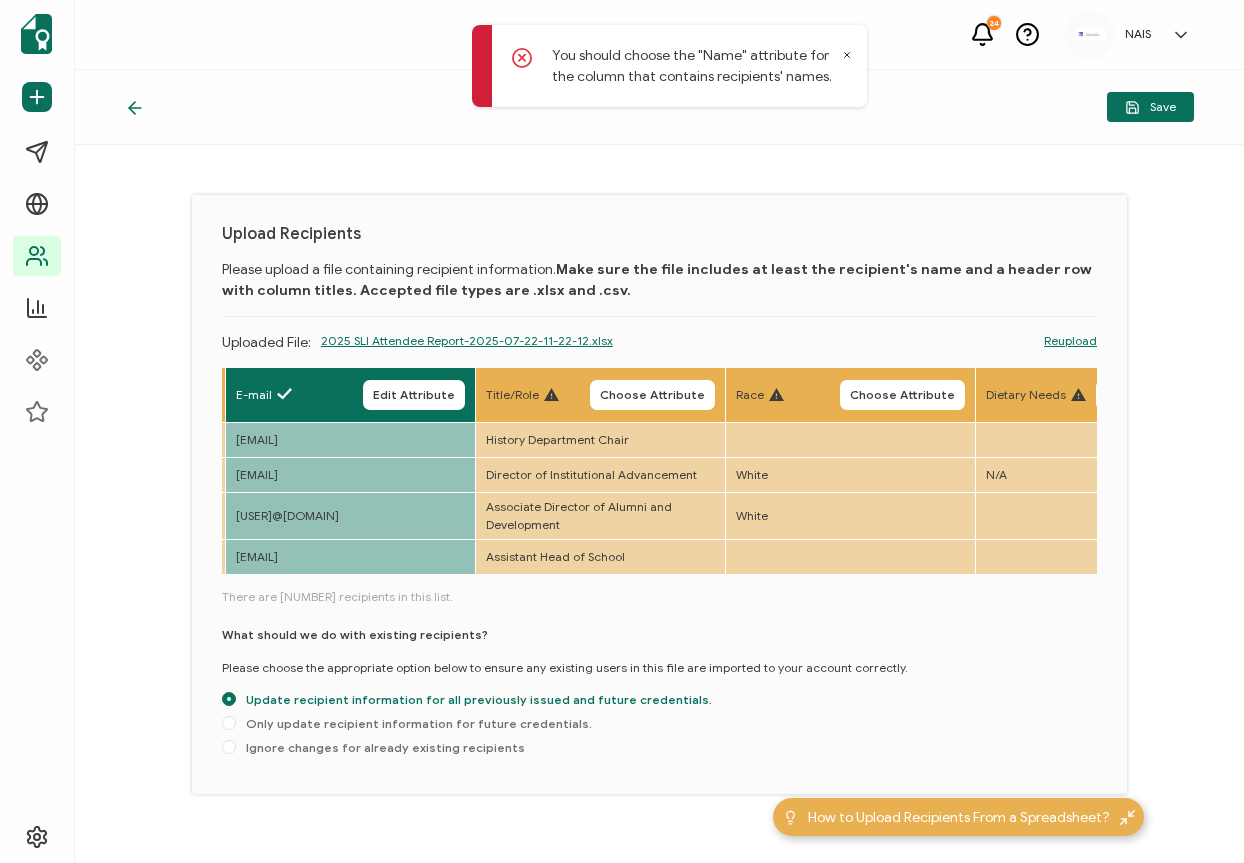 scroll, scrollTop: 0, scrollLeft: 1024, axis: horizontal 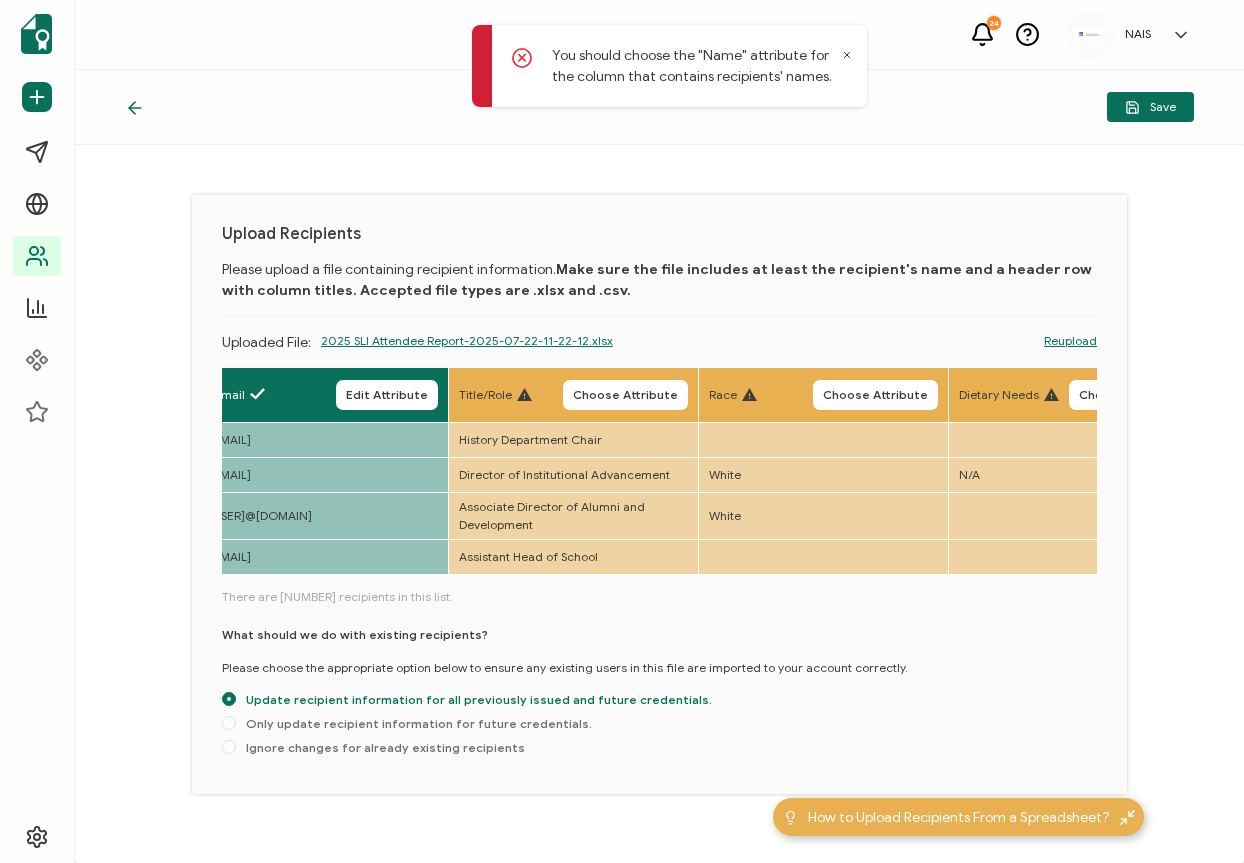 click on "Edit Attribute" at bounding box center (-113, 395) 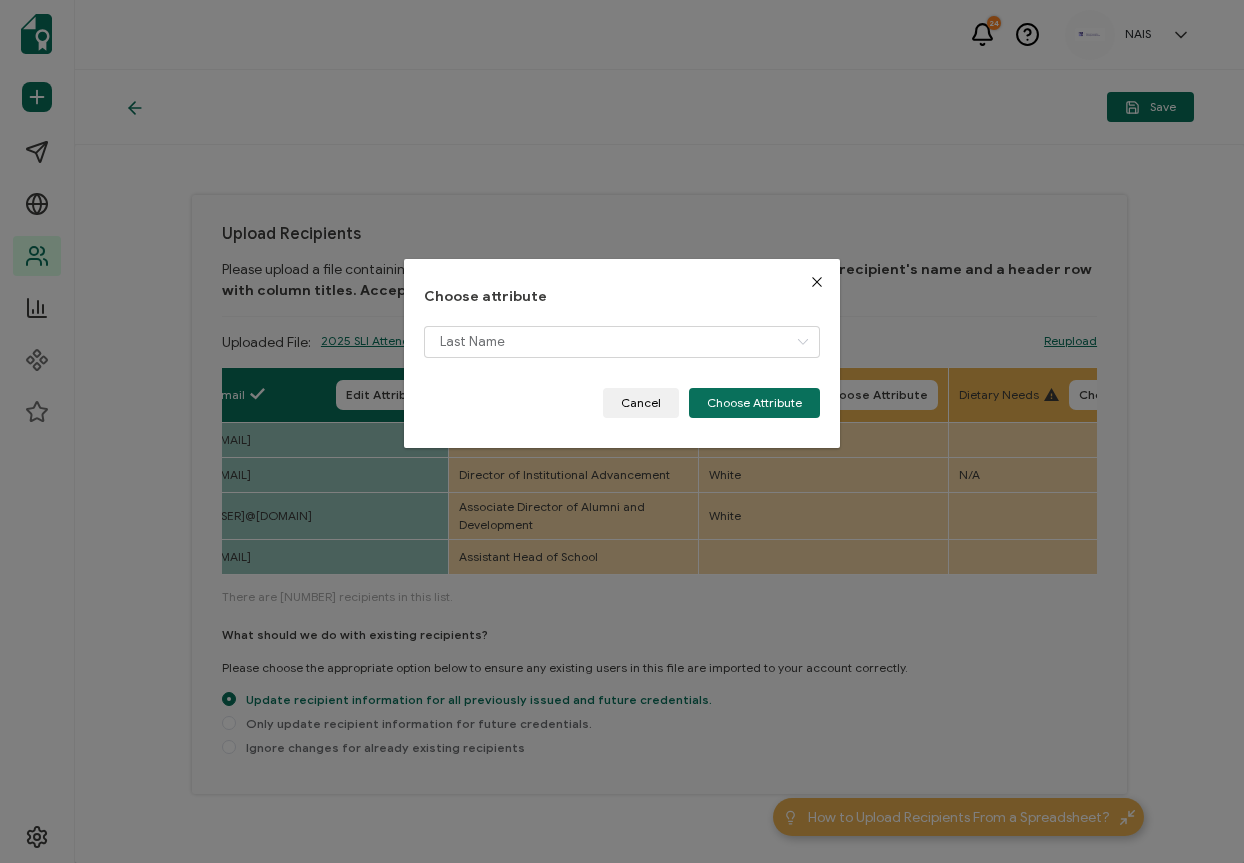 scroll, scrollTop: 0, scrollLeft: 442, axis: horizontal 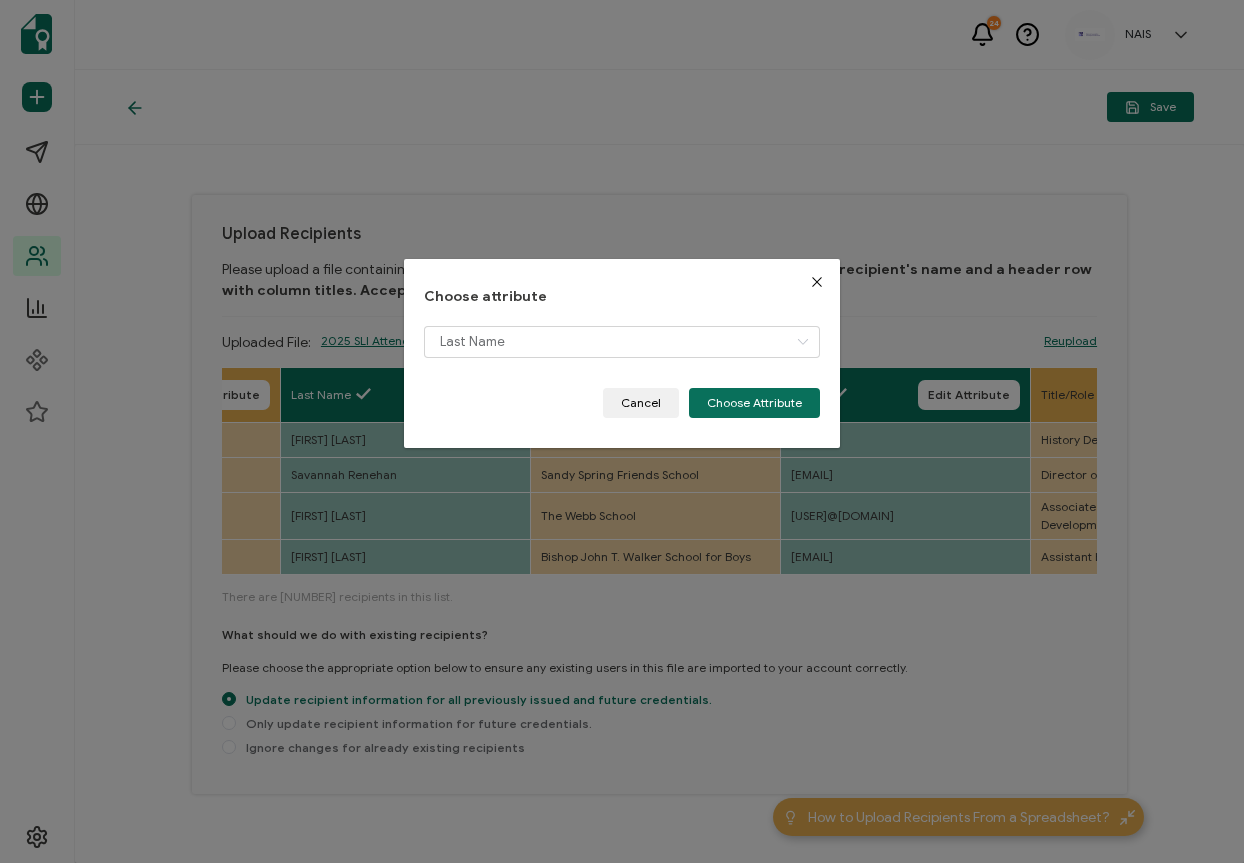 click on "Last Name" at bounding box center (621, 357) 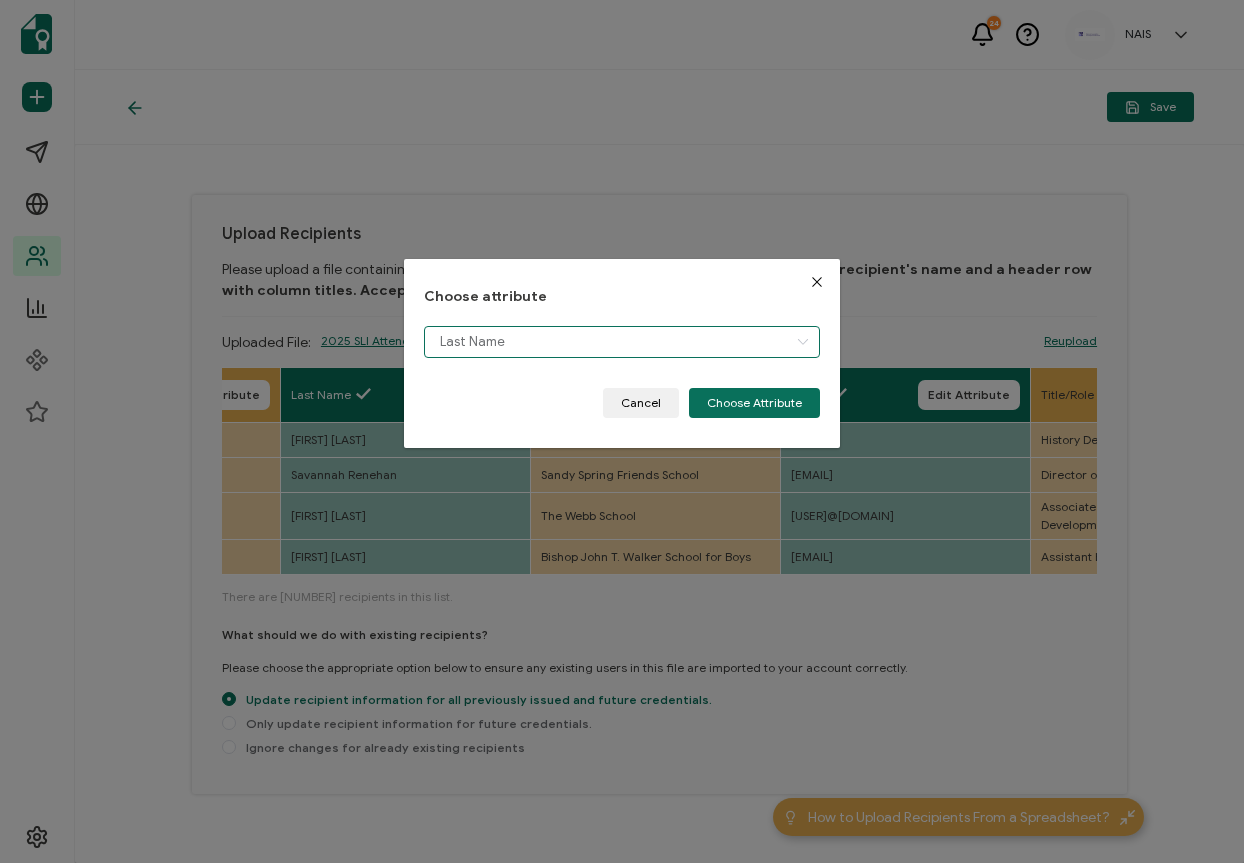click on "Last Name" at bounding box center [621, 342] 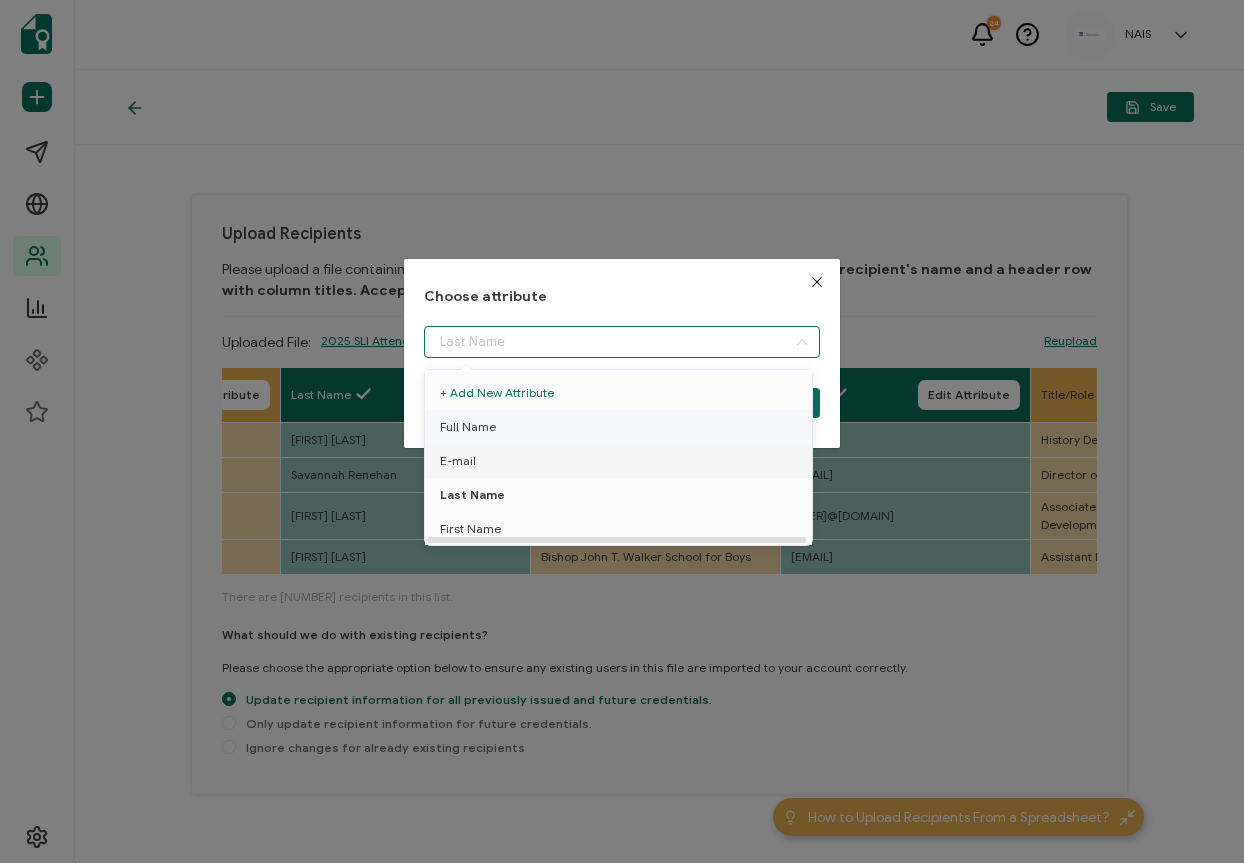 click on "Full Name" at bounding box center (622, 427) 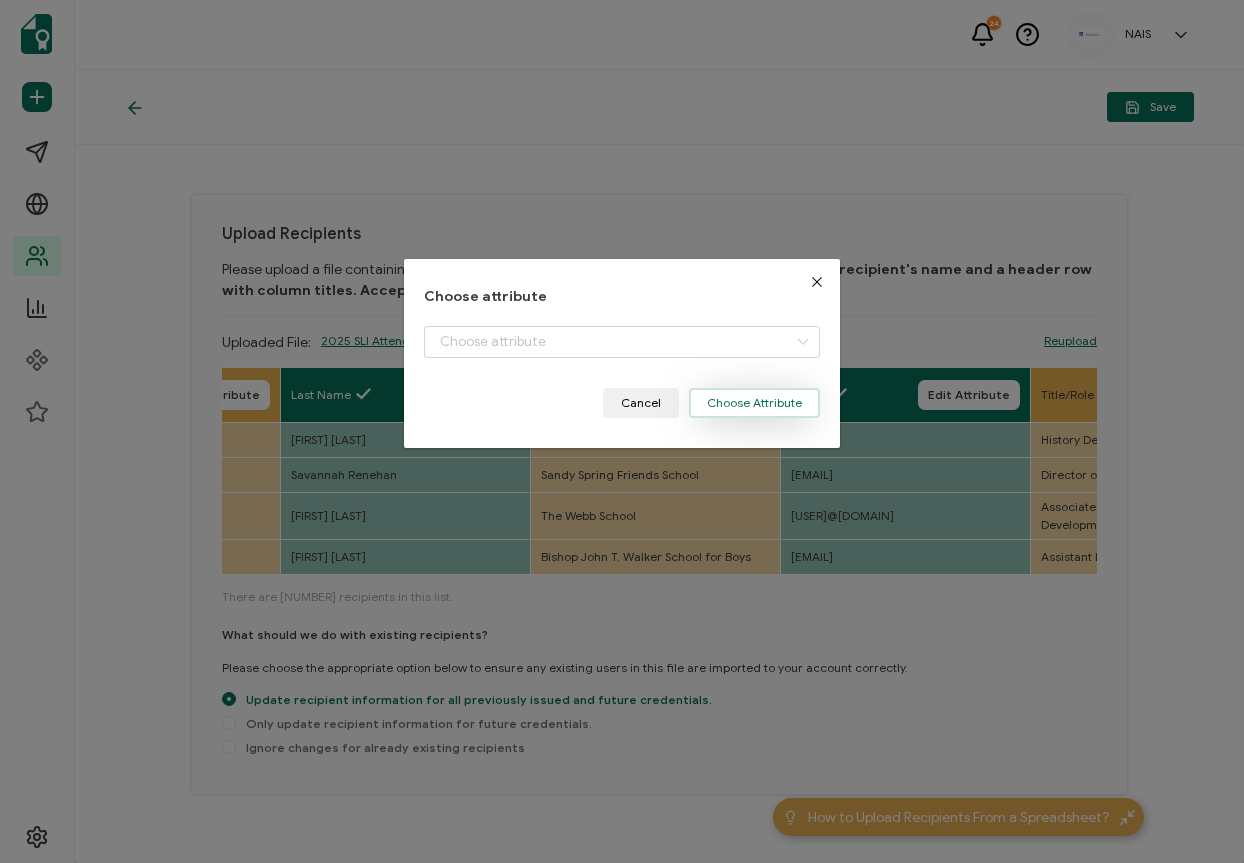 click on "Choose Attribute" at bounding box center [754, 403] 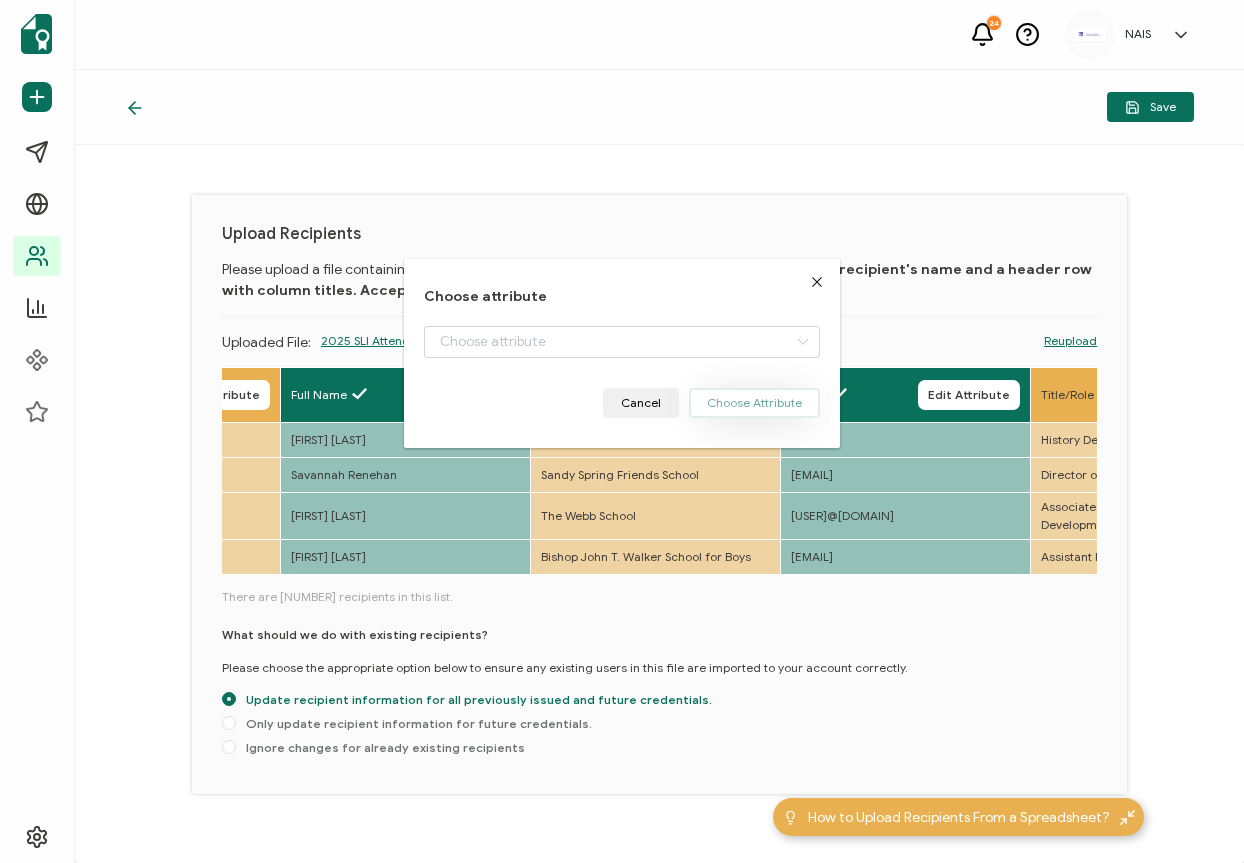 type 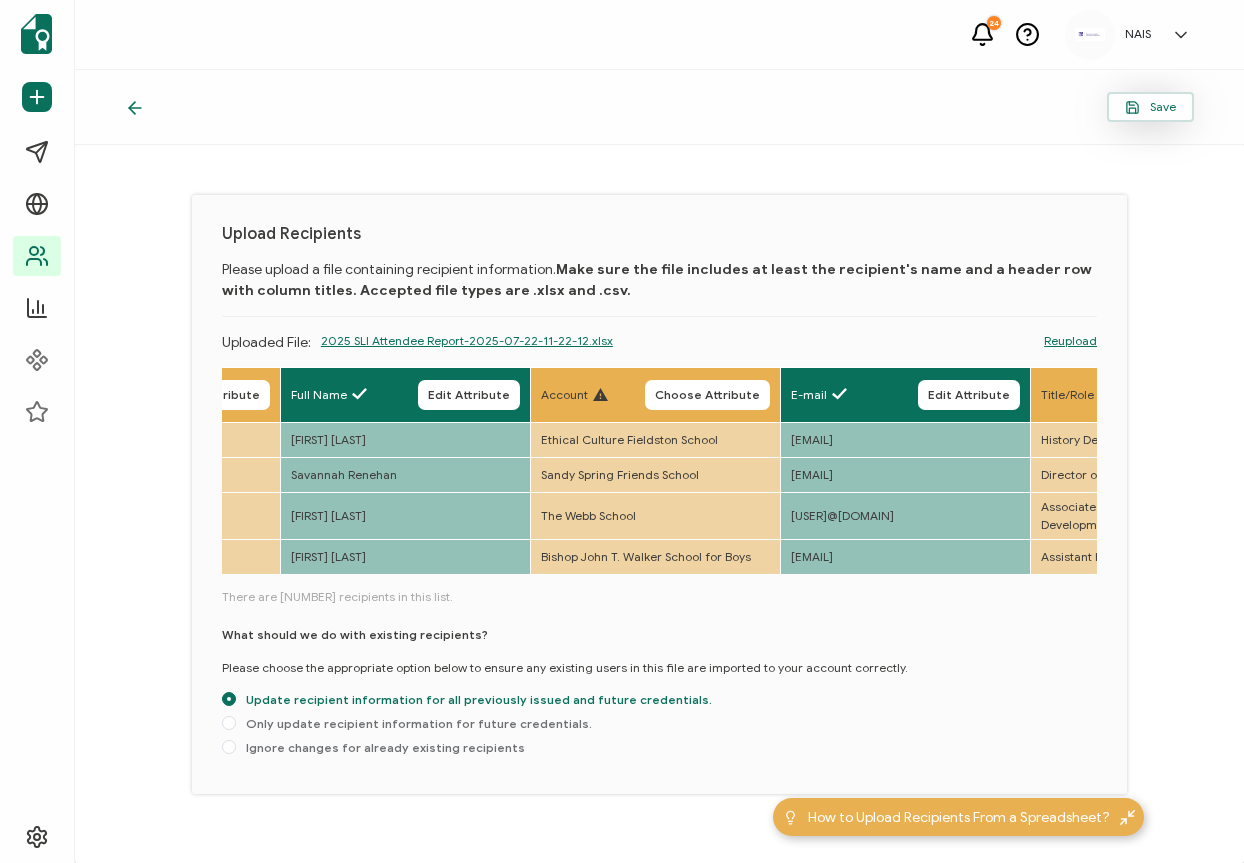 click on "Save" at bounding box center [1150, 107] 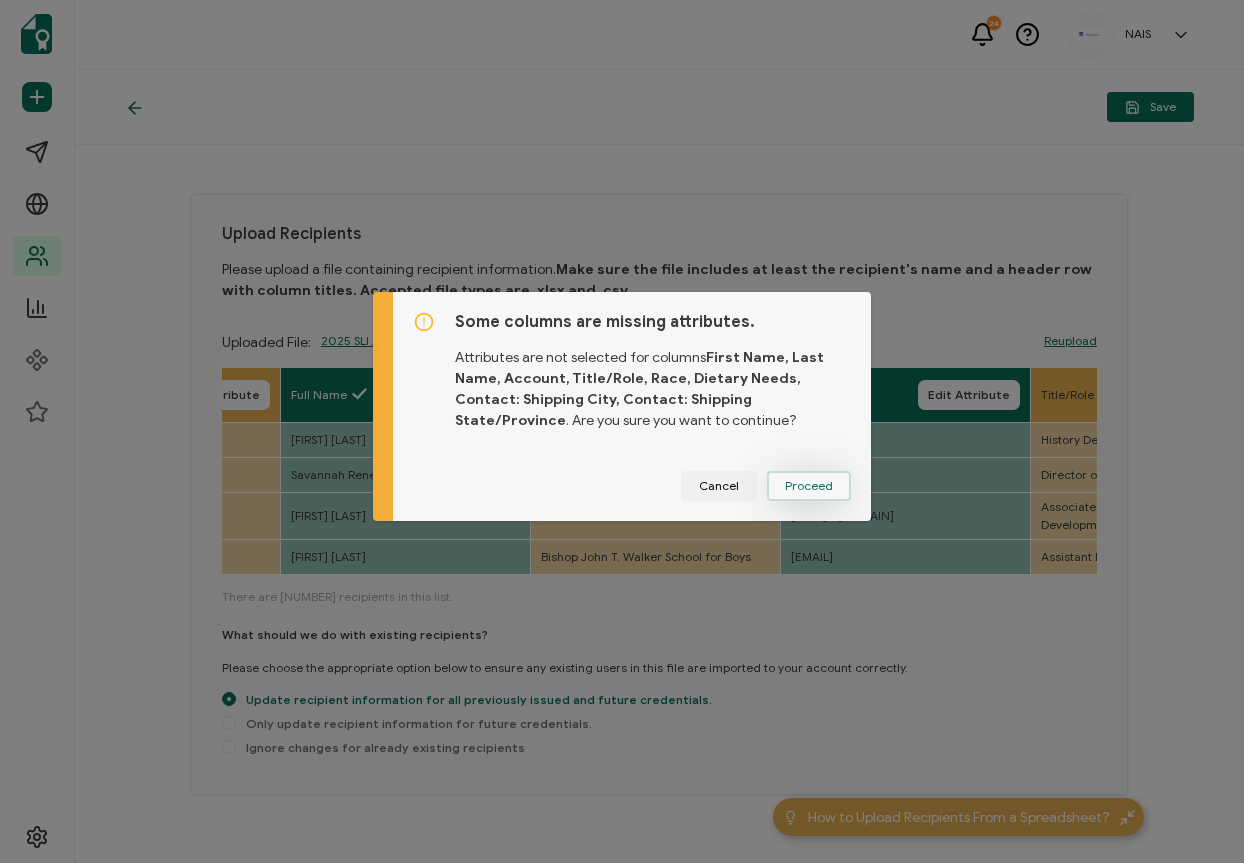 click on "Proceed" at bounding box center (0, 0) 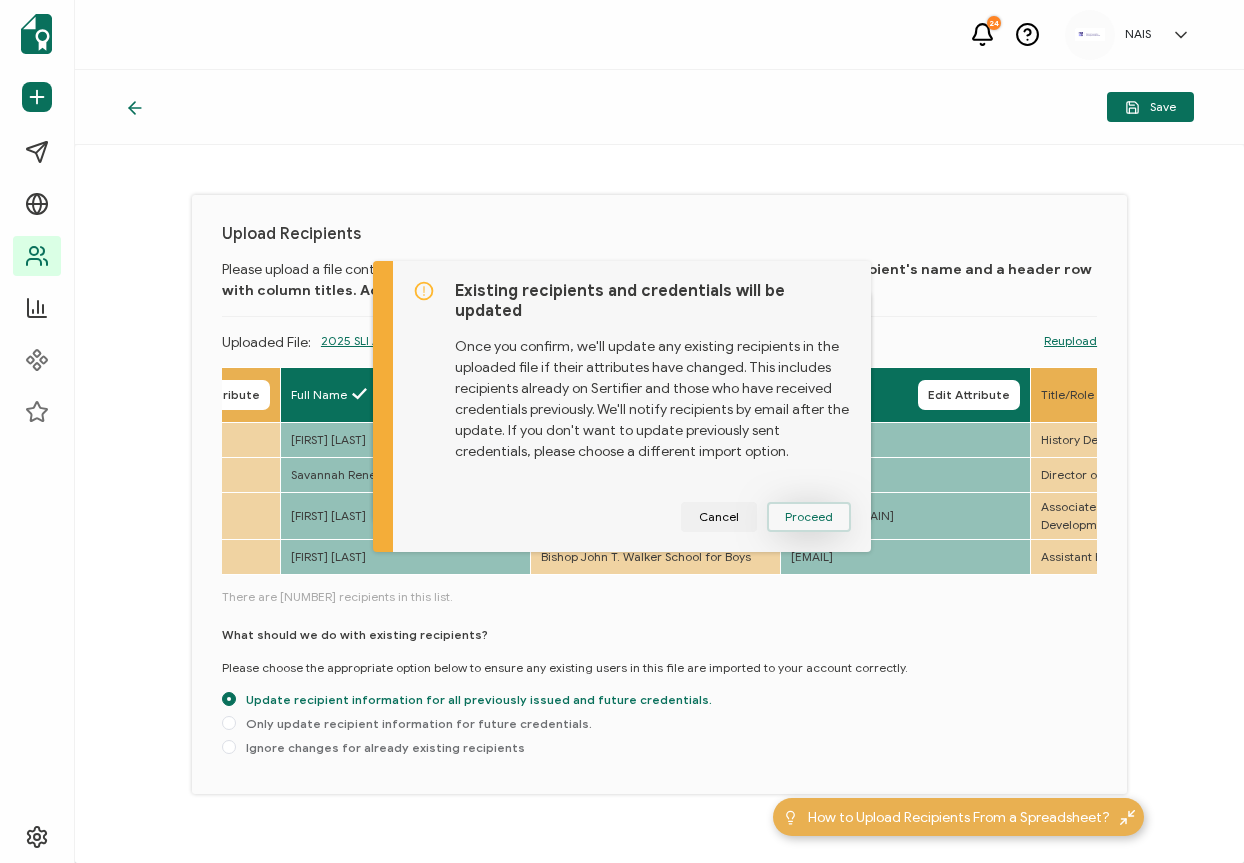 click on "Proceed" at bounding box center (809, 517) 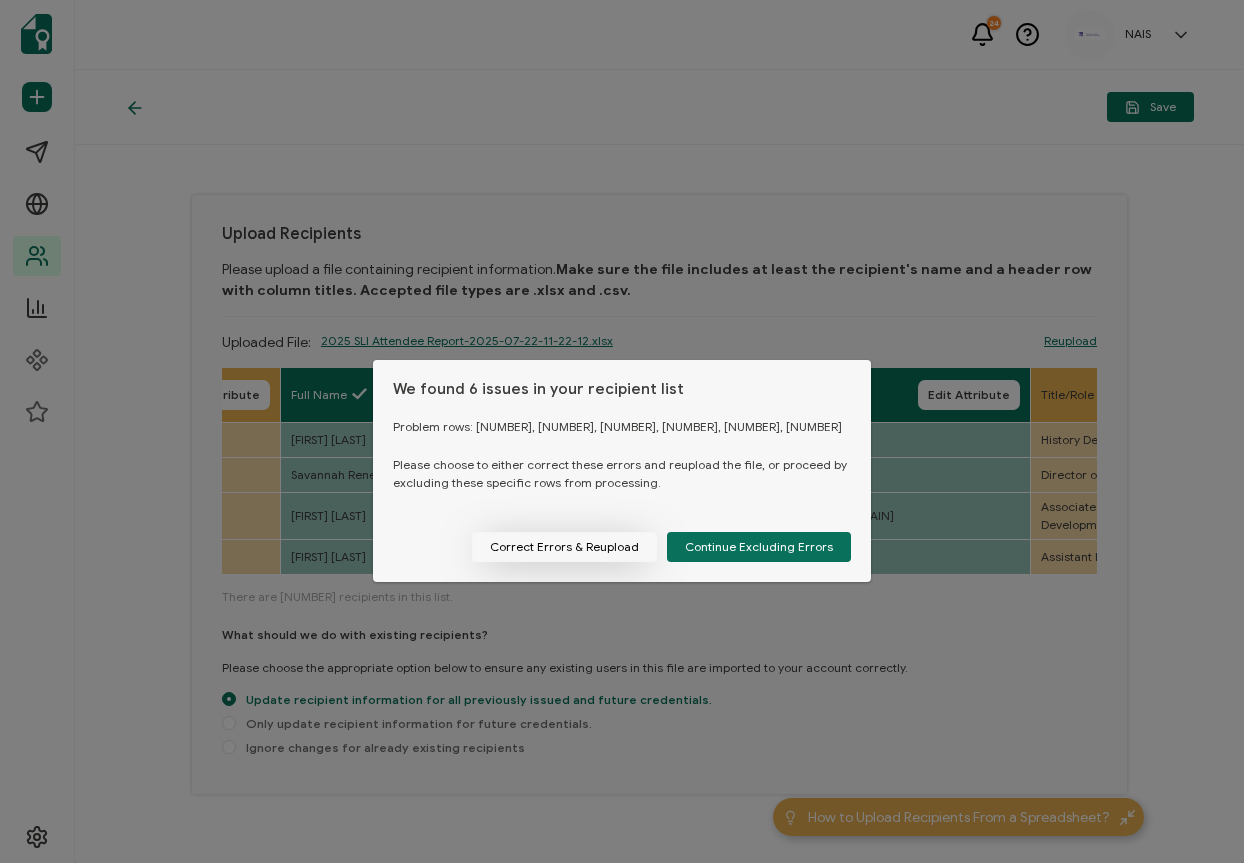 click on "Correct Errors & Reupload" at bounding box center [564, 547] 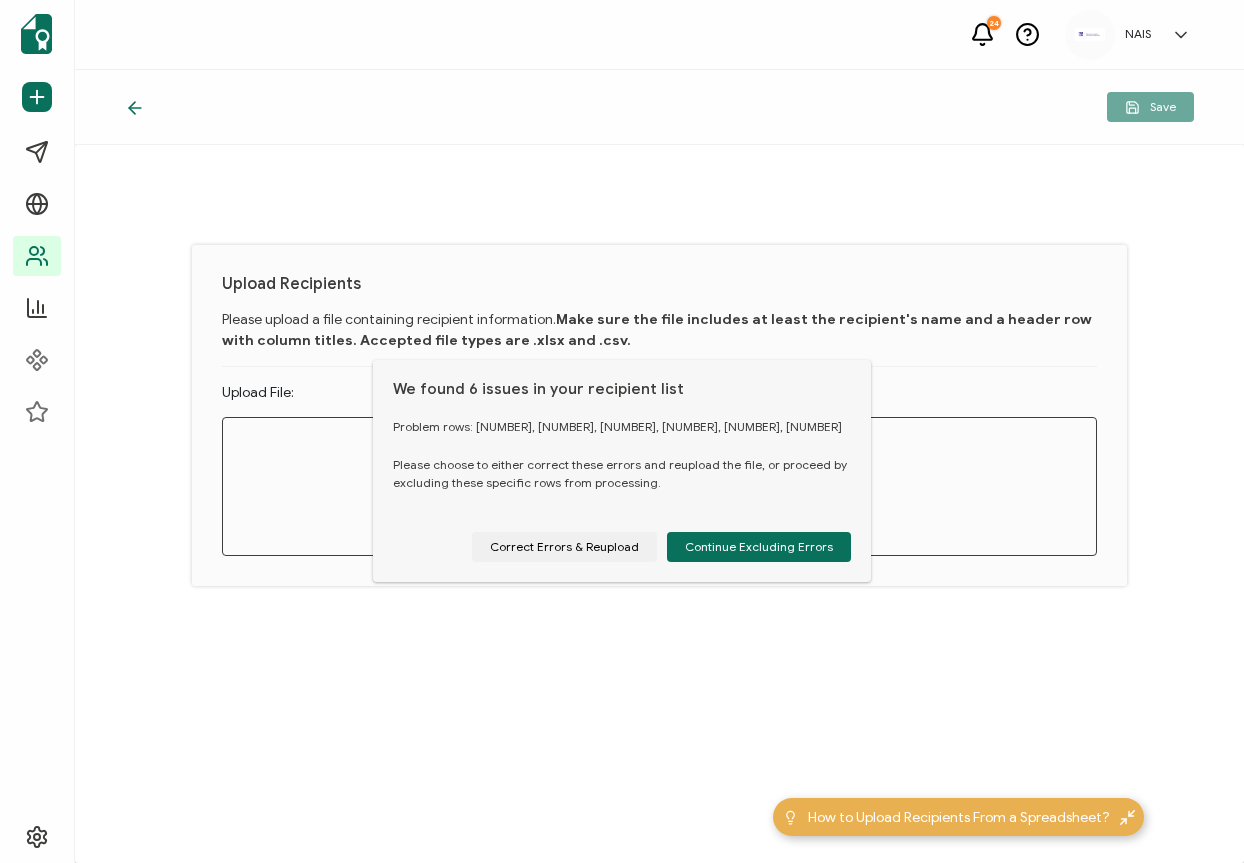 click on "We found 6 issues in your recipient list
Problem rows: 71, 76, 77, 78, 79, 80
Please choose to either correct these errors and reupload the file, or proceed by excluding these specific rows from processing.
Correct Errors & Reupload
Continue Excluding Errors" at bounding box center [622, 471] 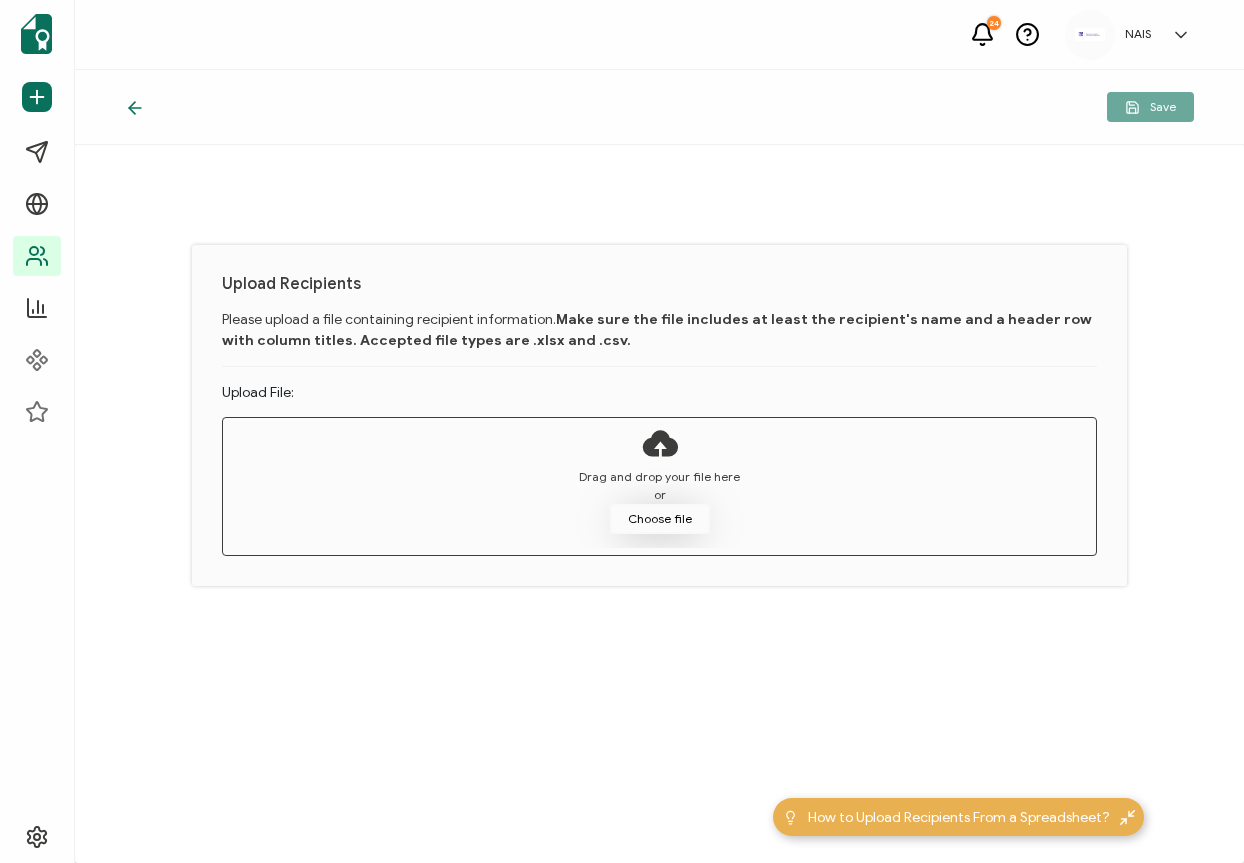 click on "Choose file" at bounding box center [660, 519] 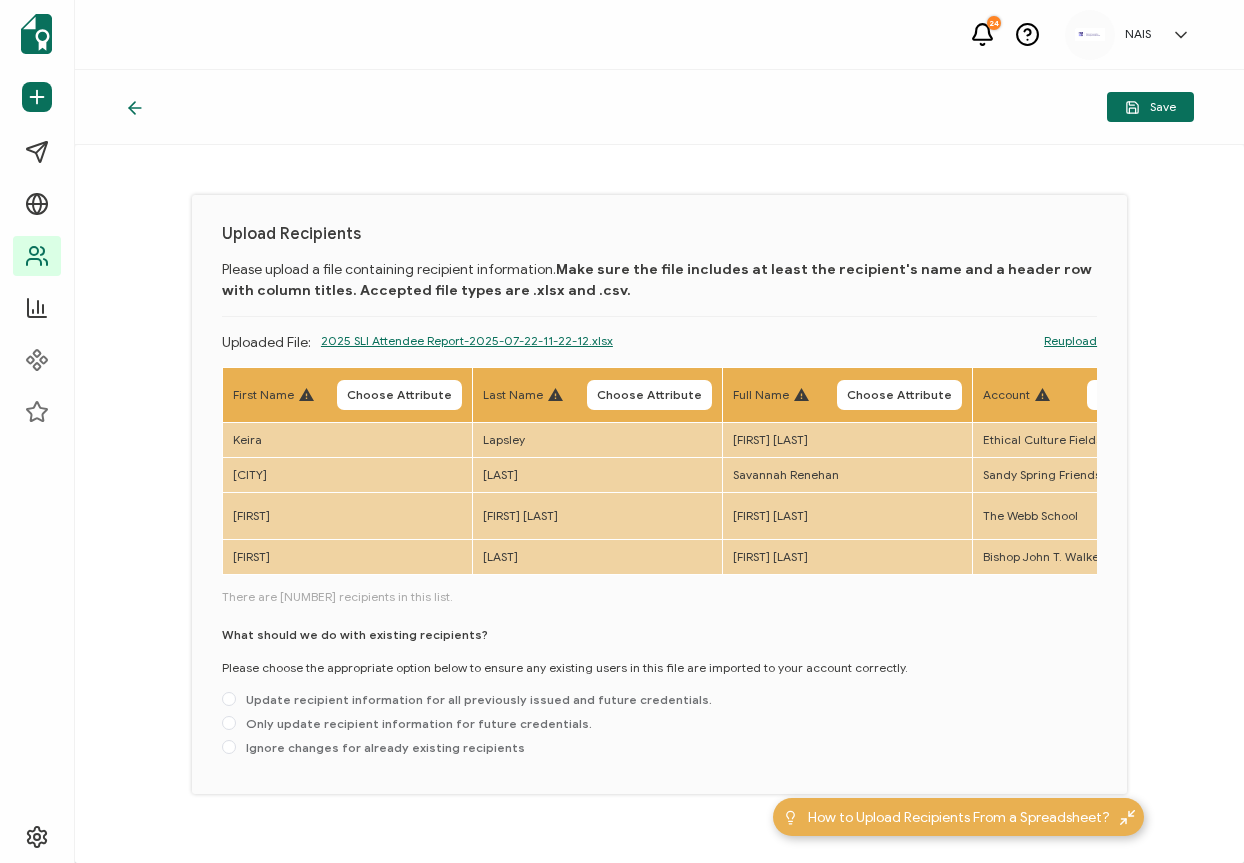 scroll, scrollTop: 34, scrollLeft: 0, axis: vertical 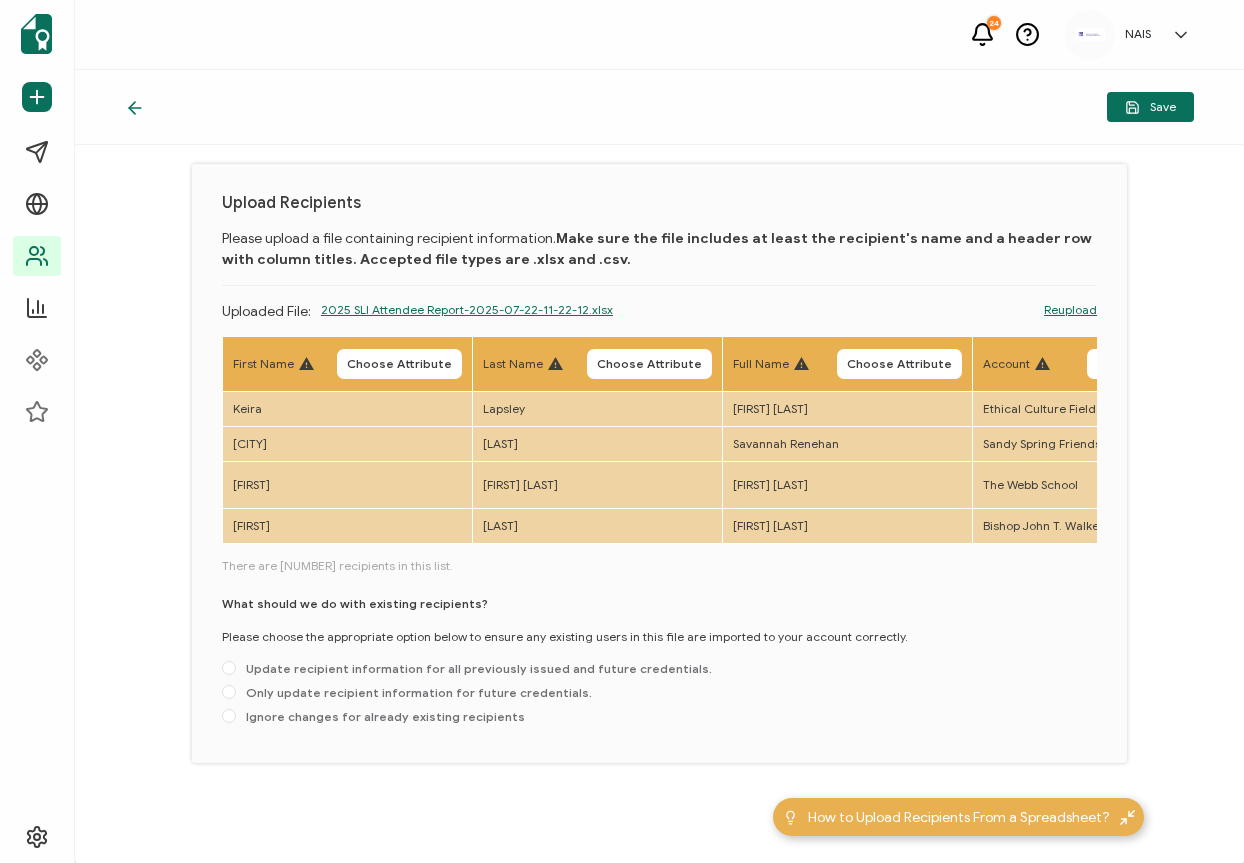 click on "Full Name" at bounding box center [761, 364] 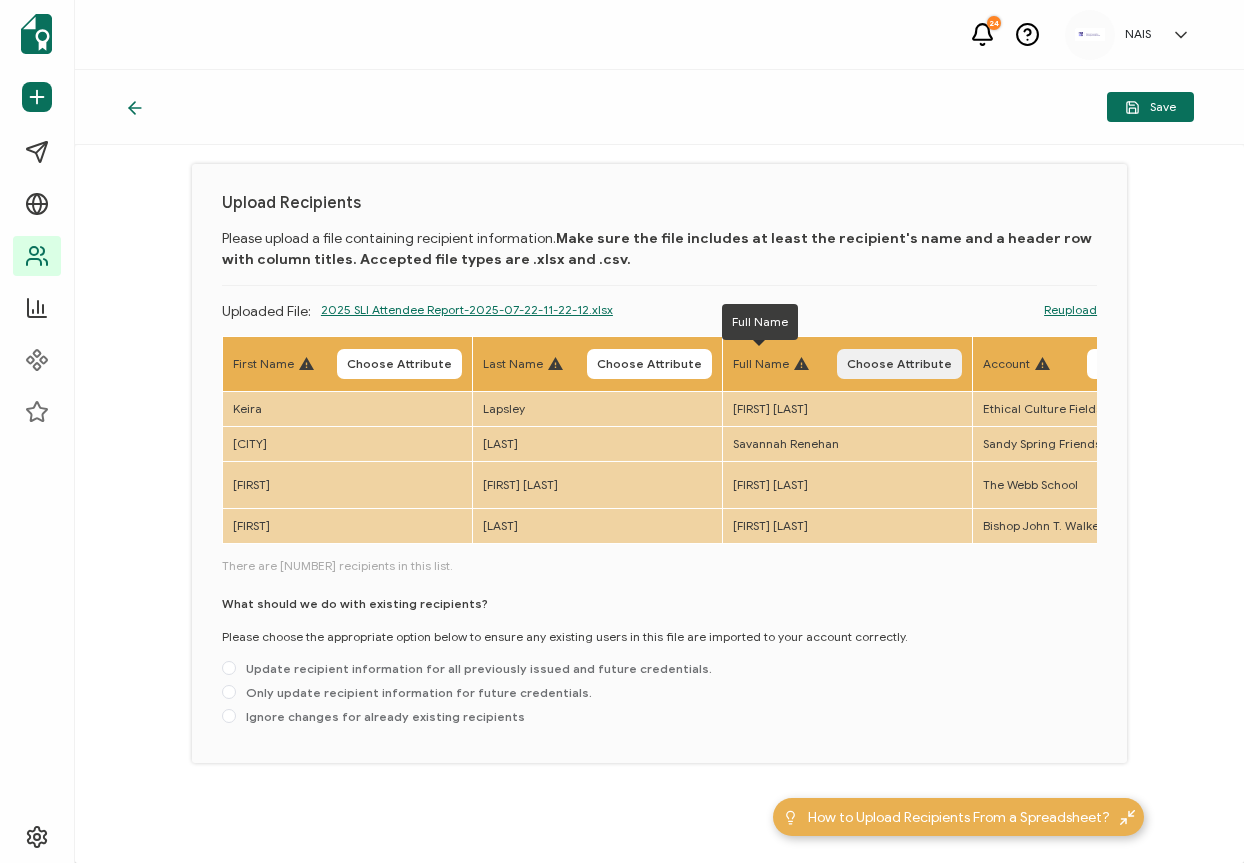 click on "Choose Attribute" at bounding box center (899, 364) 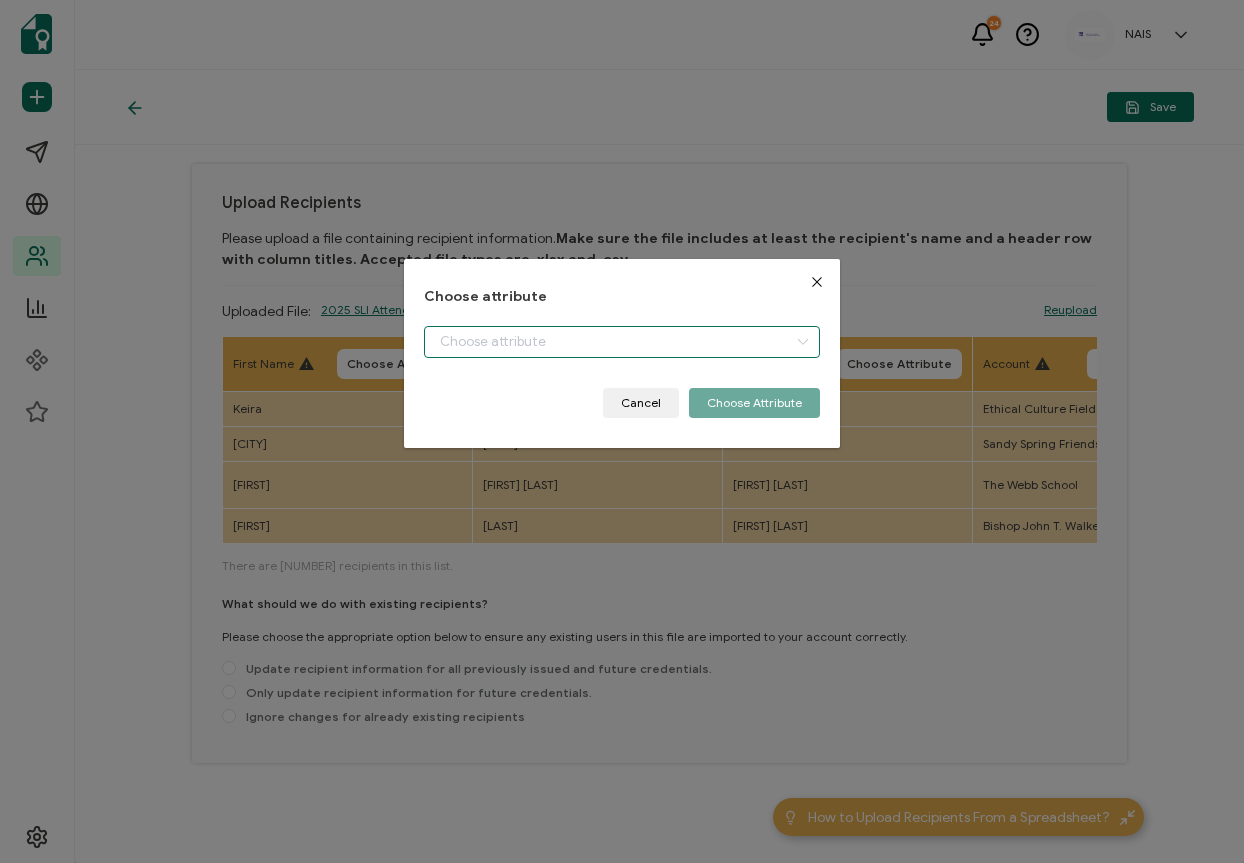 click at bounding box center [621, 342] 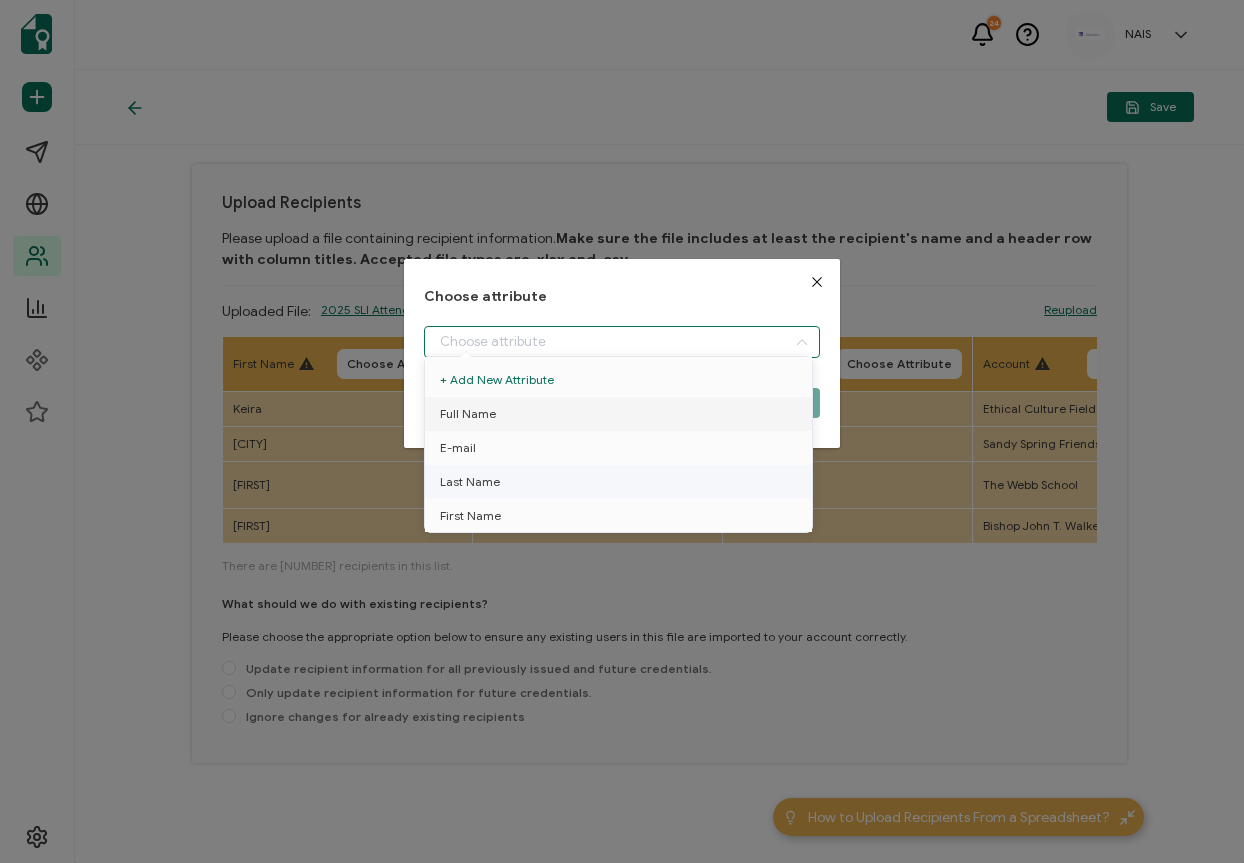 click on "Last Name" at bounding box center (622, 482) 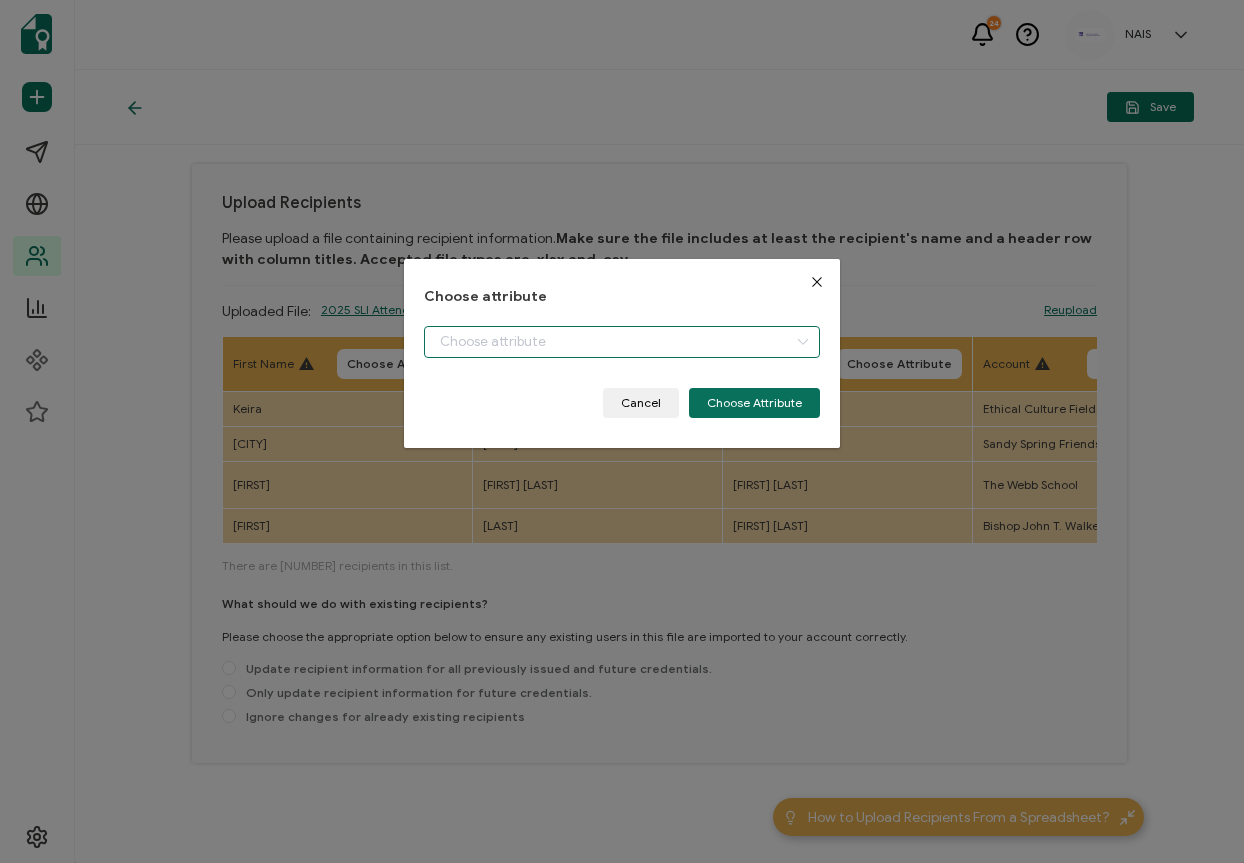 type on "Last Name" 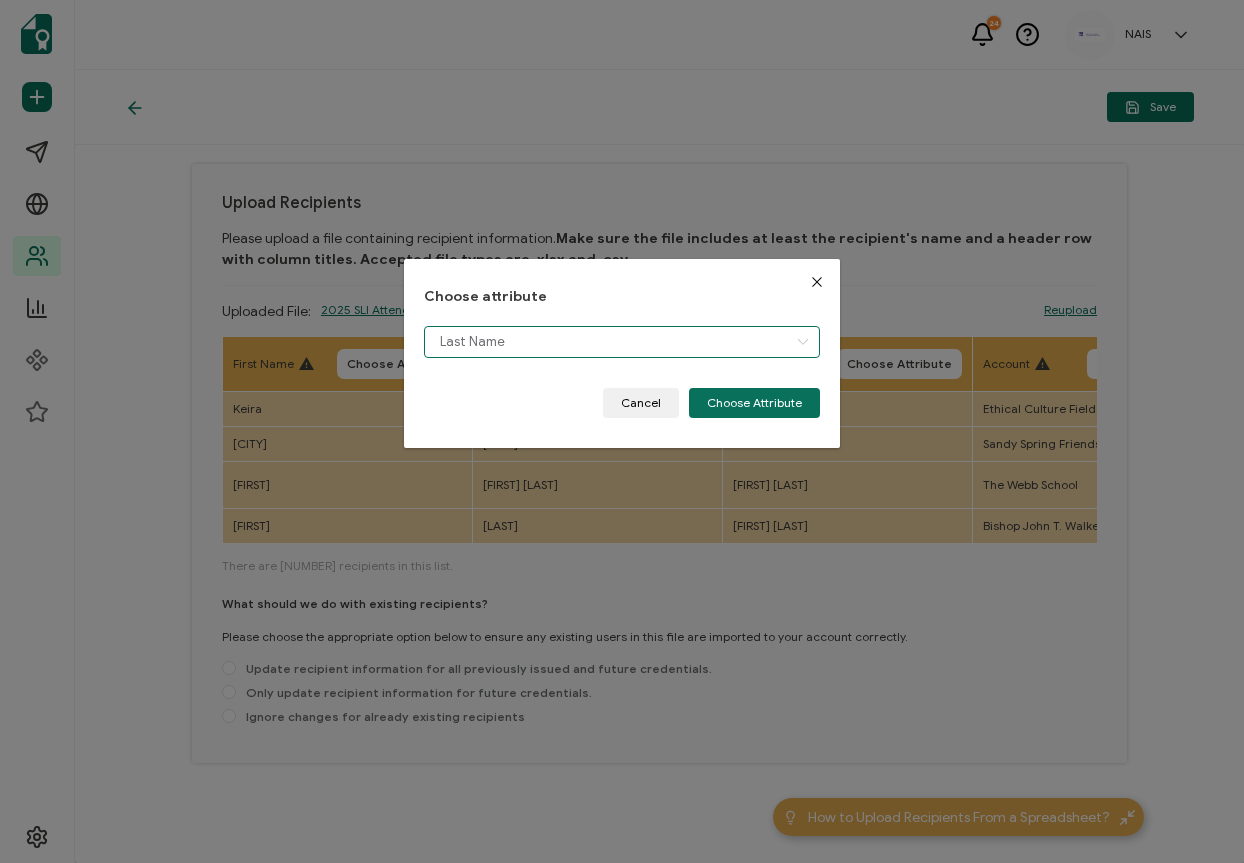 click on "Last Name" at bounding box center (621, 342) 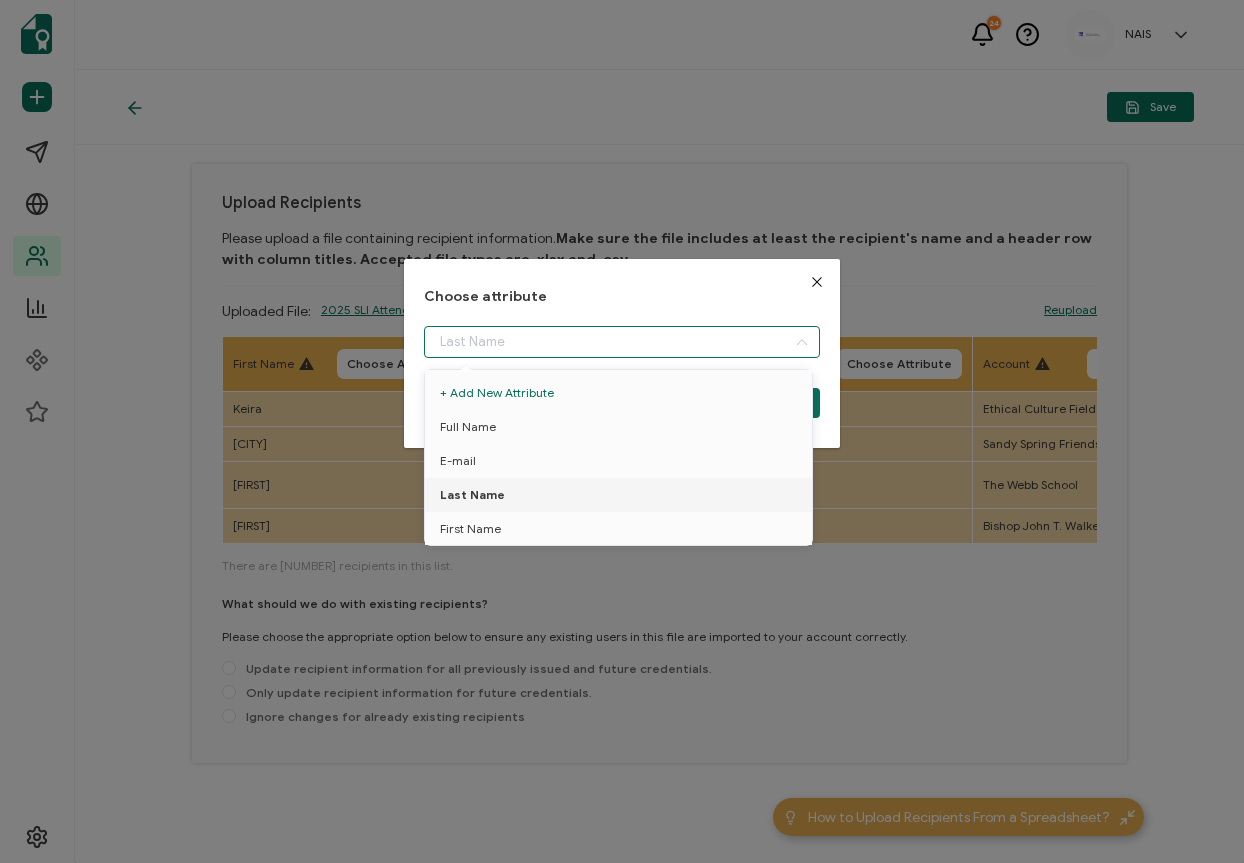 click on "Full Name" at bounding box center (622, 427) 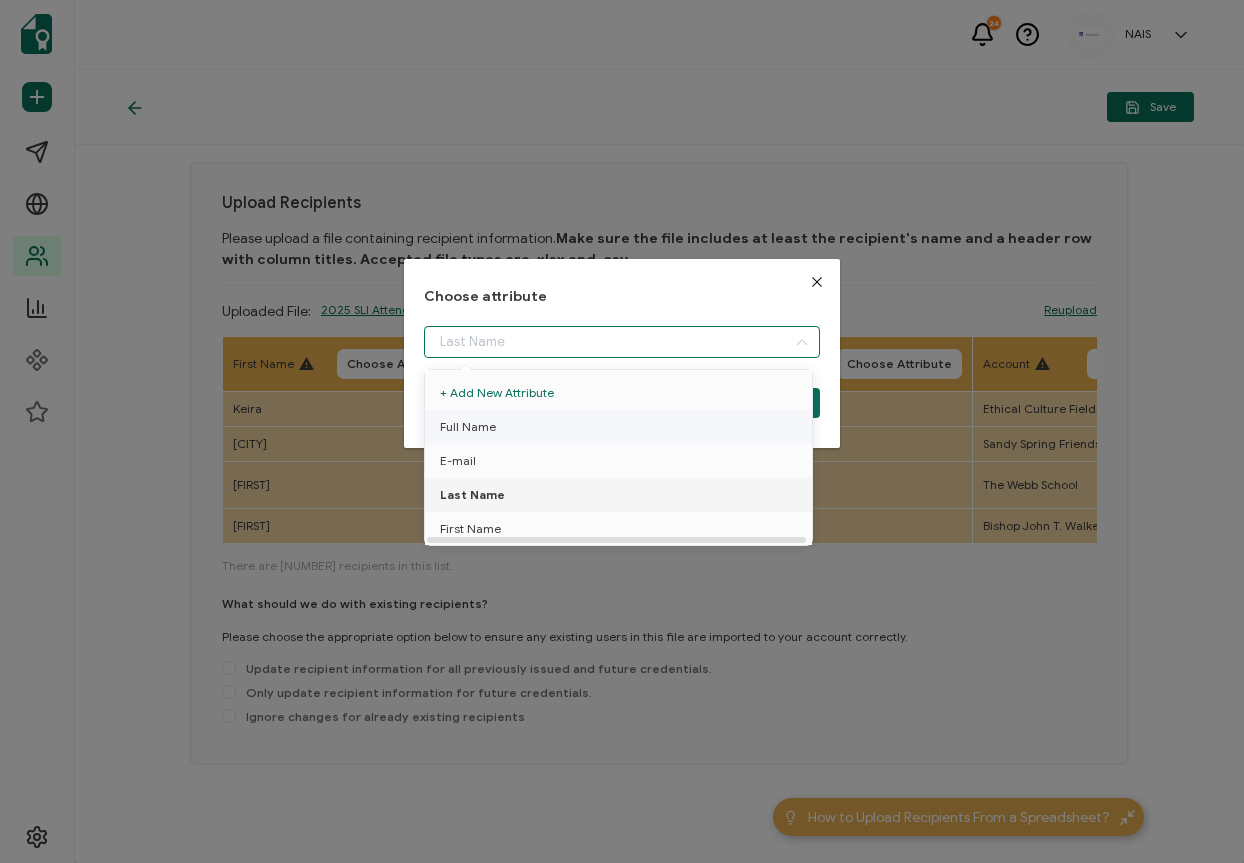 click on "Full Name" at bounding box center [468, 427] 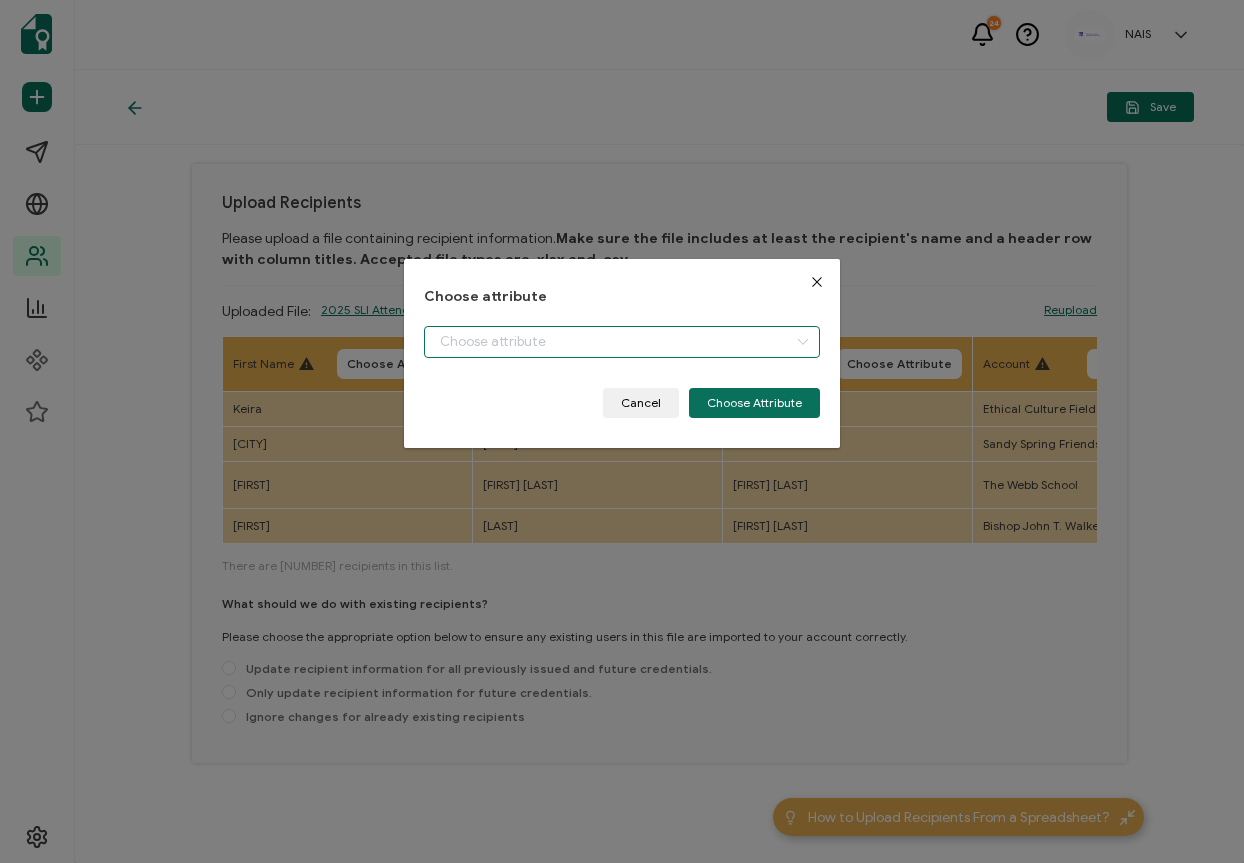 type on "Full Name" 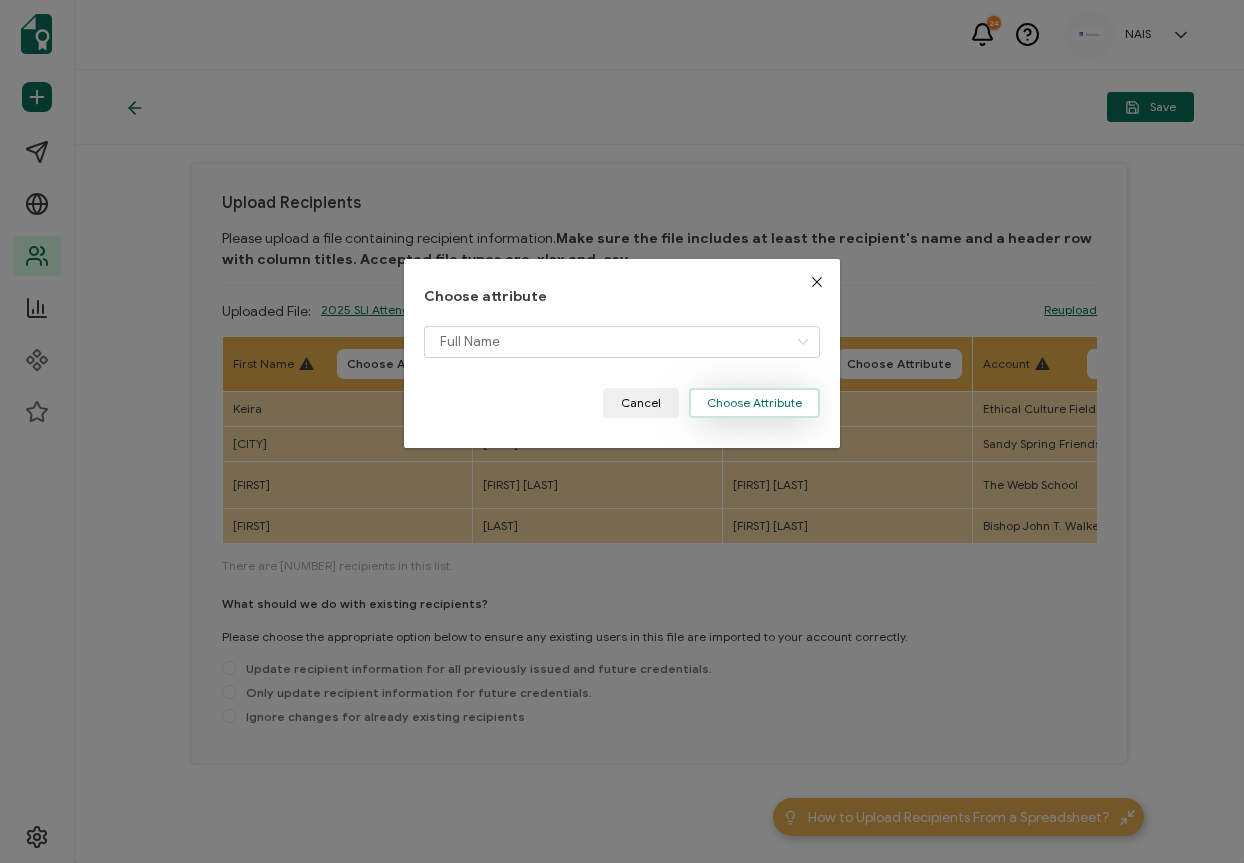 click on "Choose Attribute" at bounding box center (754, 403) 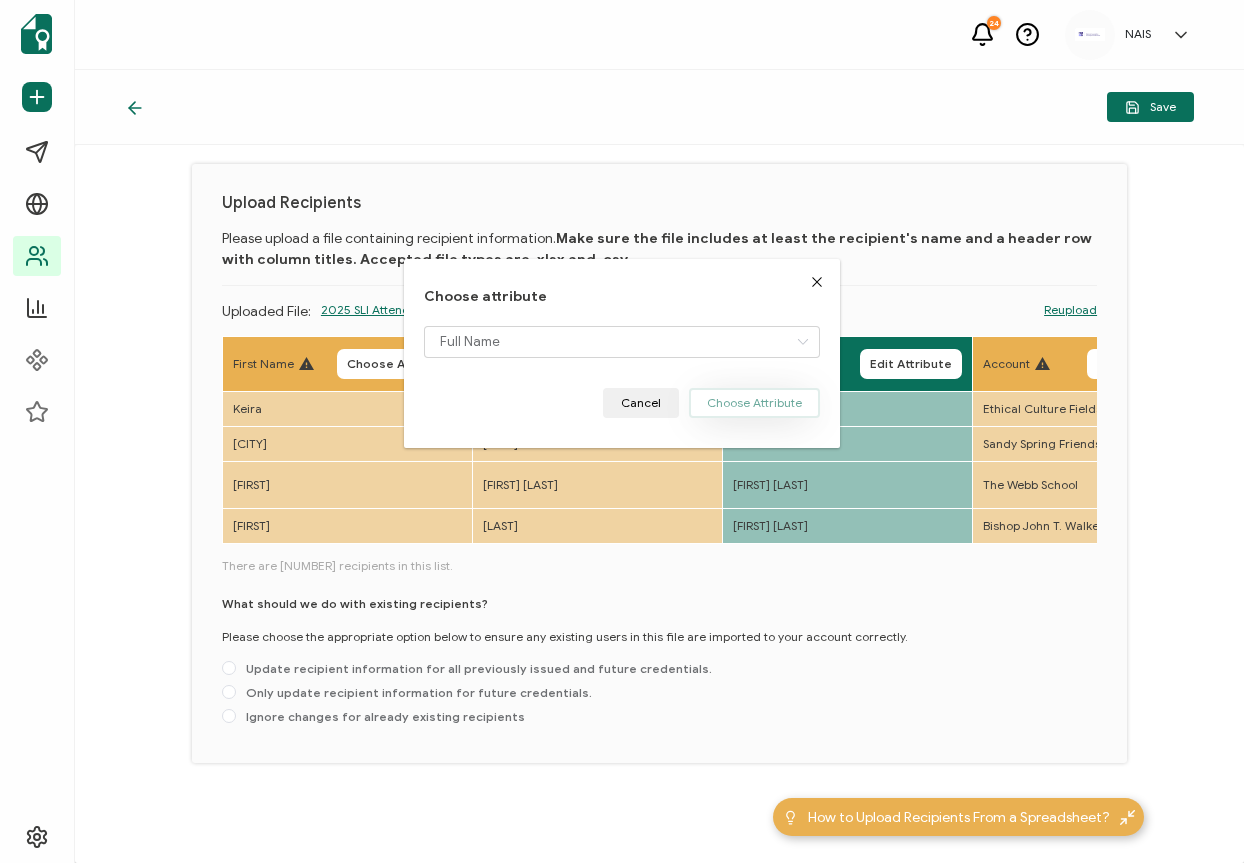 type 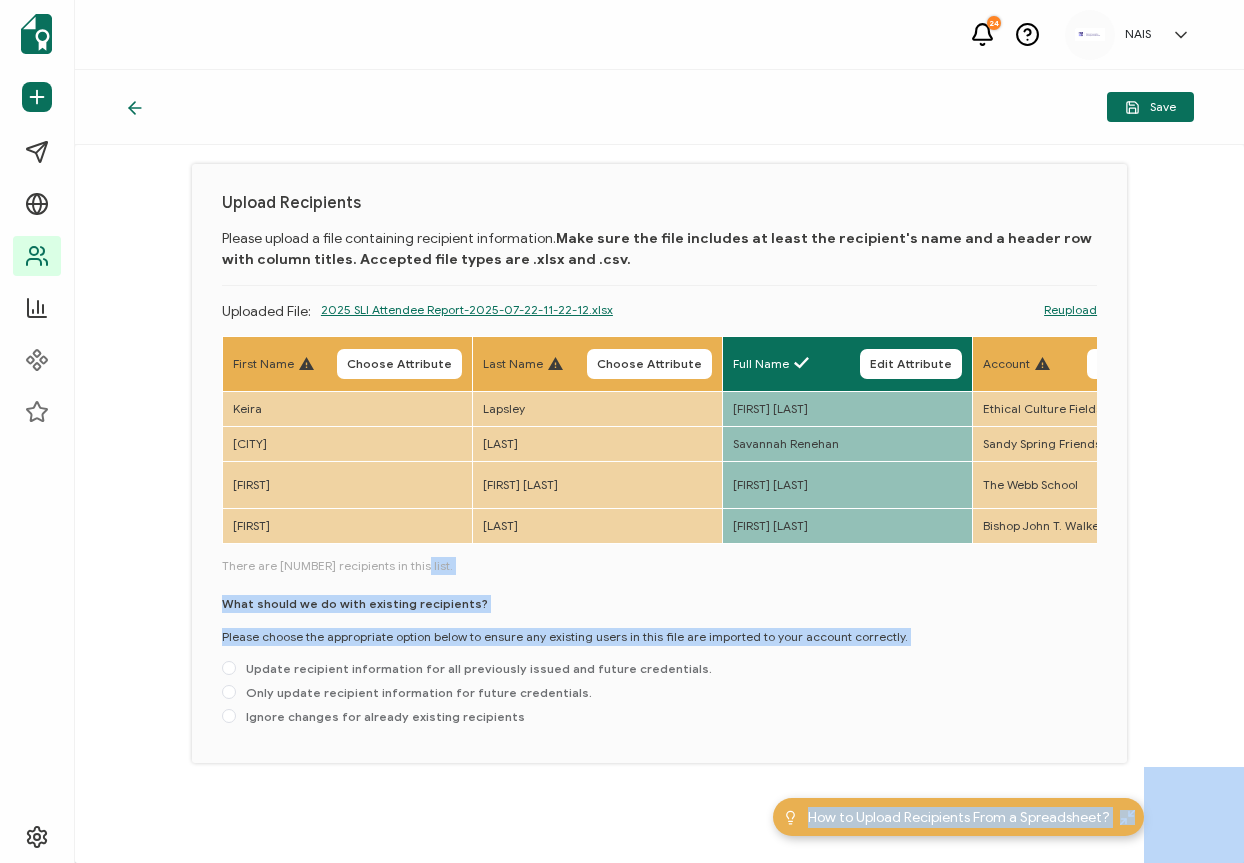 drag, startPoint x: 648, startPoint y: 555, endPoint x: 488, endPoint y: 547, distance: 160.19987 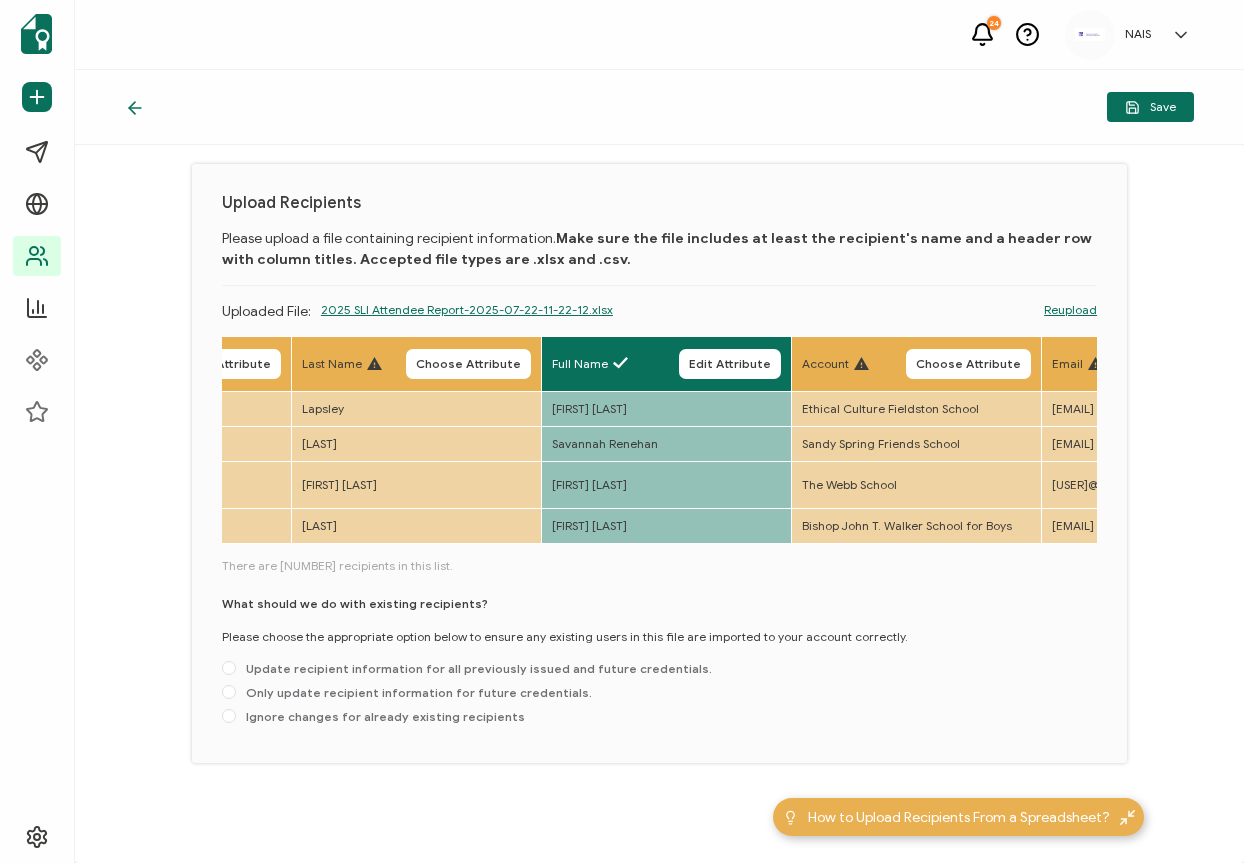 scroll, scrollTop: 0, scrollLeft: 272, axis: horizontal 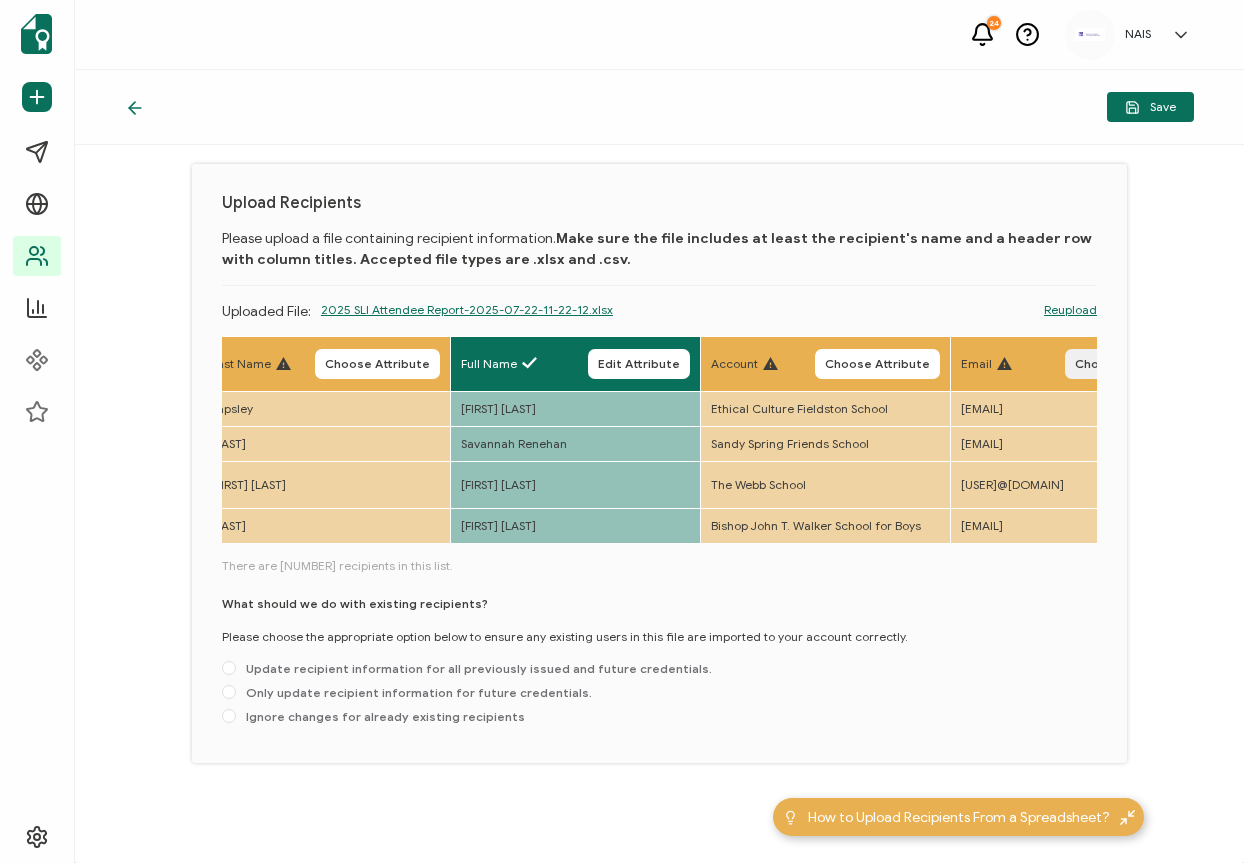 click on "Choose Attribute" at bounding box center [1127, 364] 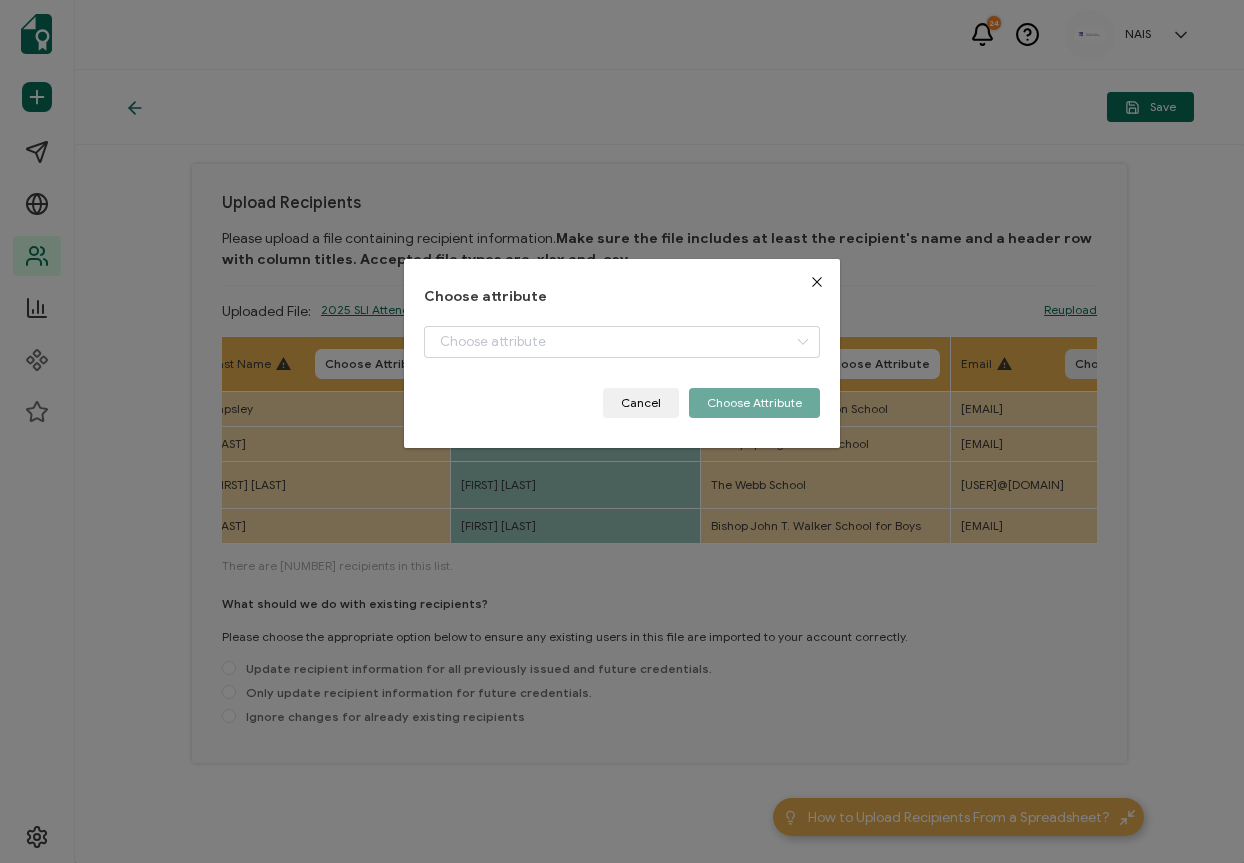 scroll, scrollTop: 0, scrollLeft: 571, axis: horizontal 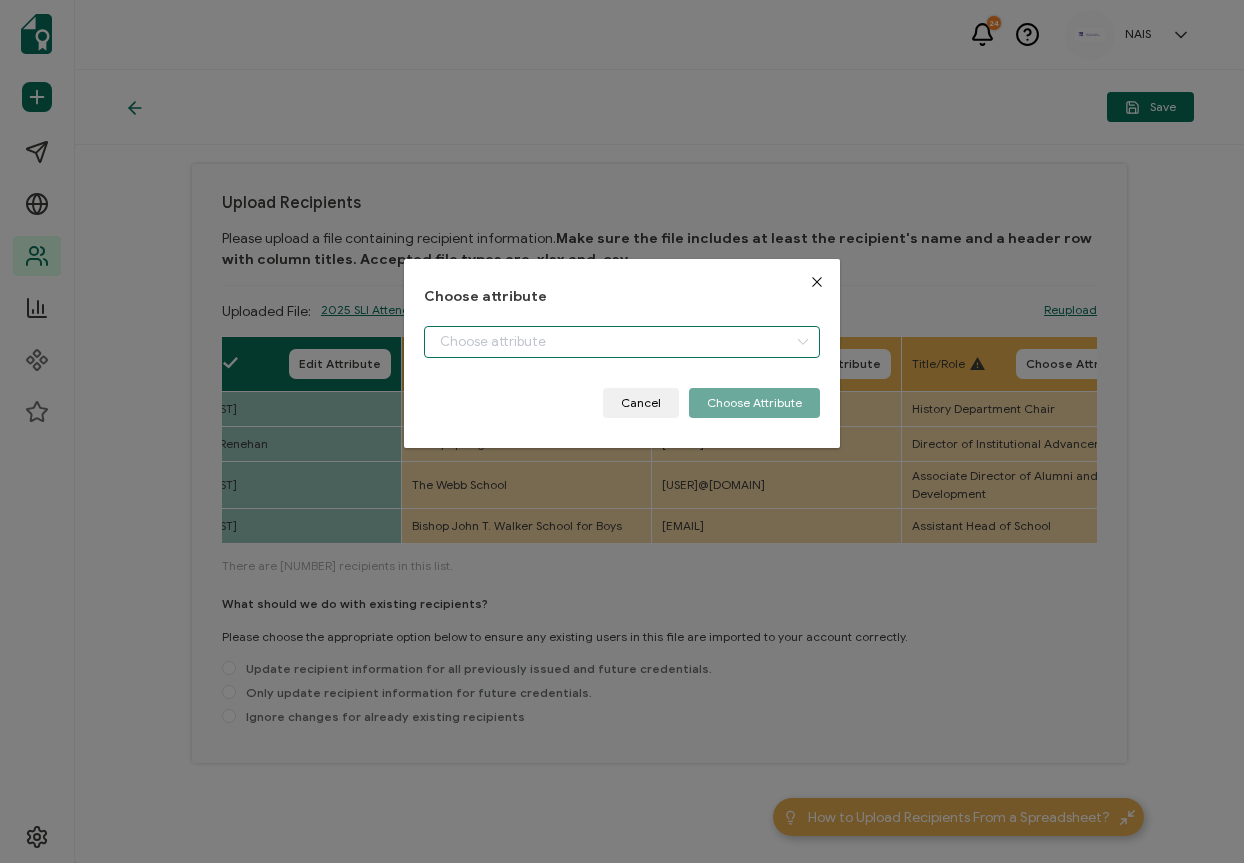 click at bounding box center (621, 342) 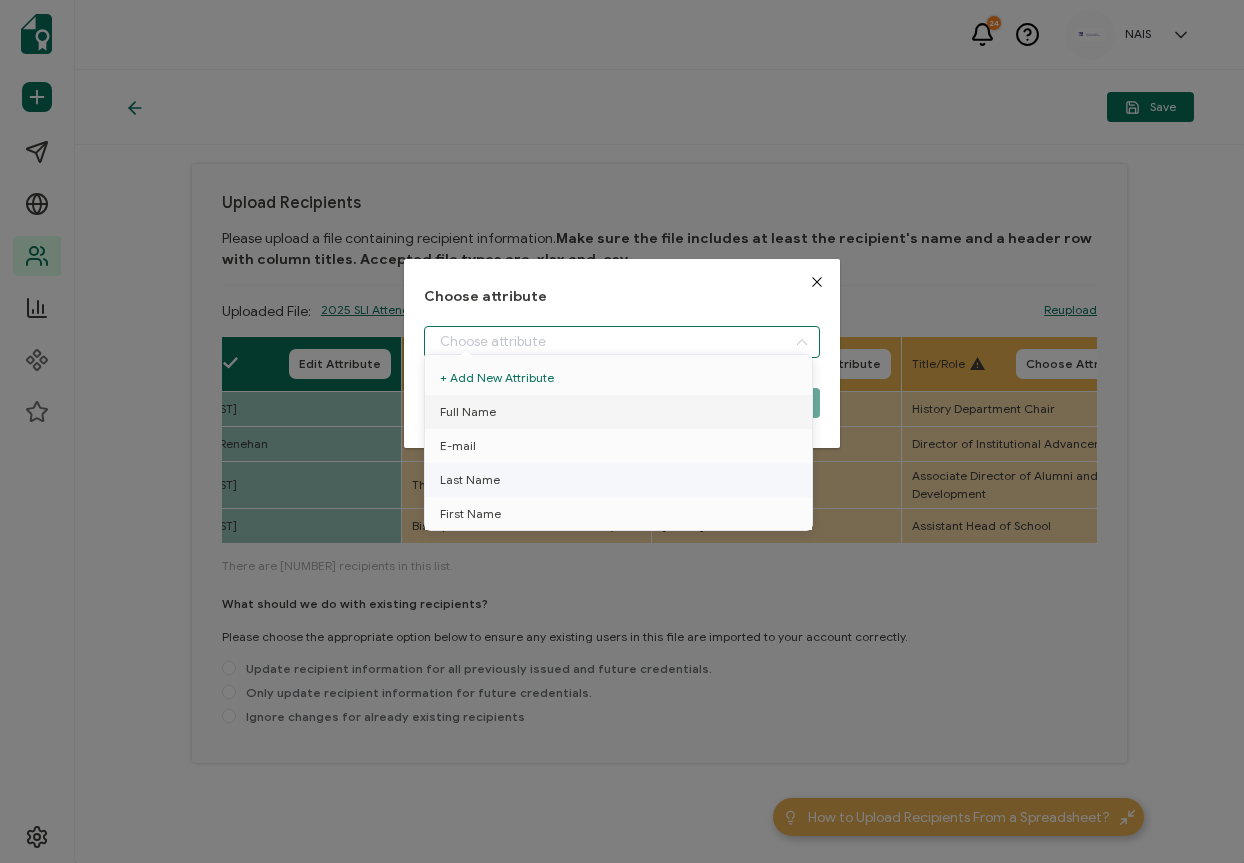 click on "Last Name" at bounding box center [622, 480] 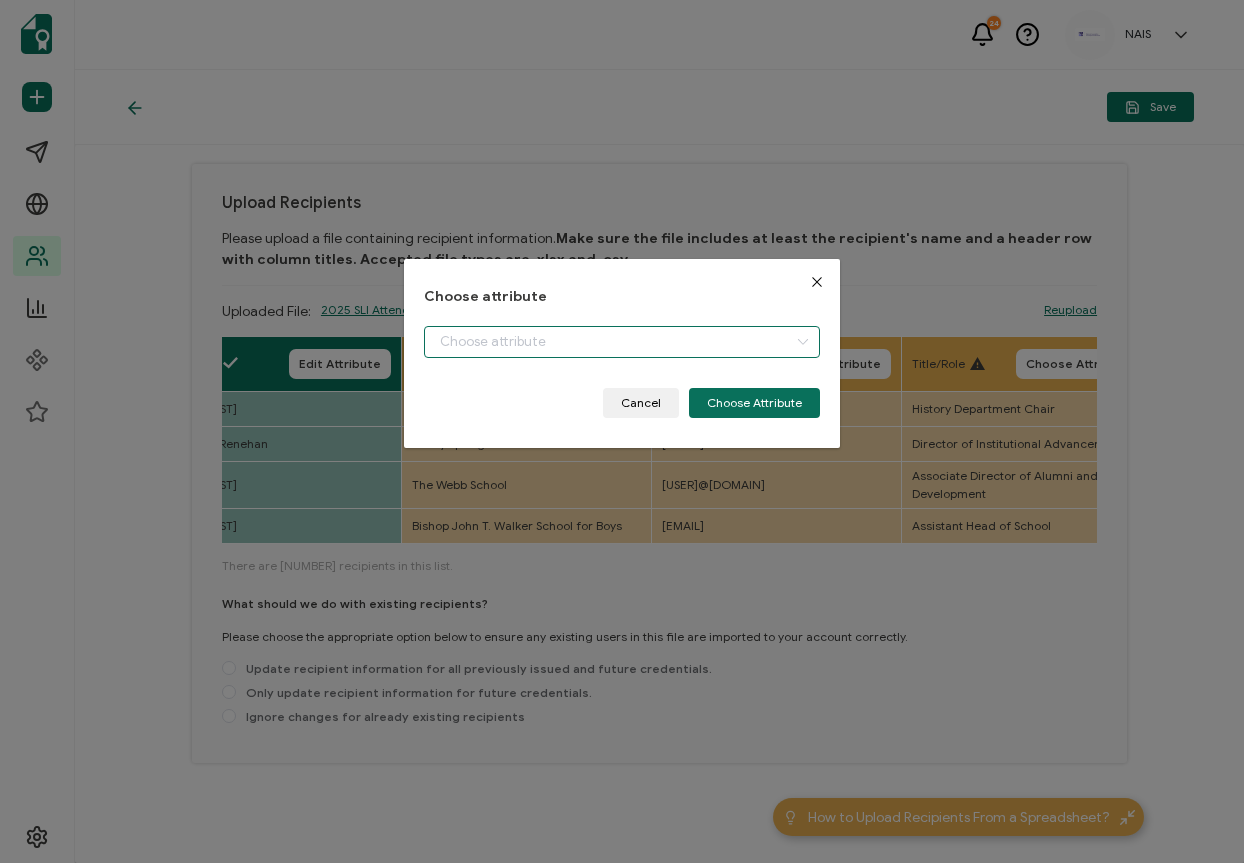 type on "Last Name" 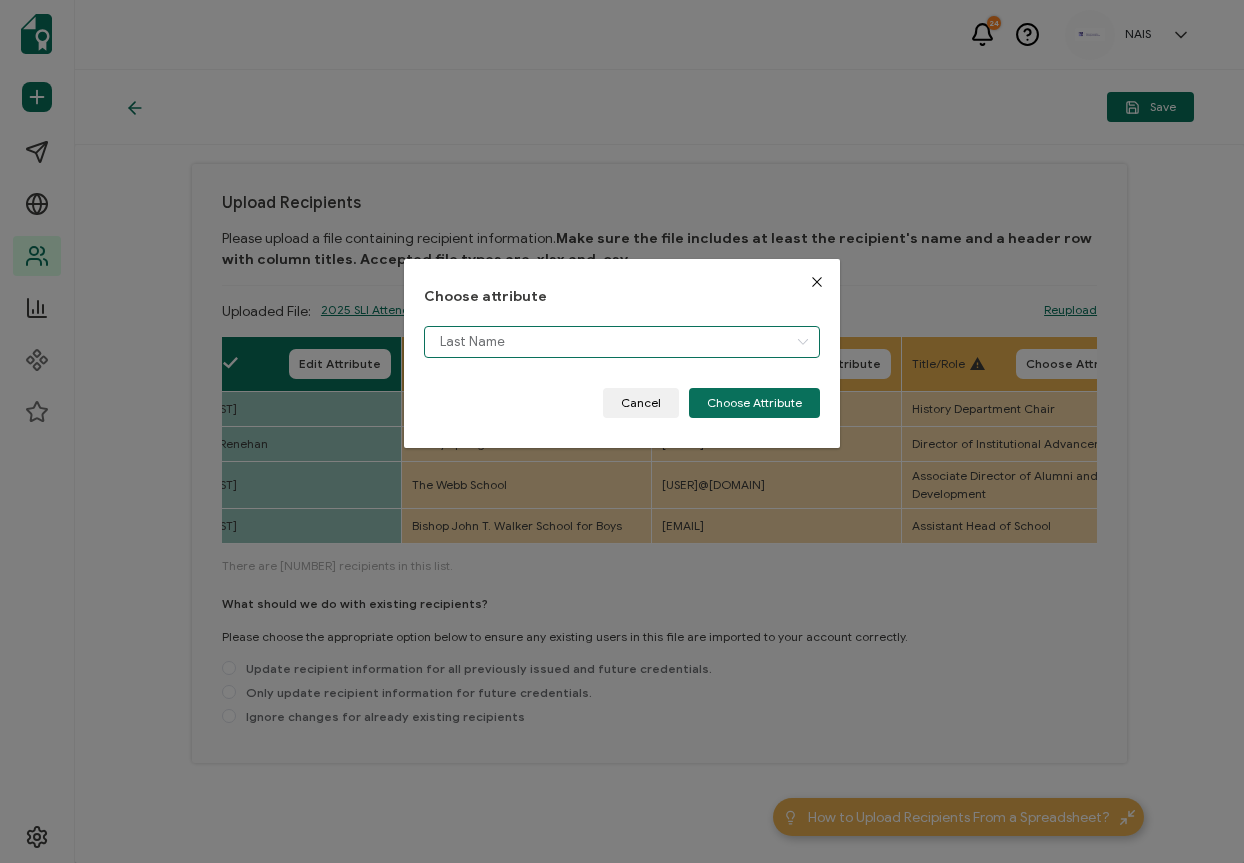 click on "Last Name" at bounding box center (621, 342) 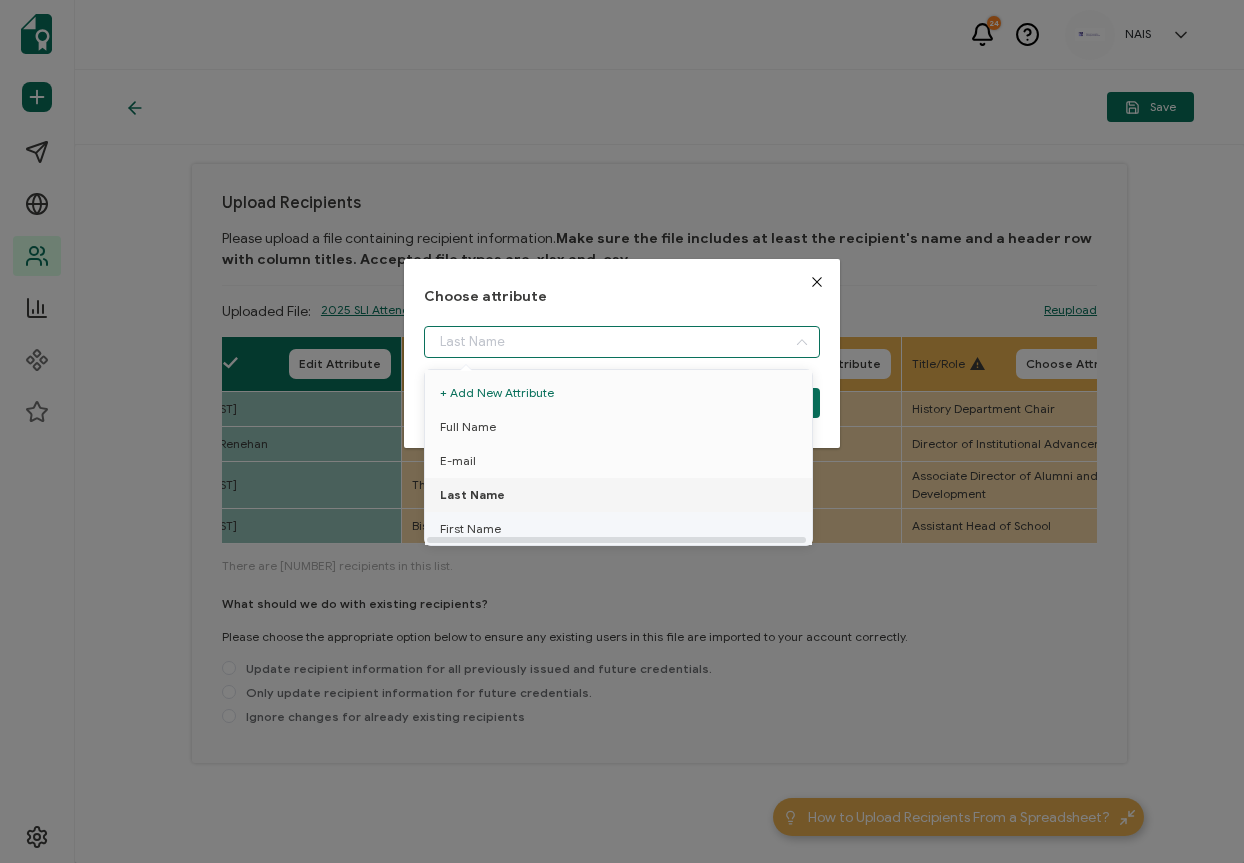 click on "First Name" at bounding box center [622, 529] 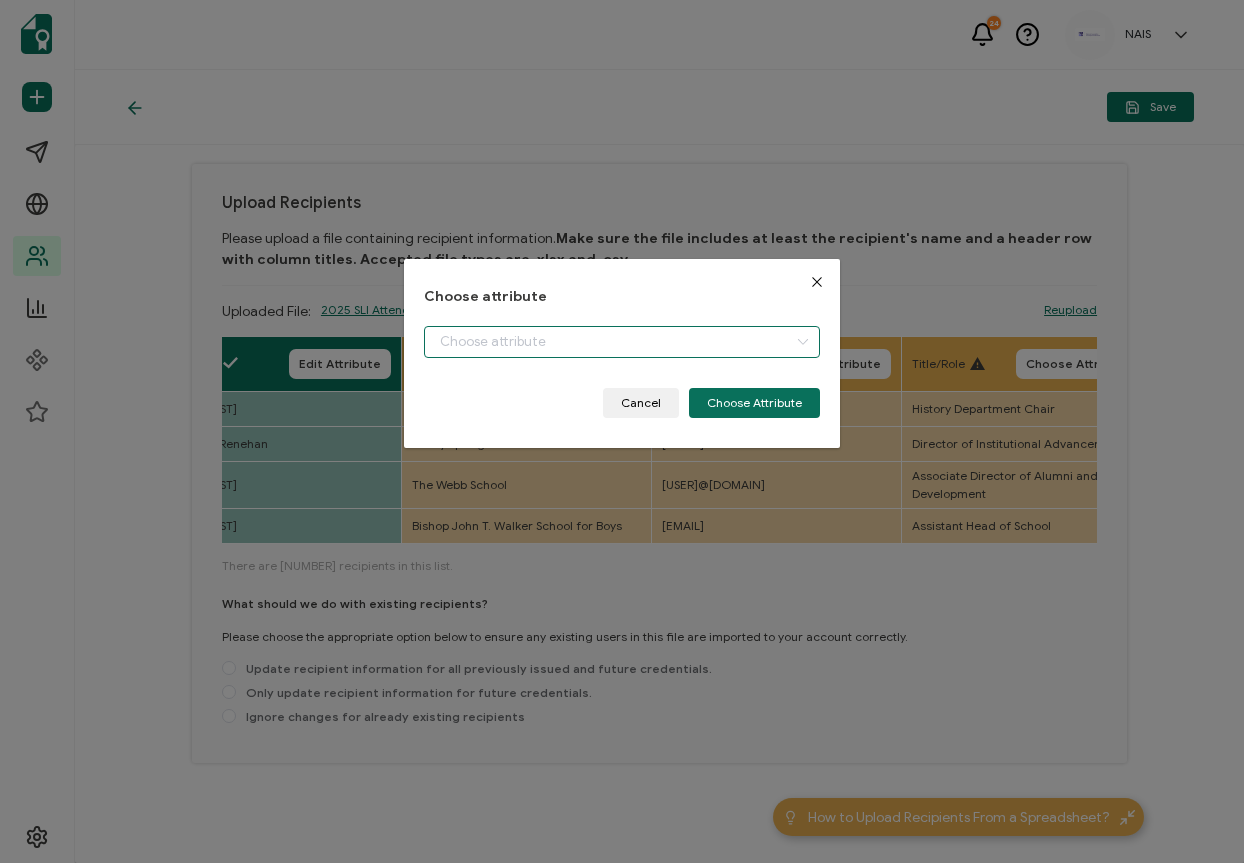 type on "First Name" 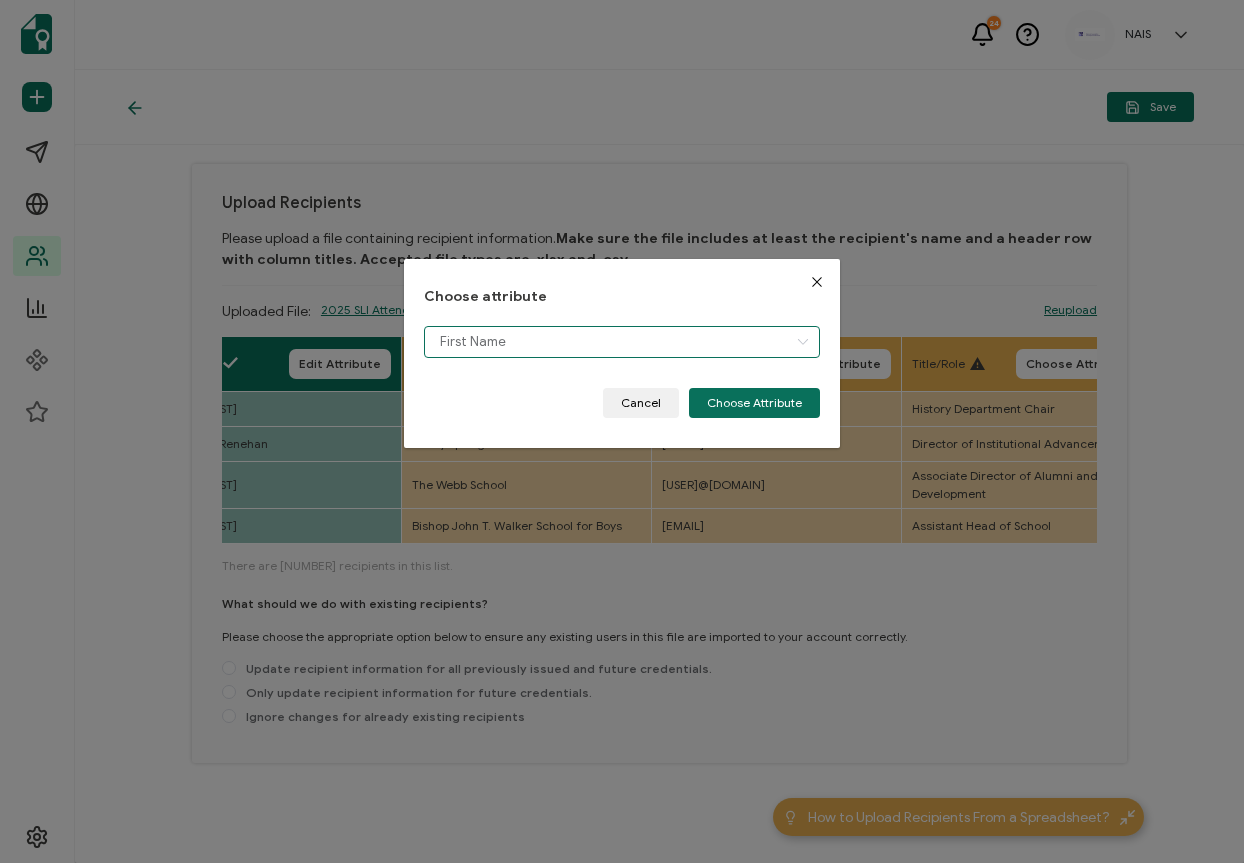 click on "First Name" at bounding box center [621, 342] 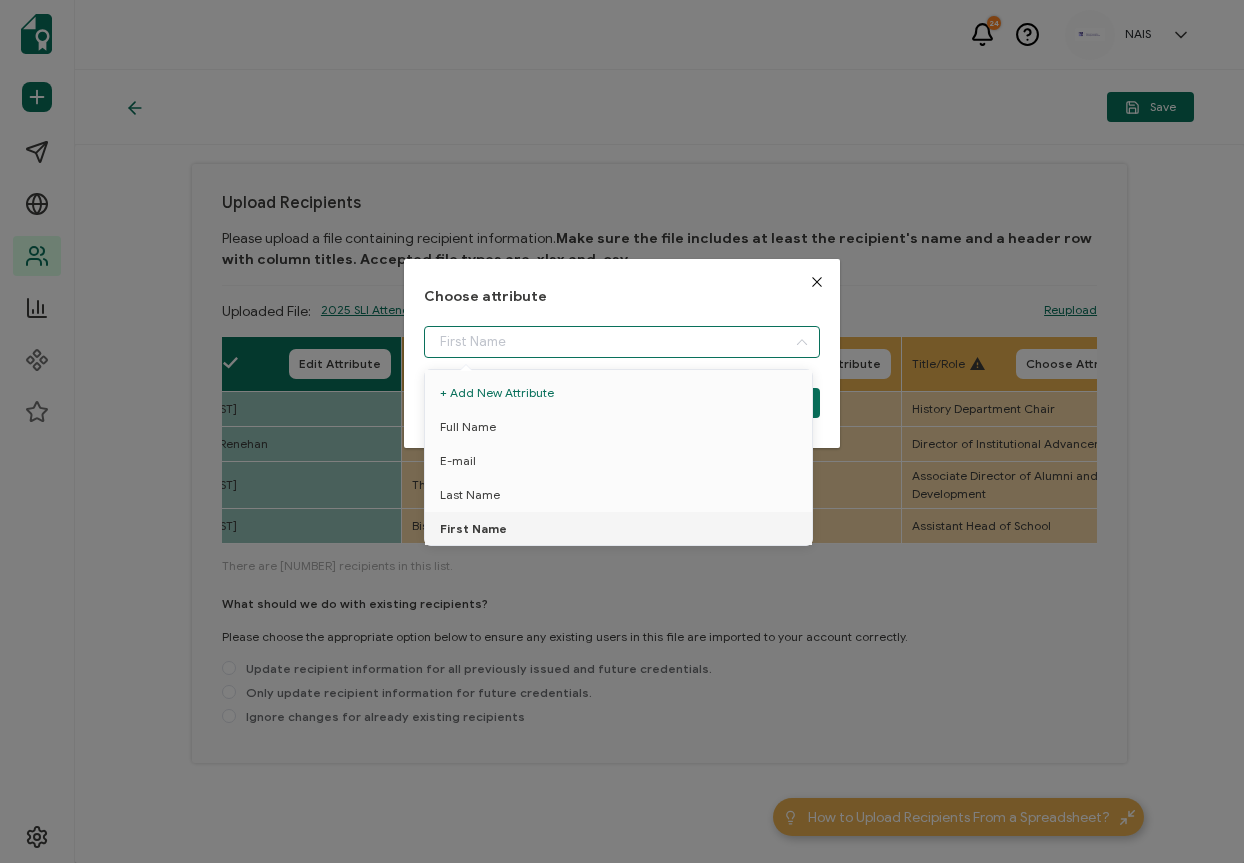 click on "Choose attribute
Cancel
Choose Attribute" at bounding box center [622, 431] 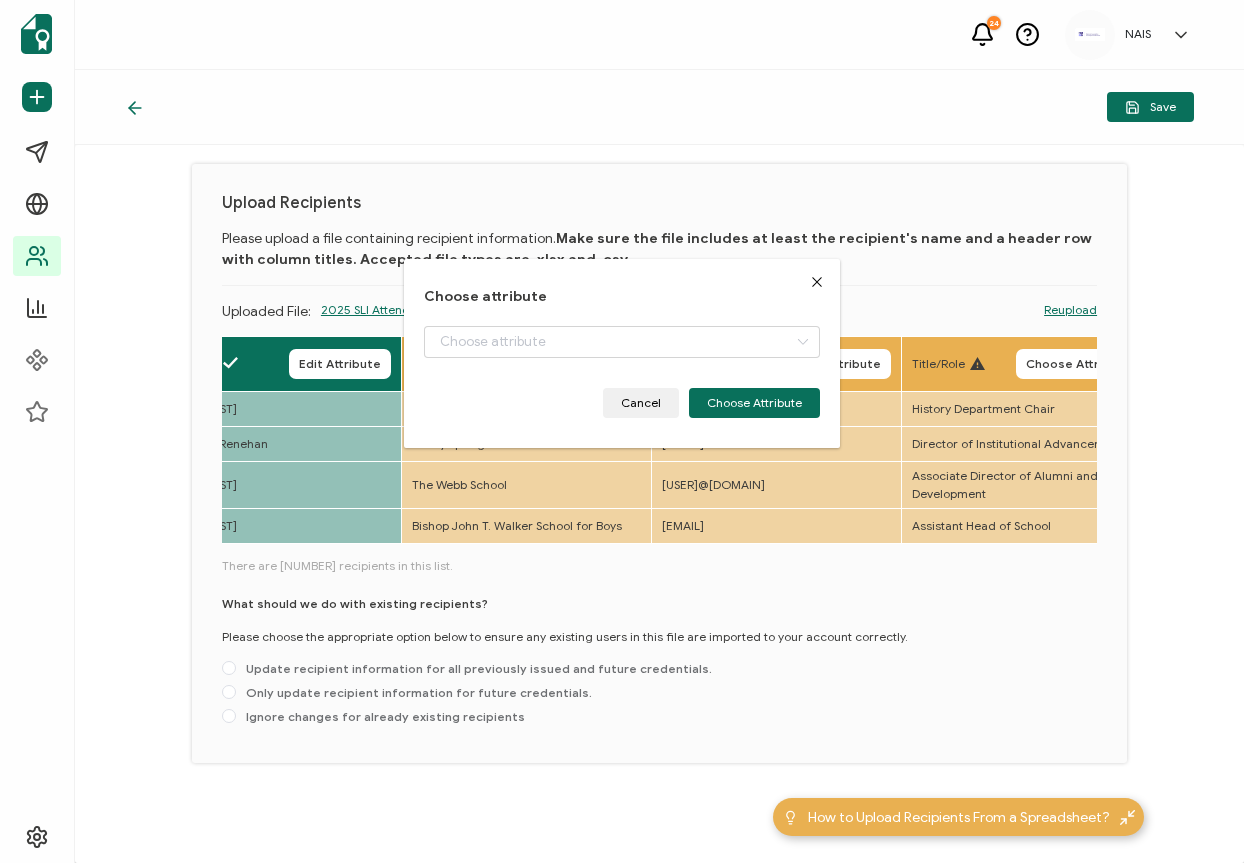 type on "First Name" 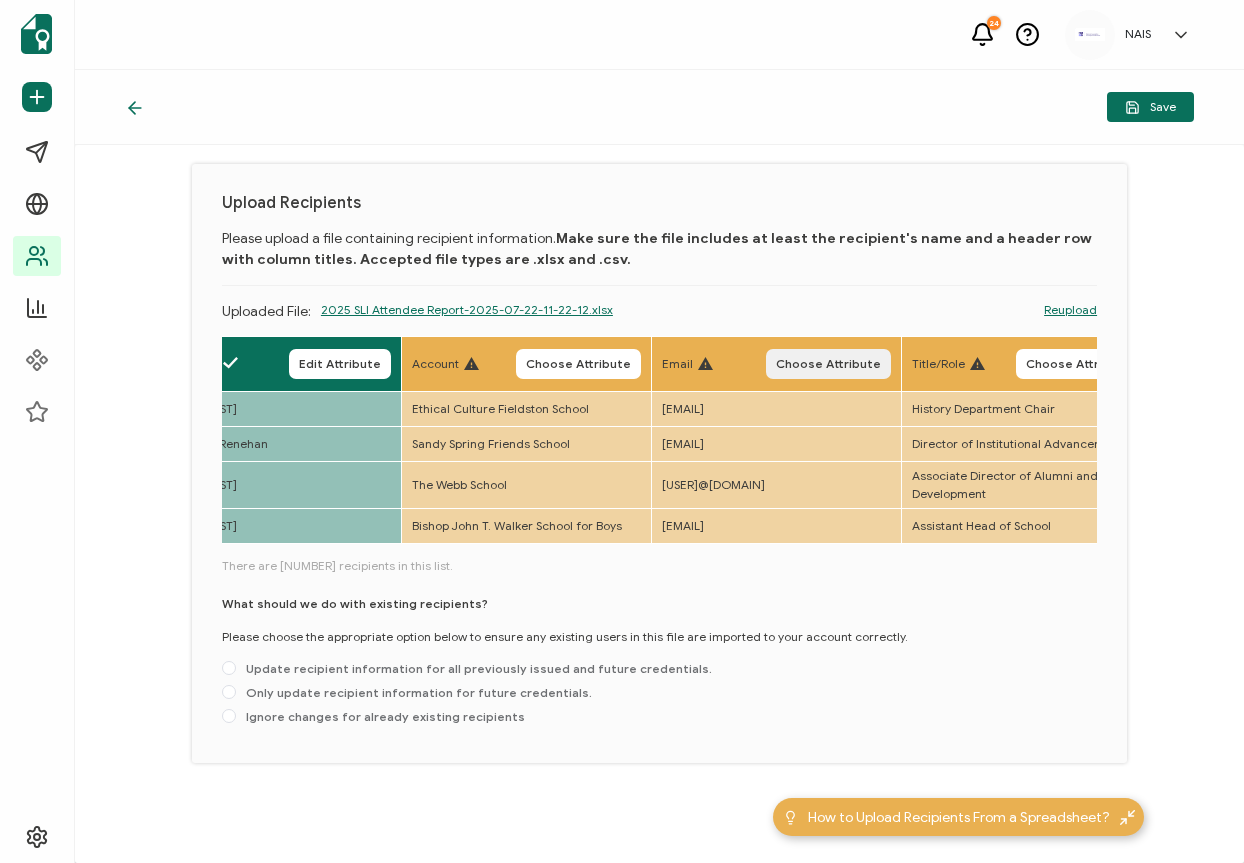 click on "Choose Attribute" at bounding box center [828, 364] 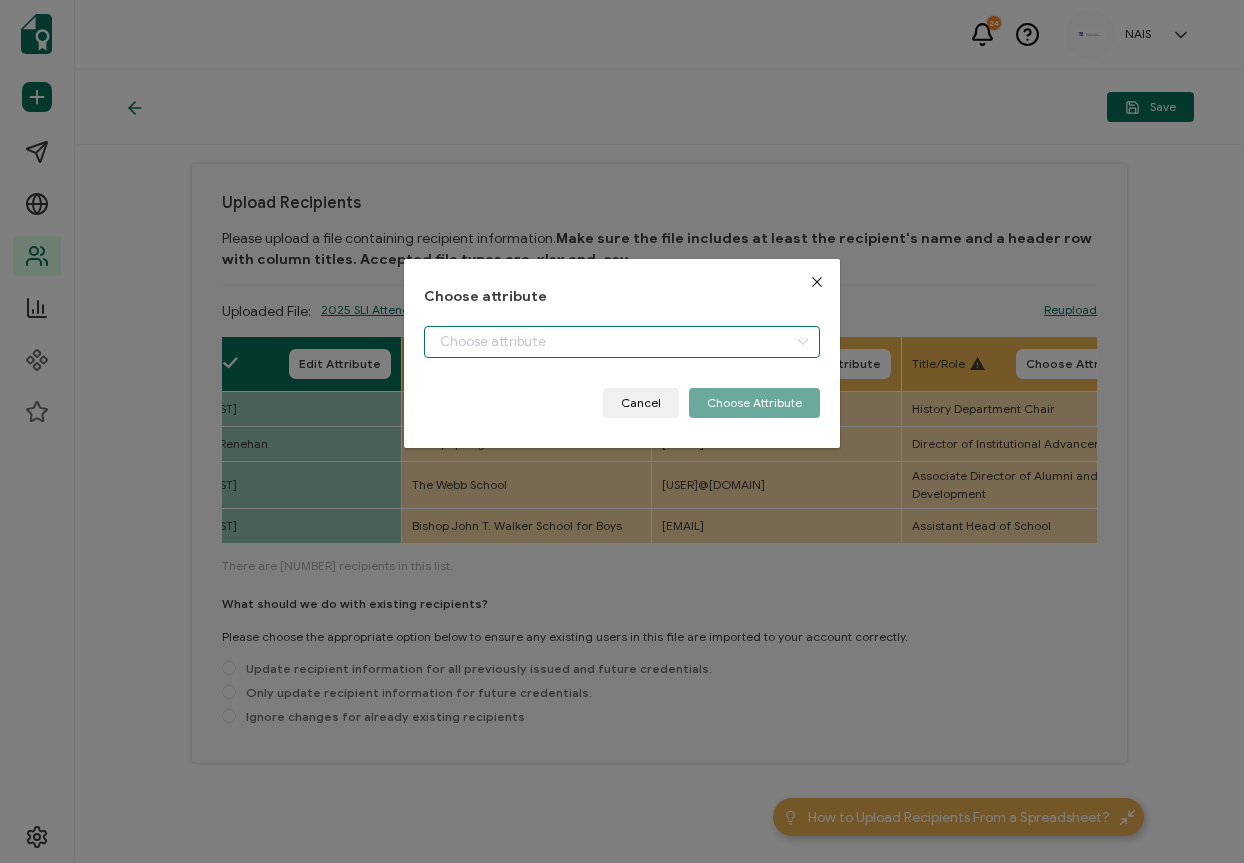click at bounding box center [621, 342] 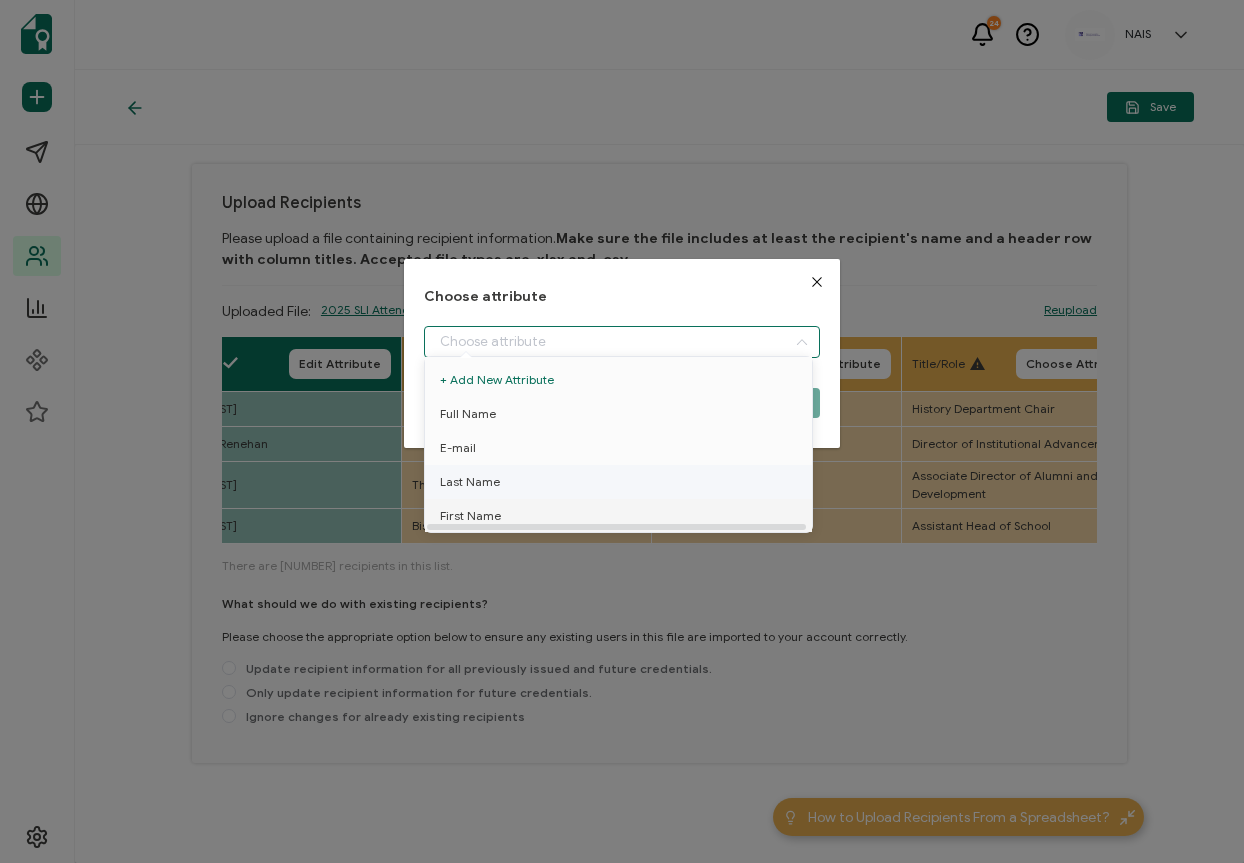 click on "Last Name" at bounding box center [470, 482] 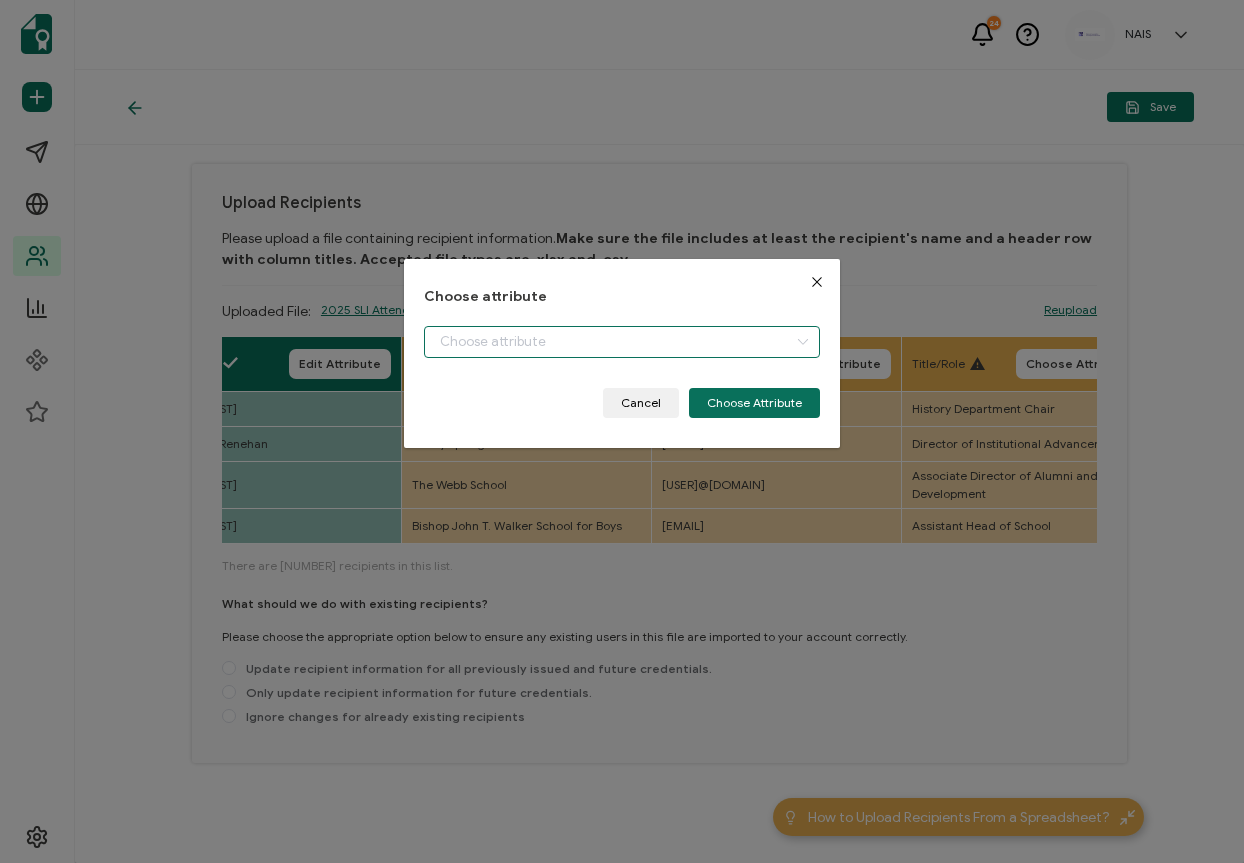 click at bounding box center (621, 342) 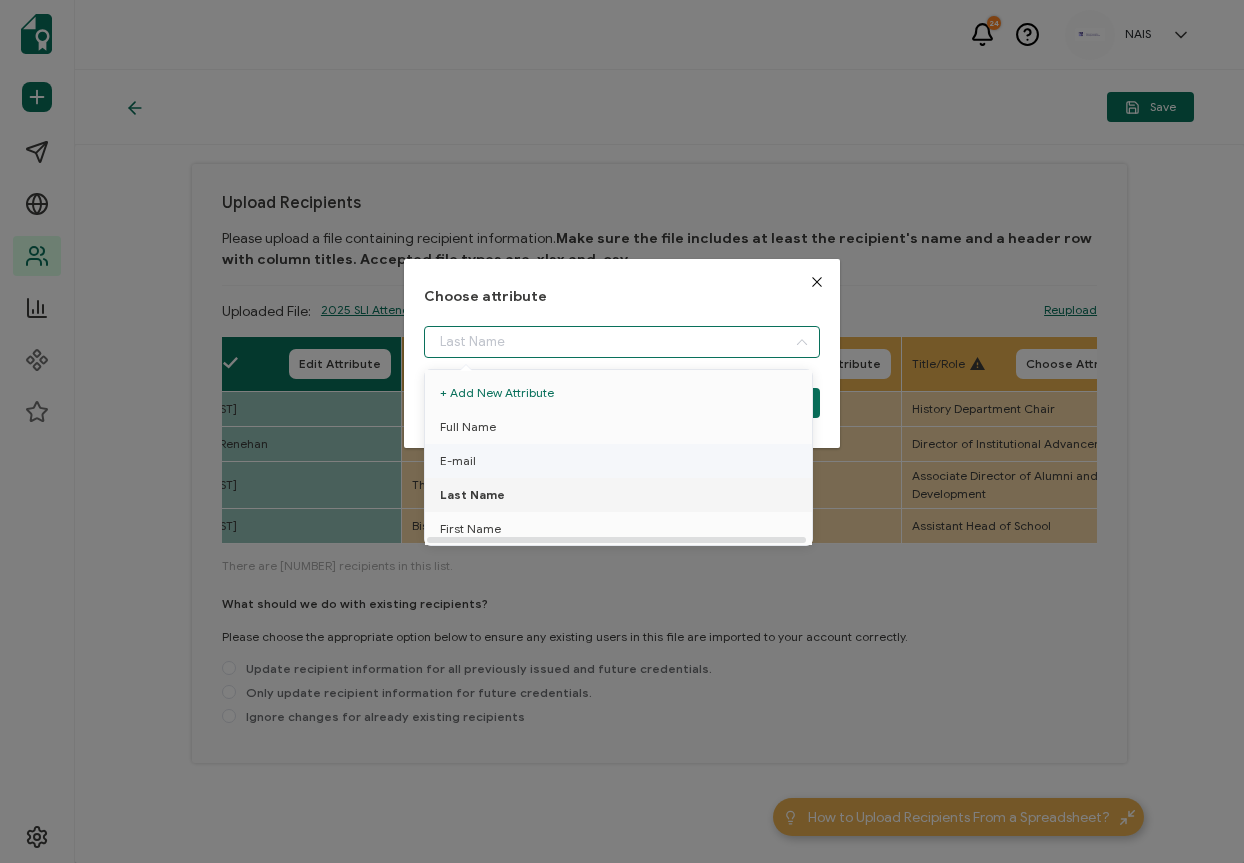 click on "E-mail" at bounding box center (458, 461) 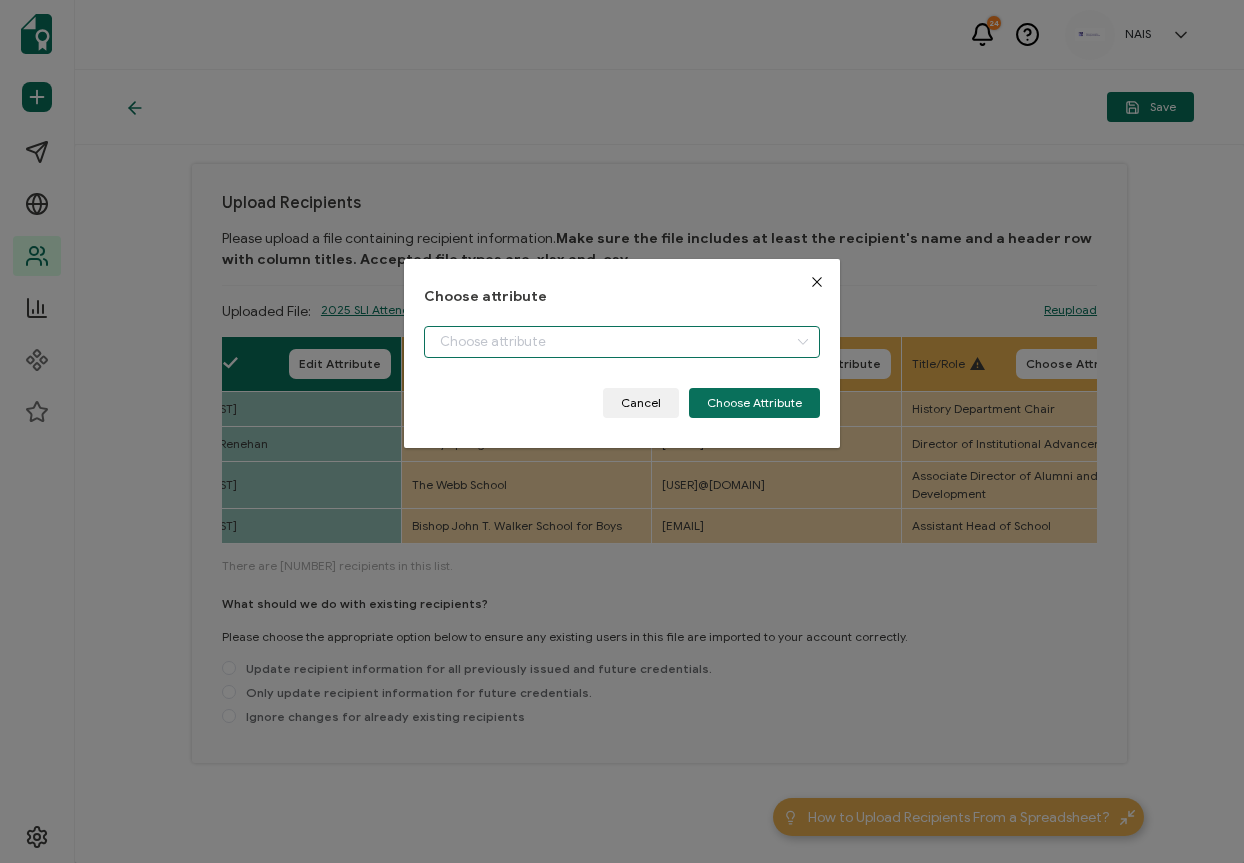 type on "E-mail" 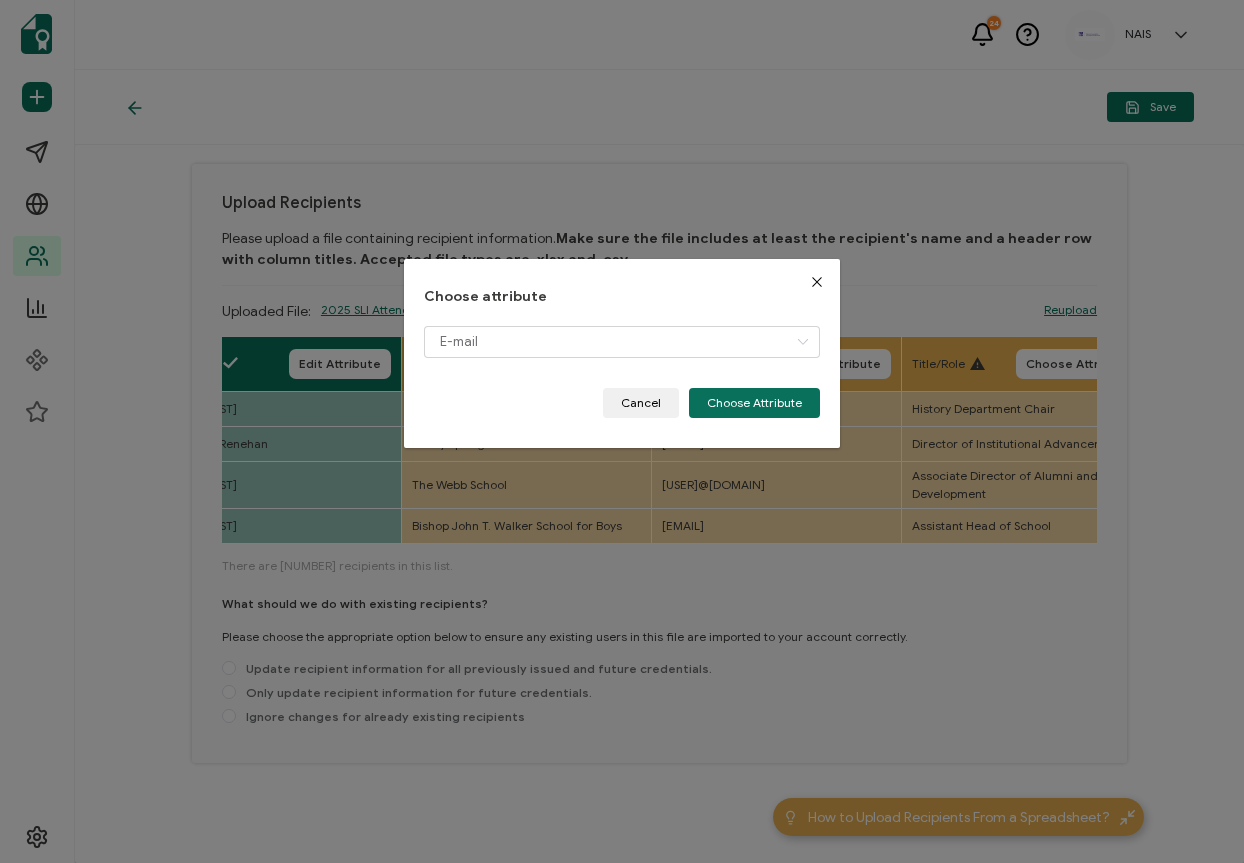 click on "Full Name" at bounding box center [622, 369] 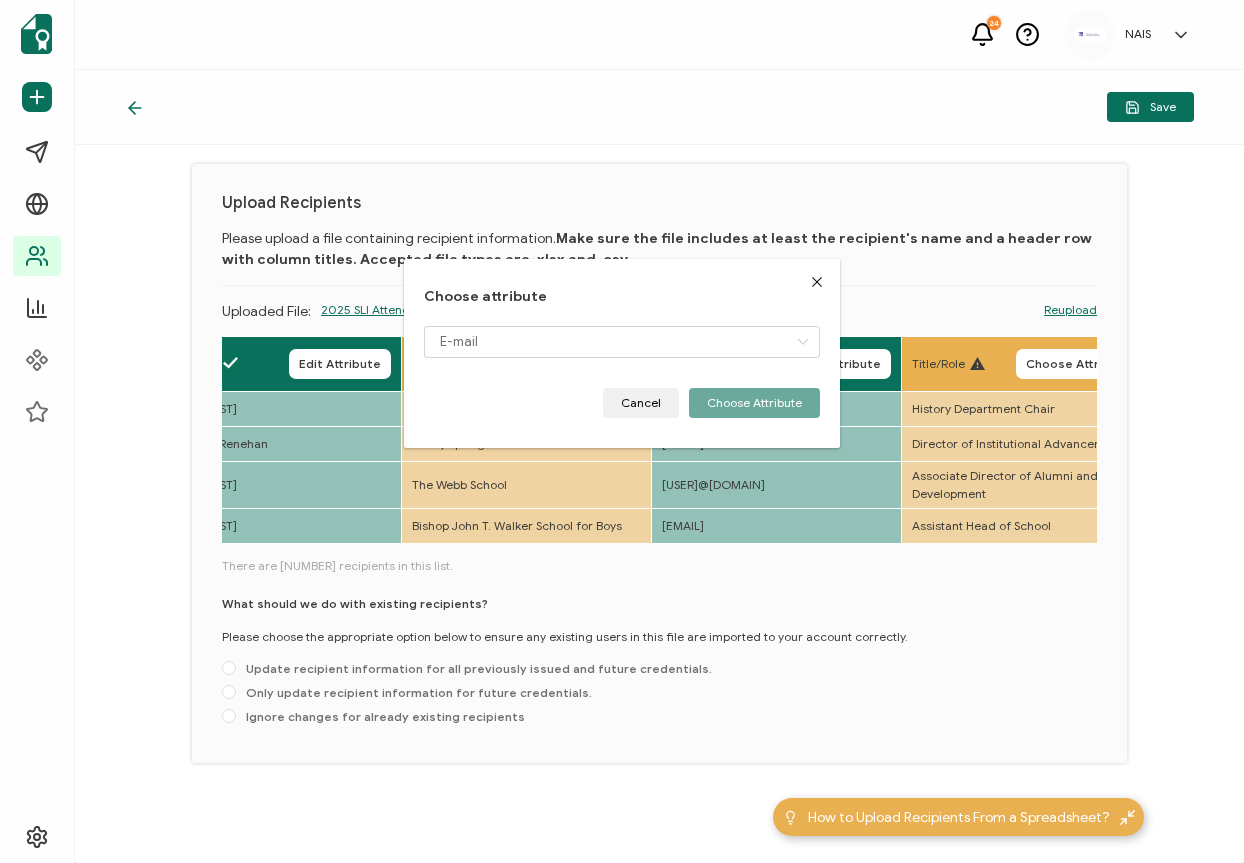 type 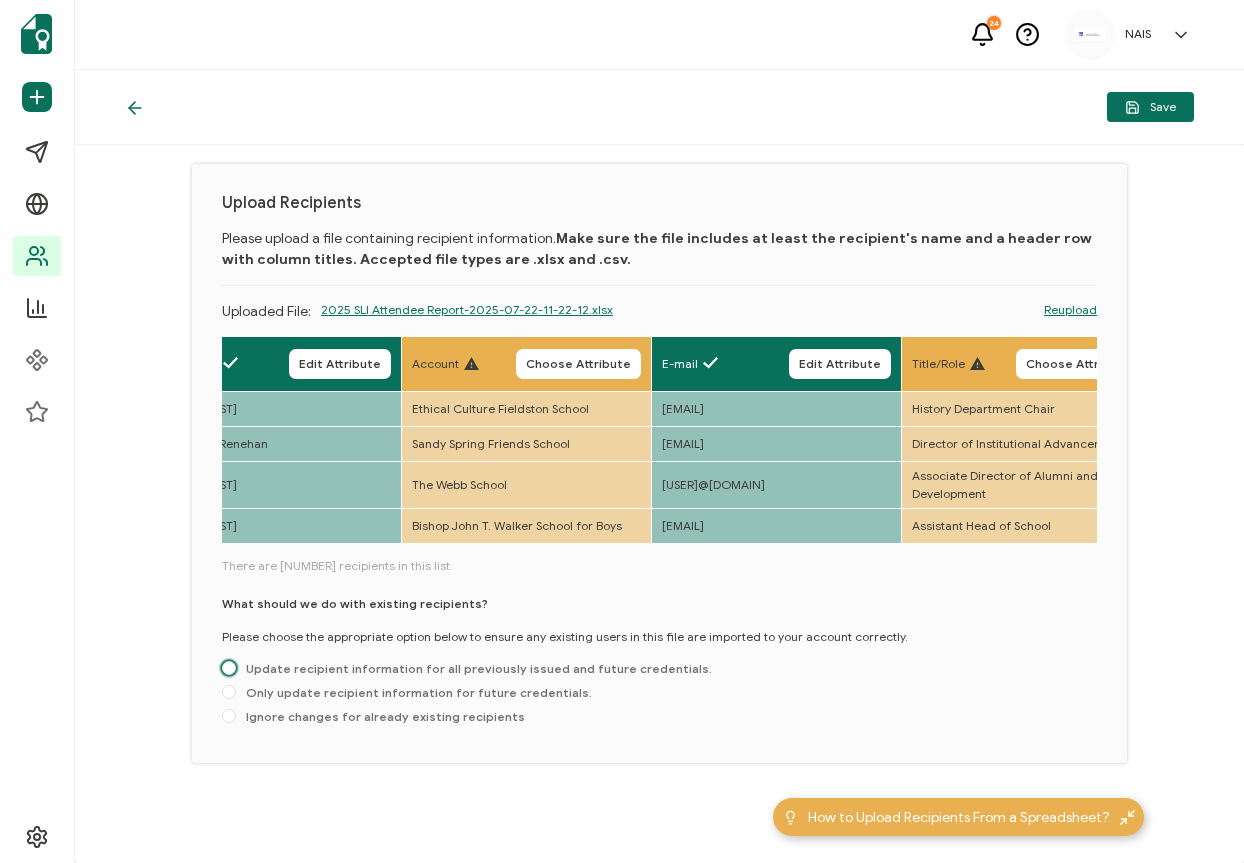 click on "Update recipient information for all previously issued and future credentials." at bounding box center (474, 668) 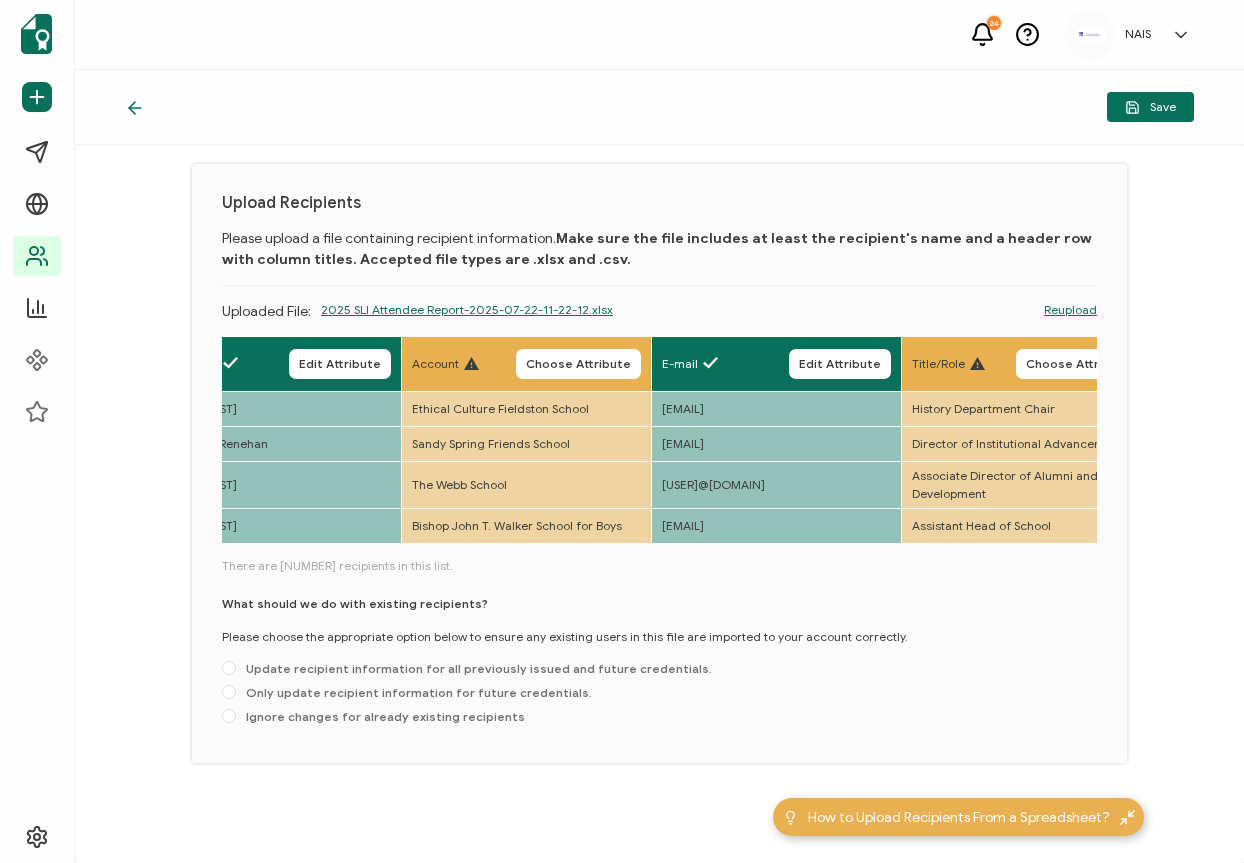 click on "Update recipient information for all previously issued and future credentials." at bounding box center [229, 669] 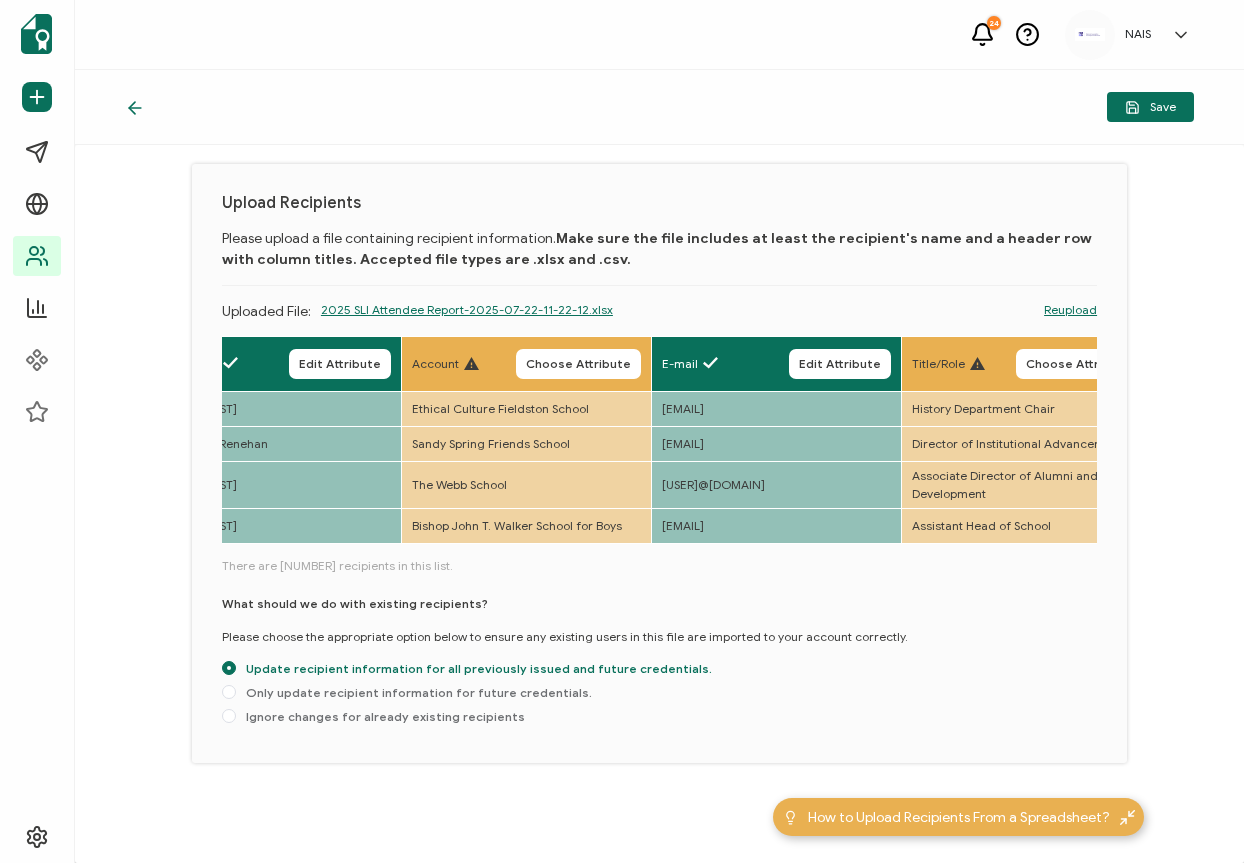 radio on "true" 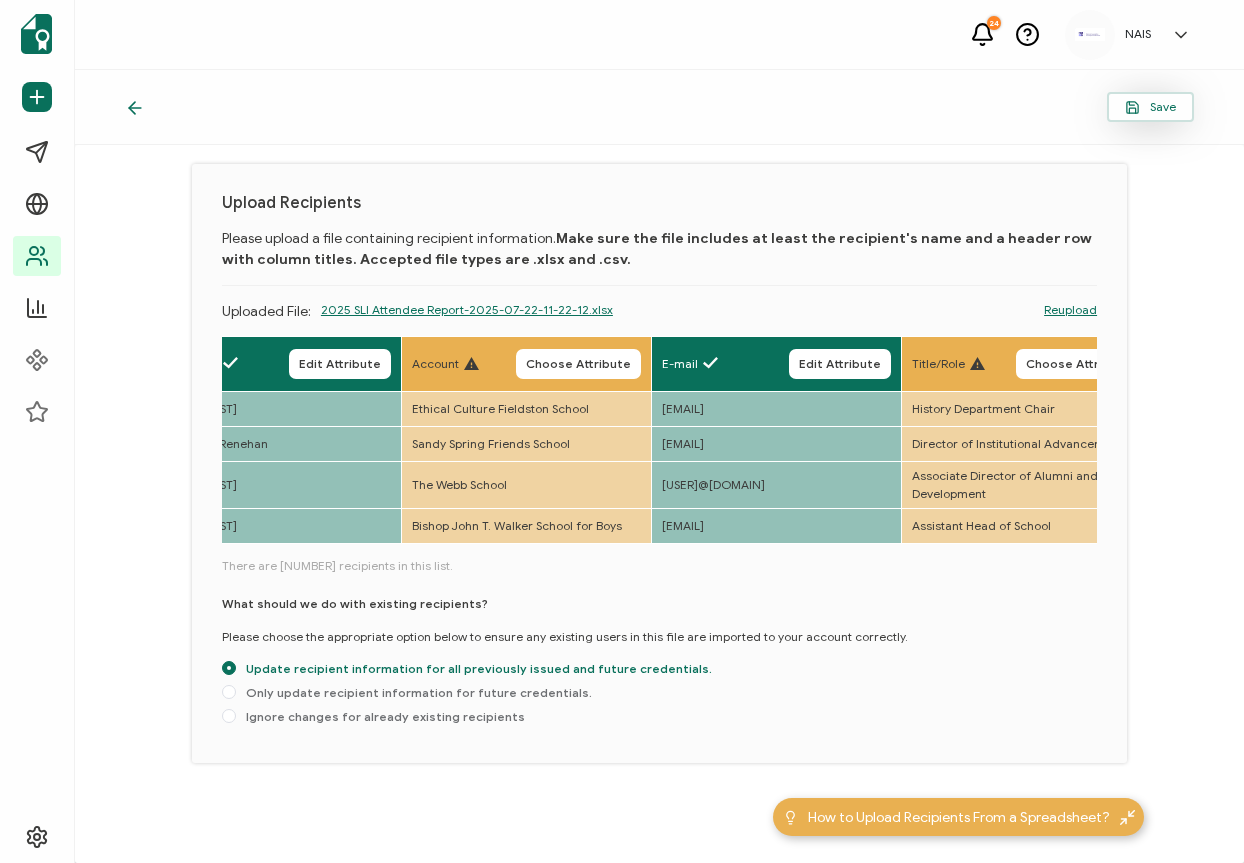scroll, scrollTop: 0, scrollLeft: 552, axis: horizontal 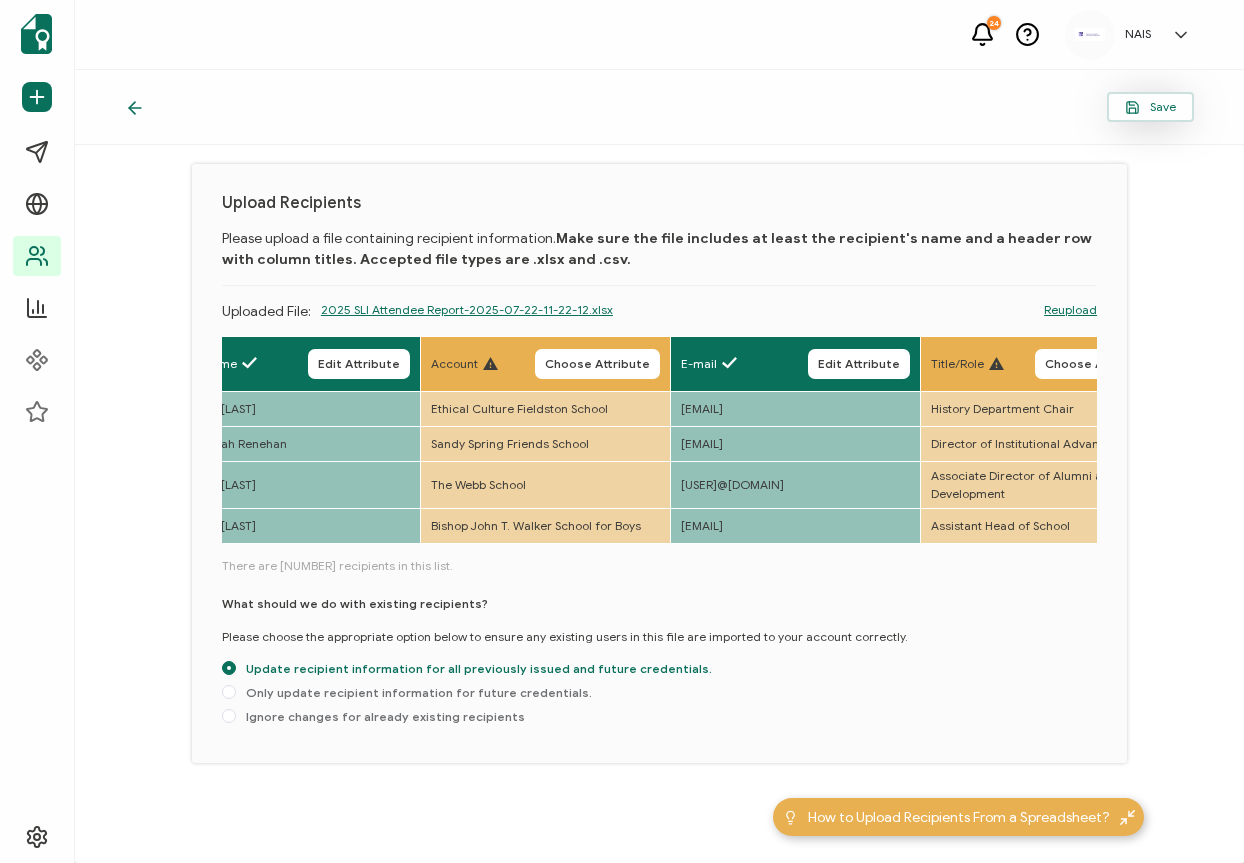 click 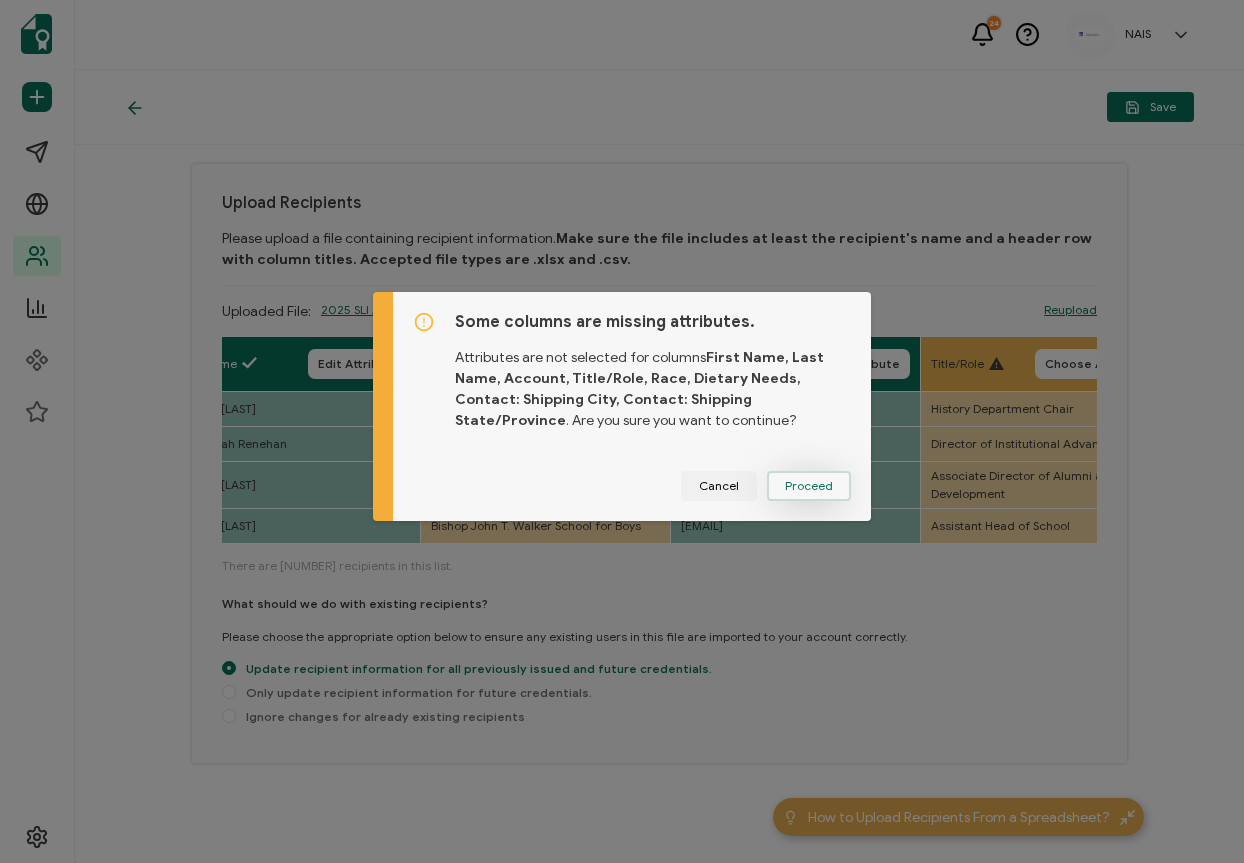 click on "Proceed" at bounding box center (0, 0) 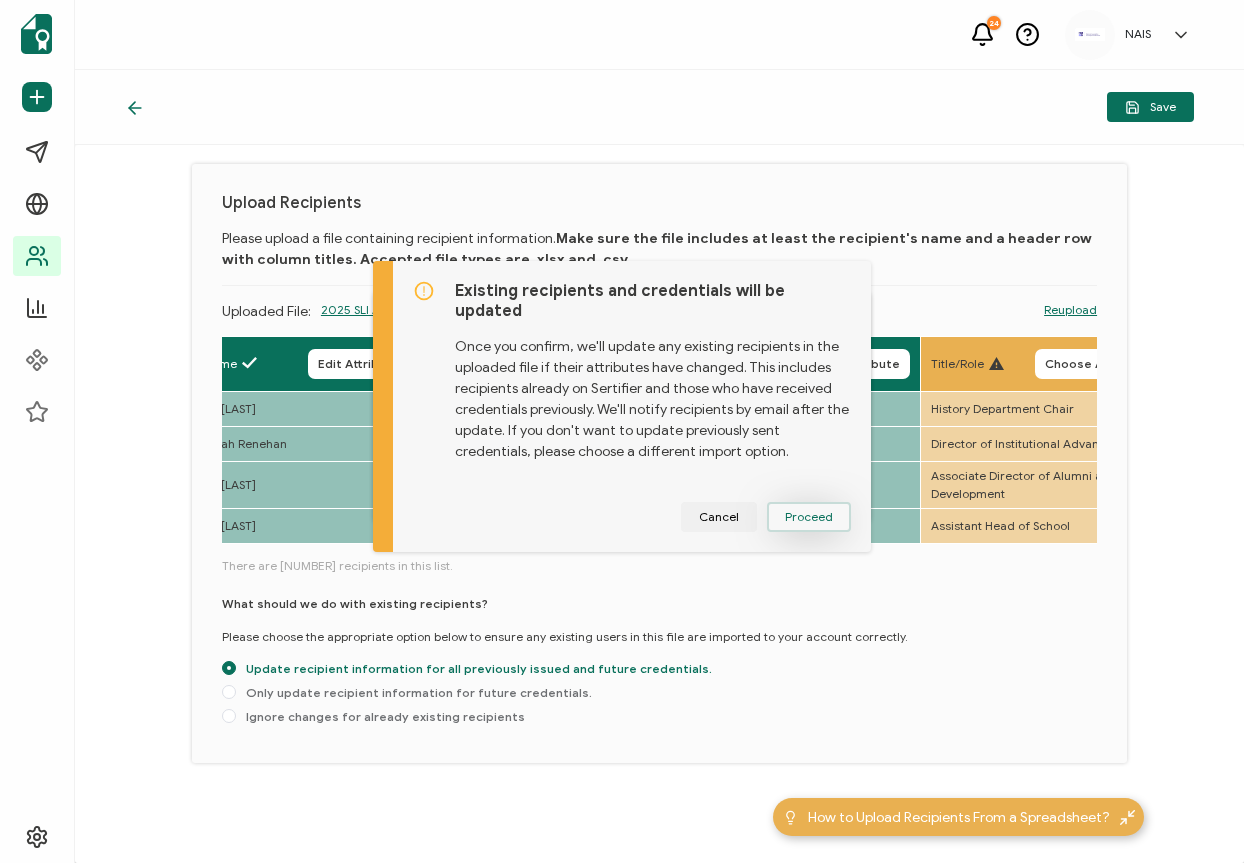 click on "Proceed" at bounding box center [809, 517] 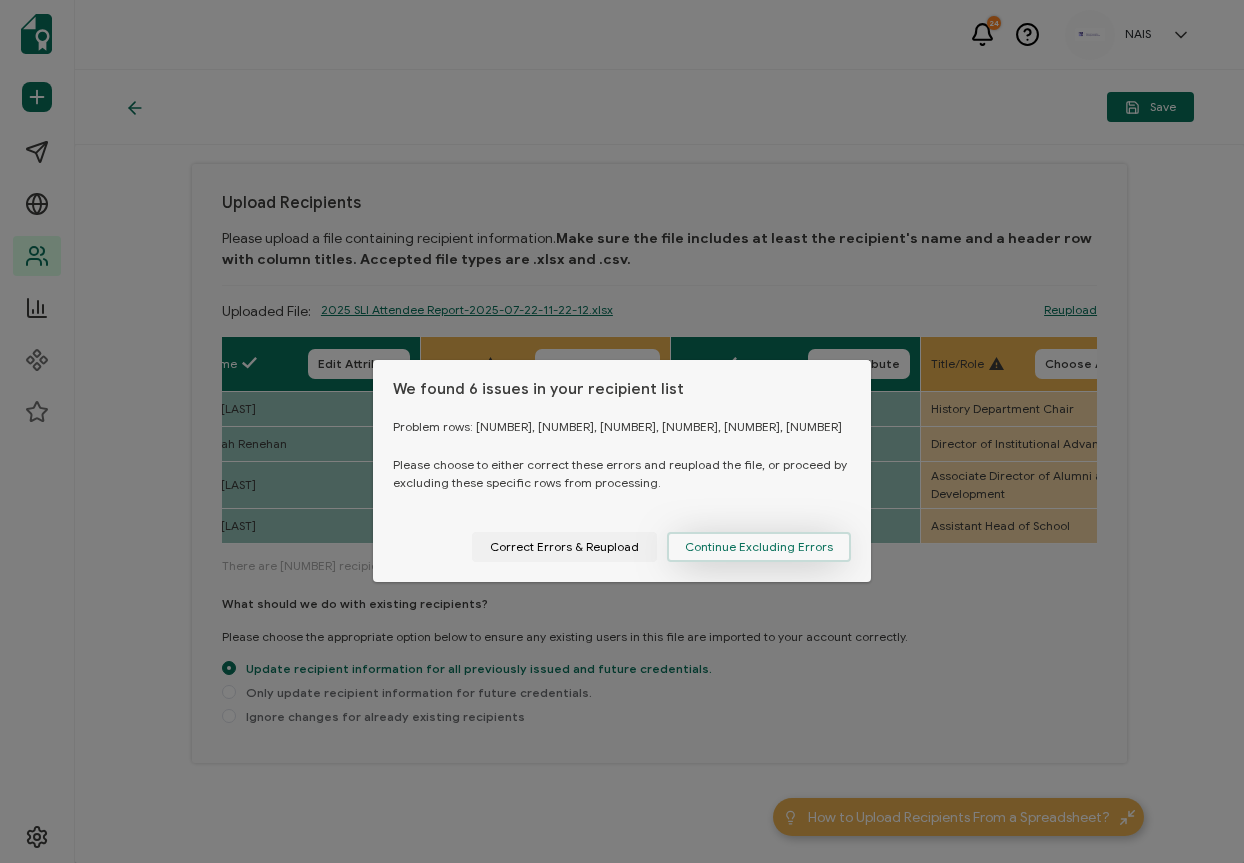click on "Continue Excluding Errors" at bounding box center [759, 547] 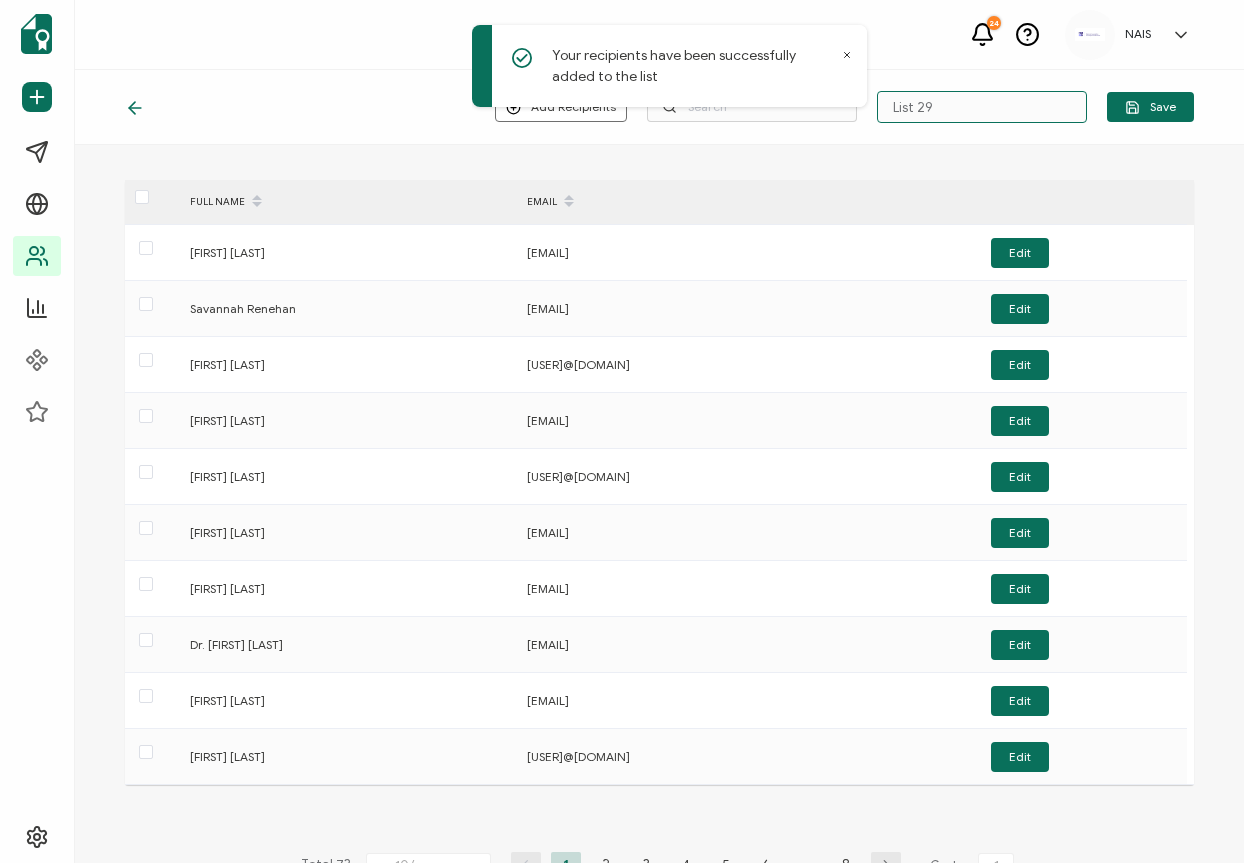 click on "List 29" at bounding box center [982, 107] 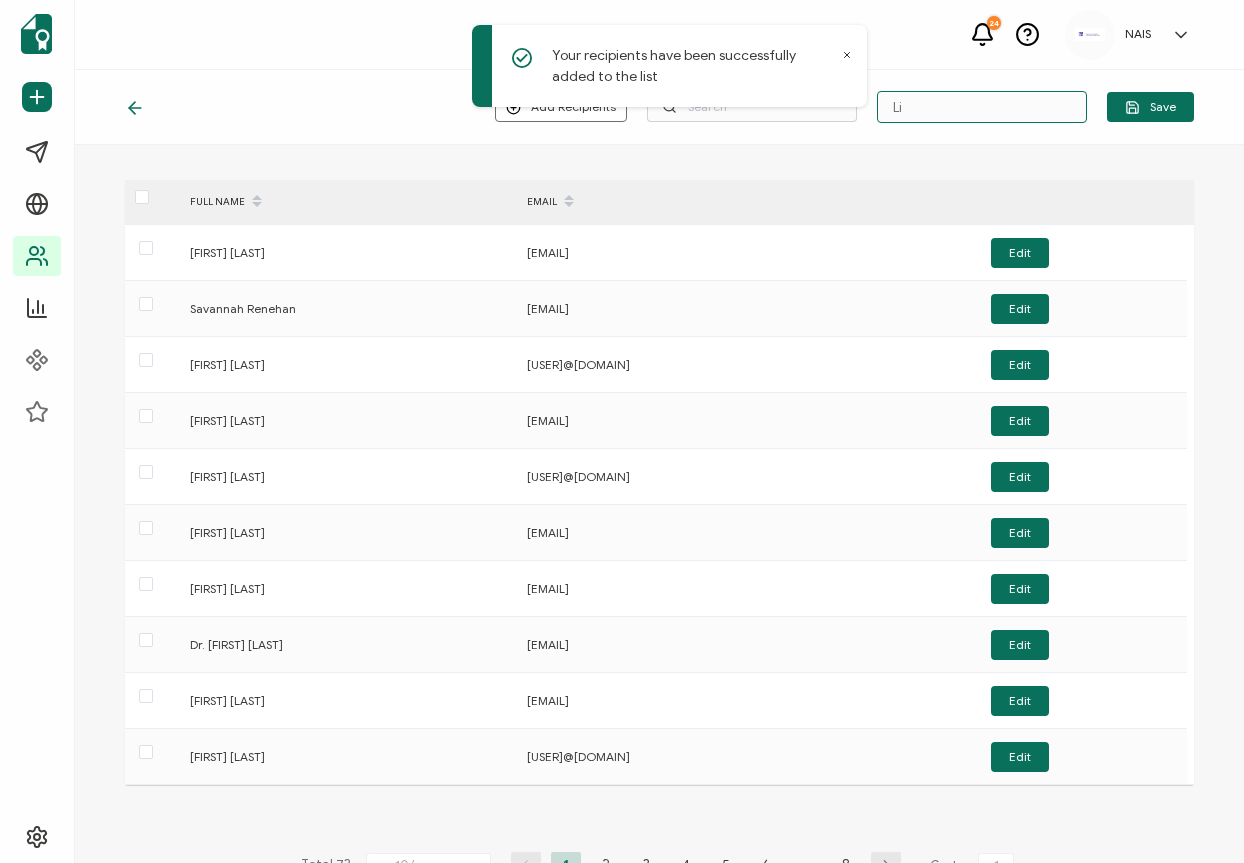 type on "L" 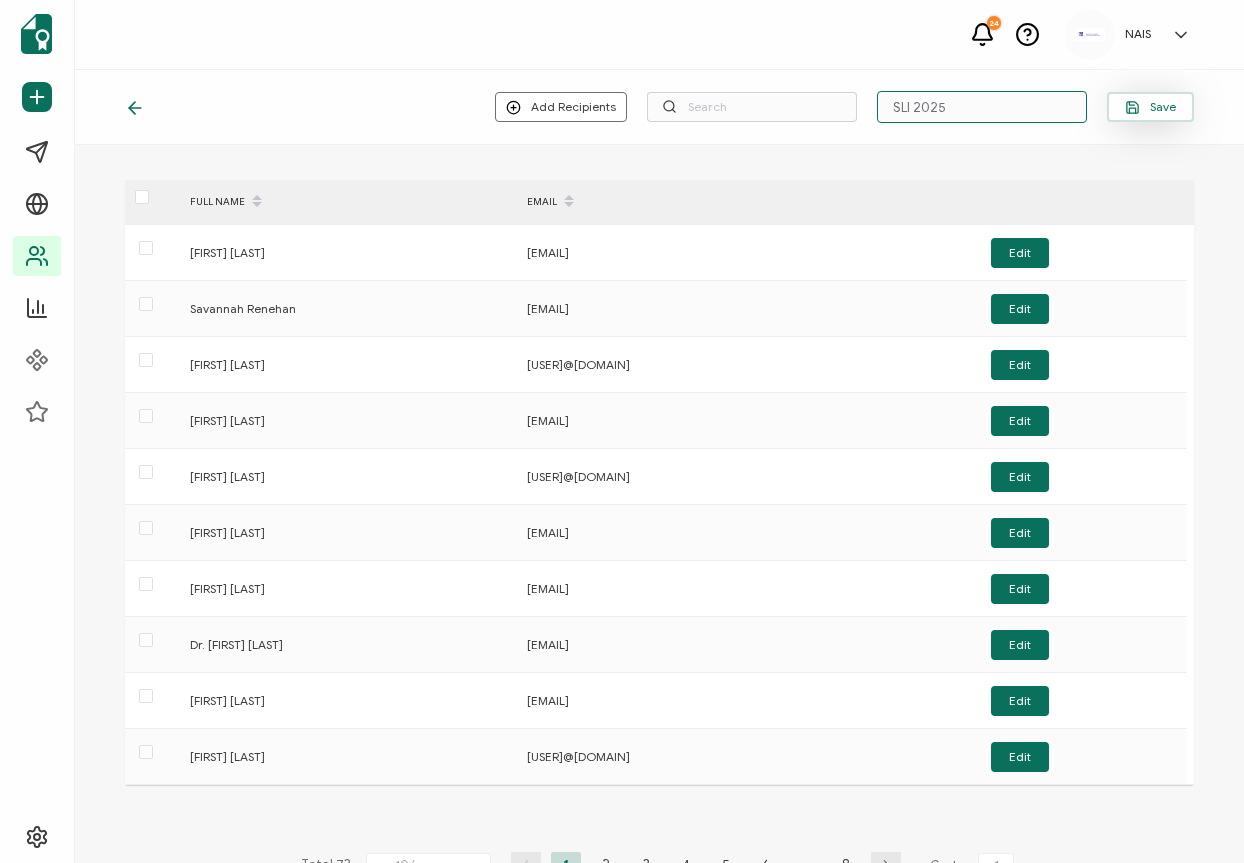 type on "SLI 2025" 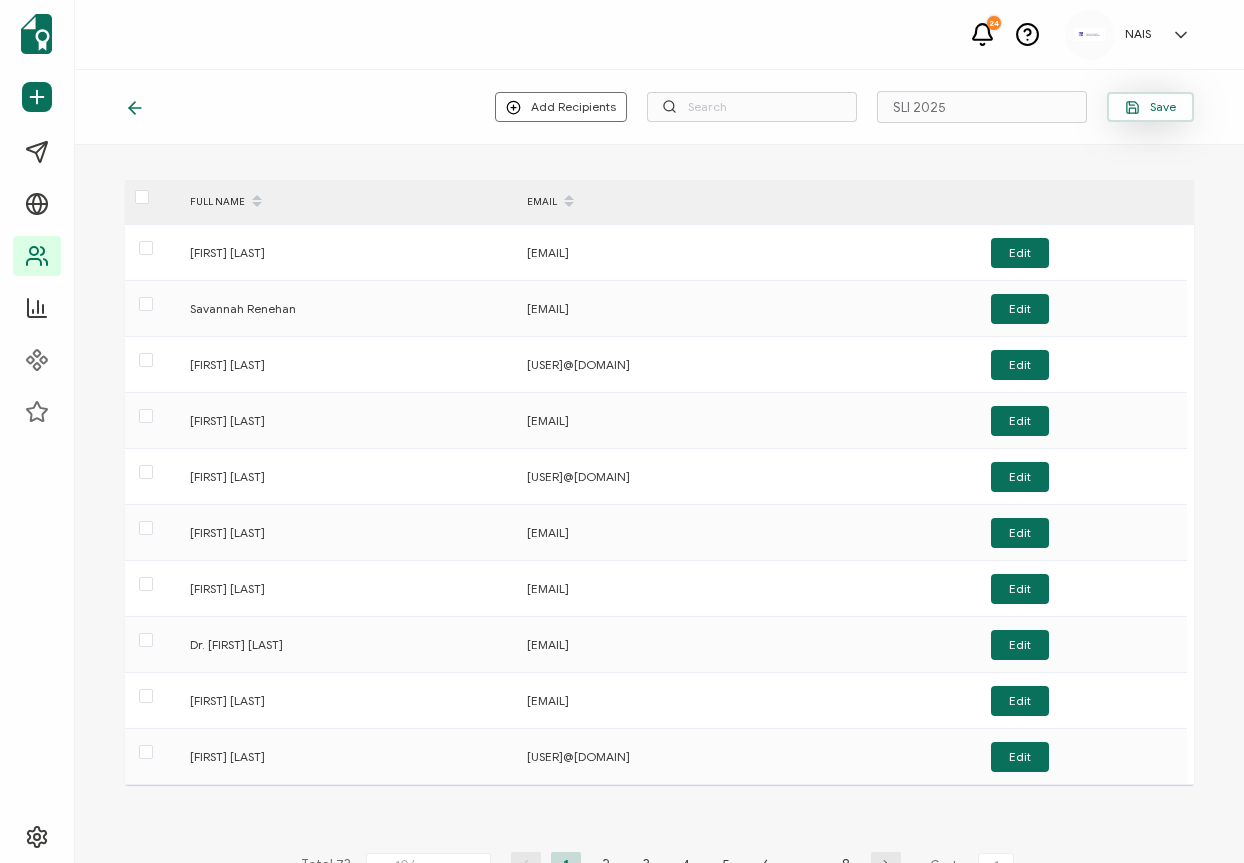 click on "Save" at bounding box center [1150, 107] 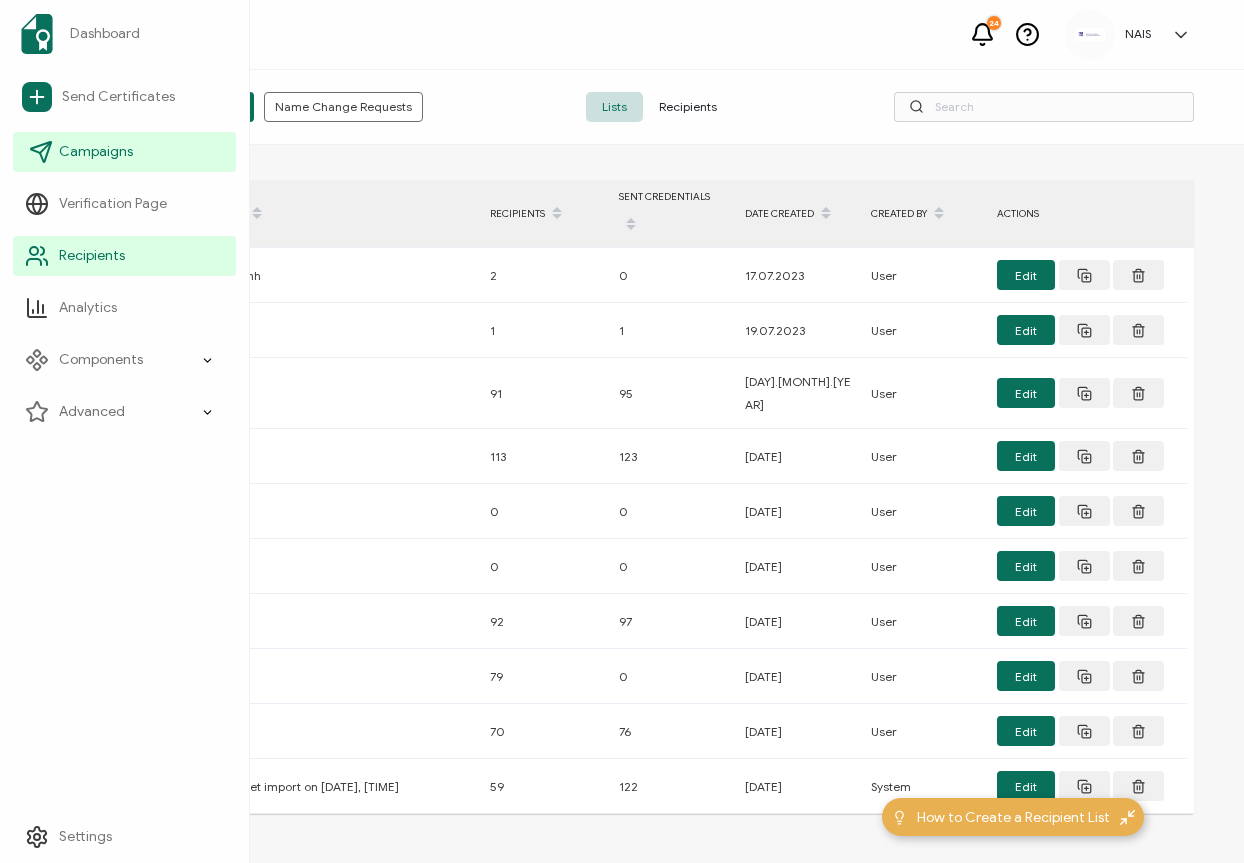 click on "Campaigns" at bounding box center [96, 152] 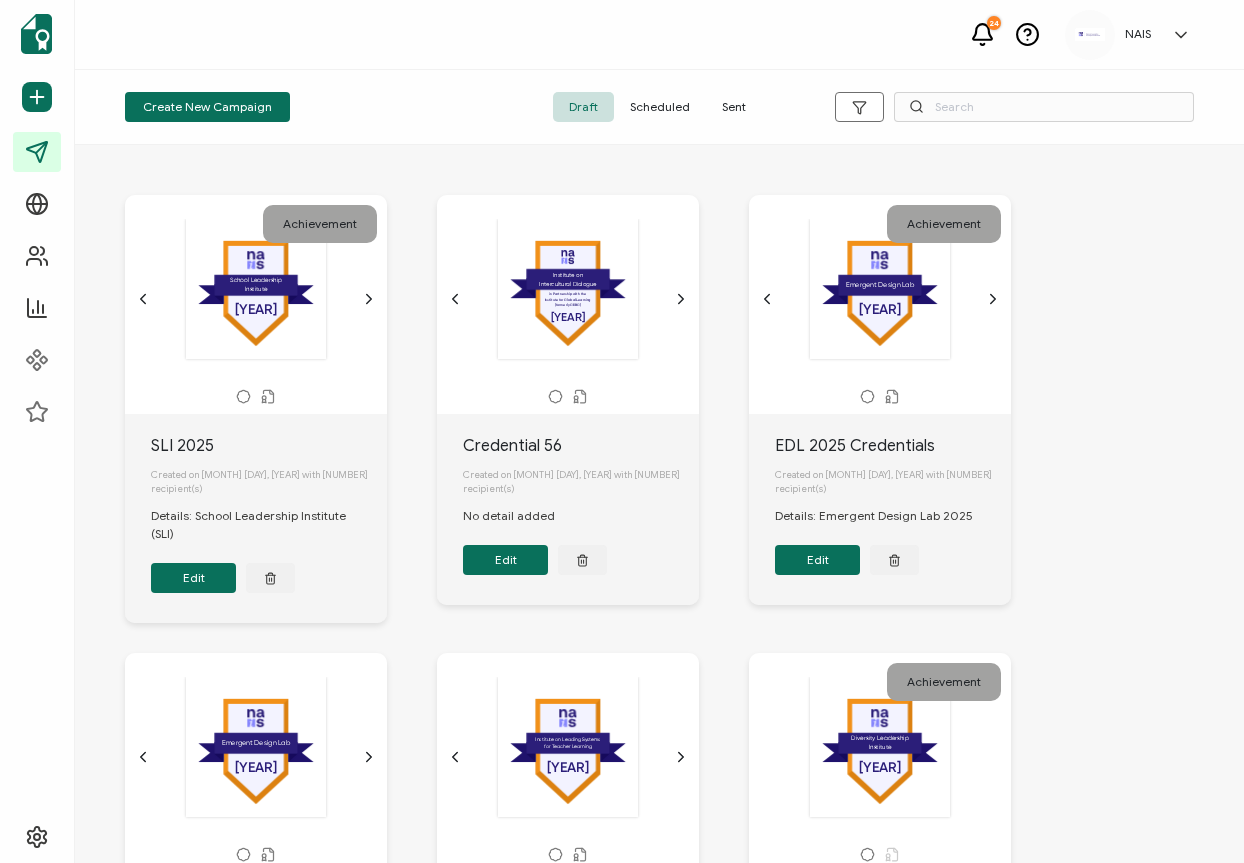click on "Edit" at bounding box center [193, 578] 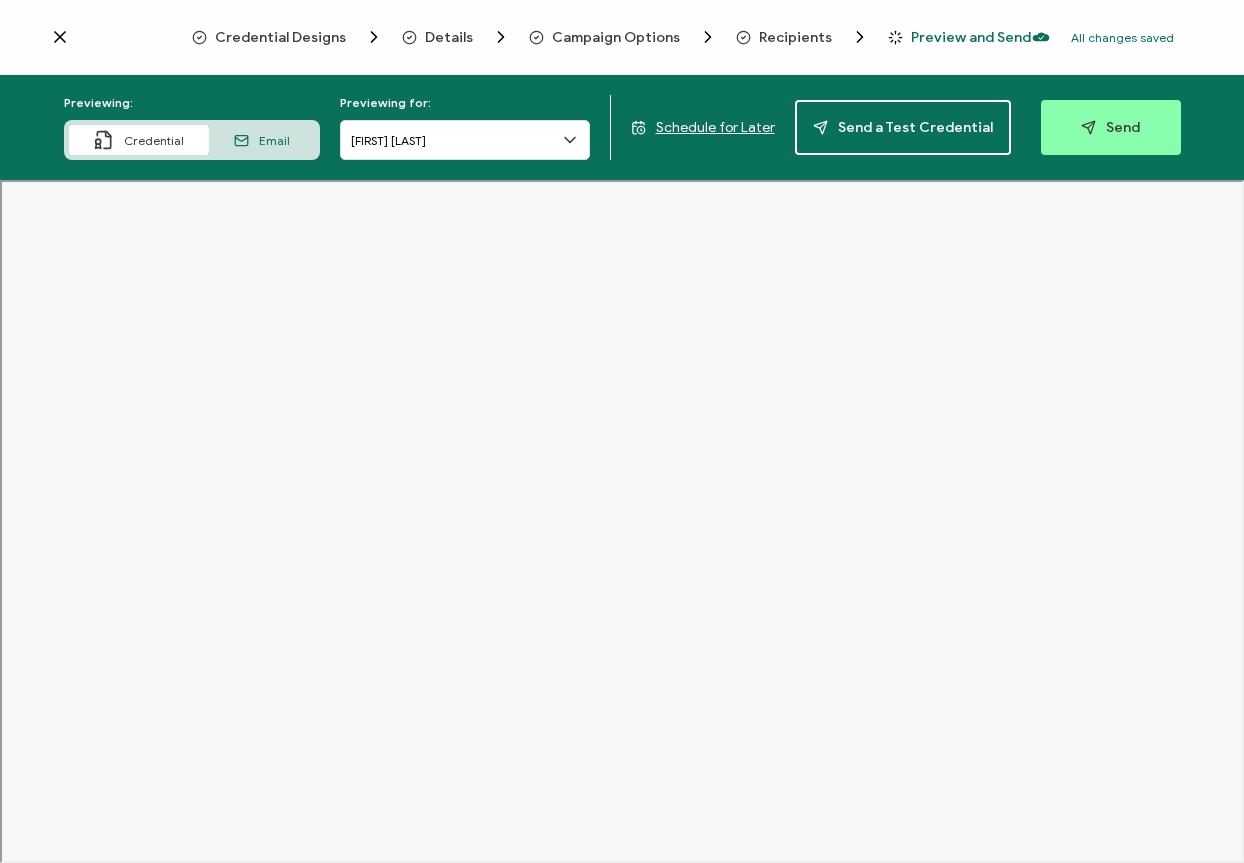 click on "[EMAIL]" at bounding box center [274, 140] 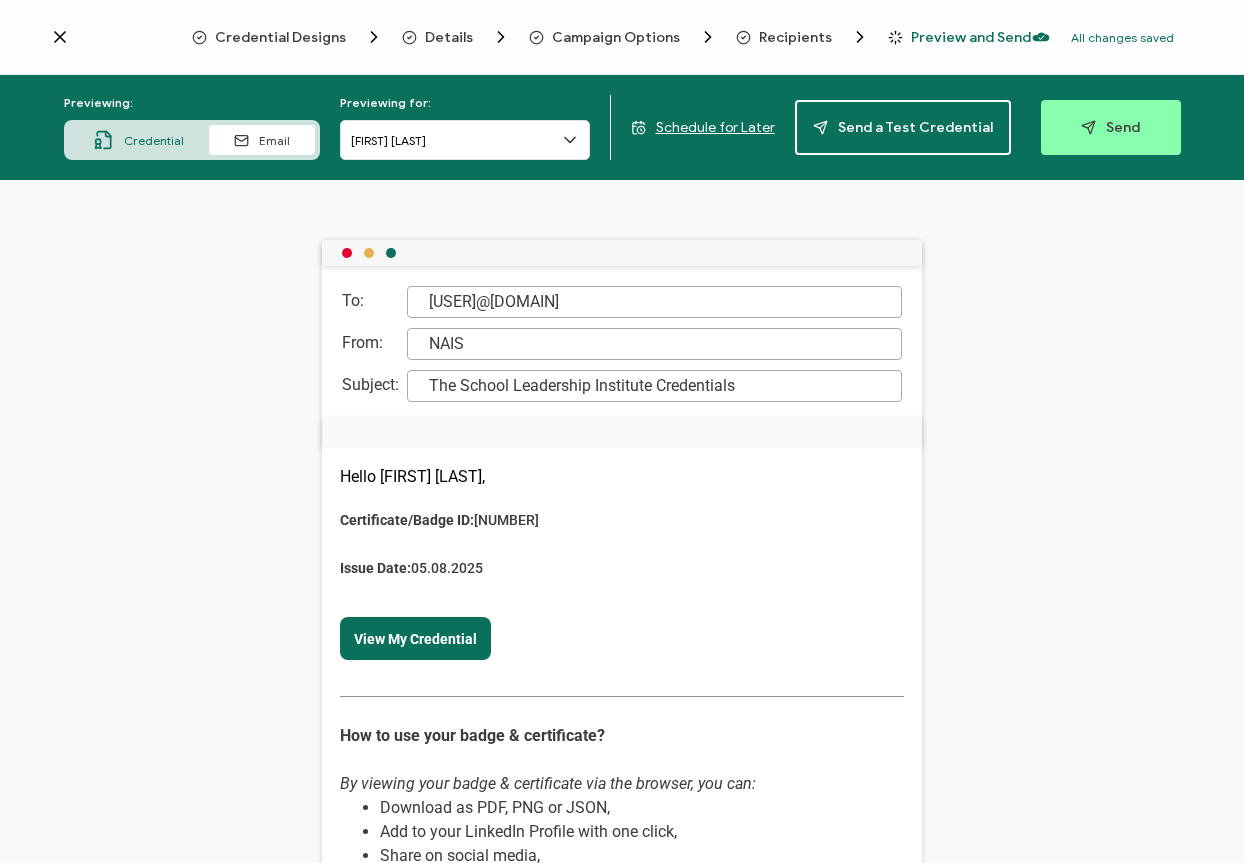 scroll, scrollTop: 50, scrollLeft: 0, axis: vertical 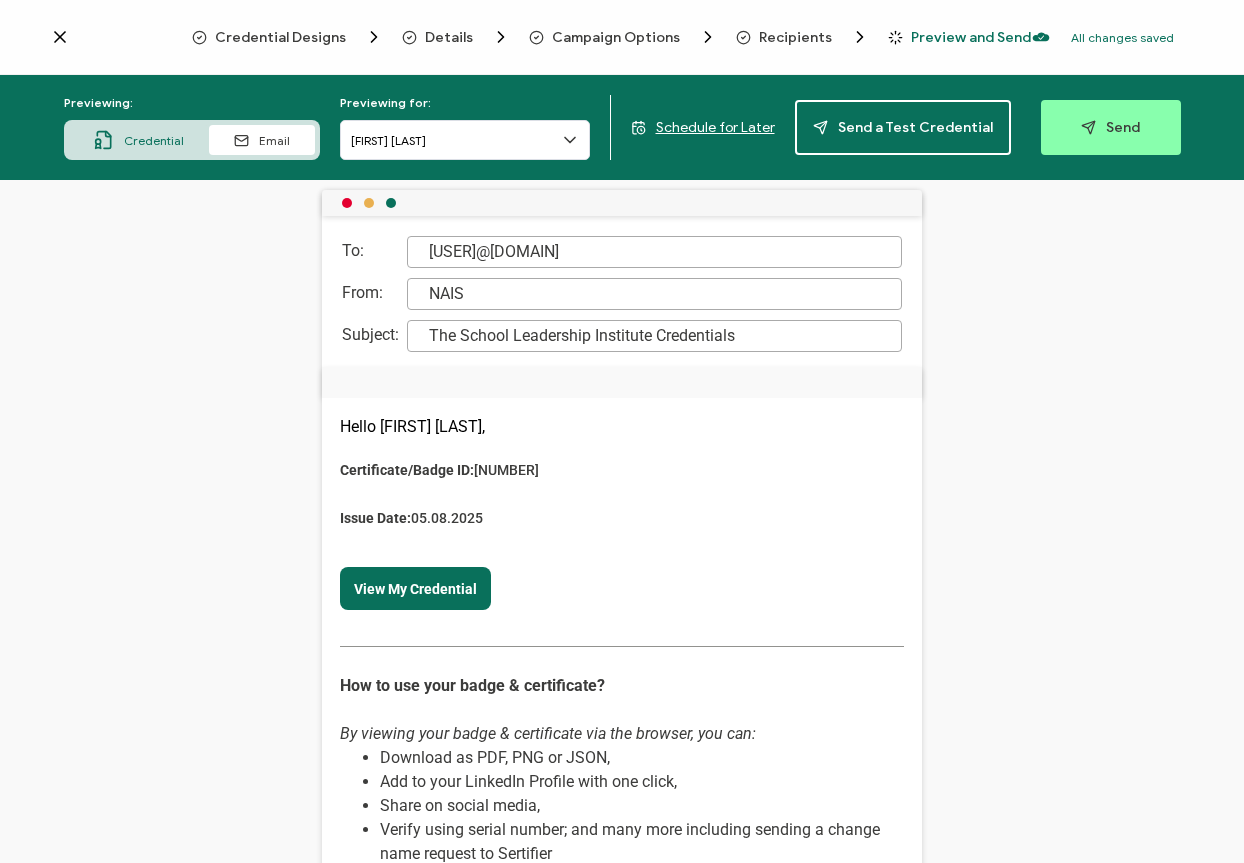 click on "[EMAIL]" at bounding box center (262, 140) 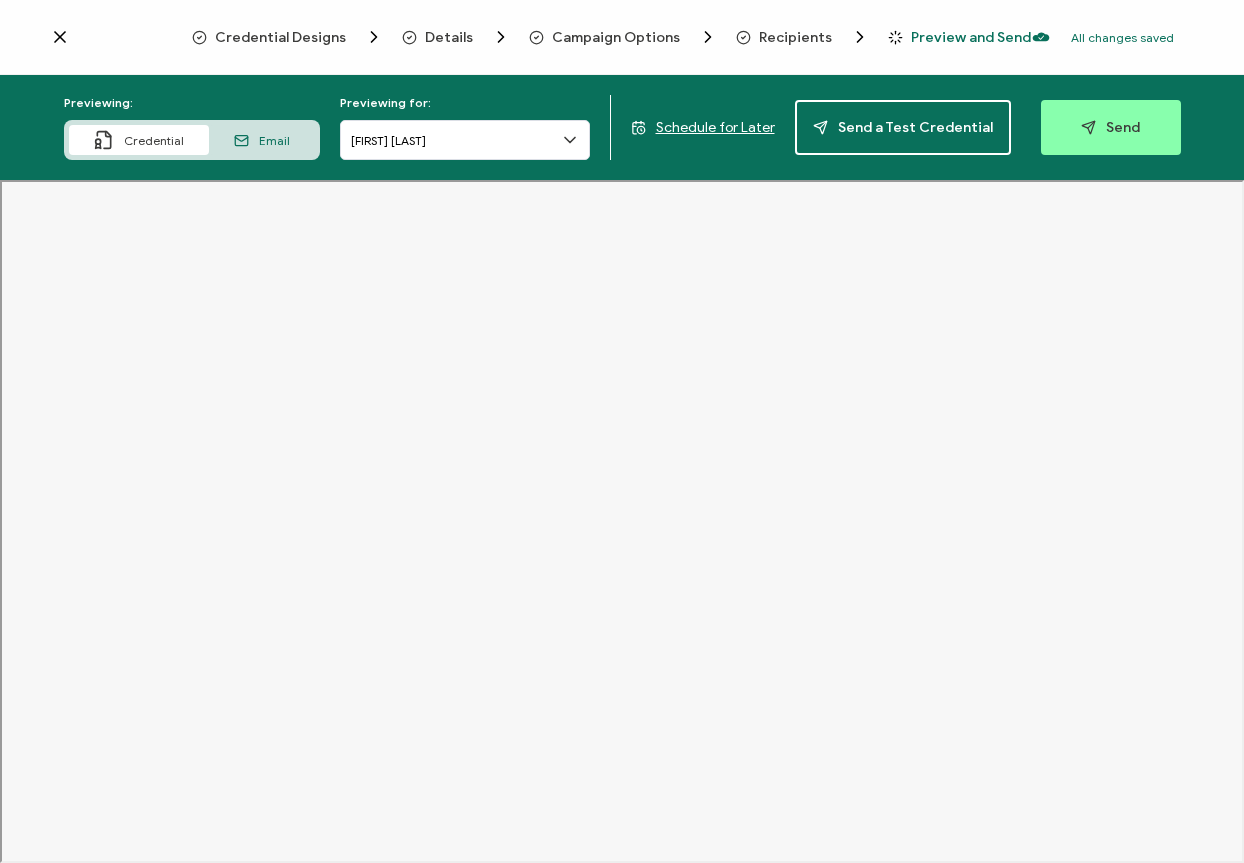 click 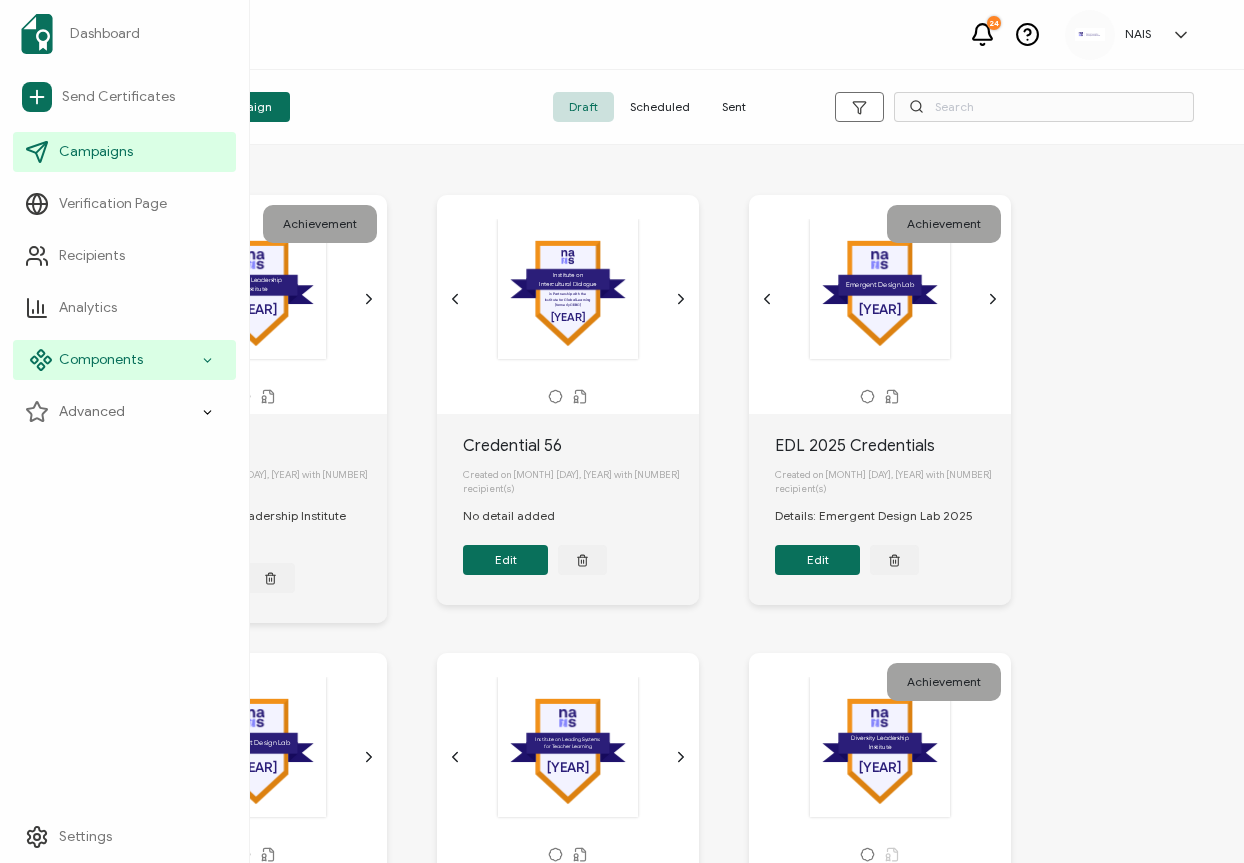 click on "Components" at bounding box center [101, 360] 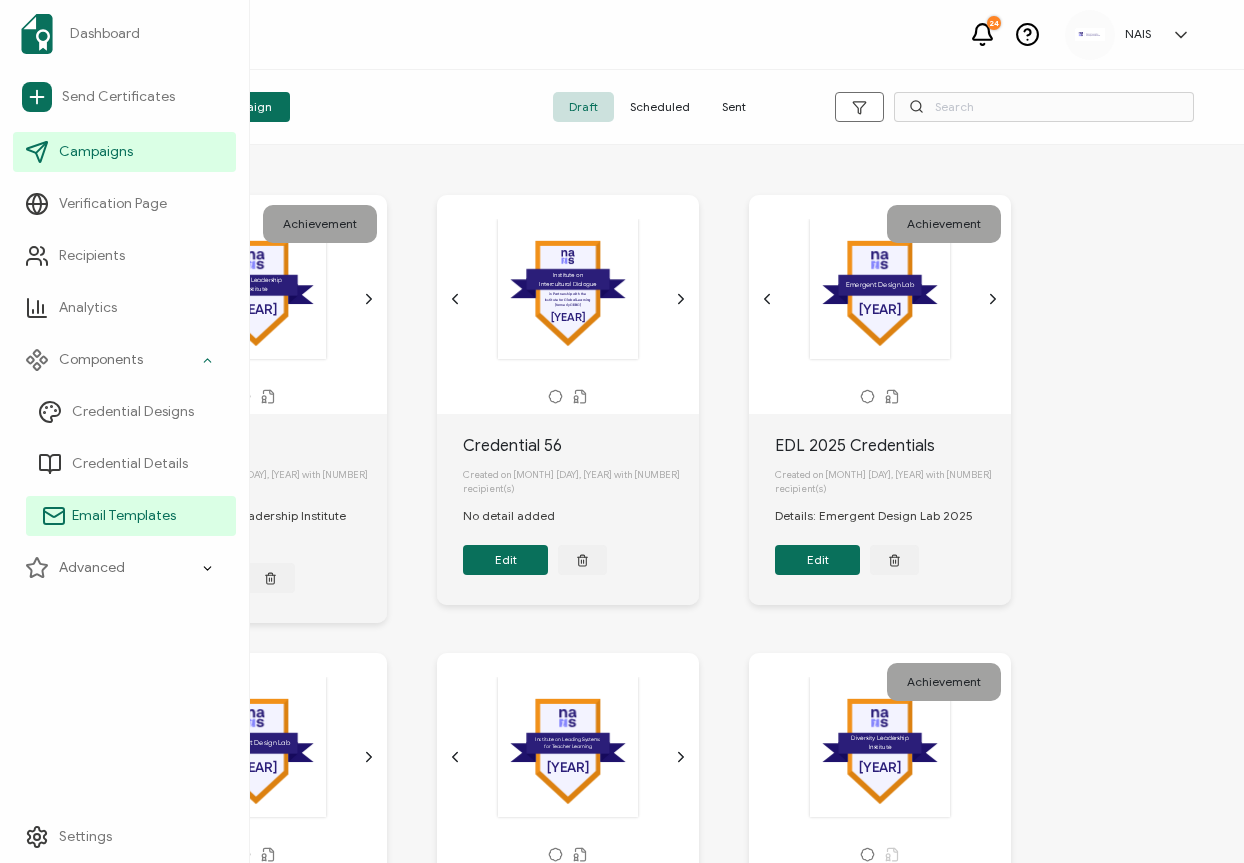 click on "Email Templates" at bounding box center [124, 516] 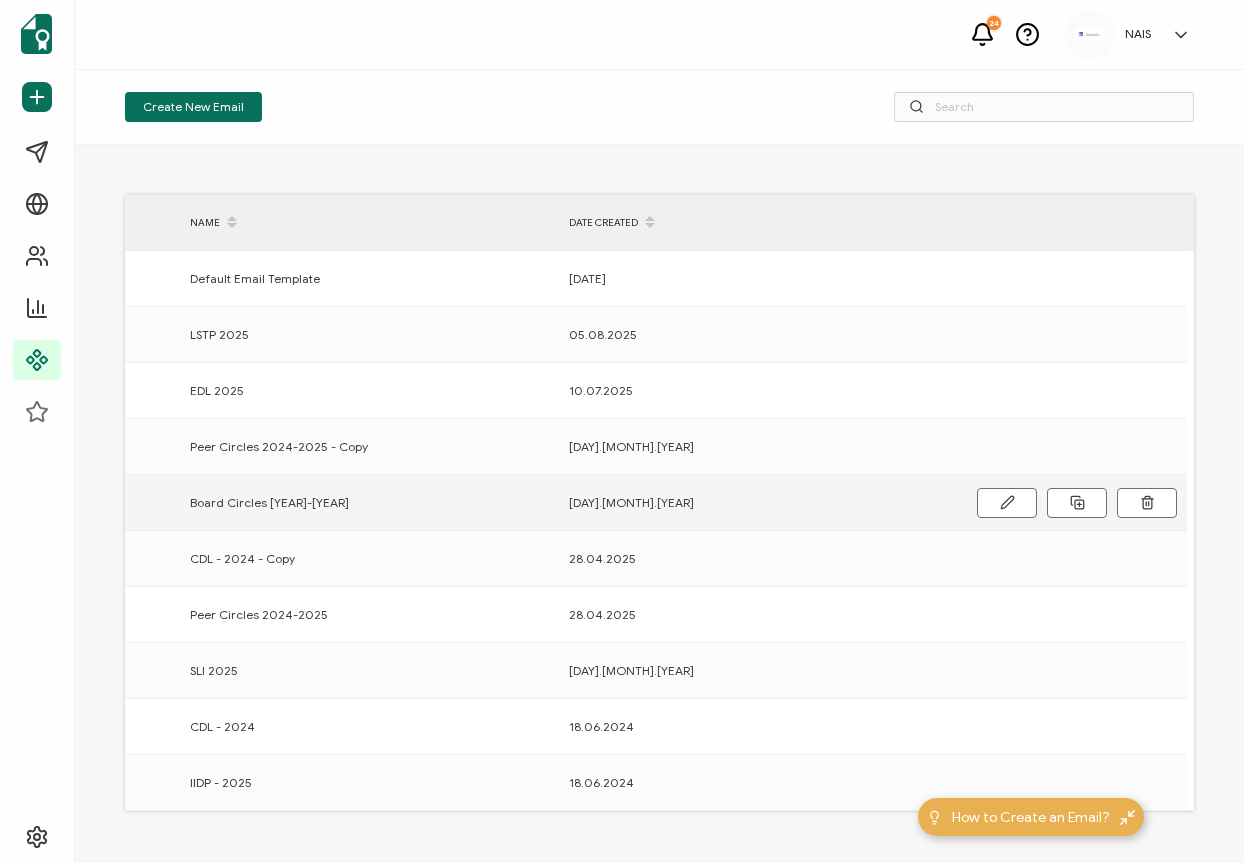 scroll, scrollTop: 62, scrollLeft: 0, axis: vertical 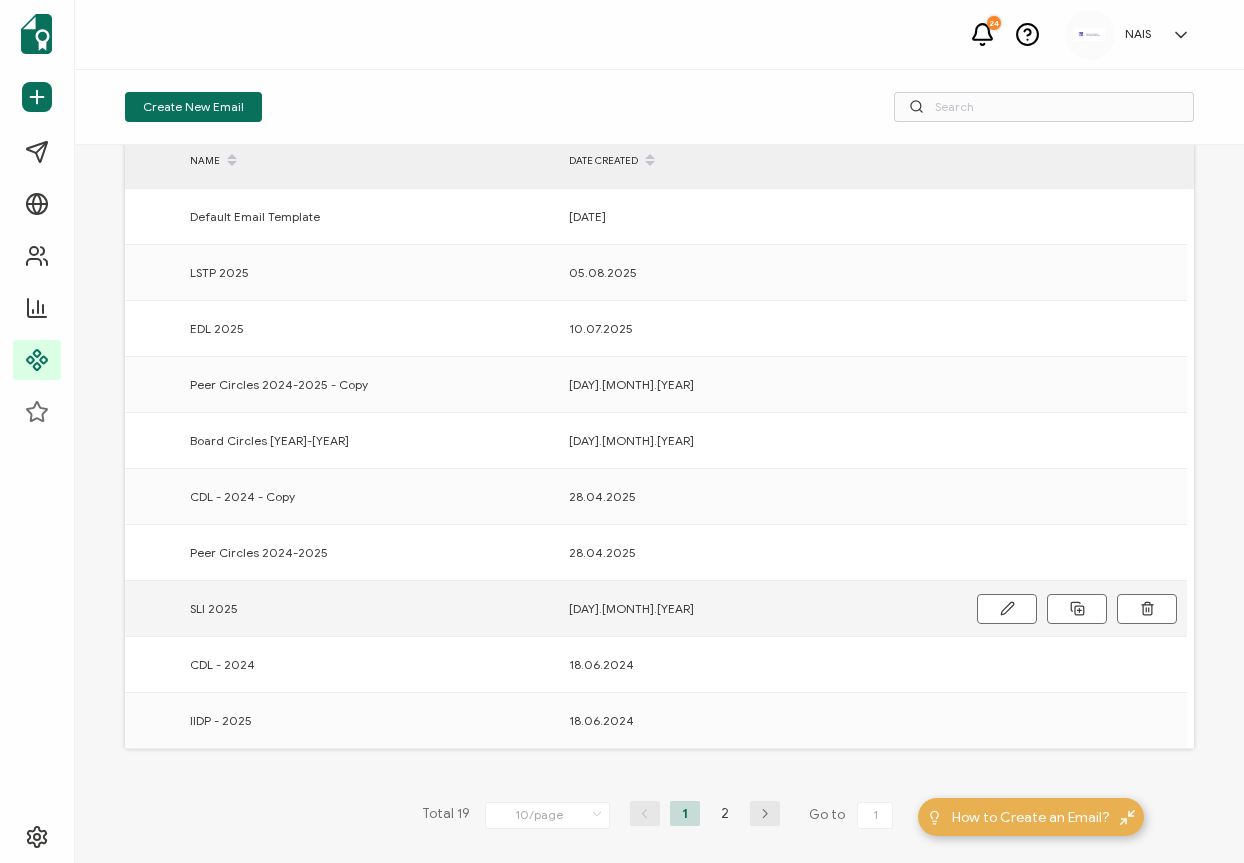 click on "[DATE]" at bounding box center (748, 608) 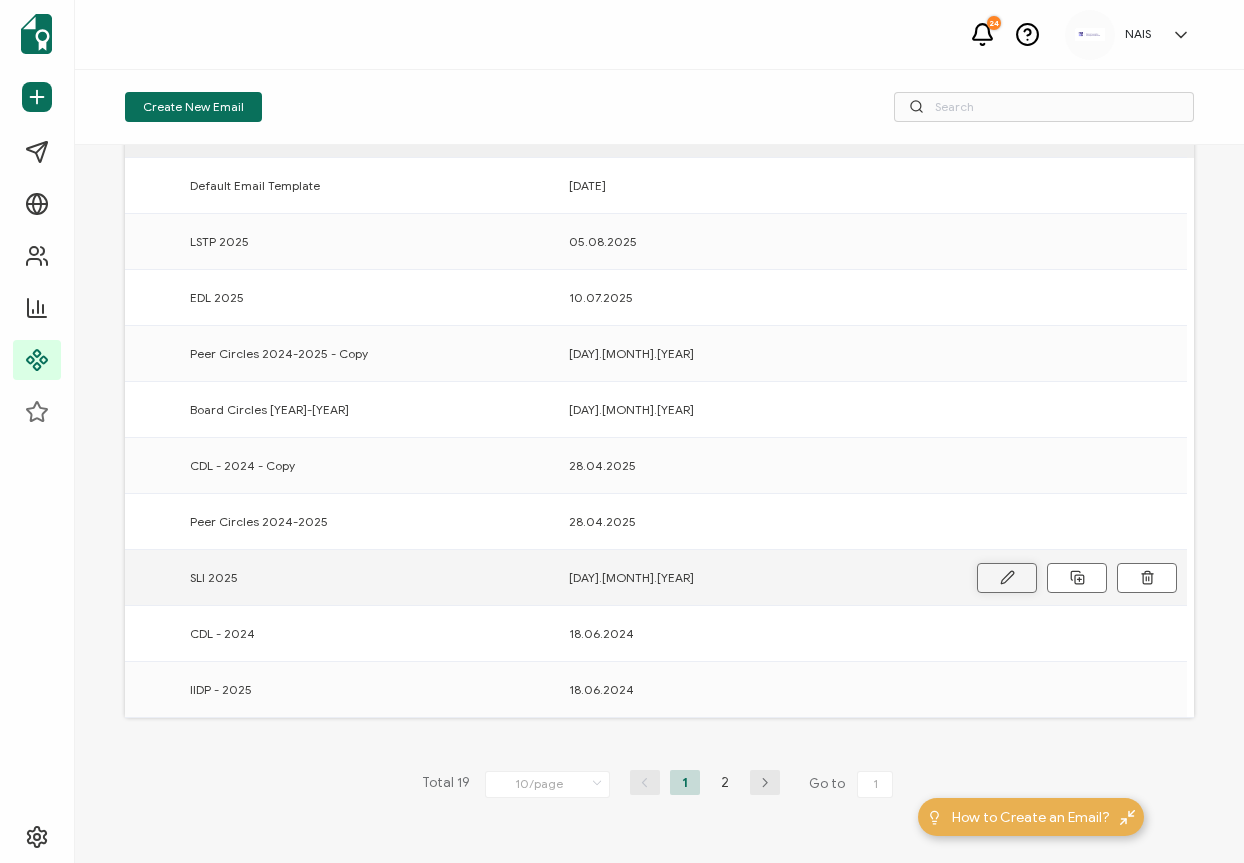 click 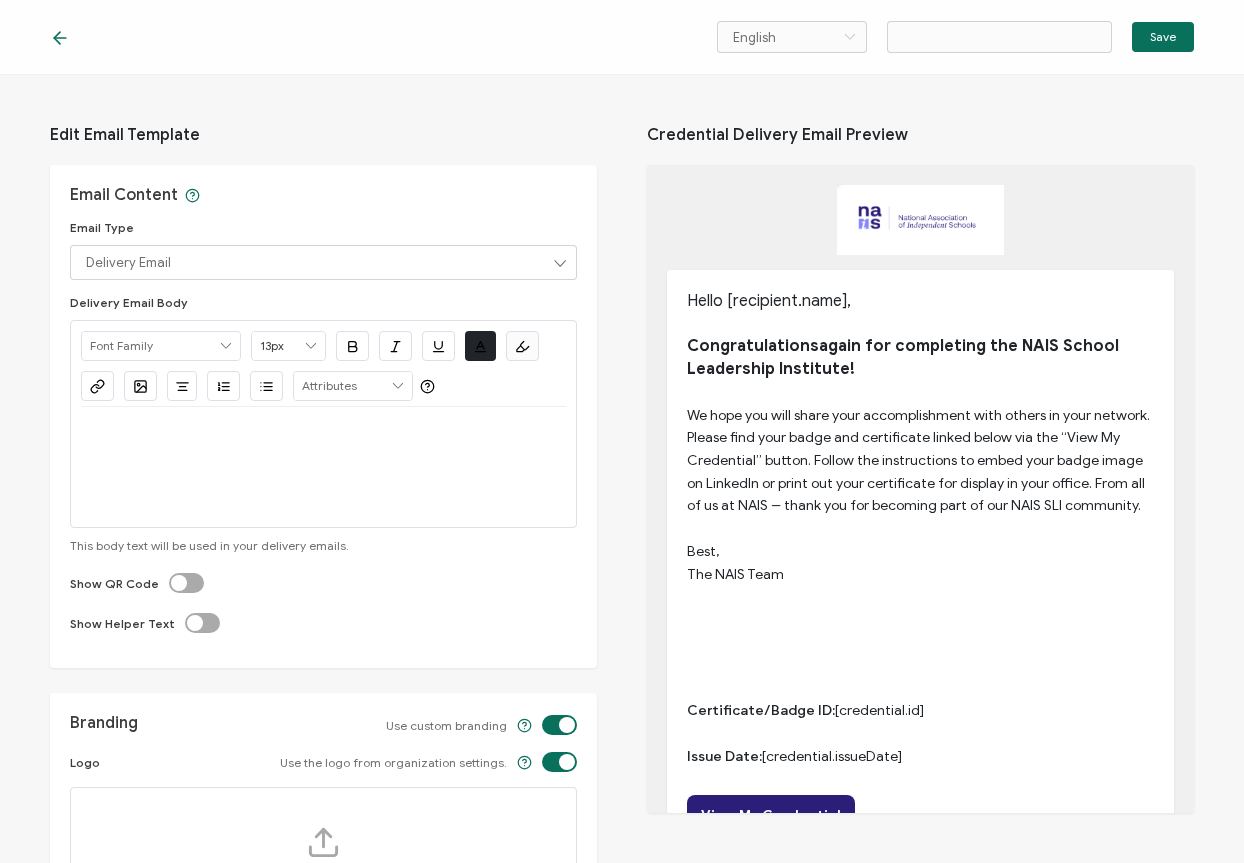type on "SLI 2025" 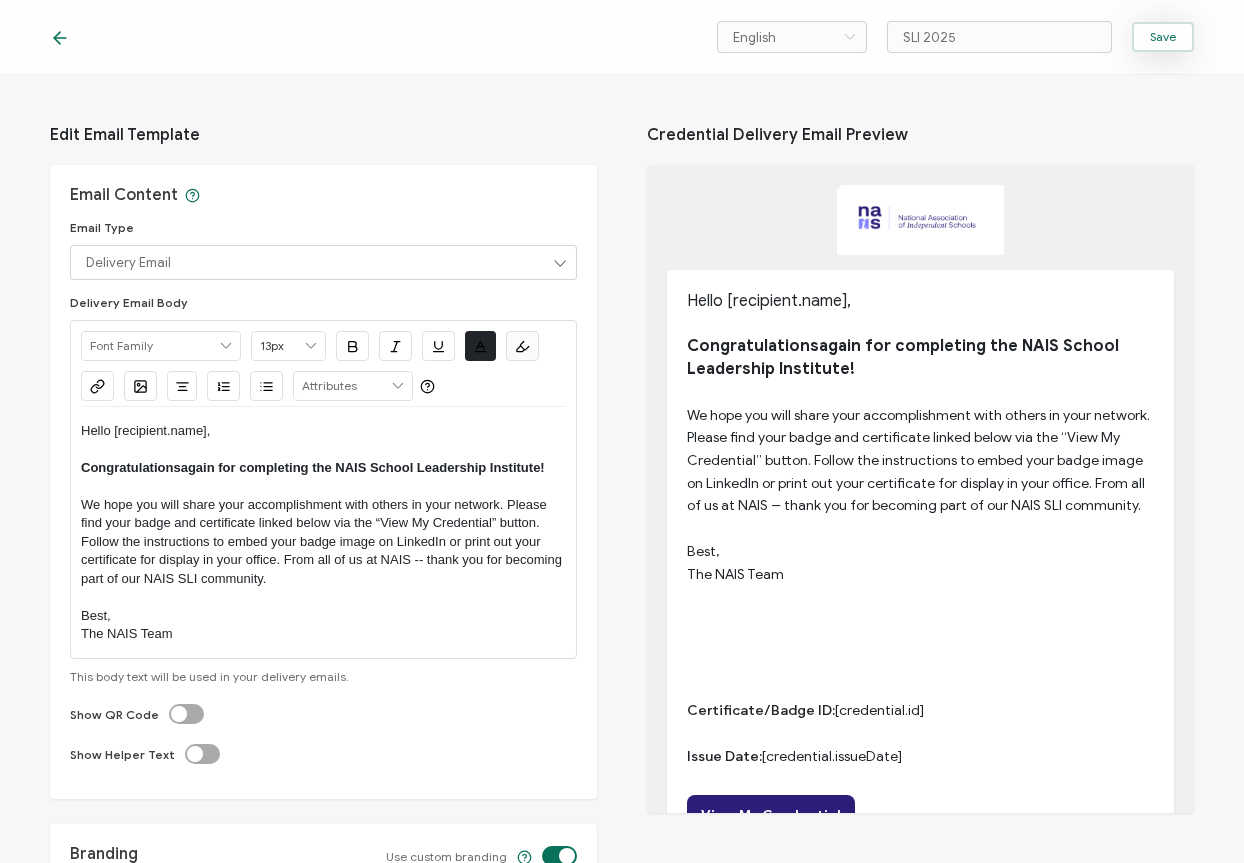 click on "Save" at bounding box center [1163, 37] 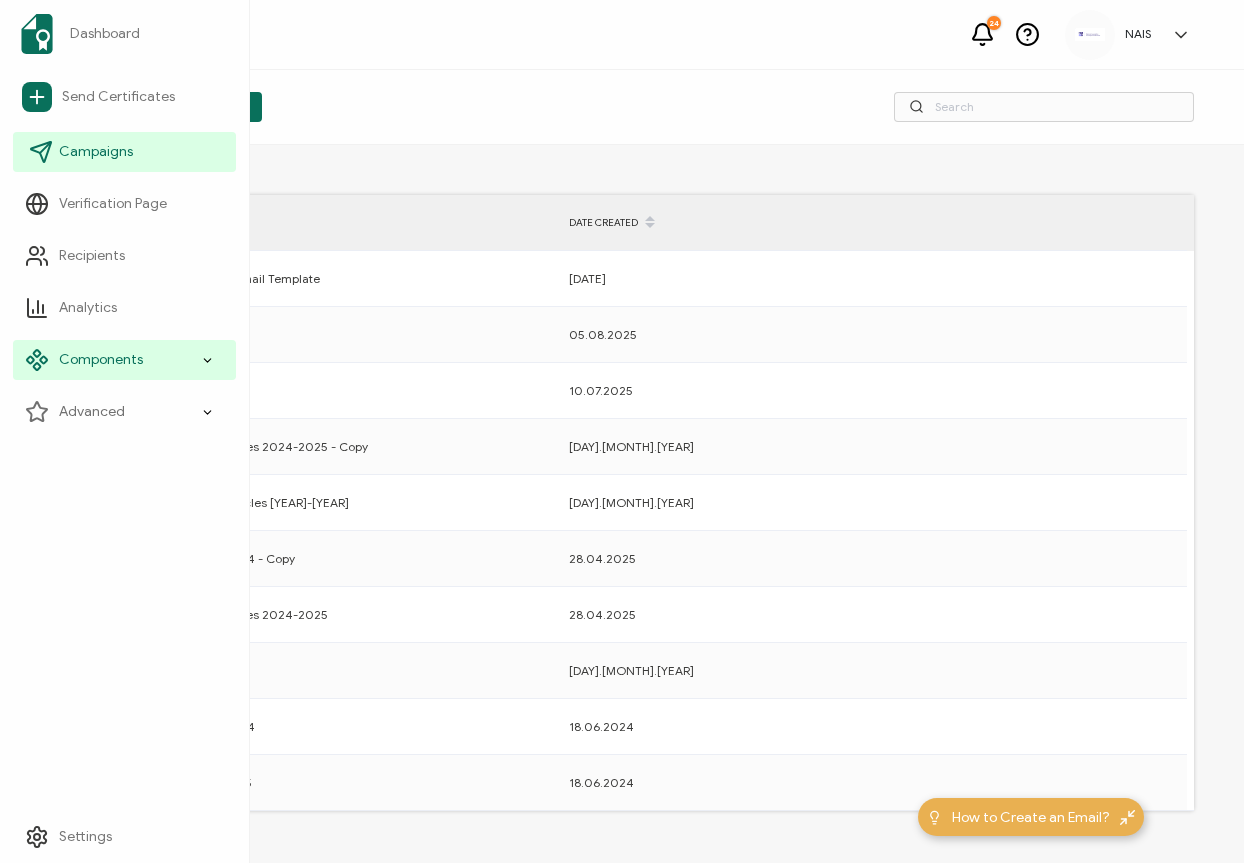click 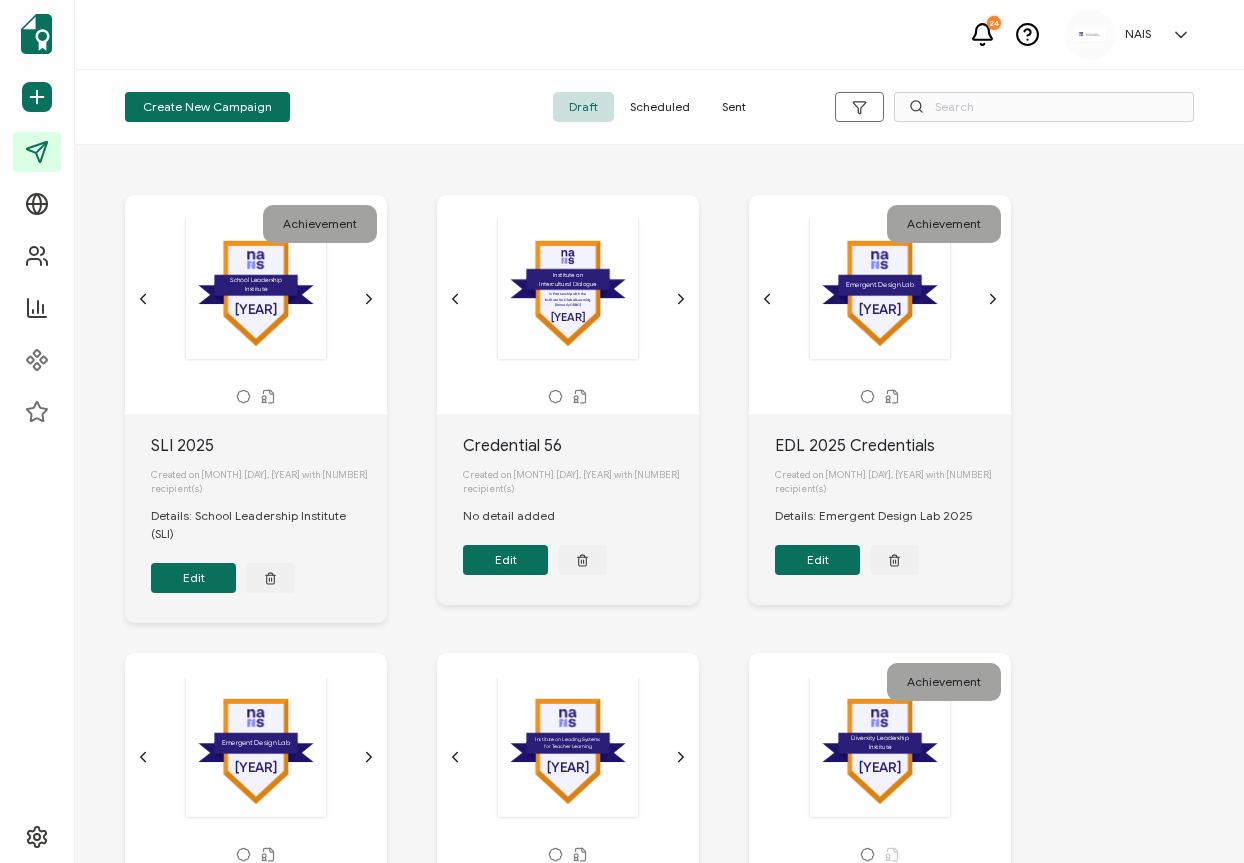 click on "Edit" at bounding box center [193, 578] 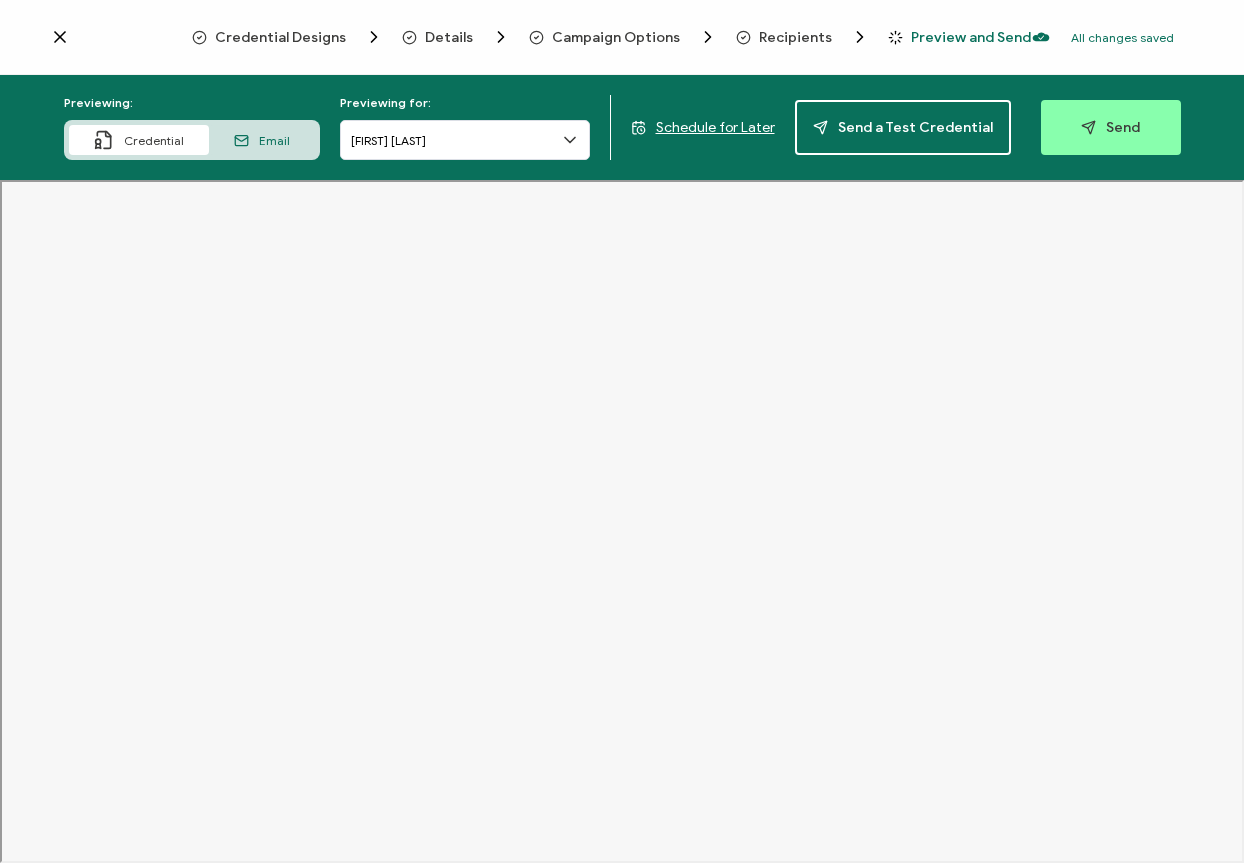 click on "[EMAIL]" at bounding box center [274, 140] 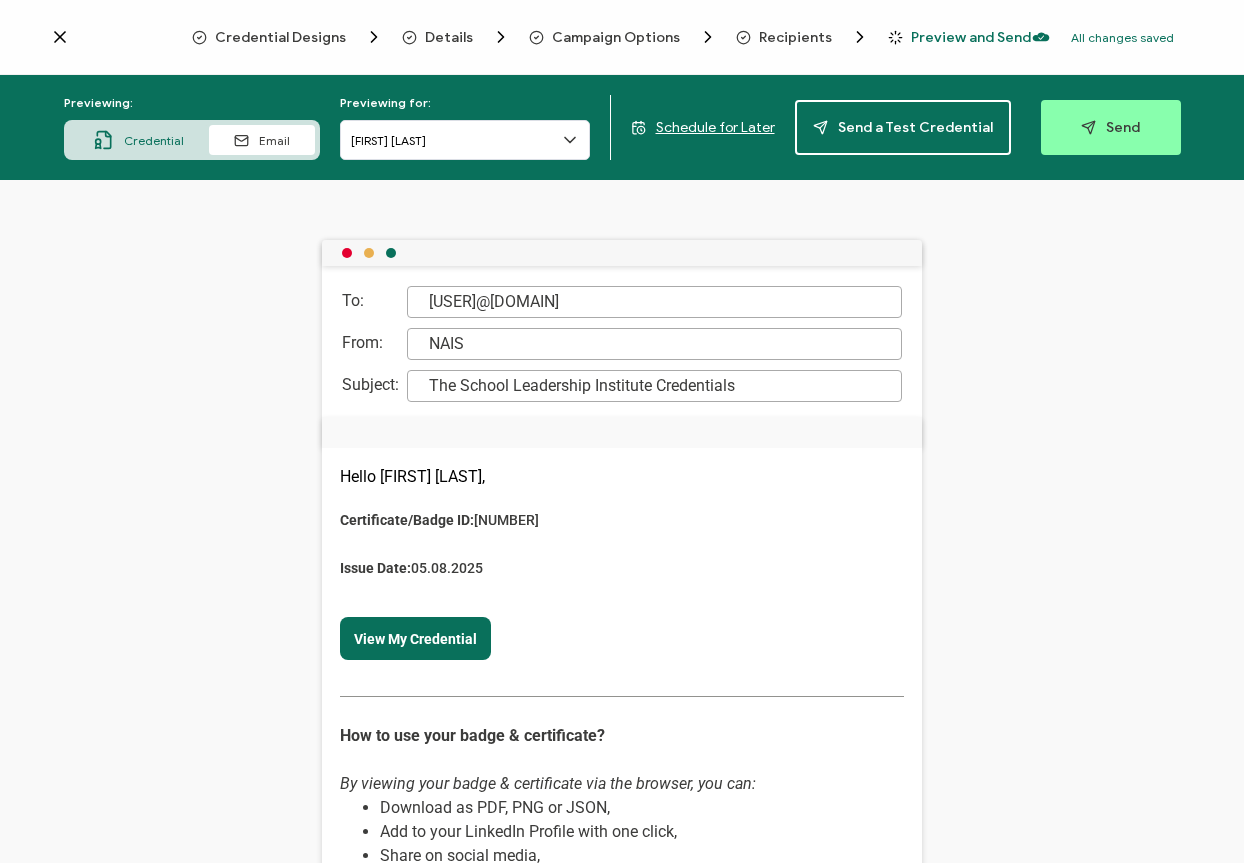 click on "Details" at bounding box center (449, 37) 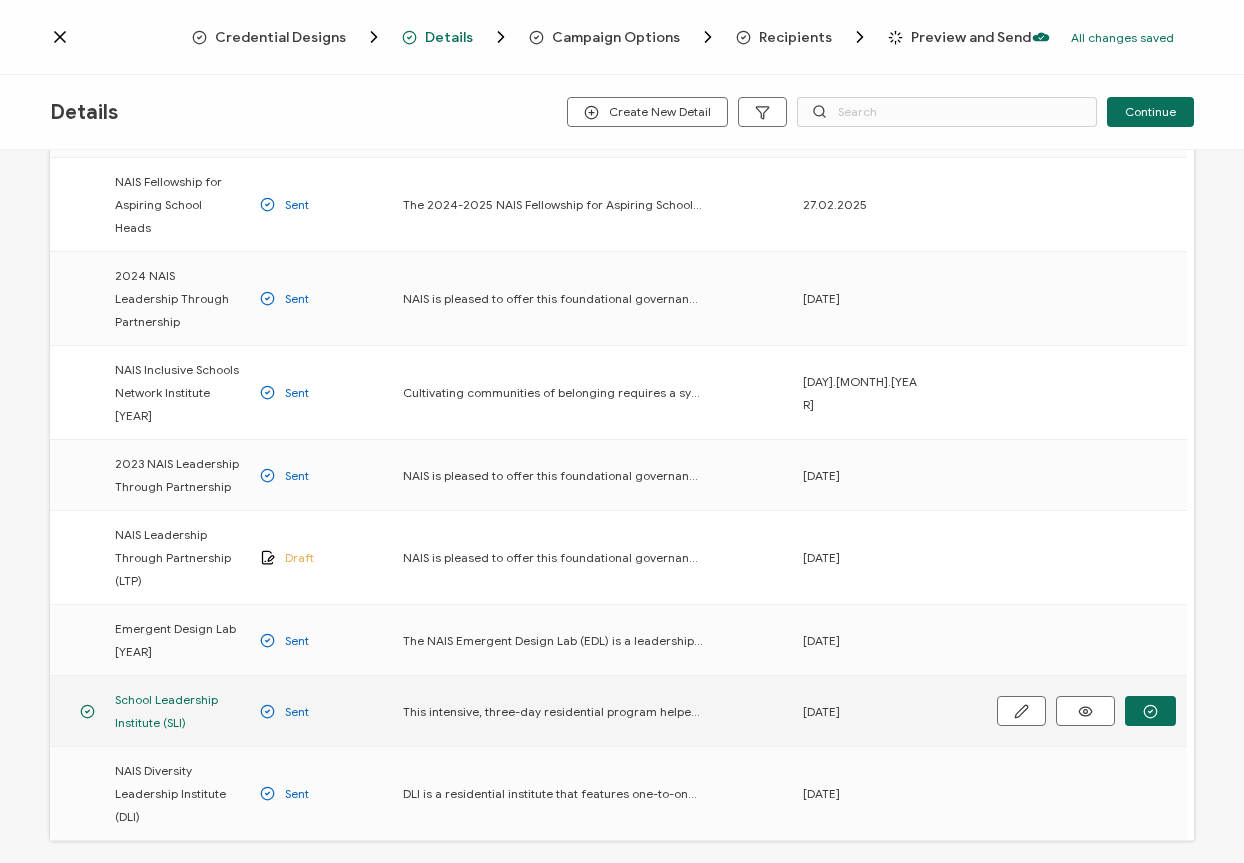 scroll, scrollTop: 366, scrollLeft: 0, axis: vertical 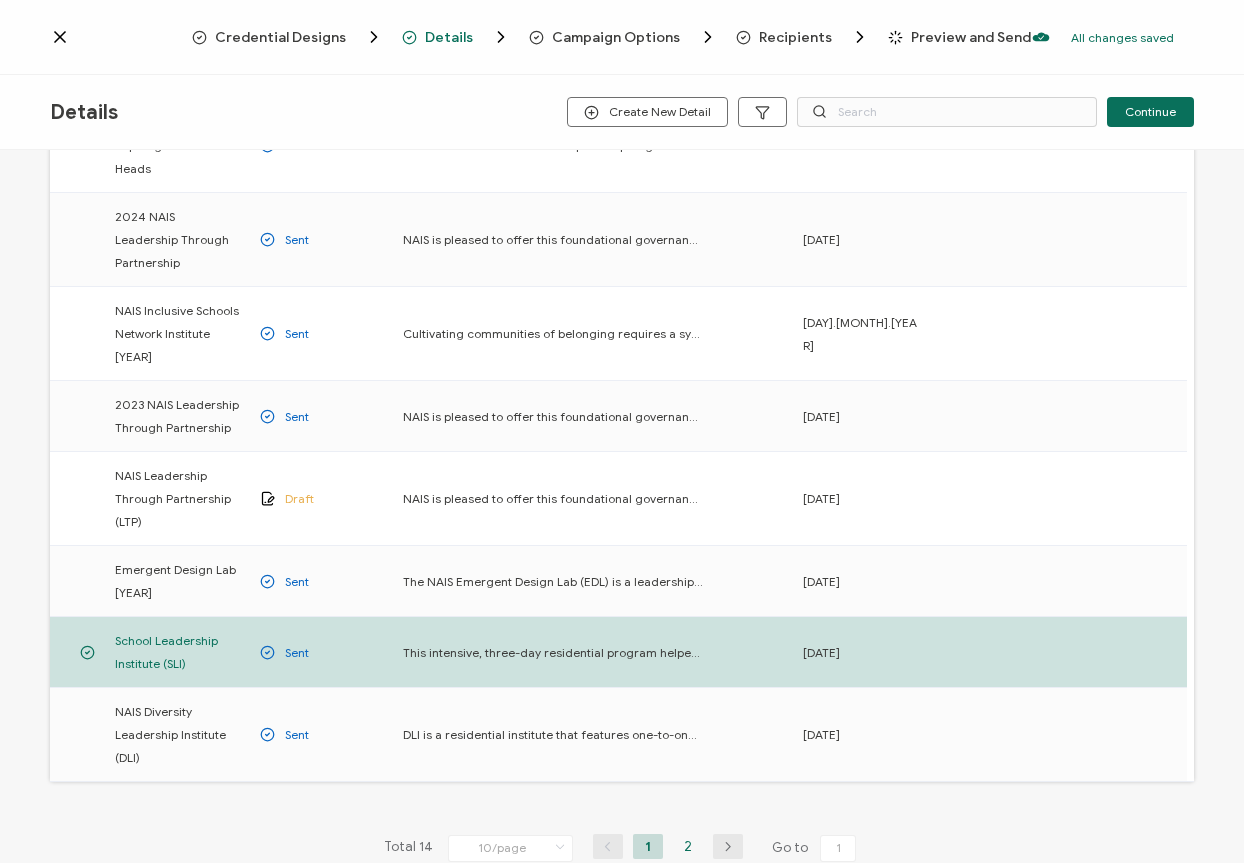 click on "2" at bounding box center [688, 846] 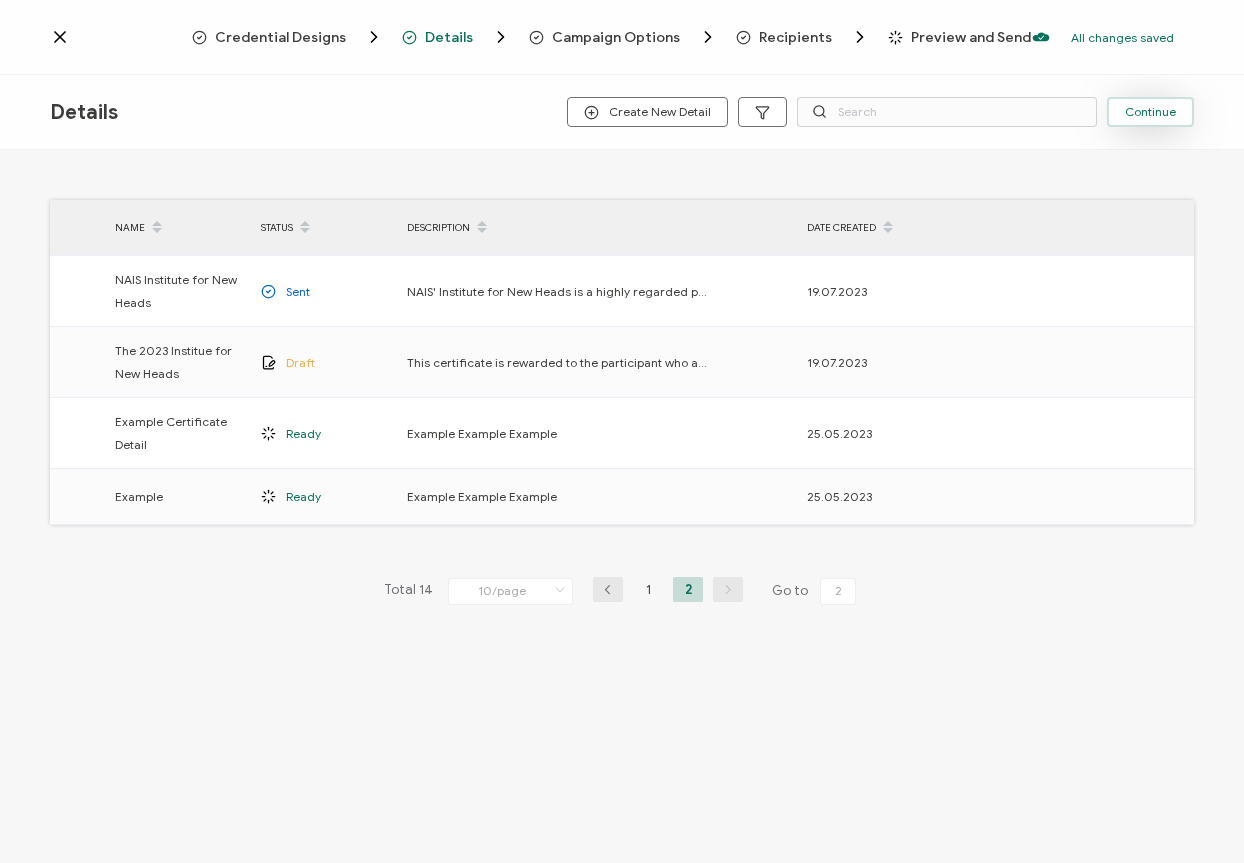 click on "Continue" at bounding box center [1150, 112] 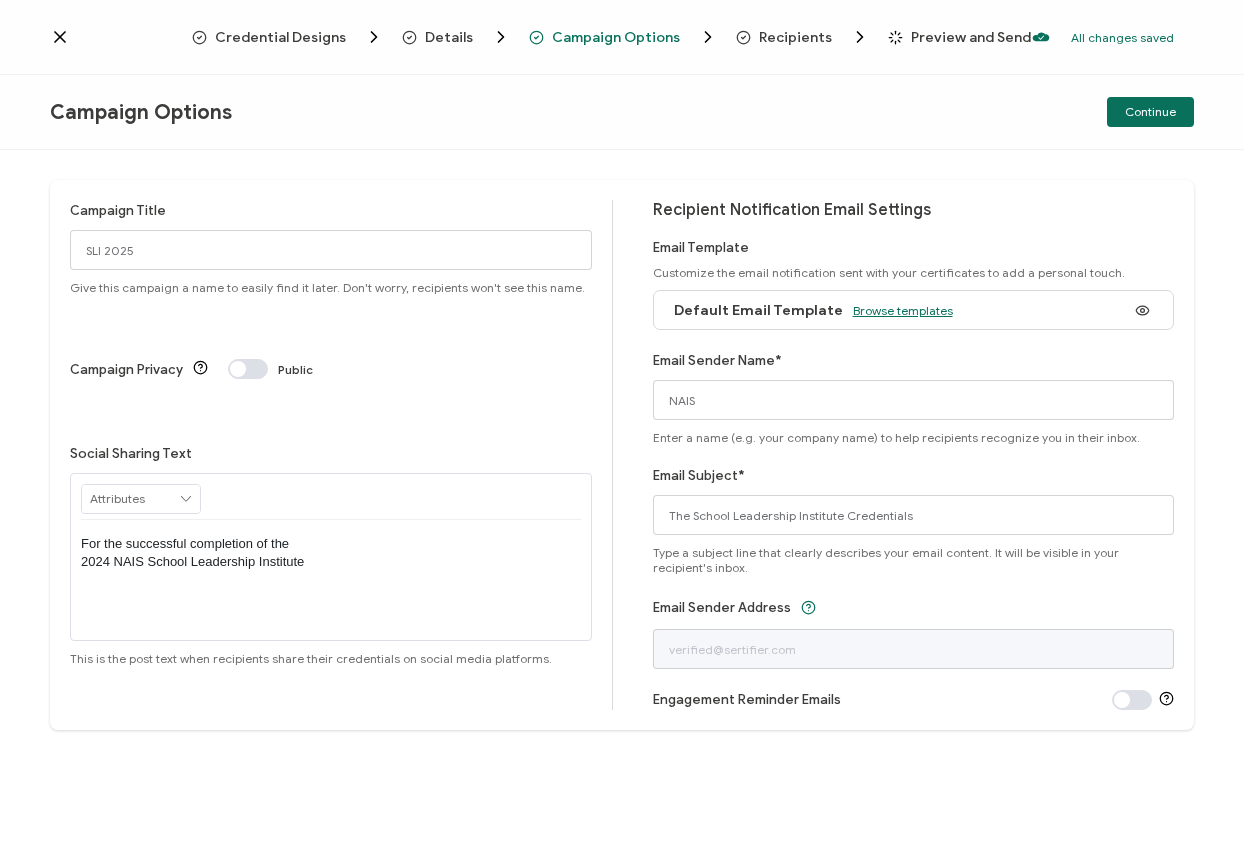 click on "Browse templates" at bounding box center [903, 310] 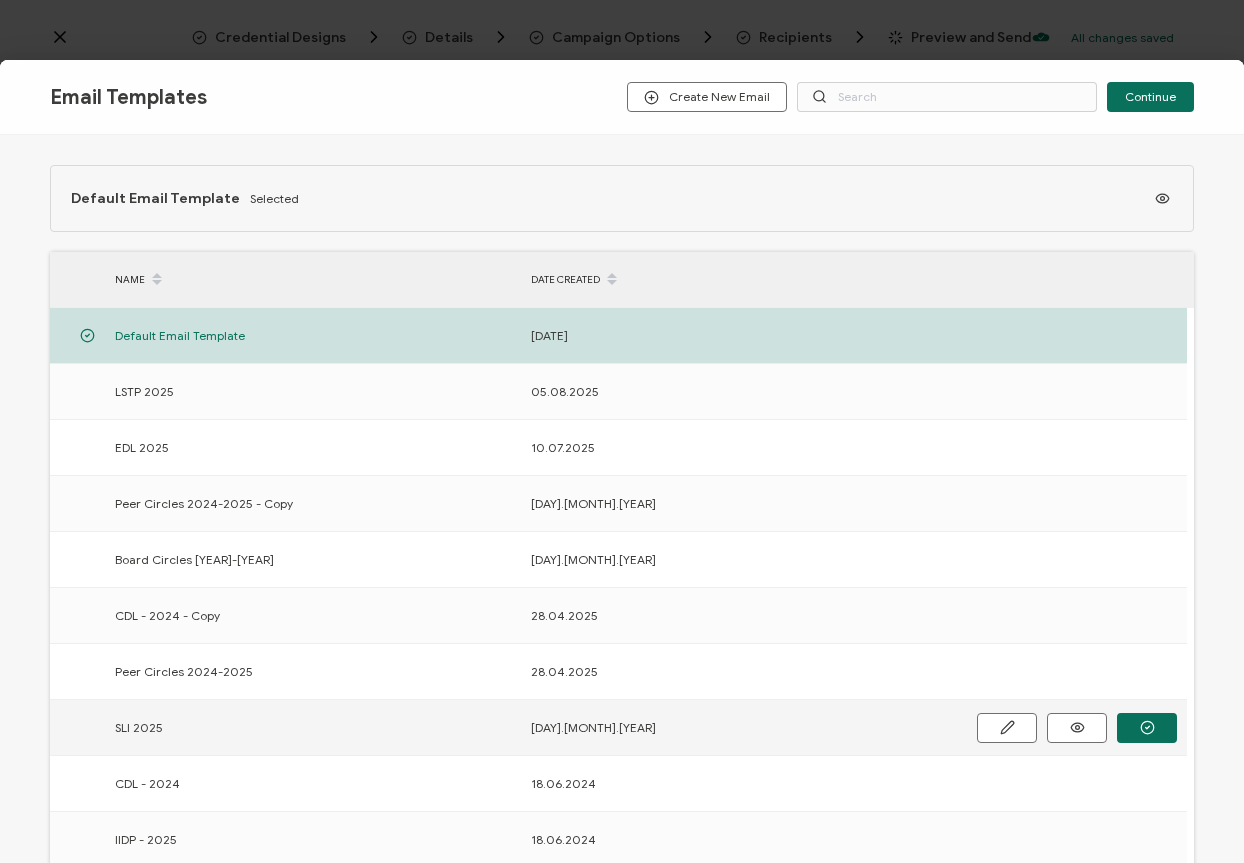 scroll, scrollTop: 153, scrollLeft: 0, axis: vertical 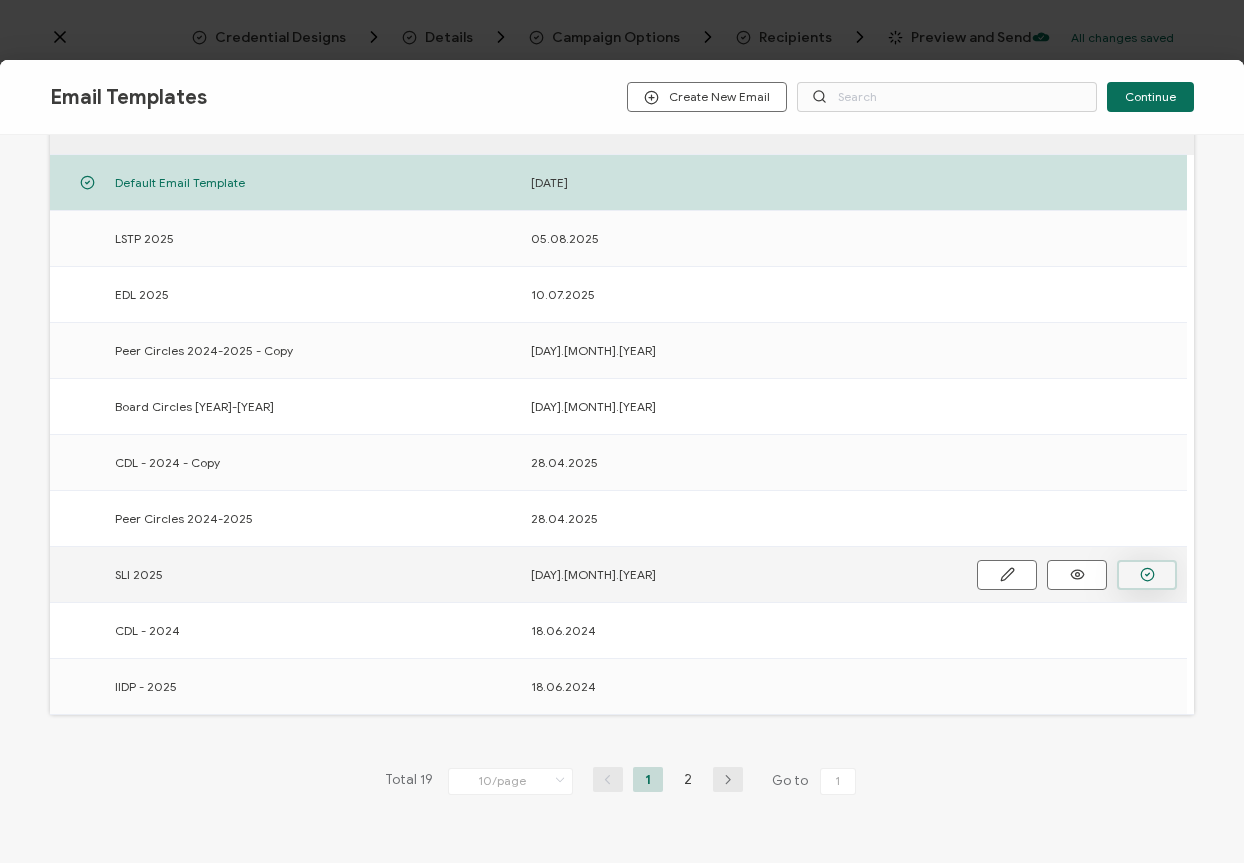 click 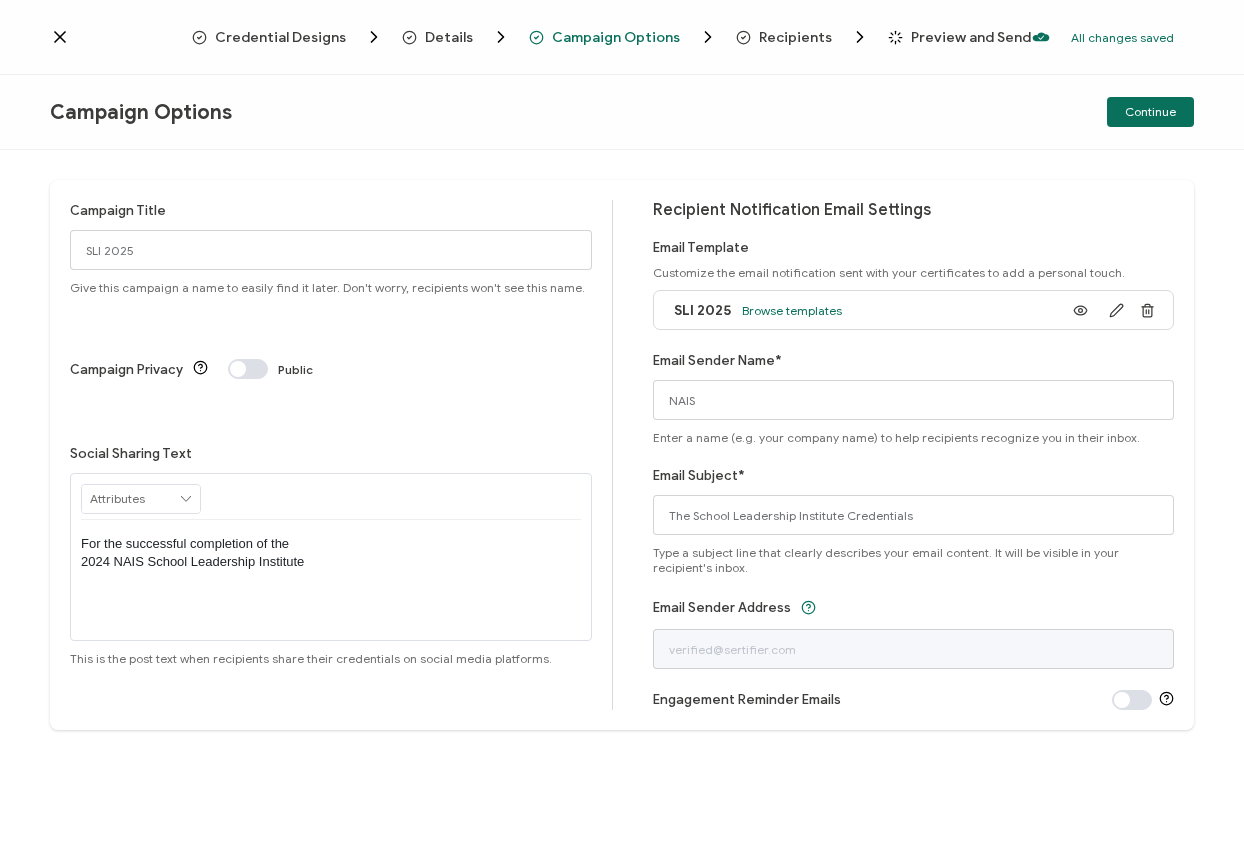 click on "Continue" at bounding box center [1150, 112] 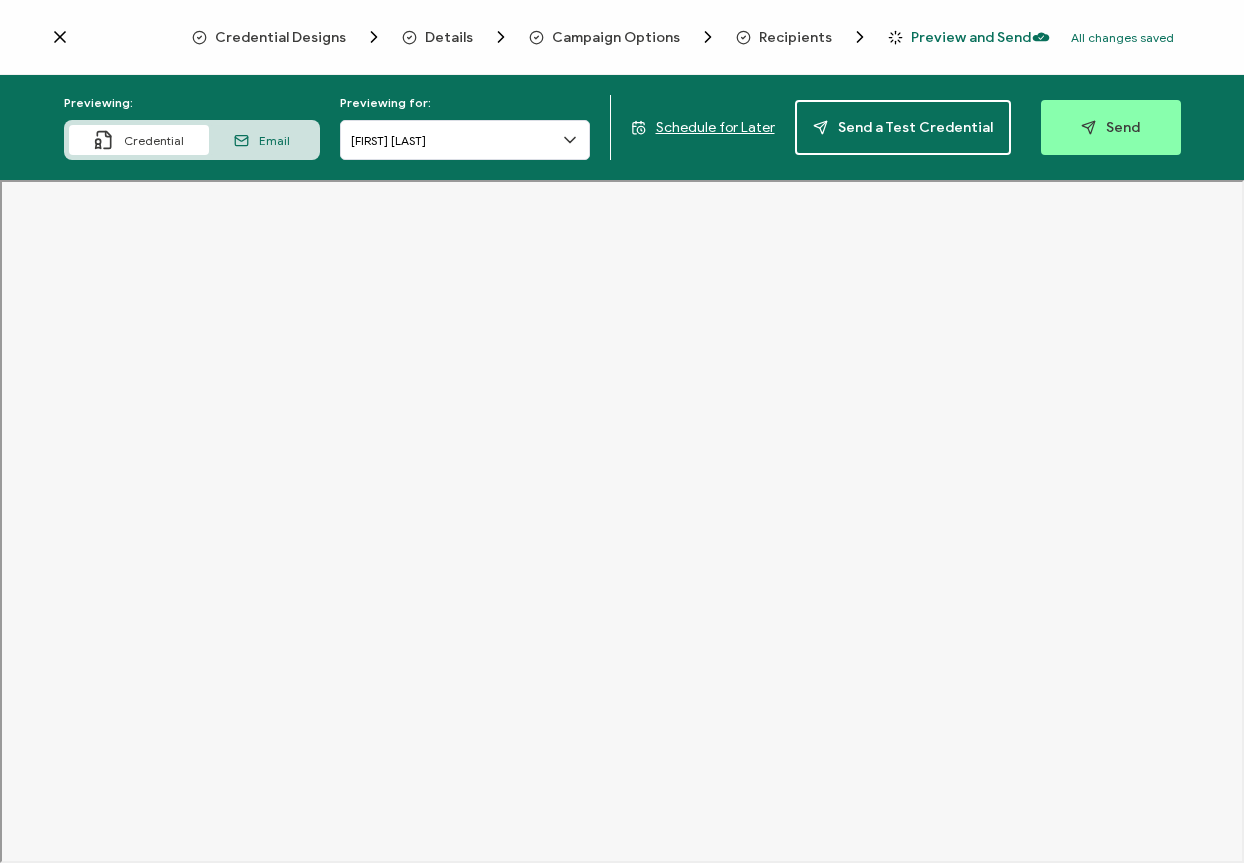 drag, startPoint x: 271, startPoint y: 141, endPoint x: 241, endPoint y: 144, distance: 30.149628 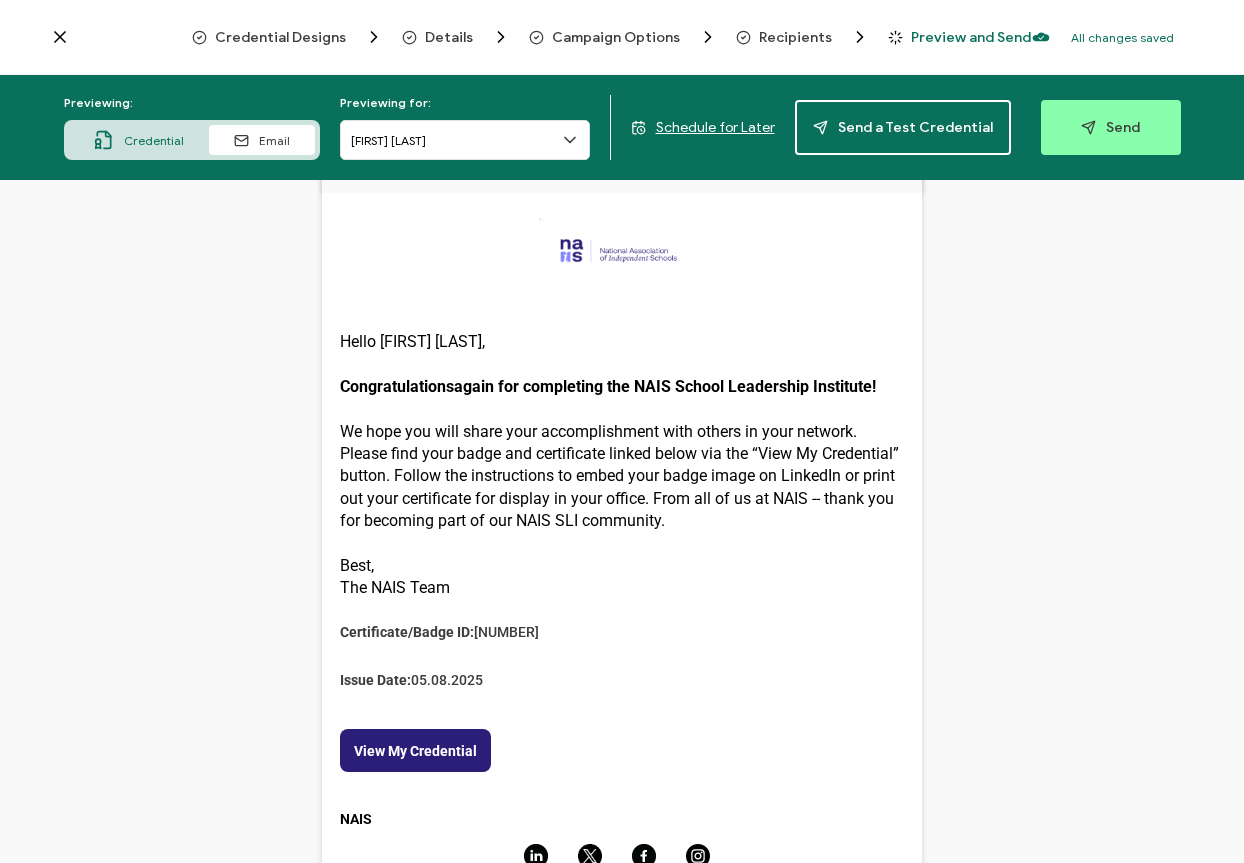 scroll, scrollTop: 364, scrollLeft: 0, axis: vertical 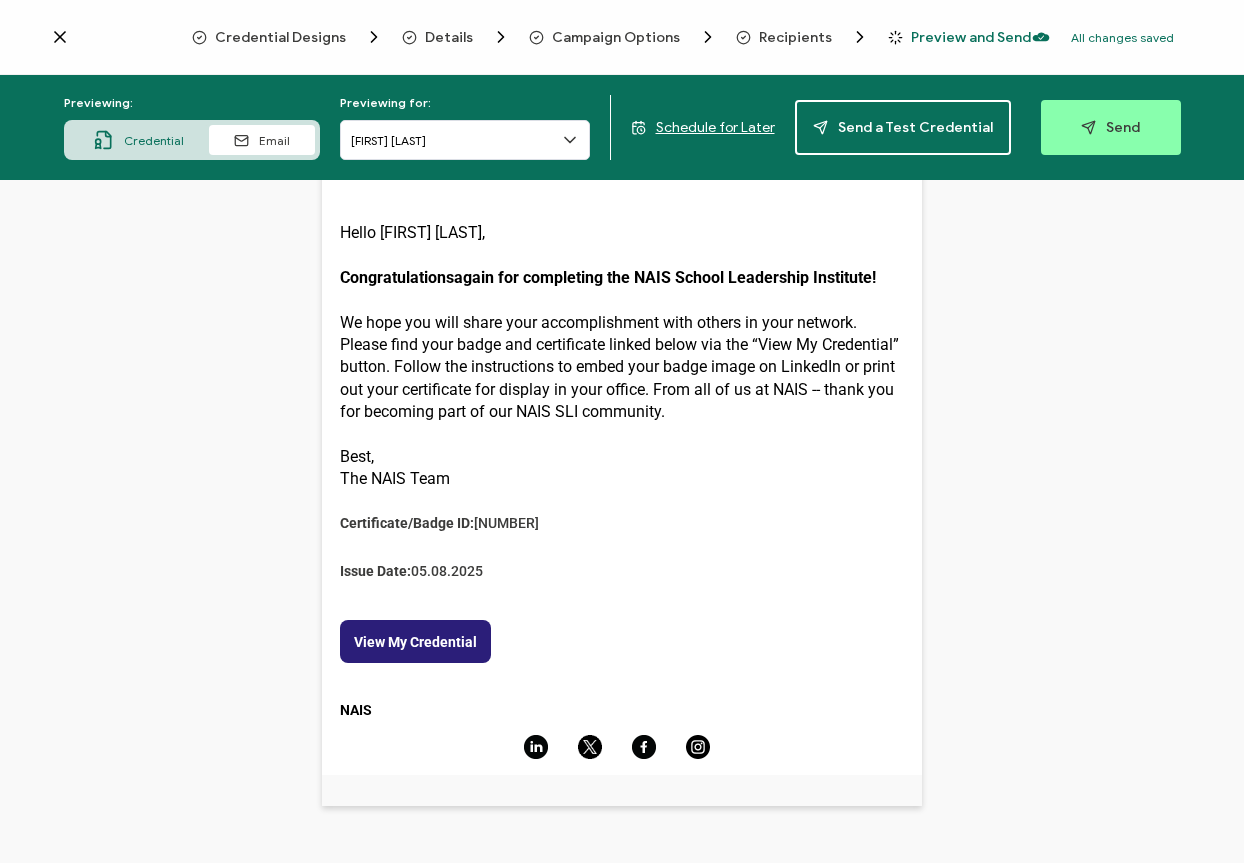 click on "Credential" at bounding box center [154, 140] 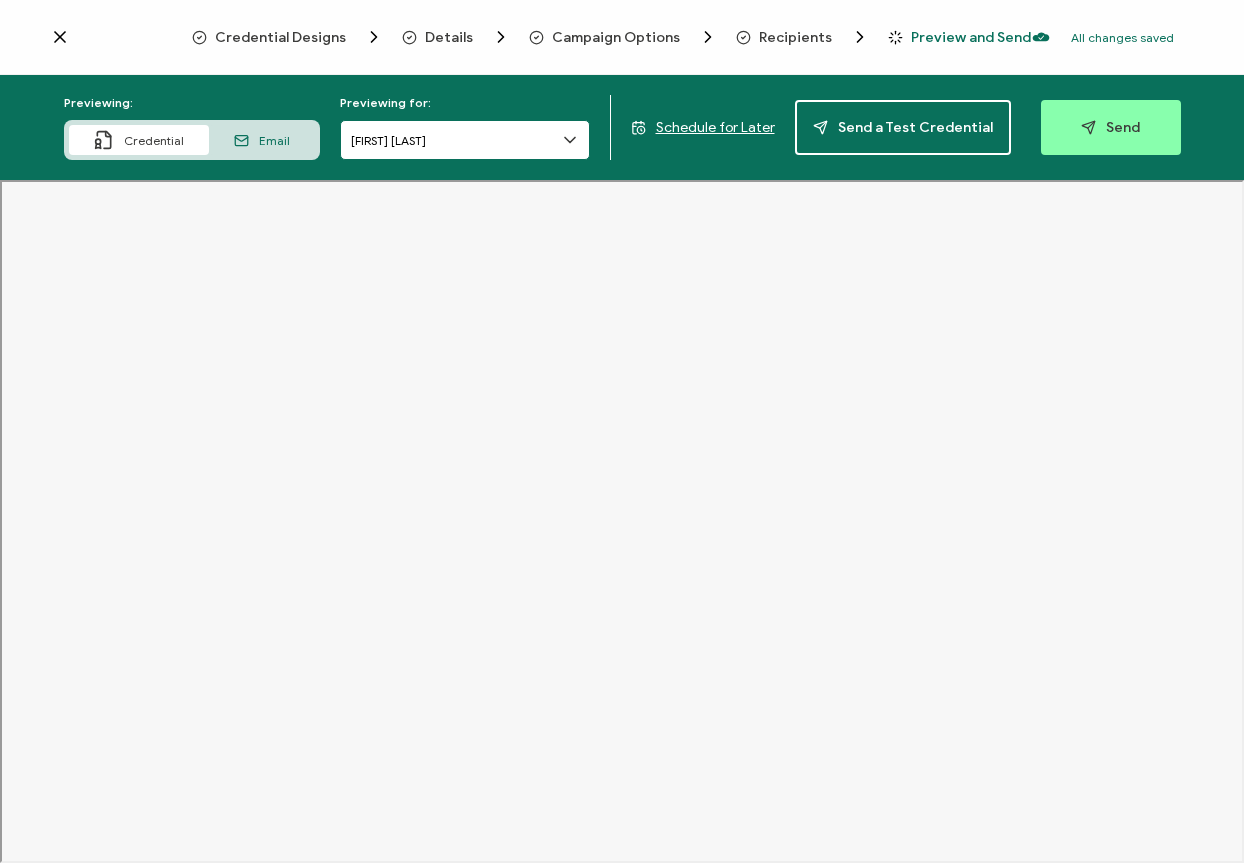 click on "[FIRST] [LAST]" at bounding box center [465, 140] 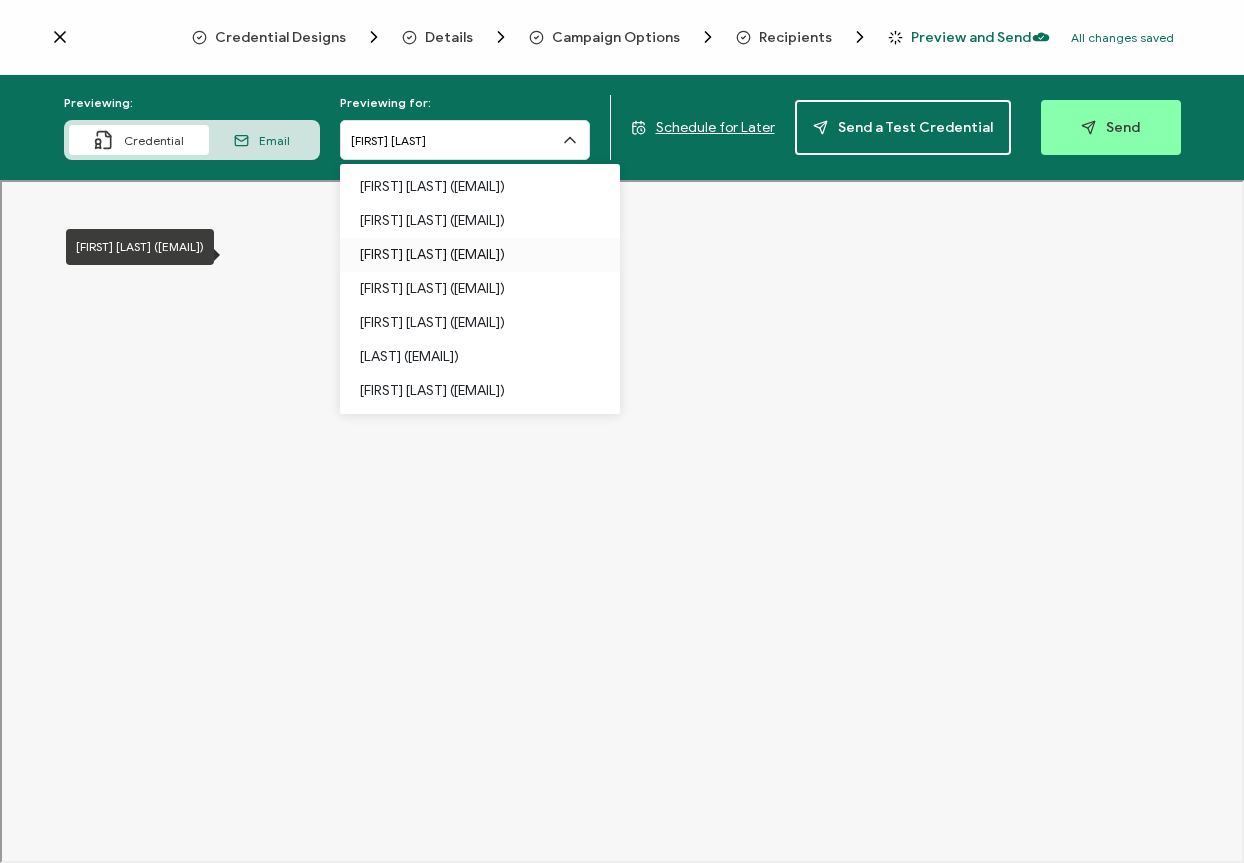 click on "[FIRST] [LAST] ([USERNAME]@[EXAMPLE.COM])" at bounding box center [480, 255] 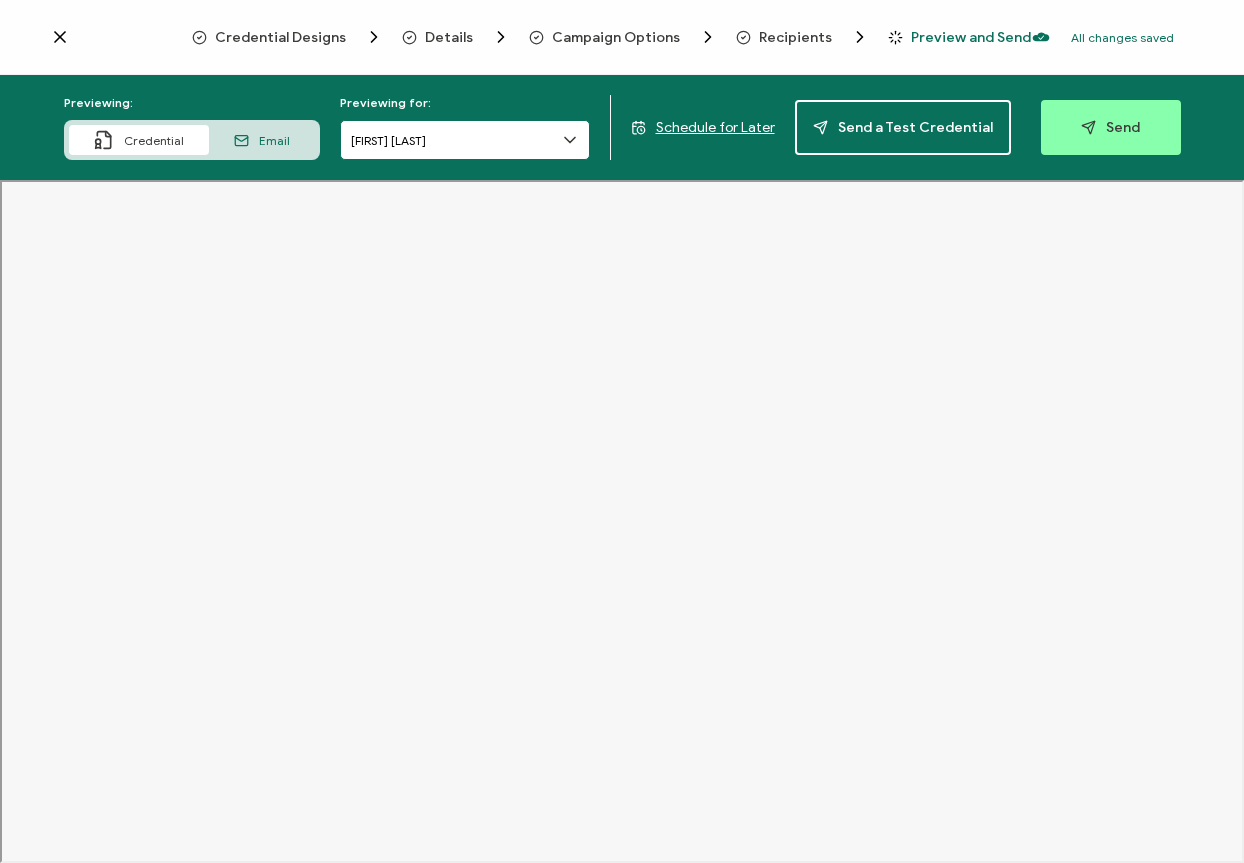 click on "[FIRST] [LAST]" at bounding box center [465, 140] 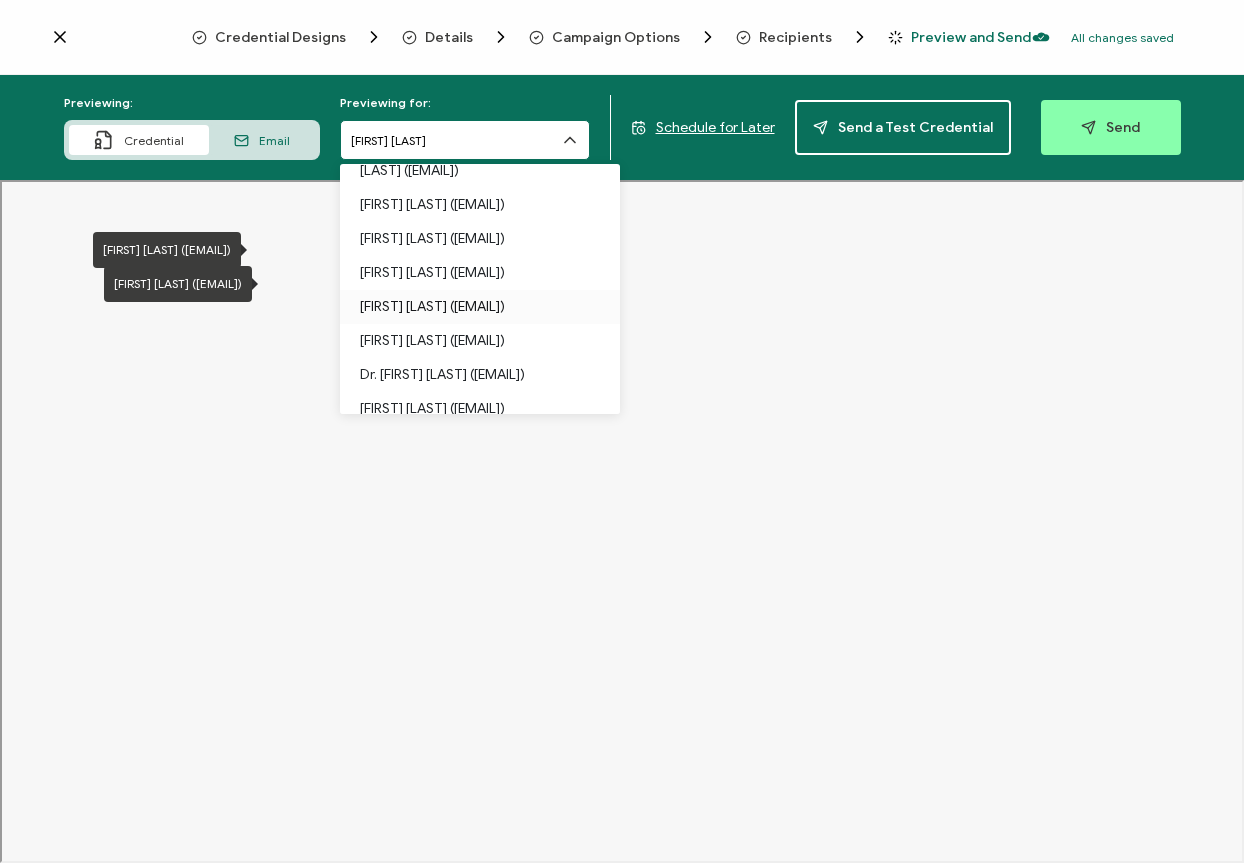 scroll, scrollTop: 247, scrollLeft: 0, axis: vertical 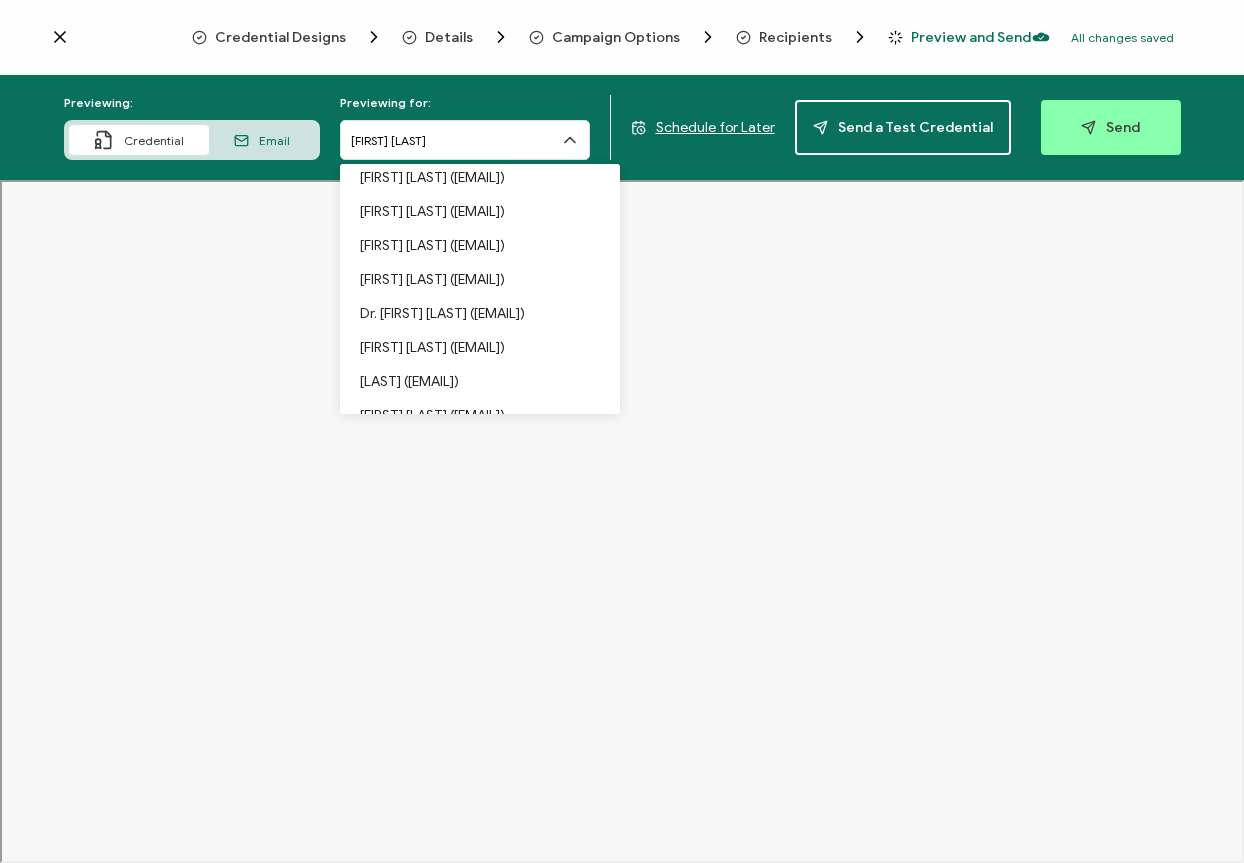 click on "Recipients" at bounding box center [795, 37] 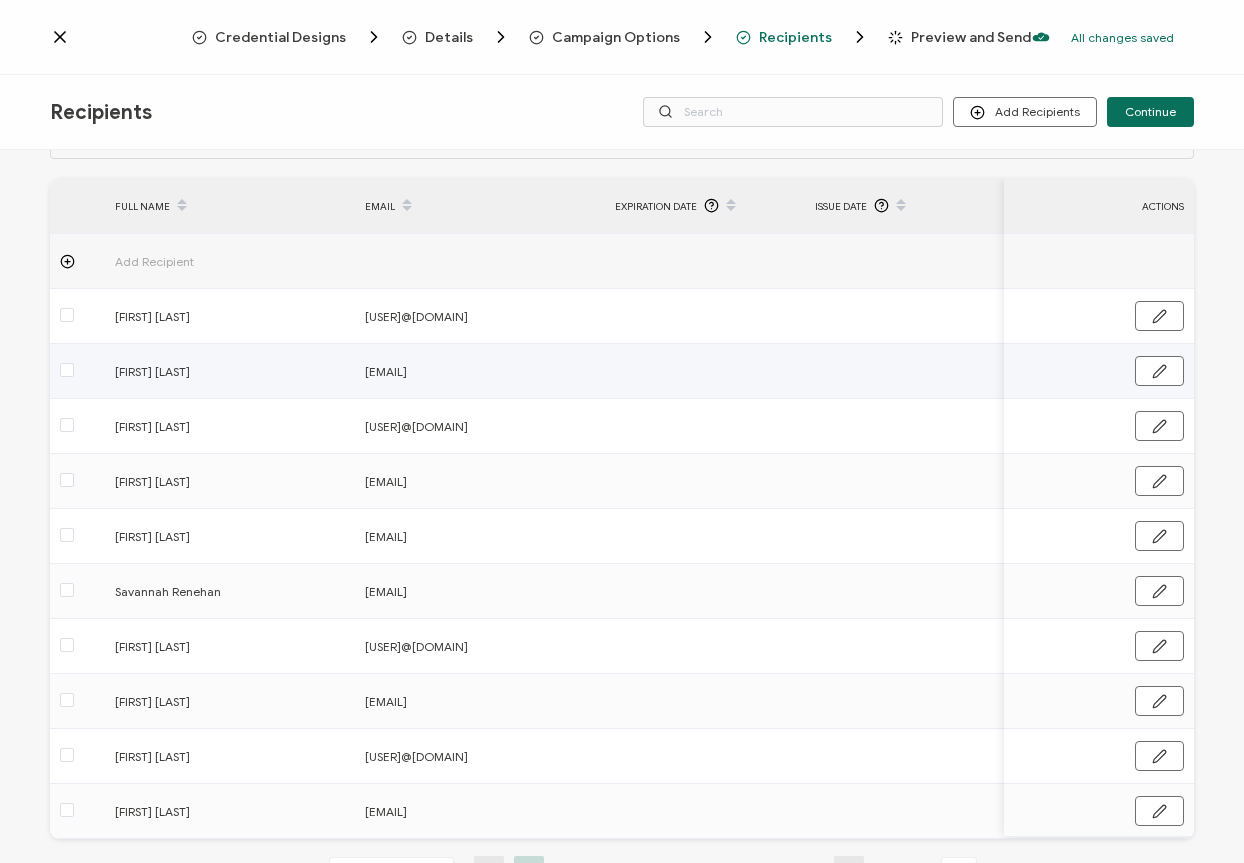 scroll, scrollTop: 101, scrollLeft: 0, axis: vertical 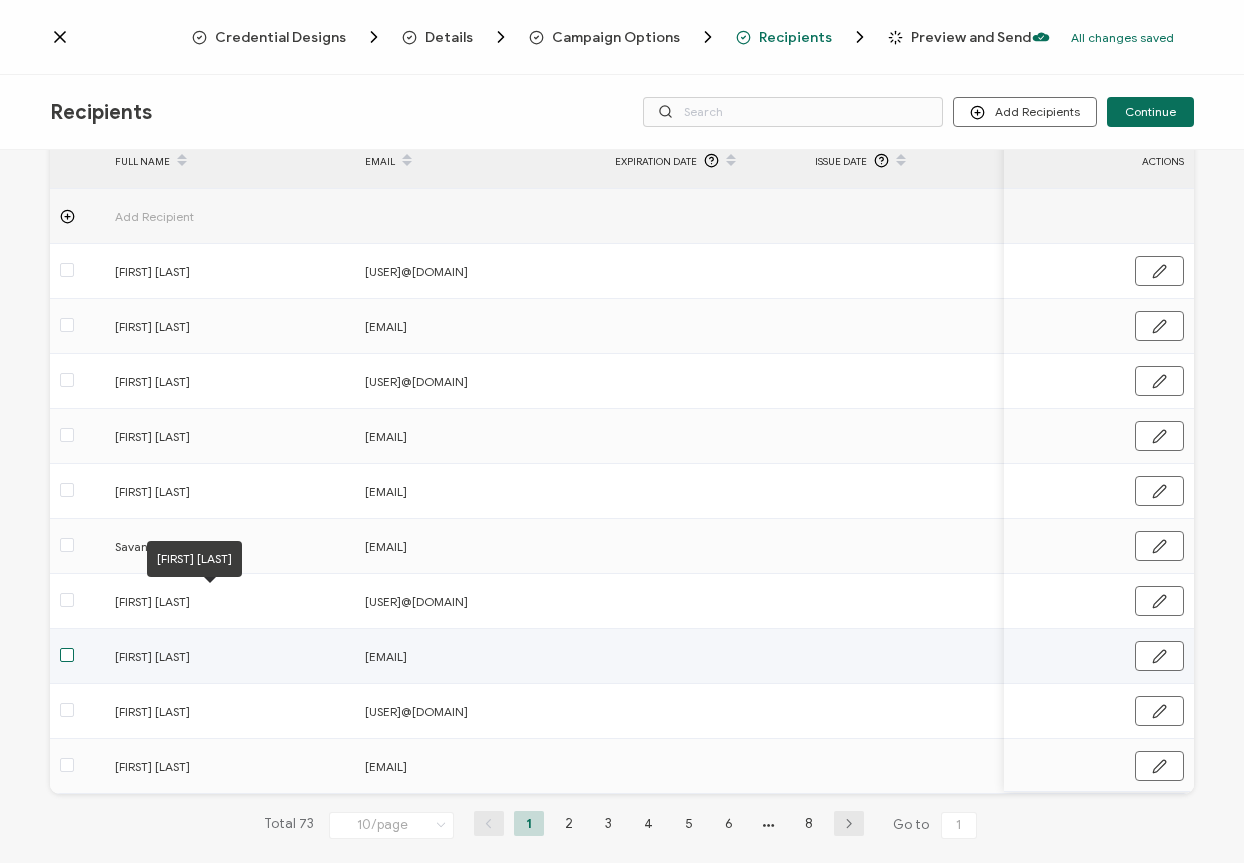 click at bounding box center [67, 655] 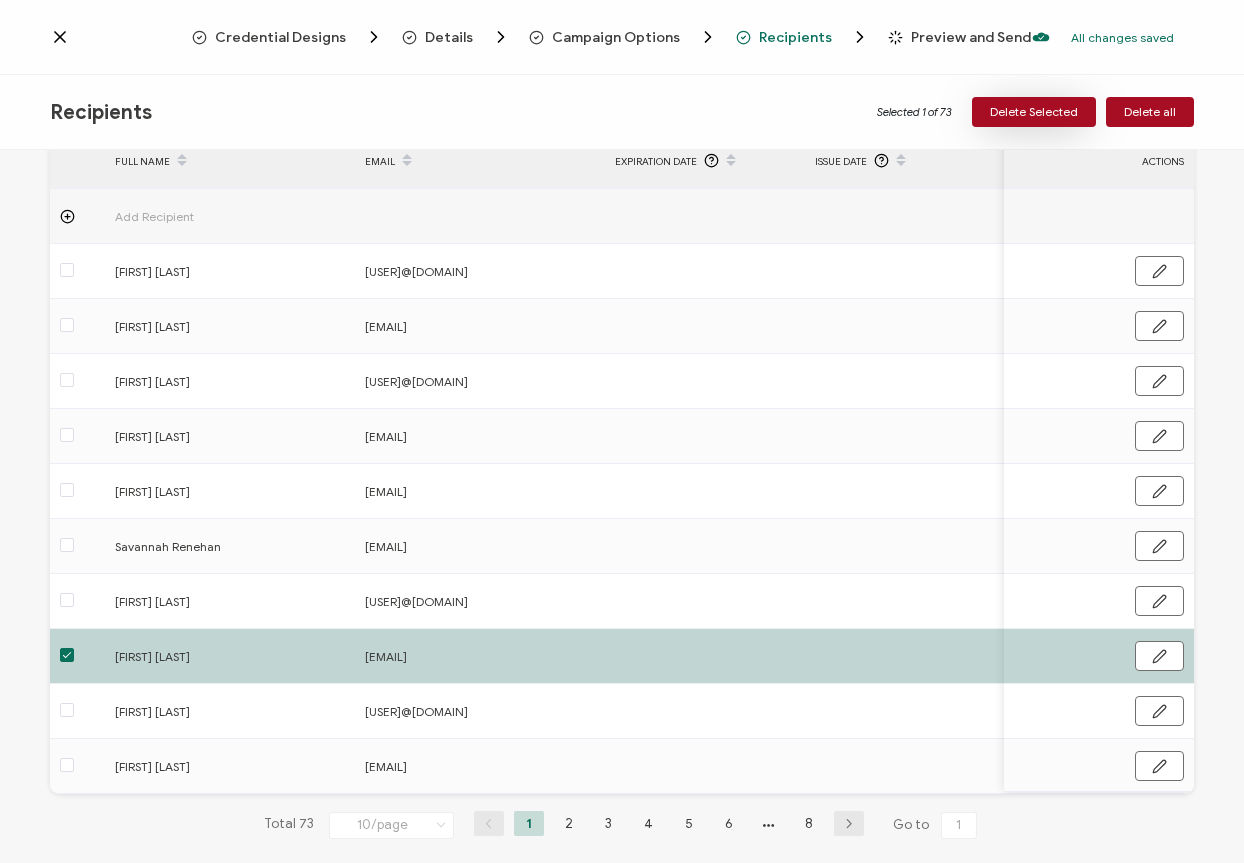 click on "Delete Selected" at bounding box center [1034, 112] 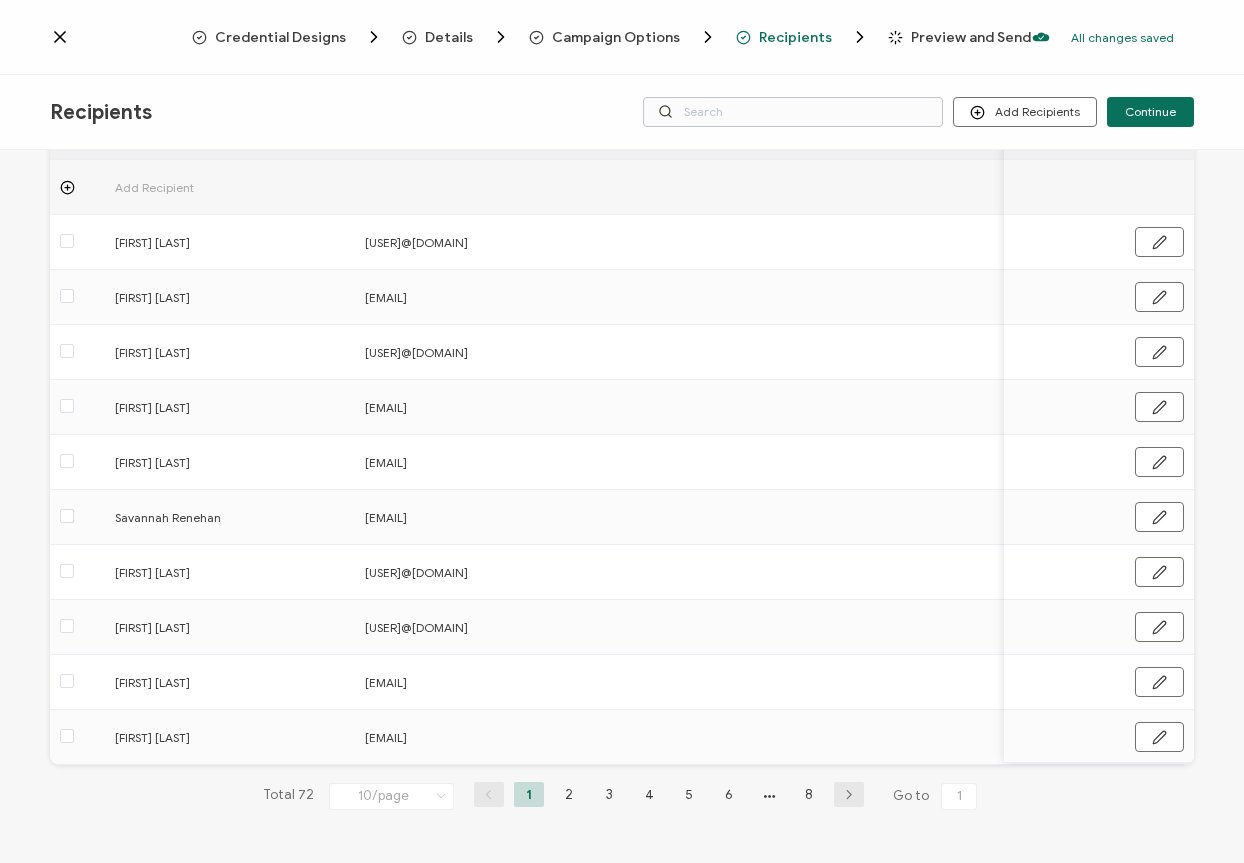 scroll, scrollTop: 0, scrollLeft: 0, axis: both 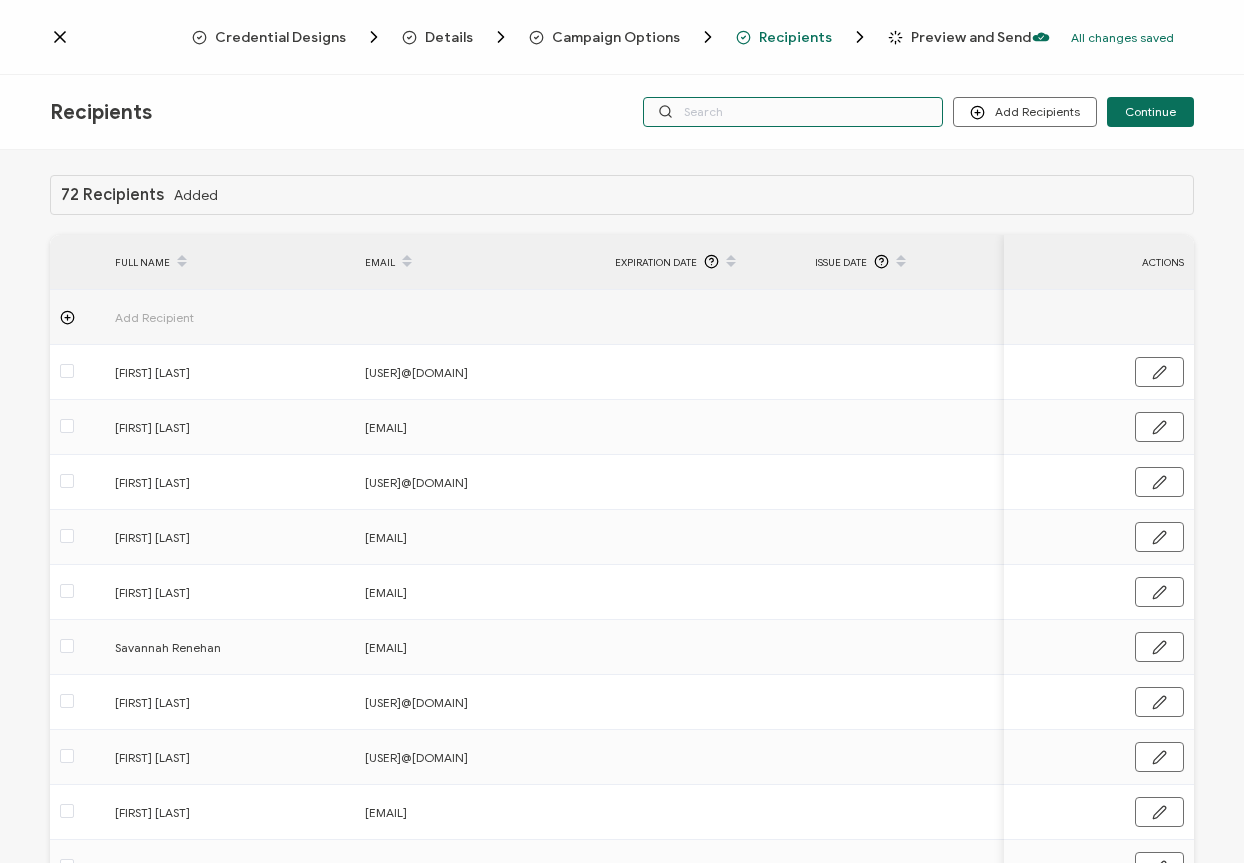 click at bounding box center [793, 112] 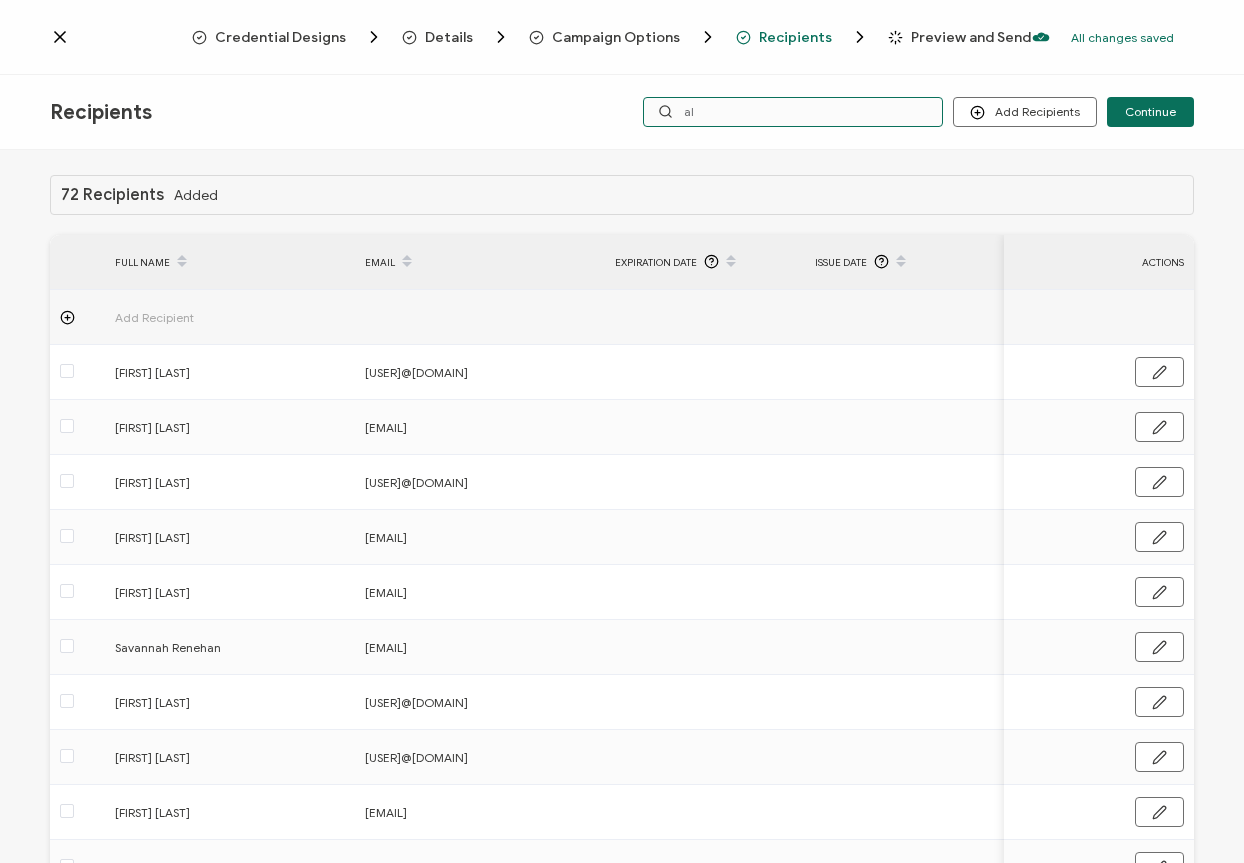 type on "all" 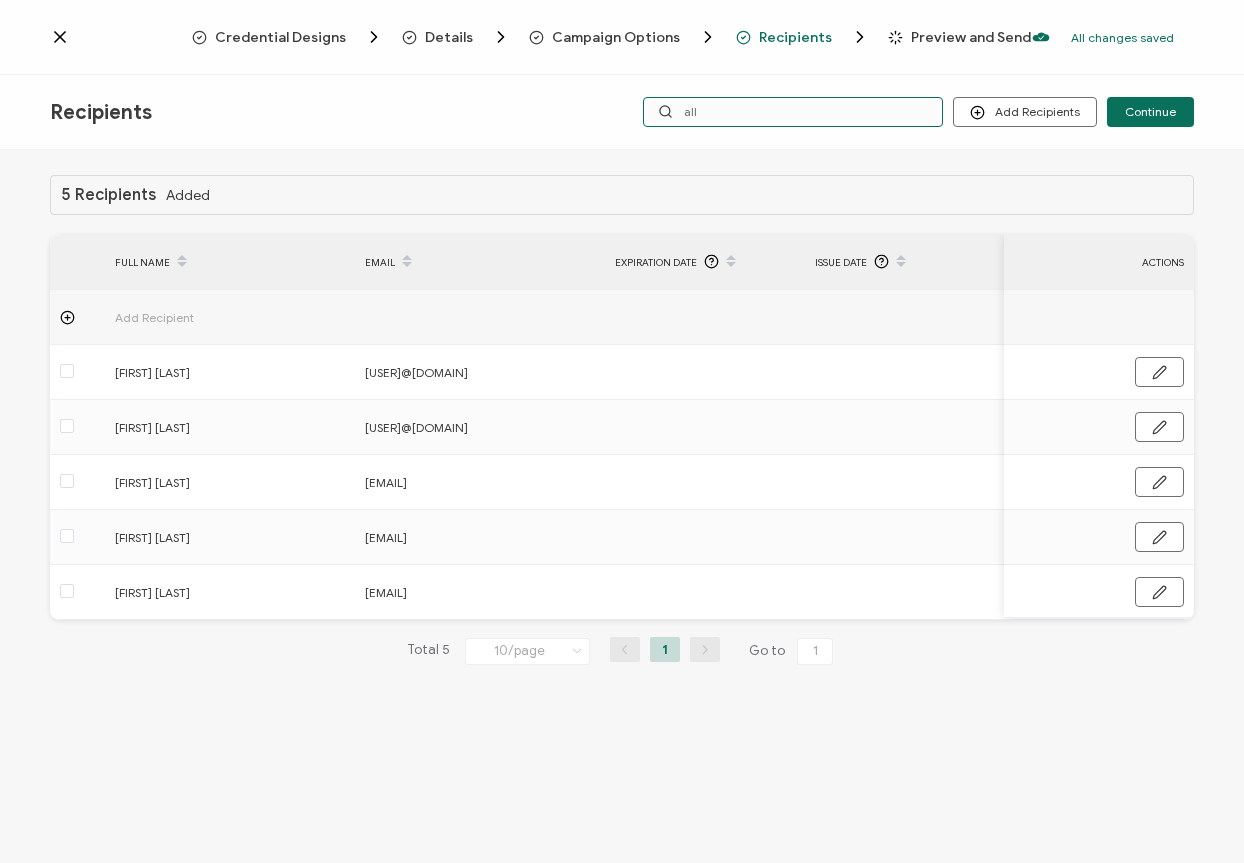 click on "all" at bounding box center [793, 112] 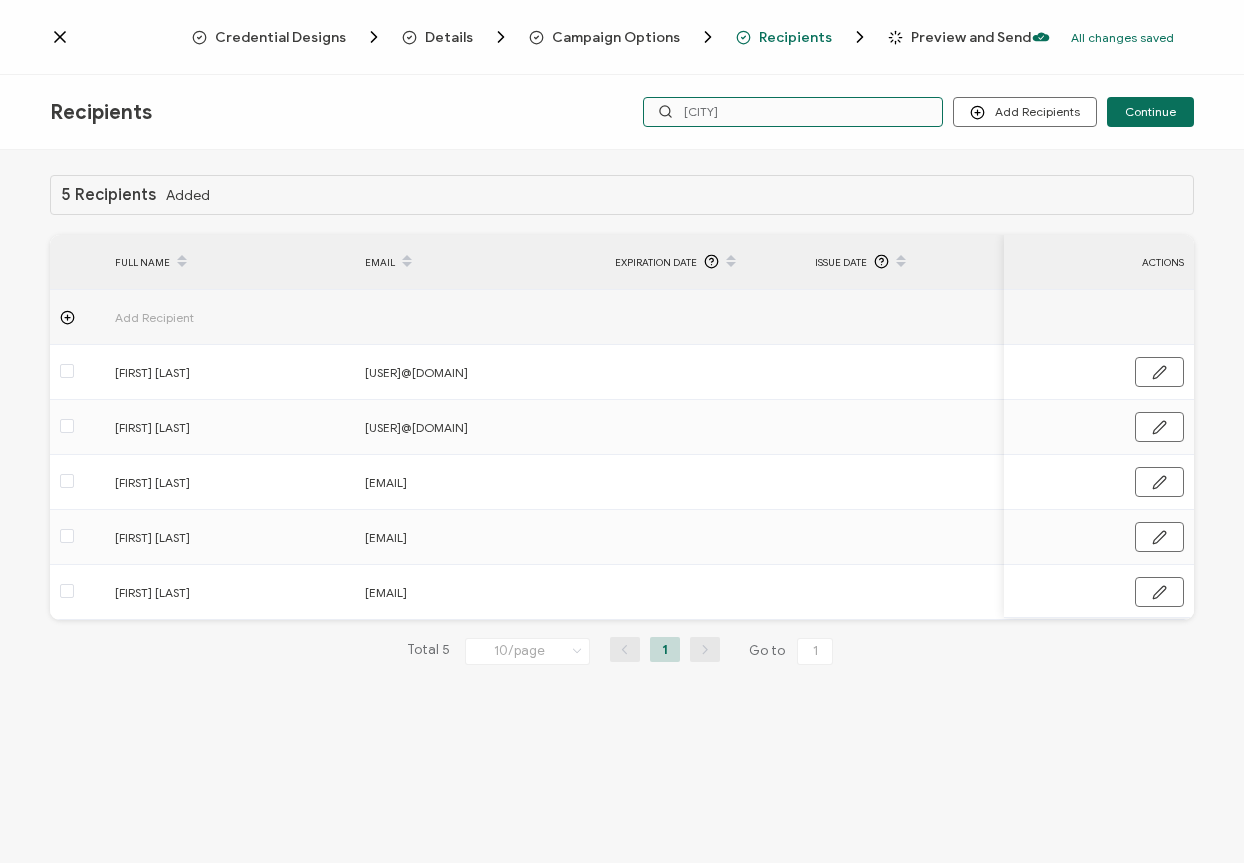 type on "alison" 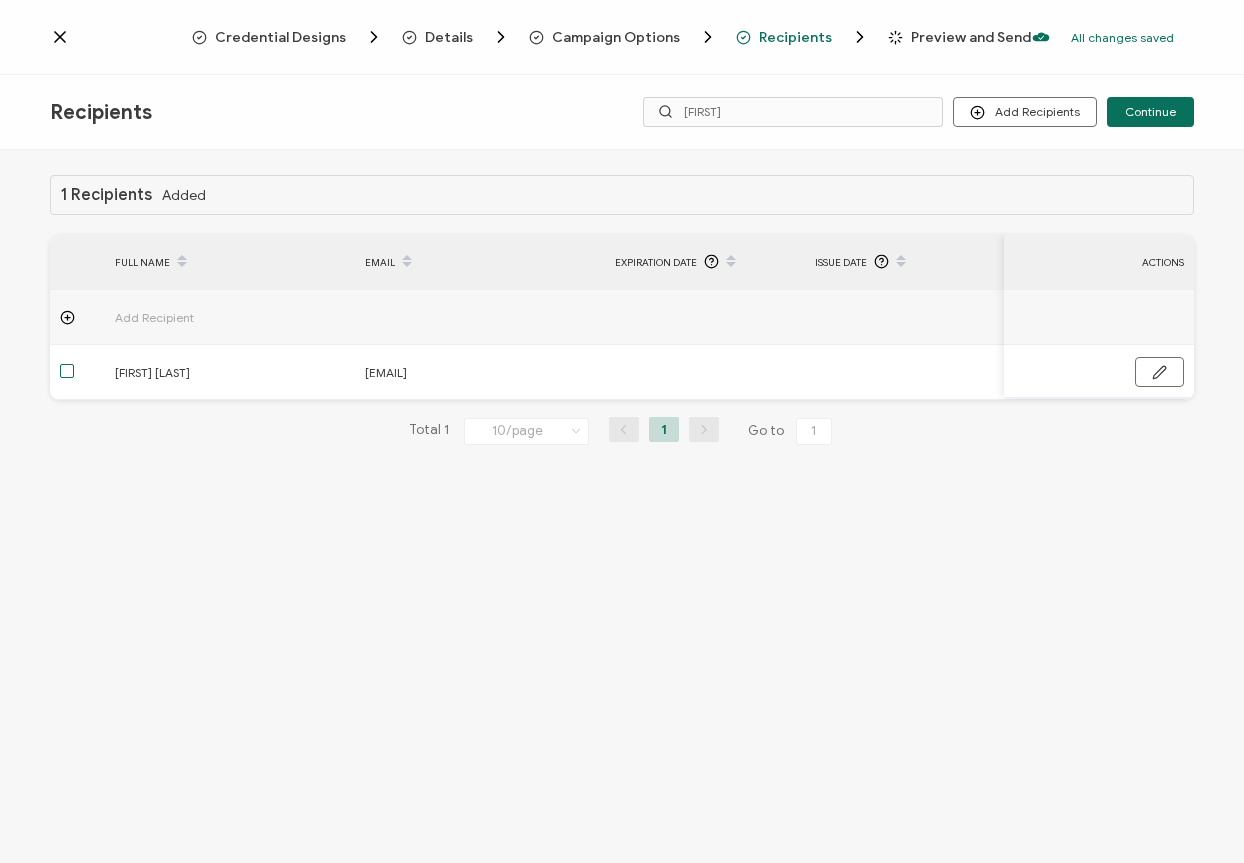 click at bounding box center [67, 371] 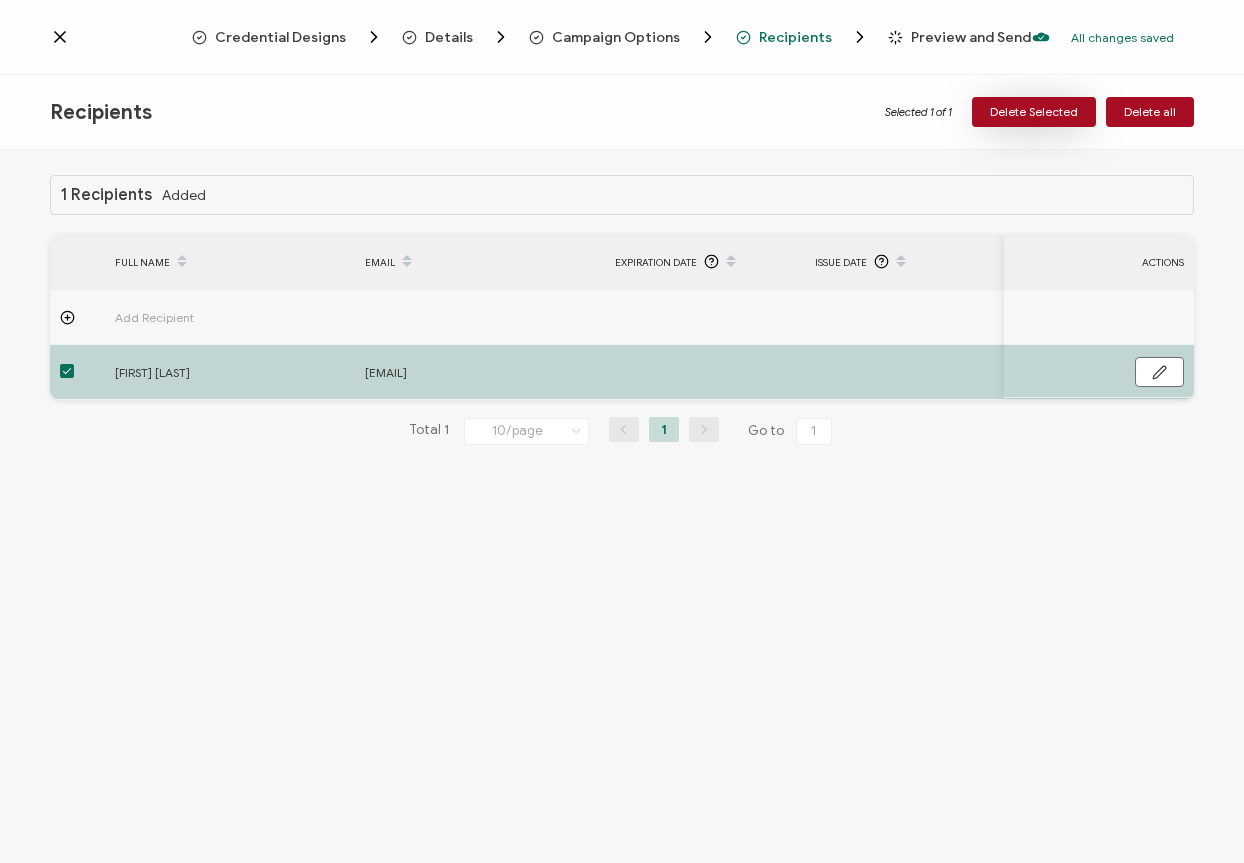 click on "Delete Selected" at bounding box center (1034, 112) 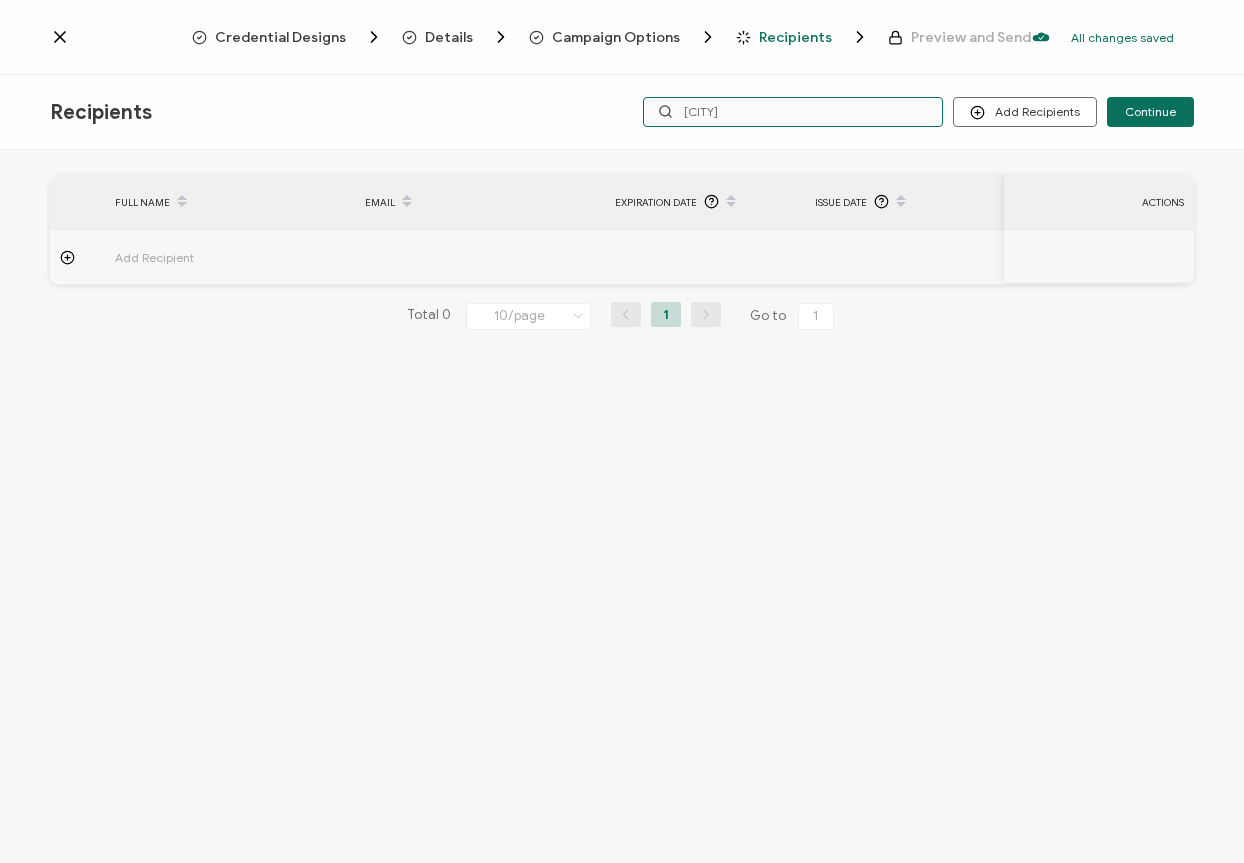 type on "alis" 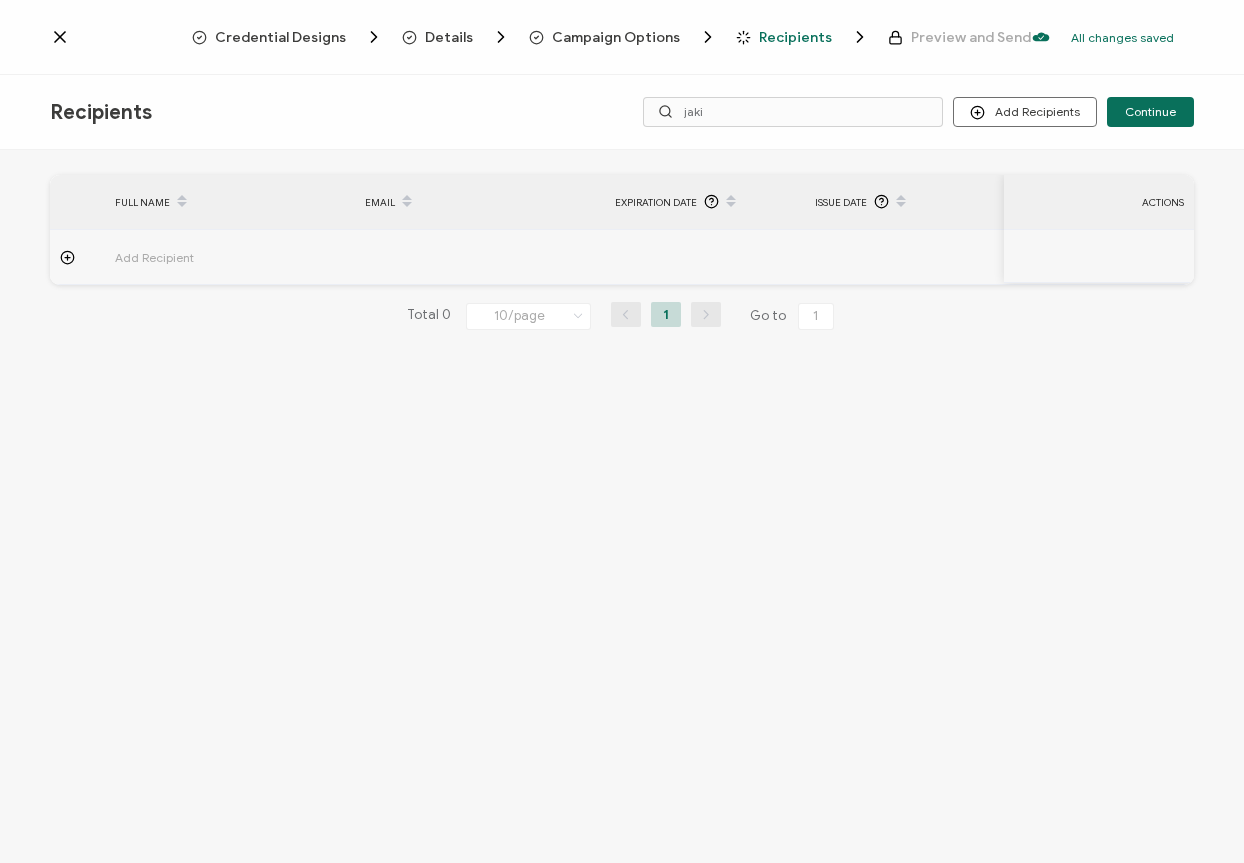scroll, scrollTop: 0, scrollLeft: 0, axis: both 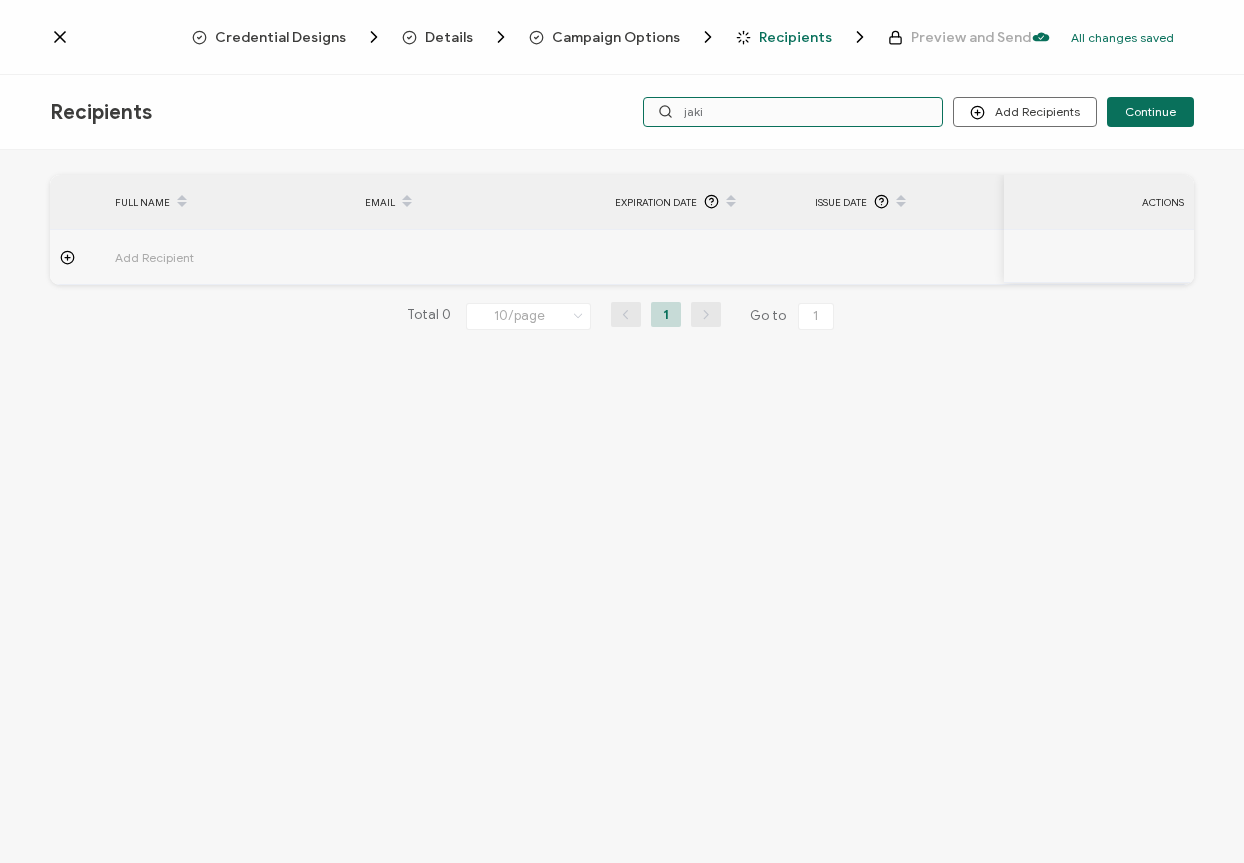 click on "jaki" at bounding box center [793, 112] 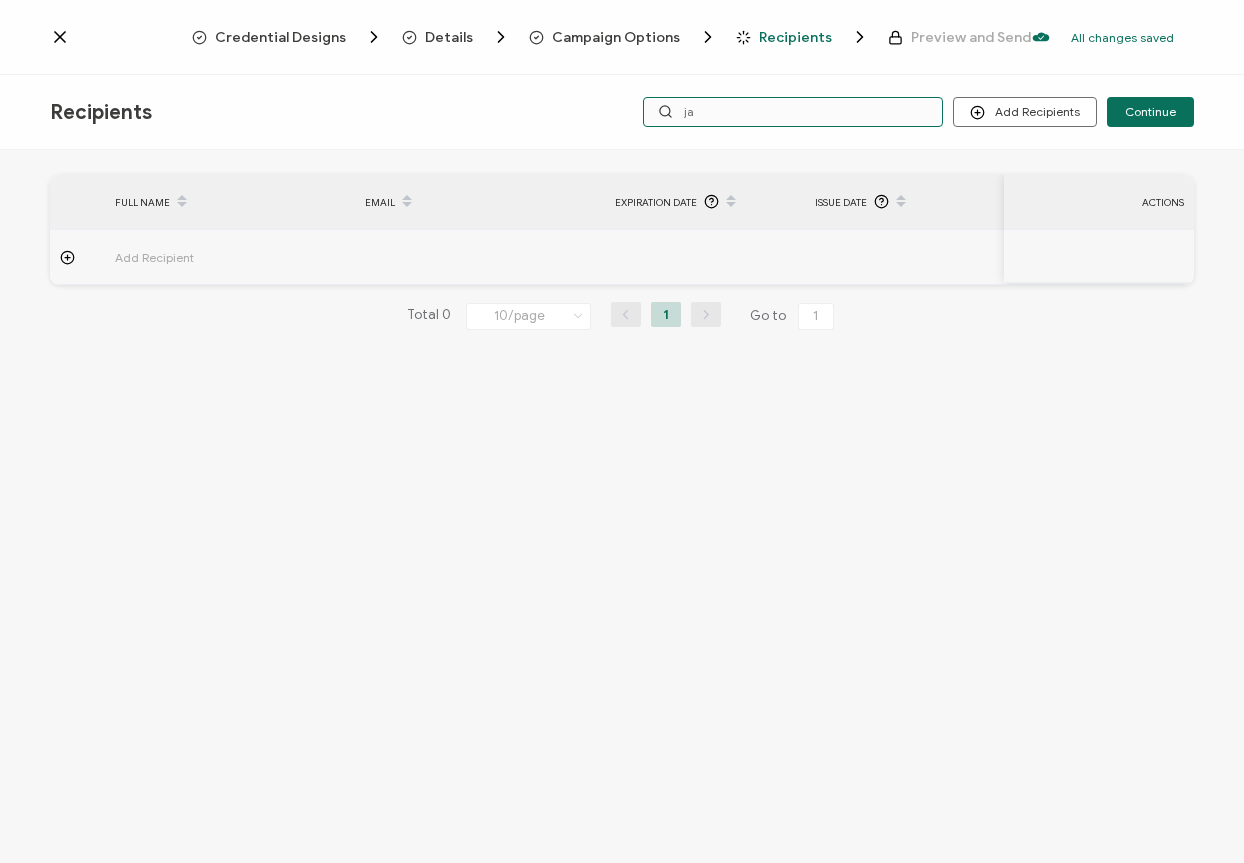 type on "j" 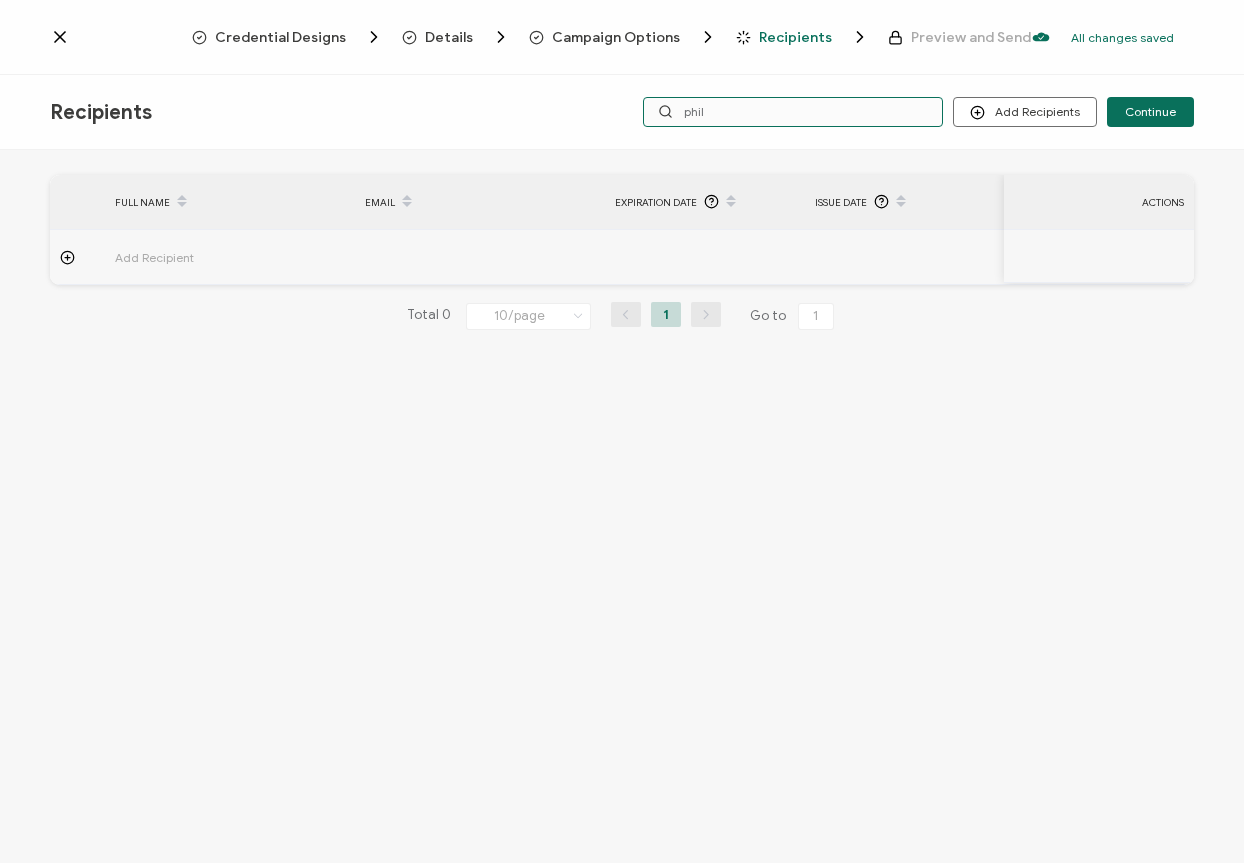 type on "phil" 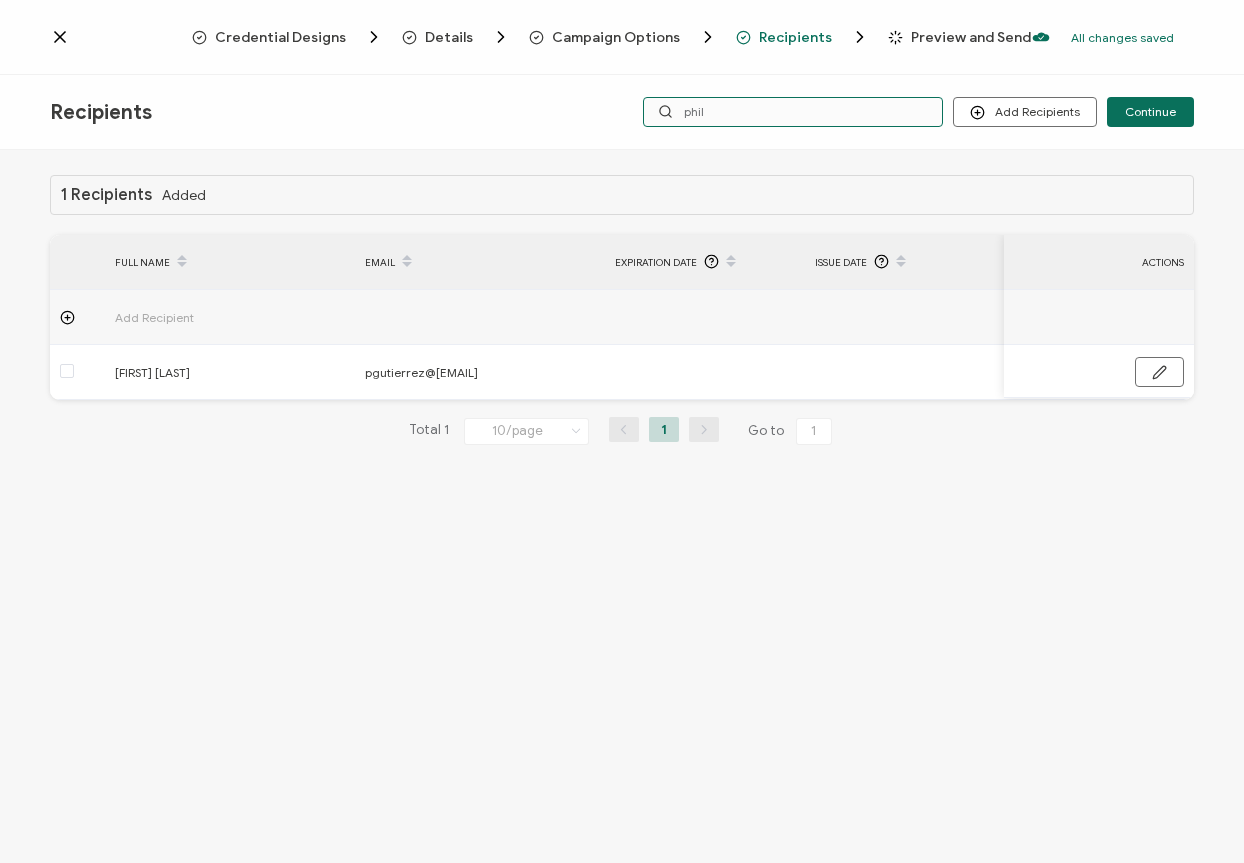 click on "phil" at bounding box center (793, 112) 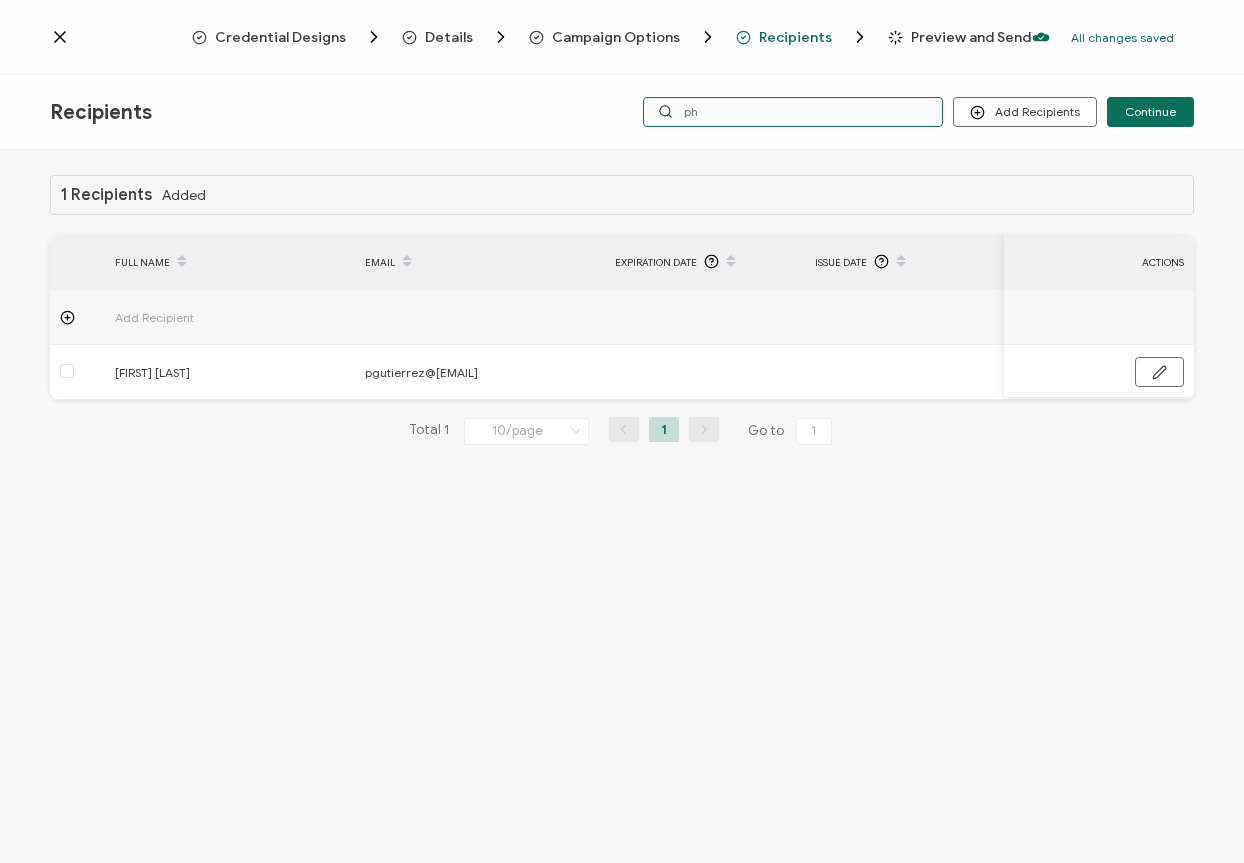 type on "p" 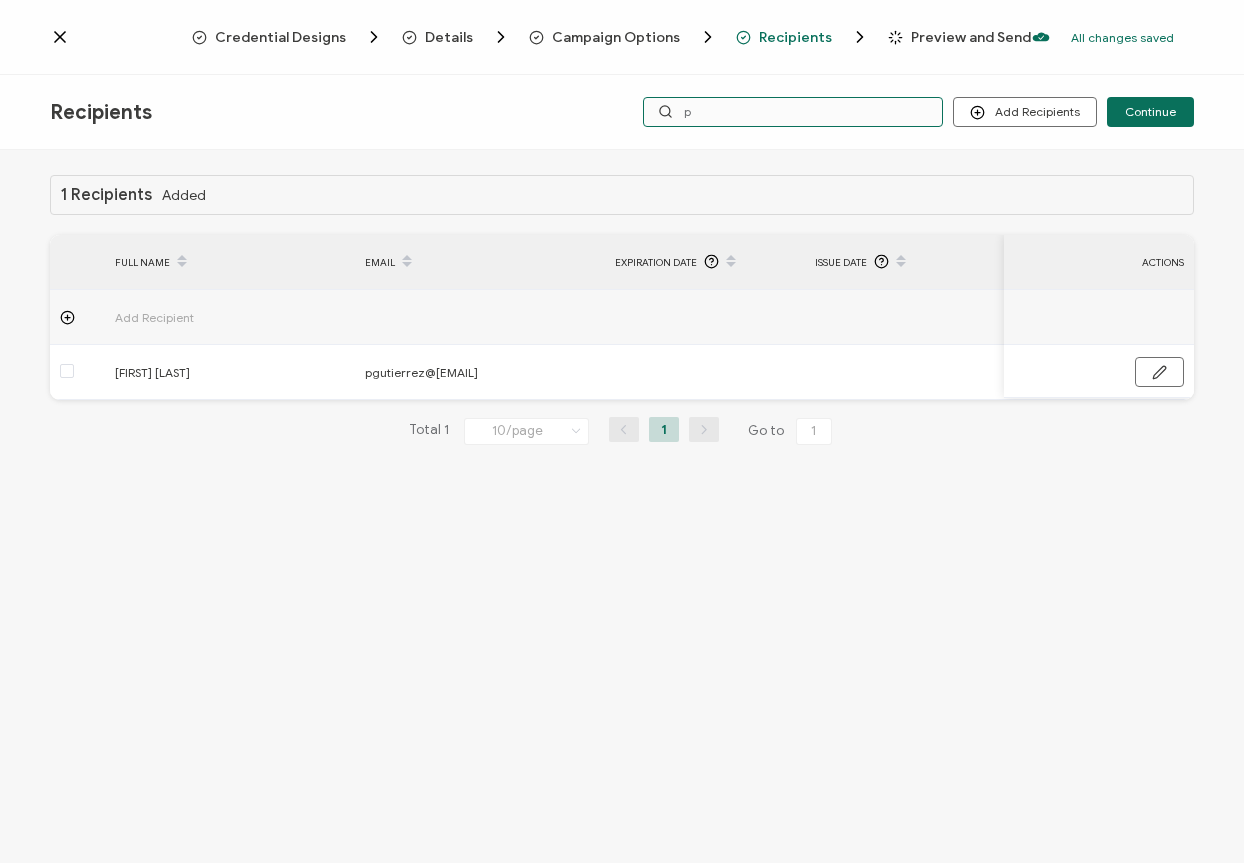 type 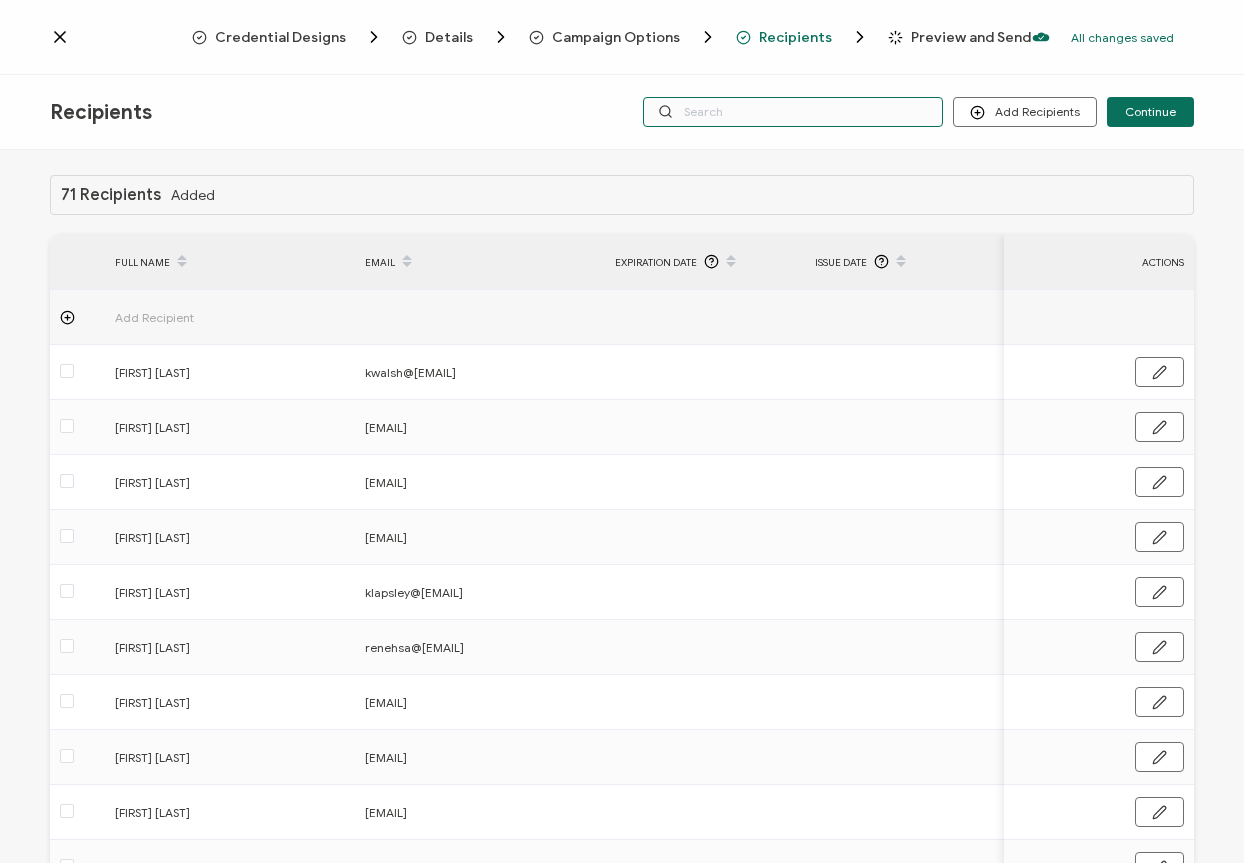 click at bounding box center [793, 112] 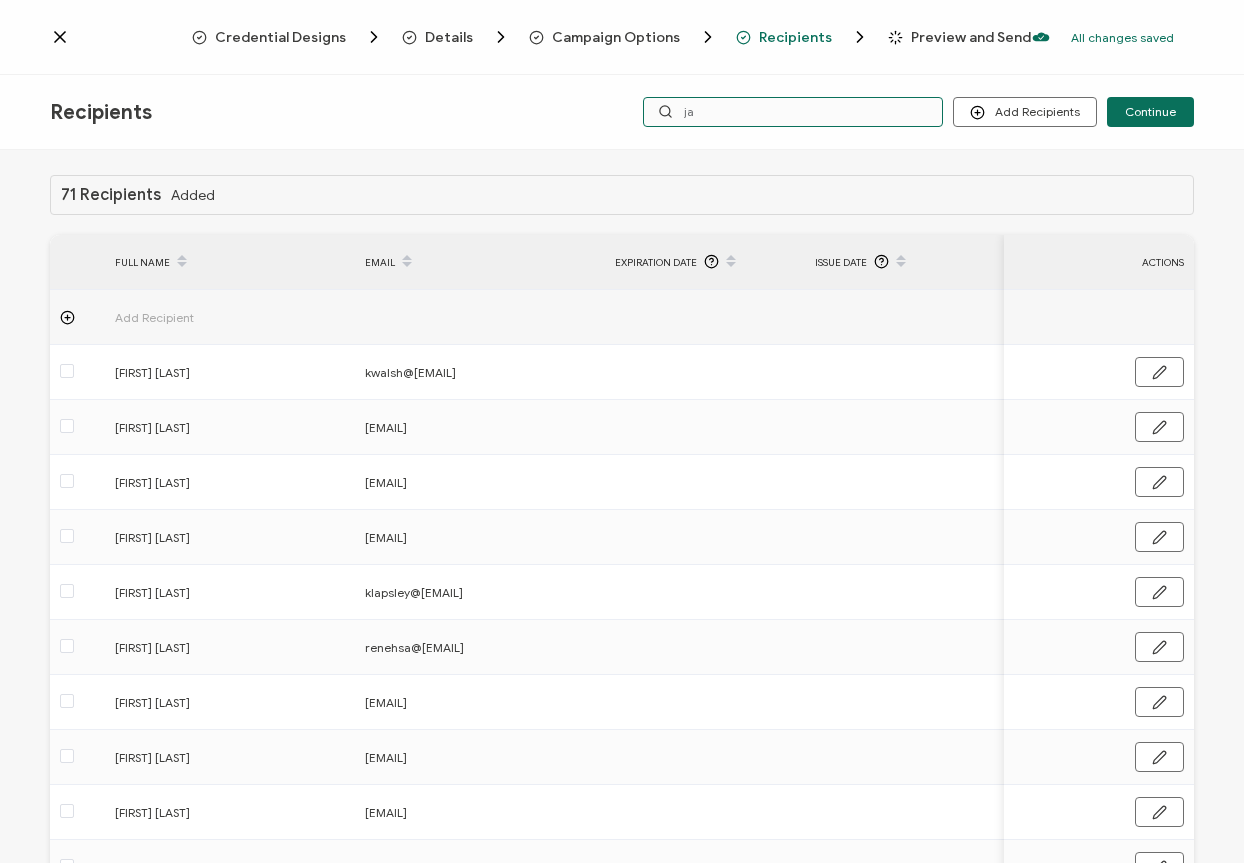 type on "jas" 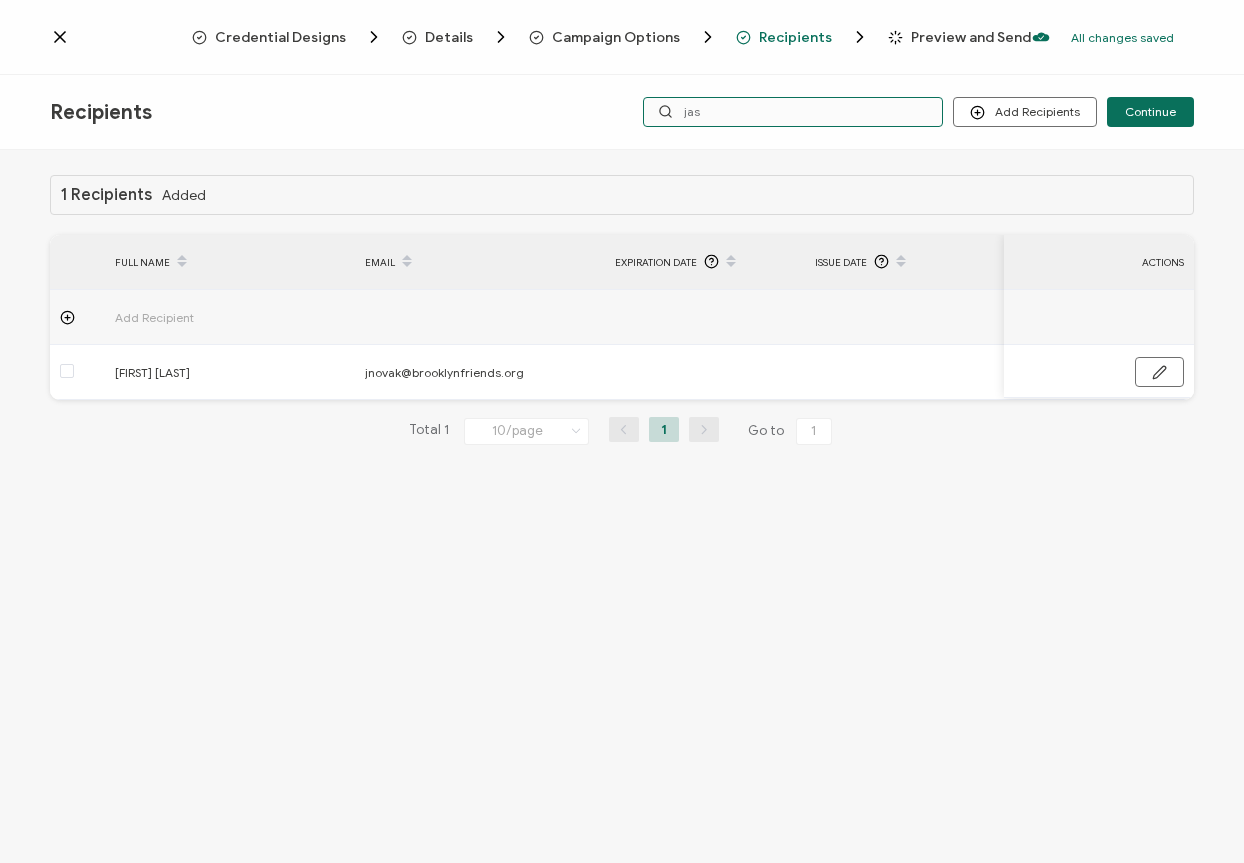 click on "jas" at bounding box center (793, 112) 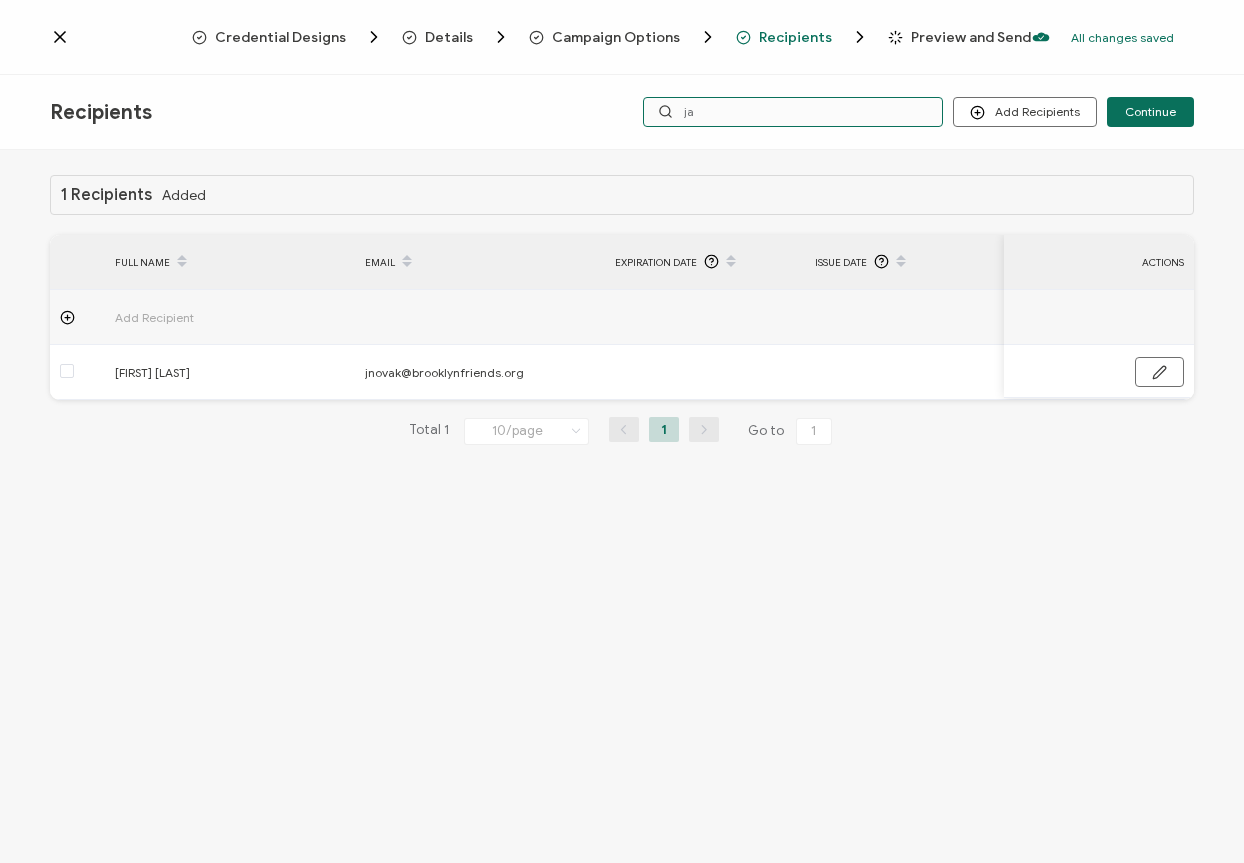 type on "j" 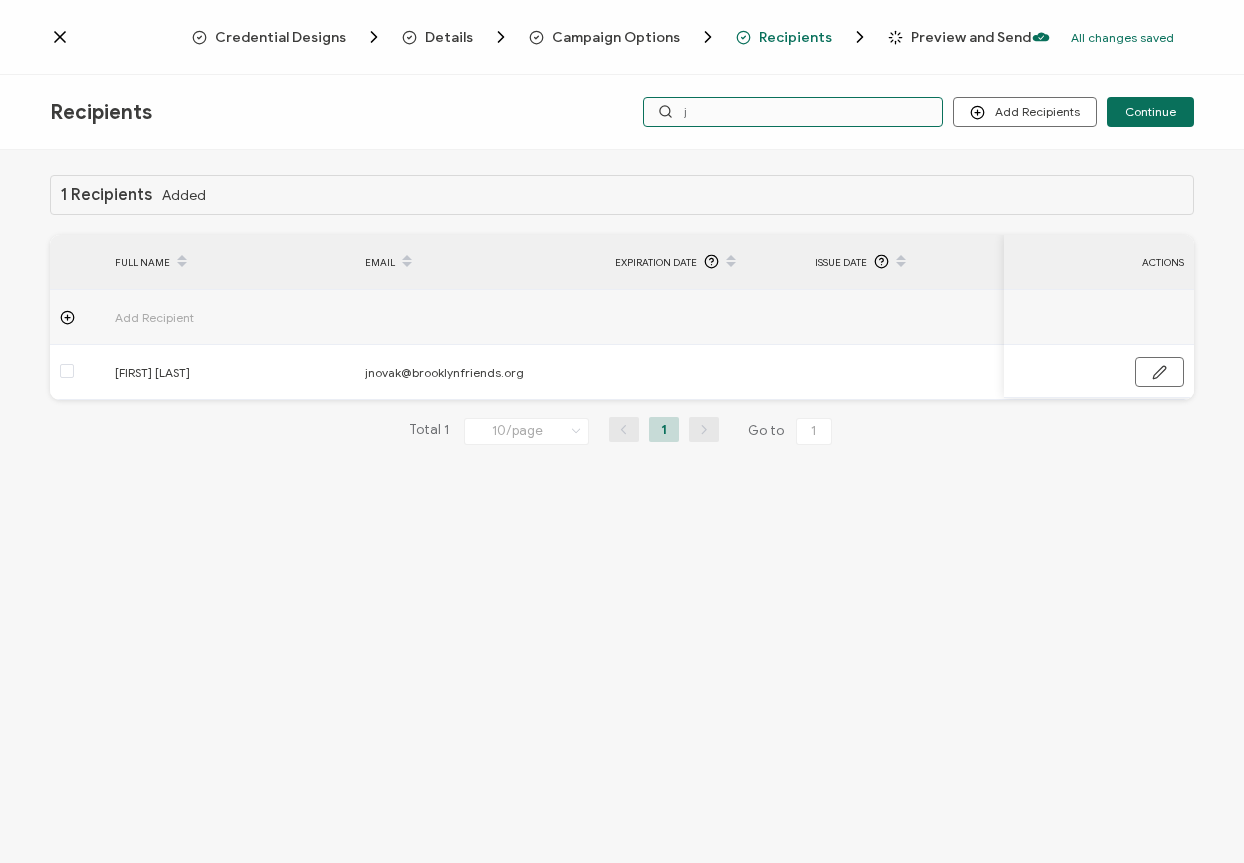 type 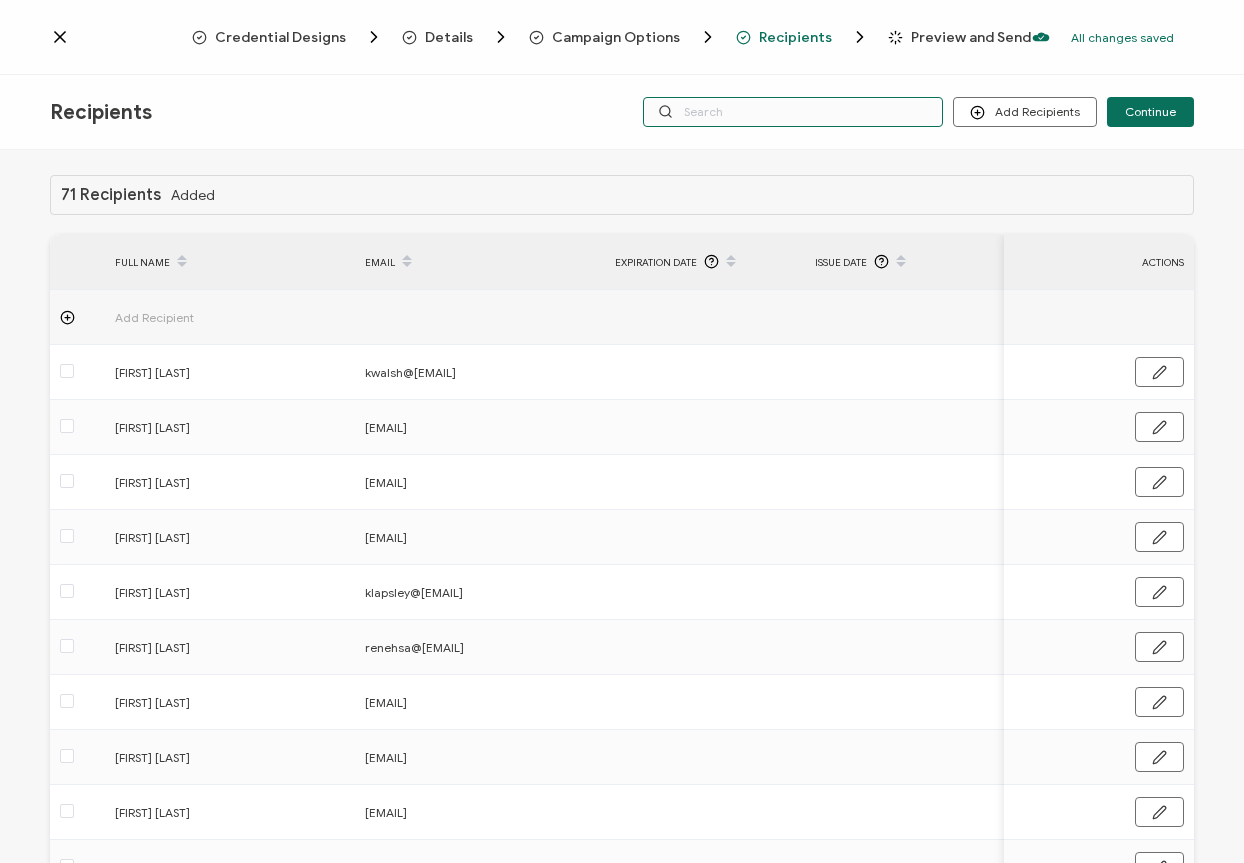click at bounding box center (793, 112) 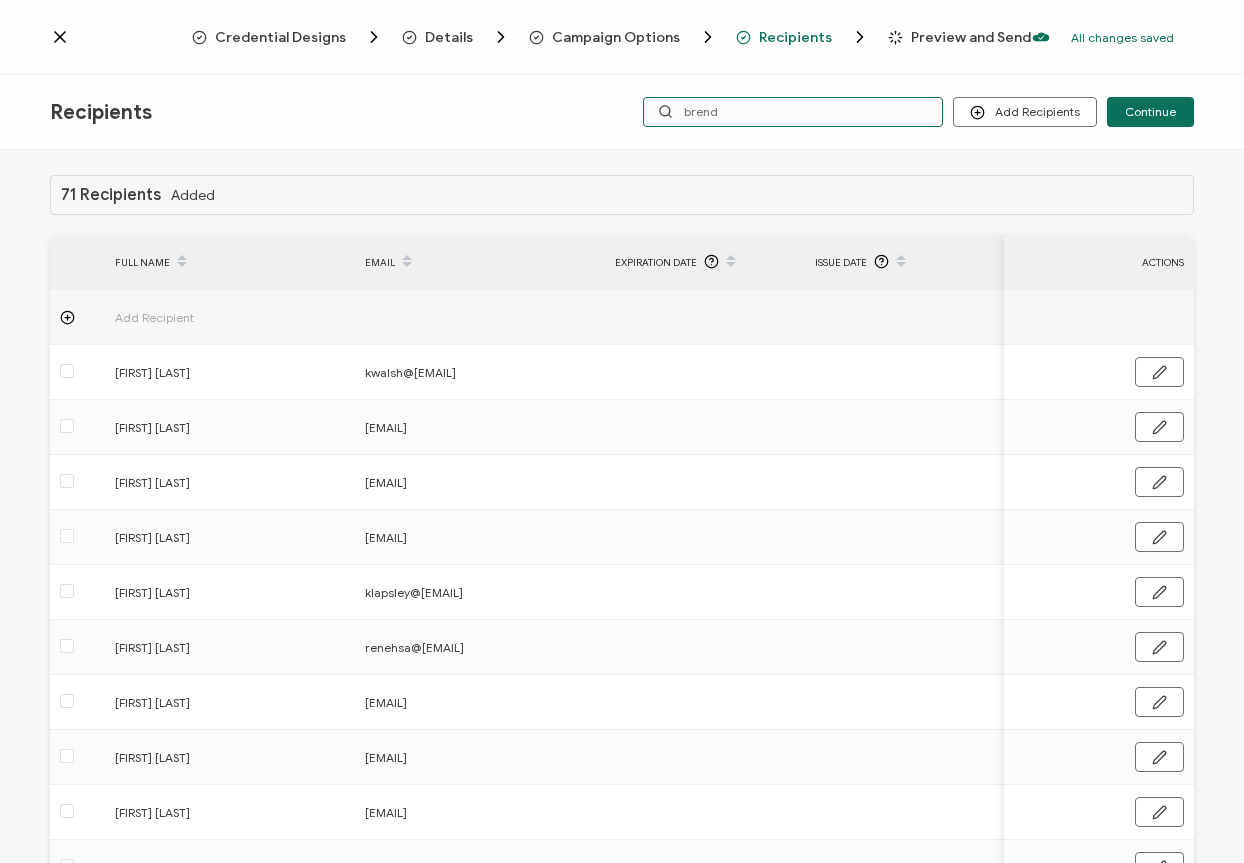 type on "brenda" 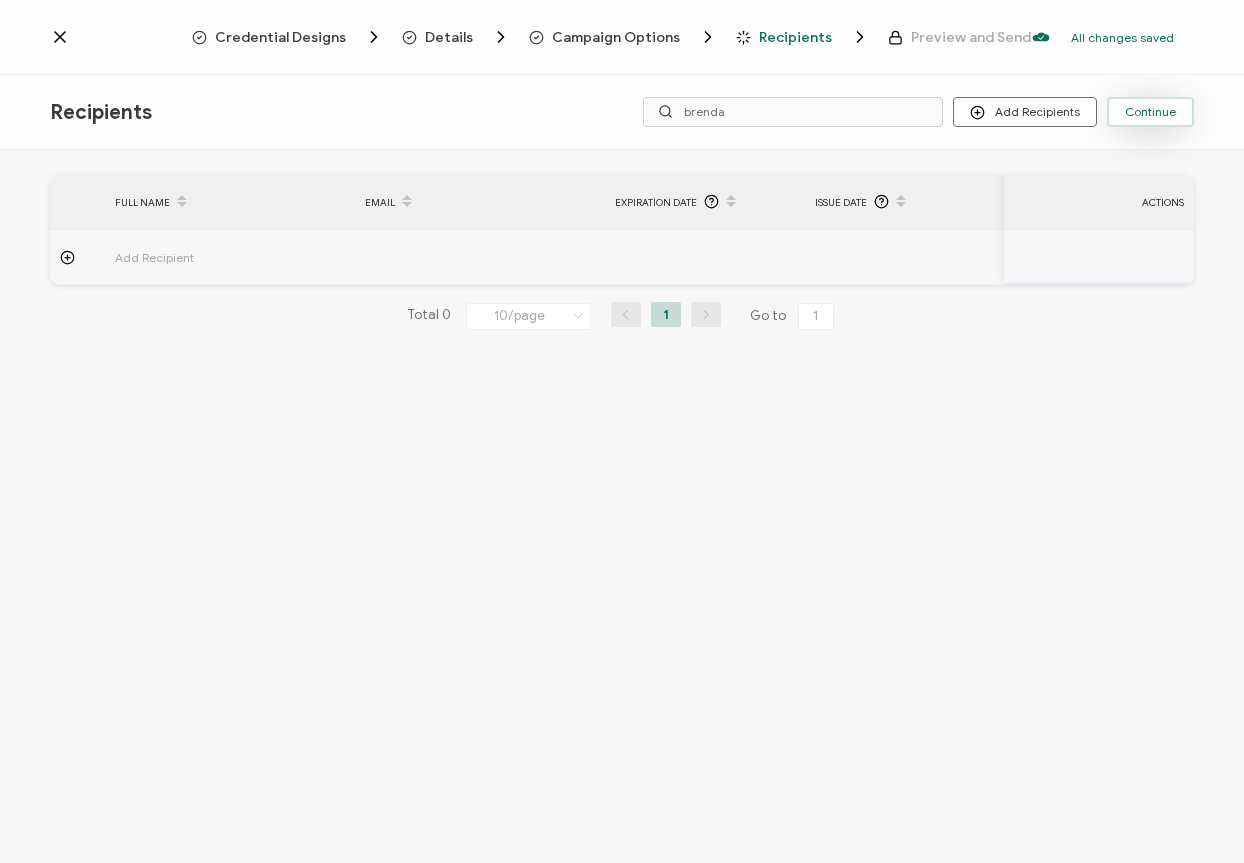 click on "Continue" at bounding box center (1150, 112) 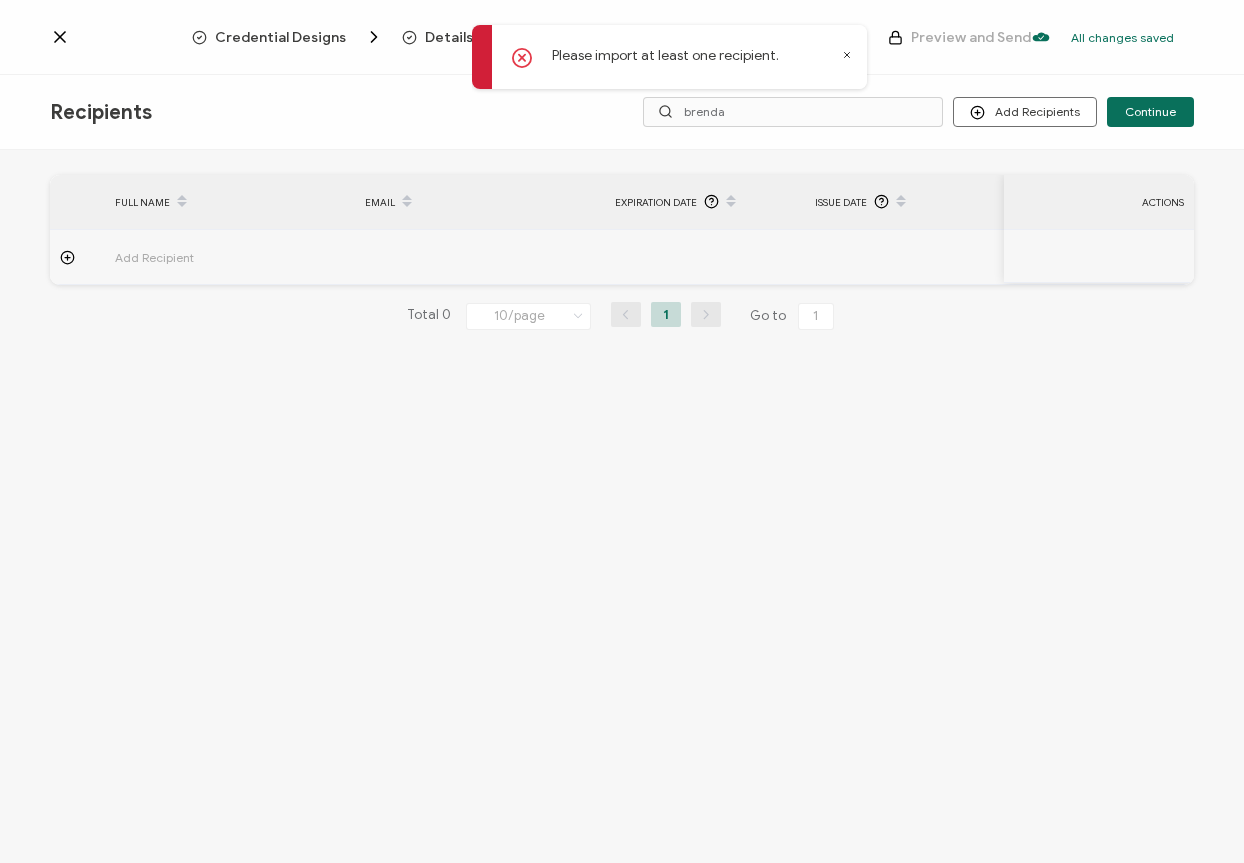 click 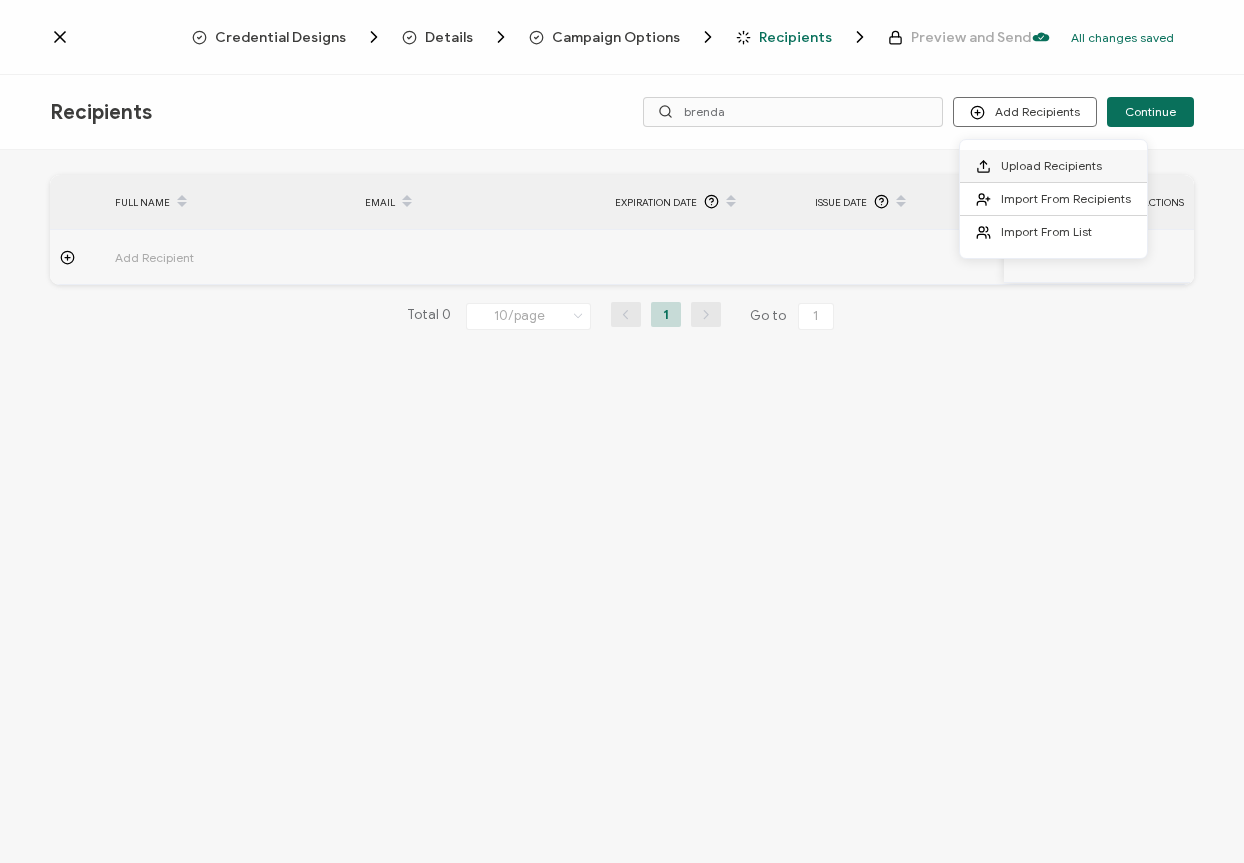 click at bounding box center (988, 166) 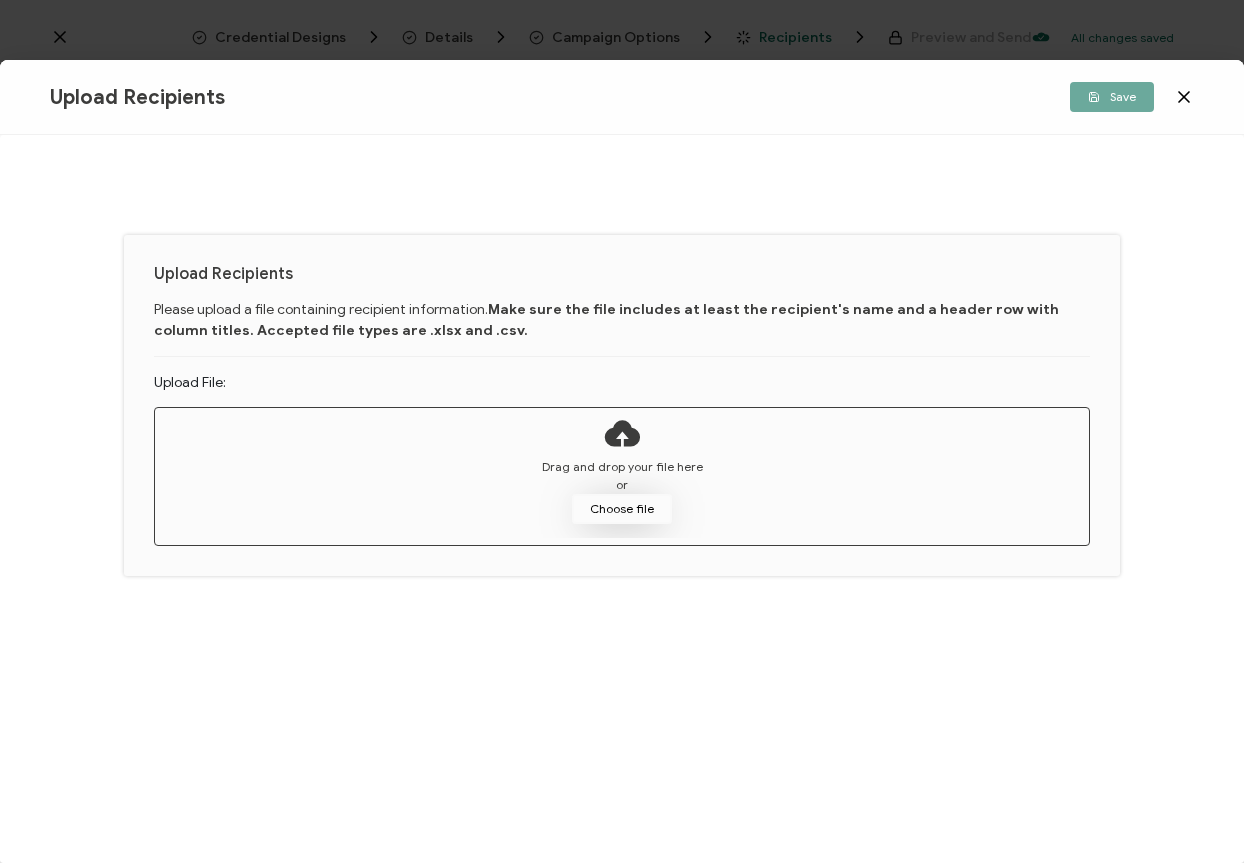 click on "Choose file" at bounding box center (622, 509) 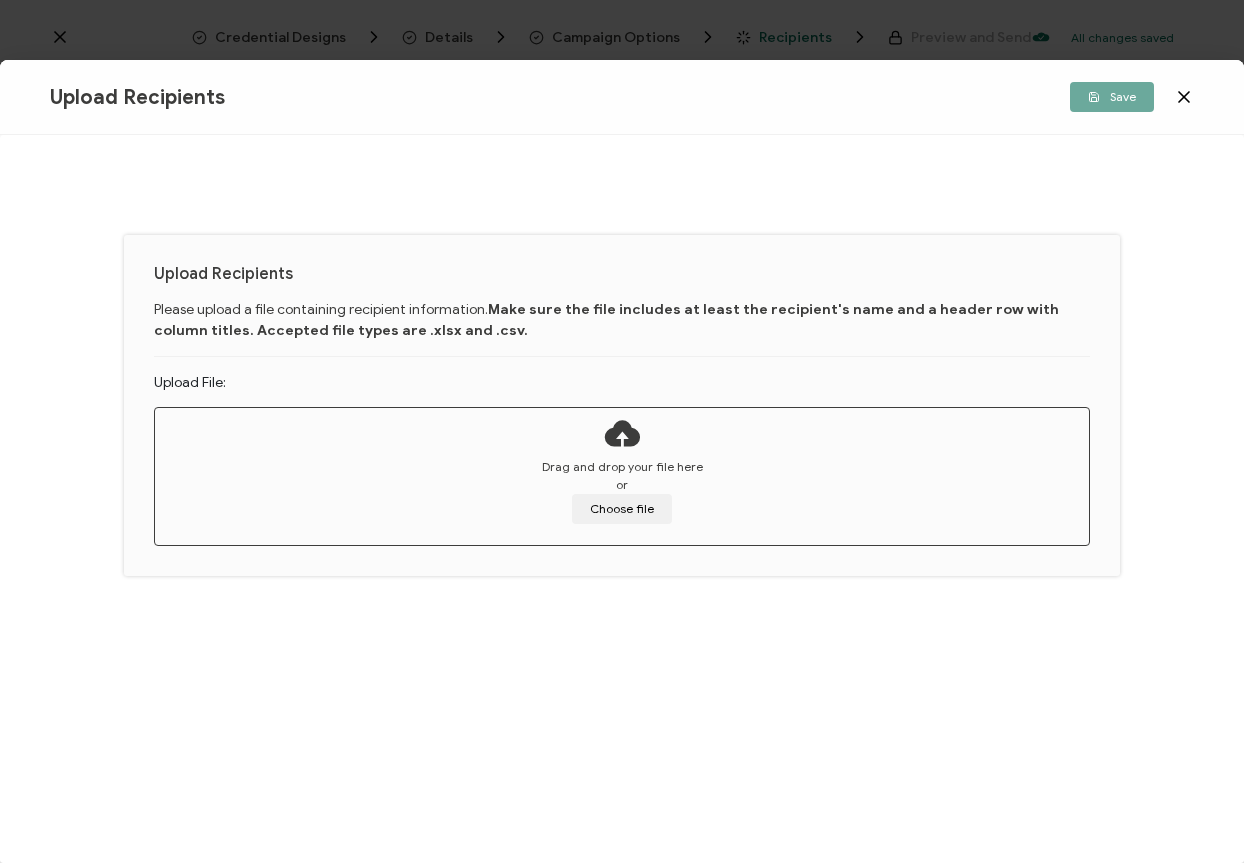click 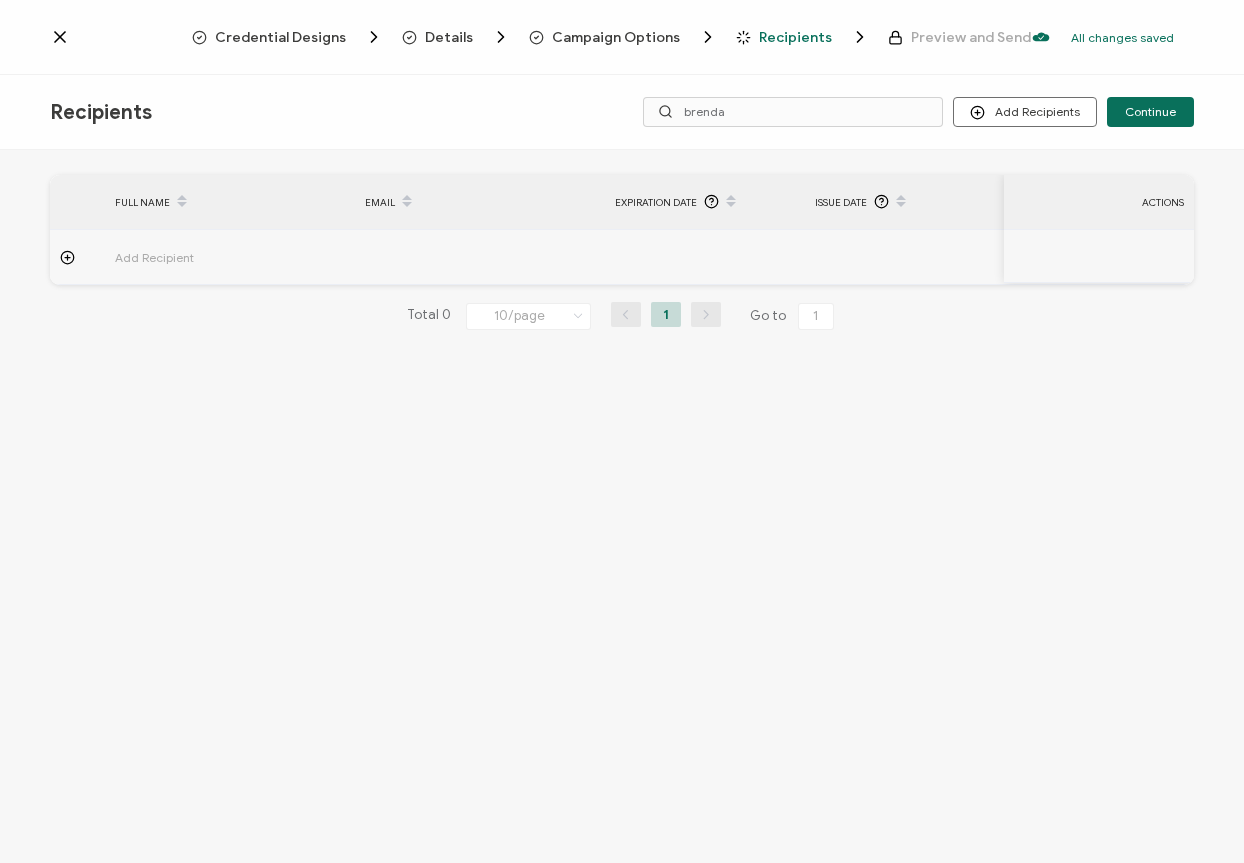 click on "Recipients" at bounding box center [795, 37] 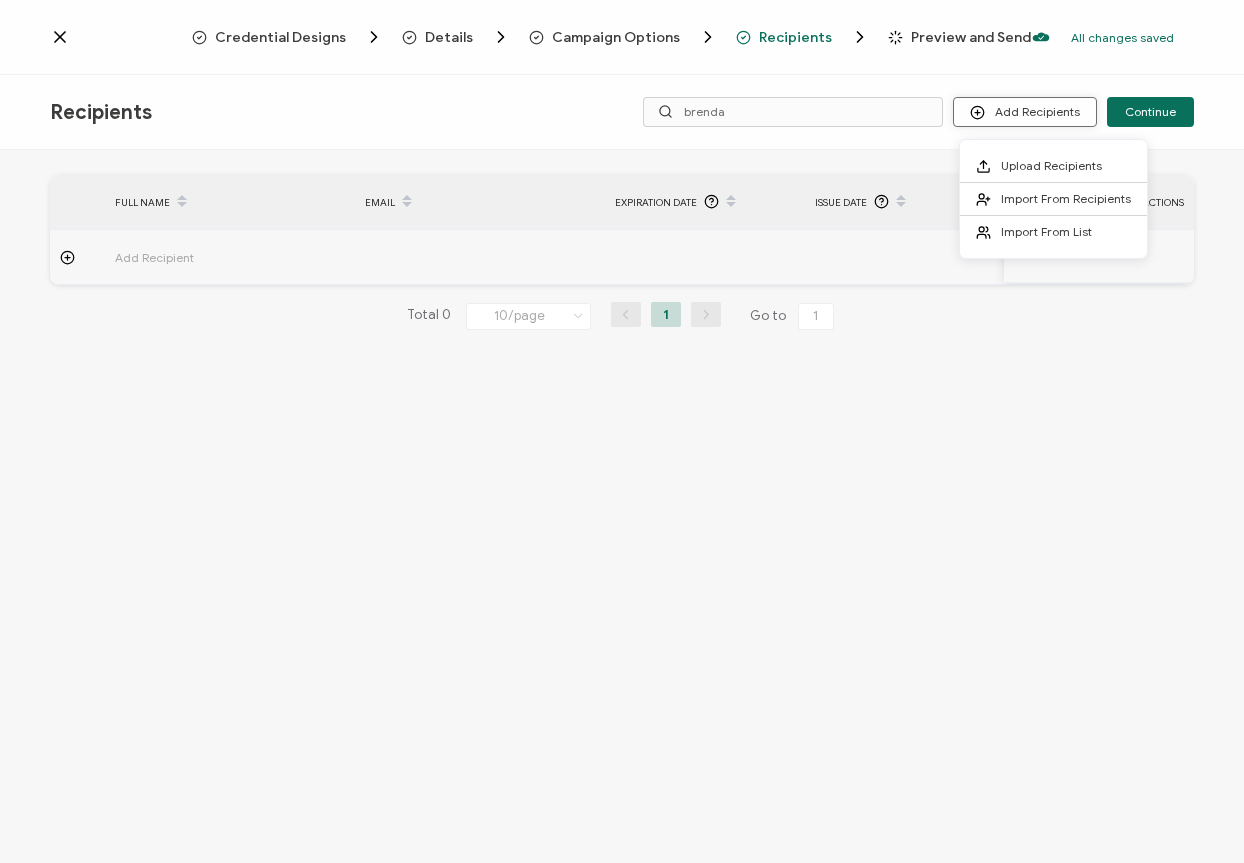 click on "Add Recipients" at bounding box center [1025, 112] 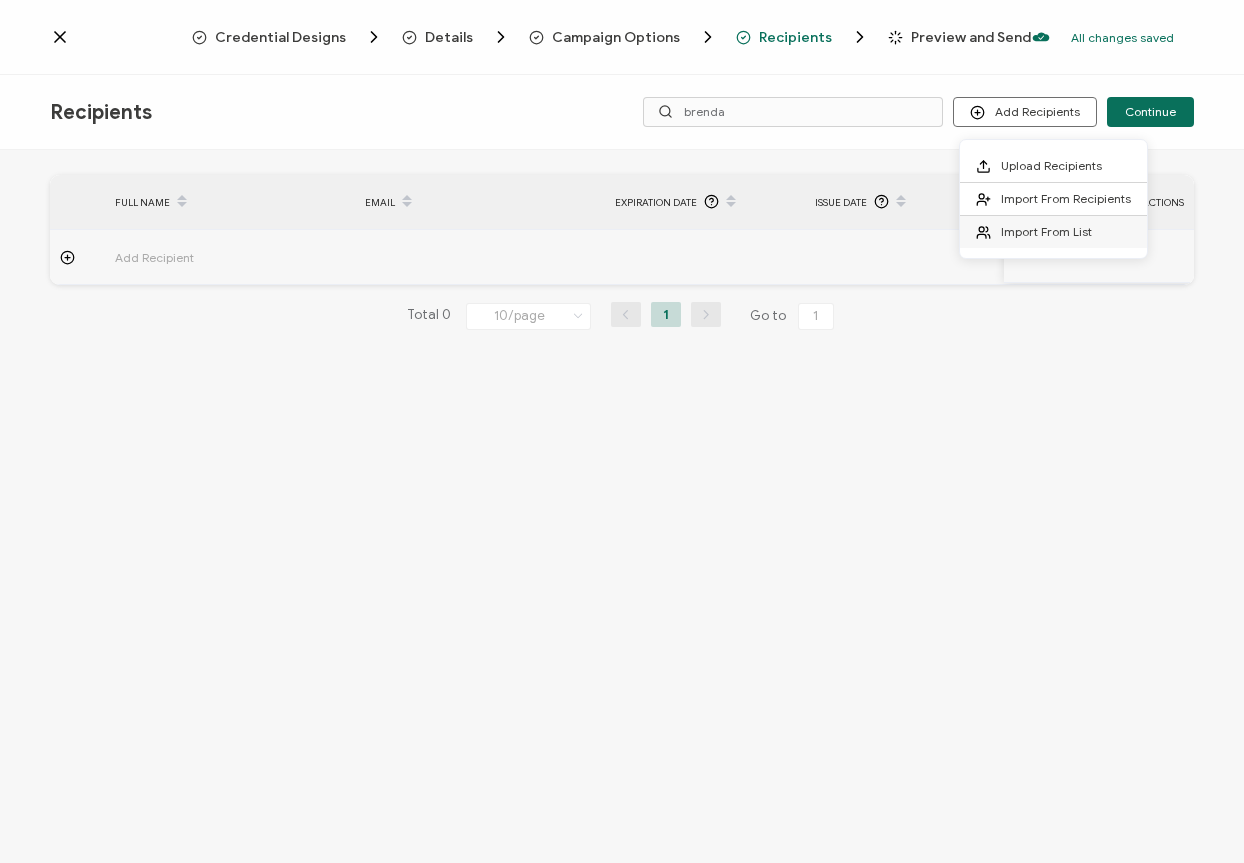 click on "Import From List" at bounding box center [1046, 231] 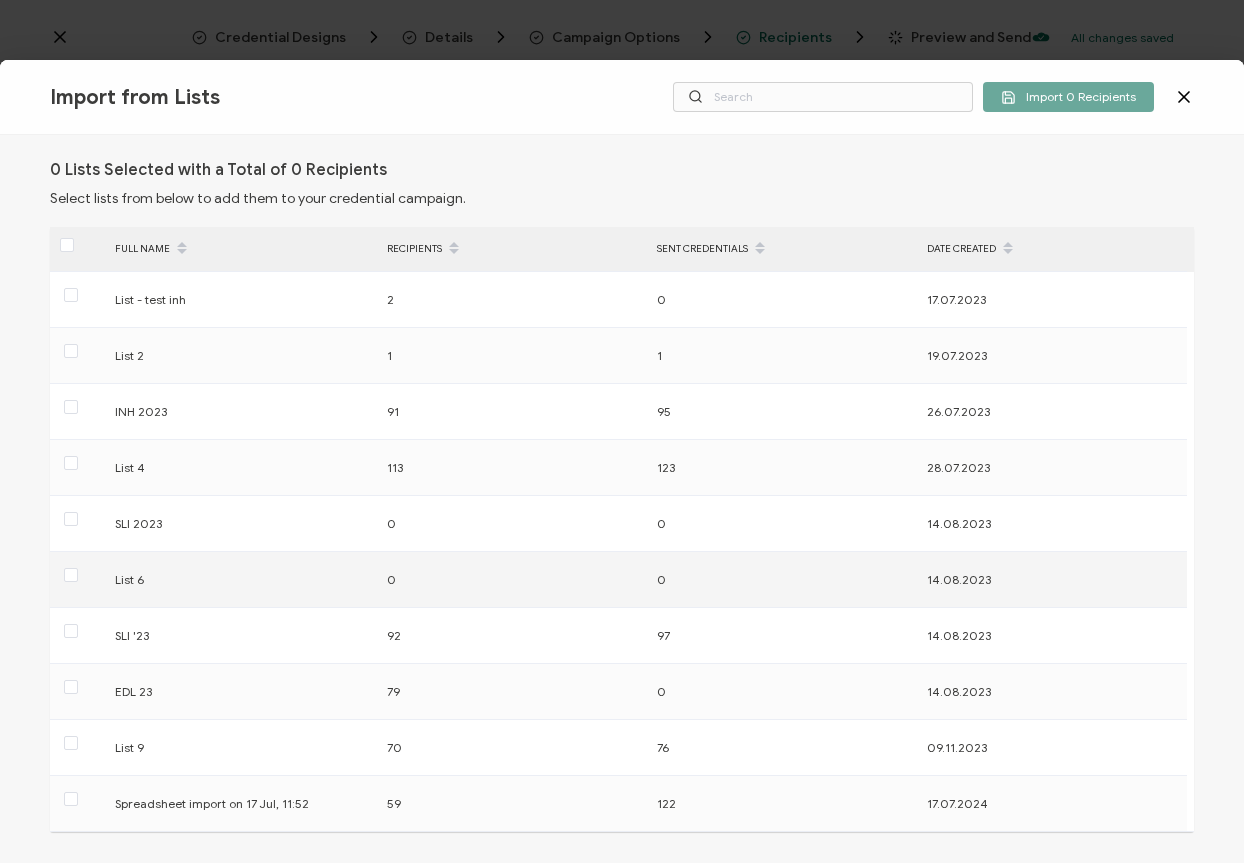 scroll, scrollTop: 192, scrollLeft: 0, axis: vertical 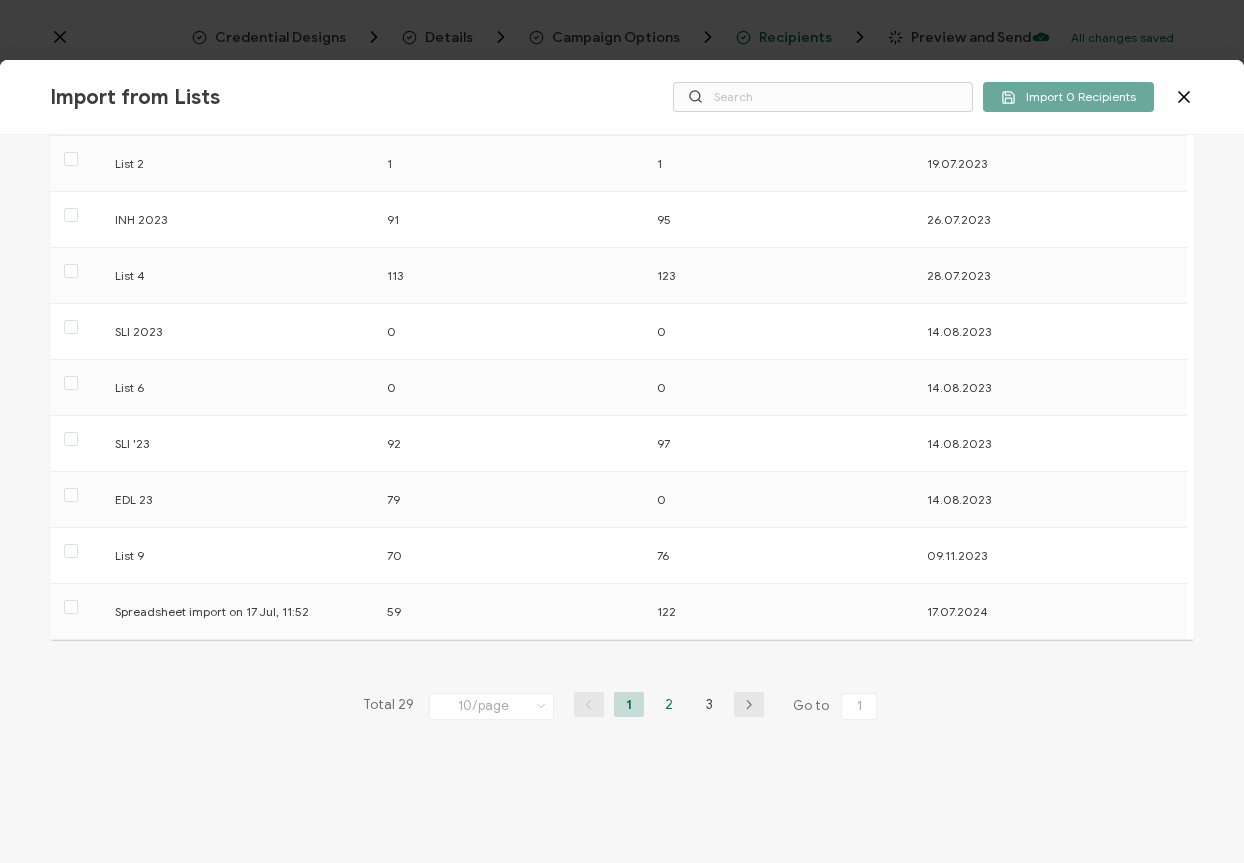 click on "2" at bounding box center (669, 704) 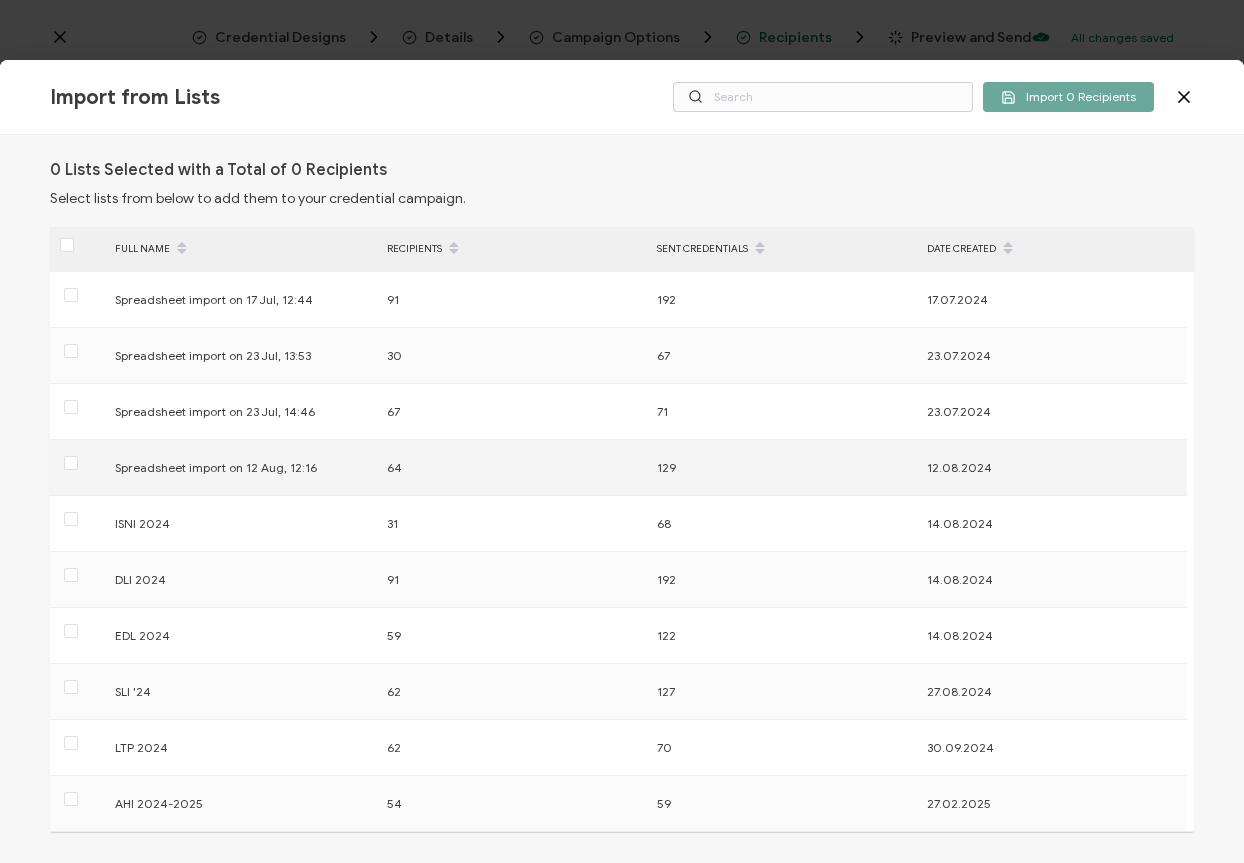 scroll, scrollTop: 192, scrollLeft: 0, axis: vertical 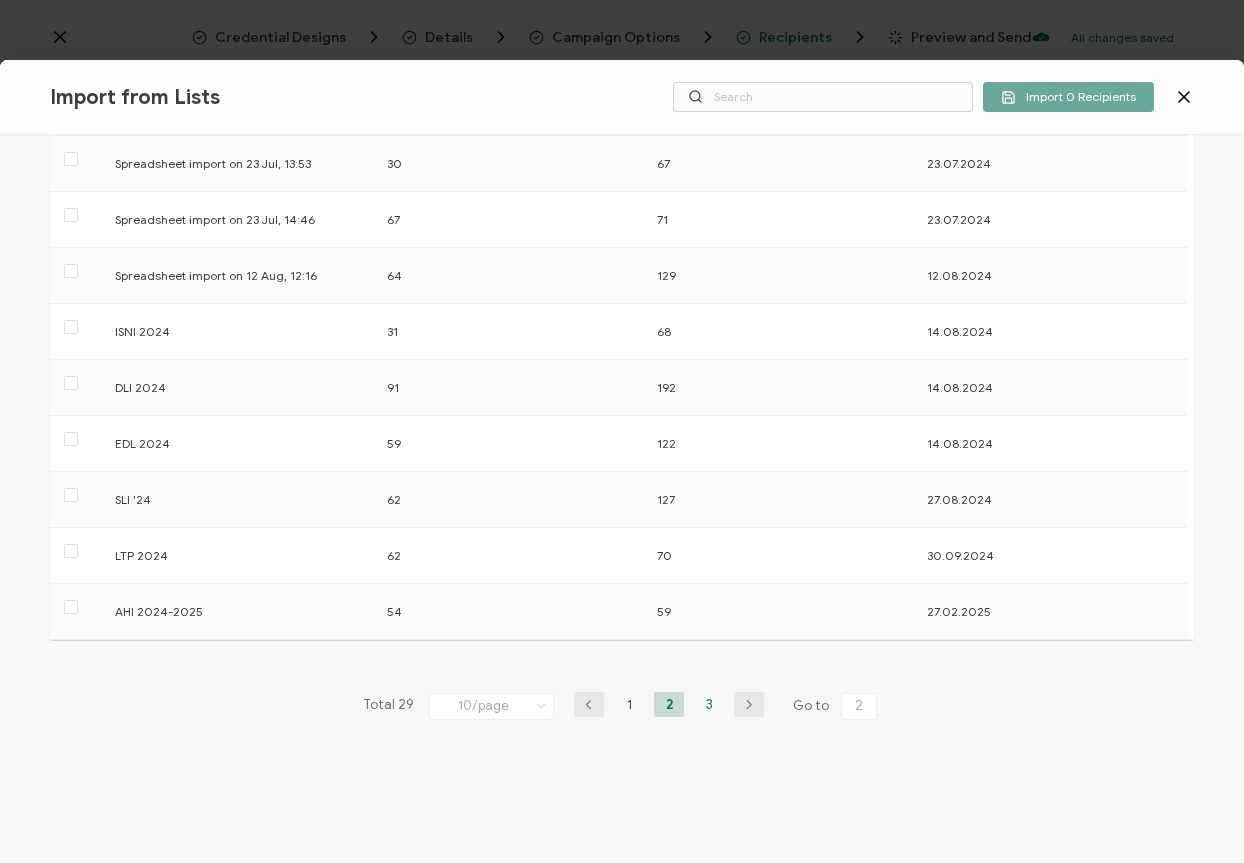 click on "3" at bounding box center (709, 704) 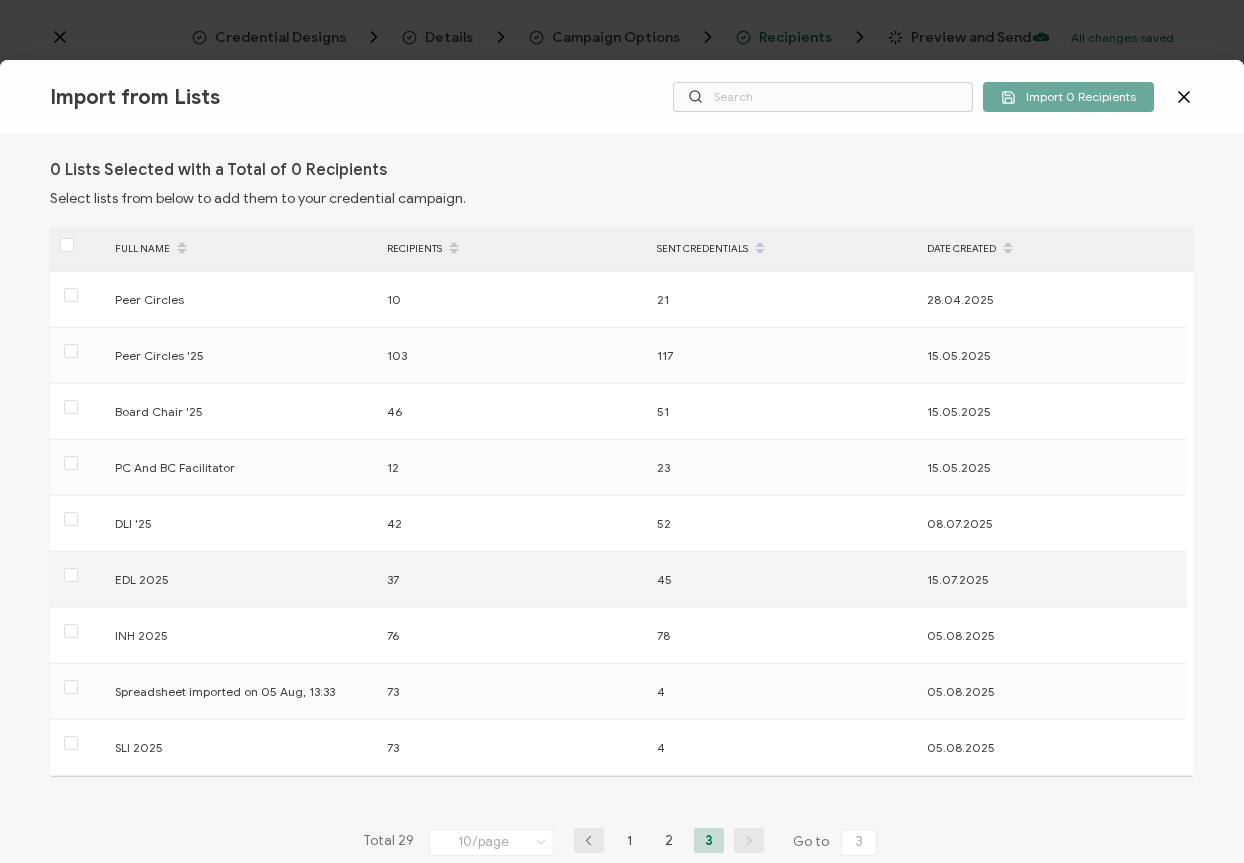 scroll, scrollTop: 78, scrollLeft: 0, axis: vertical 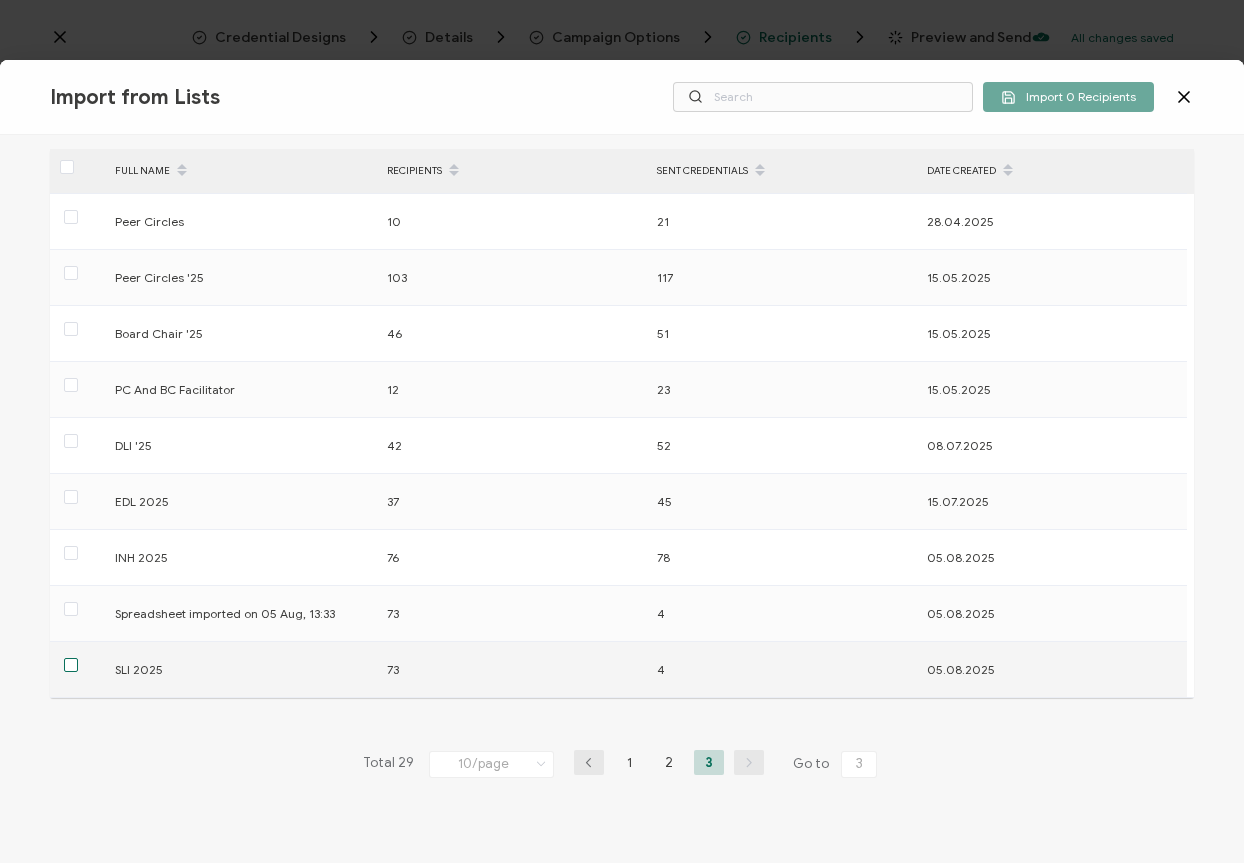 click at bounding box center (71, 665) 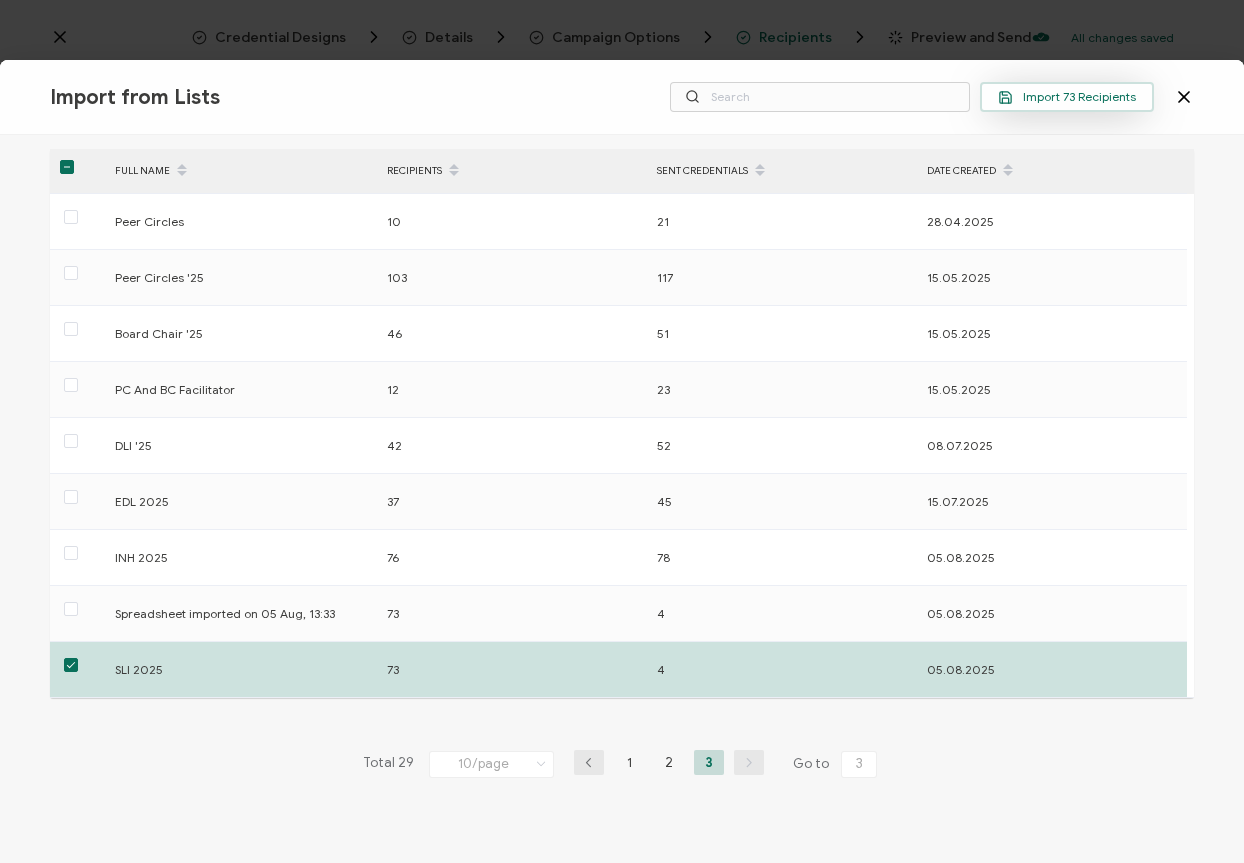 click on "Import 73 Recipients" at bounding box center [1067, 97] 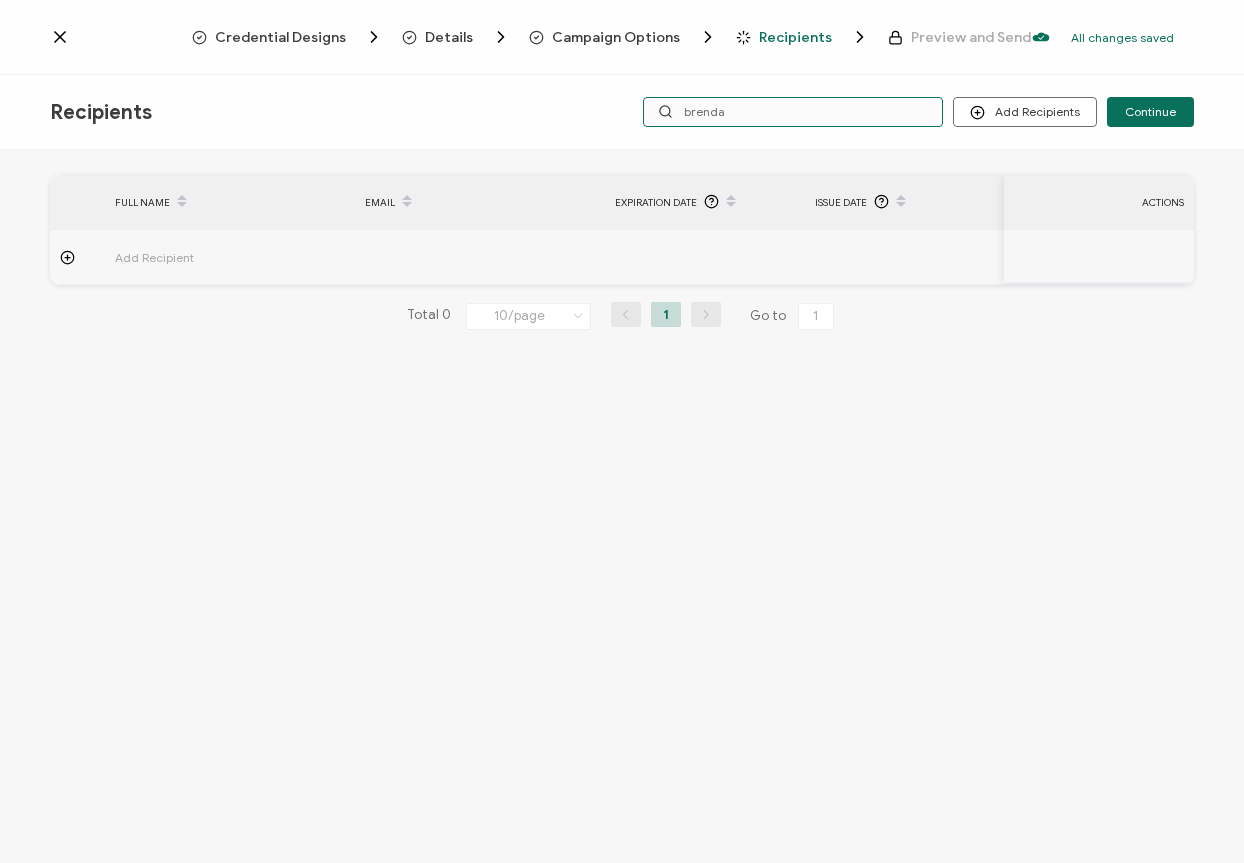 click on "brenda" at bounding box center (793, 112) 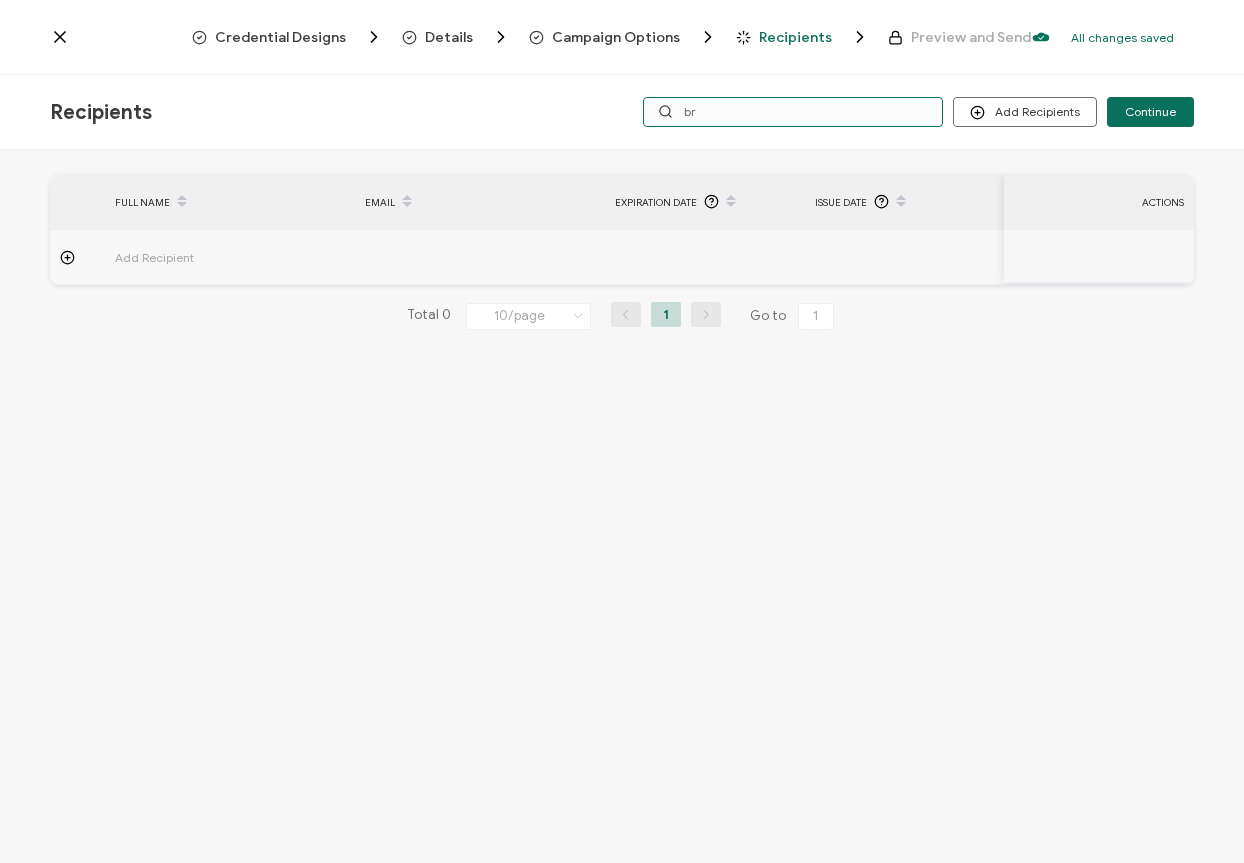 type on "b" 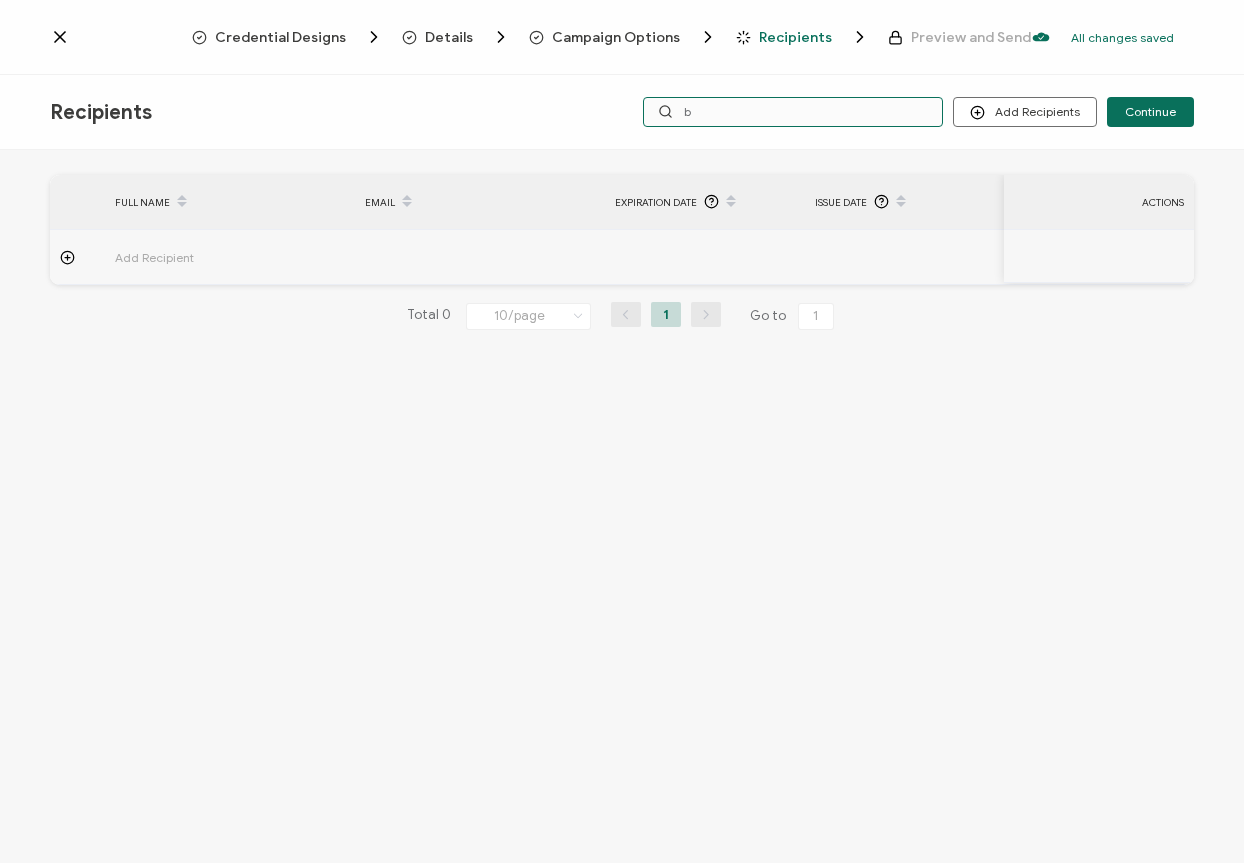type 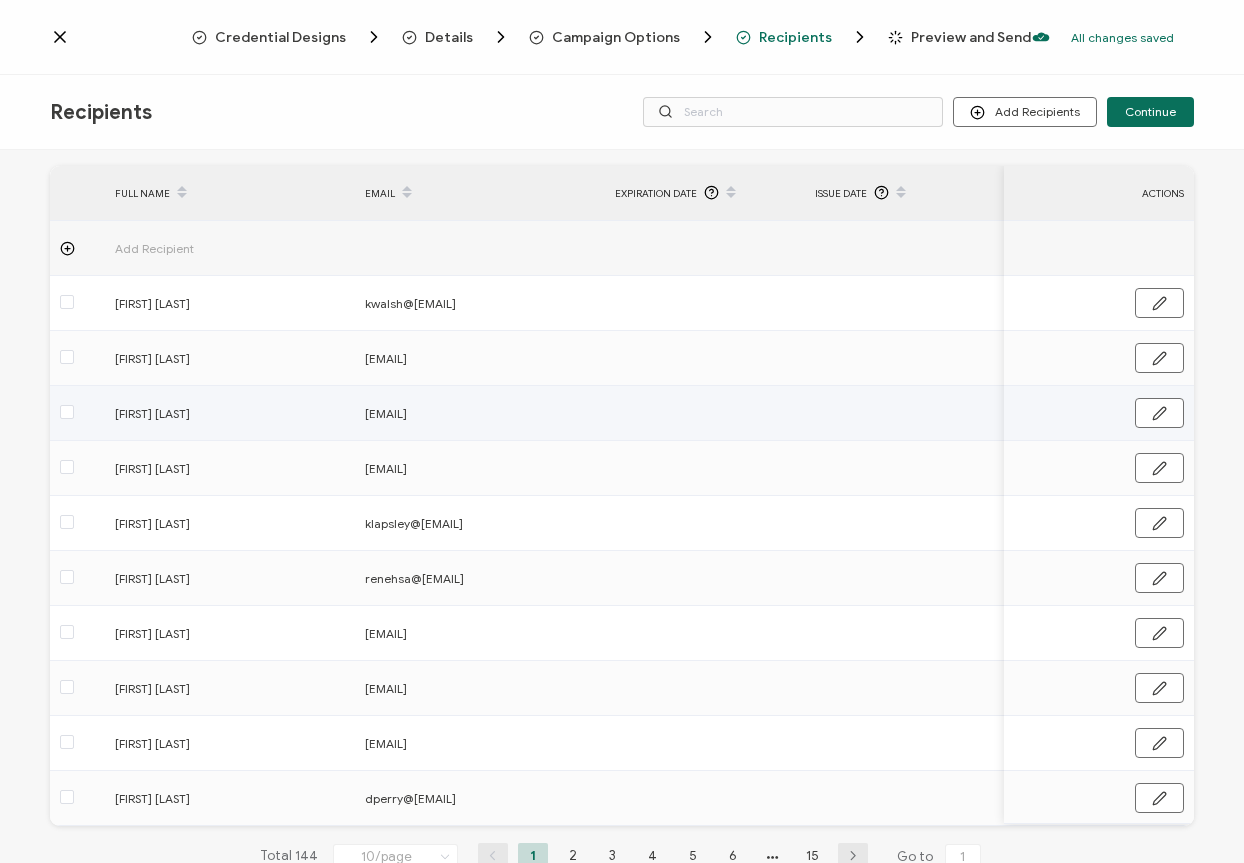 scroll, scrollTop: 70, scrollLeft: 0, axis: vertical 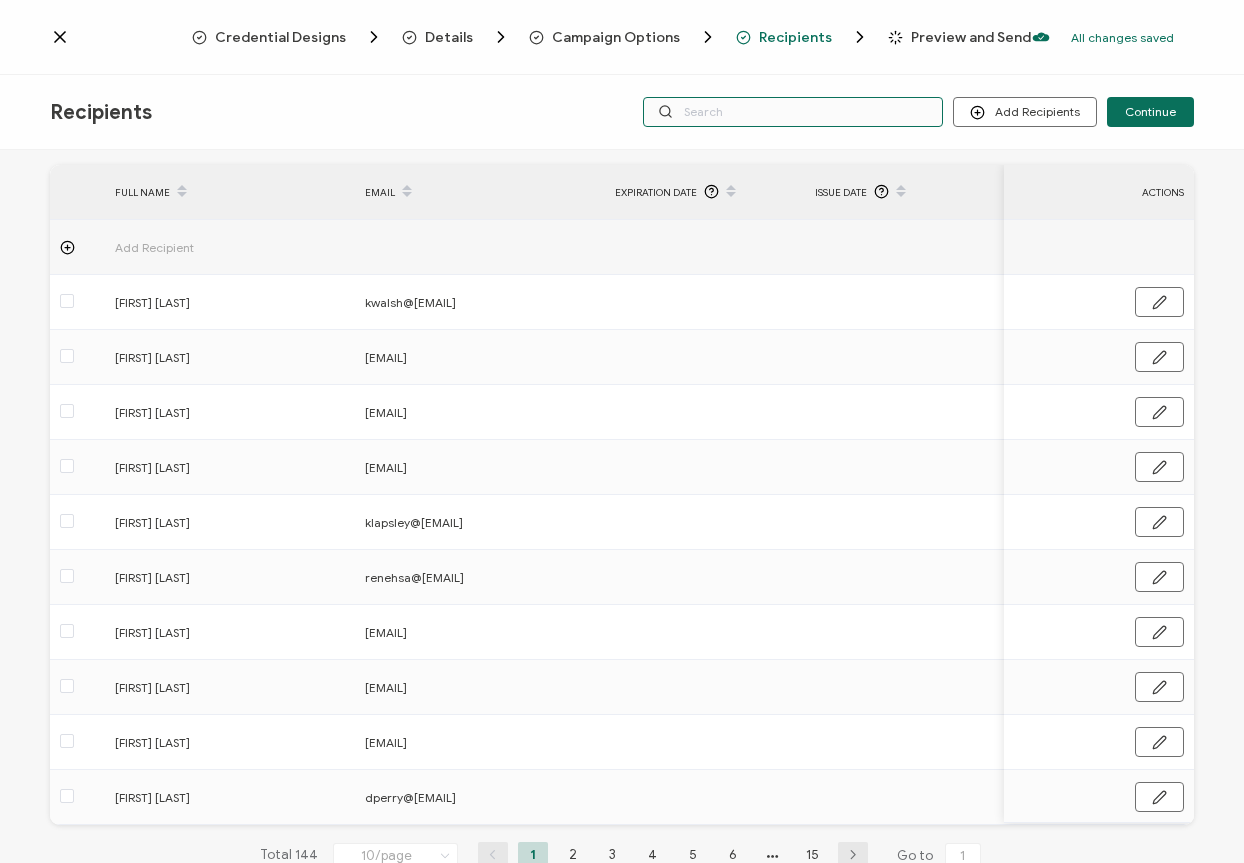 click at bounding box center (793, 112) 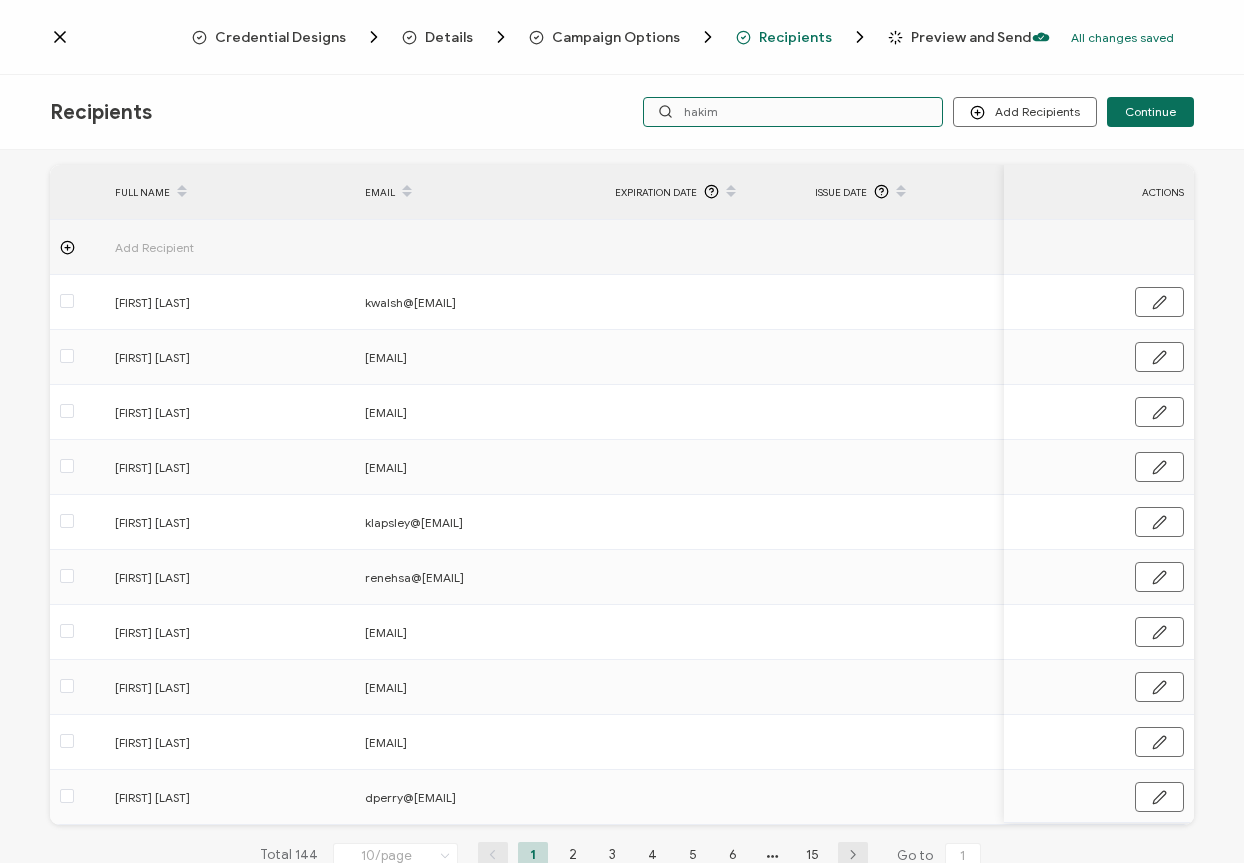 type on "hakim" 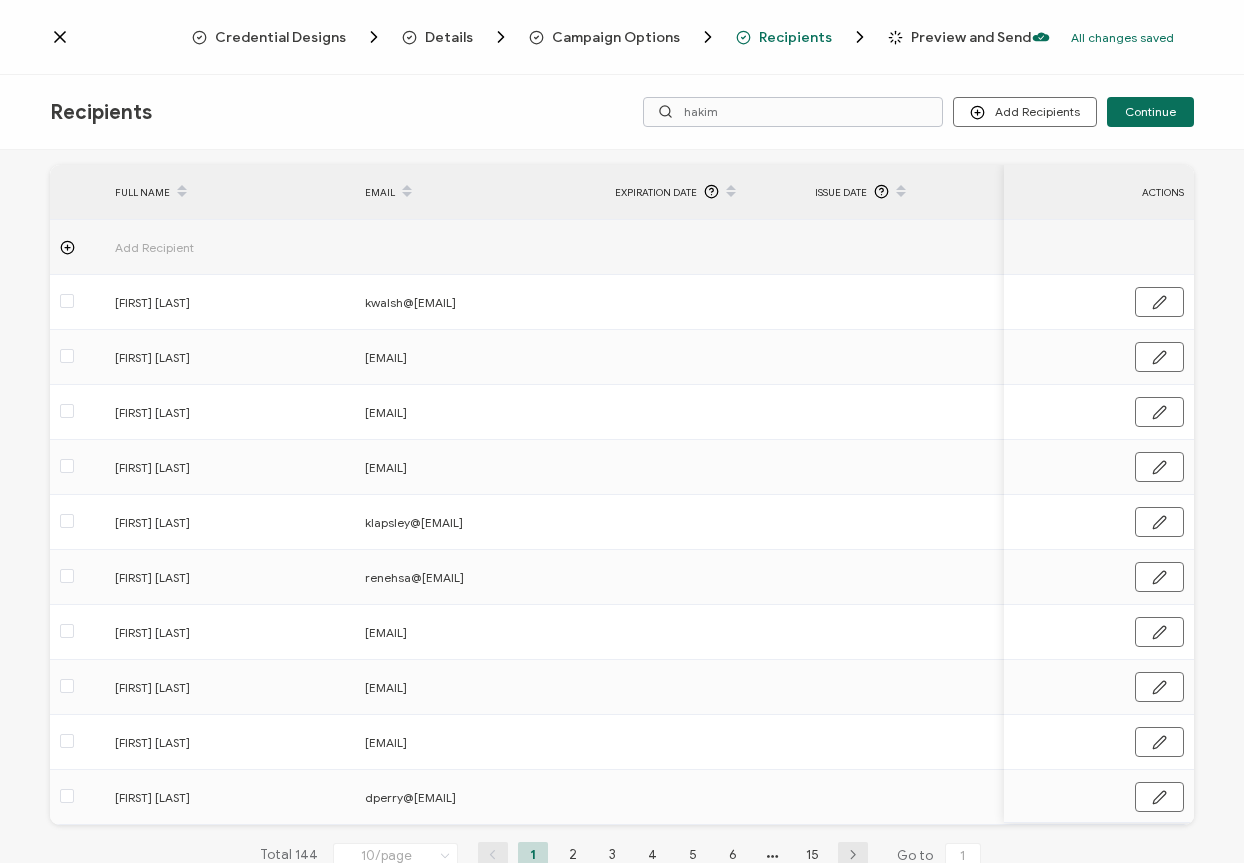 scroll, scrollTop: 0, scrollLeft: 0, axis: both 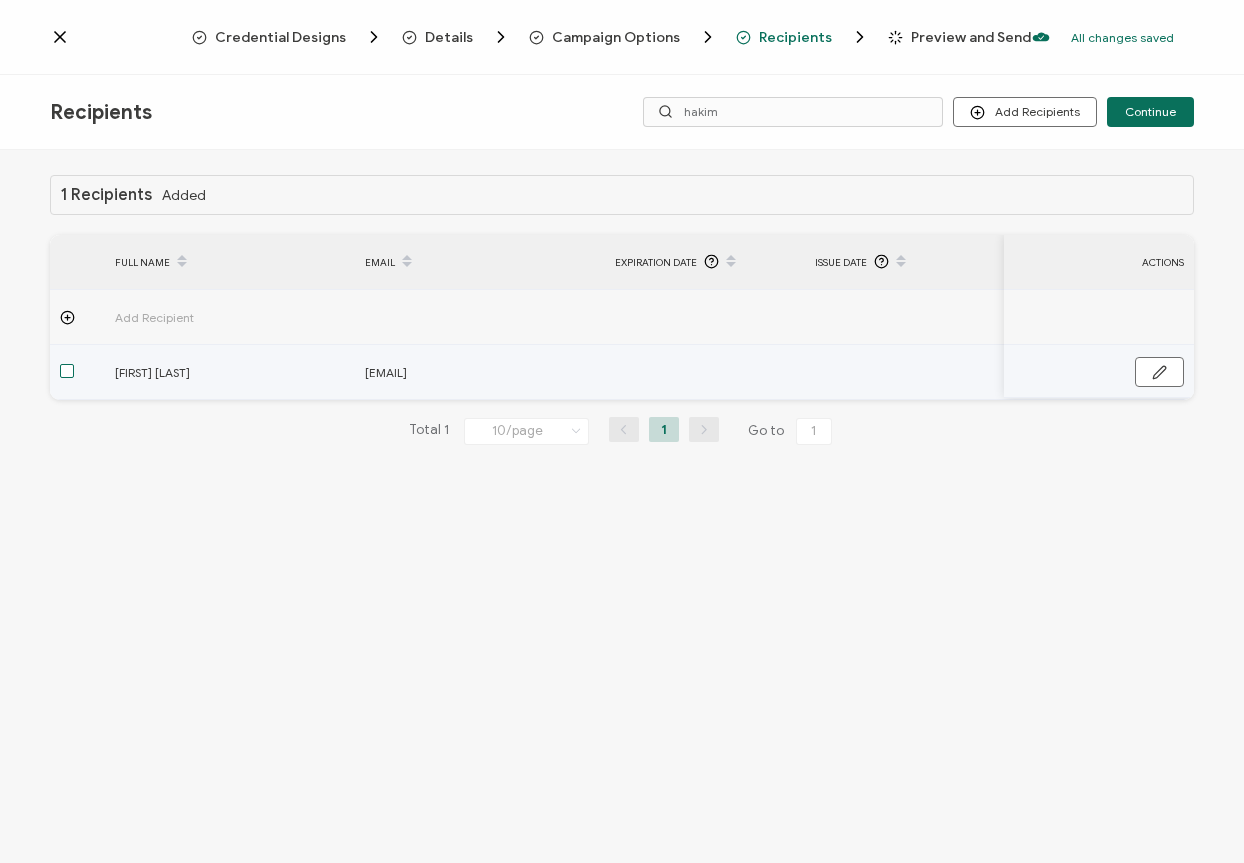 click at bounding box center [67, 371] 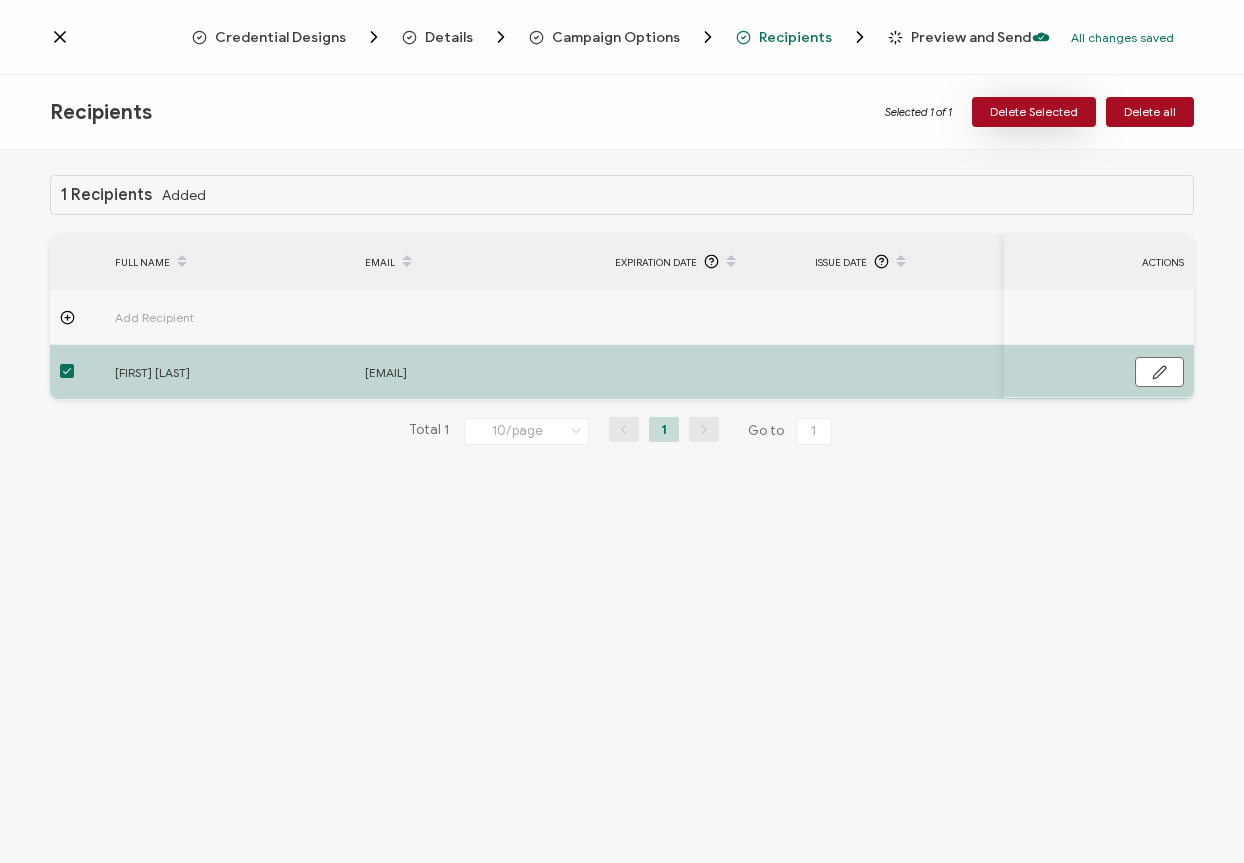 click on "Delete Selected" at bounding box center (1034, 112) 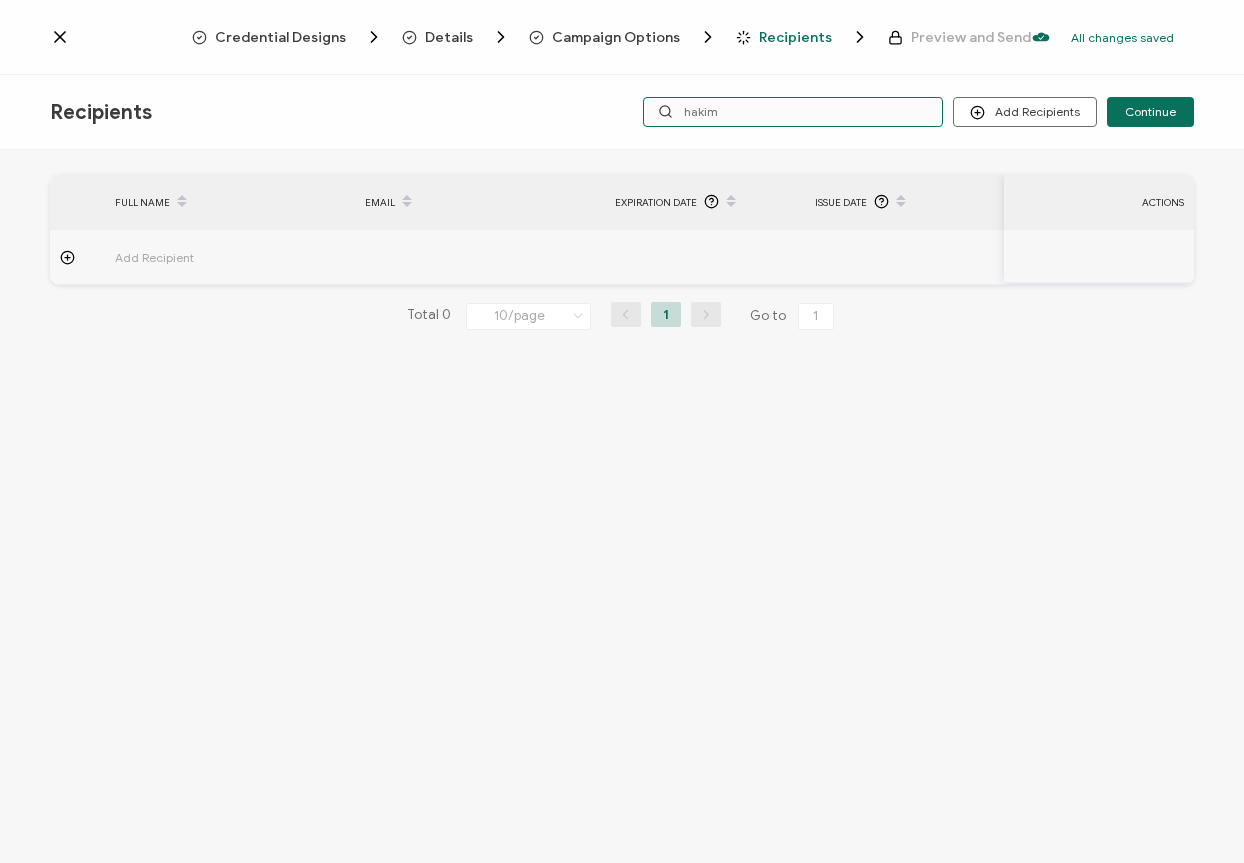 click on "hakim" at bounding box center [793, 112] 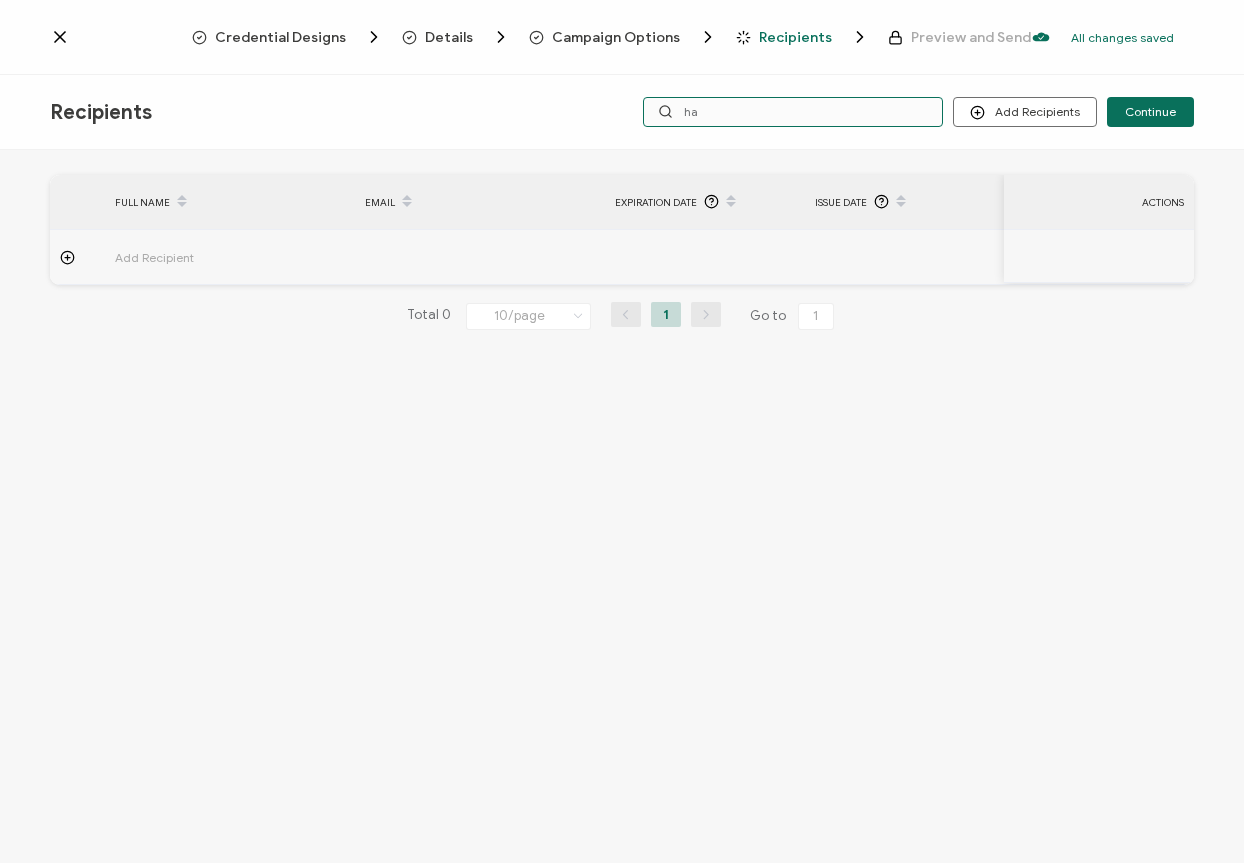 type on "h" 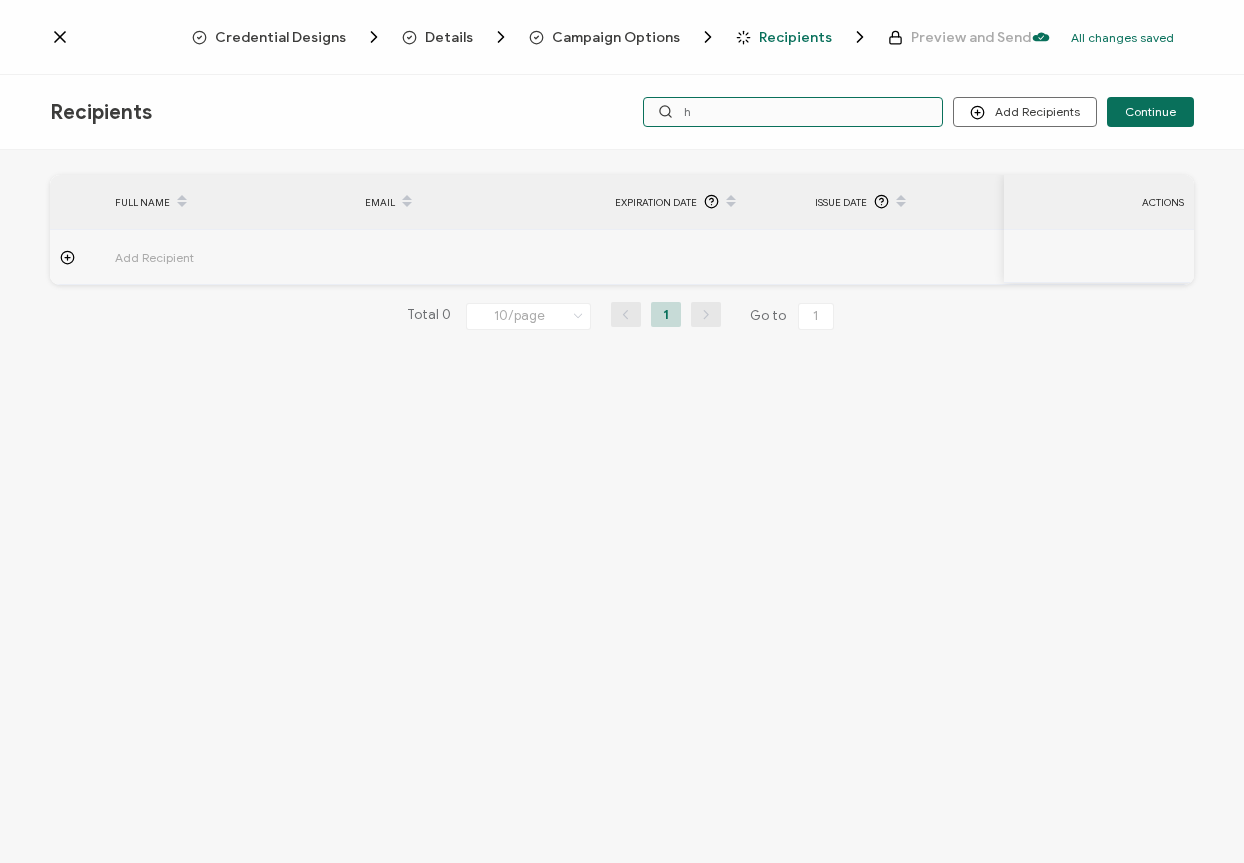 type 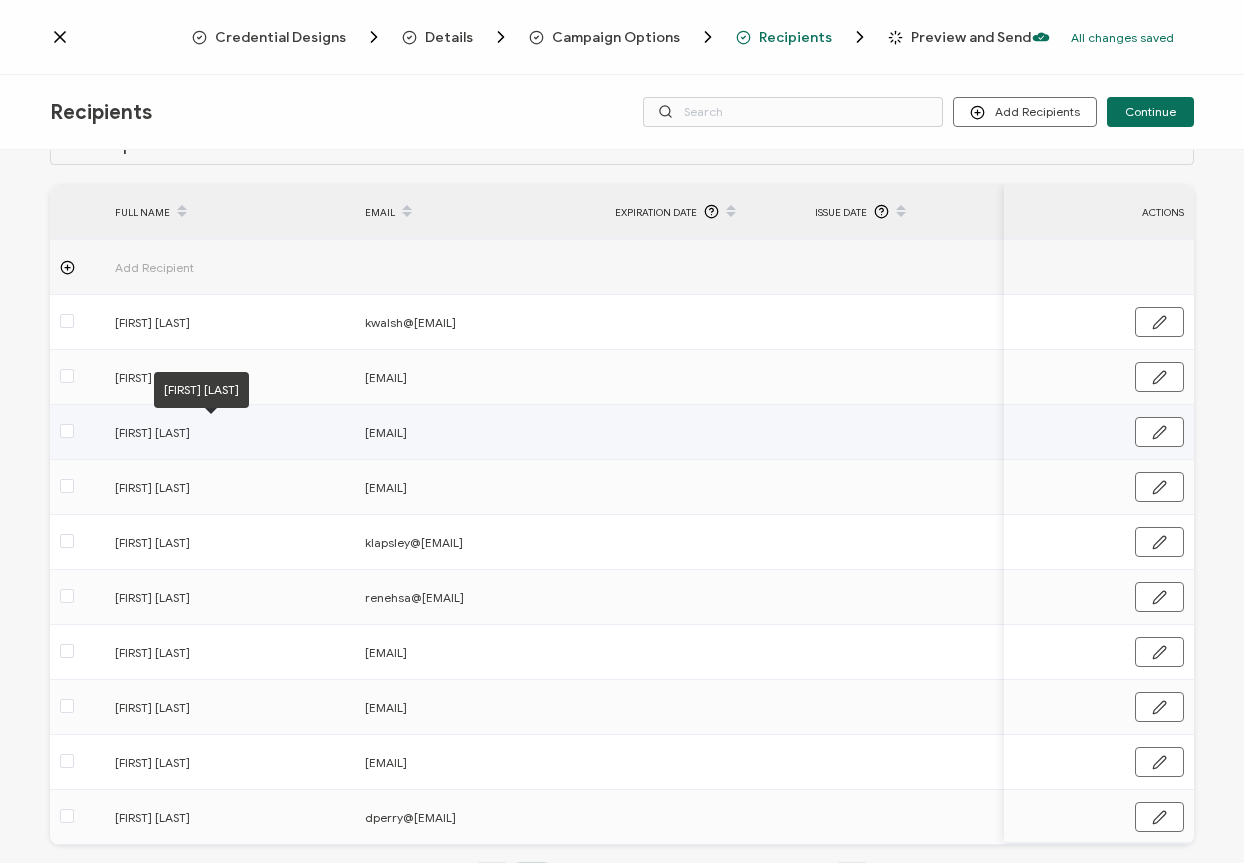 scroll, scrollTop: 0, scrollLeft: 0, axis: both 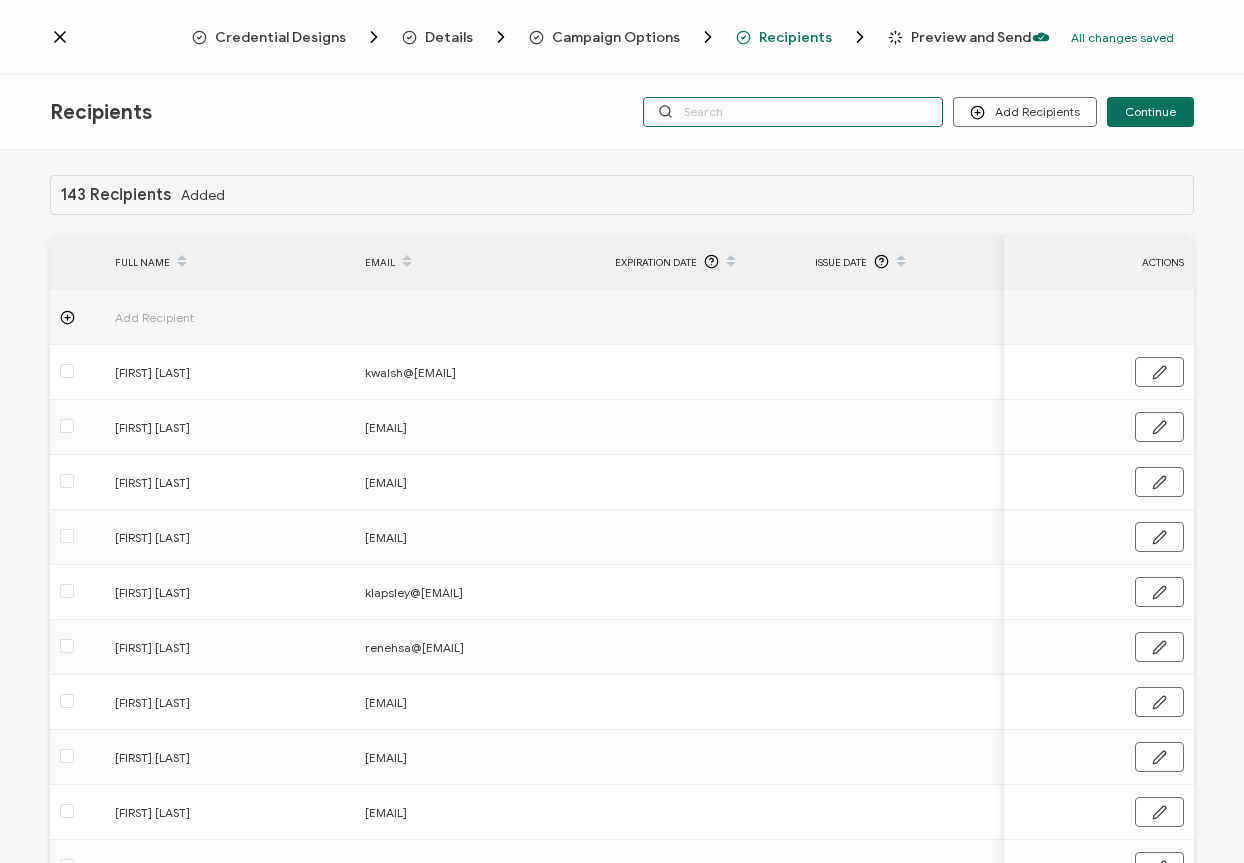 click at bounding box center [793, 112] 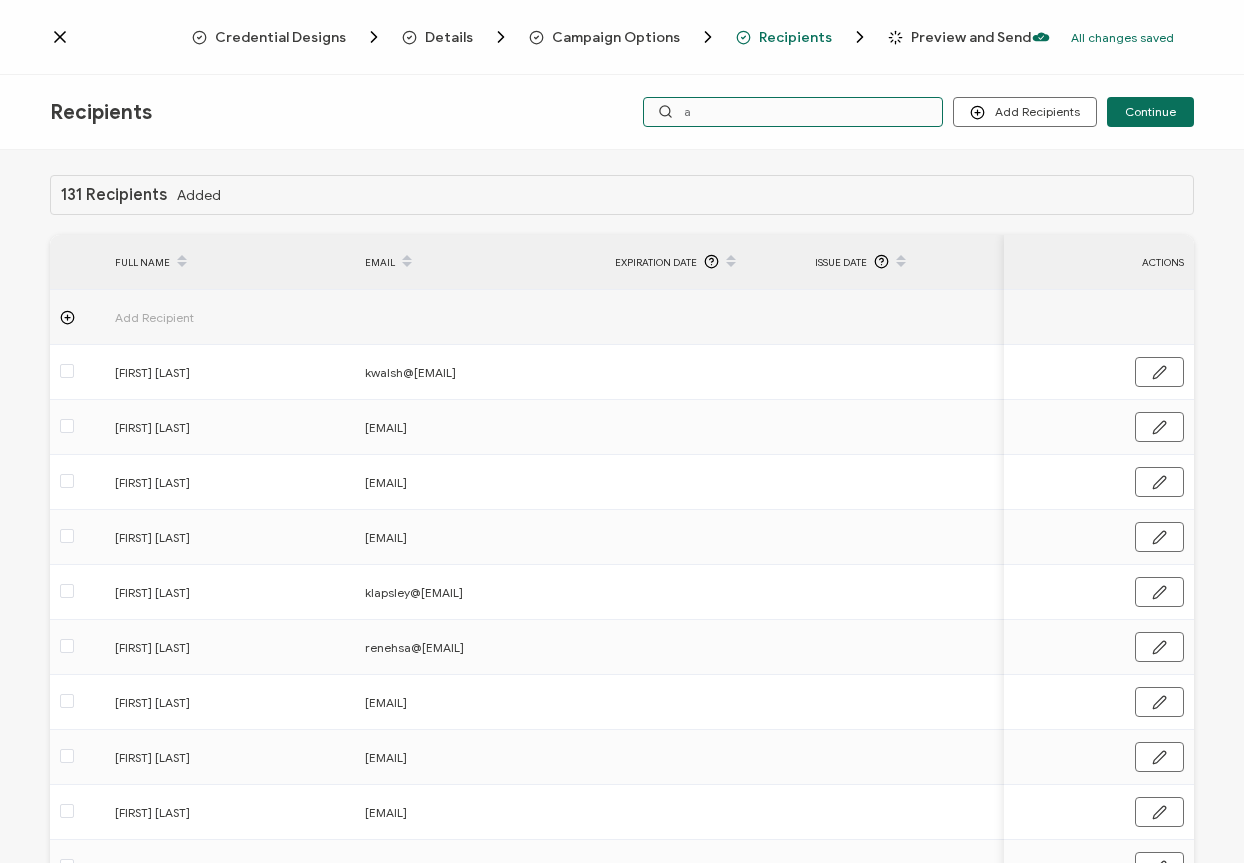 click on "a" at bounding box center [793, 112] 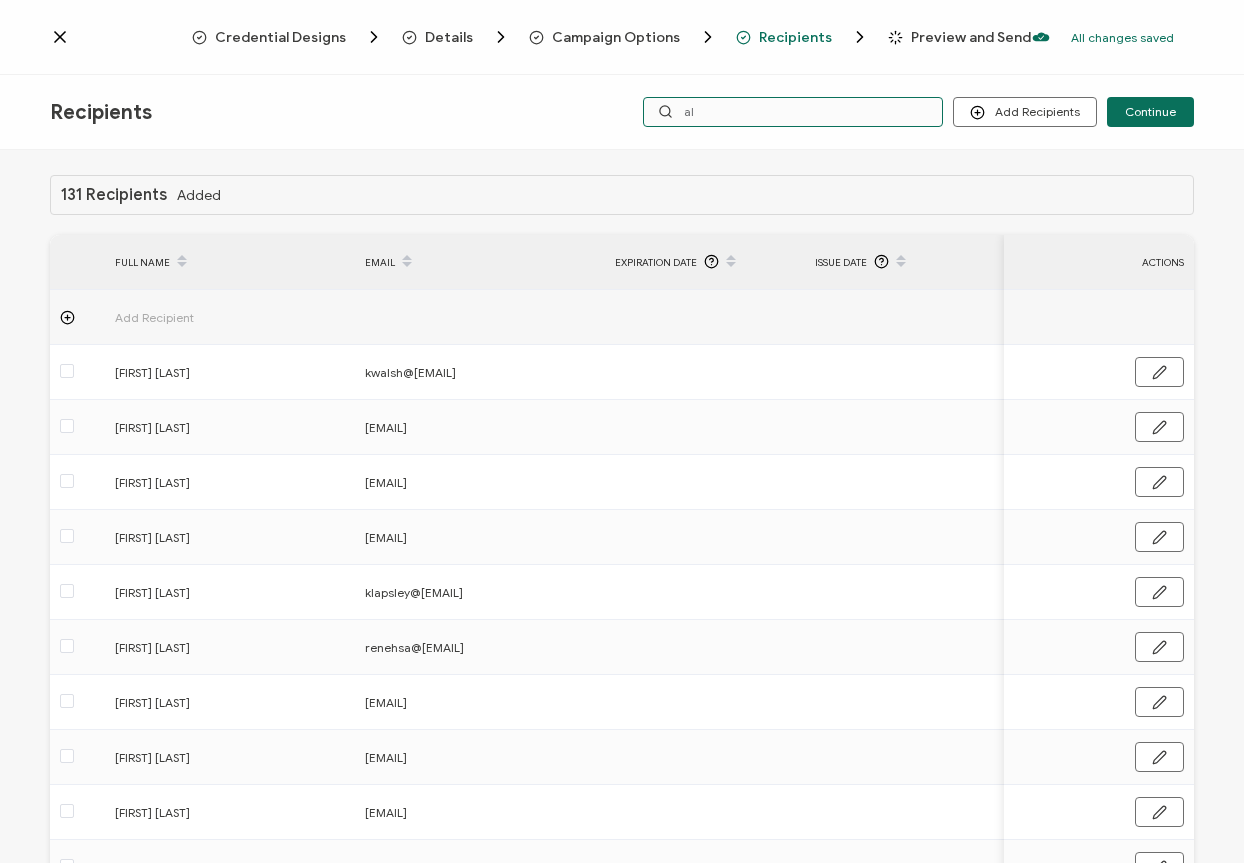 type on "ali" 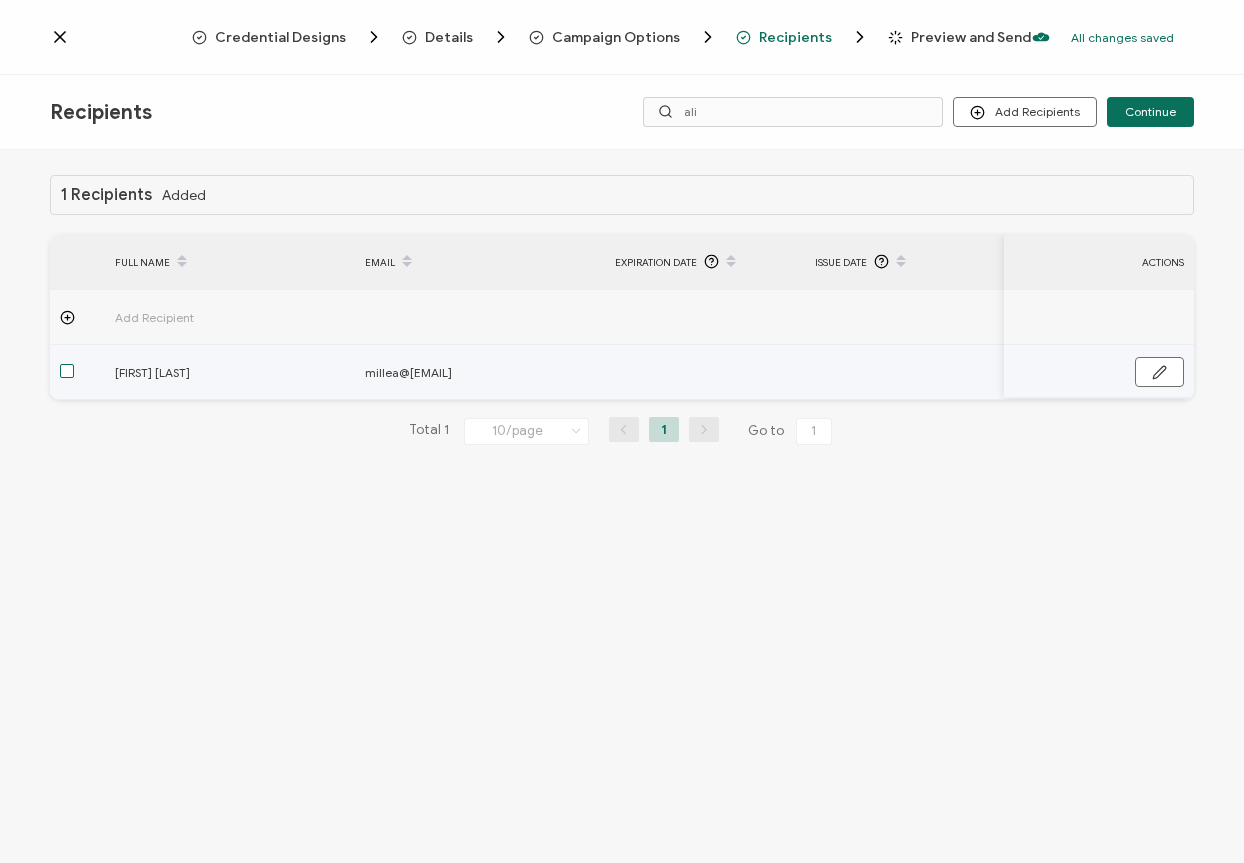 click at bounding box center (67, 371) 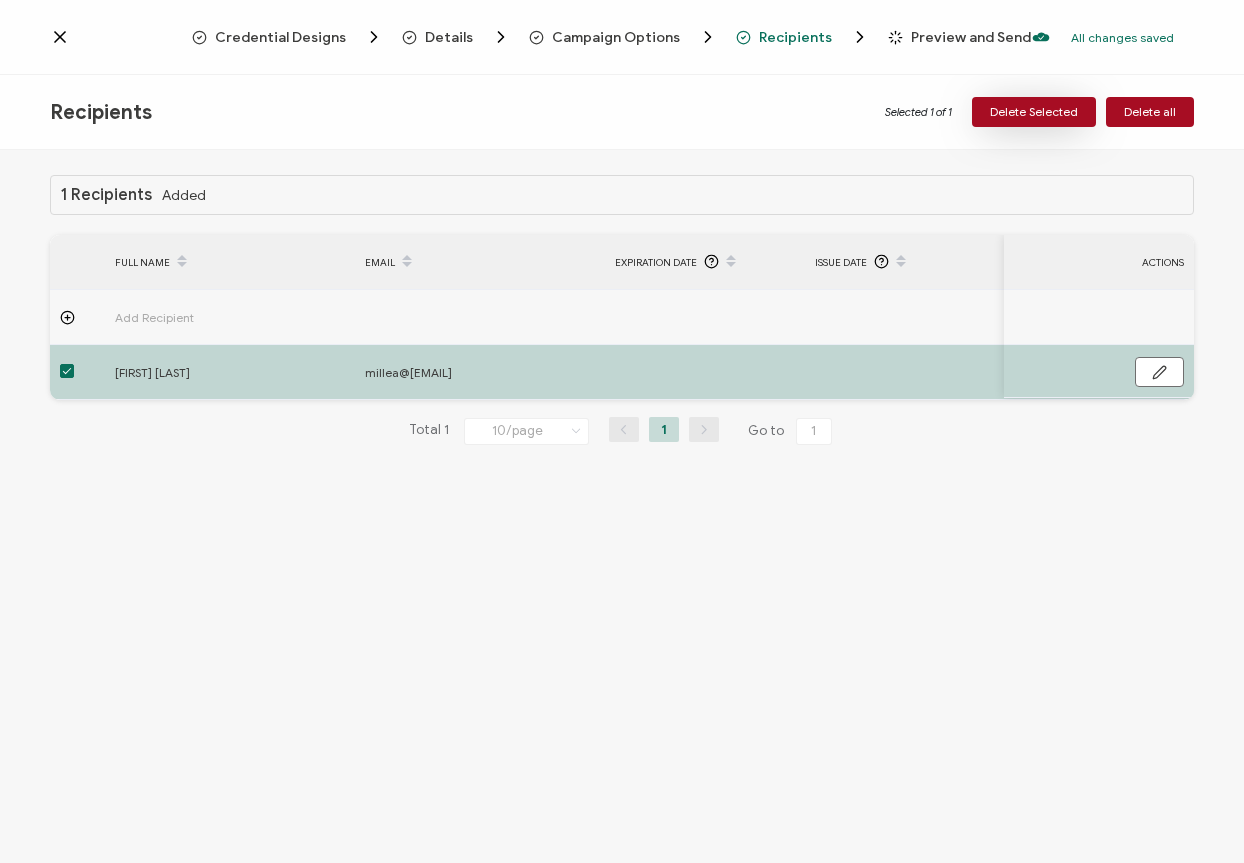 click on "Delete Selected" at bounding box center [1034, 112] 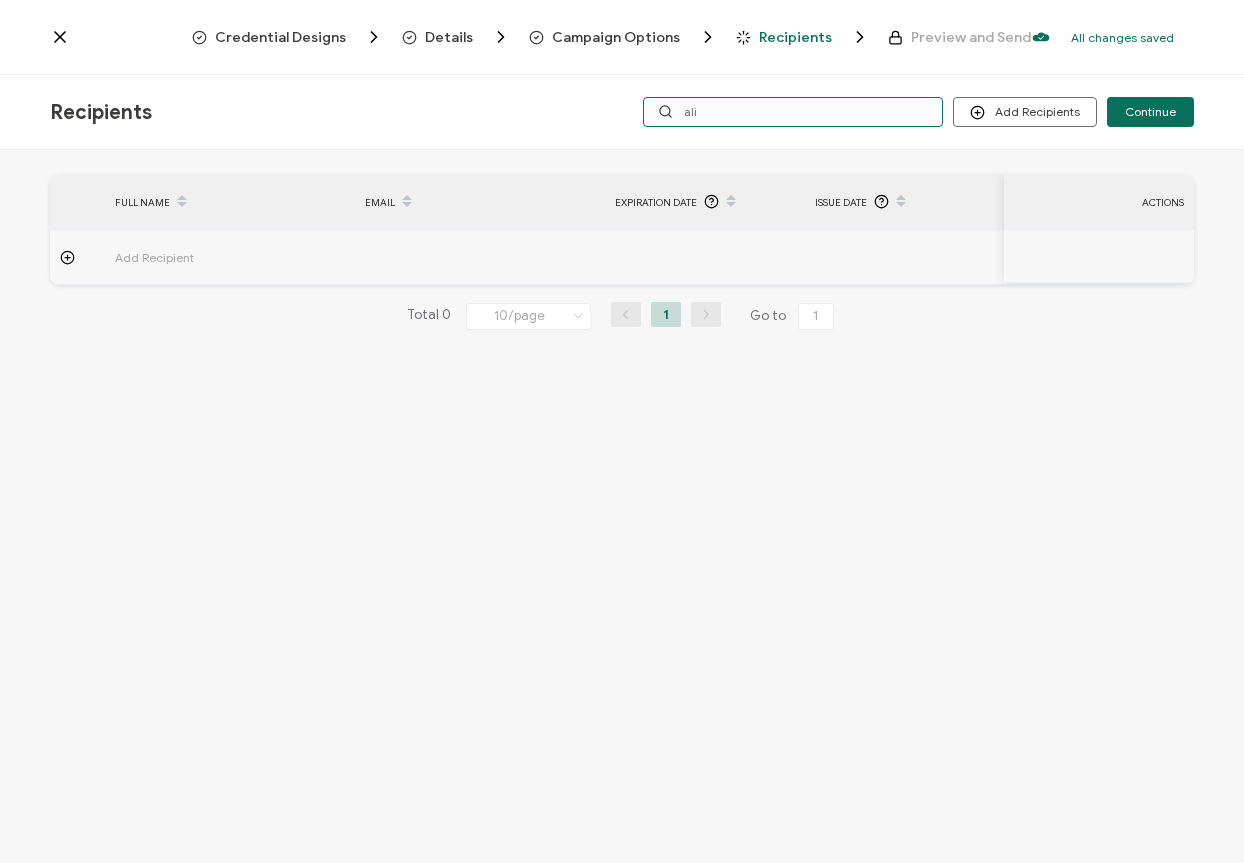 click on "ali" at bounding box center [793, 112] 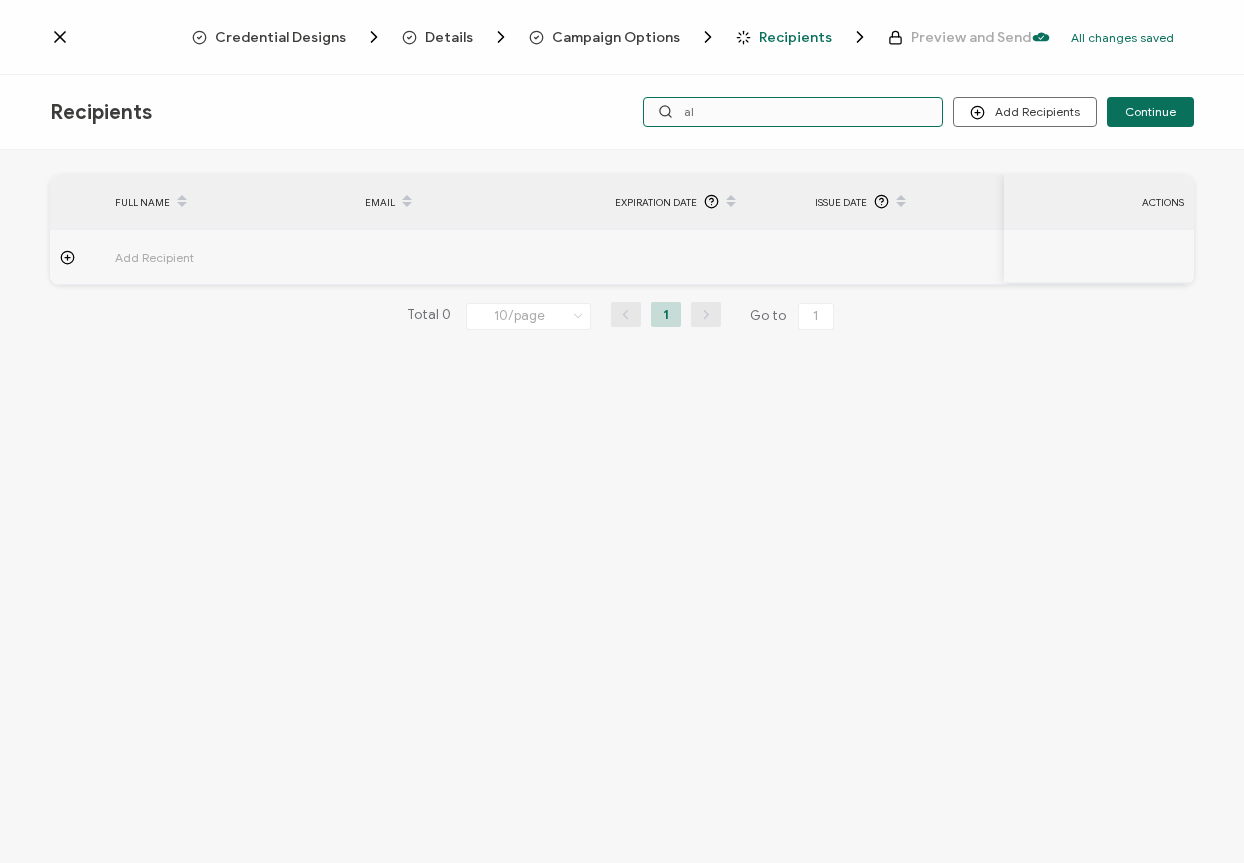 type on "a" 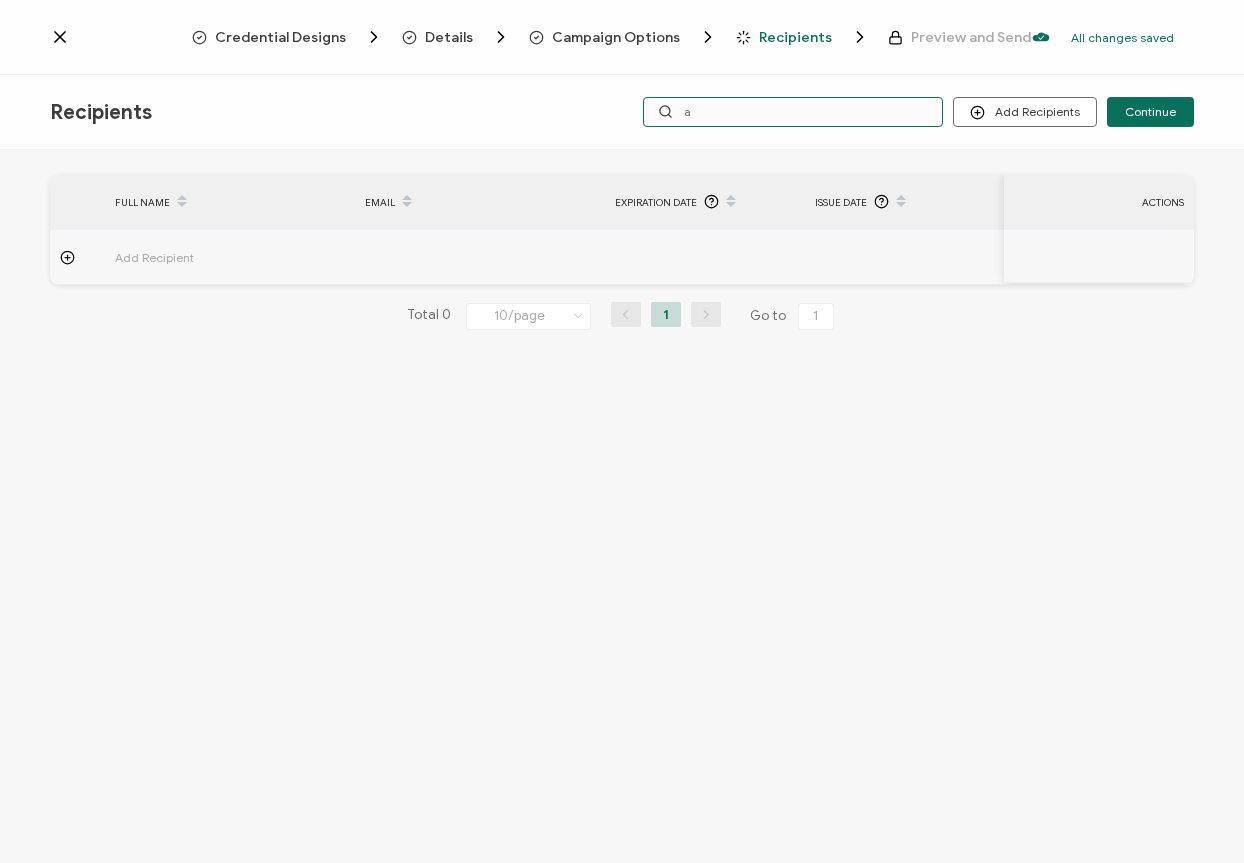 type 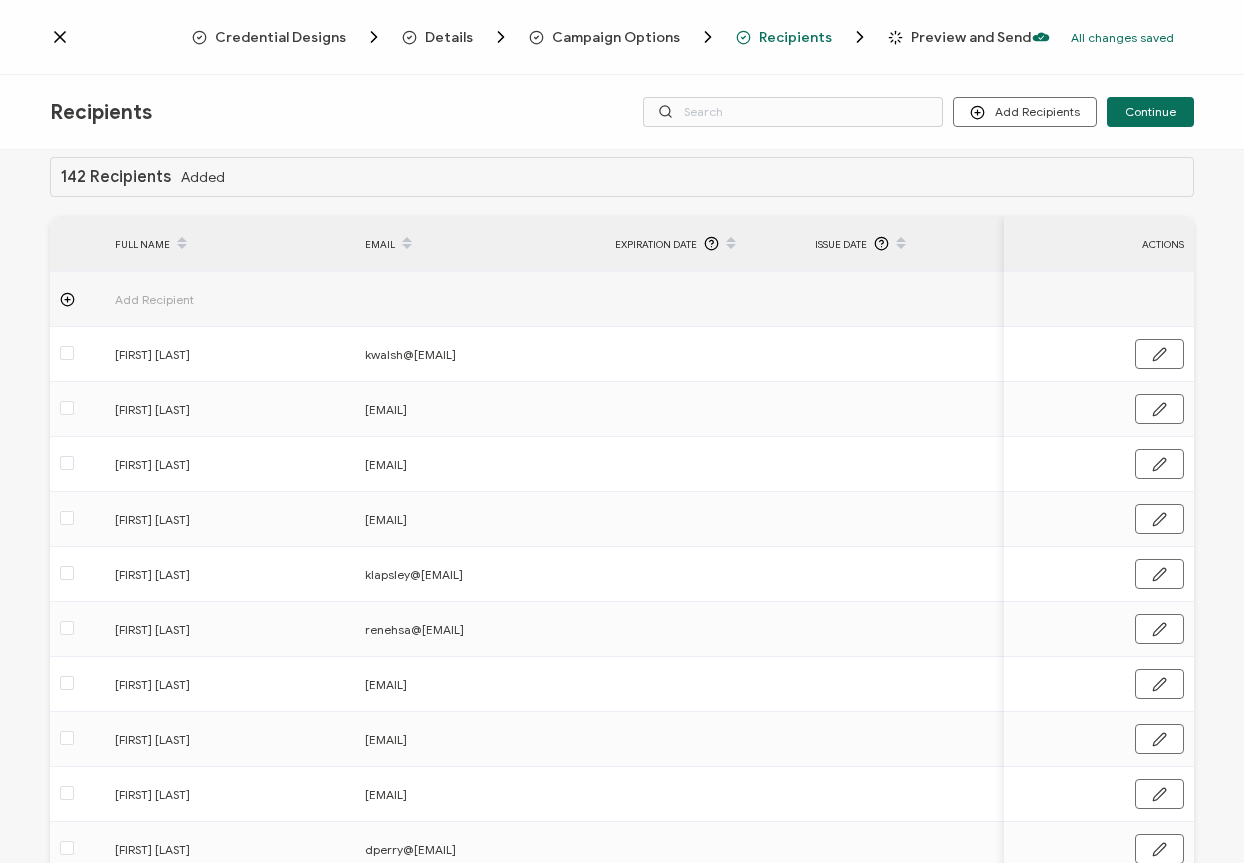 scroll, scrollTop: 0, scrollLeft: 0, axis: both 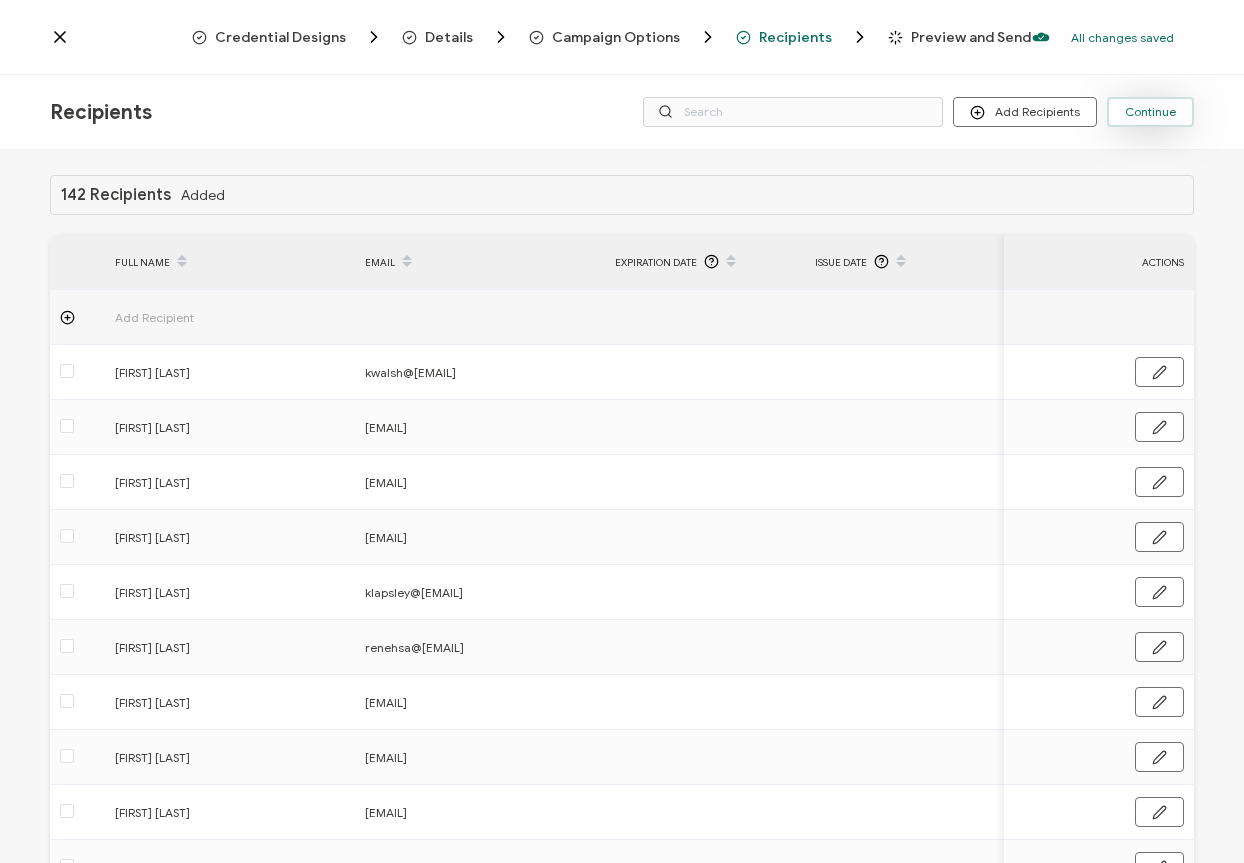 click on "Continue" at bounding box center (1150, 112) 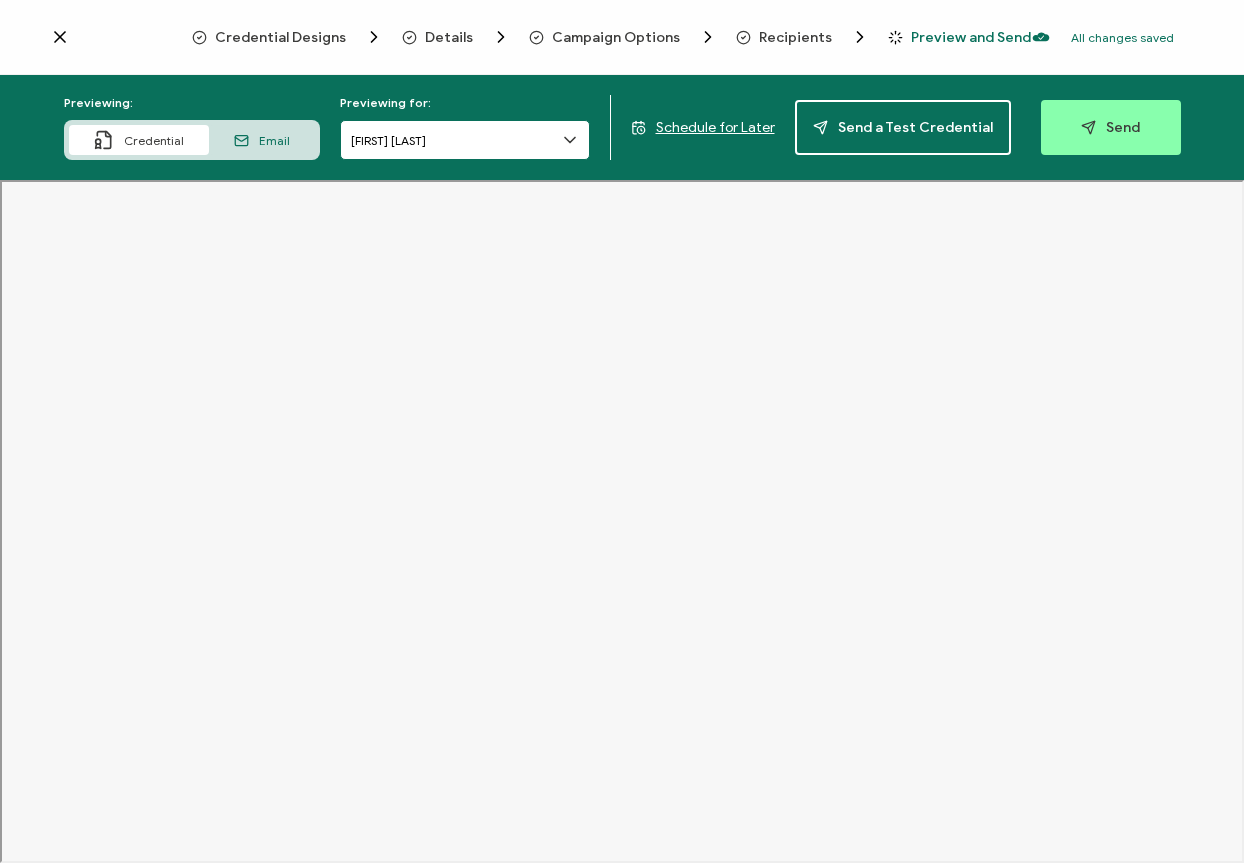 click on "[FIRST] [LAST]" at bounding box center (465, 140) 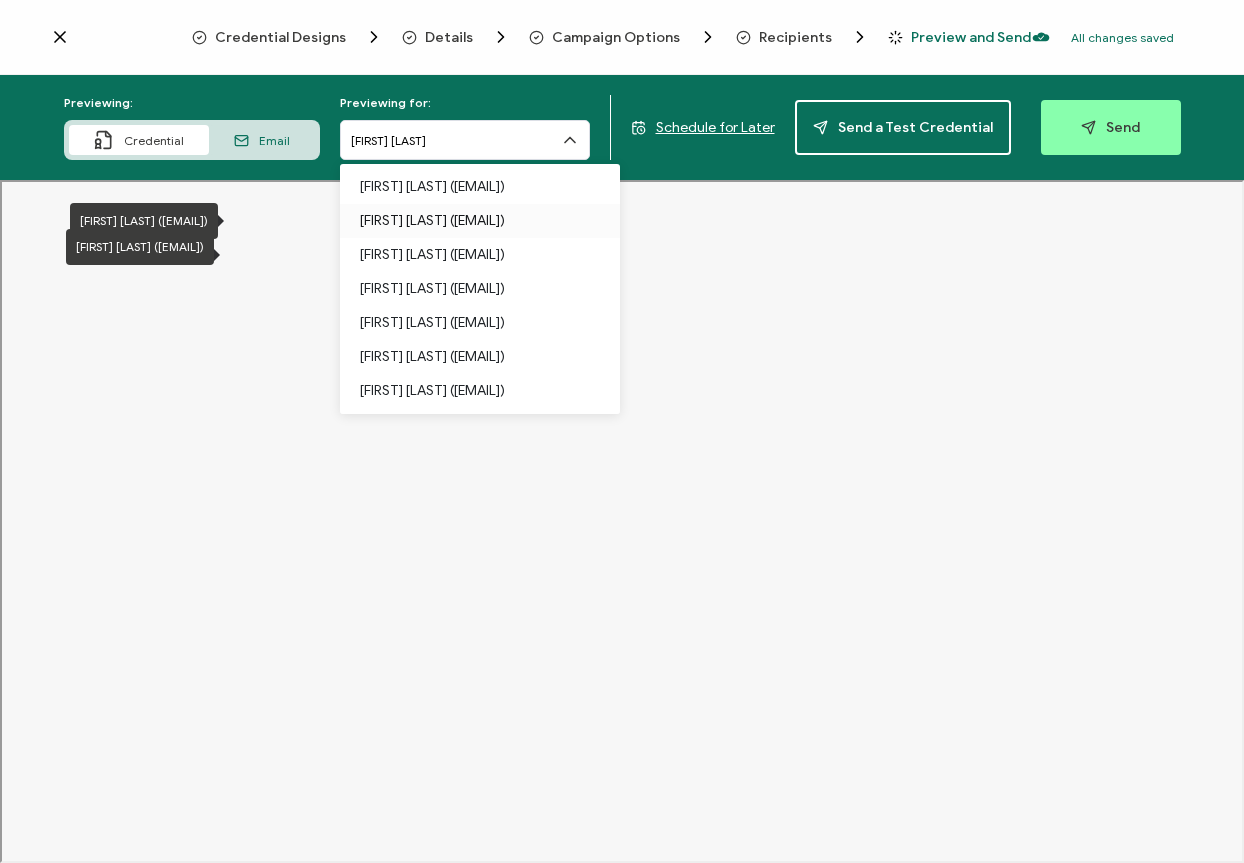 click on "[FIRST] [LAST] ([EMAIL])" at bounding box center [480, 221] 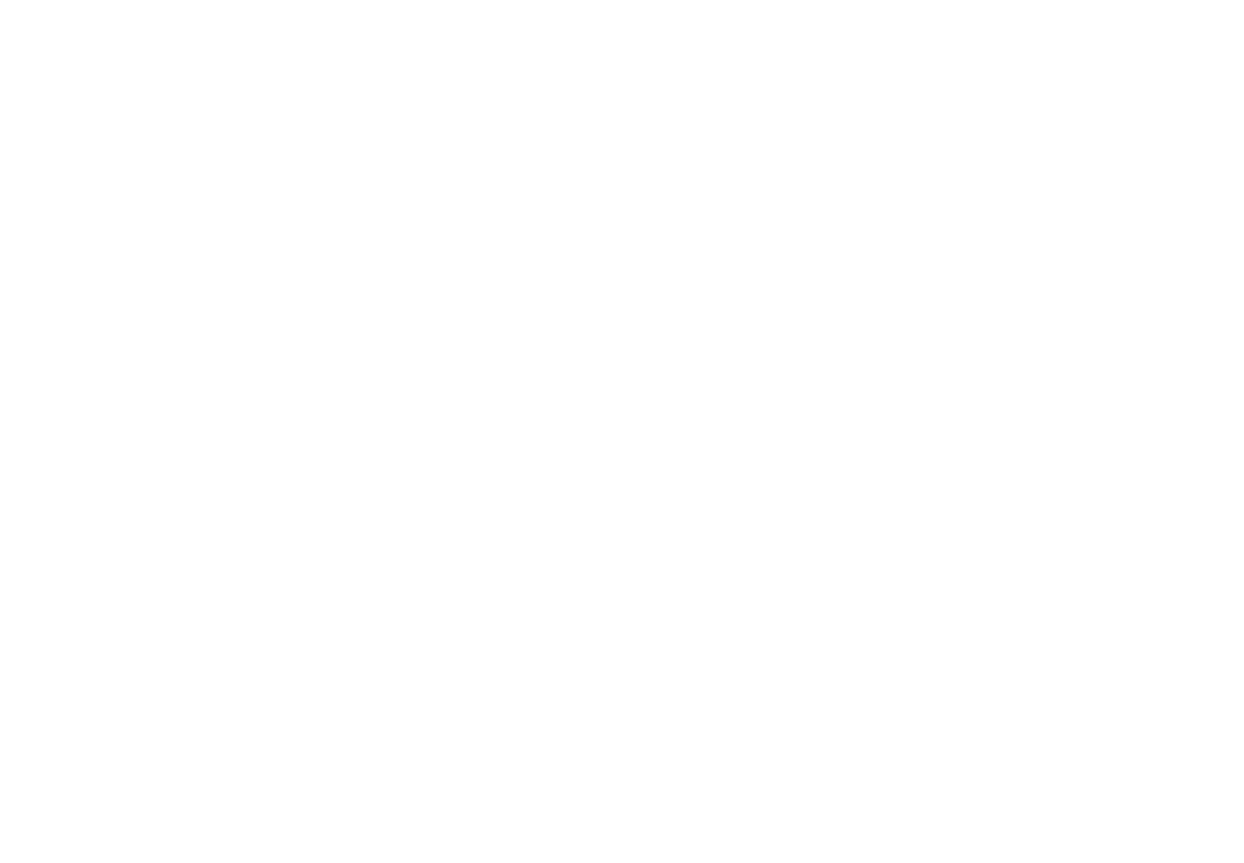 scroll, scrollTop: 0, scrollLeft: 0, axis: both 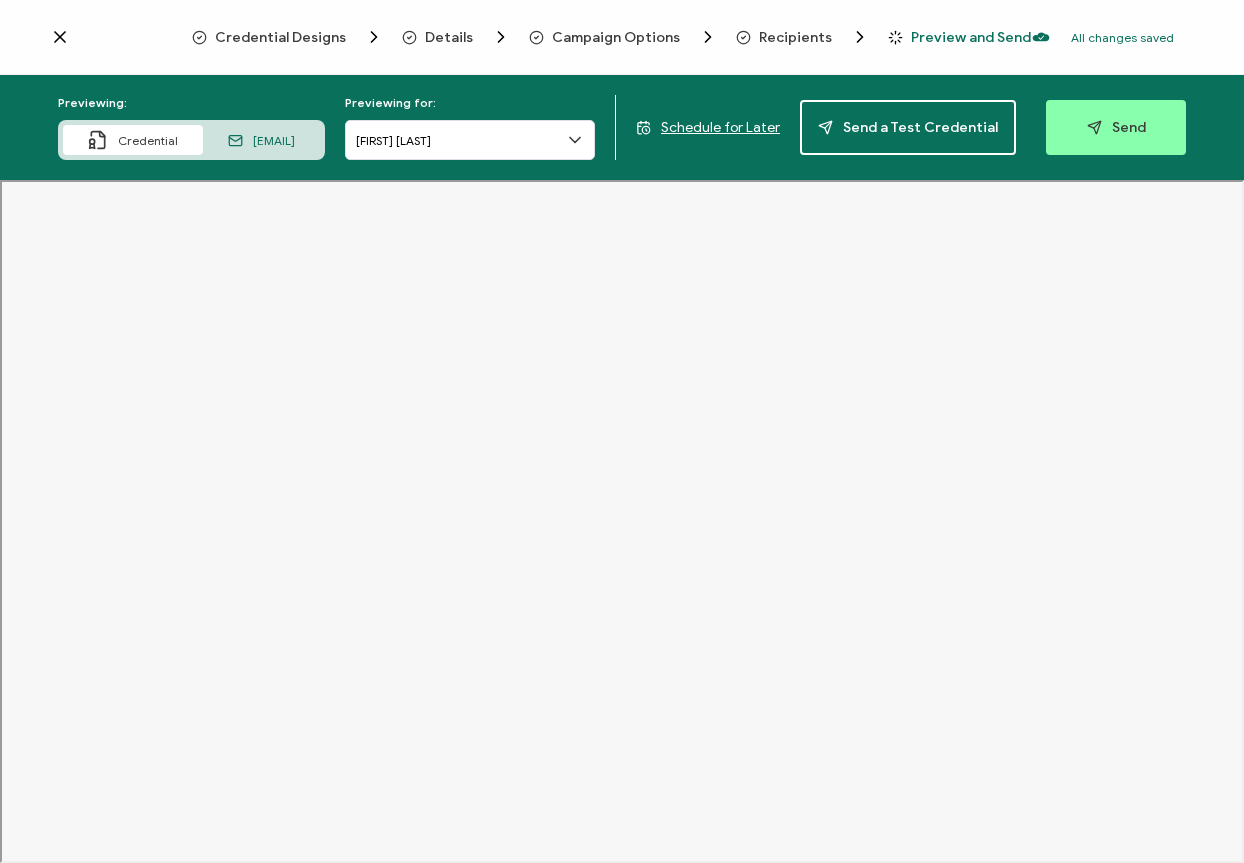 click 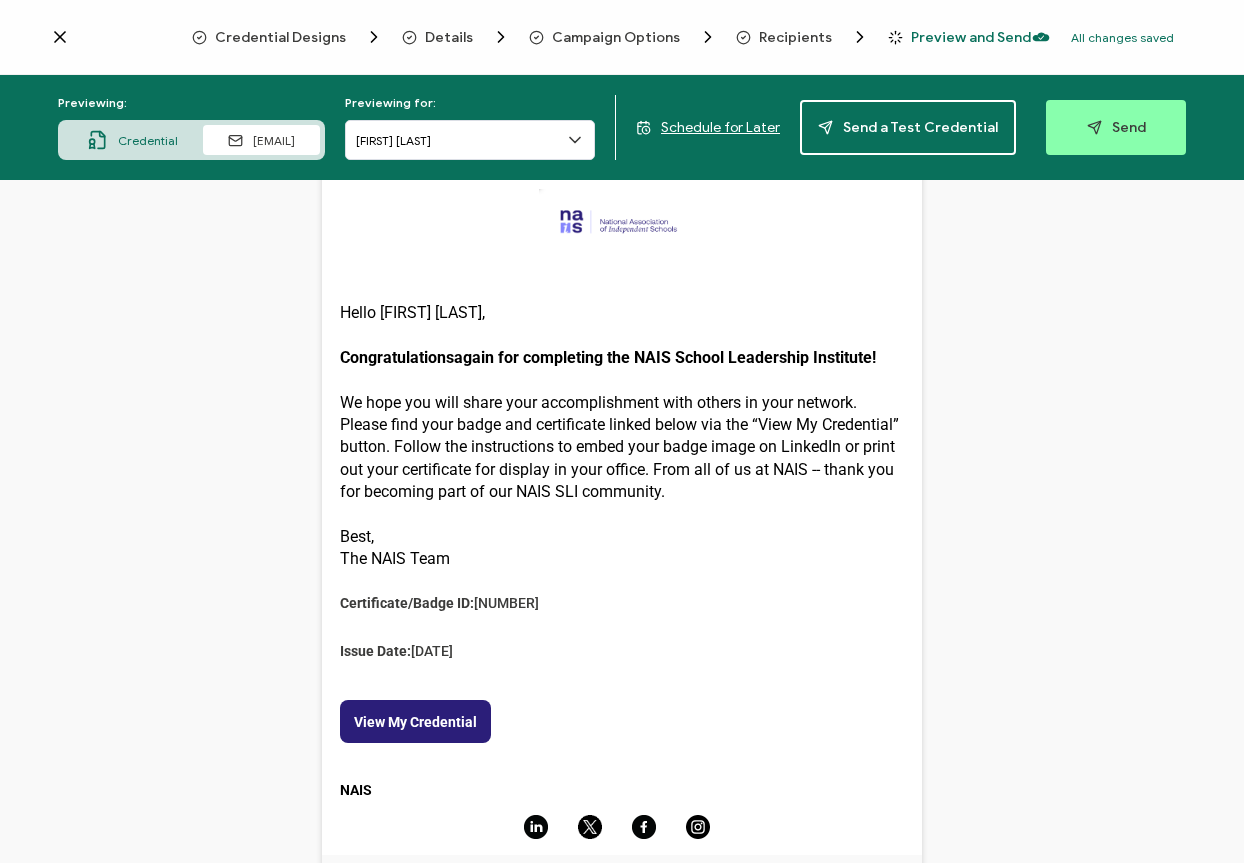 scroll, scrollTop: 319, scrollLeft: 0, axis: vertical 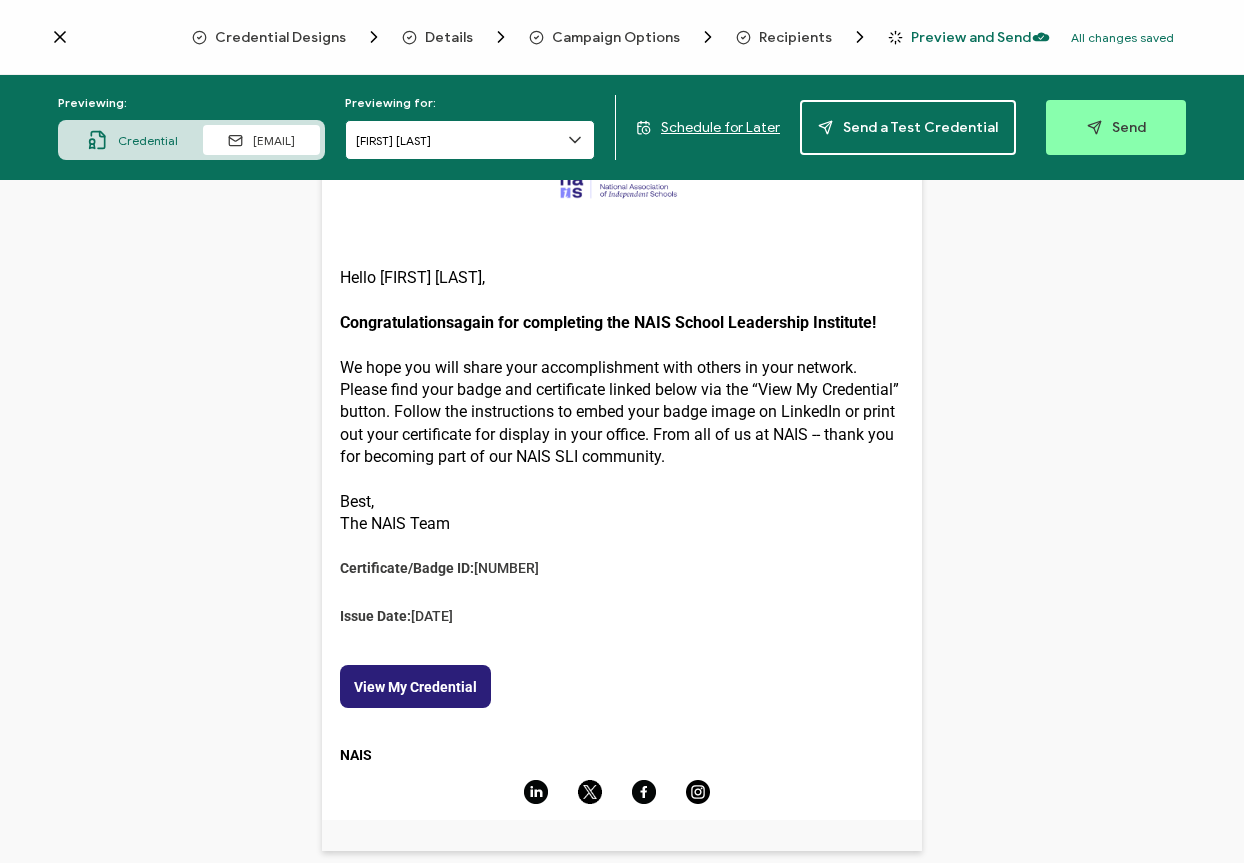 click on "[FIRST] [LAST]" at bounding box center [470, 140] 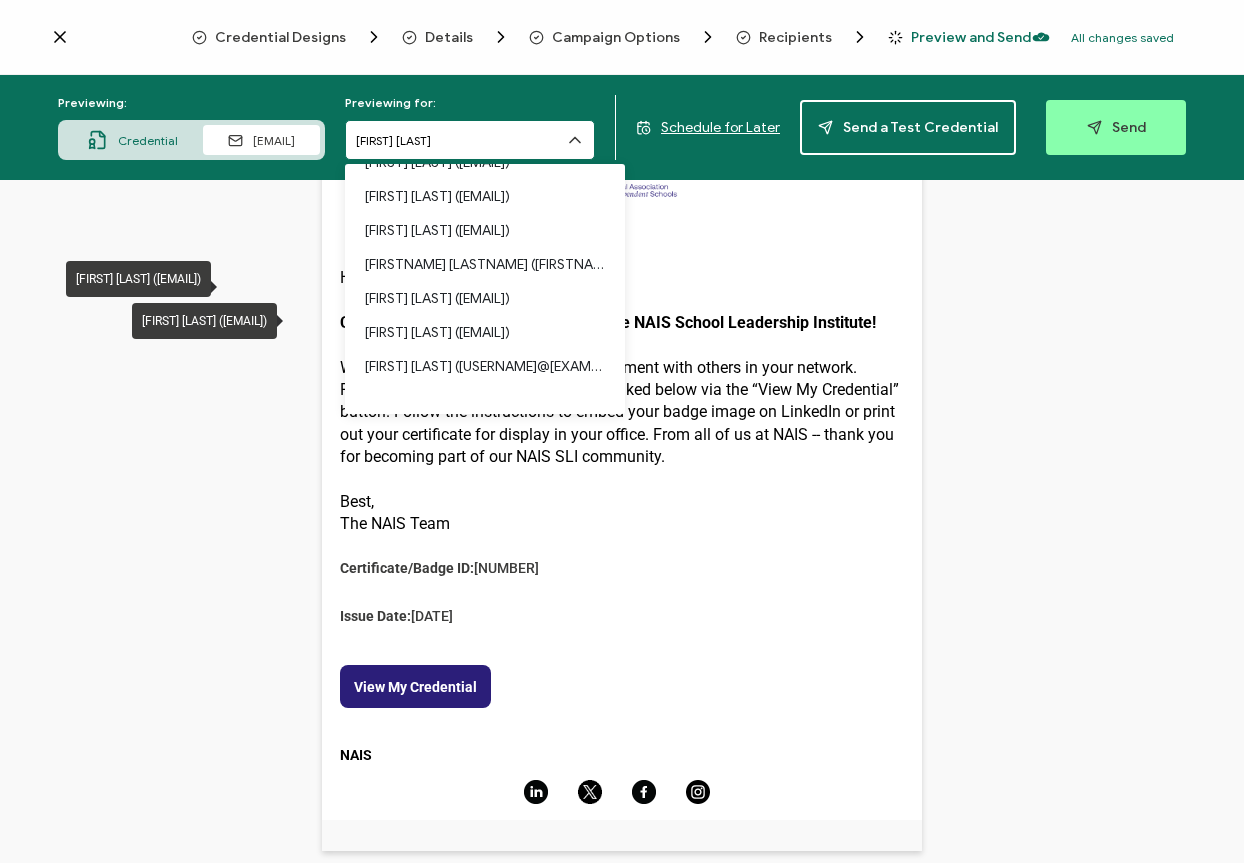 scroll, scrollTop: 1501, scrollLeft: 0, axis: vertical 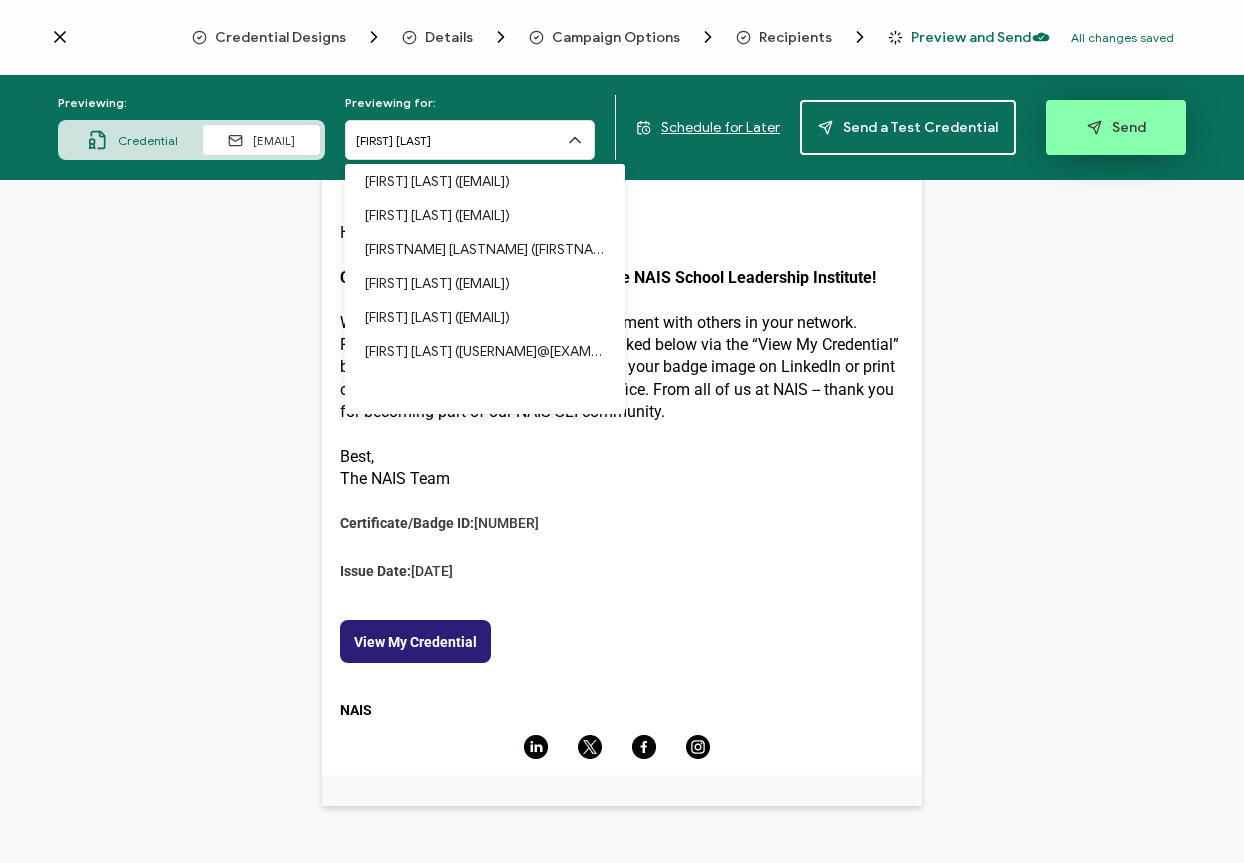 click on "Send" at bounding box center (1116, 127) 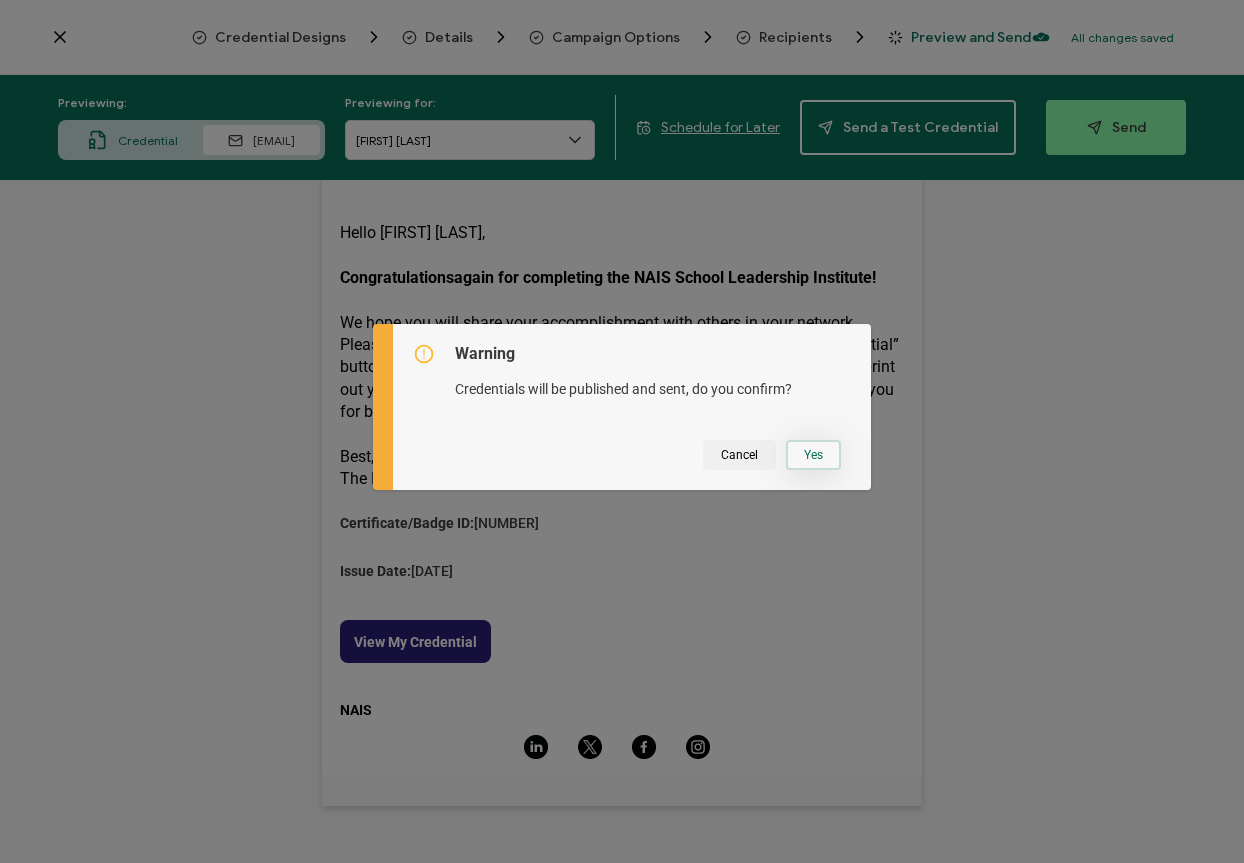 click on "Yes" at bounding box center (813, 455) 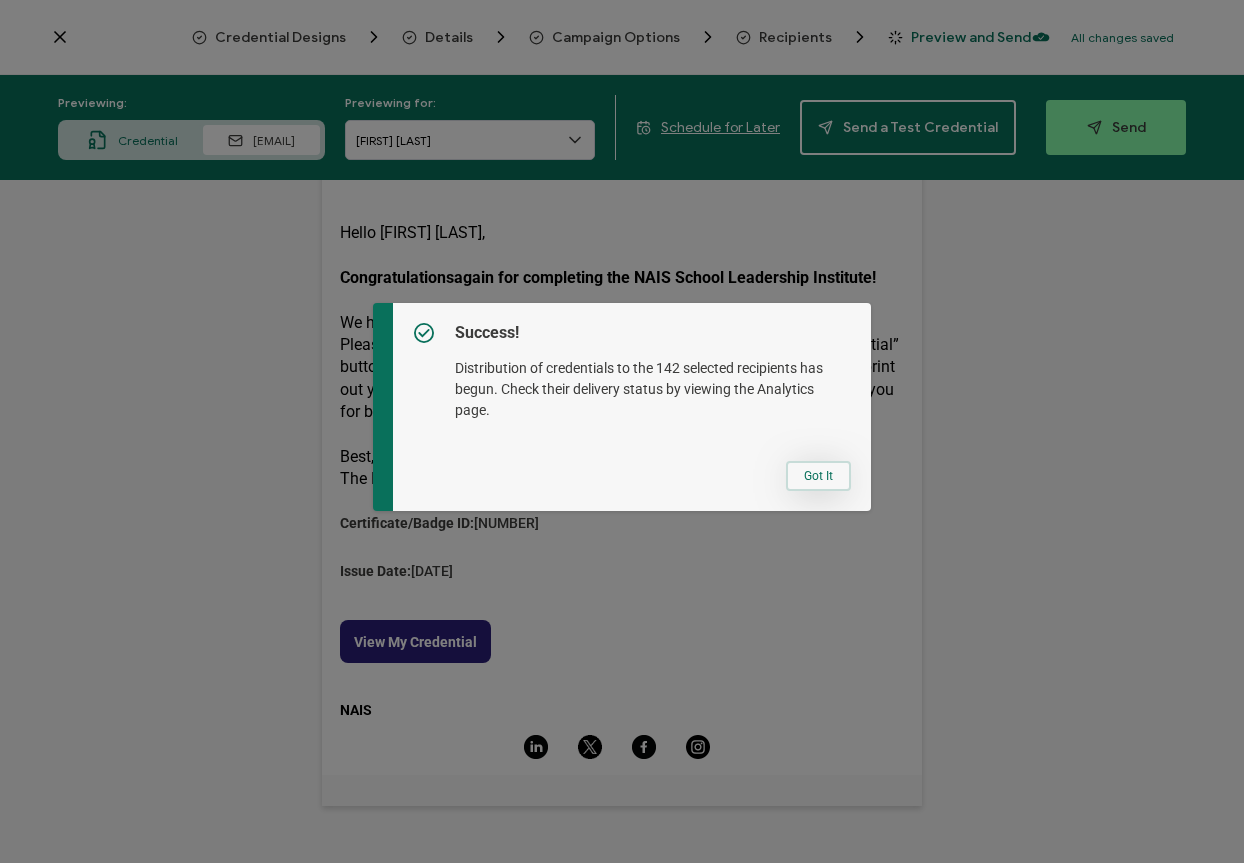 click on "Got It" at bounding box center [818, 476] 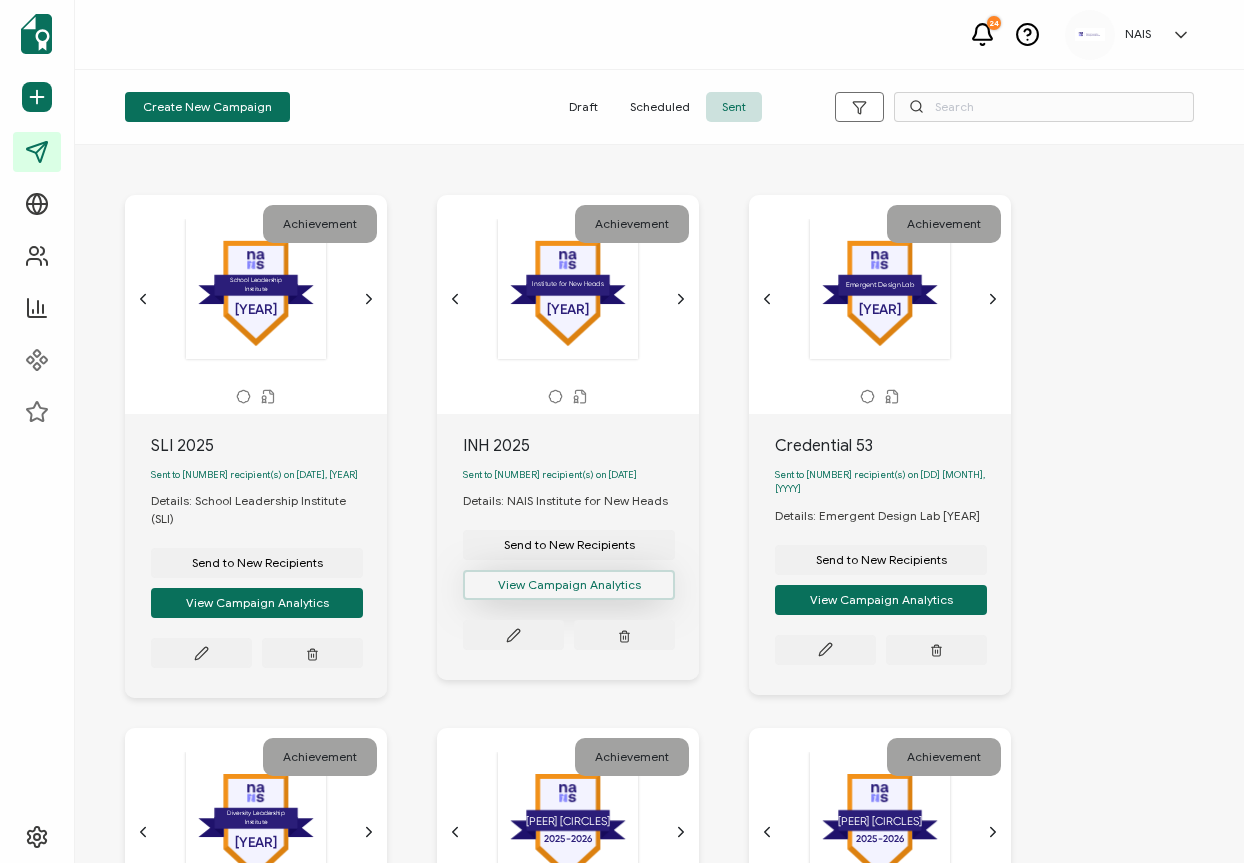 click on "View Campaign Analytics" at bounding box center (257, 603) 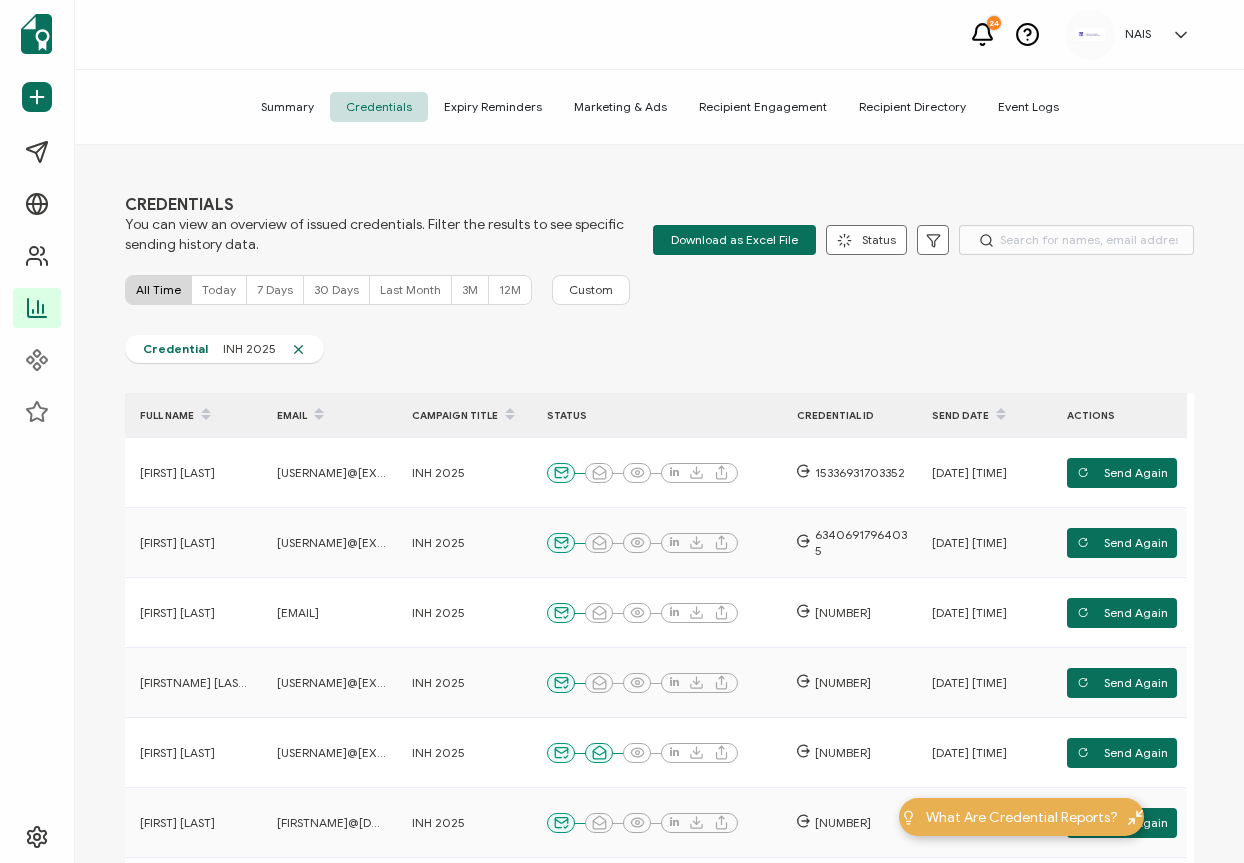 click on "Summary" at bounding box center [287, 107] 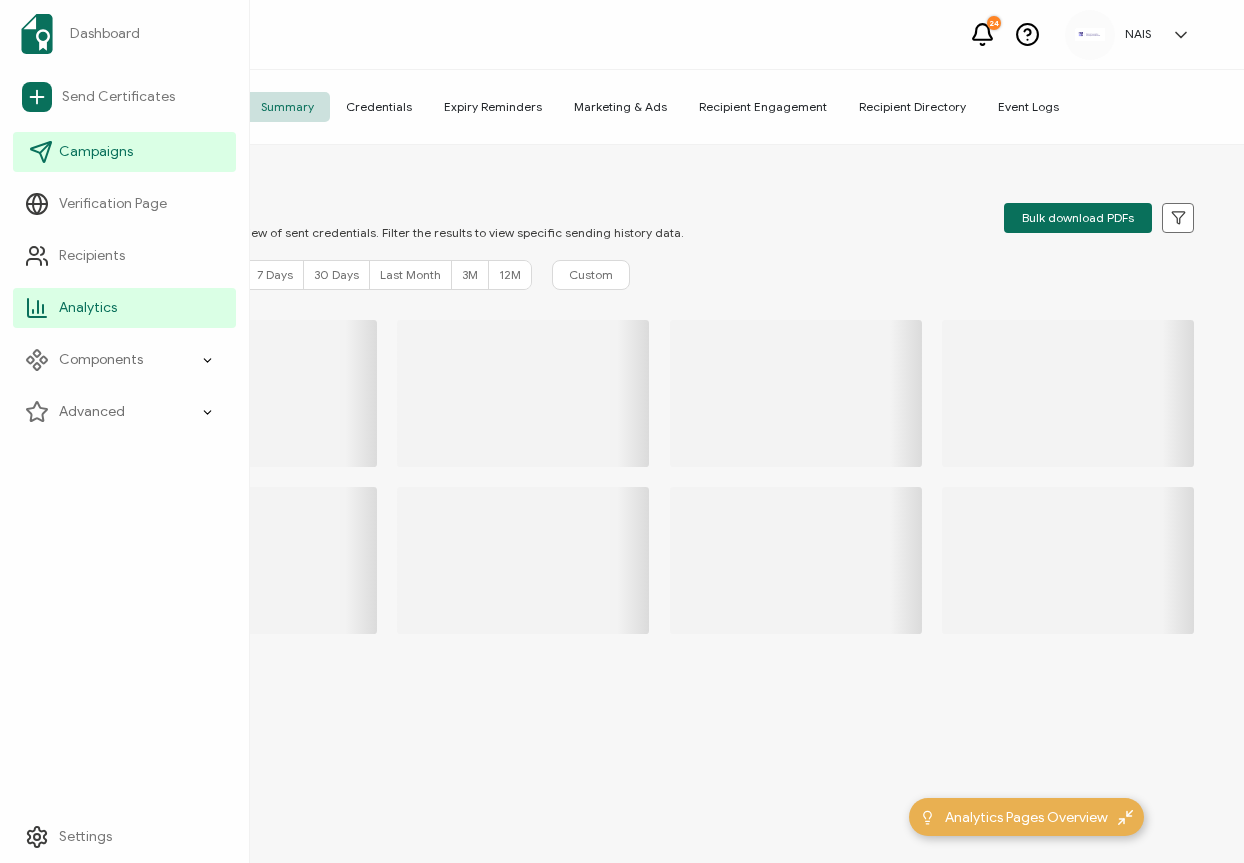 click on "Campaigns" at bounding box center (96, 152) 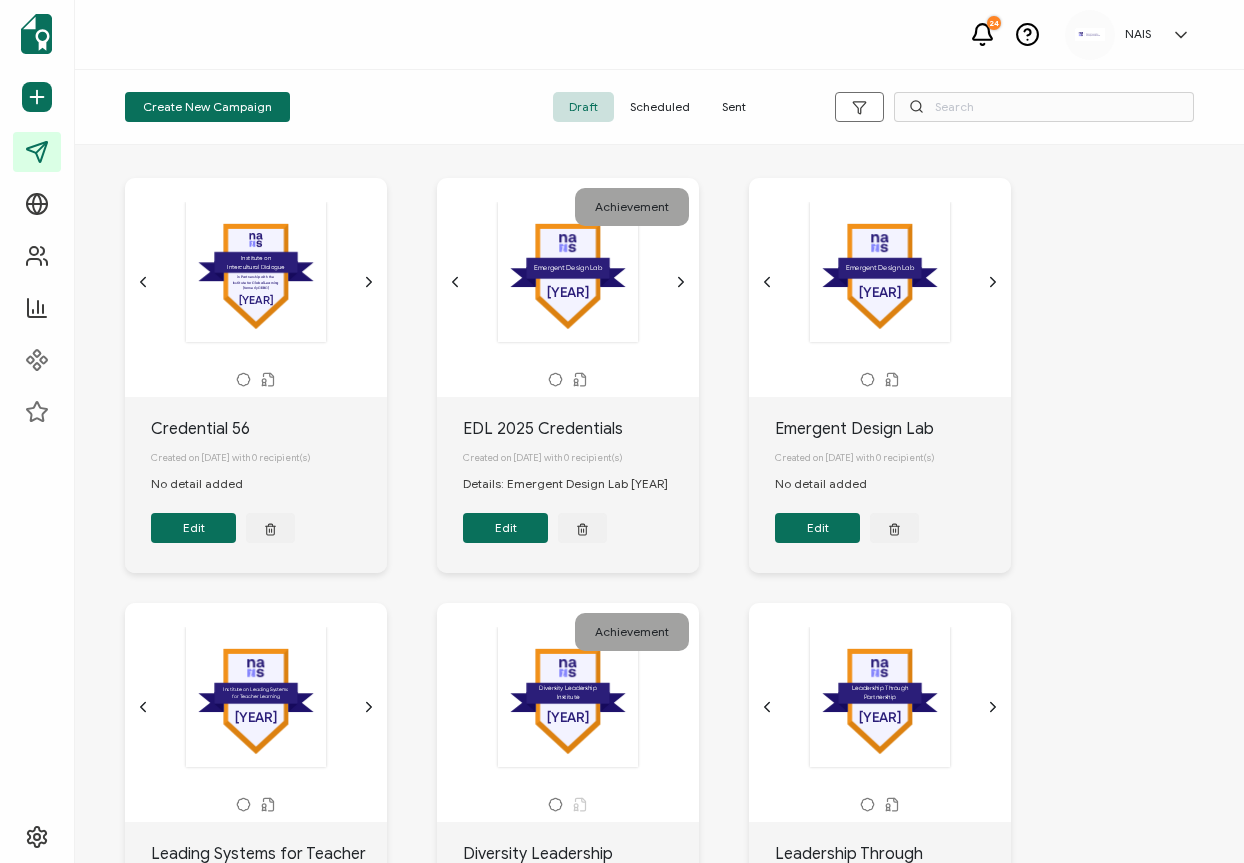 scroll, scrollTop: 0, scrollLeft: 0, axis: both 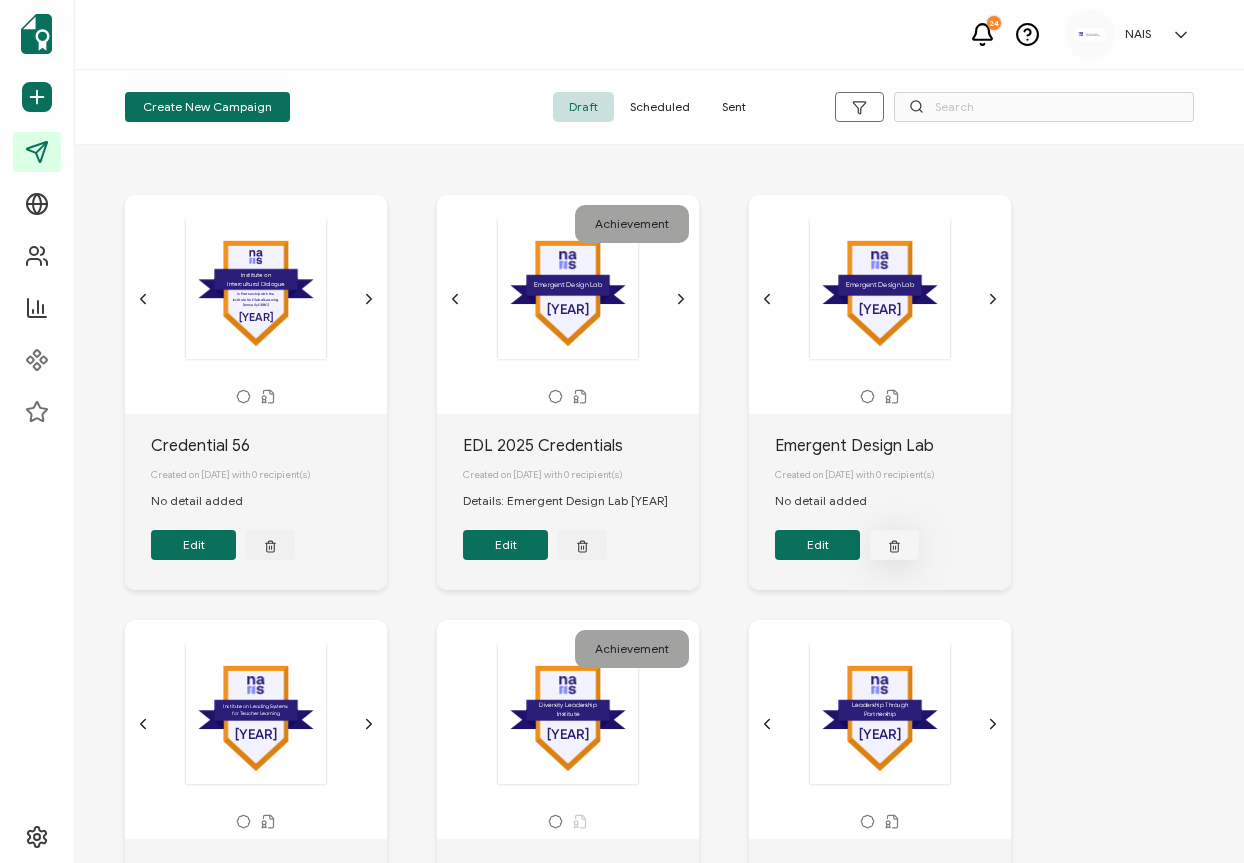 click 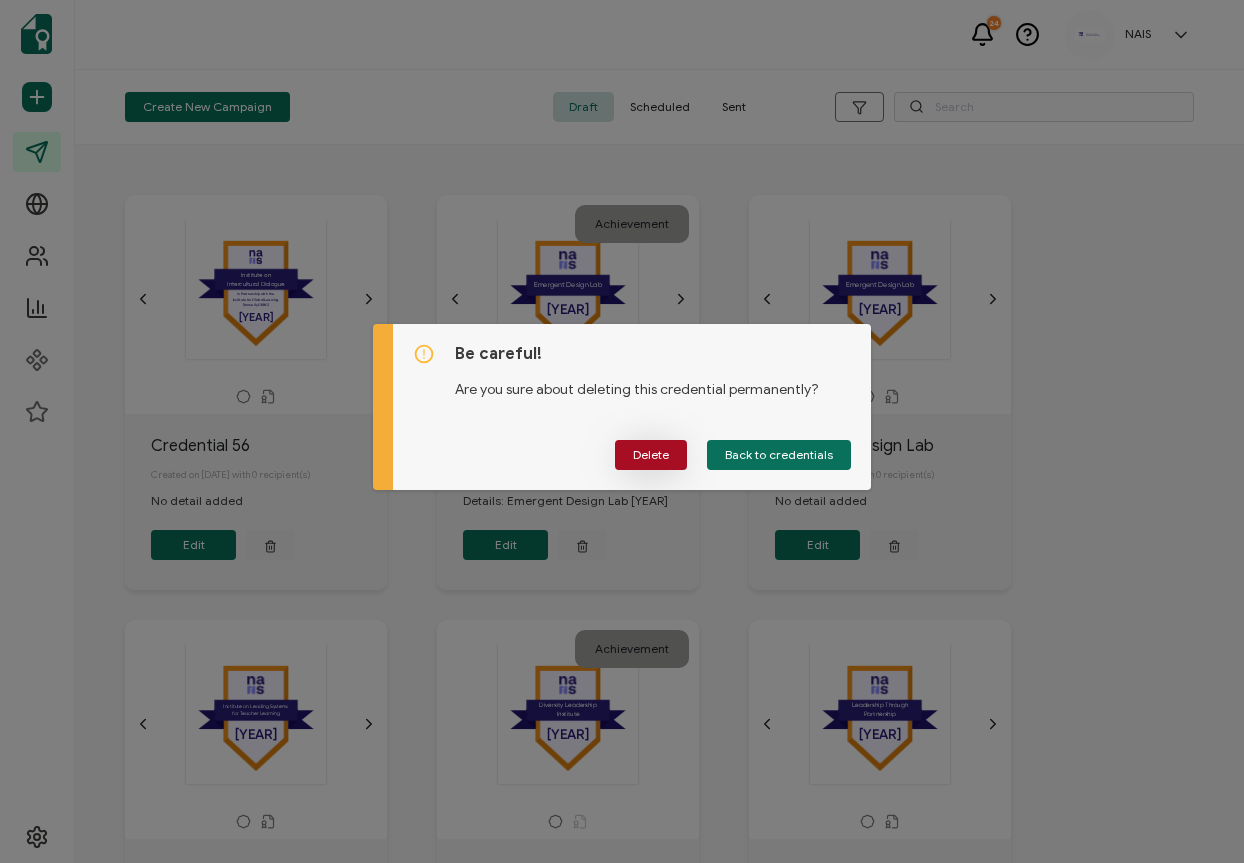 click on "Delete" at bounding box center (651, 455) 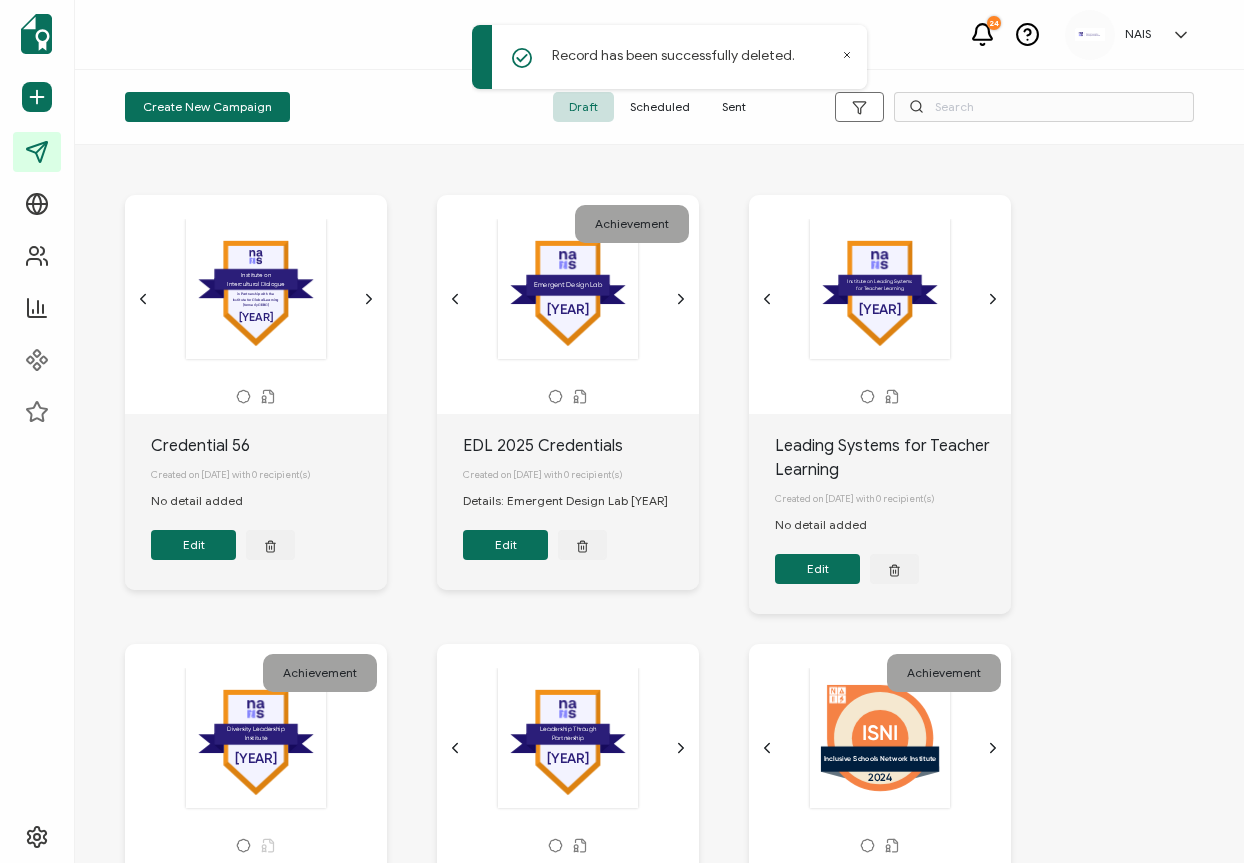 click on "Sent" at bounding box center [734, 107] 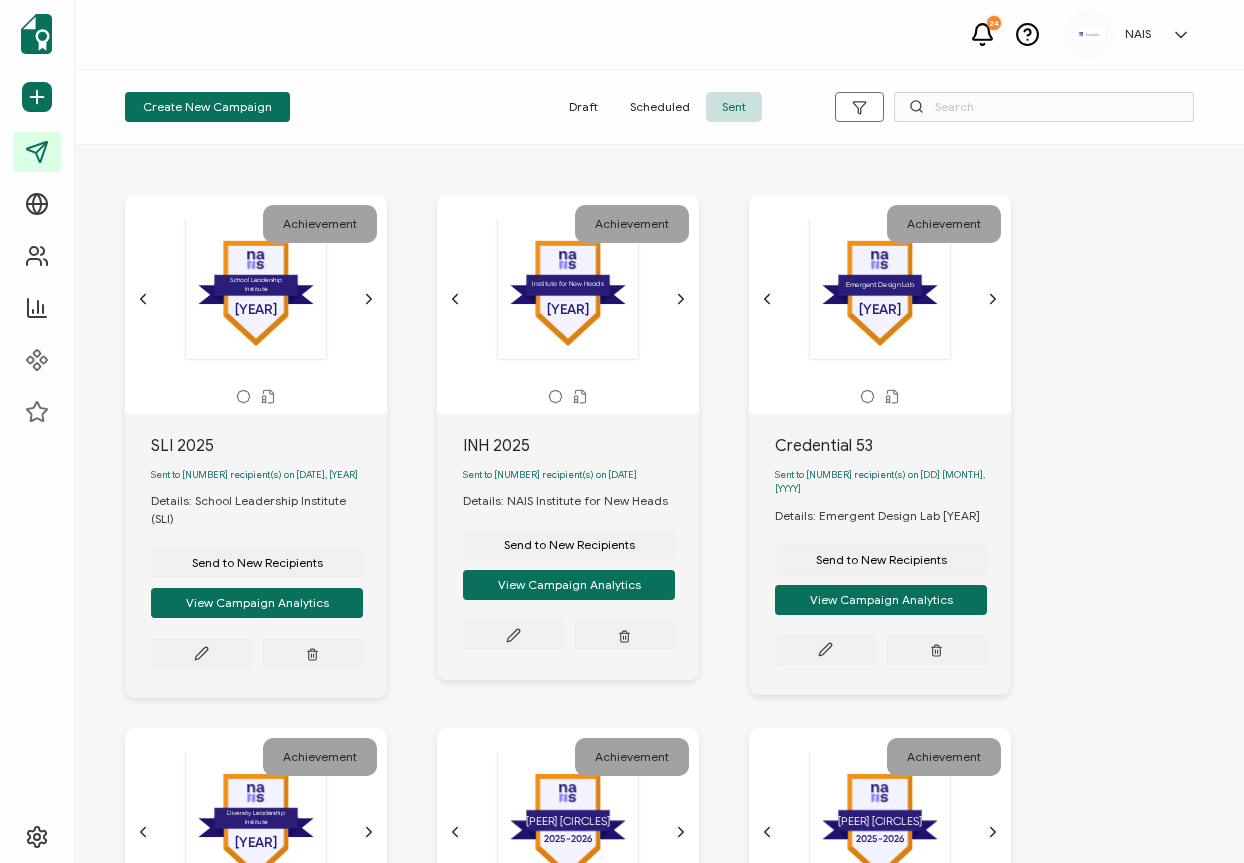 click 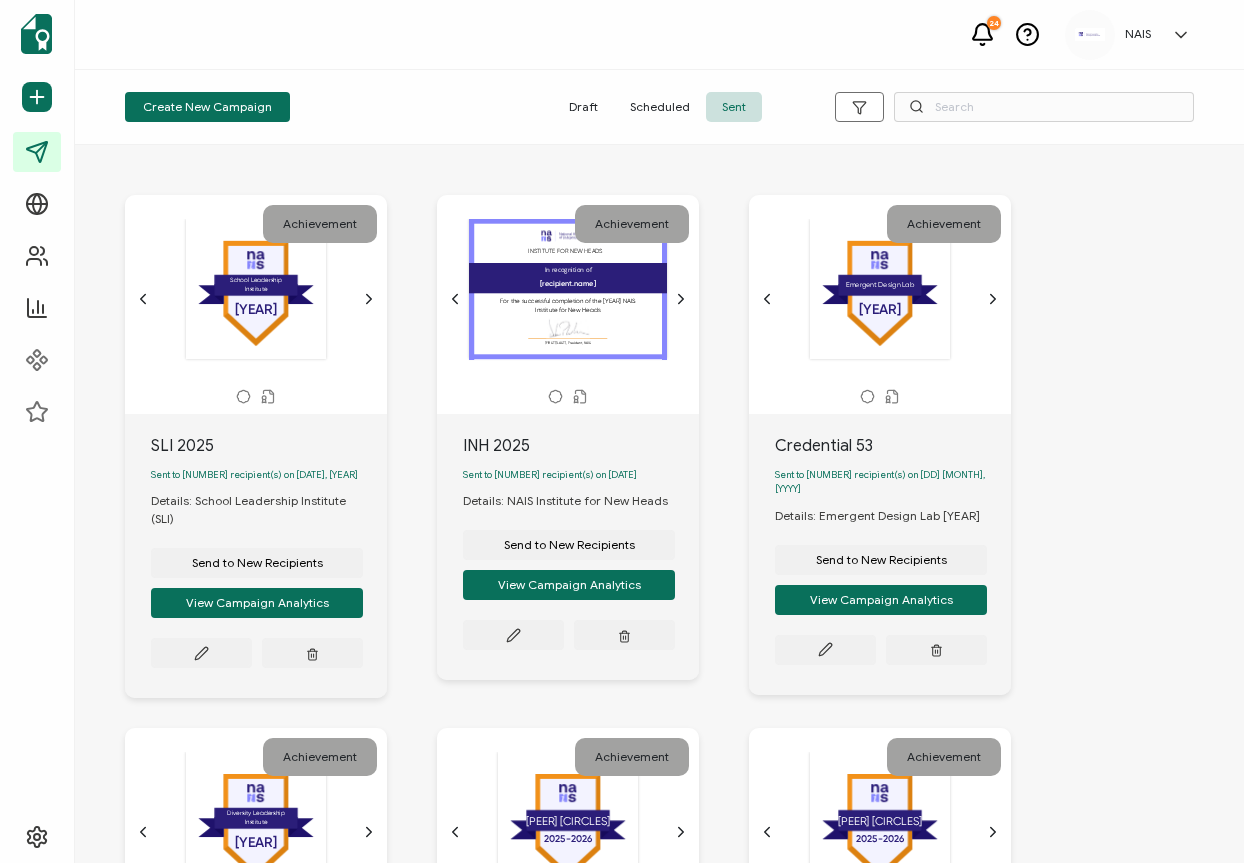 click 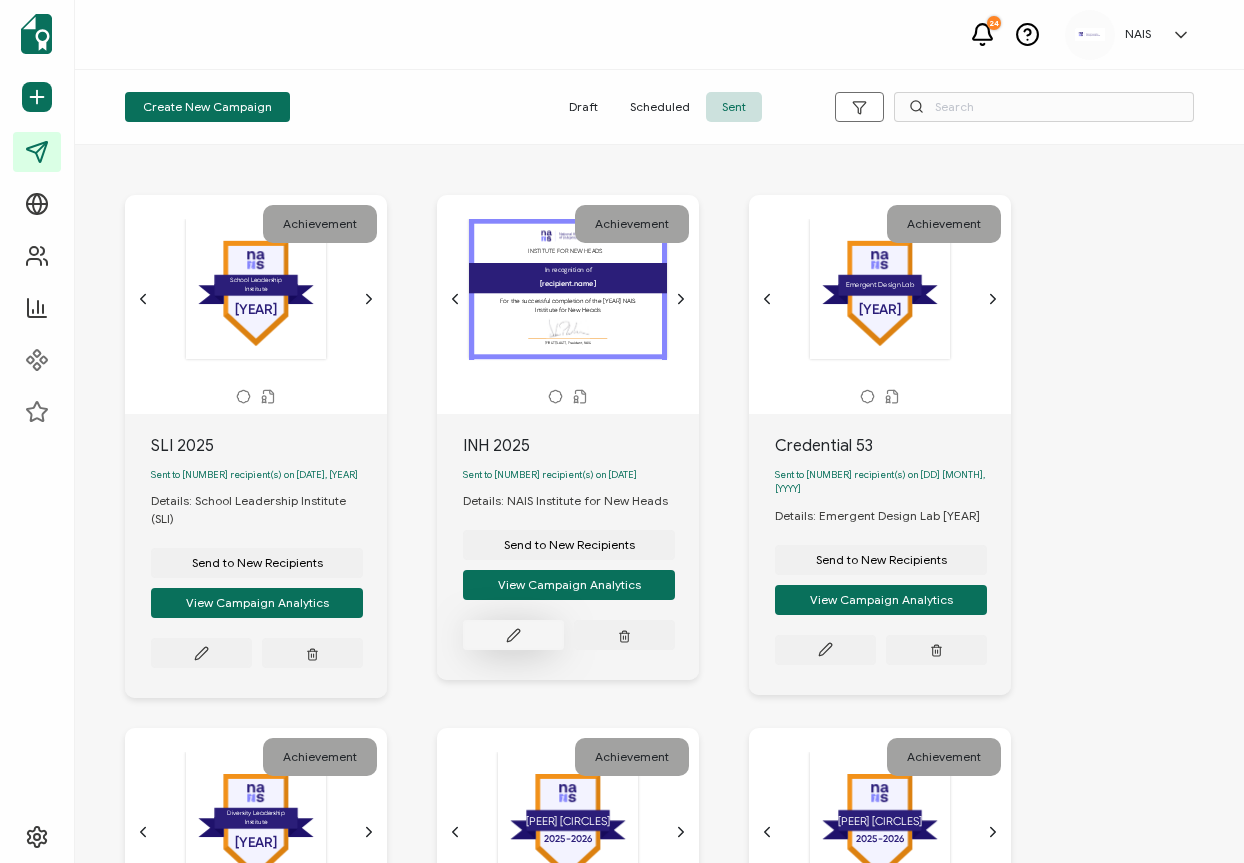 click at bounding box center [201, 653] 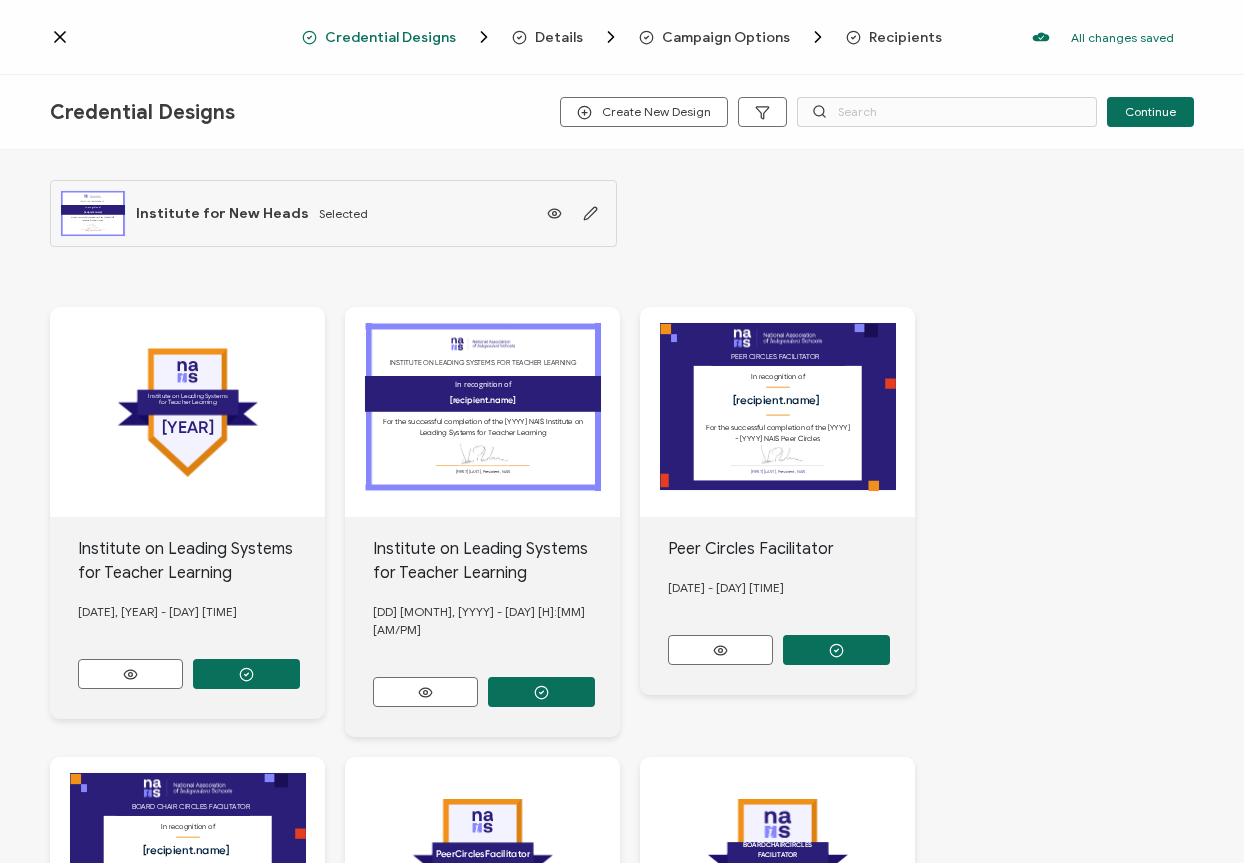 click on "Campaign Options" at bounding box center [726, 37] 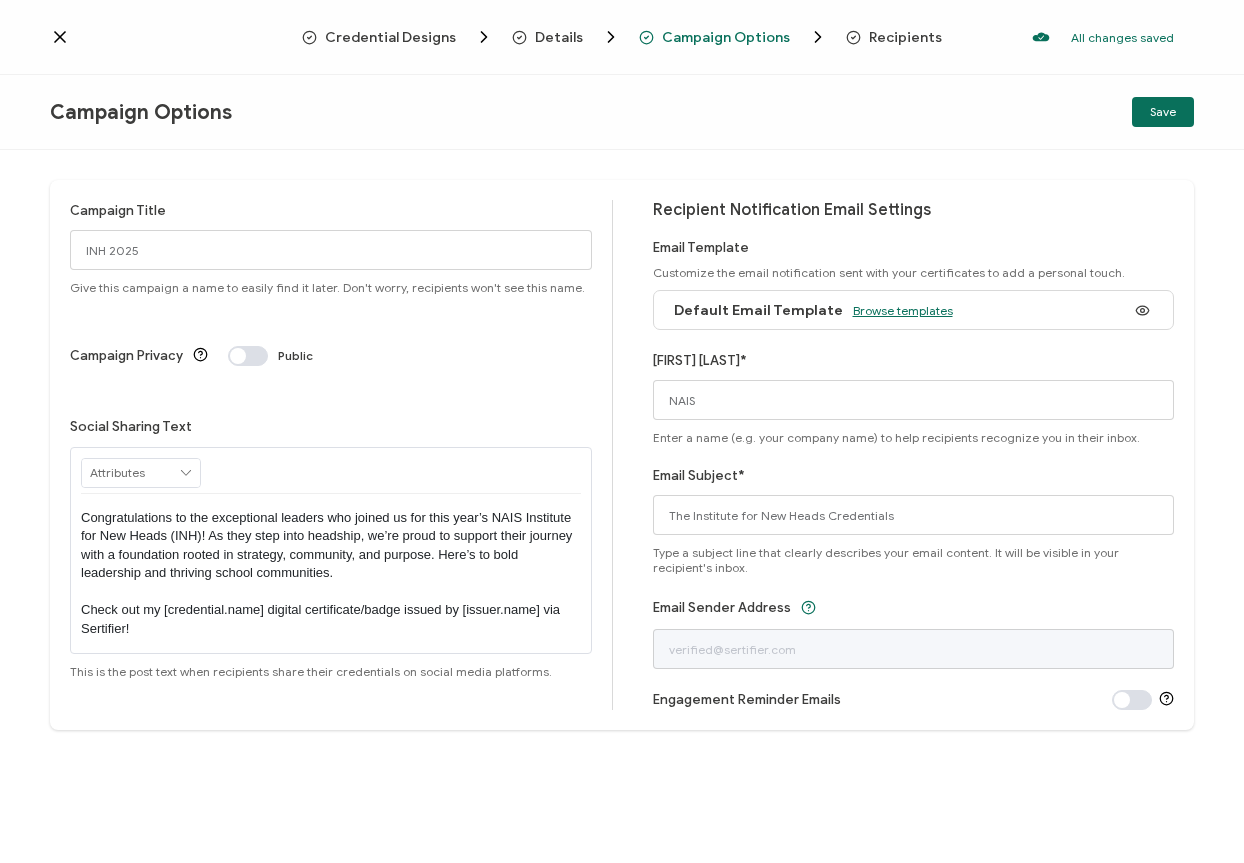 click on "Browse templates" at bounding box center [903, 310] 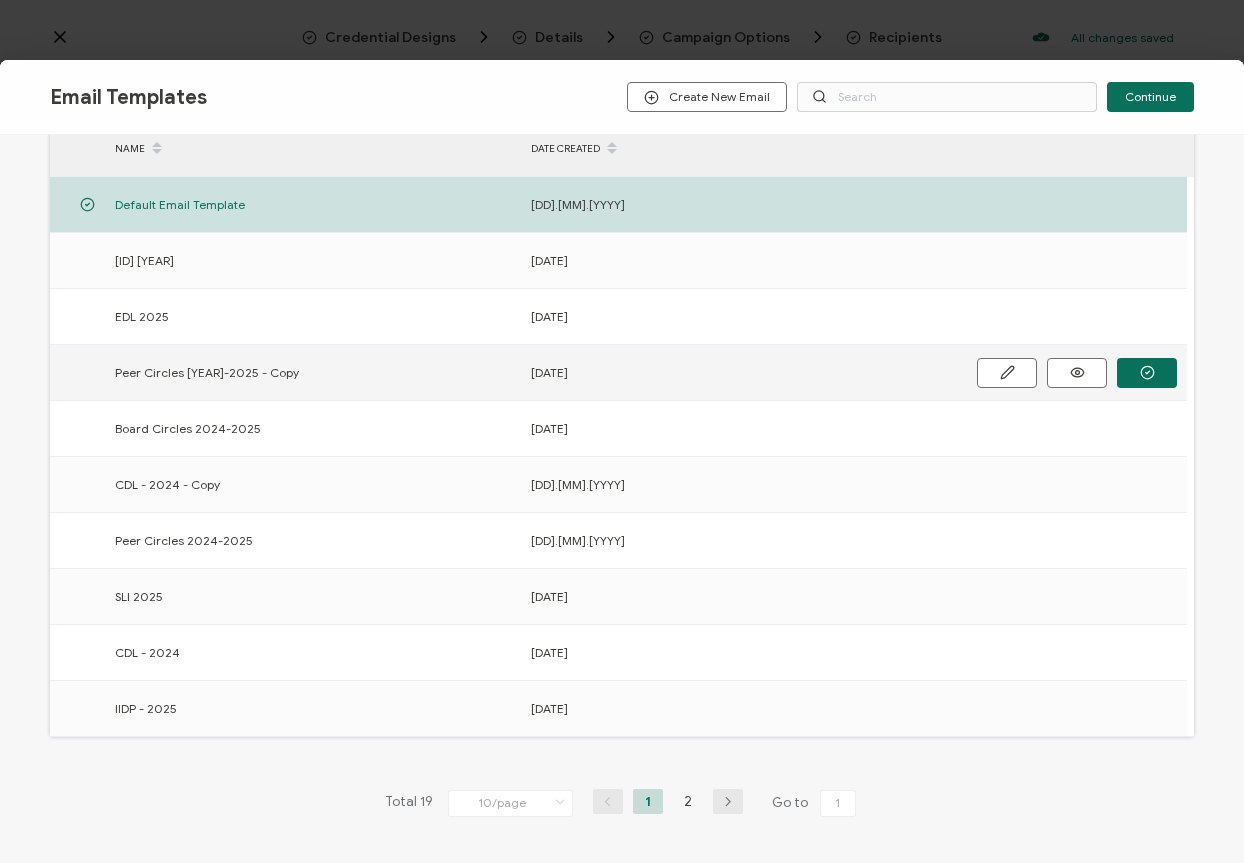 scroll, scrollTop: 146, scrollLeft: 0, axis: vertical 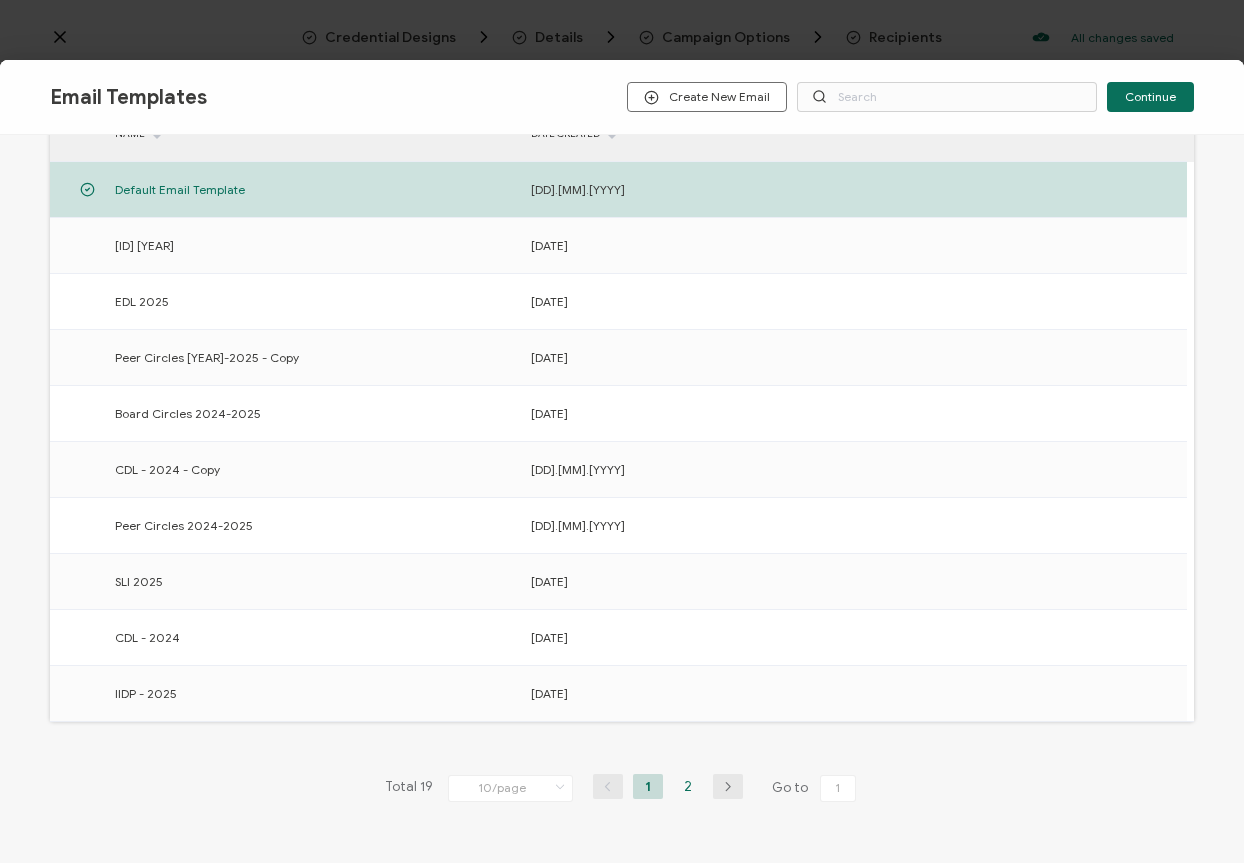 click on "2" at bounding box center [688, 786] 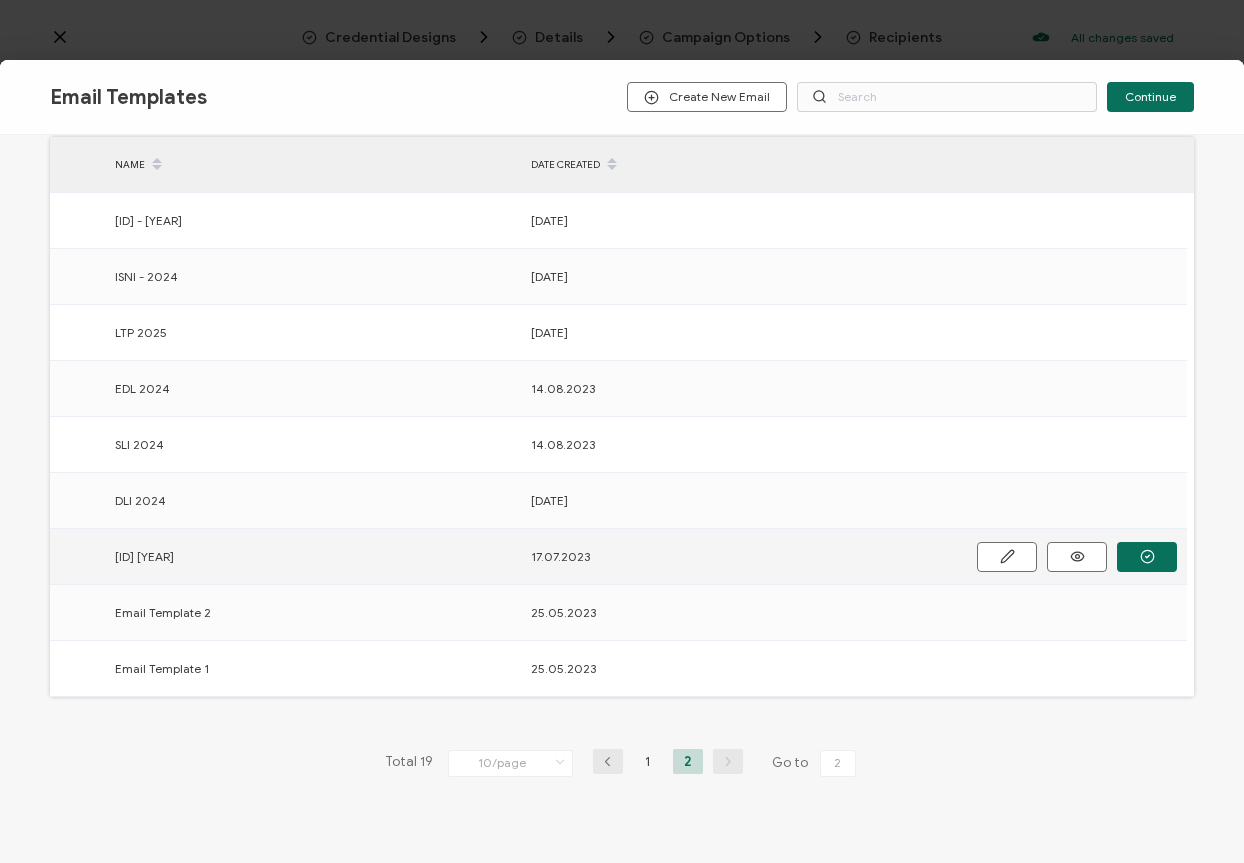 scroll, scrollTop: 116, scrollLeft: 0, axis: vertical 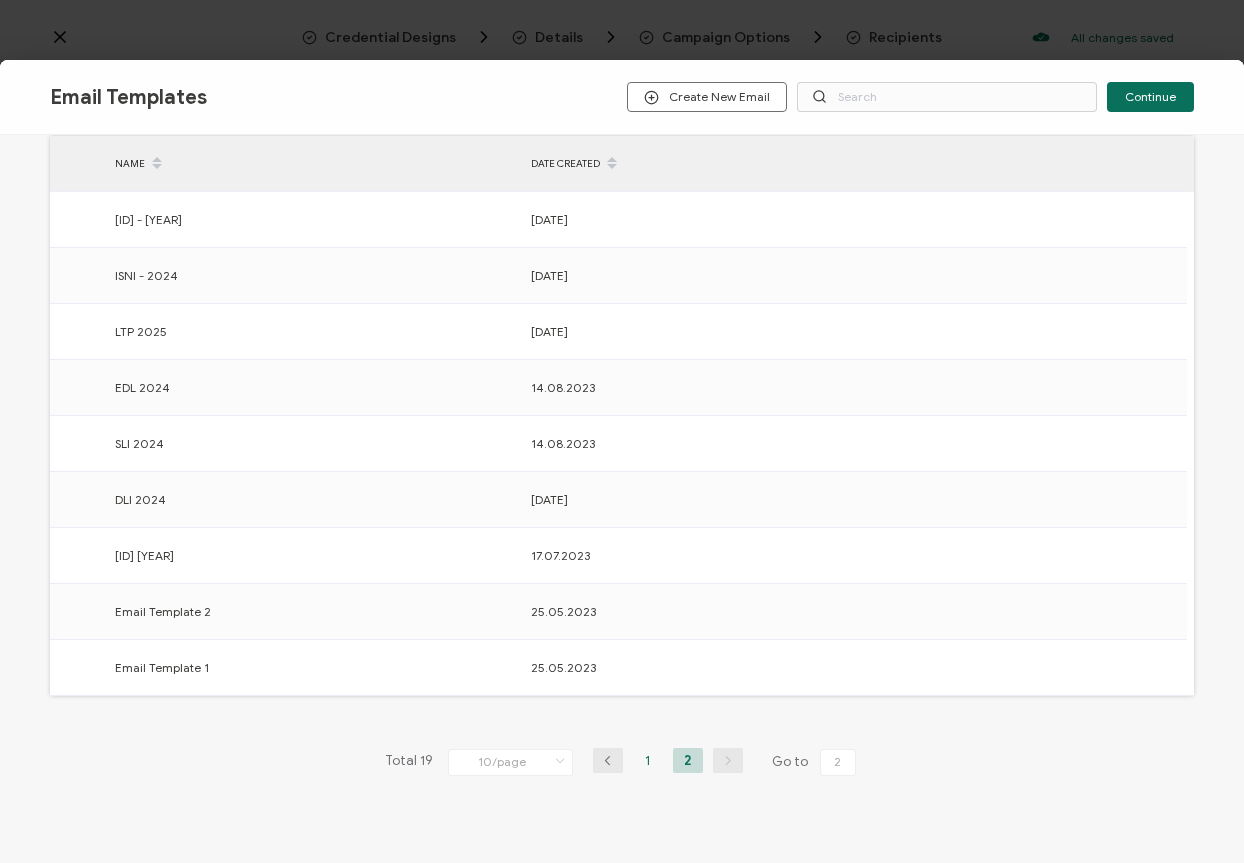 click on "1" at bounding box center (648, 760) 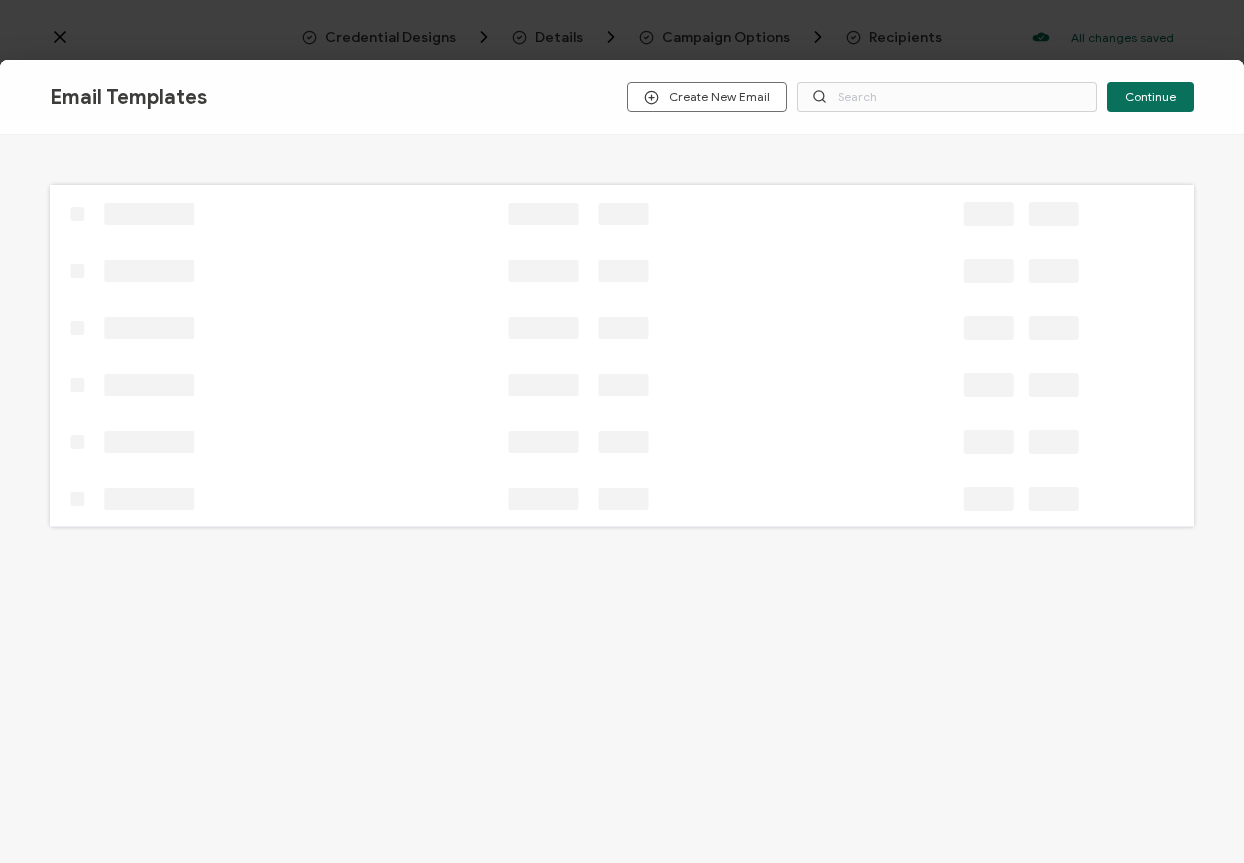 scroll, scrollTop: 0, scrollLeft: 0, axis: both 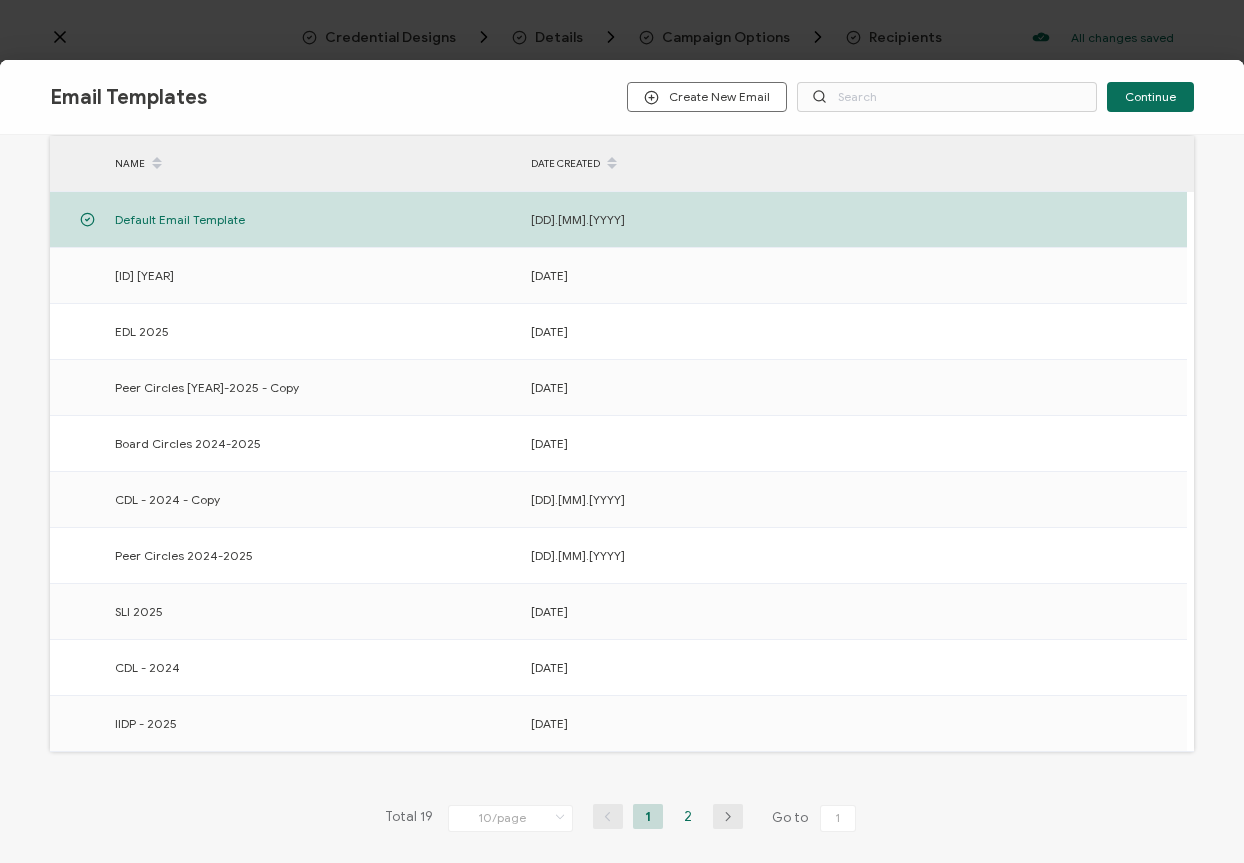 click on "2" at bounding box center (688, 816) 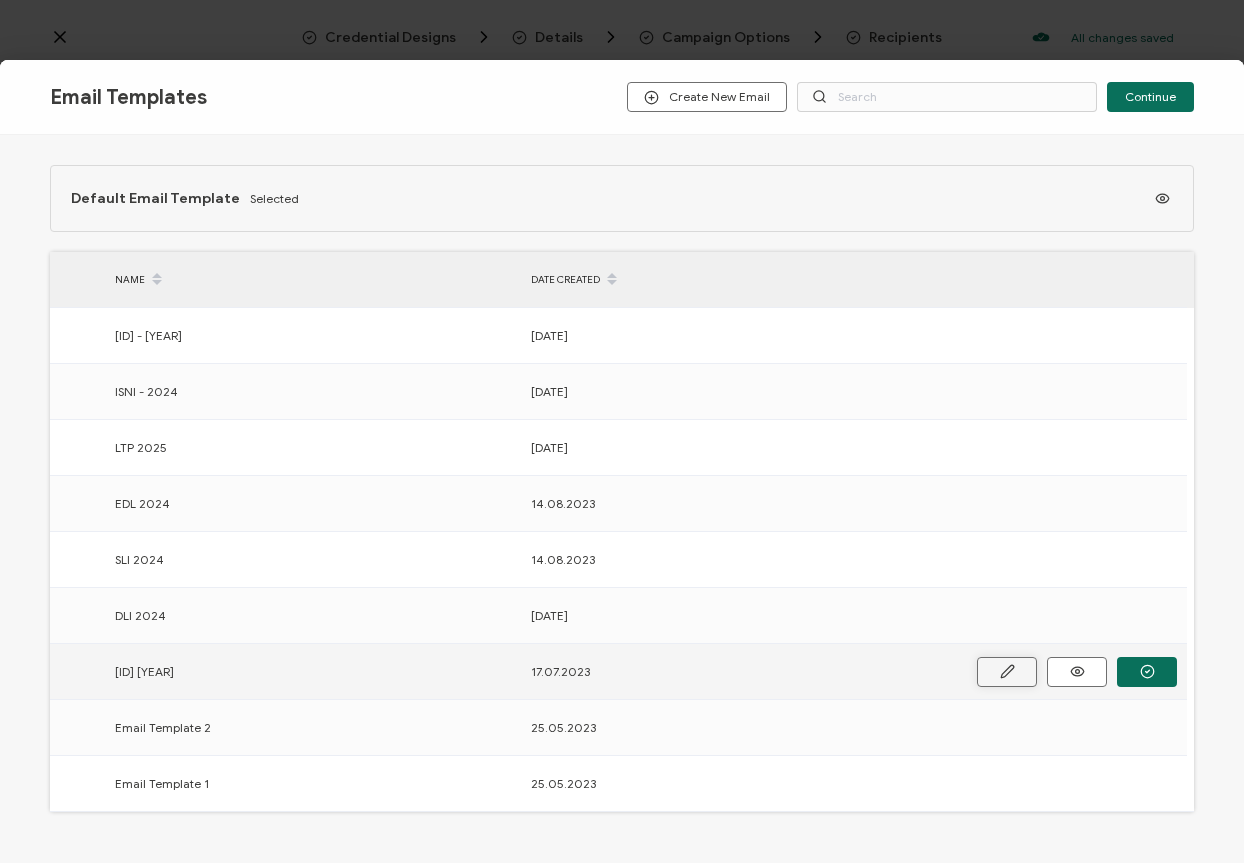 click at bounding box center (0, 0) 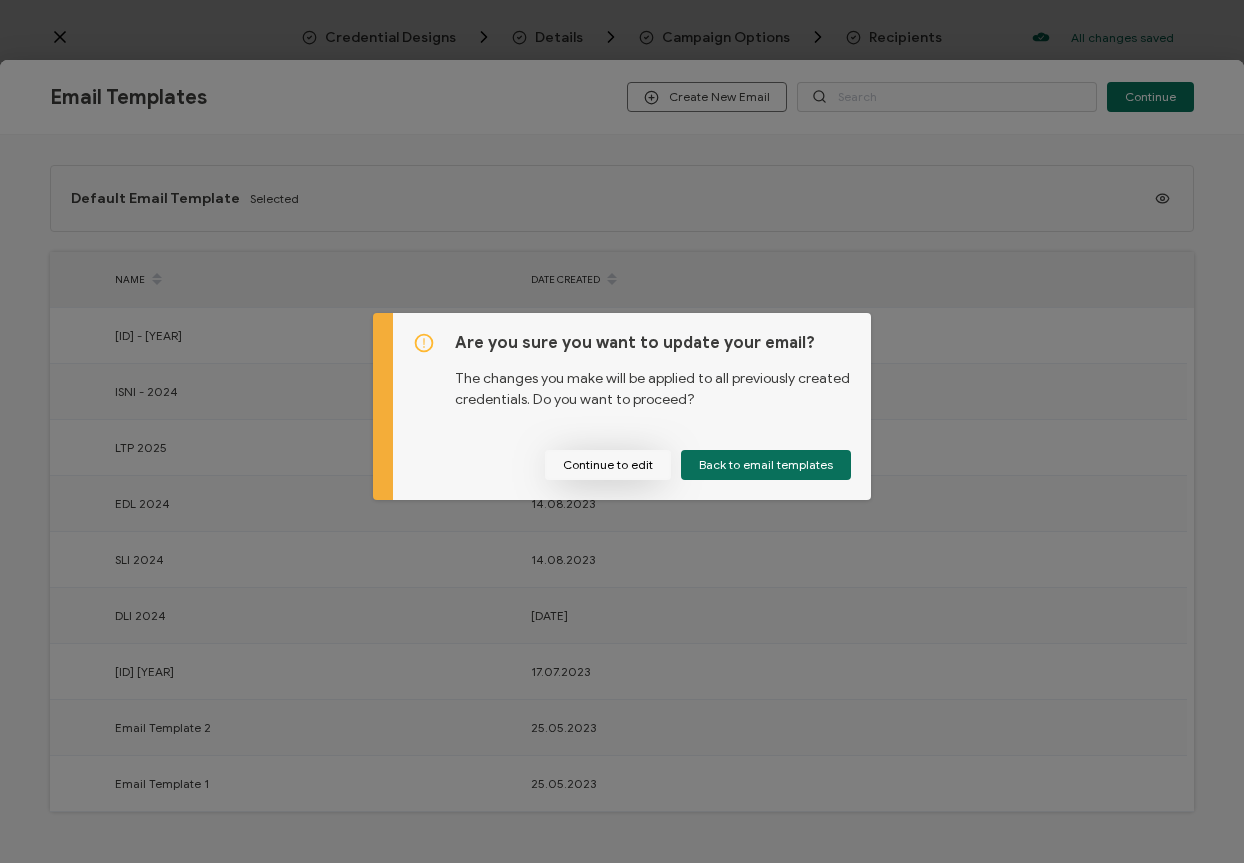 click on "Continue to edit" at bounding box center [608, 465] 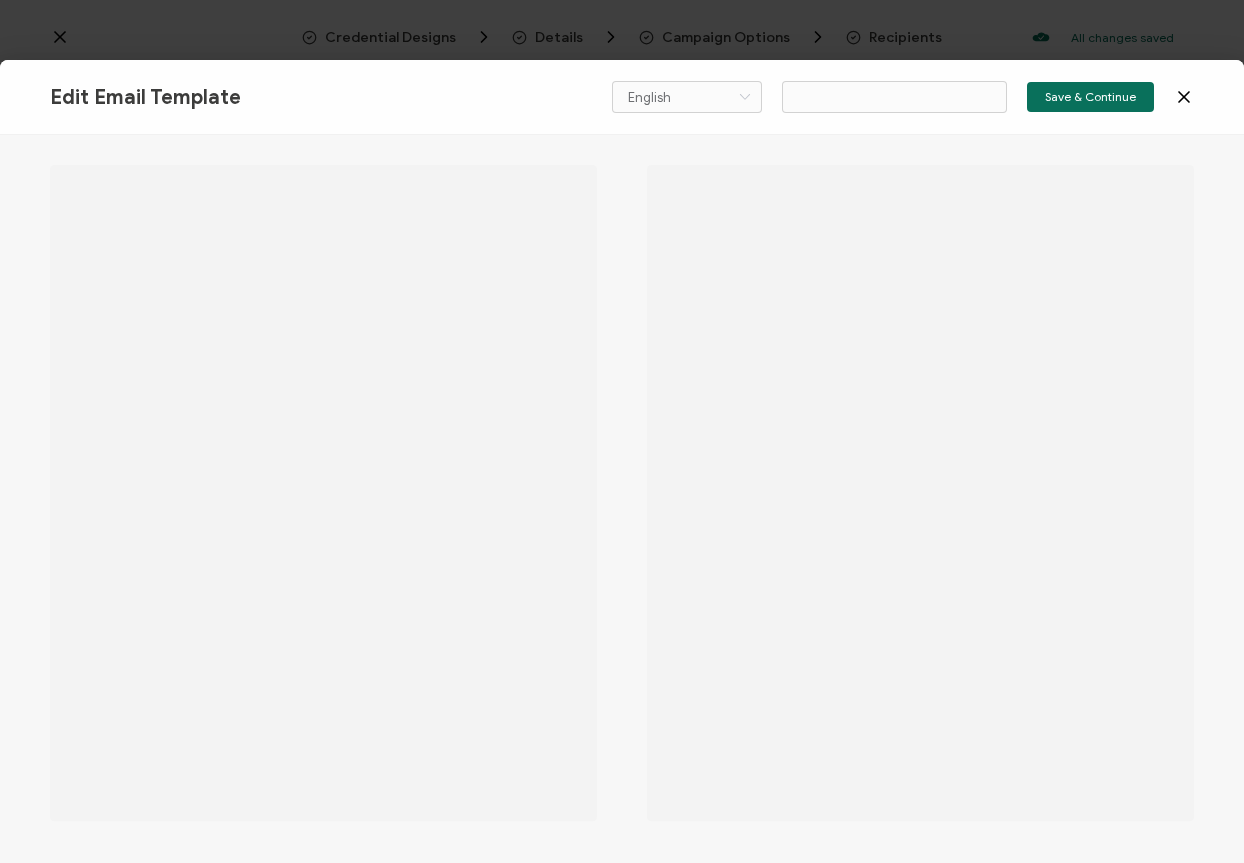 type on "[ID] [YEAR]" 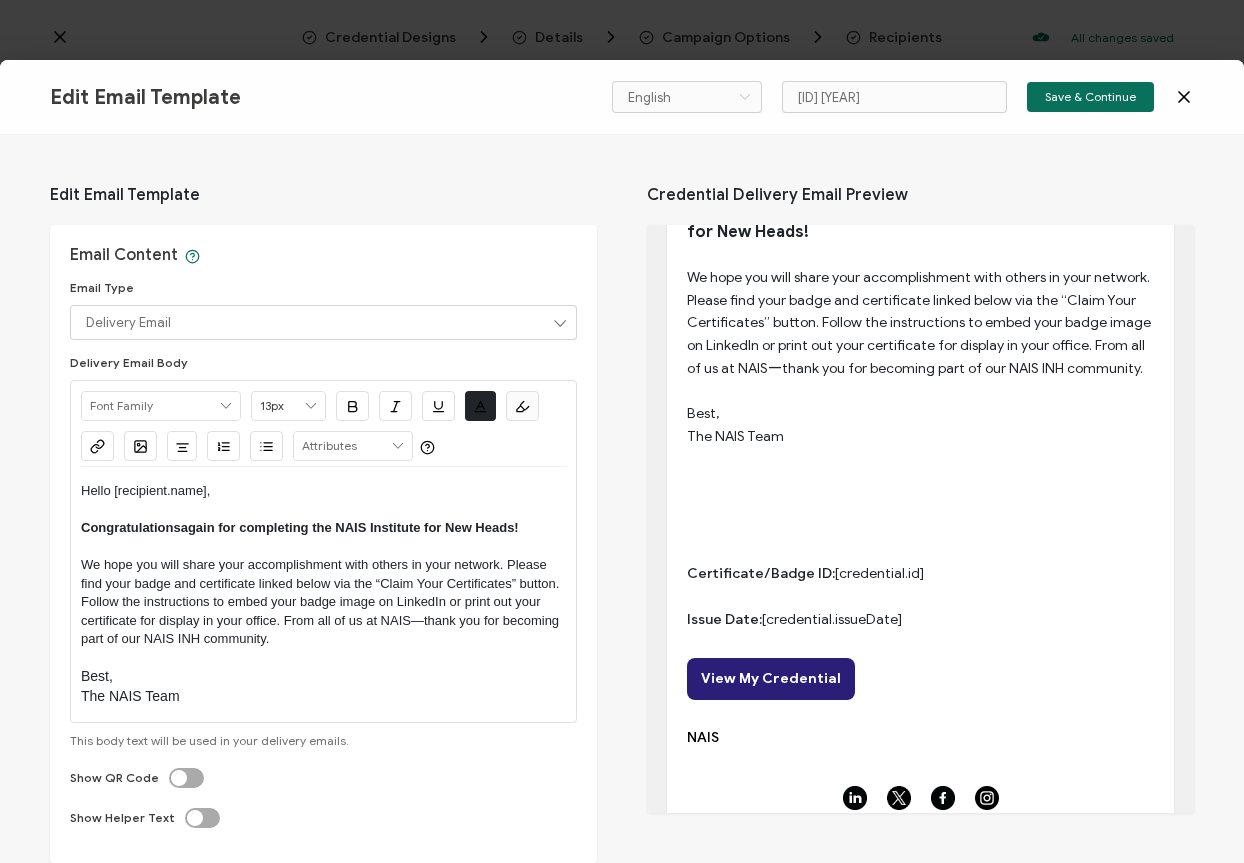 scroll, scrollTop: 197, scrollLeft: 0, axis: vertical 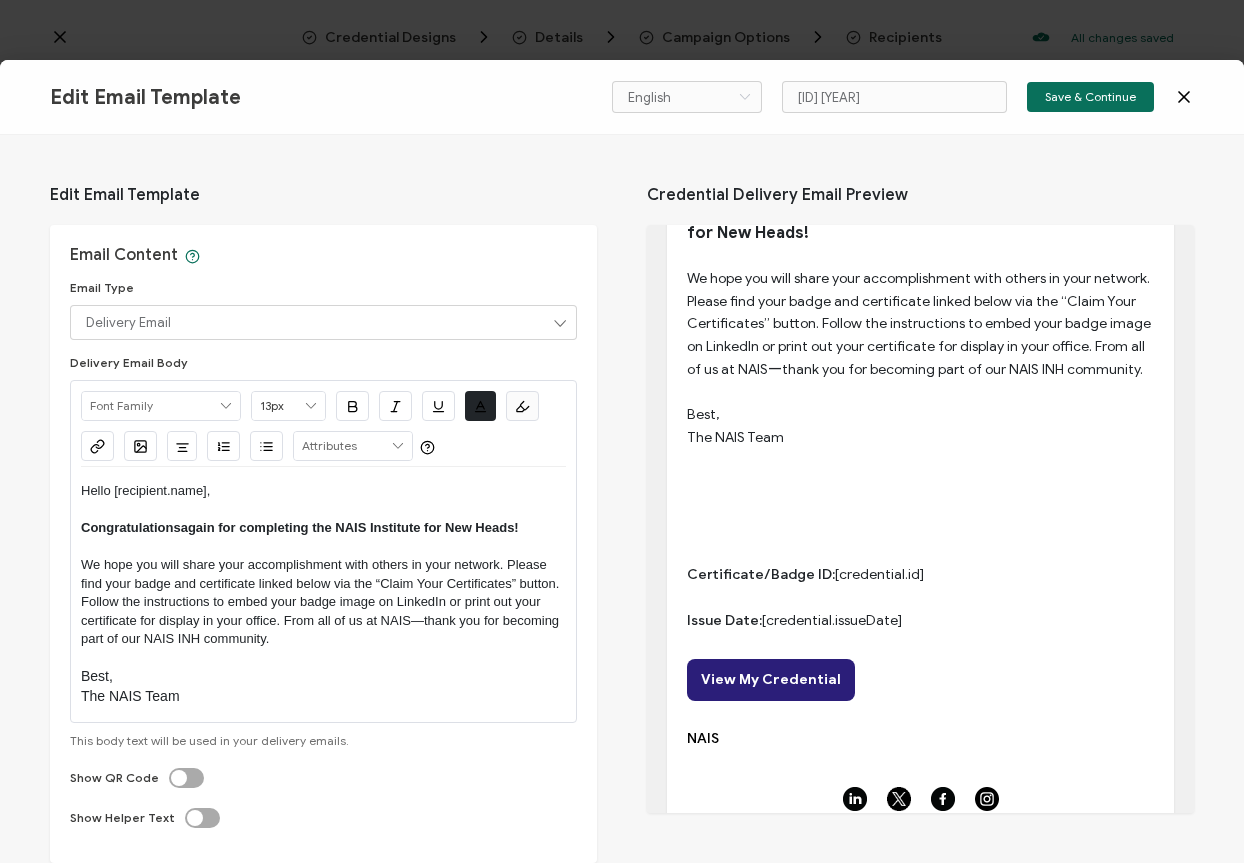 click on "We hope you will share your accomplishment with others in your network. Please find your badge and certificate linked below via the “Claim Your Certificates” button. Follow the instructions to embed your badge image on LinkedIn or print out your certificate for display in your office. From all of us at NAIS" at bounding box center [920, 324] 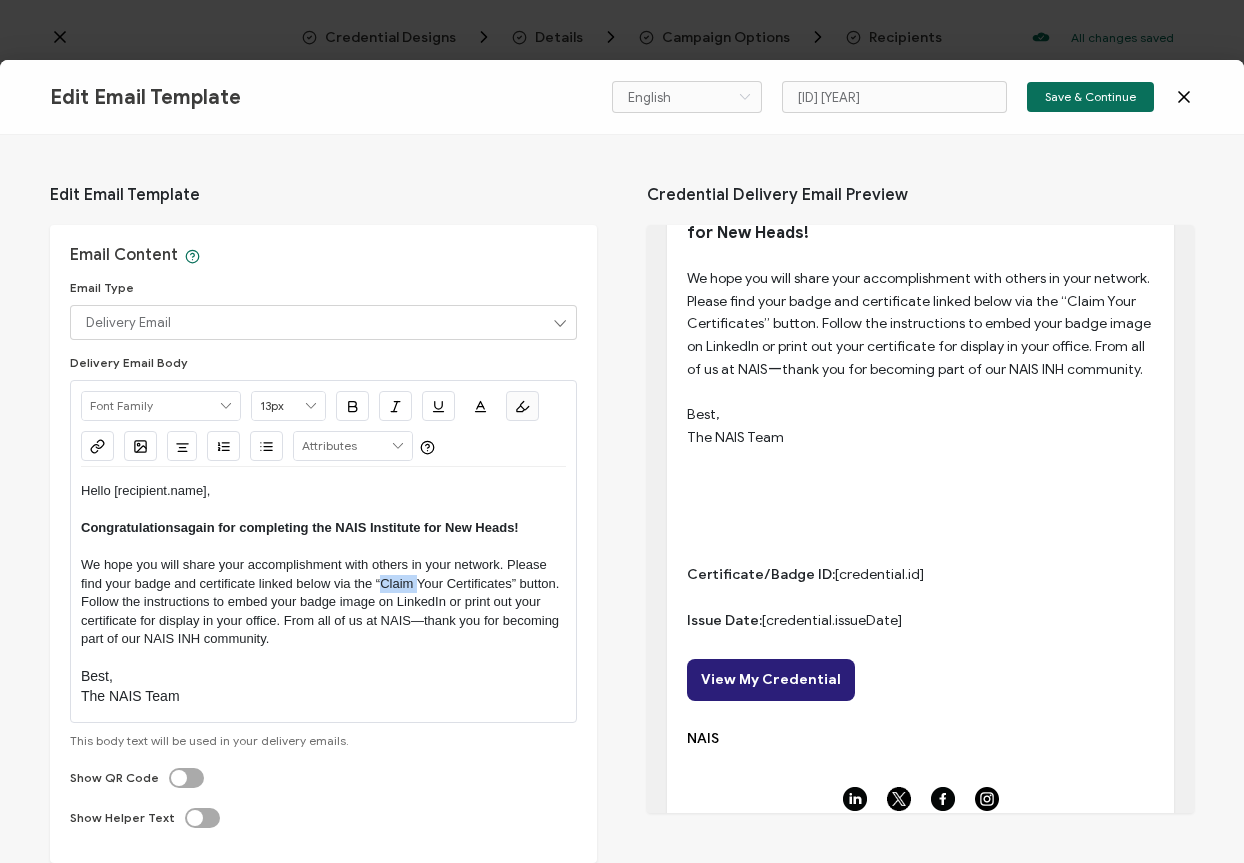 click on "We hope you will share your accomplishment with others in your network. Please find your badge and certificate linked below via the “Claim Your Certificates” button. Follow the instructions to embed your badge image on LinkedIn or print out your certificate for display in your office. From all of us at NAIS" at bounding box center [322, 592] 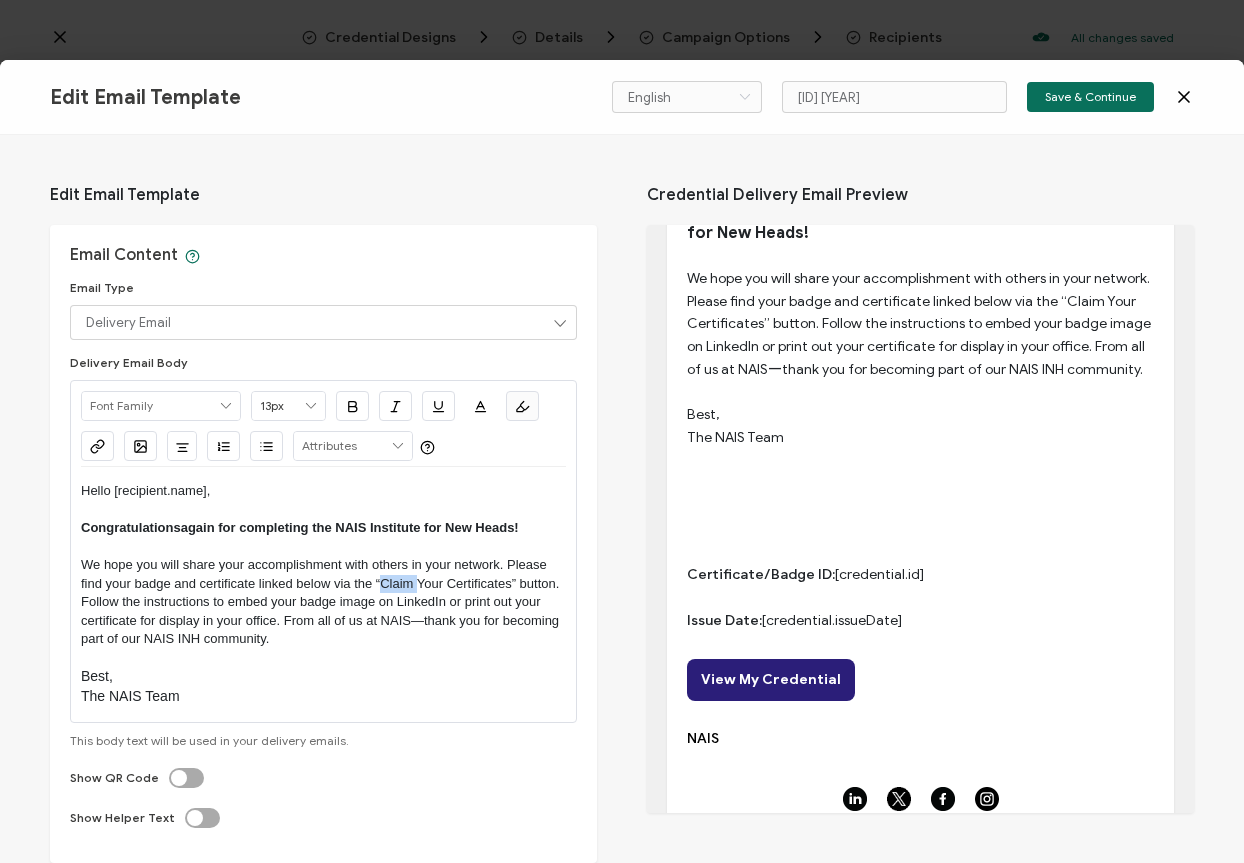 type 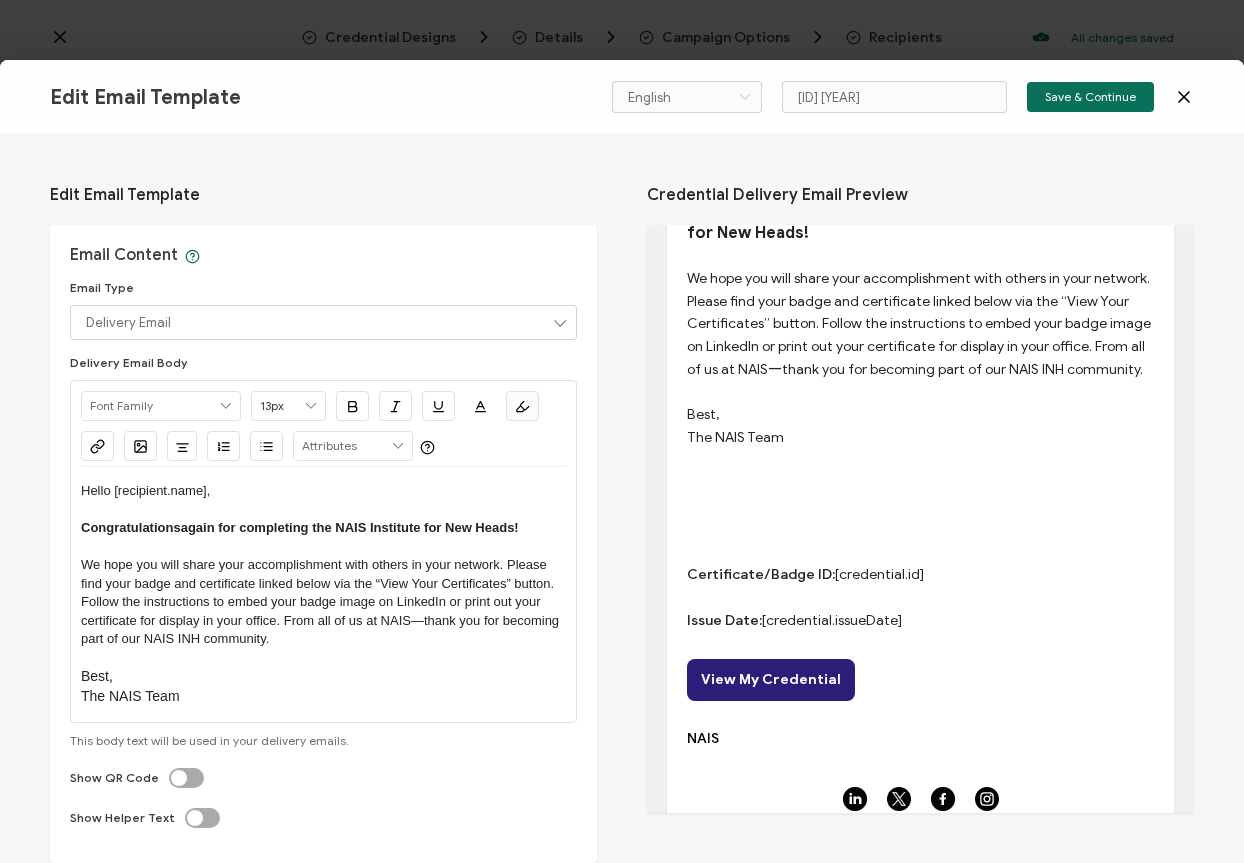 click on "We hope you will share your accomplishment with others in your network. Please find your badge and certificate linked below via the “View Your Certificates” button. Follow the instructions to embed your badge image on LinkedIn or print out your certificate for display in your office. From all of us at NAIS" at bounding box center [319, 592] 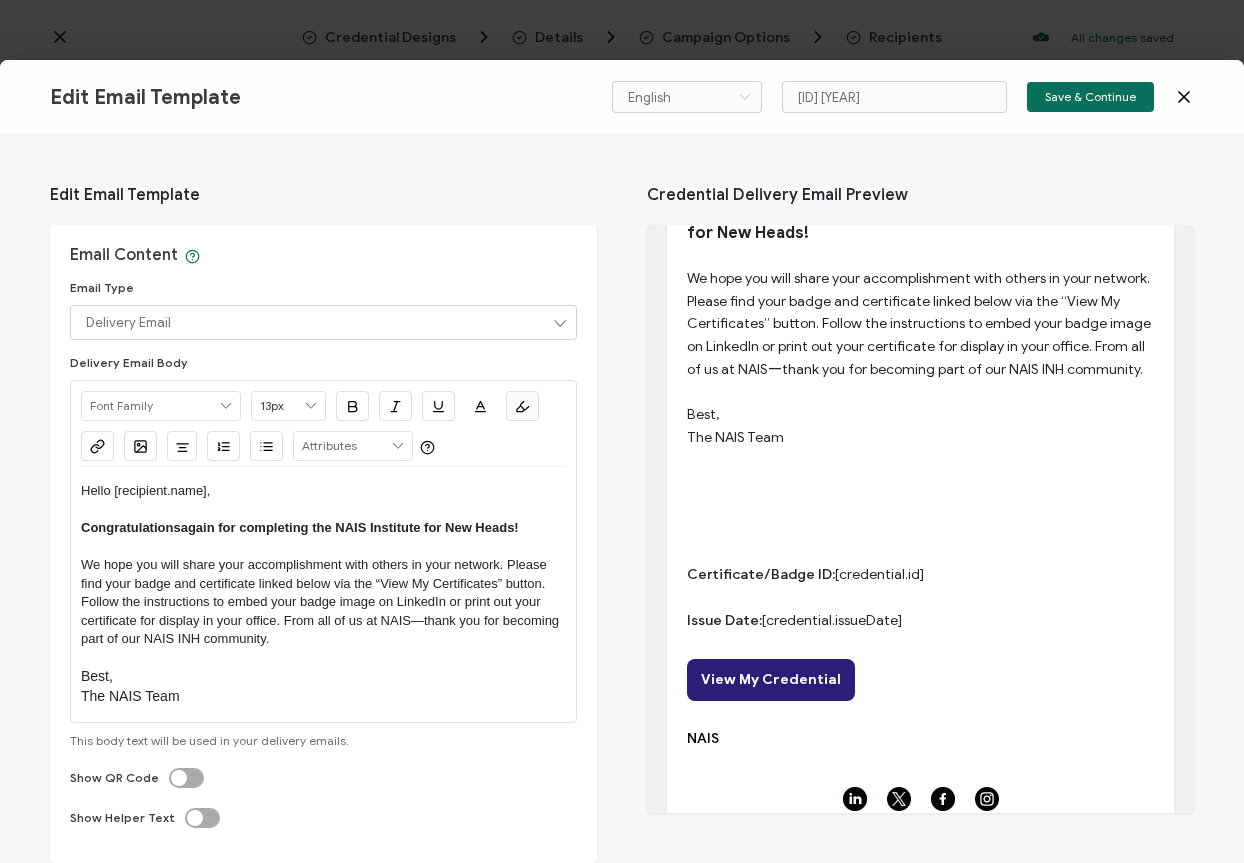 click on "We hope you will share your accomplishment with others in your network. Please find your badge and certificate linked below via the “View My Certificates” button. Follow the instructions to embed your badge image on LinkedIn or print out your certificate for display in your office. From all of us at NAIS" at bounding box center [315, 592] 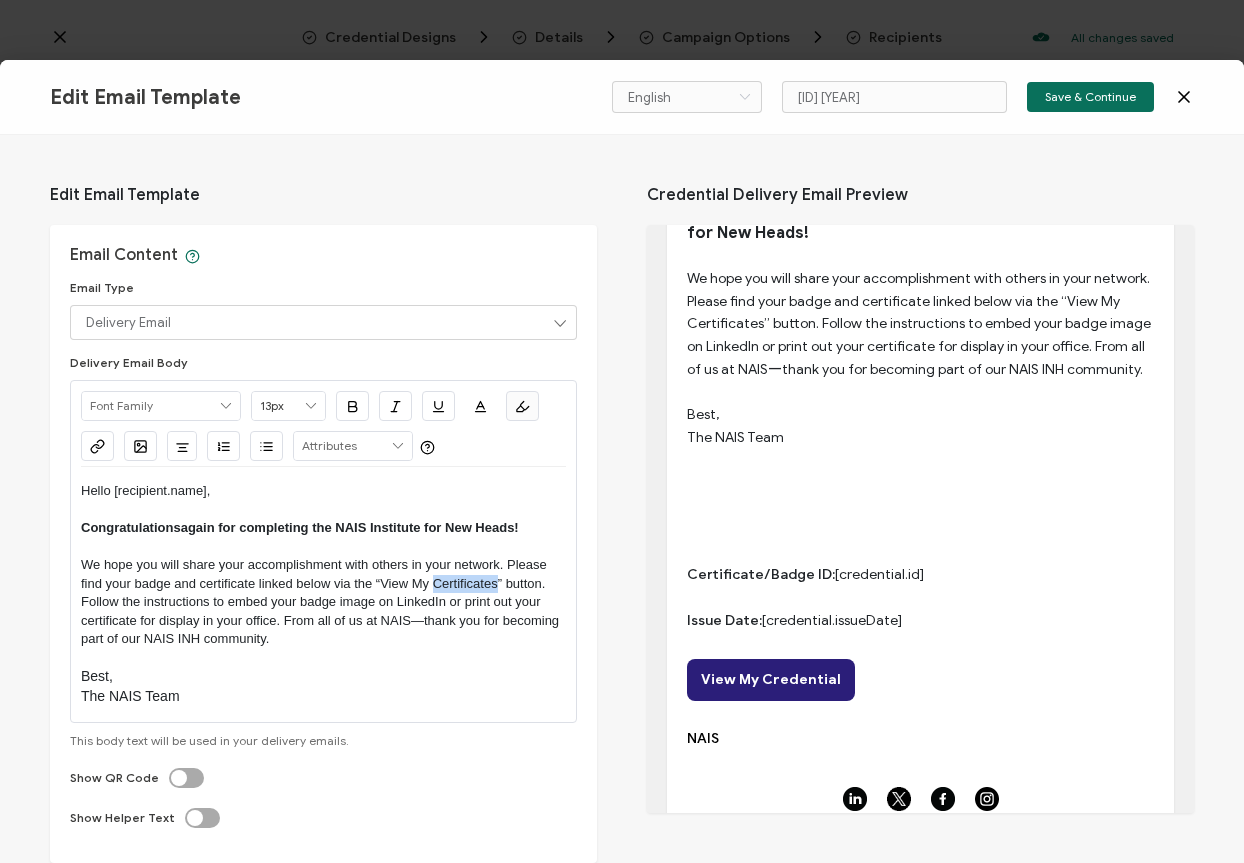 click on "We hope you will share your accomplishment with others in your network. Please find your badge and certificate linked below via the “View My Certificates” button. Follow the instructions to embed your badge image on LinkedIn or print out your certificate for display in your office. From all of us at NAIS" at bounding box center [315, 592] 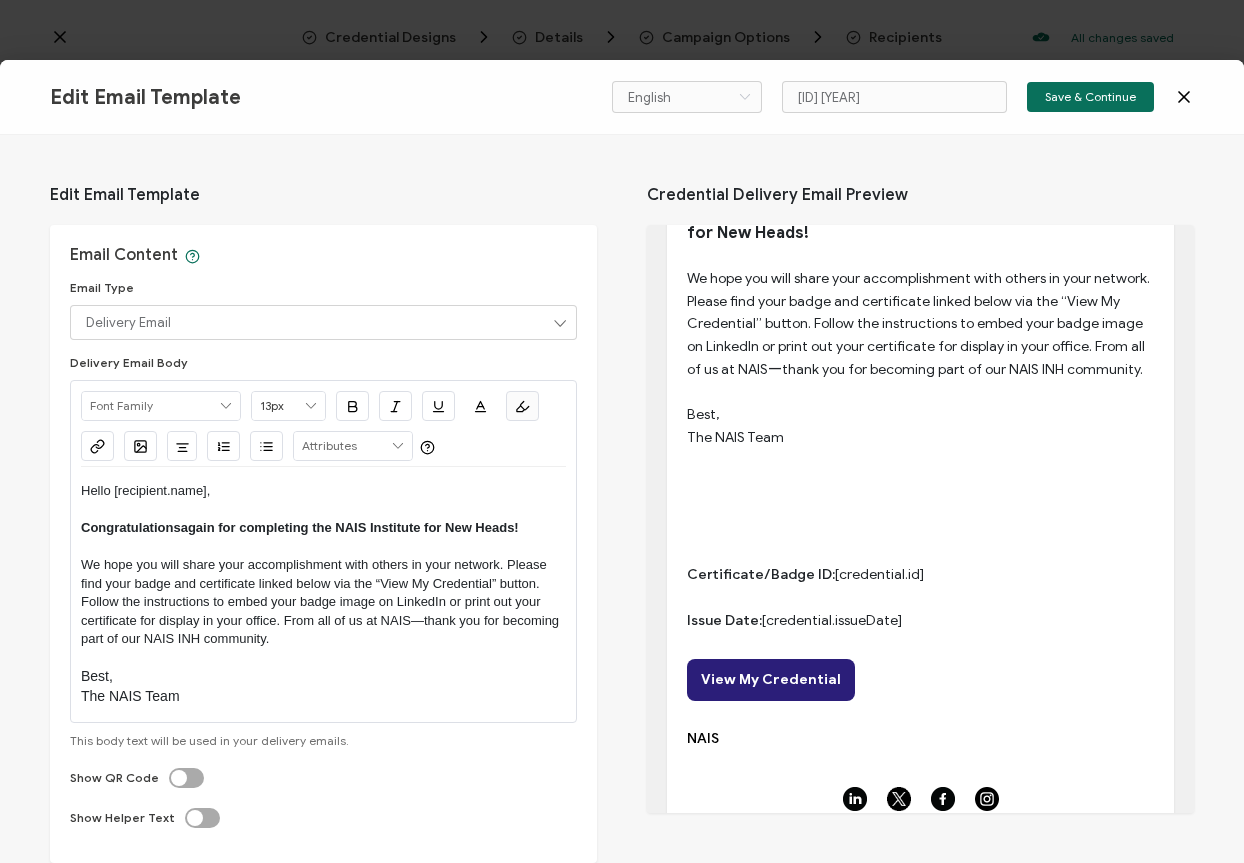 click on "Best," at bounding box center [323, 677] 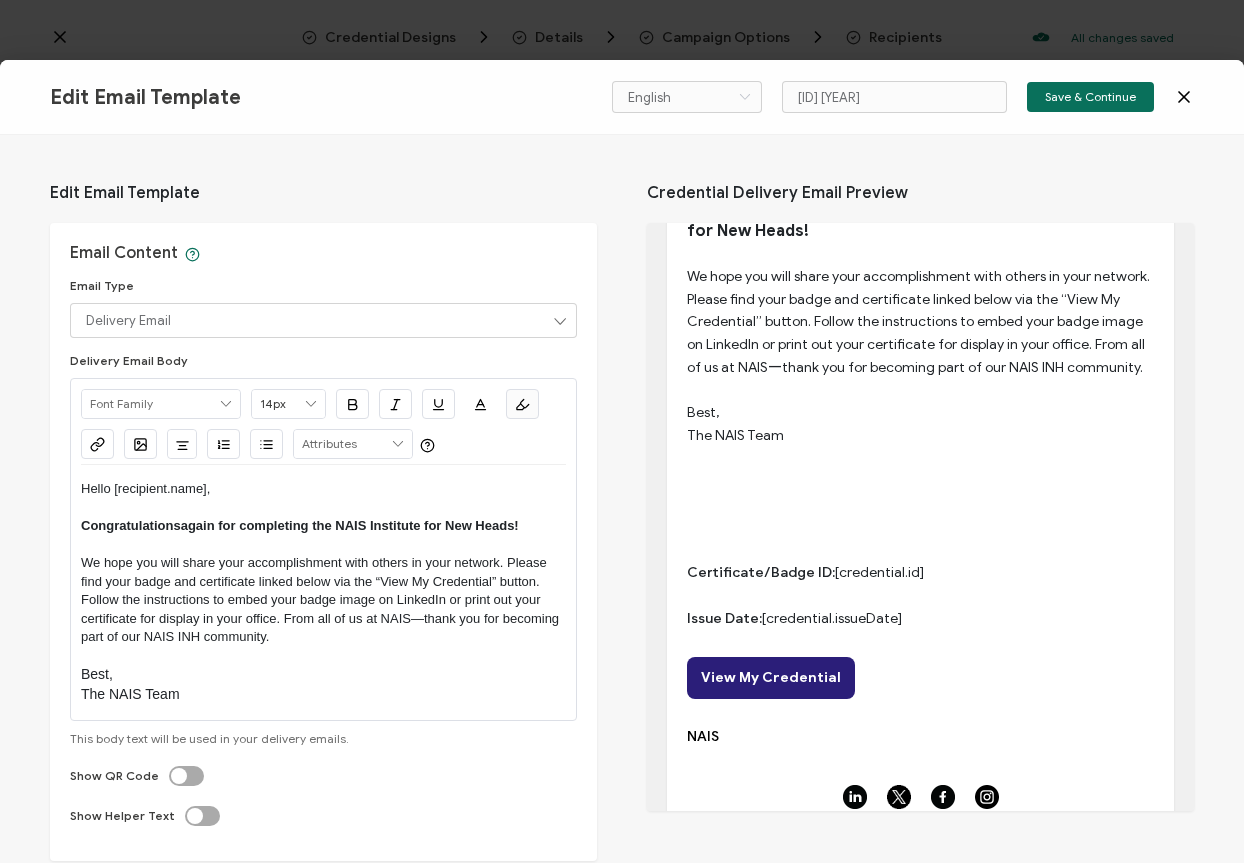 scroll, scrollTop: 0, scrollLeft: 0, axis: both 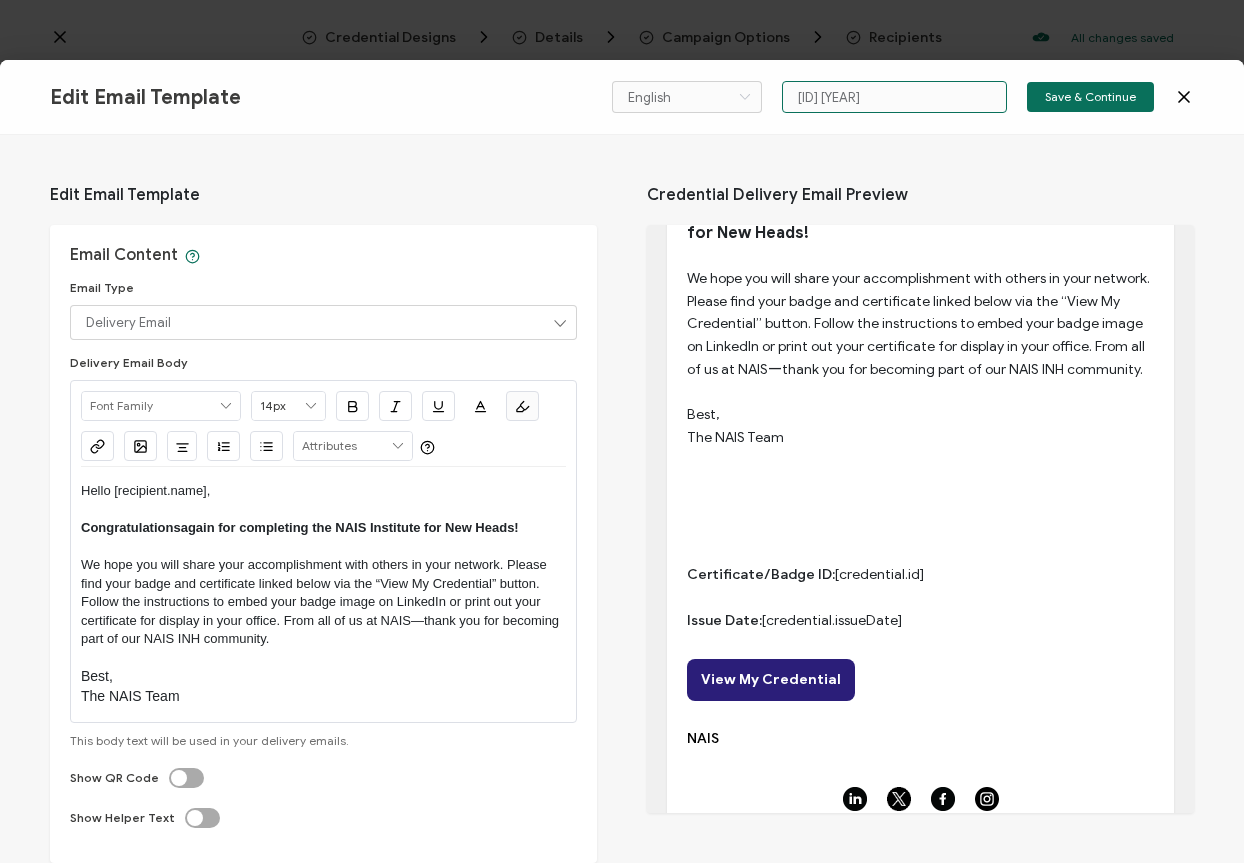 click on "[ID] [YEAR]" at bounding box center [894, 97] 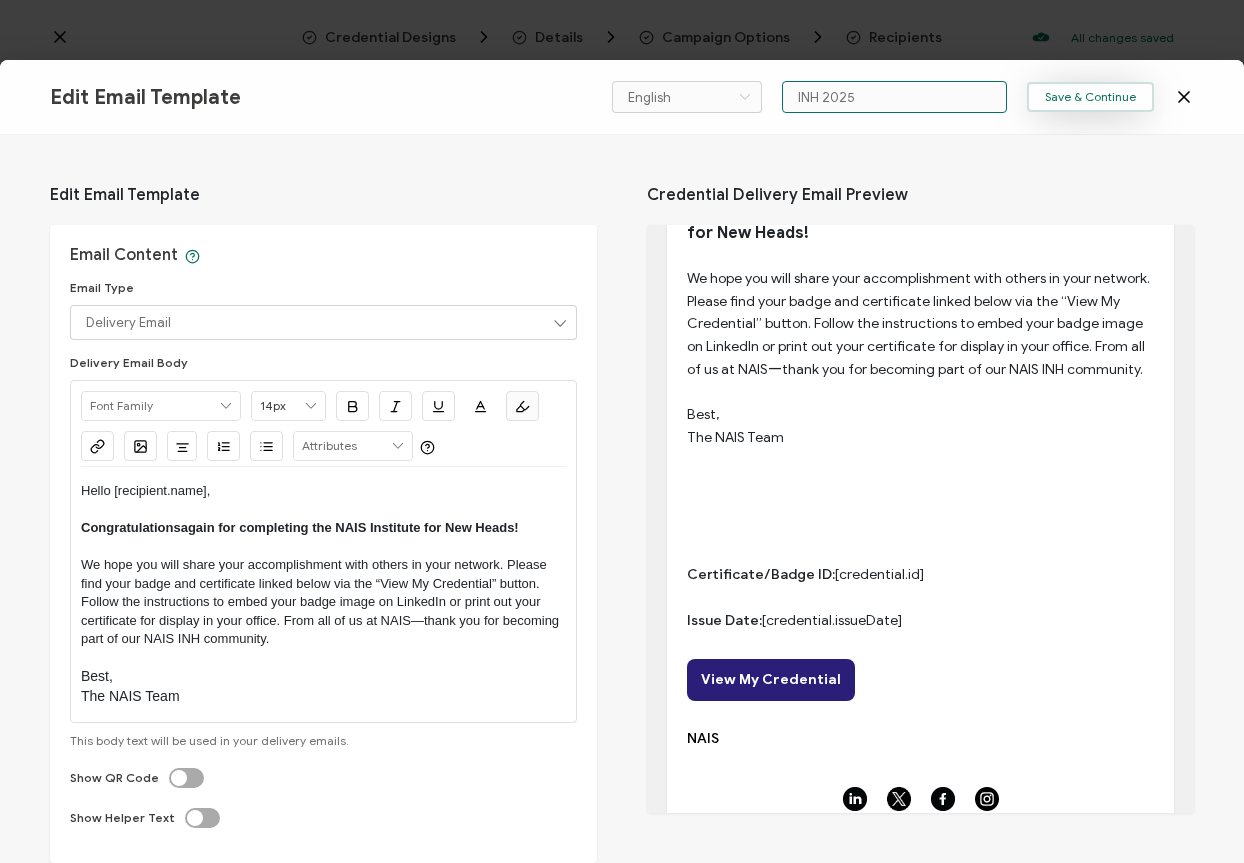 type on "INH 2025" 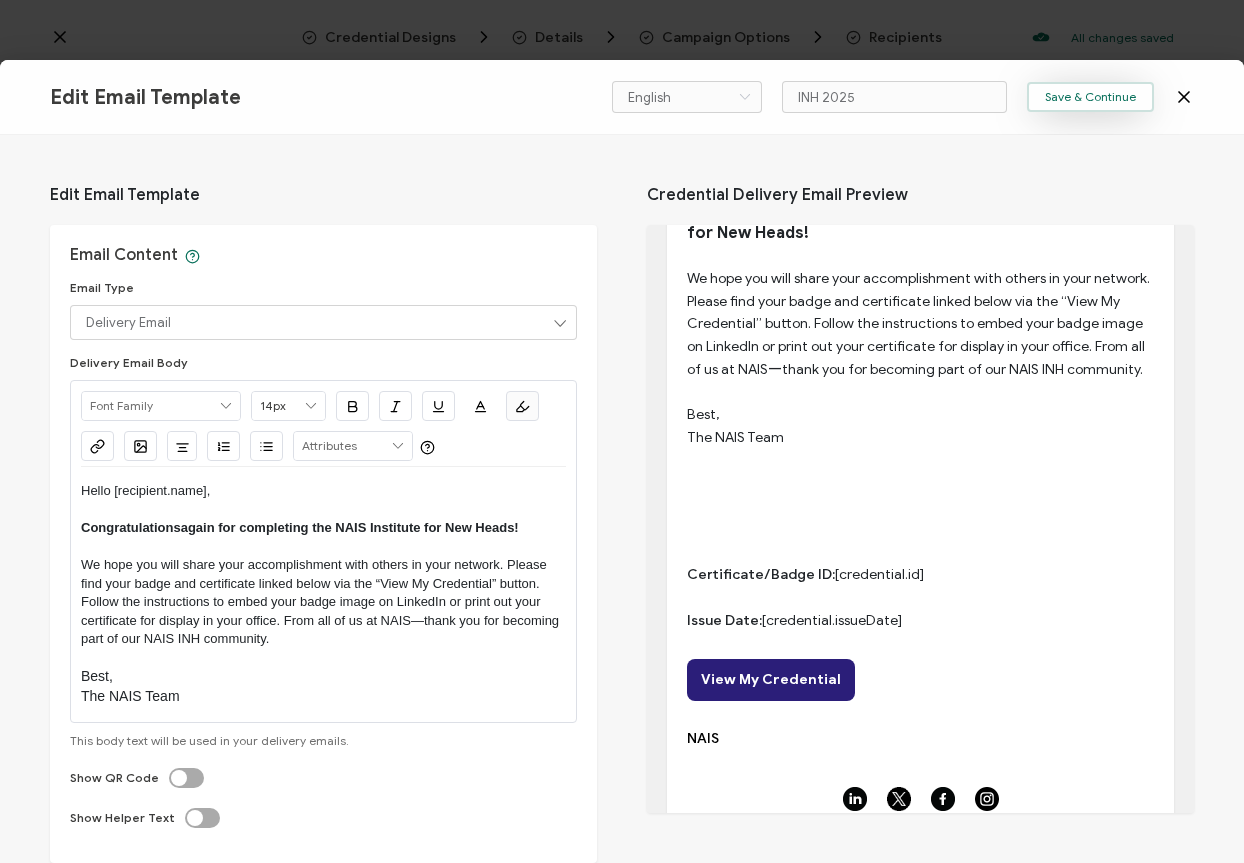 click on "Save & Continue" at bounding box center [1090, 97] 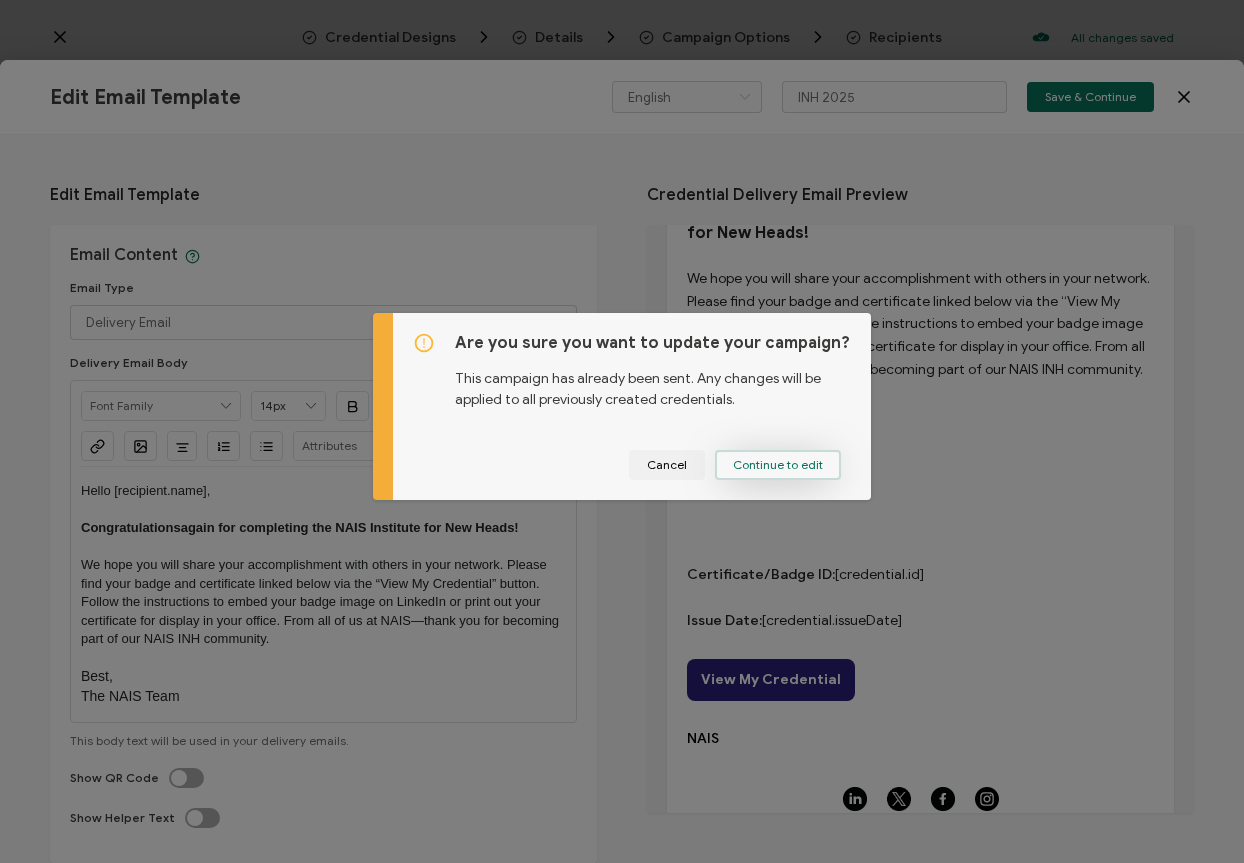 click on "Continue to edit" at bounding box center [778, 465] 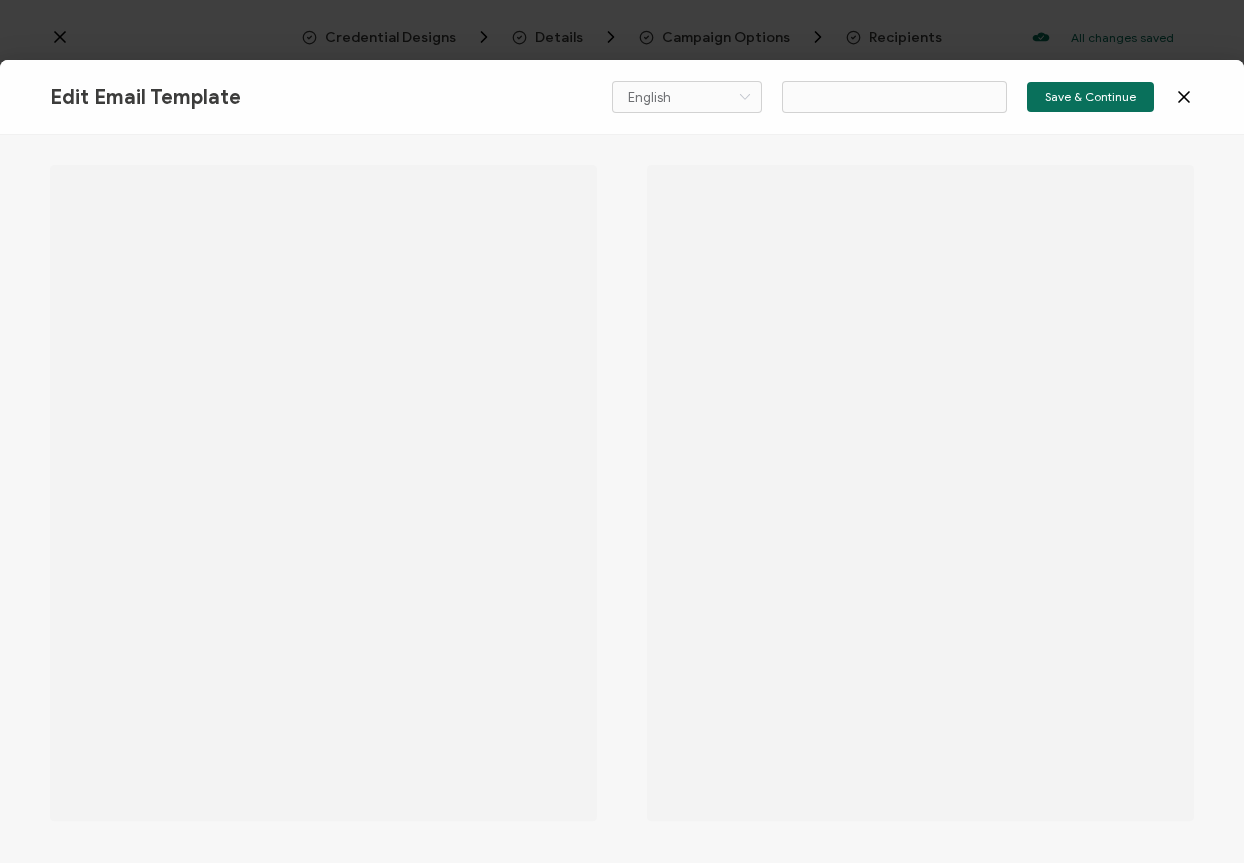 type on "INH 2025" 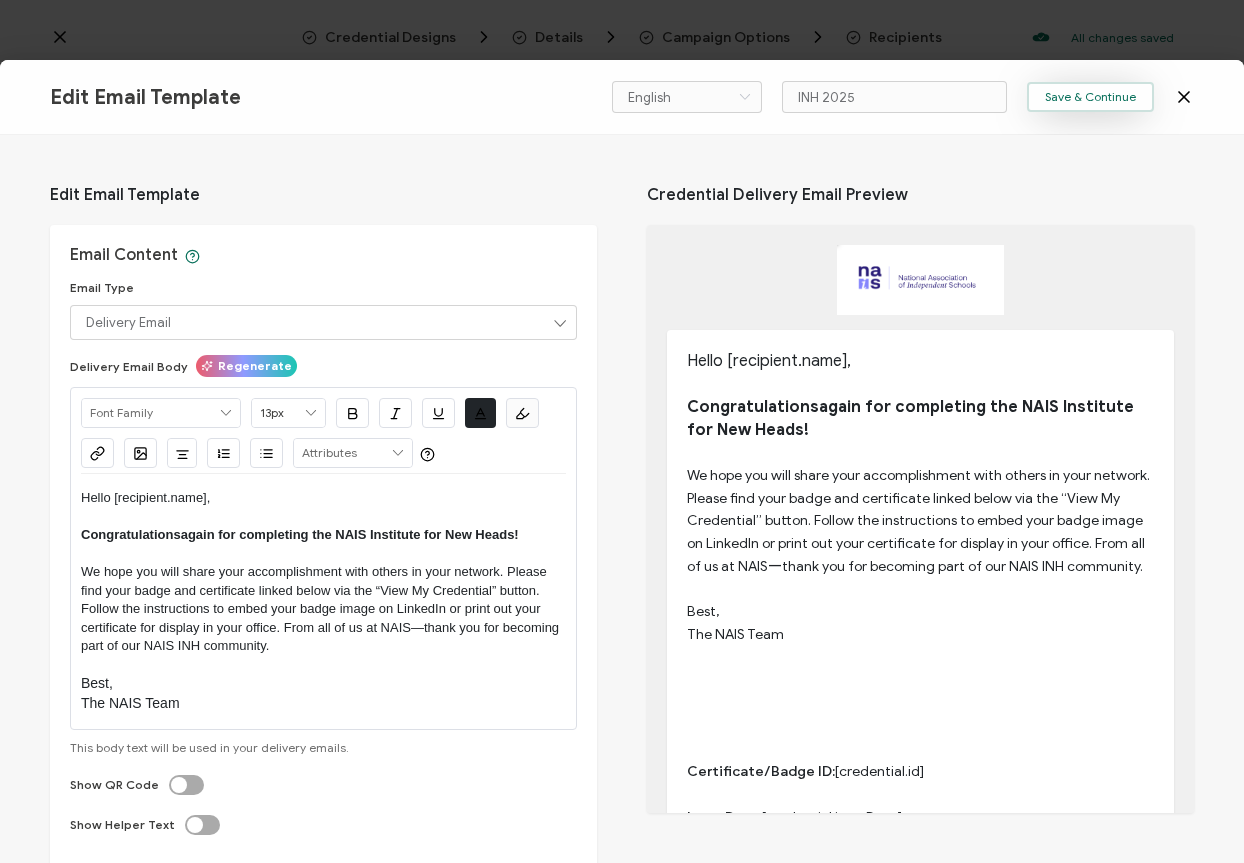 click on "Save & Continue" at bounding box center [1090, 97] 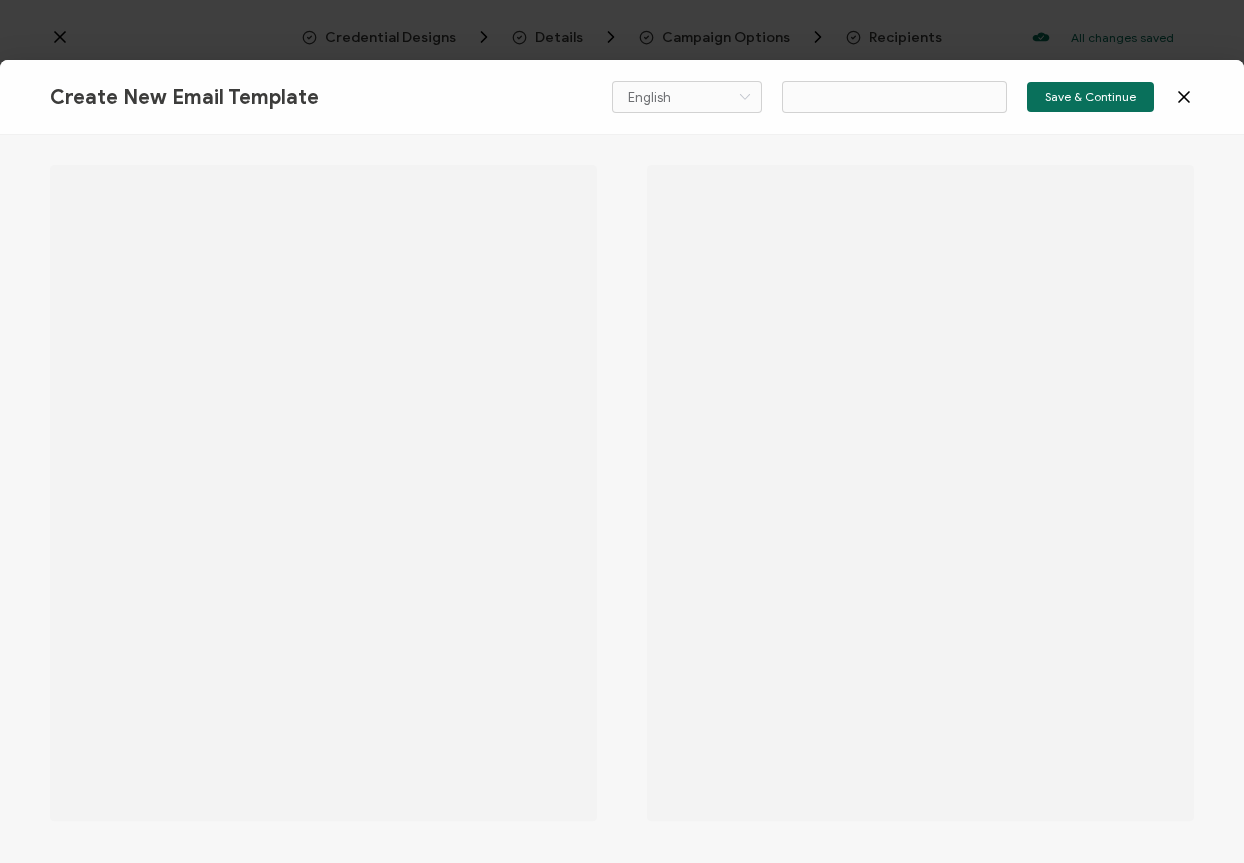 type on "INH 2025" 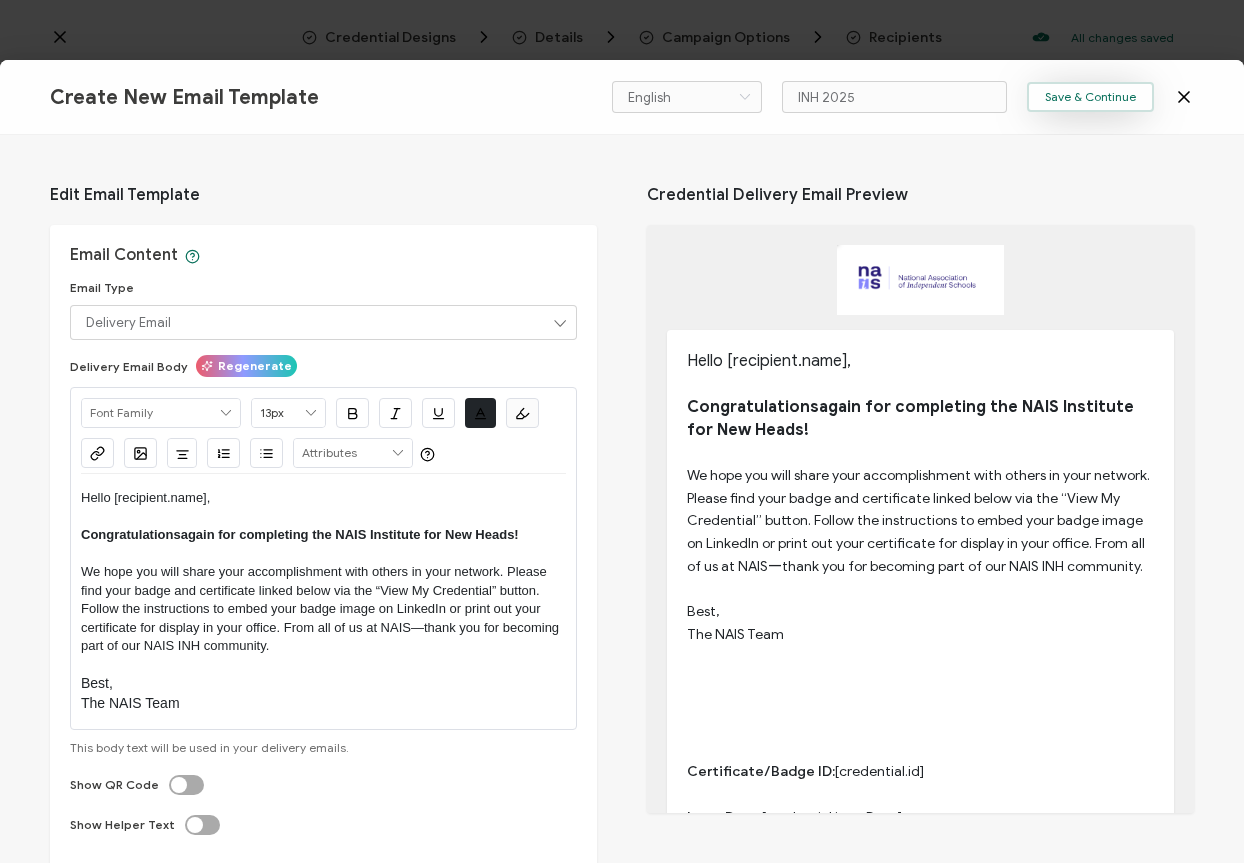 click on "Save & Continue" at bounding box center (1090, 97) 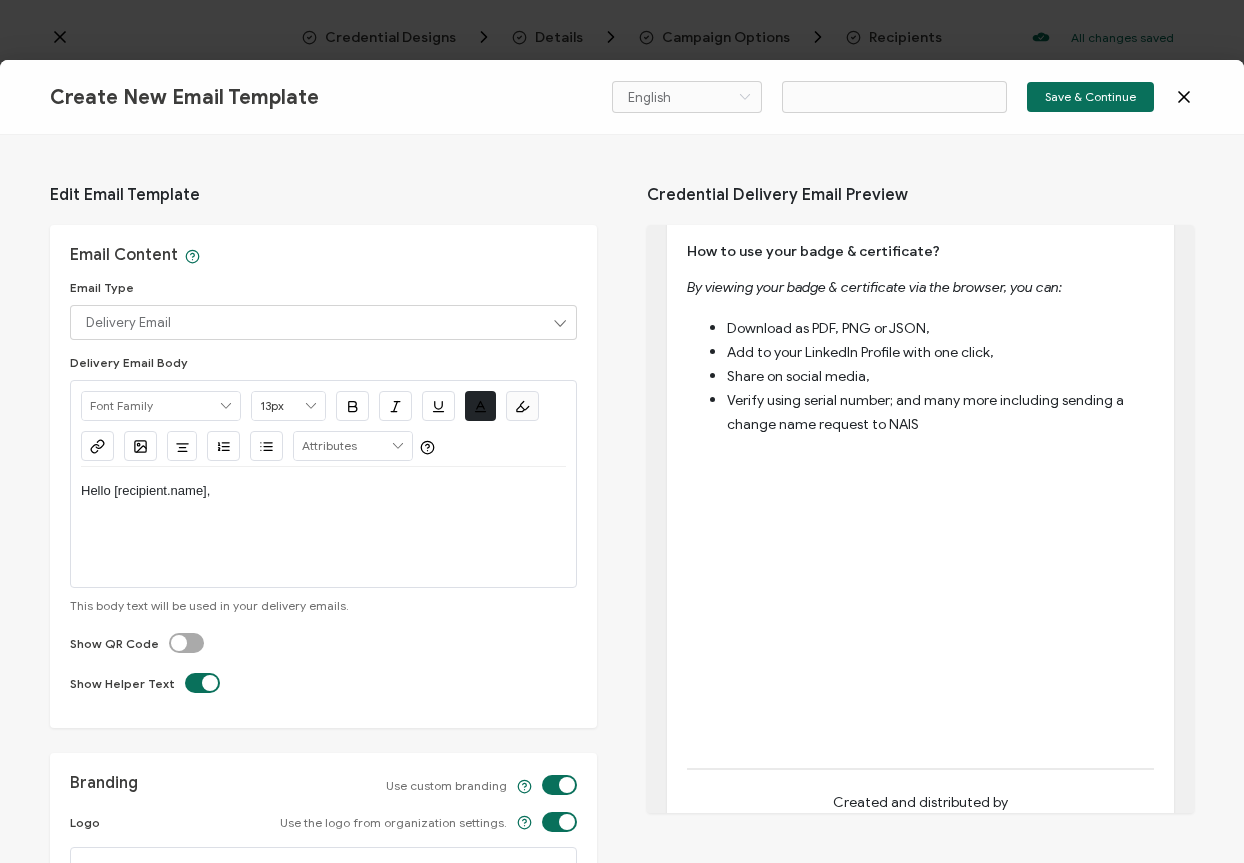 scroll, scrollTop: 0, scrollLeft: 0, axis: both 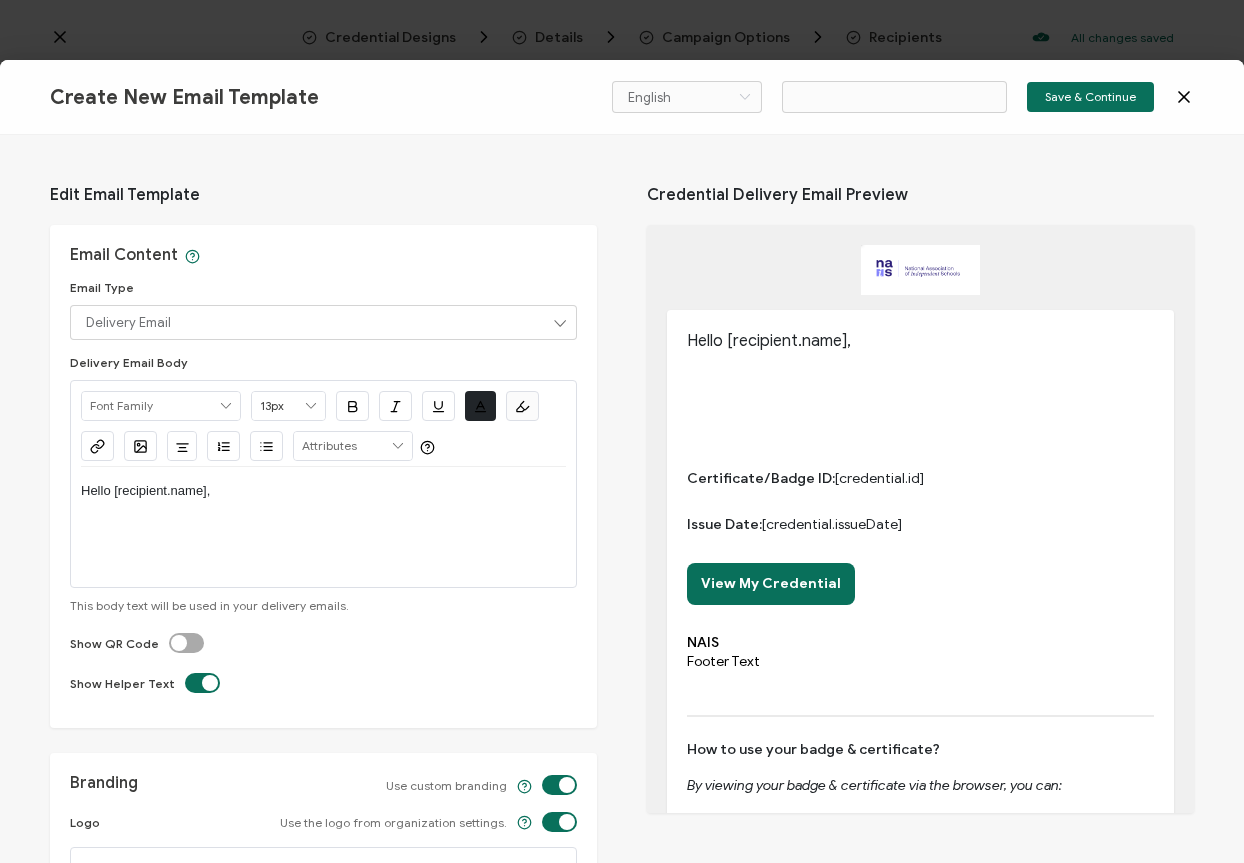click 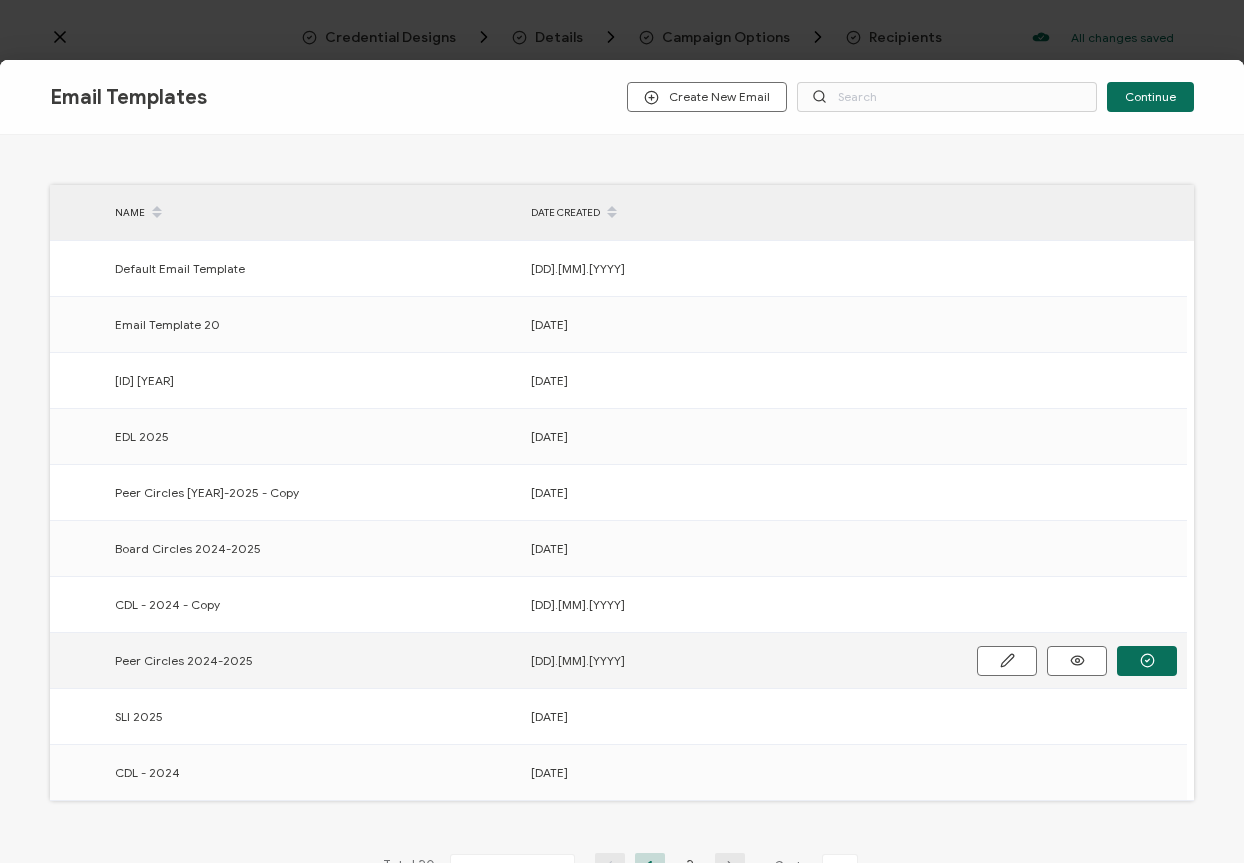 scroll, scrollTop: 126, scrollLeft: 0, axis: vertical 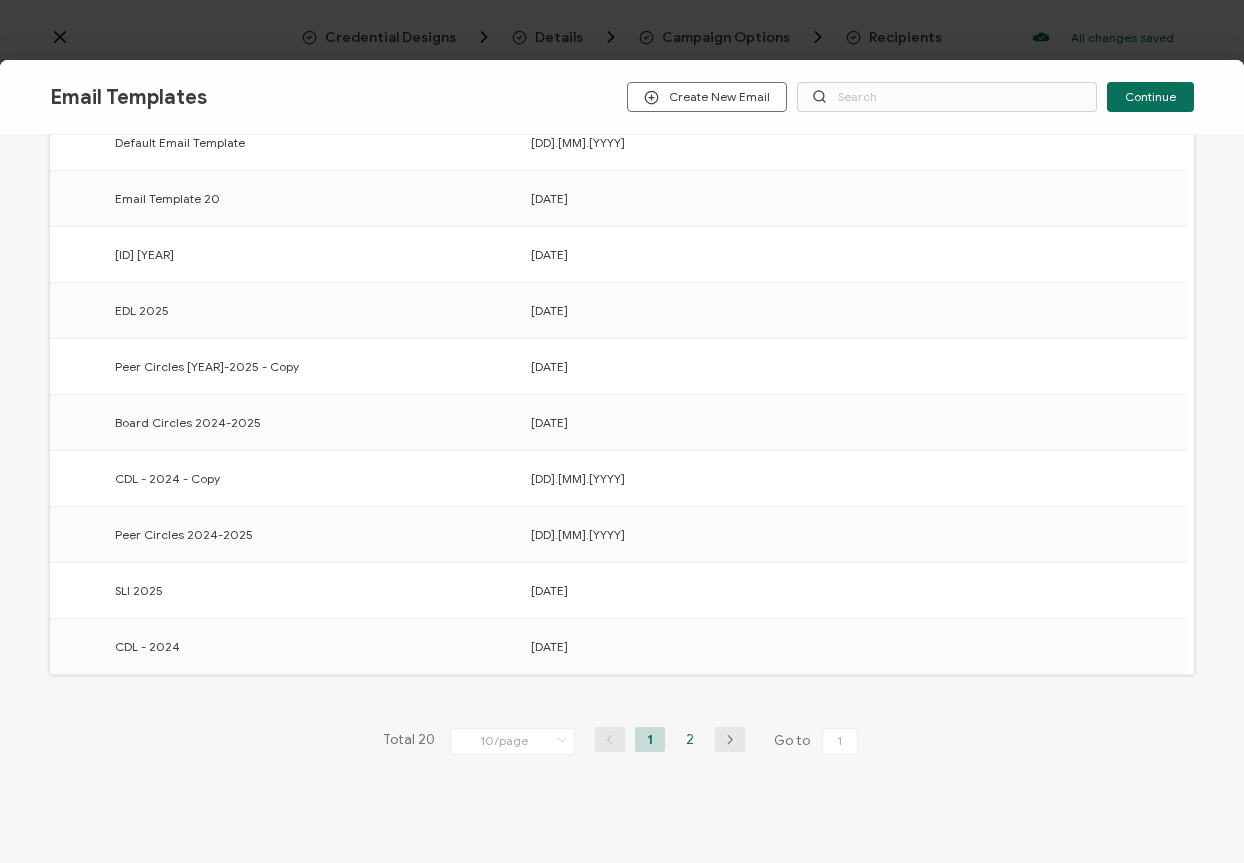 click on "2" at bounding box center (690, 739) 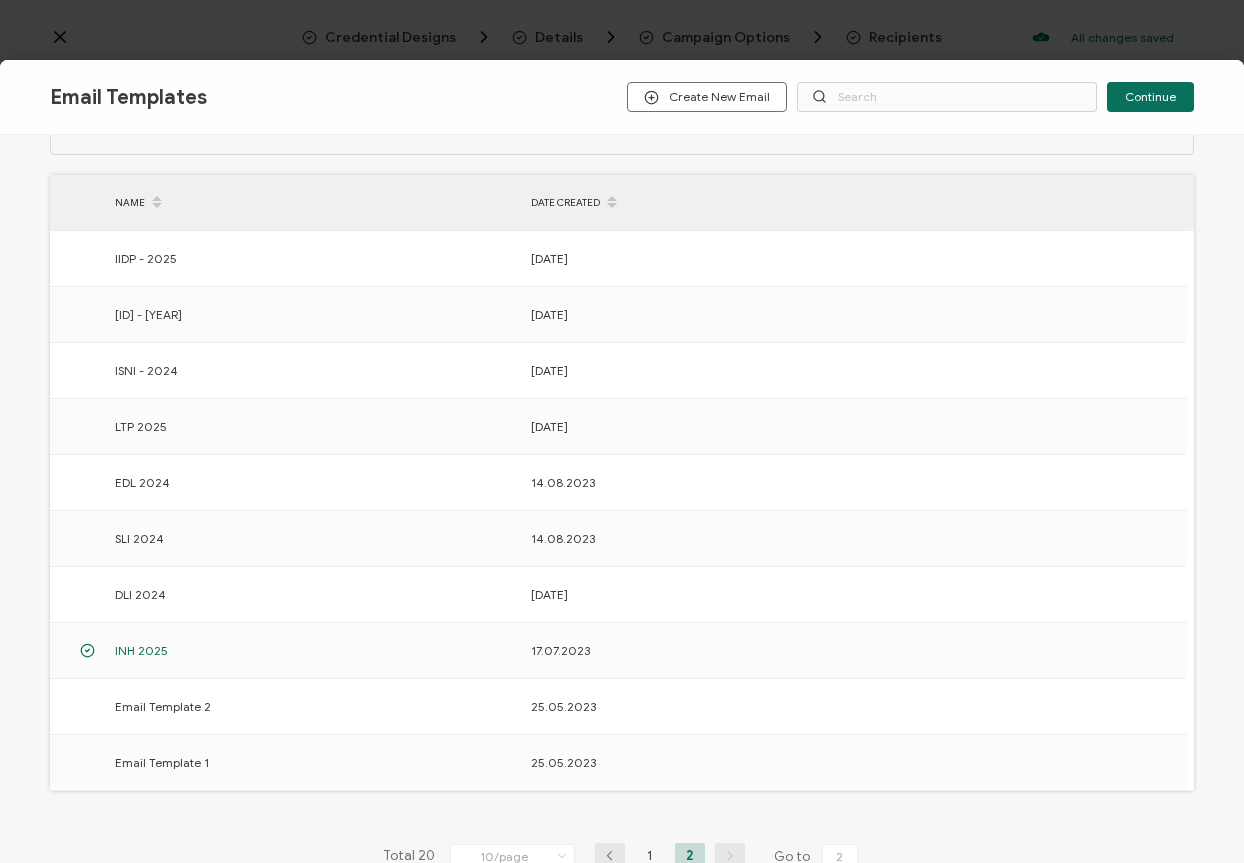 scroll, scrollTop: 136, scrollLeft: 0, axis: vertical 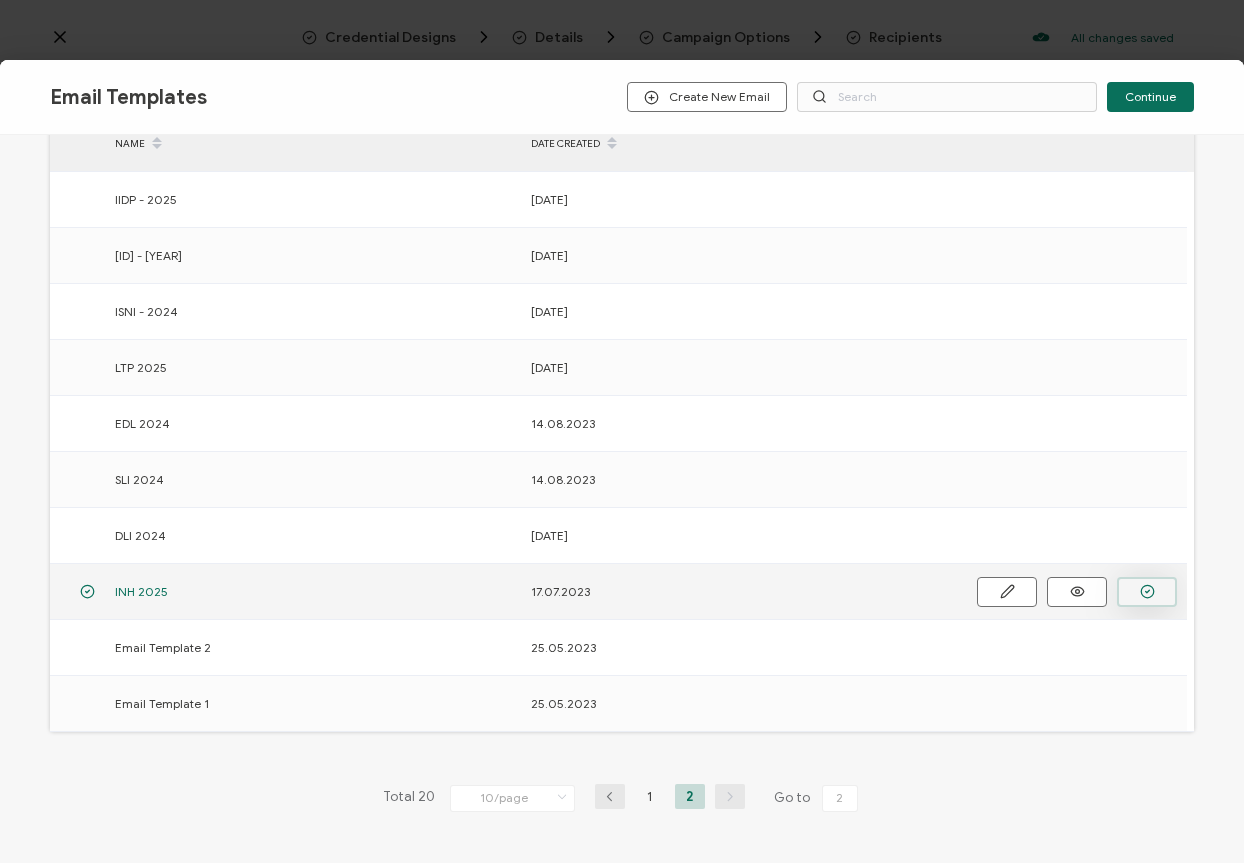 click 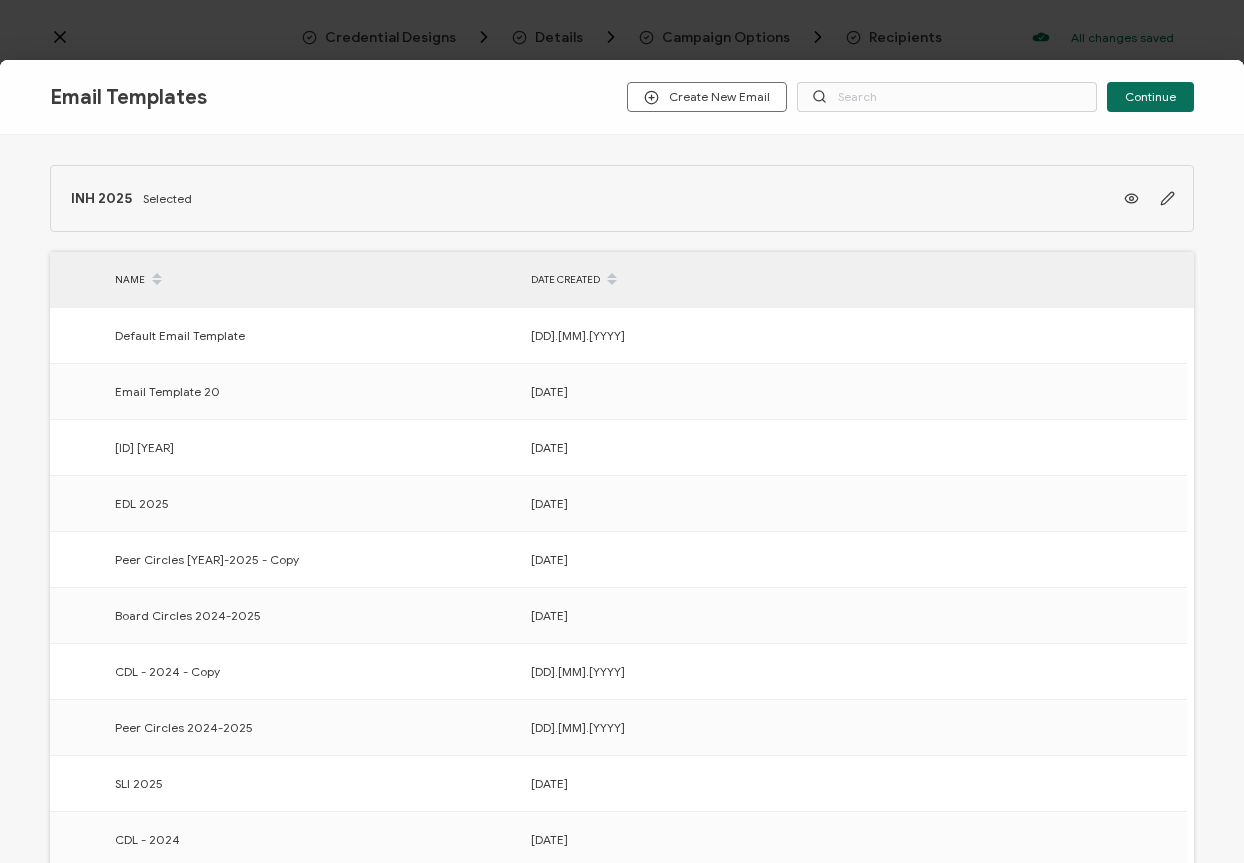 scroll, scrollTop: 192, scrollLeft: 0, axis: vertical 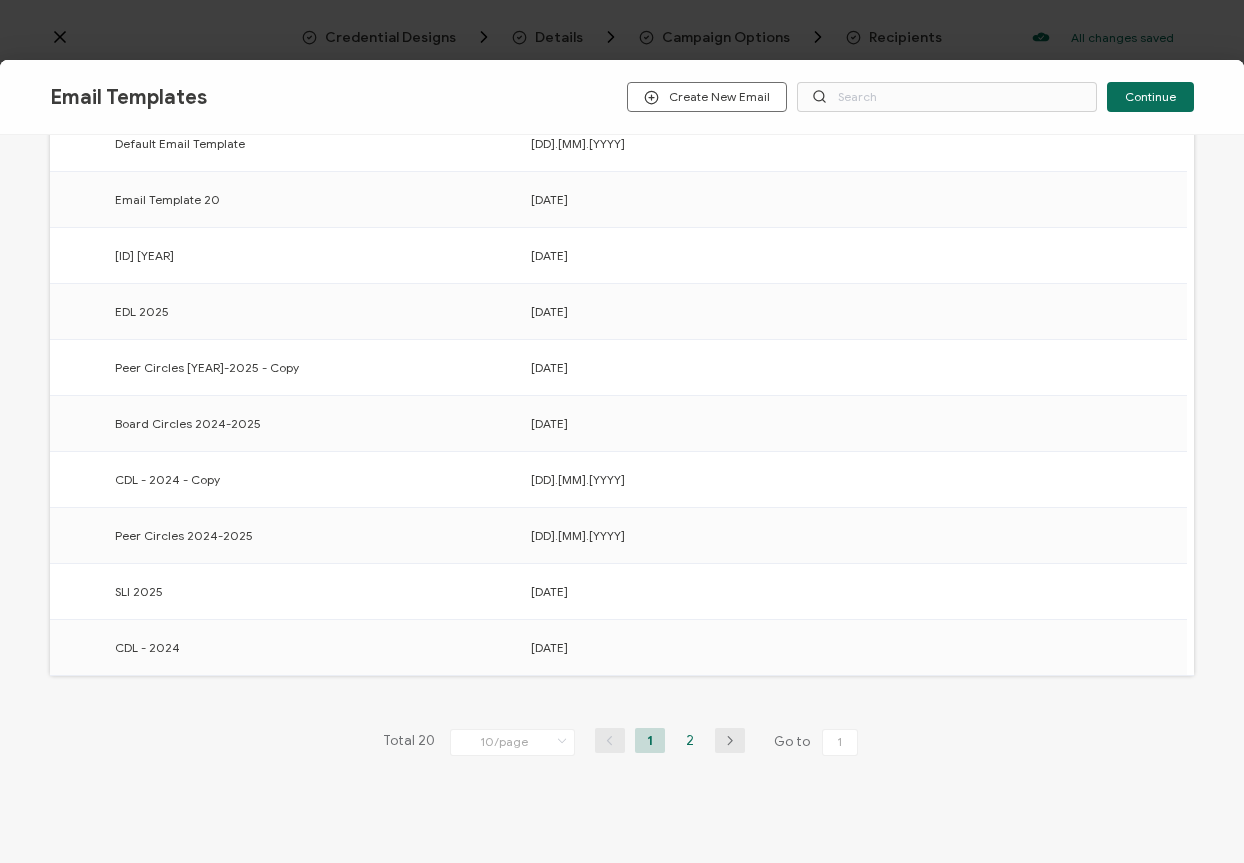 click on "2" at bounding box center (690, 740) 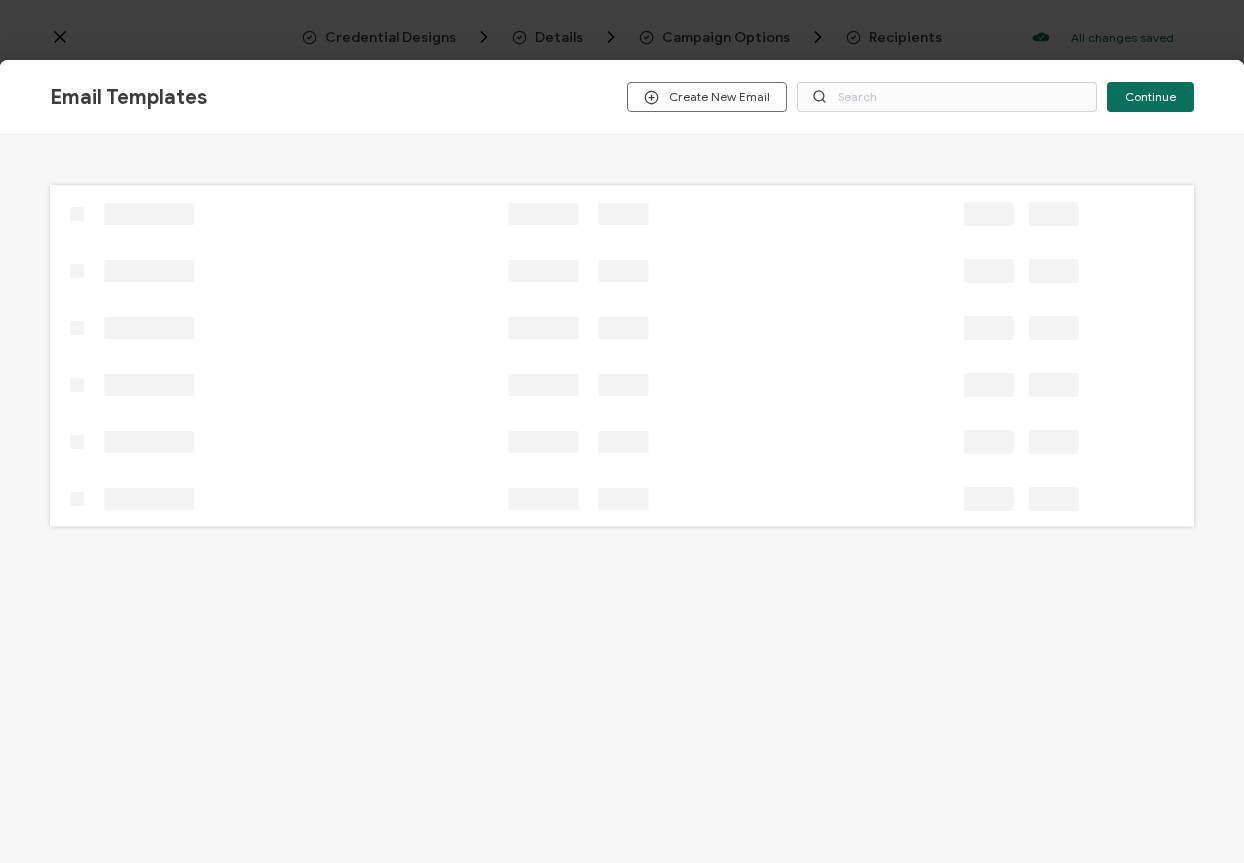 scroll, scrollTop: 0, scrollLeft: 0, axis: both 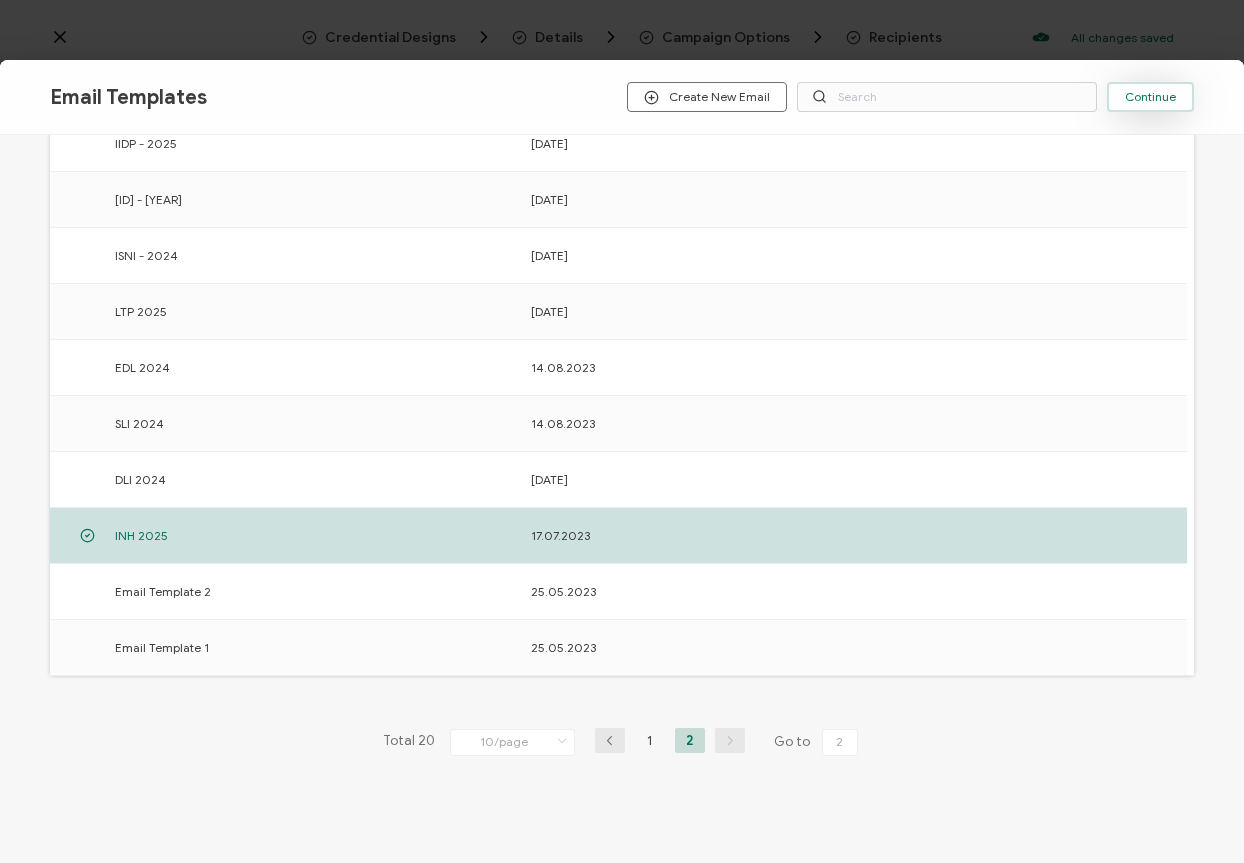 click on "Continue" at bounding box center (1150, 97) 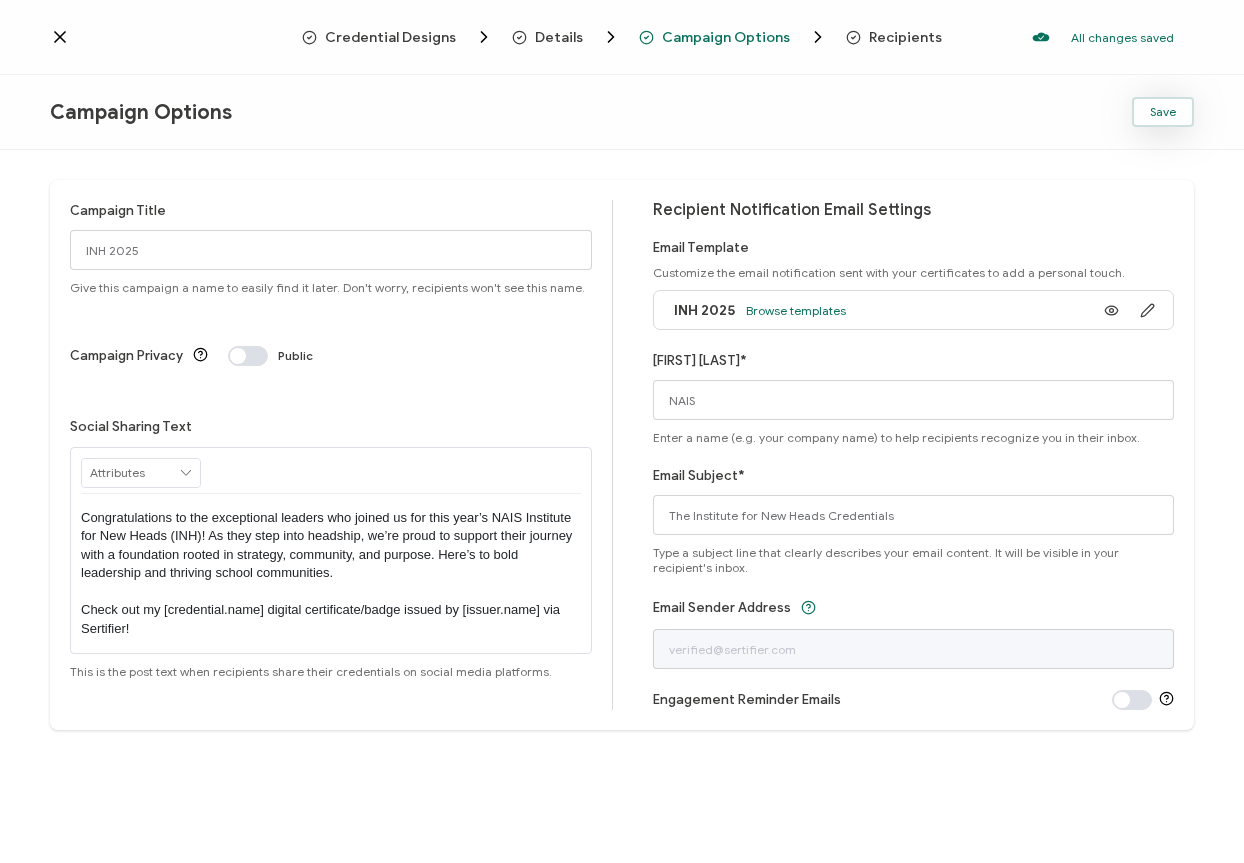 click on "Save" at bounding box center (1163, 112) 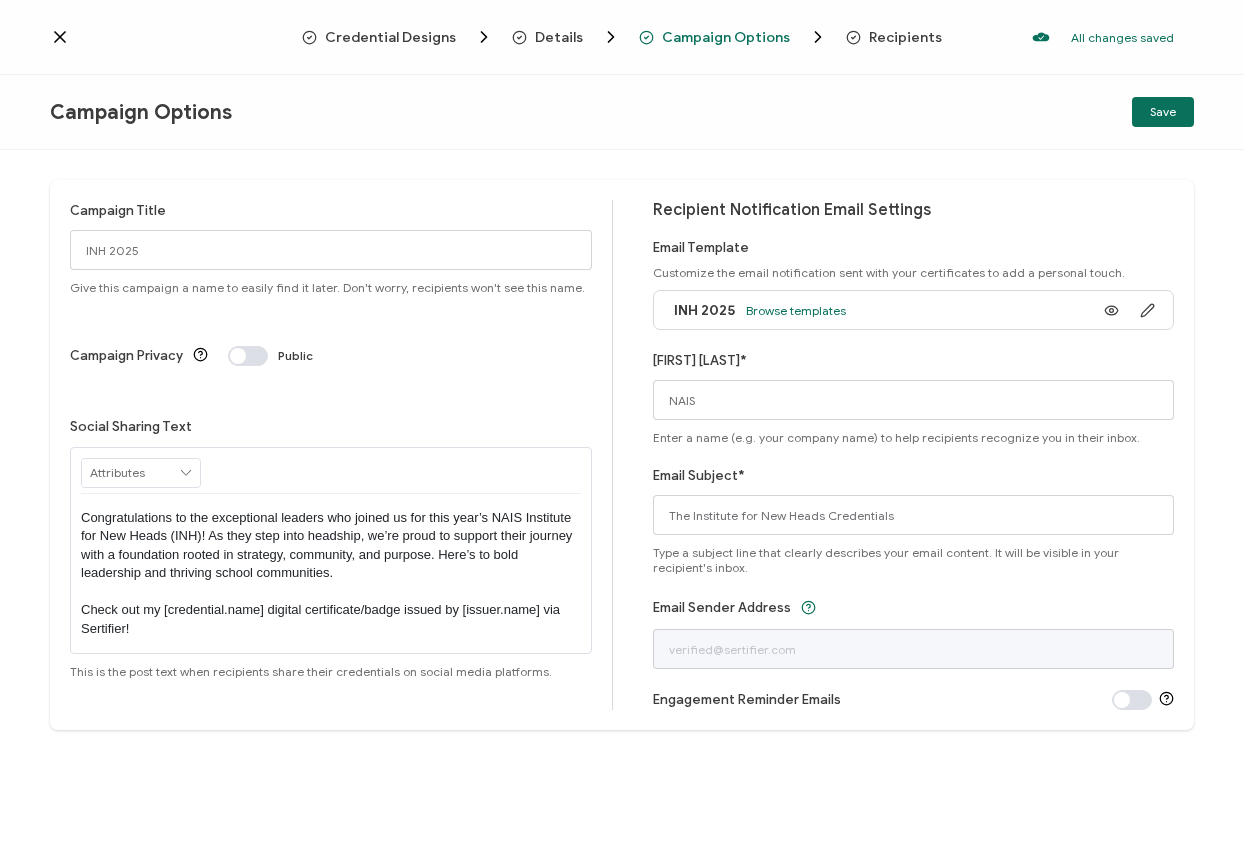 click 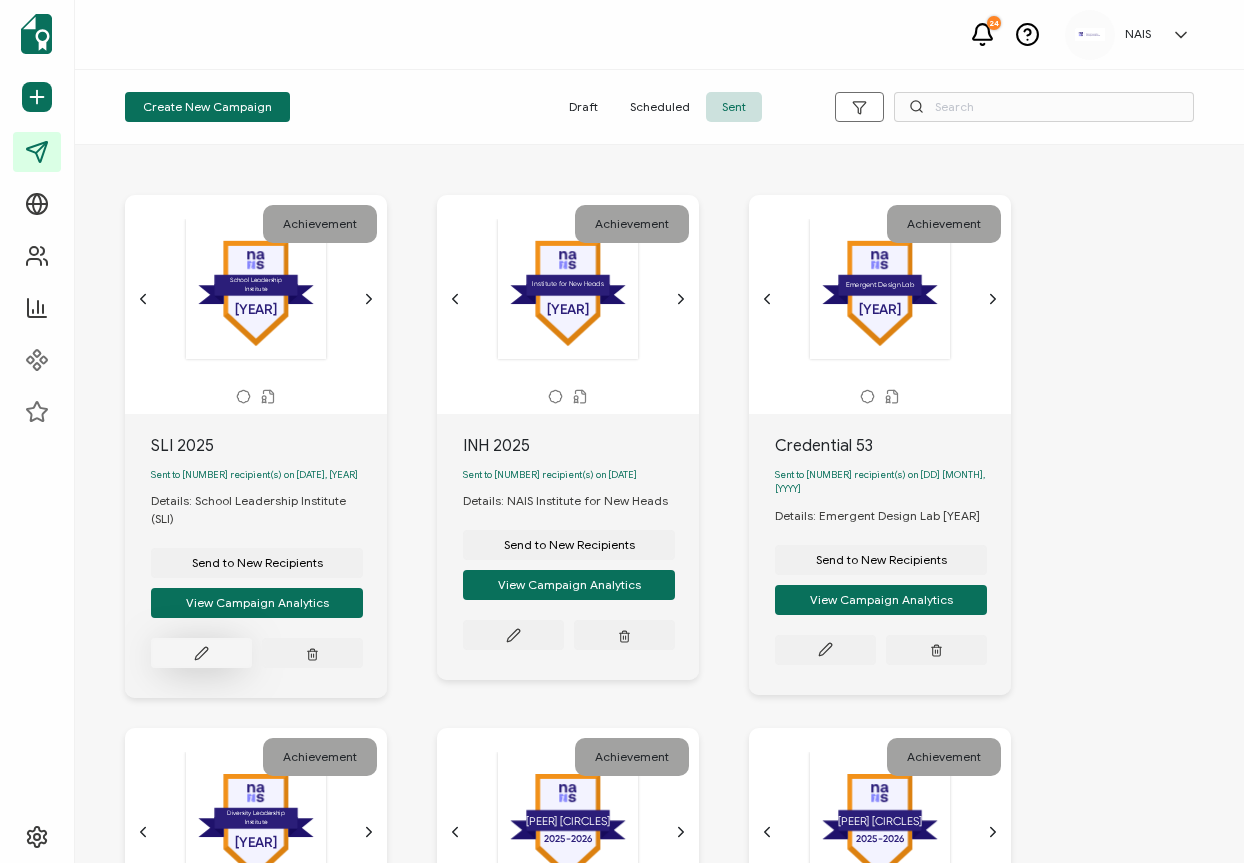 click at bounding box center [201, 653] 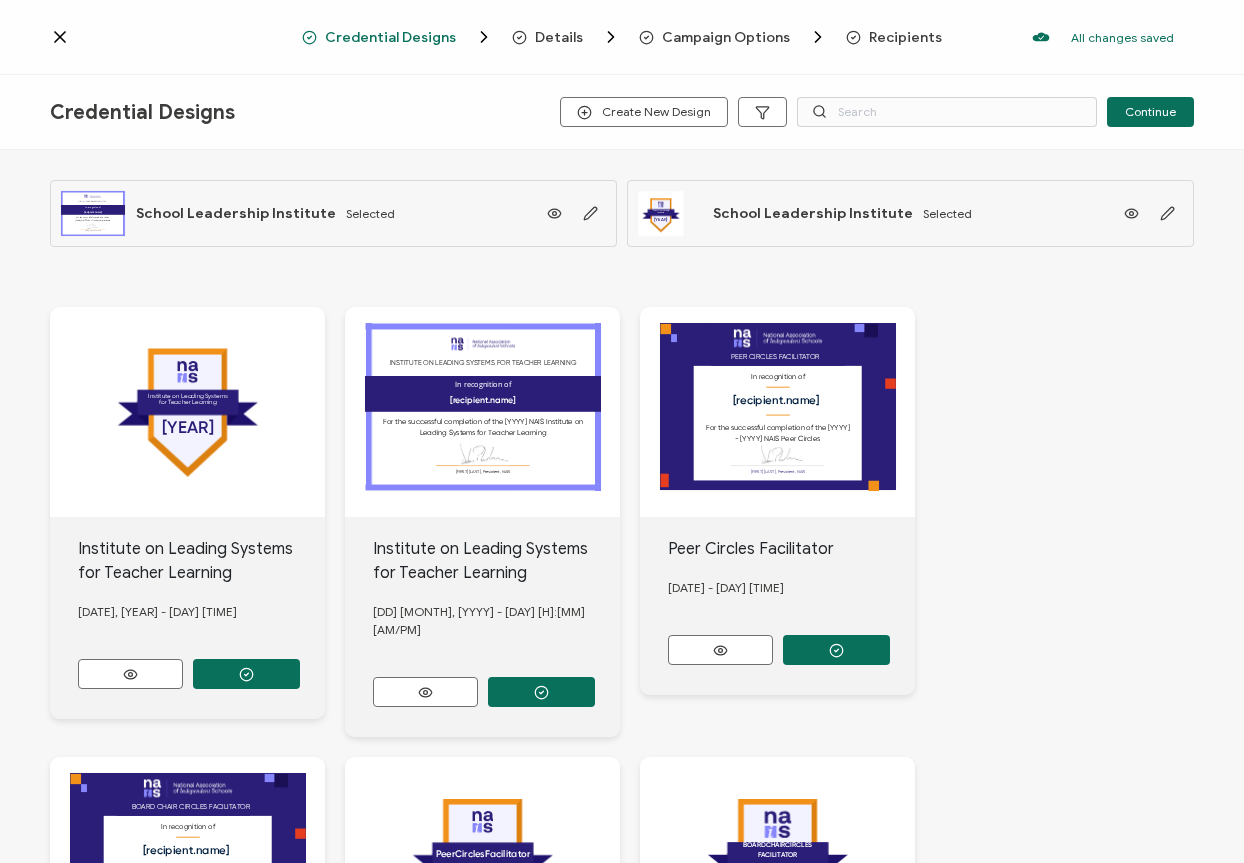 click on "Recipients" at bounding box center (905, 37) 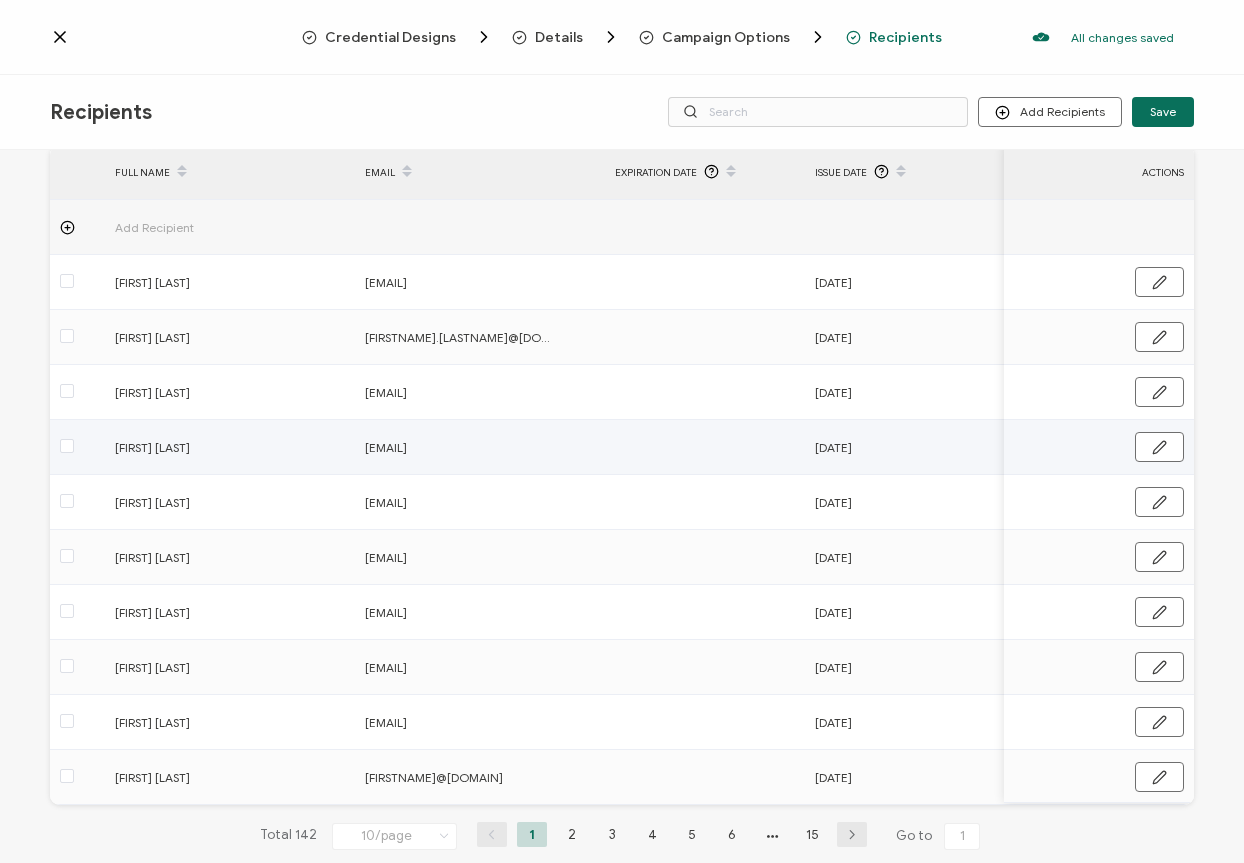 scroll, scrollTop: 133, scrollLeft: 0, axis: vertical 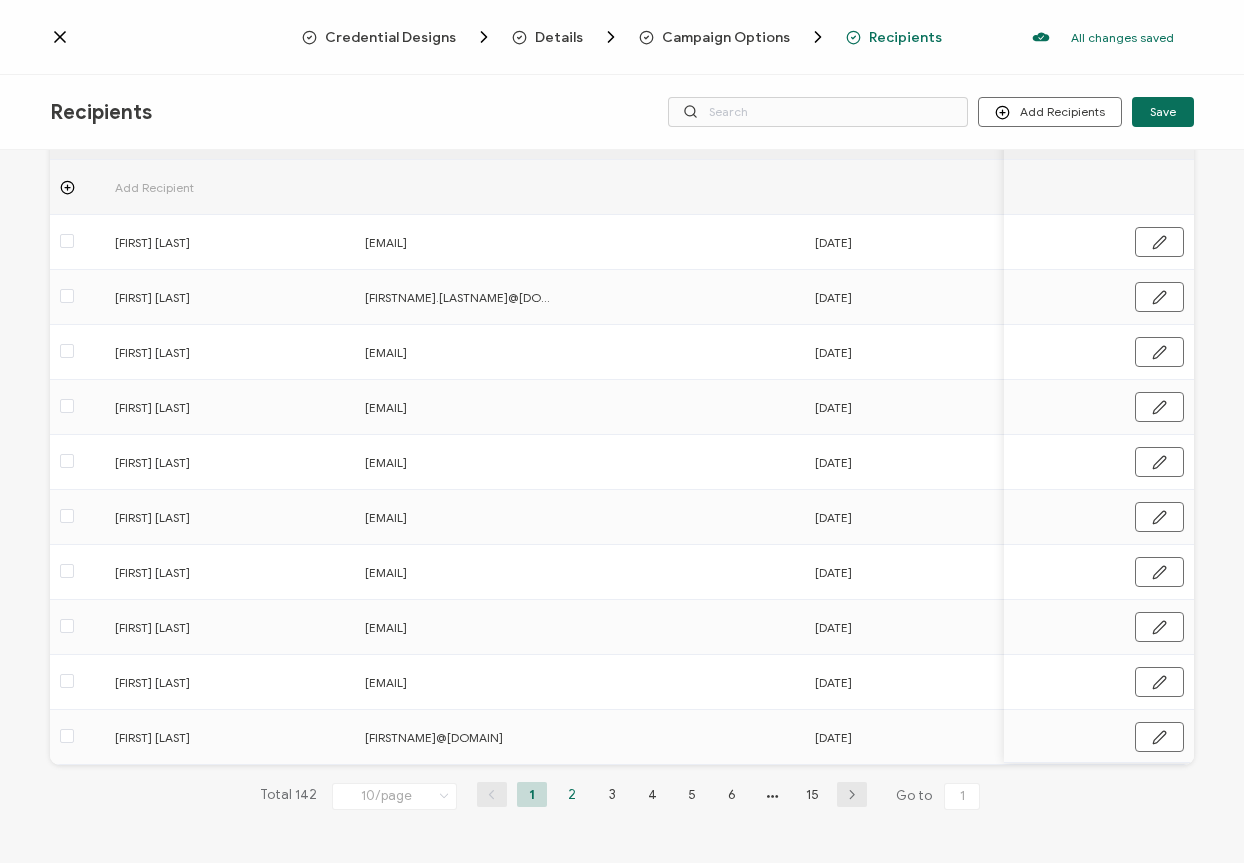 click on "2" at bounding box center [572, 794] 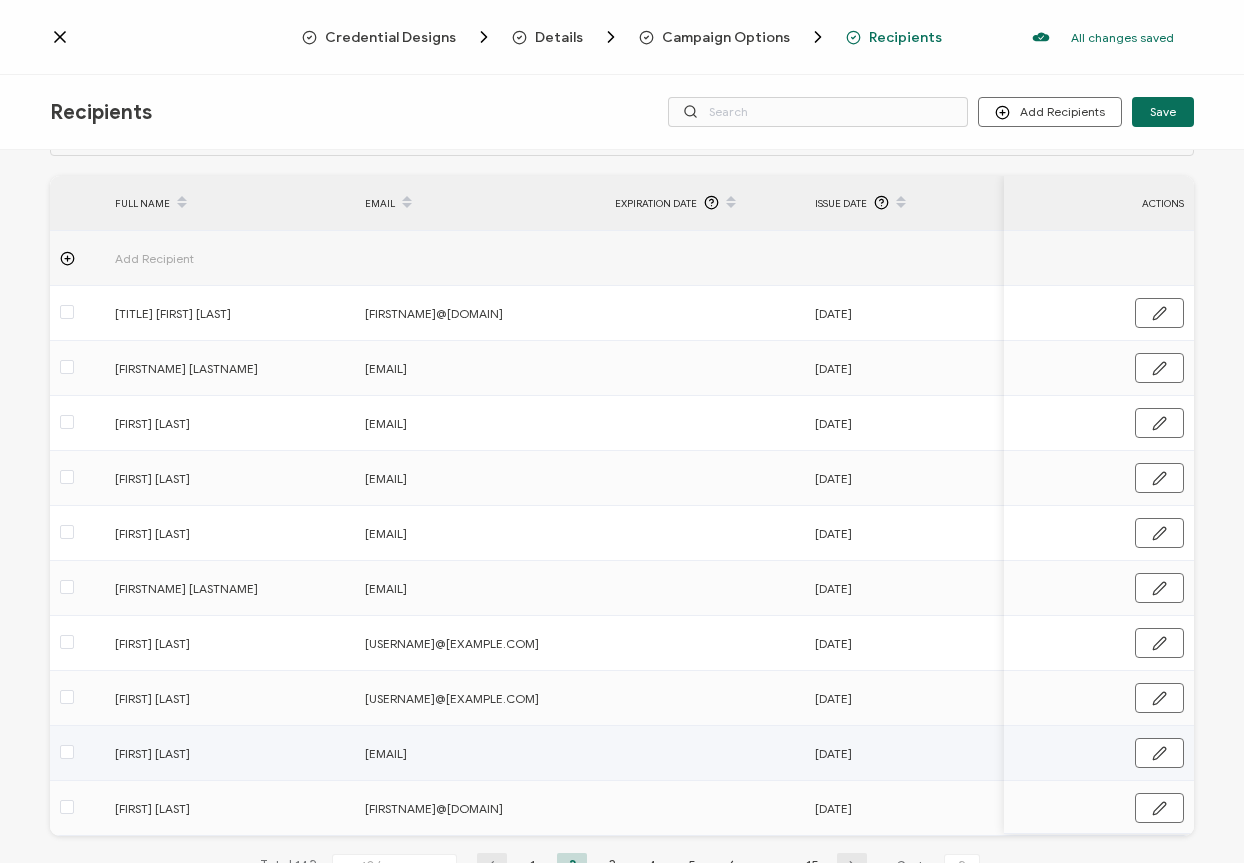 scroll, scrollTop: 133, scrollLeft: 0, axis: vertical 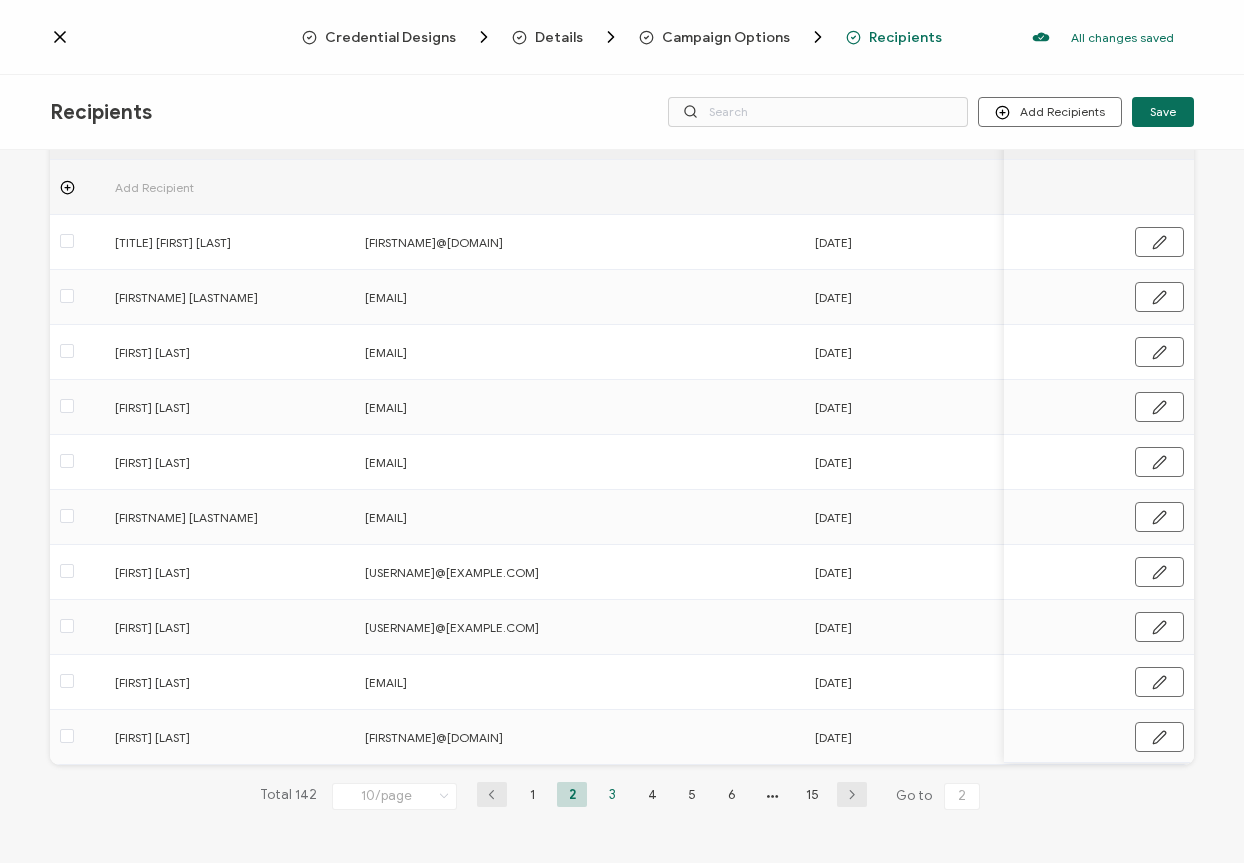 click on "3" at bounding box center (612, 794) 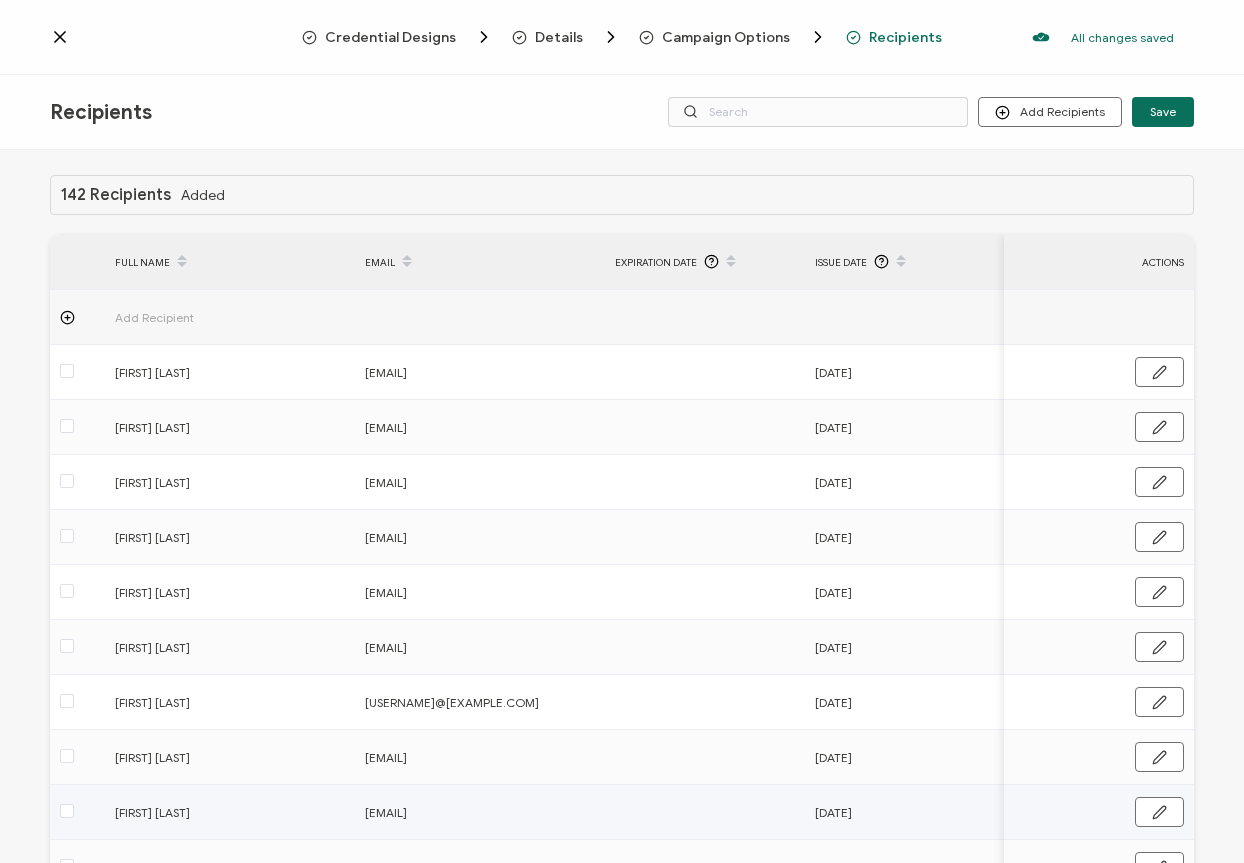 scroll, scrollTop: 133, scrollLeft: 0, axis: vertical 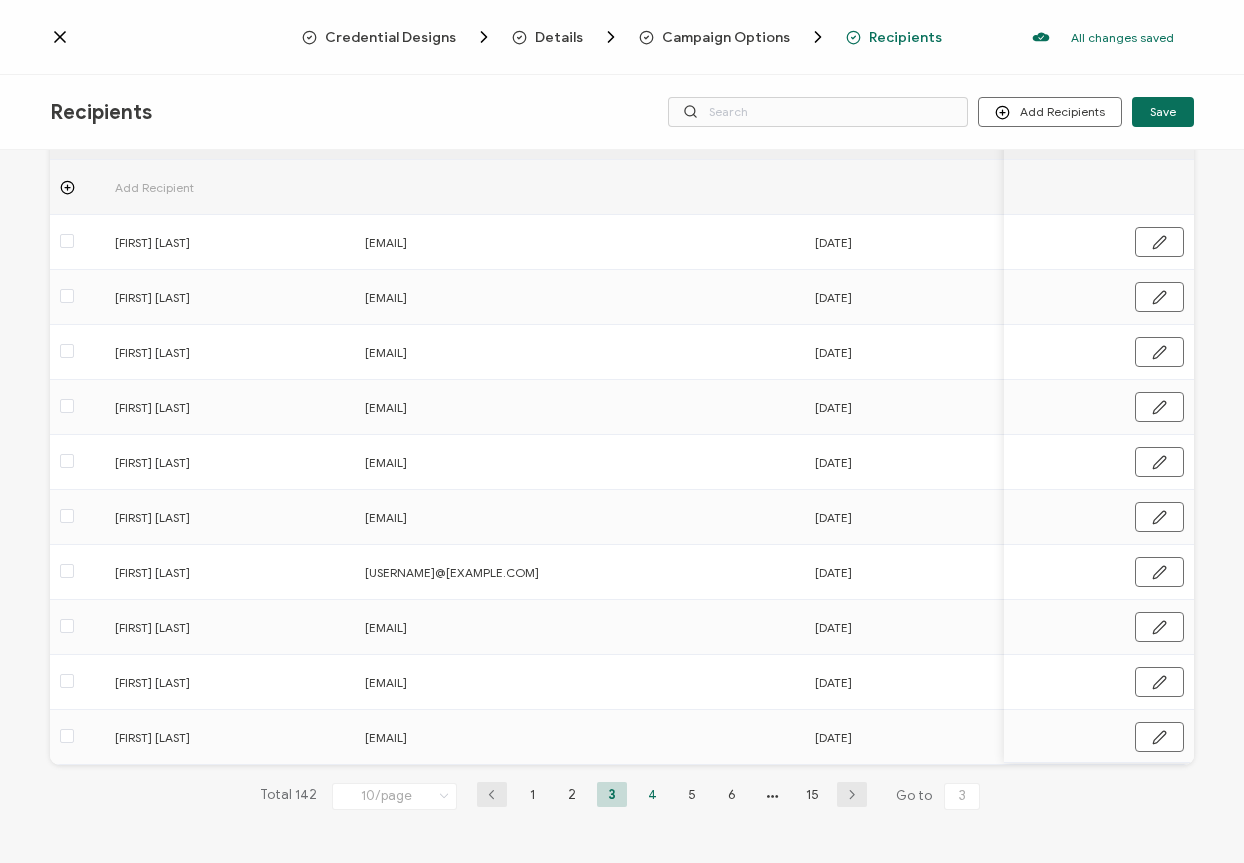 click on "4" at bounding box center (652, 794) 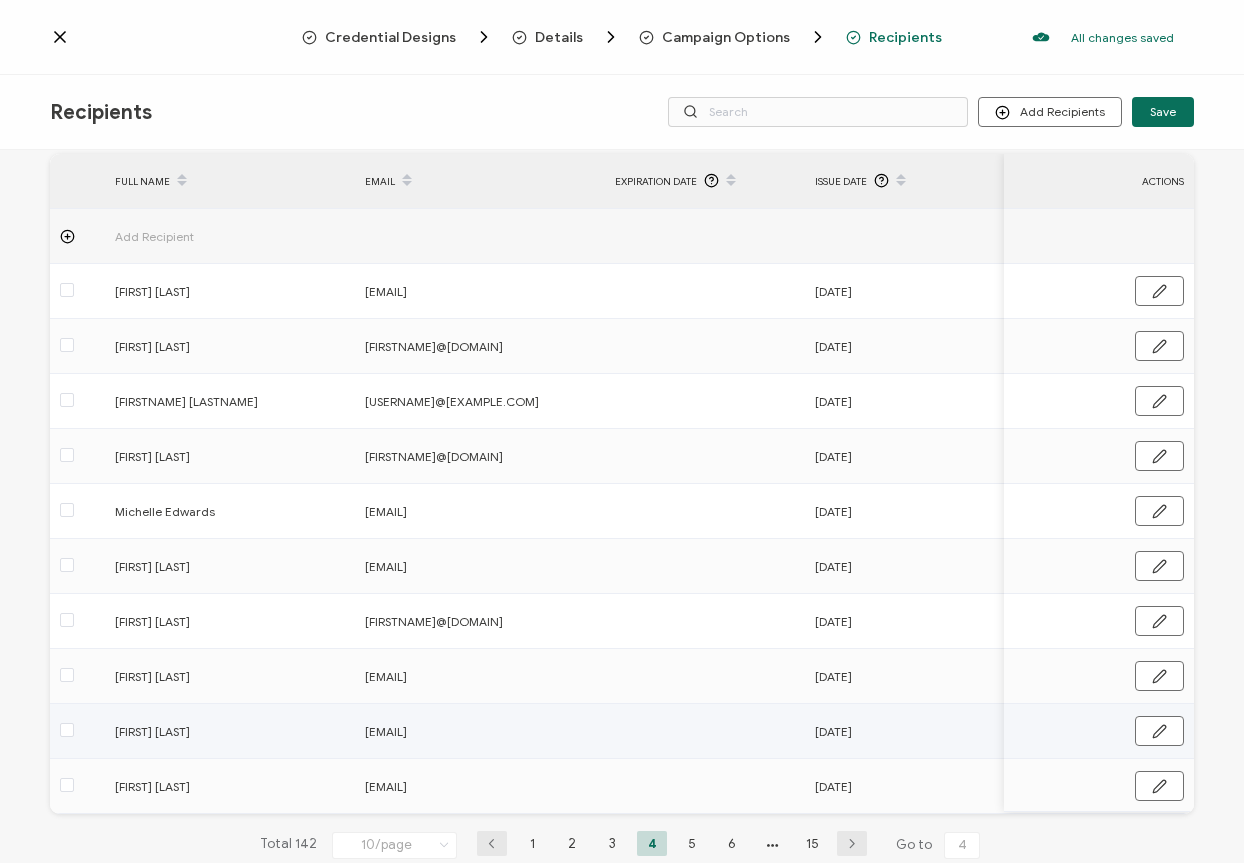 scroll, scrollTop: 133, scrollLeft: 0, axis: vertical 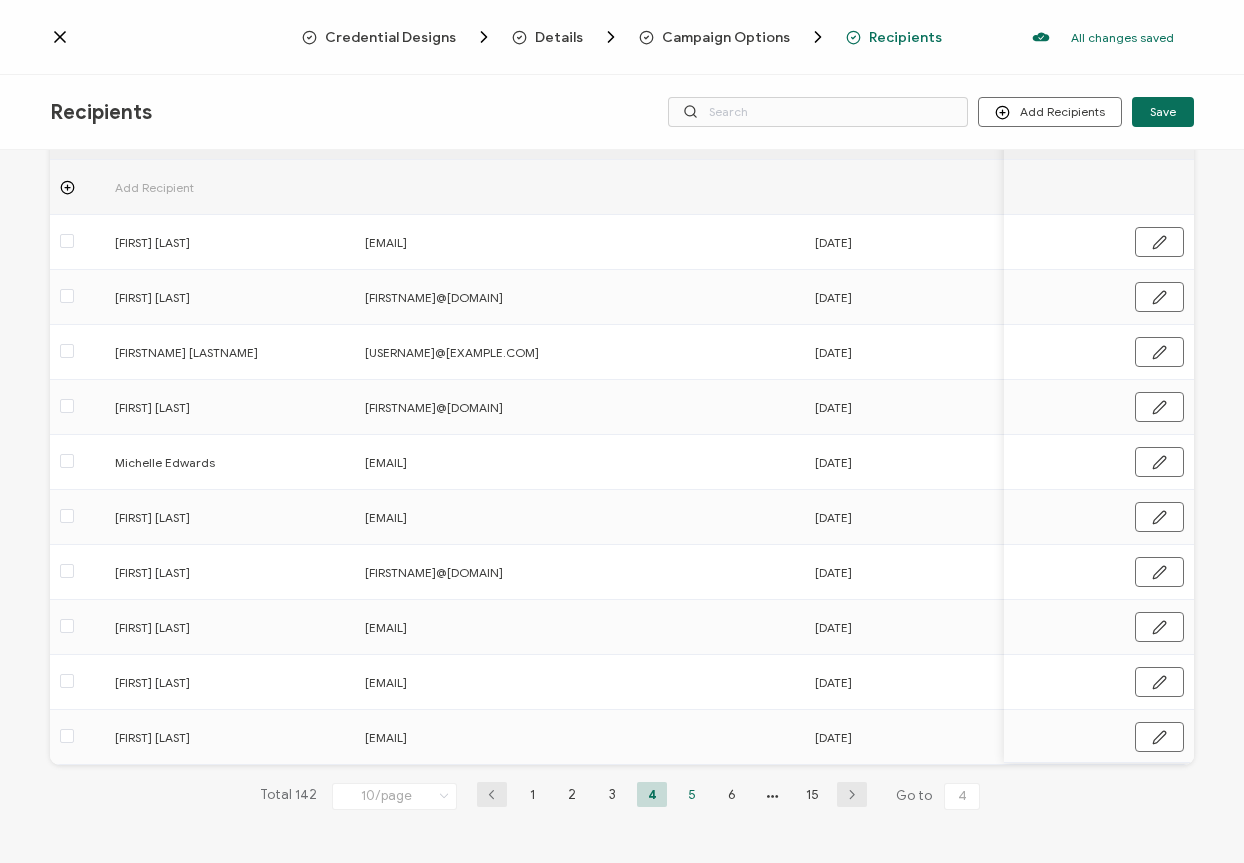 click on "5" at bounding box center (692, 794) 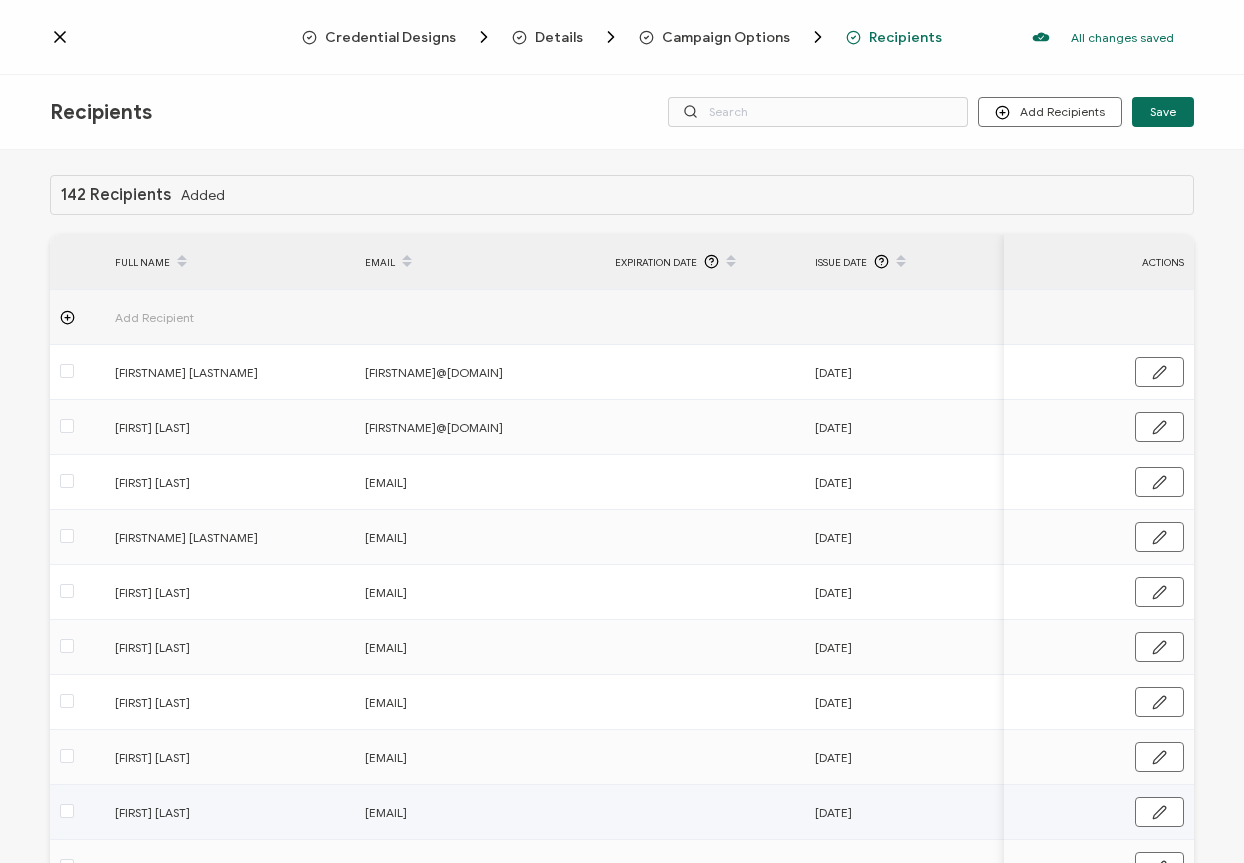 scroll, scrollTop: 133, scrollLeft: 0, axis: vertical 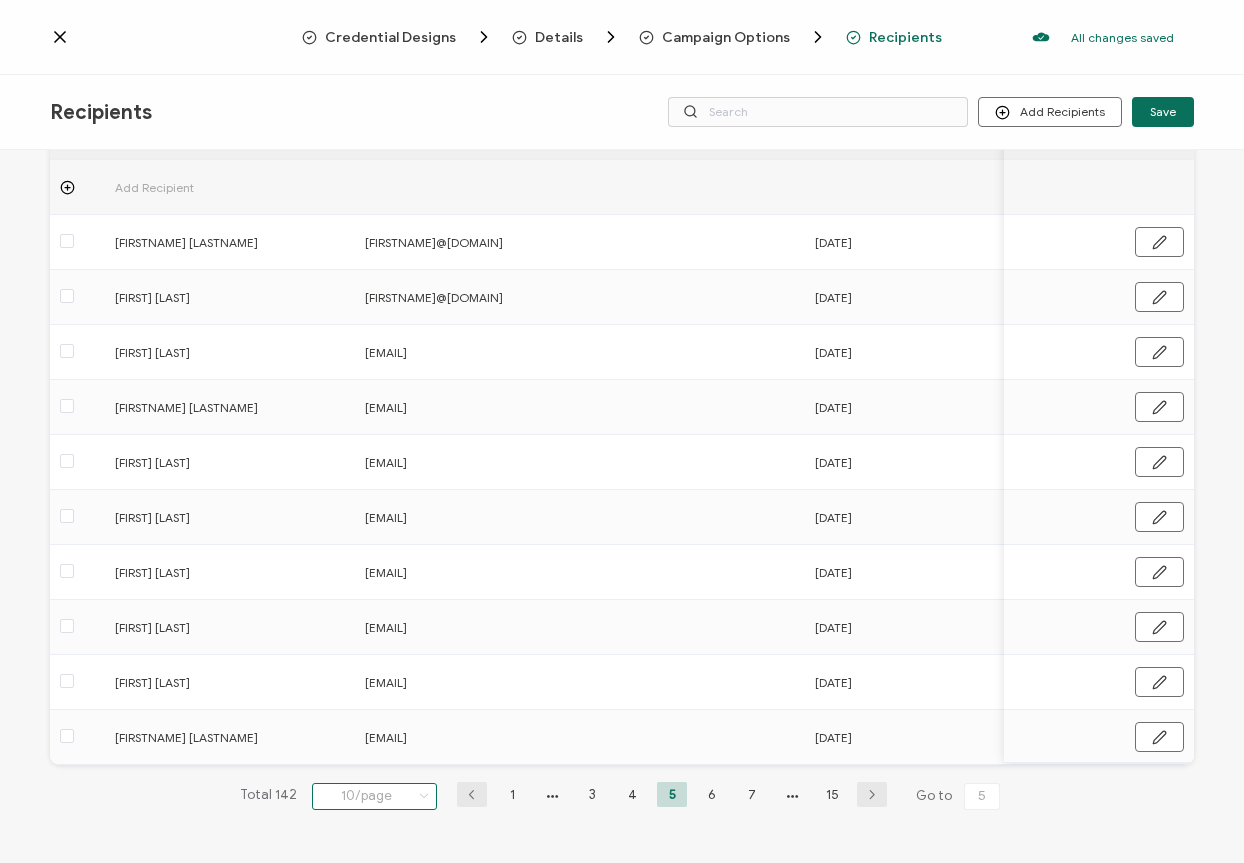 click on "10/page" at bounding box center [374, 796] 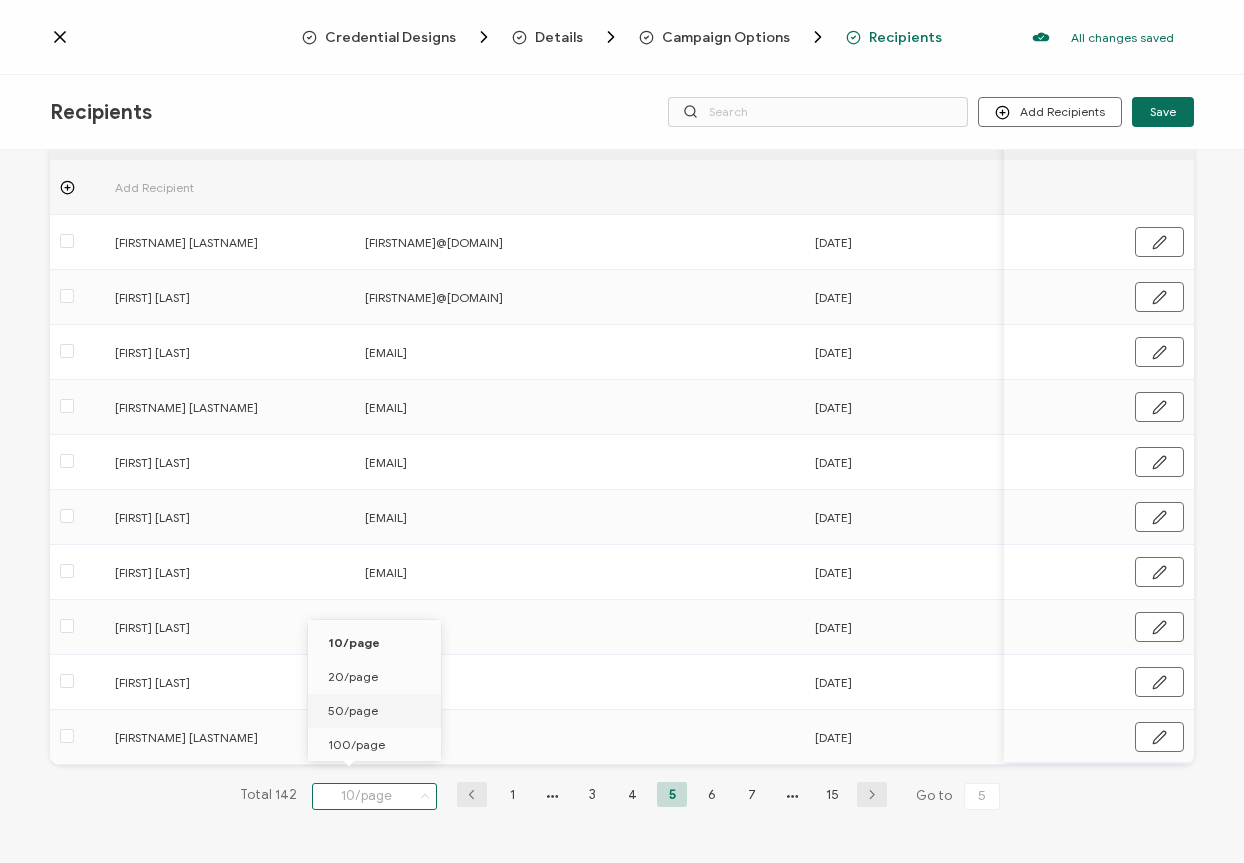 click on "50/page" at bounding box center [378, 711] 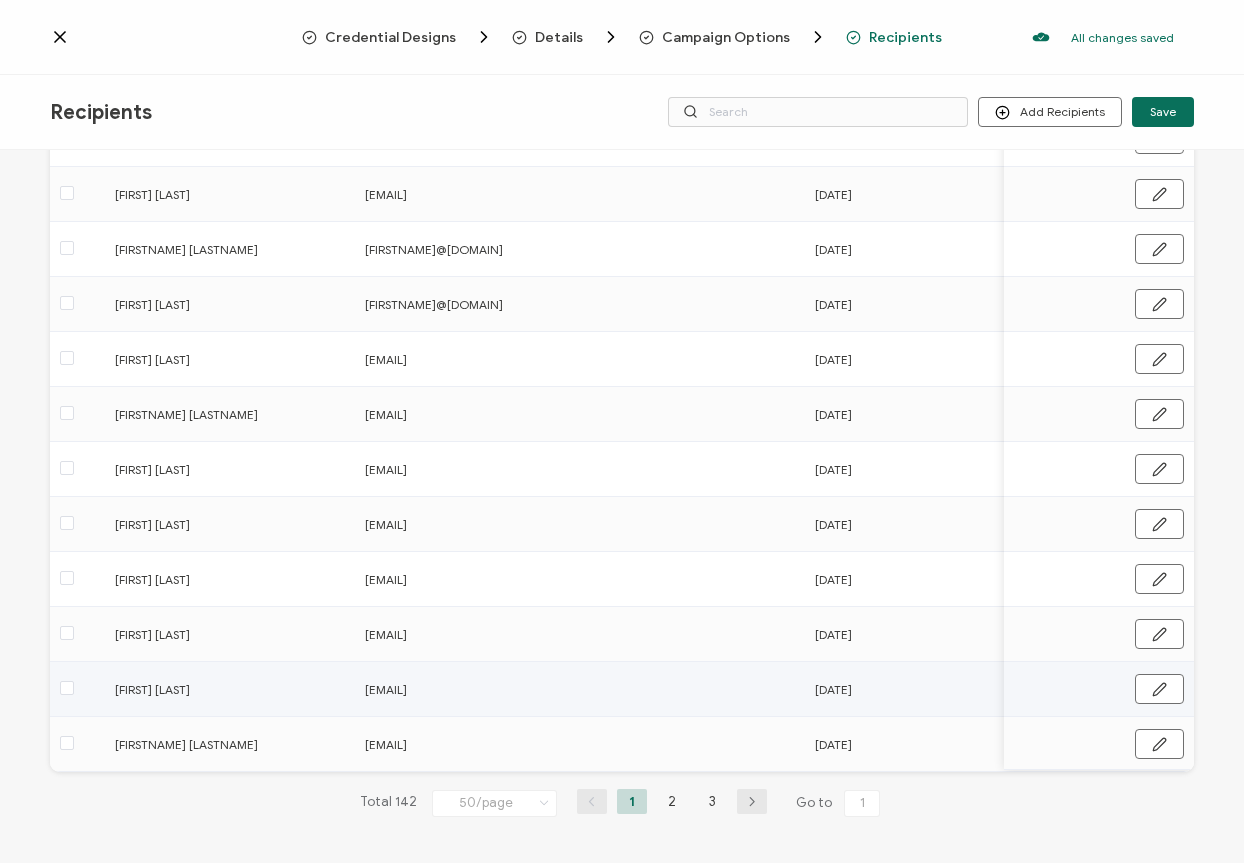 scroll, scrollTop: 2333, scrollLeft: 0, axis: vertical 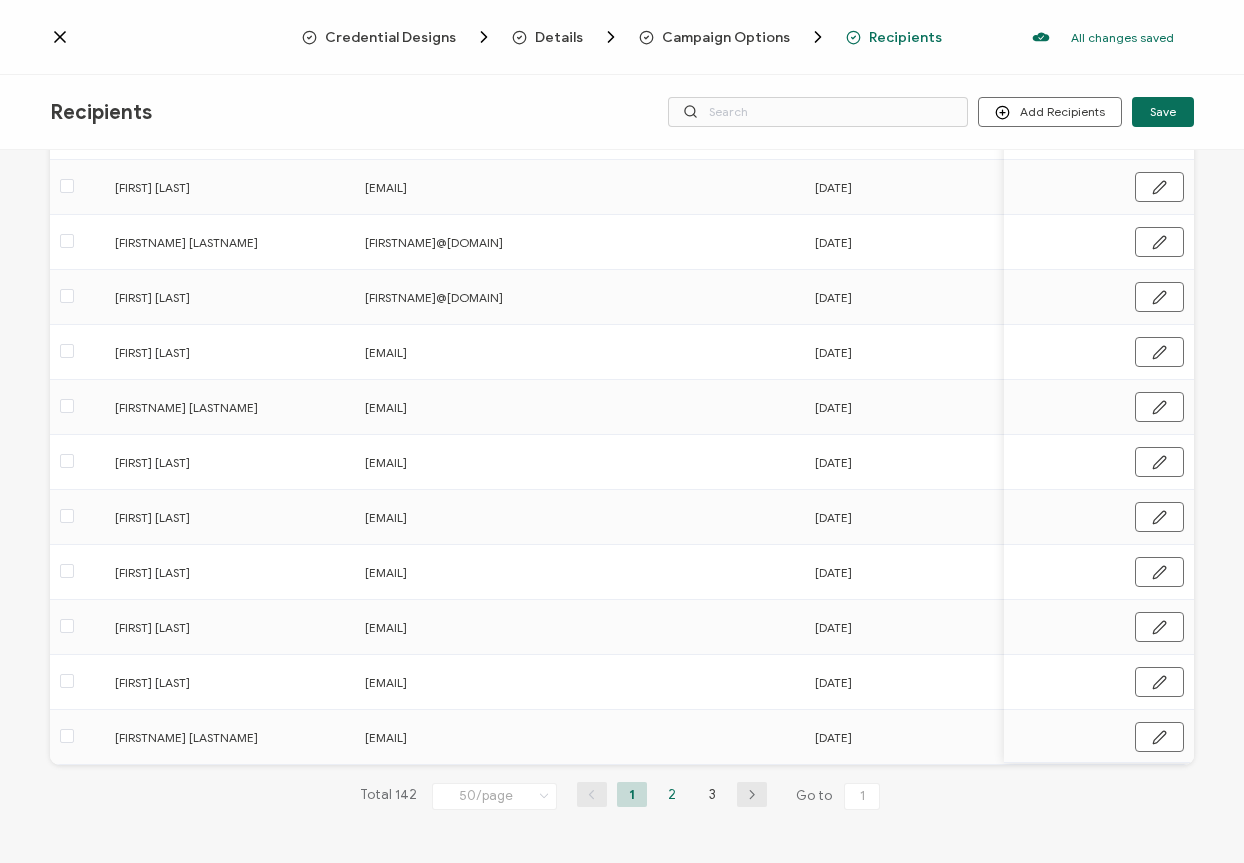 click on "2" at bounding box center [672, 794] 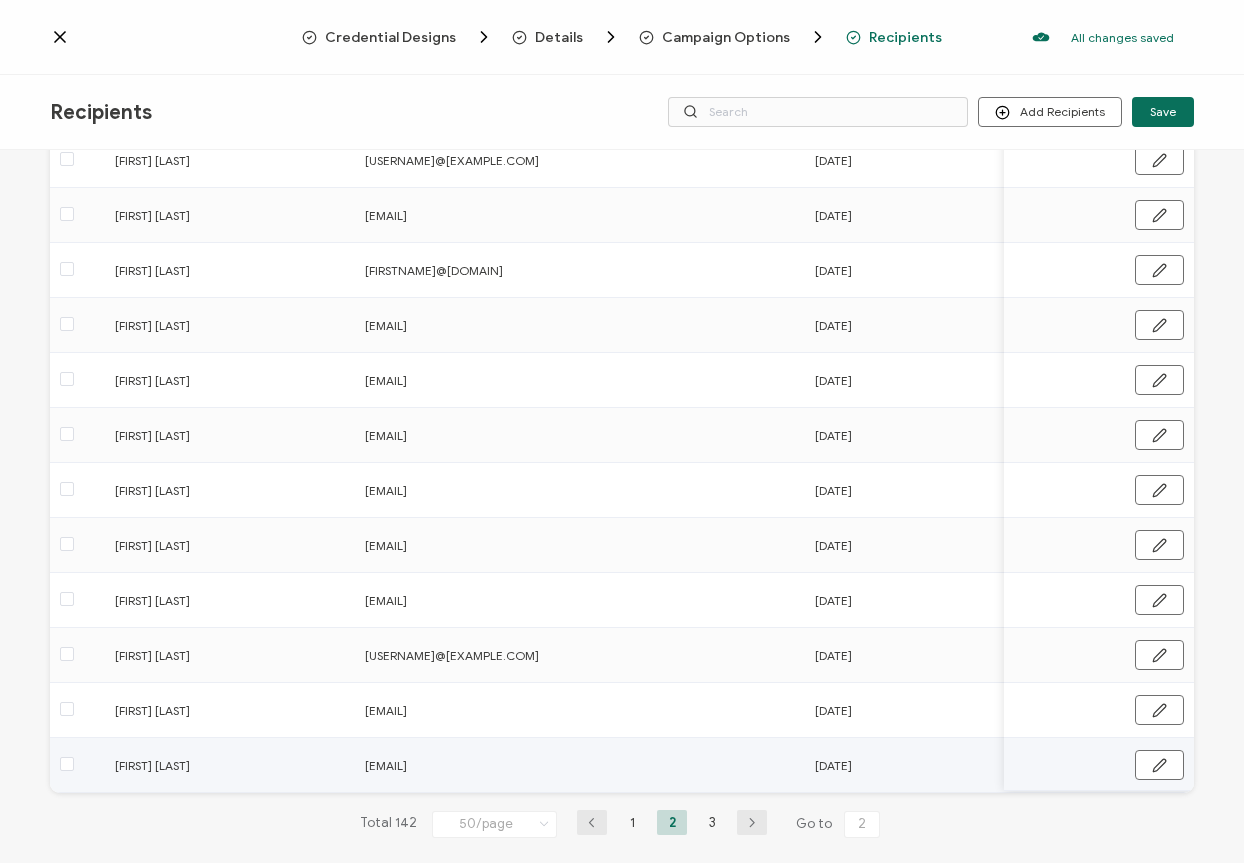 scroll, scrollTop: 2303, scrollLeft: 0, axis: vertical 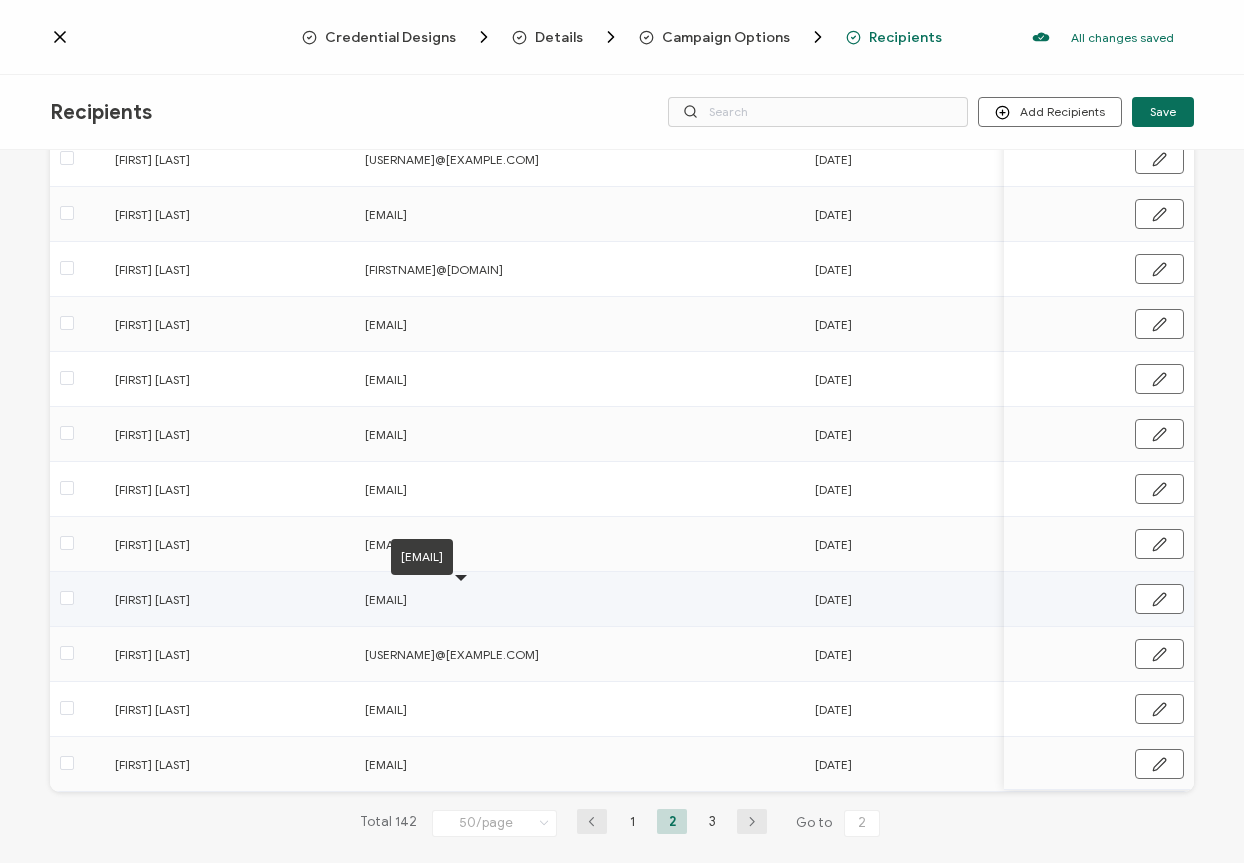 click on "[FIRST] [LAST]" at bounding box center [229, 654] 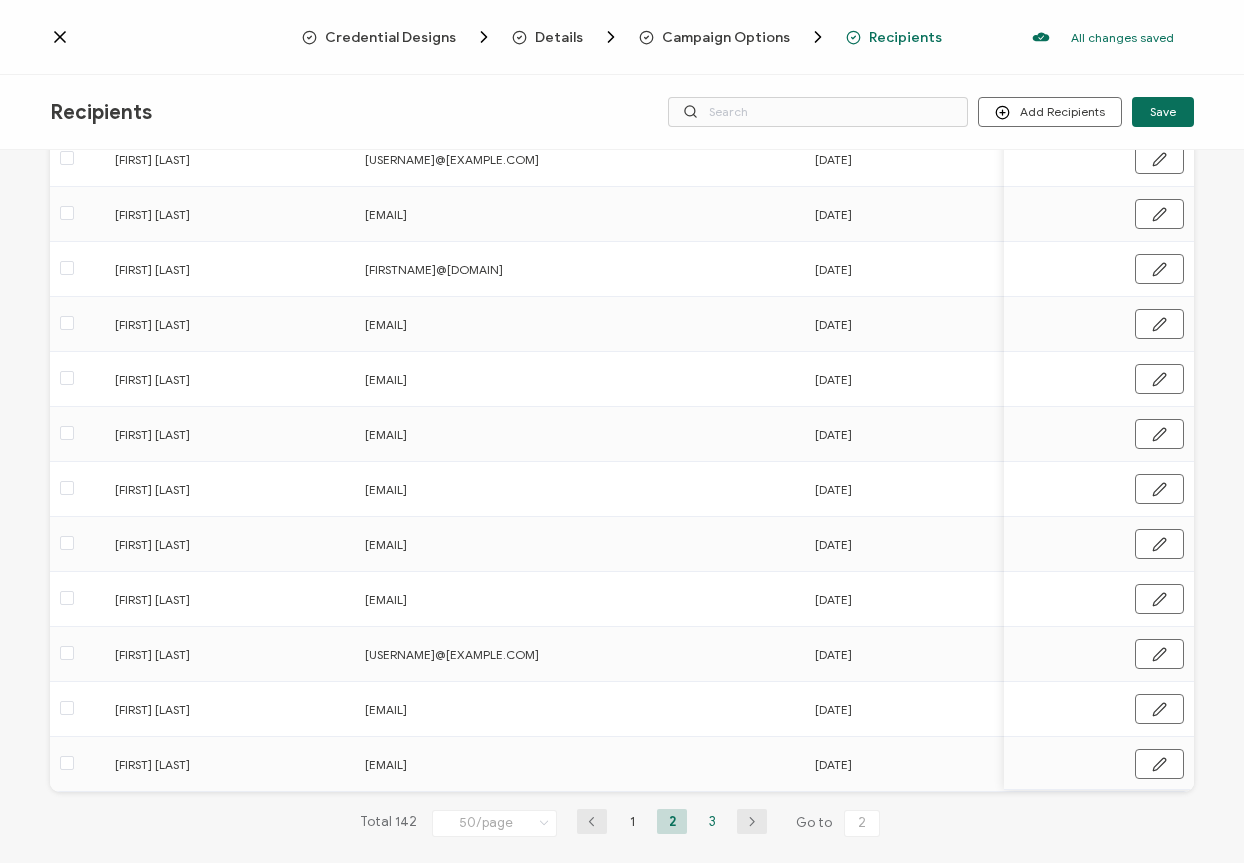 click on "3" at bounding box center [712, 821] 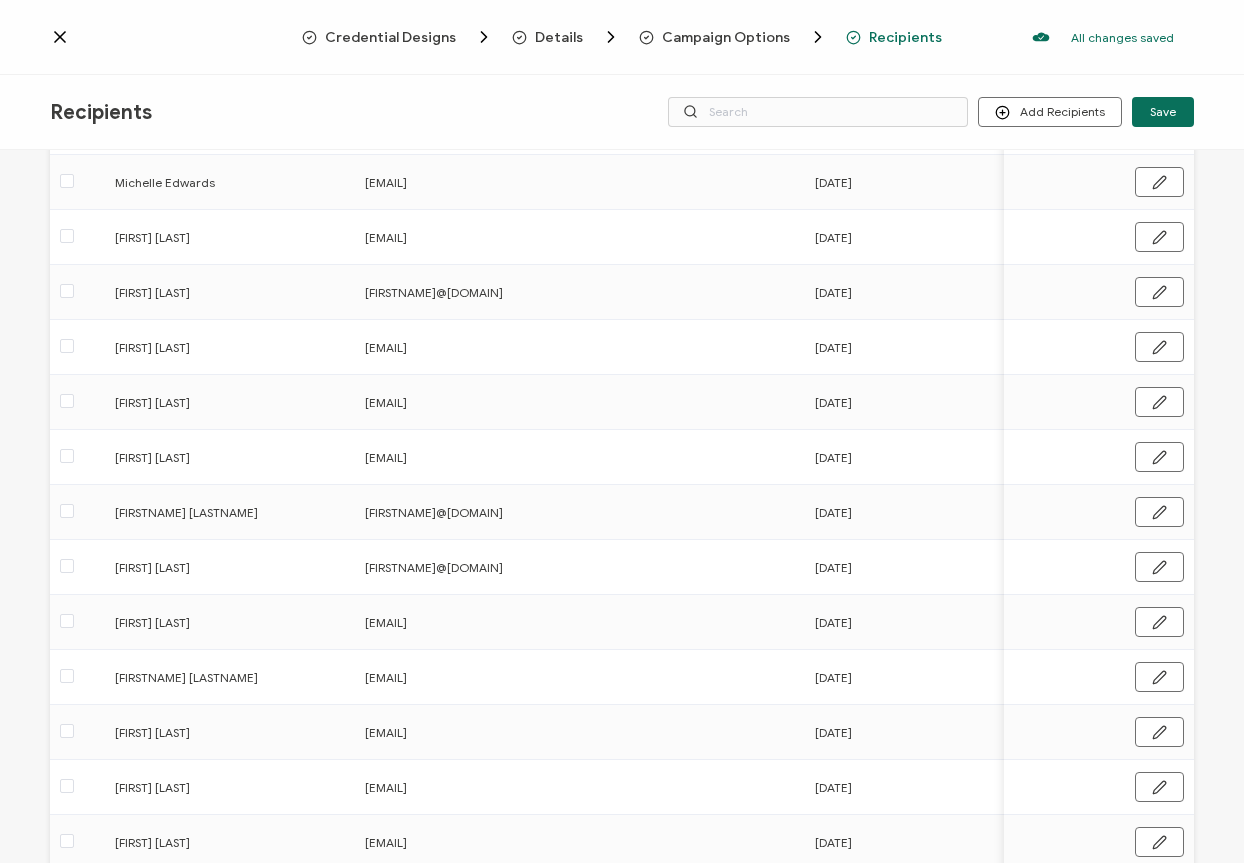 scroll, scrollTop: 0, scrollLeft: 0, axis: both 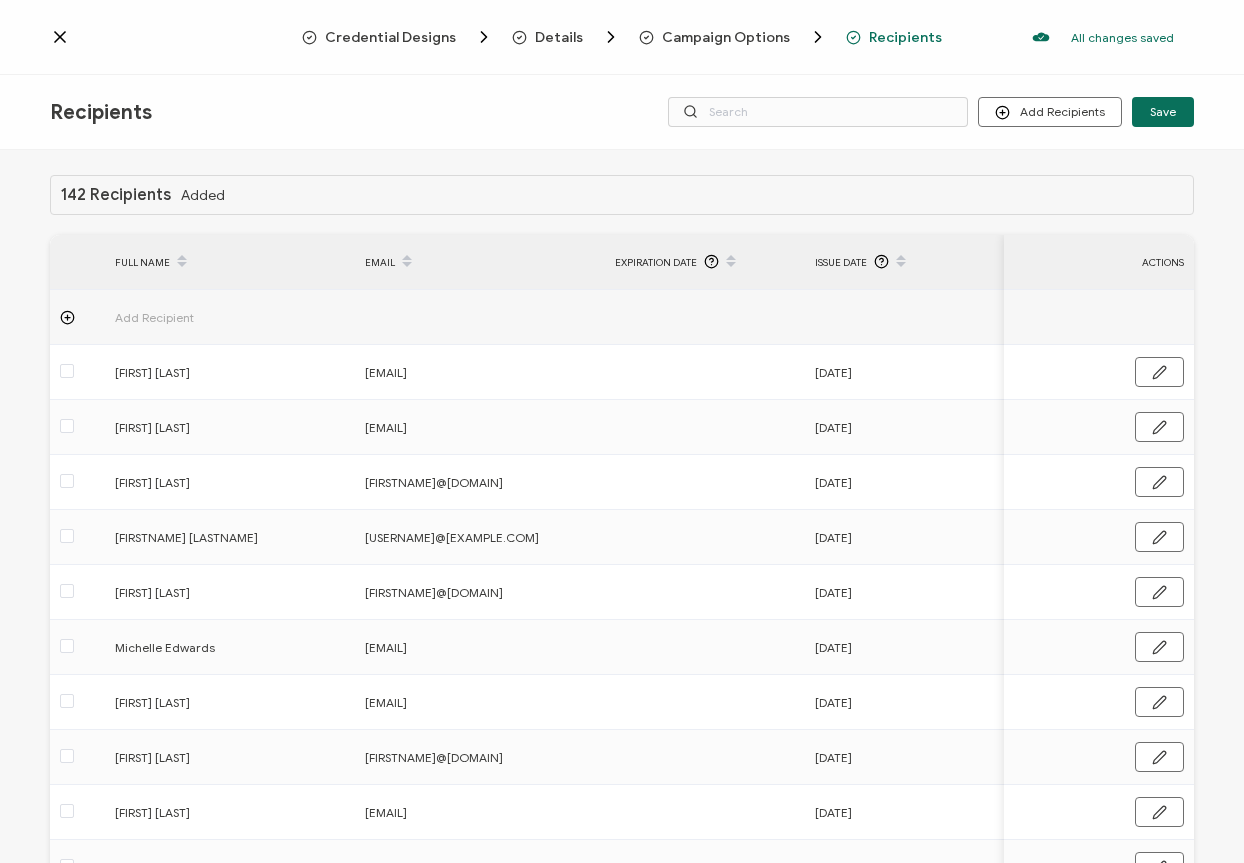 click 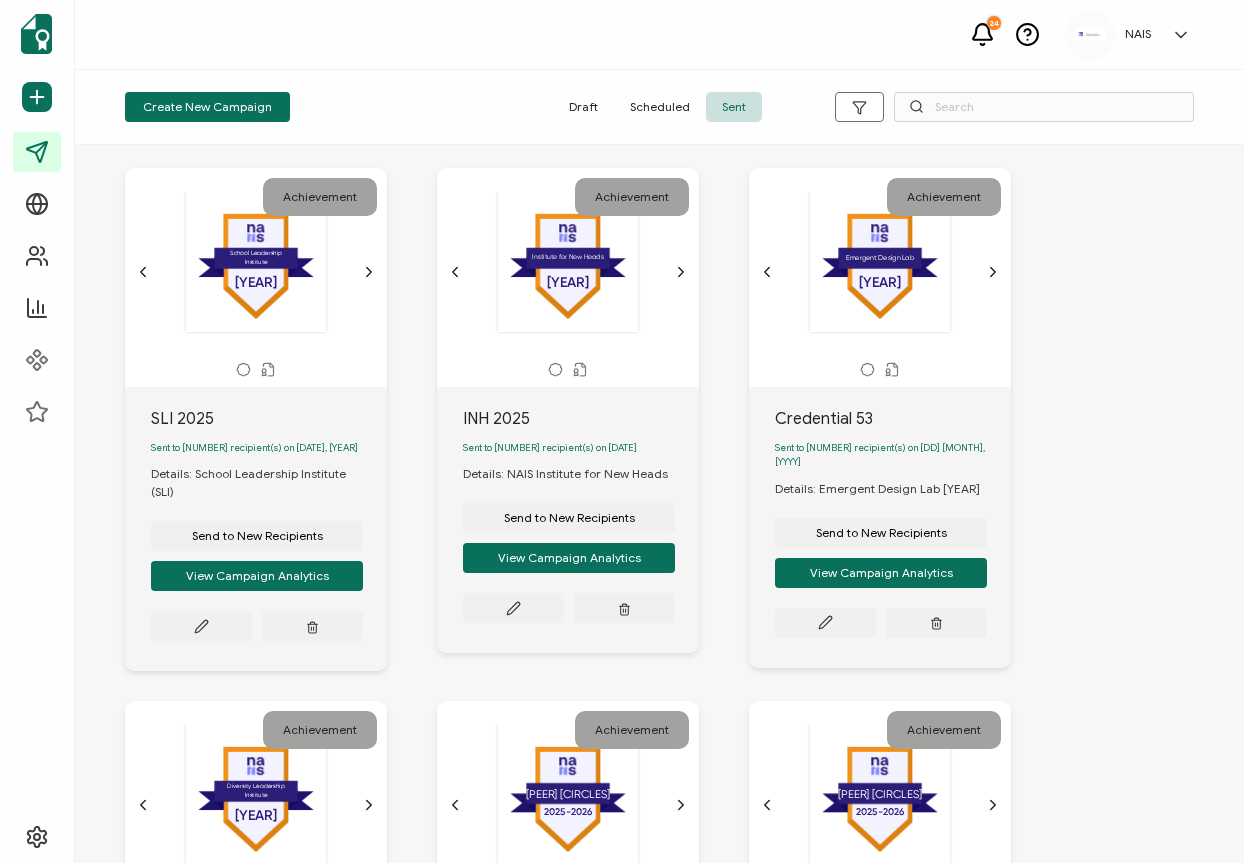 scroll, scrollTop: 35, scrollLeft: 0, axis: vertical 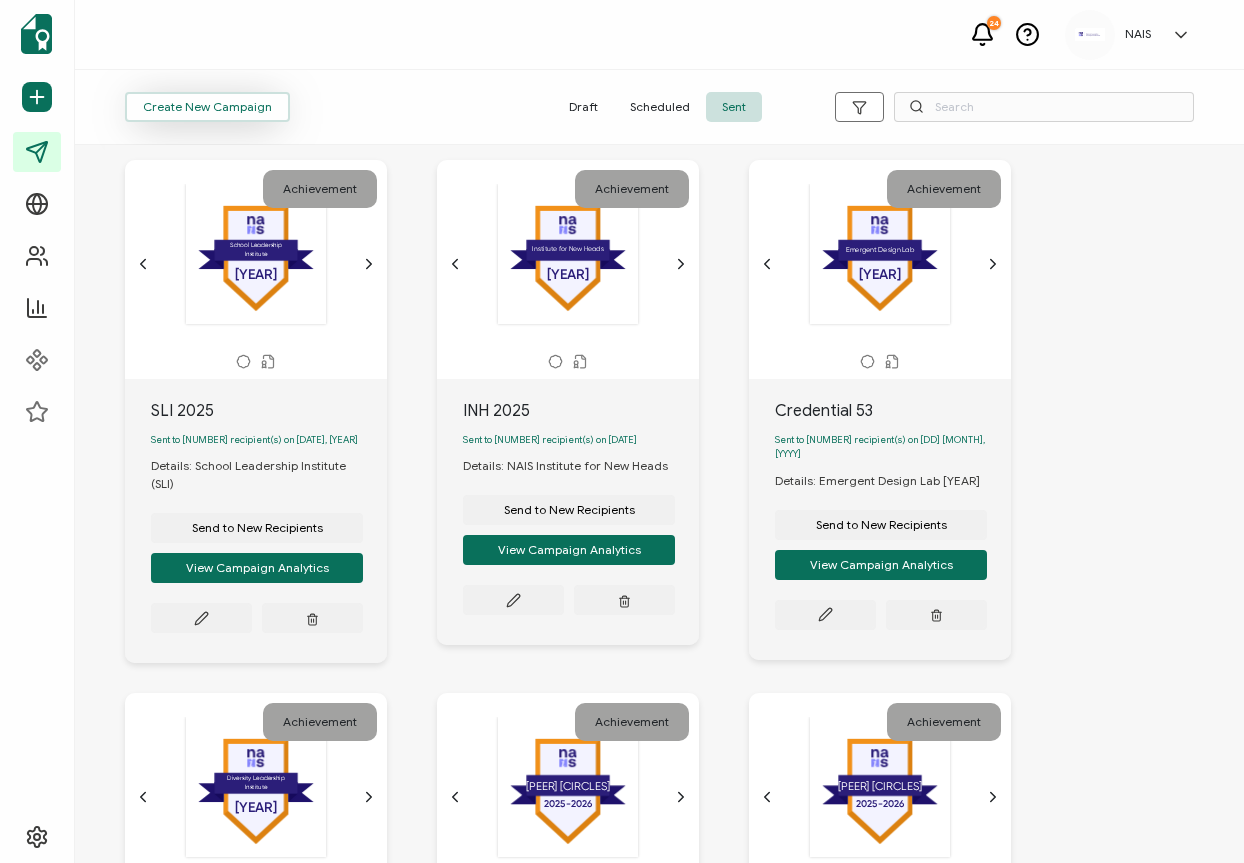 click on "Create New Campaign" at bounding box center (207, 107) 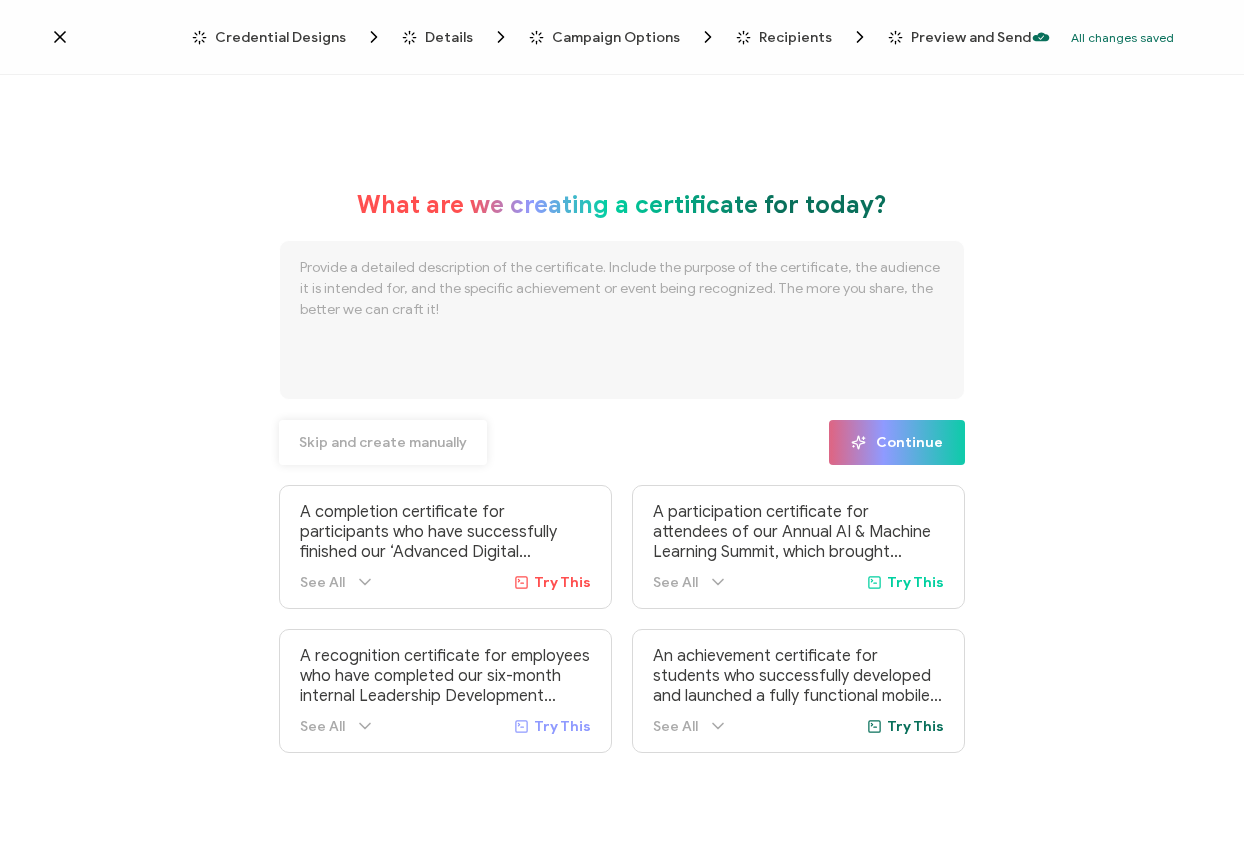 click on "Skip and create manually" at bounding box center (383, 442) 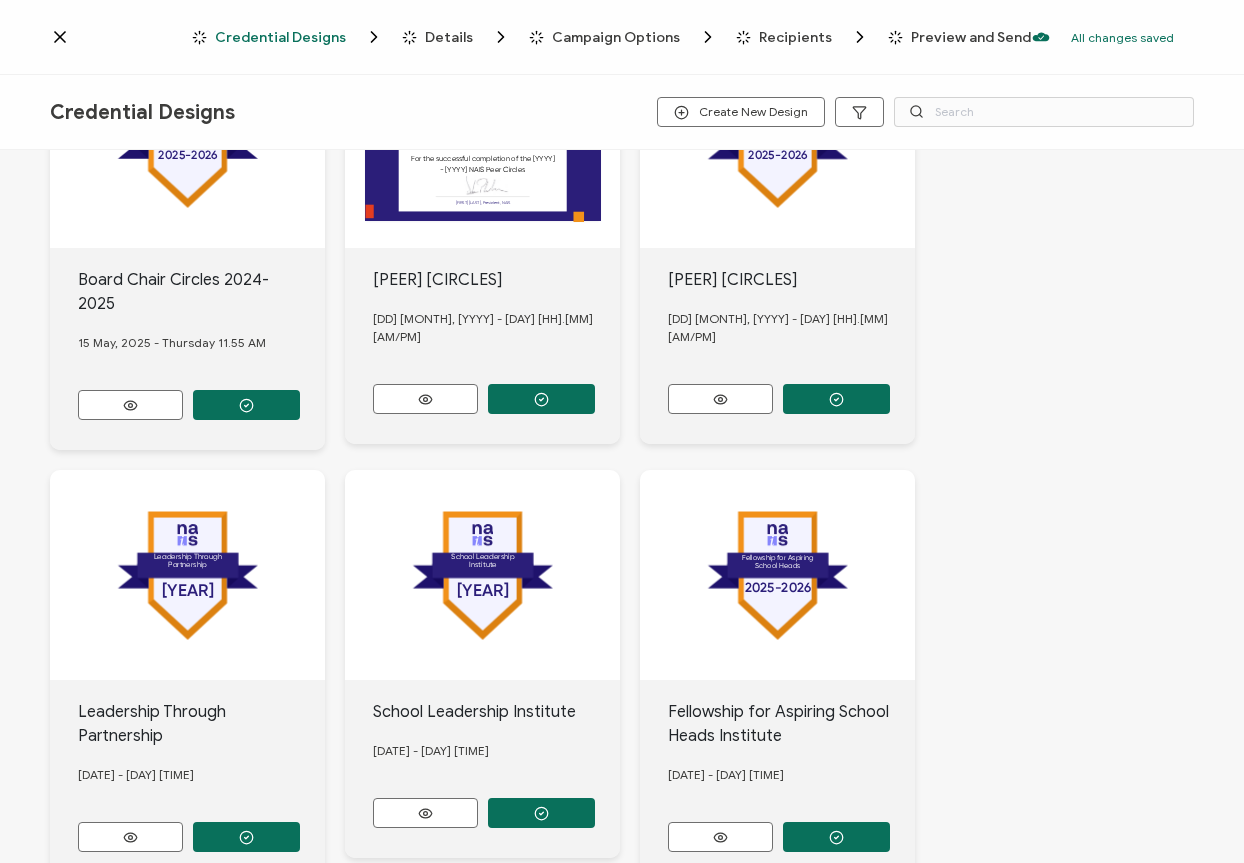 scroll, scrollTop: 1089, scrollLeft: 0, axis: vertical 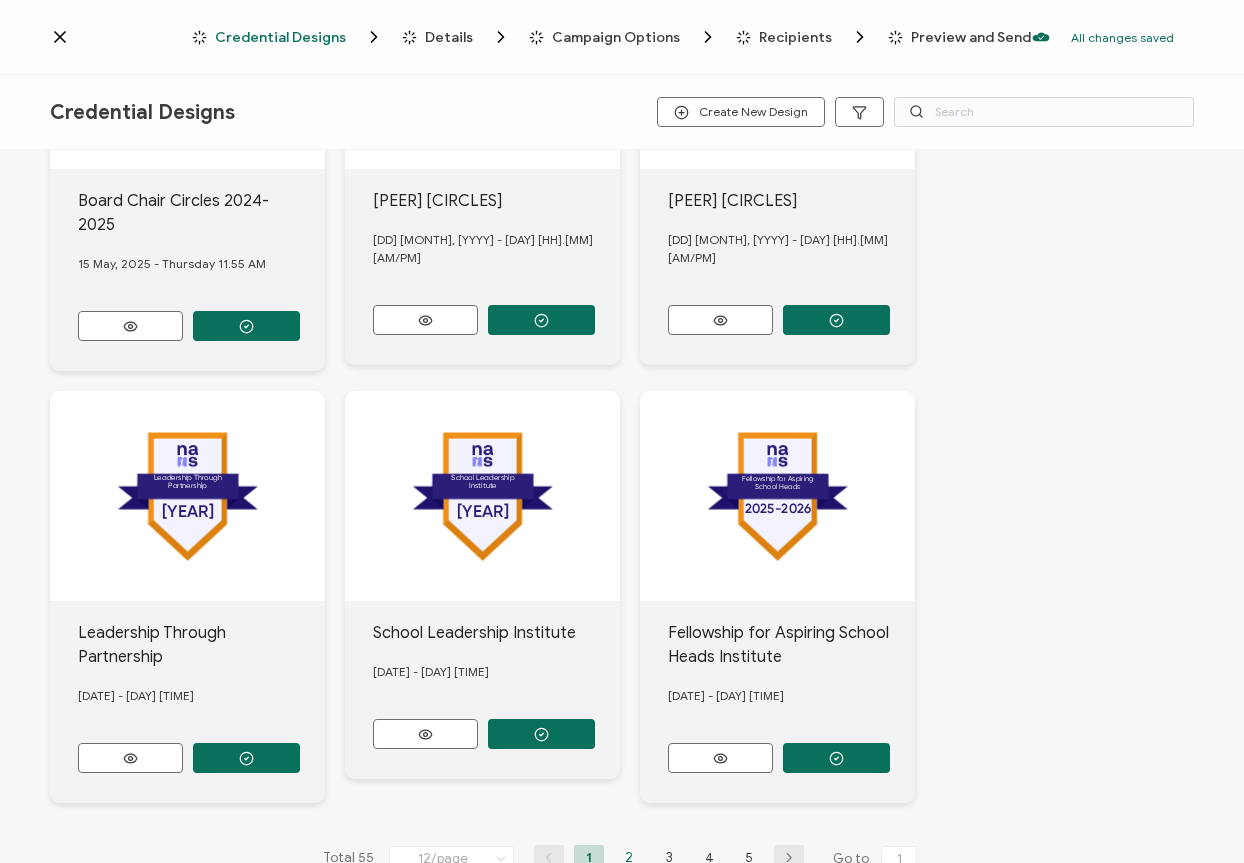 click on "2" at bounding box center [629, 857] 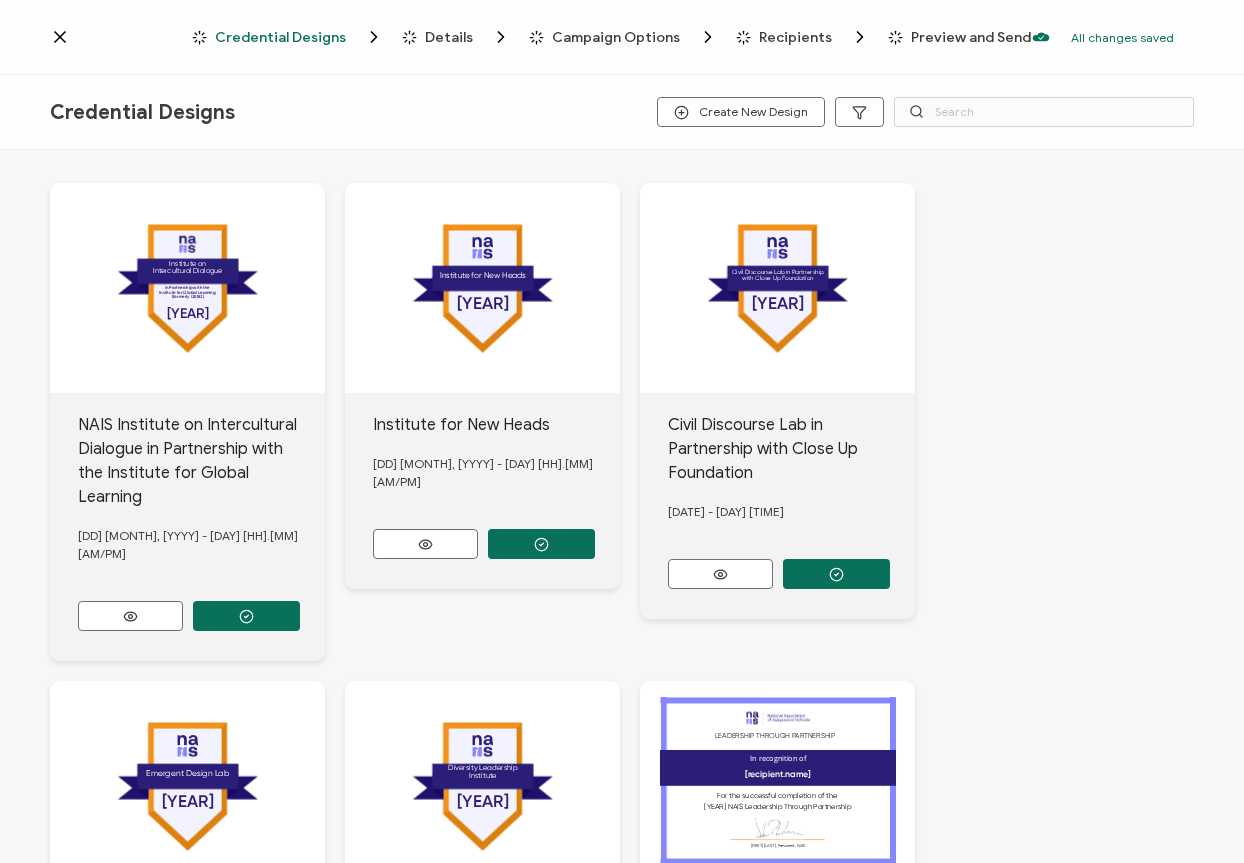 scroll, scrollTop: 1089, scrollLeft: 0, axis: vertical 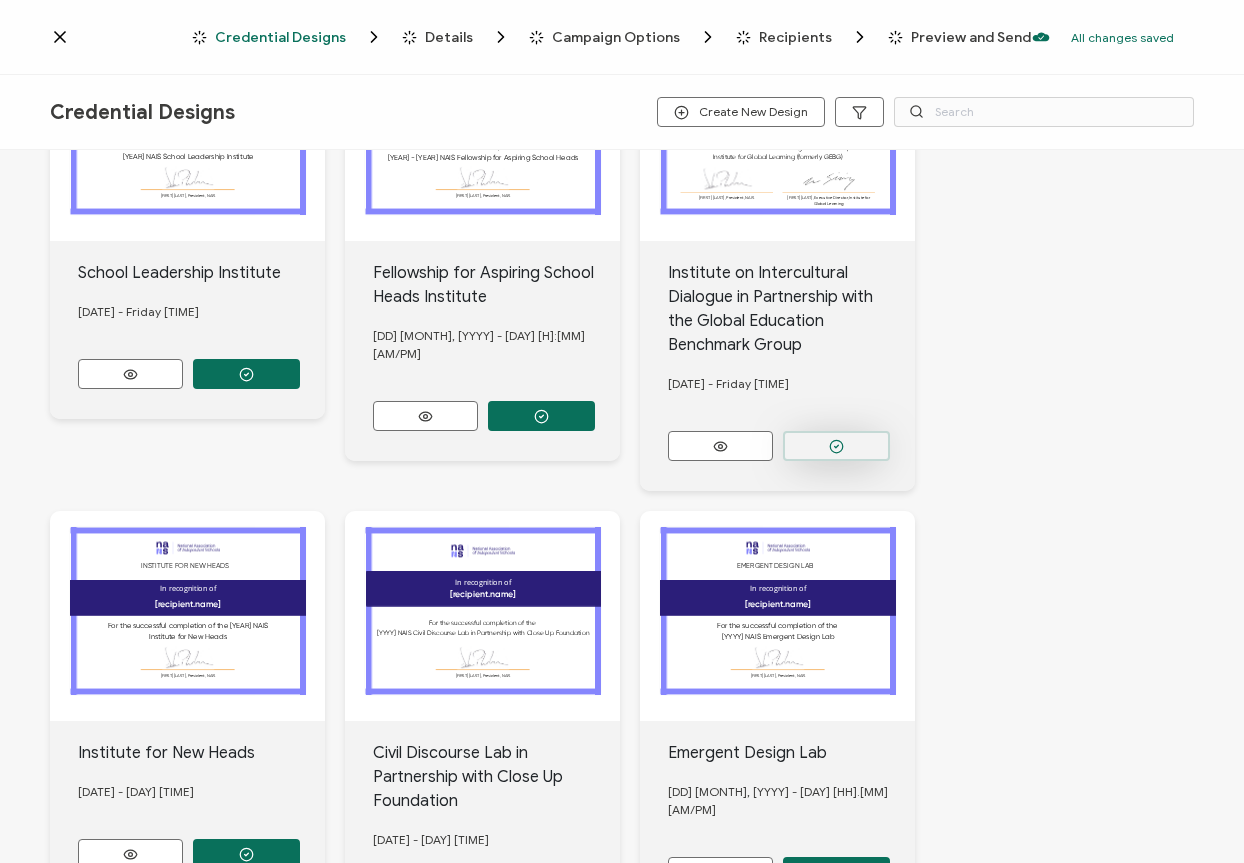 click at bounding box center [246, -466] 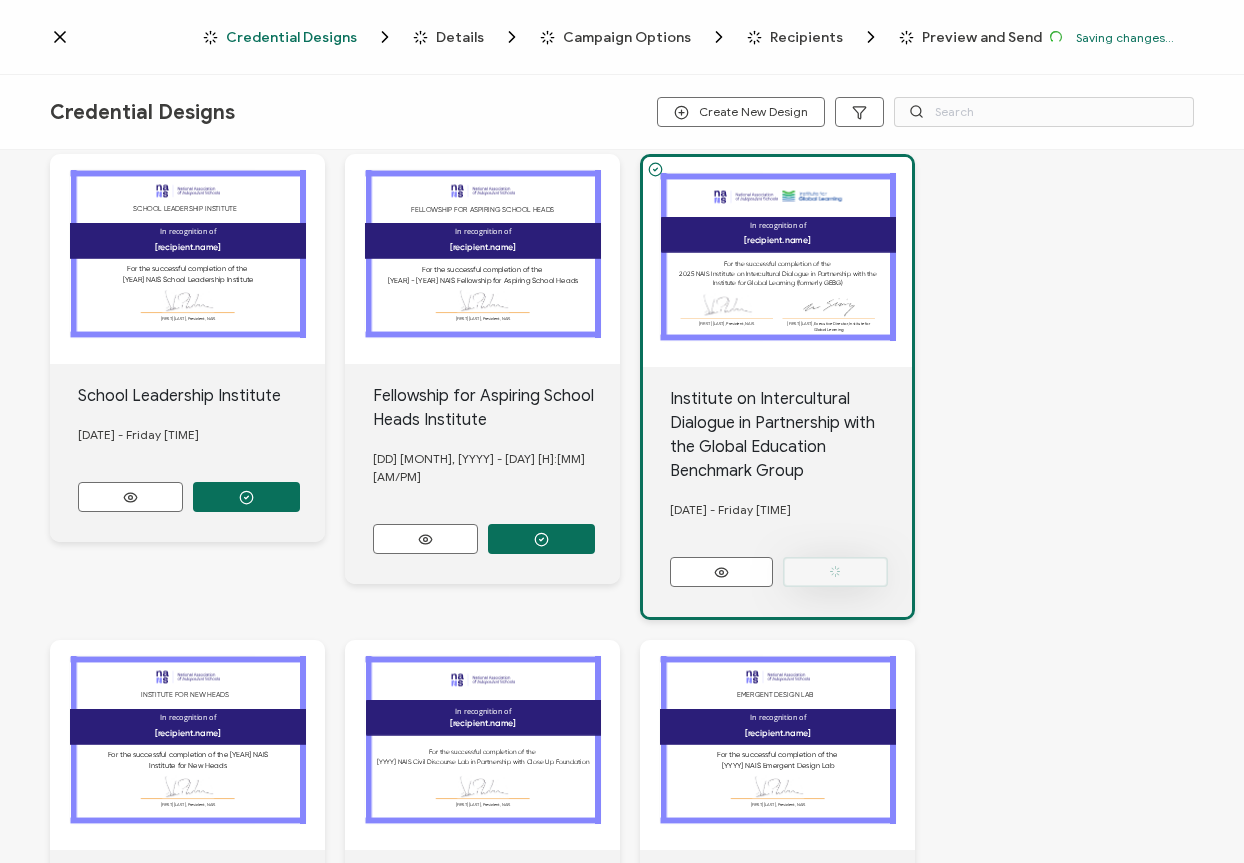 scroll, scrollTop: 1211, scrollLeft: 0, axis: vertical 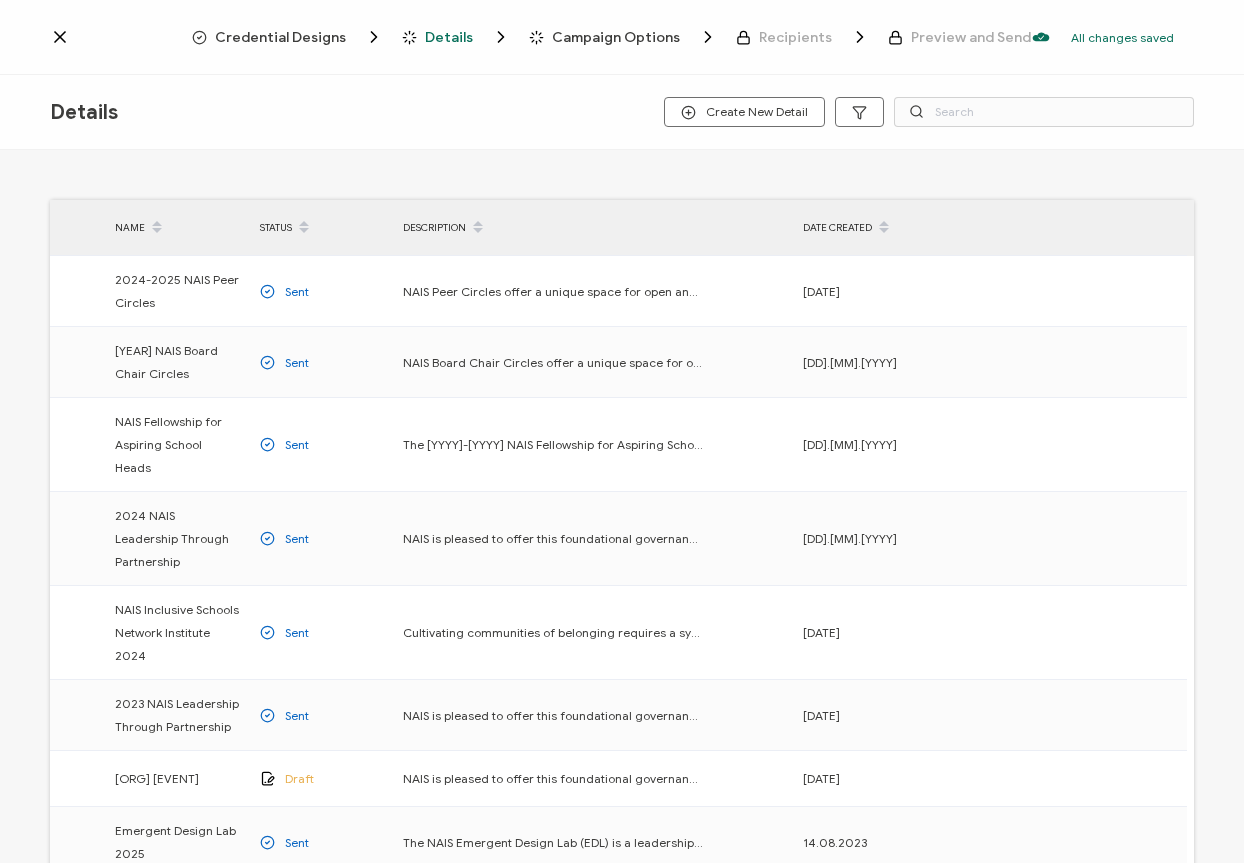 click on "Credential Designs" at bounding box center [280, 37] 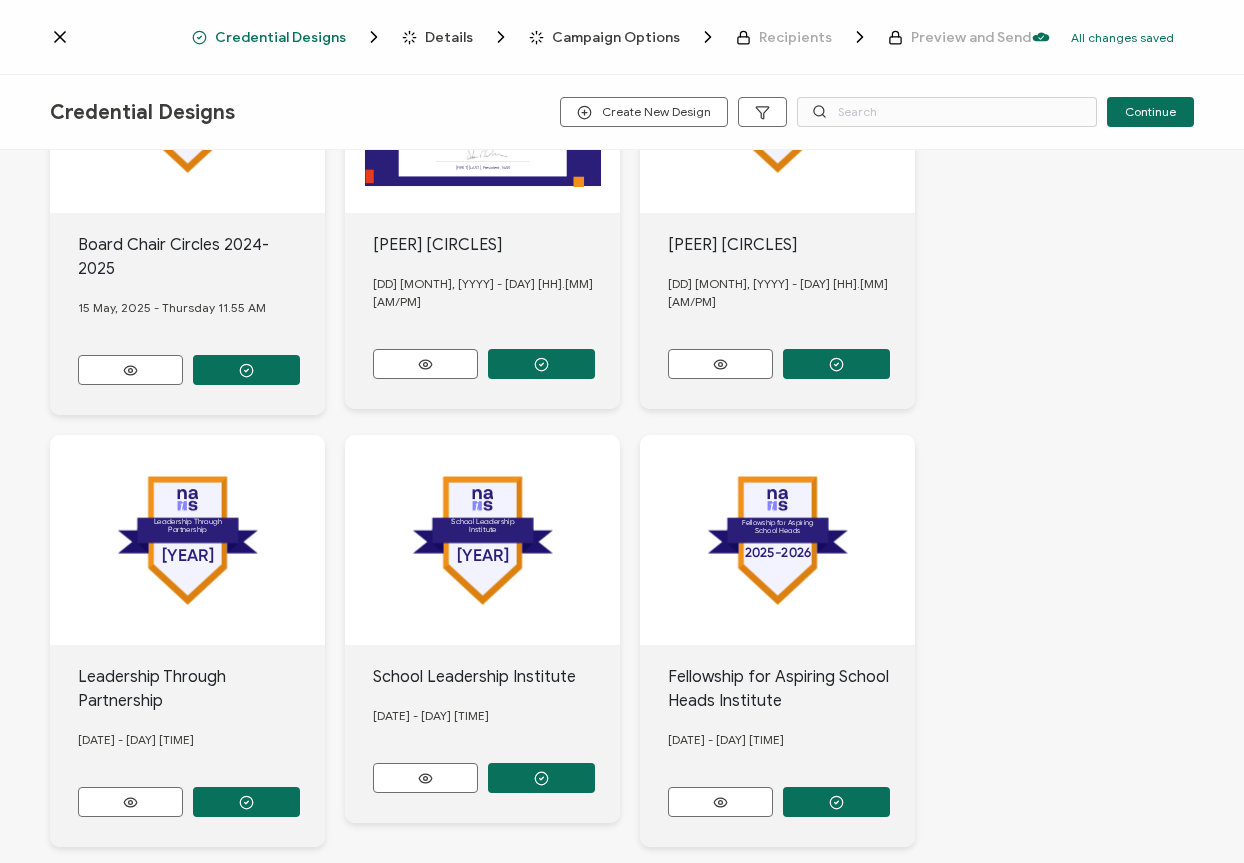 scroll, scrollTop: 1212, scrollLeft: 0, axis: vertical 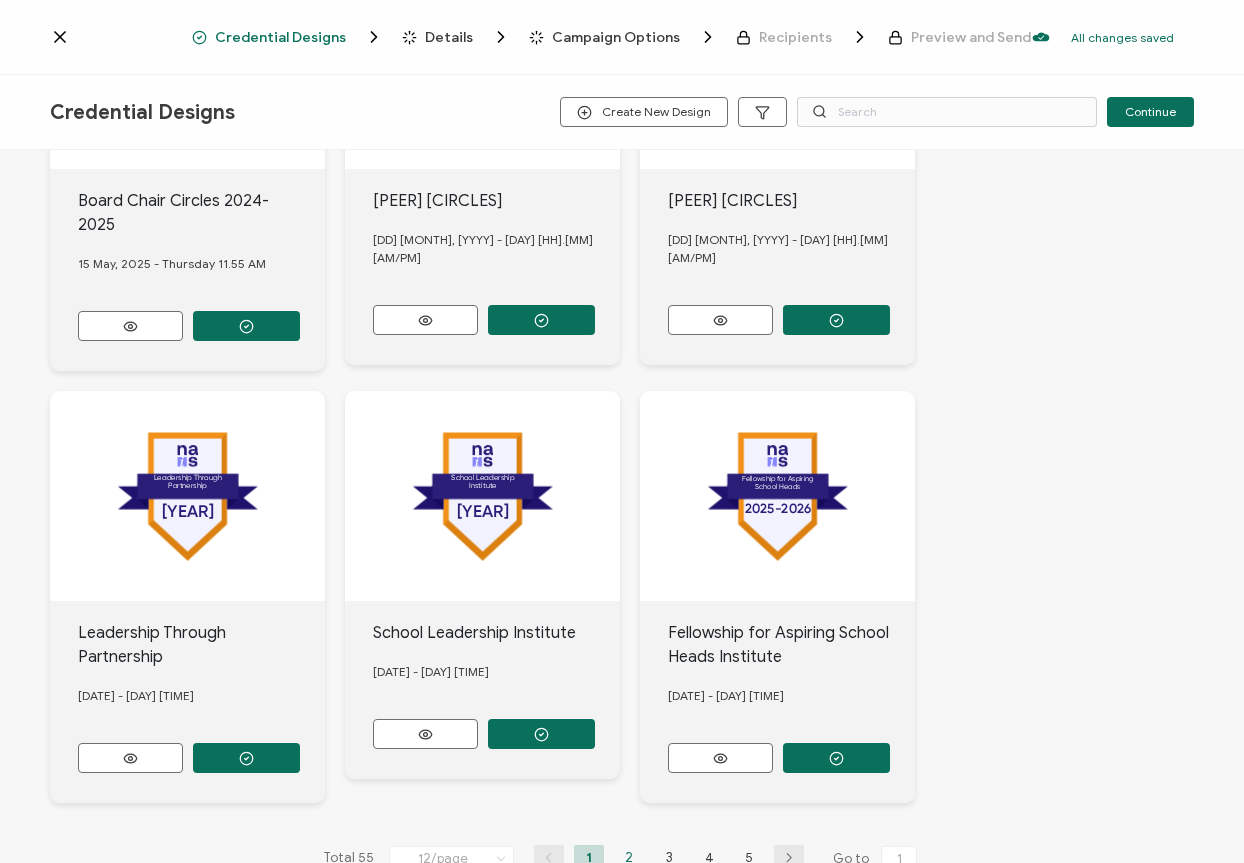 click on "2" at bounding box center (629, 857) 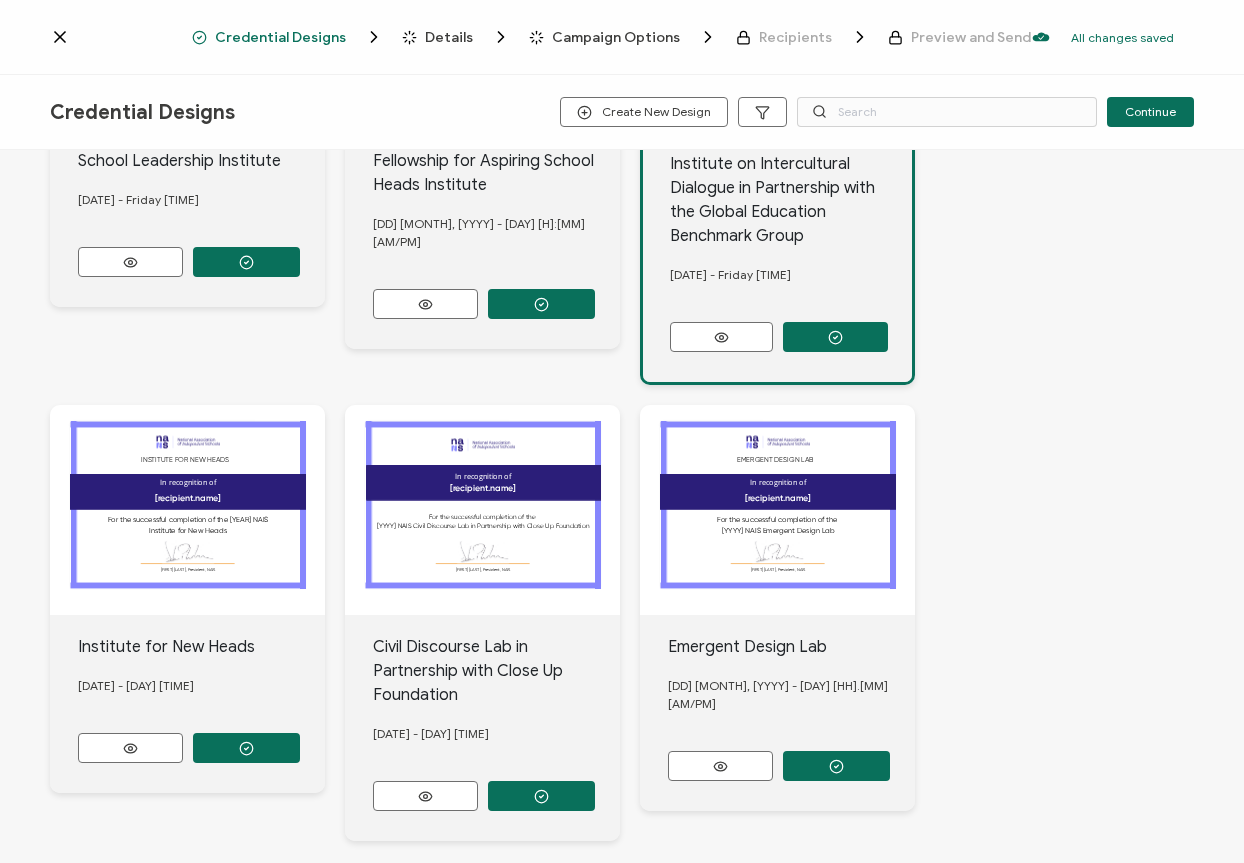 scroll, scrollTop: 1385, scrollLeft: 0, axis: vertical 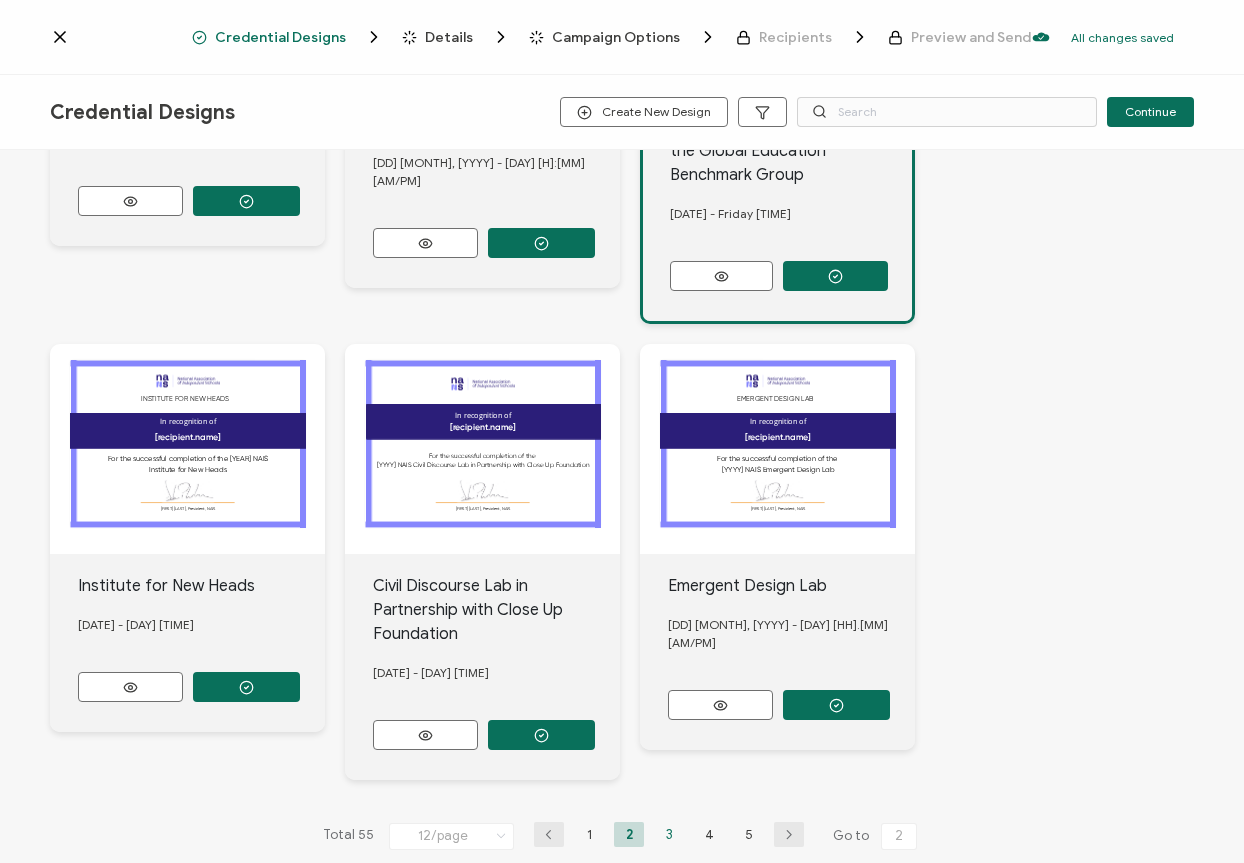 click on "3" at bounding box center [669, 834] 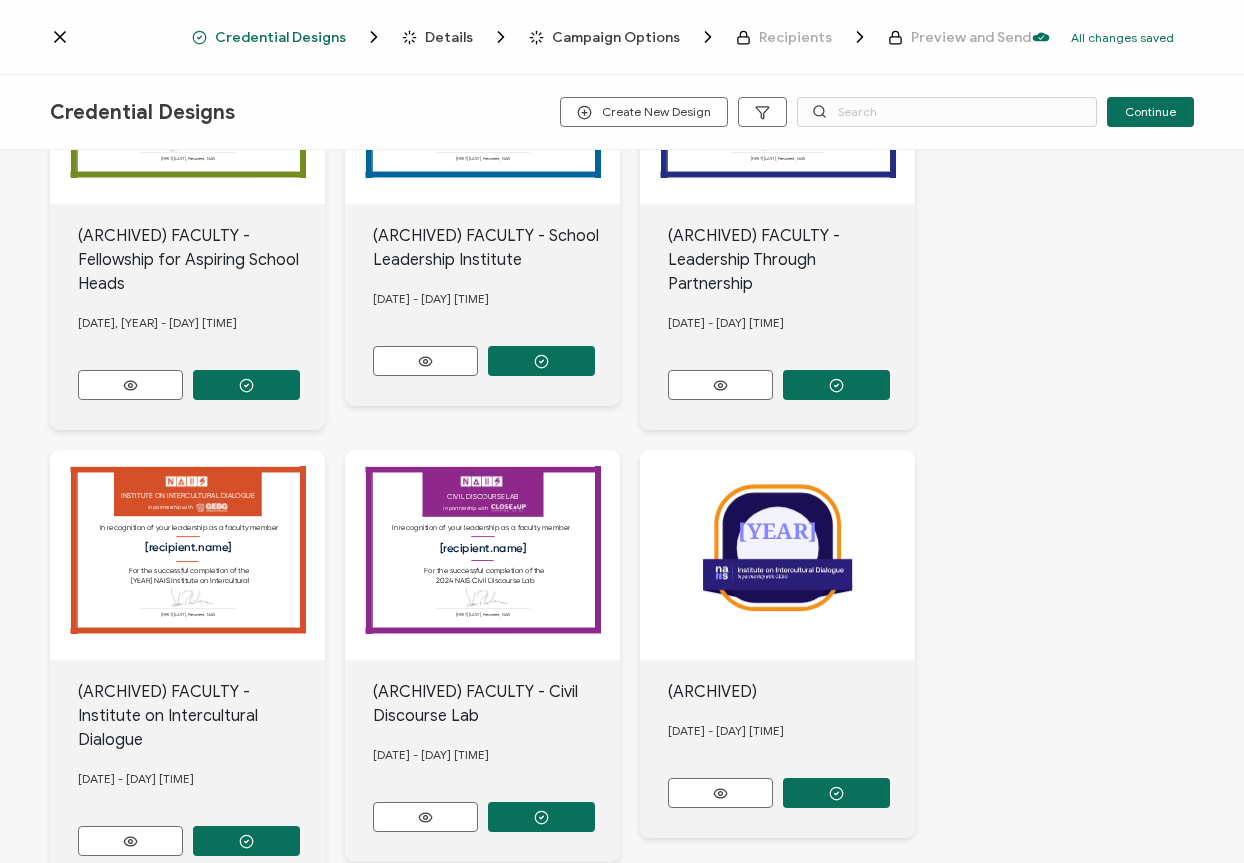 scroll, scrollTop: 1332, scrollLeft: 0, axis: vertical 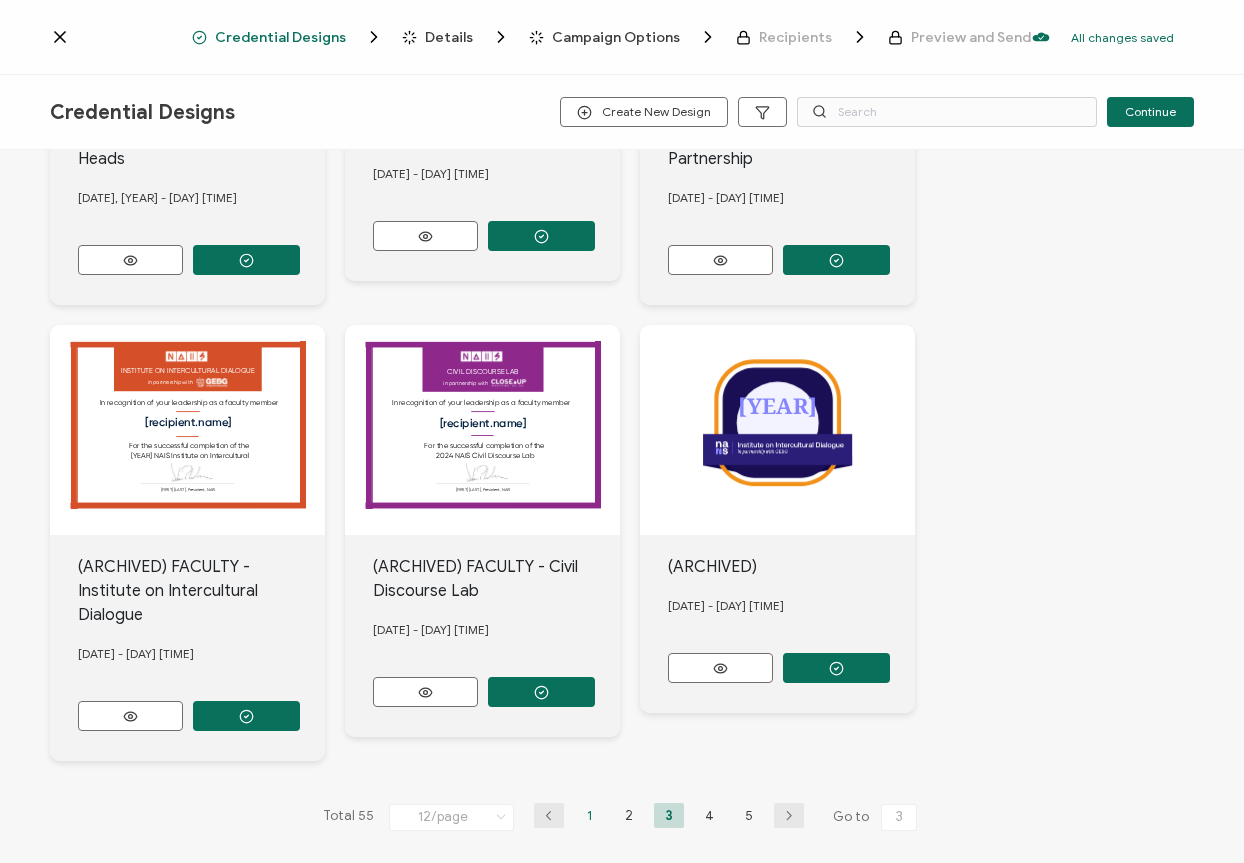 click on "1" at bounding box center [589, 815] 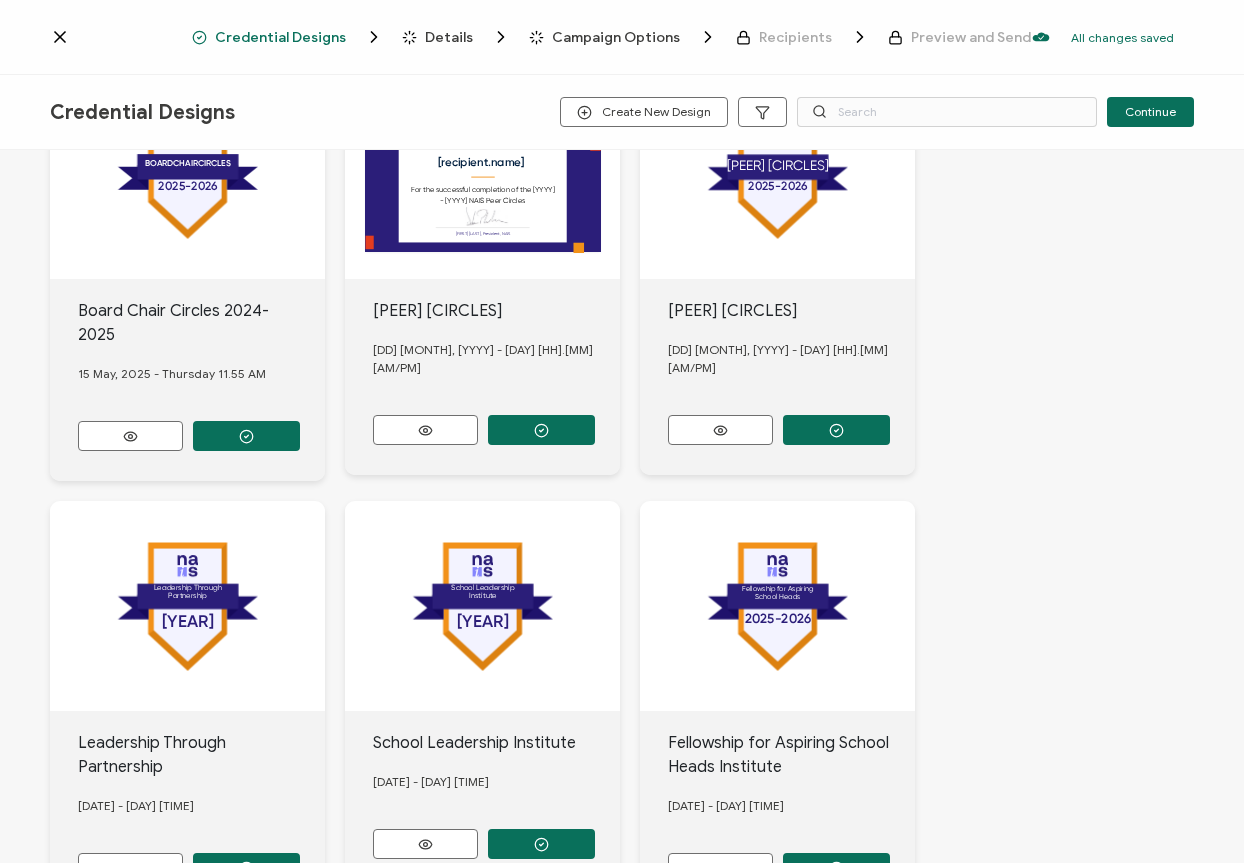scroll, scrollTop: 1212, scrollLeft: 0, axis: vertical 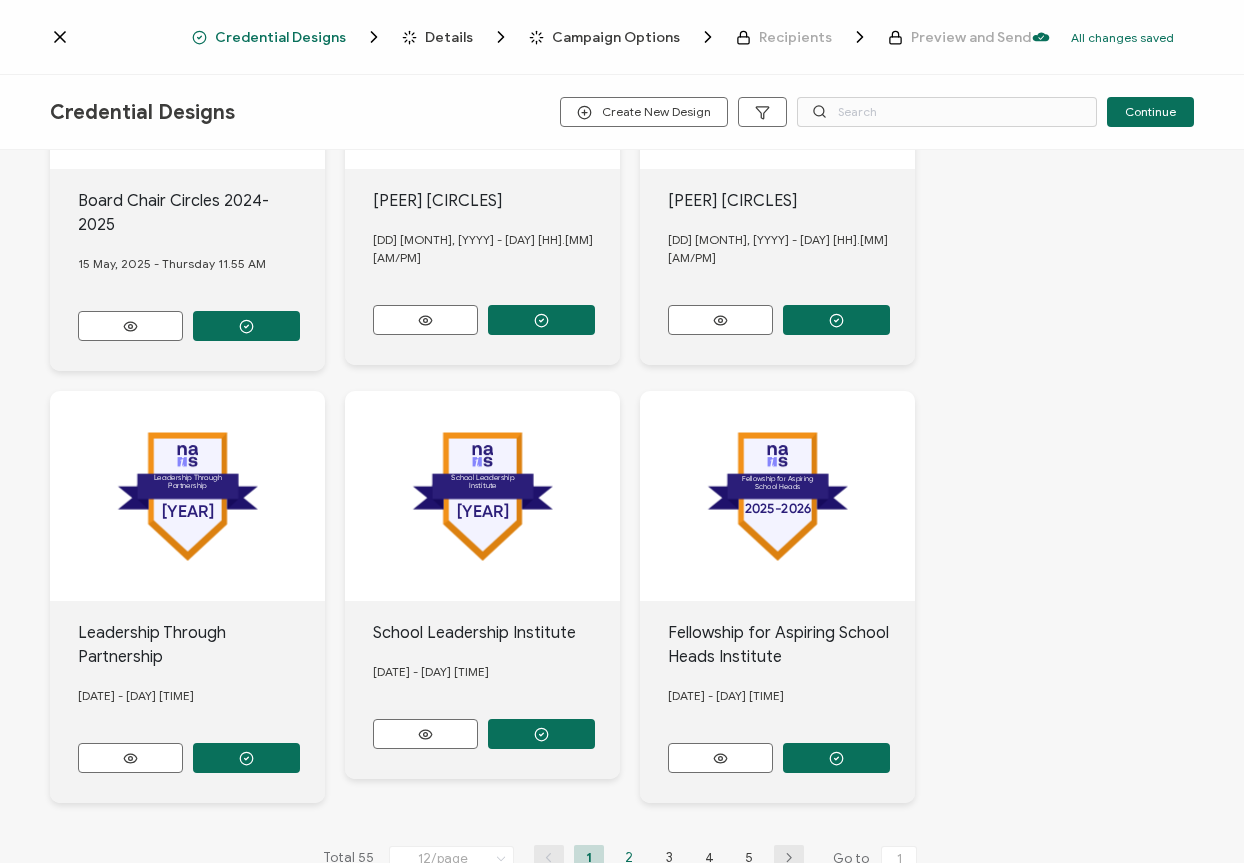 click on "2" at bounding box center [629, 857] 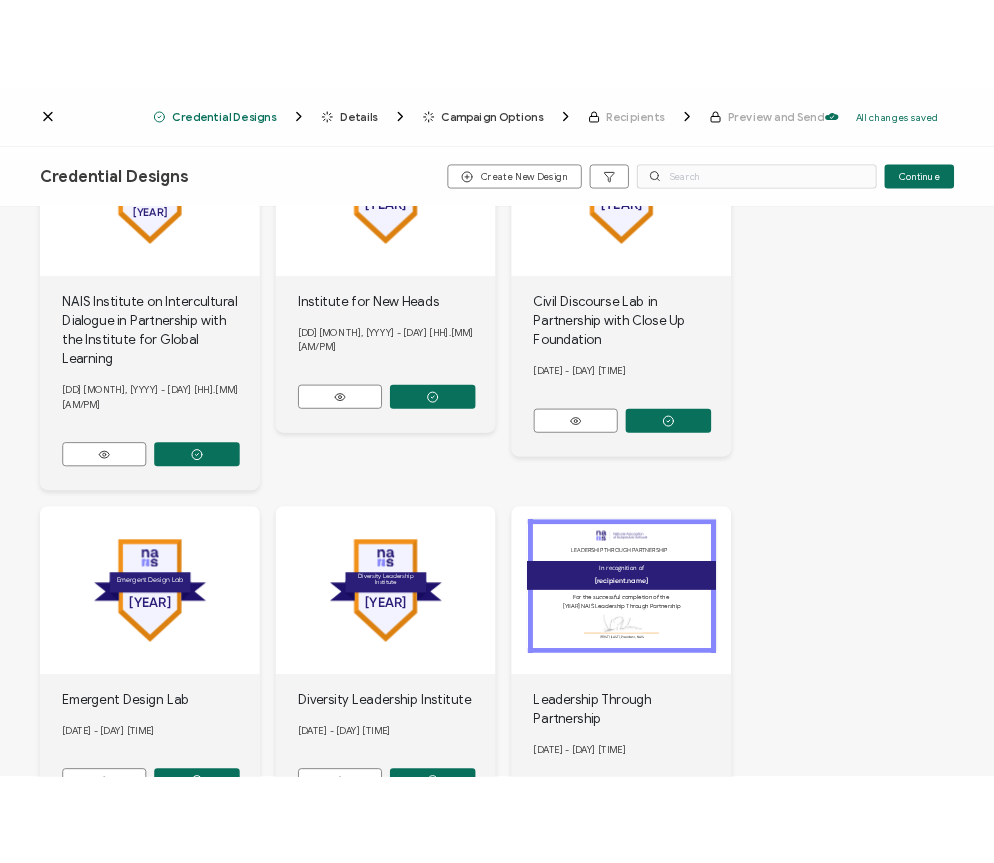 scroll, scrollTop: 0, scrollLeft: 0, axis: both 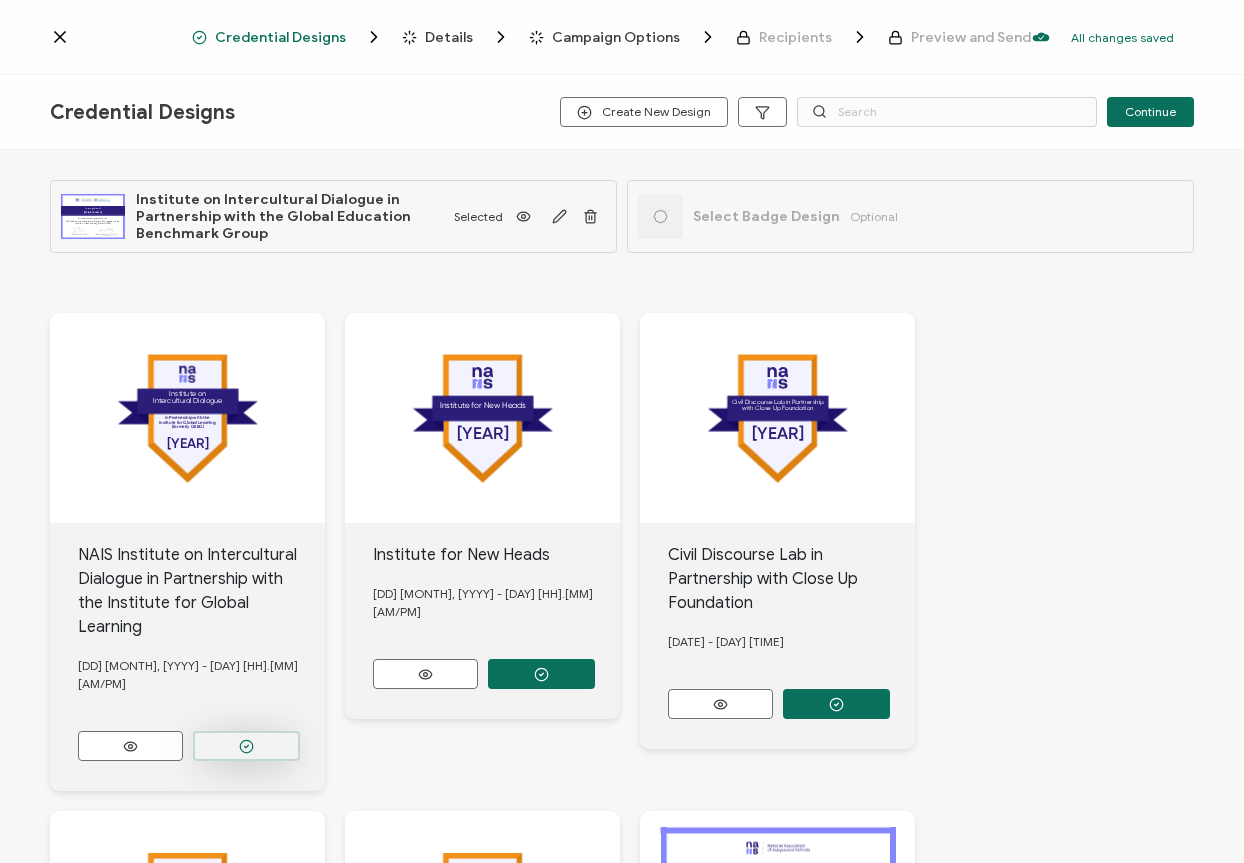 click 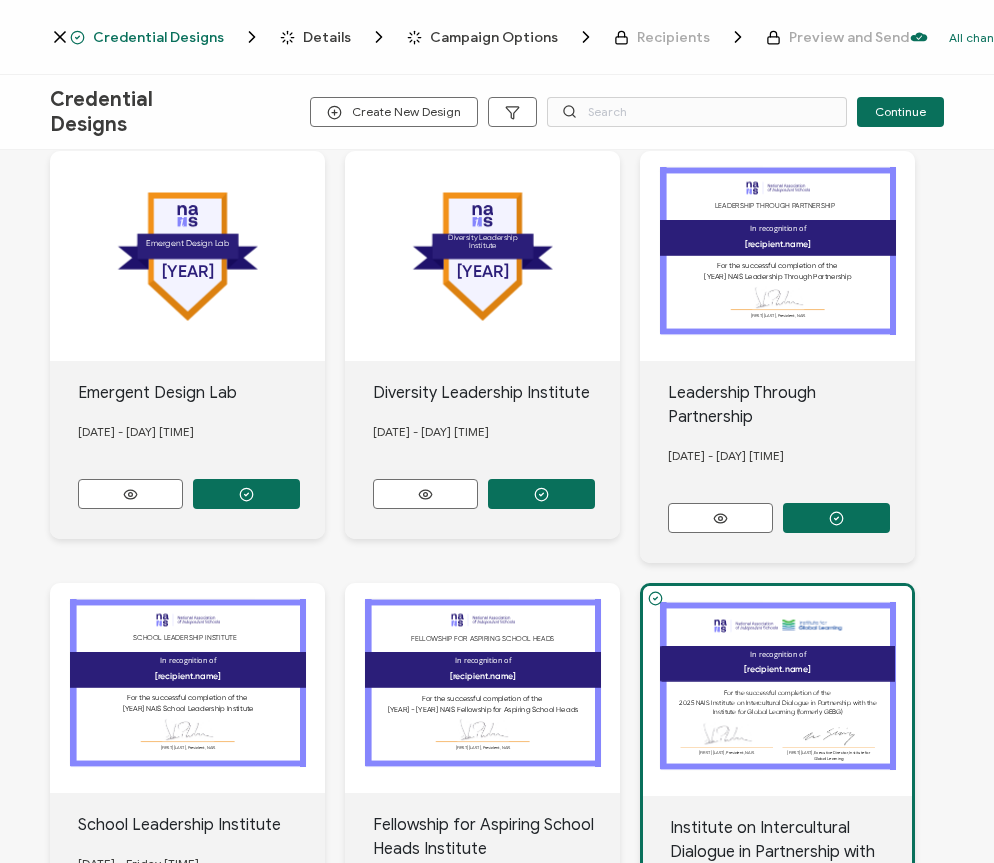 scroll, scrollTop: 650, scrollLeft: 0, axis: vertical 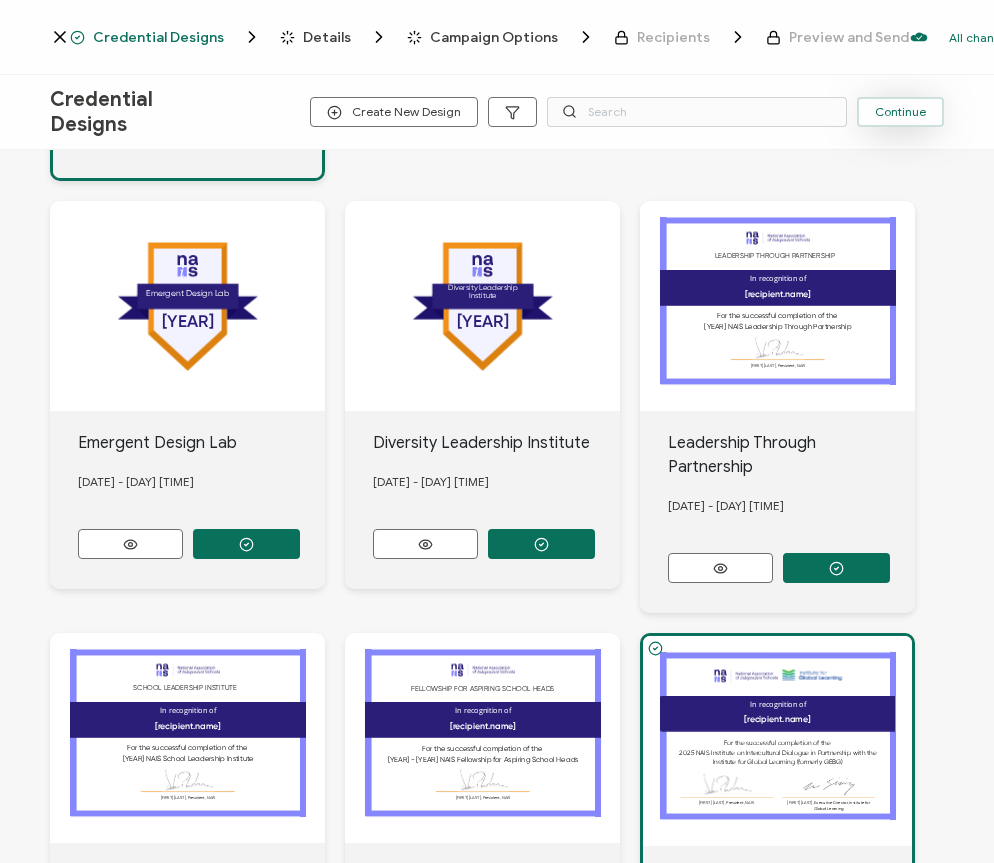 click on "Continue" at bounding box center [900, 112] 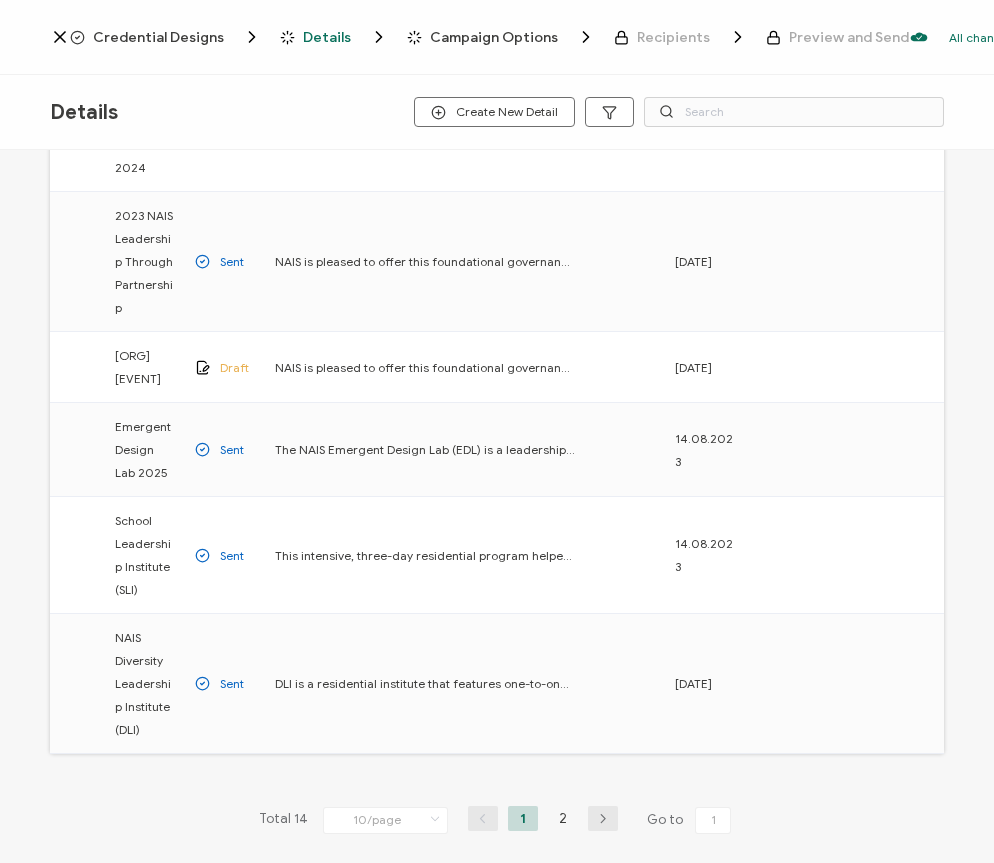 scroll, scrollTop: 800, scrollLeft: 0, axis: vertical 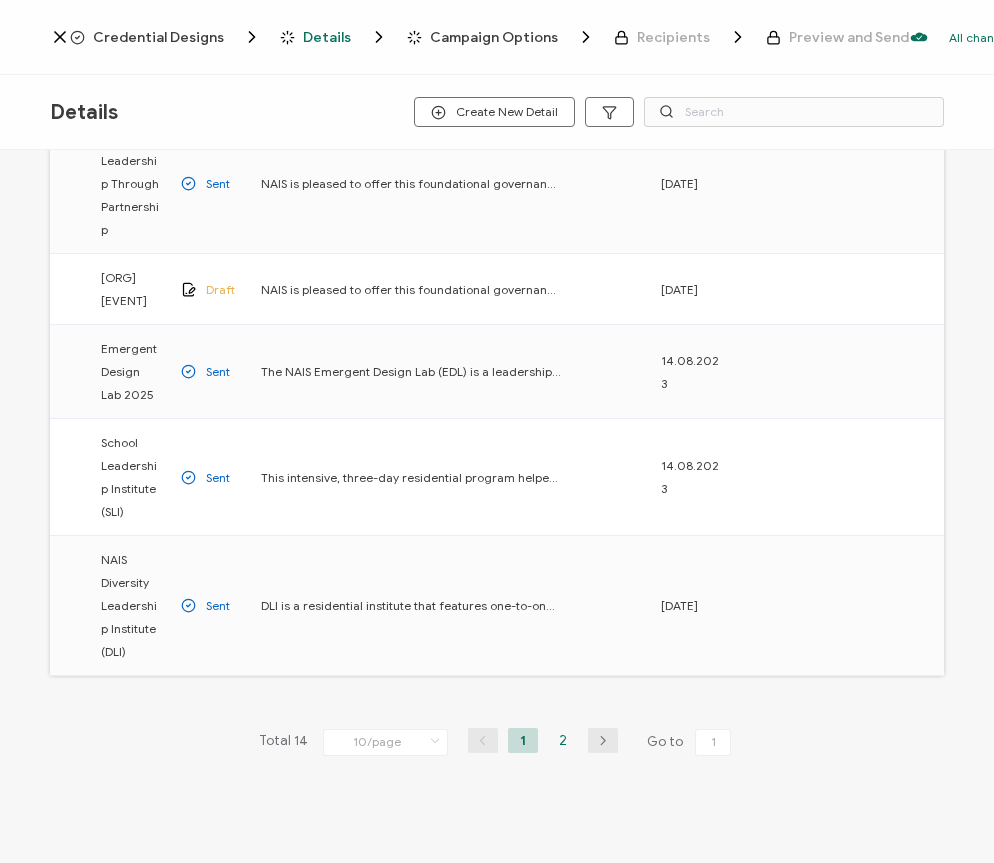 click on "2" at bounding box center (563, 740) 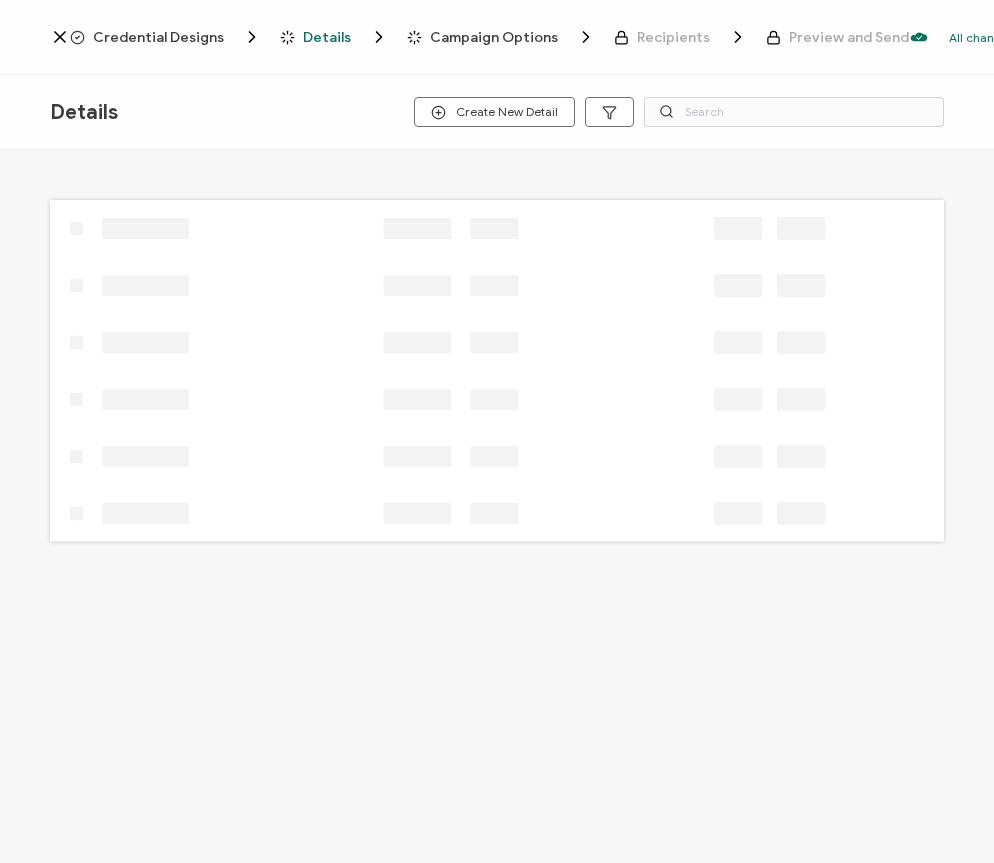 scroll, scrollTop: 0, scrollLeft: 0, axis: both 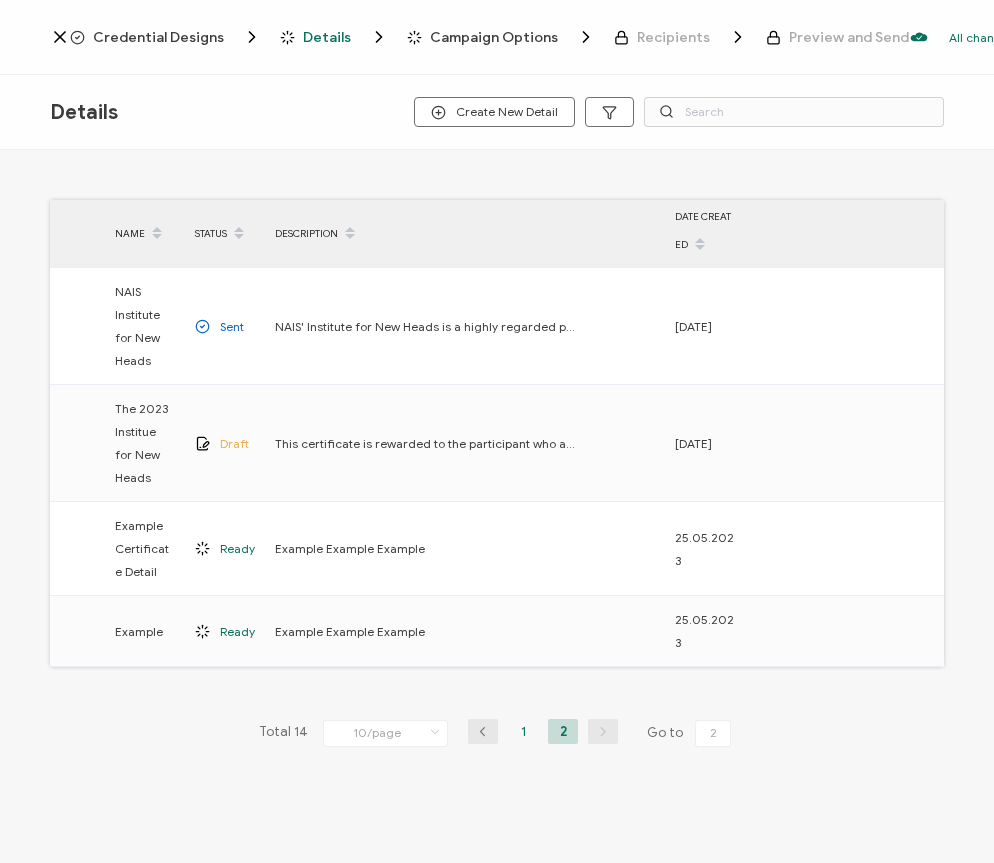click on "1" at bounding box center (523, 731) 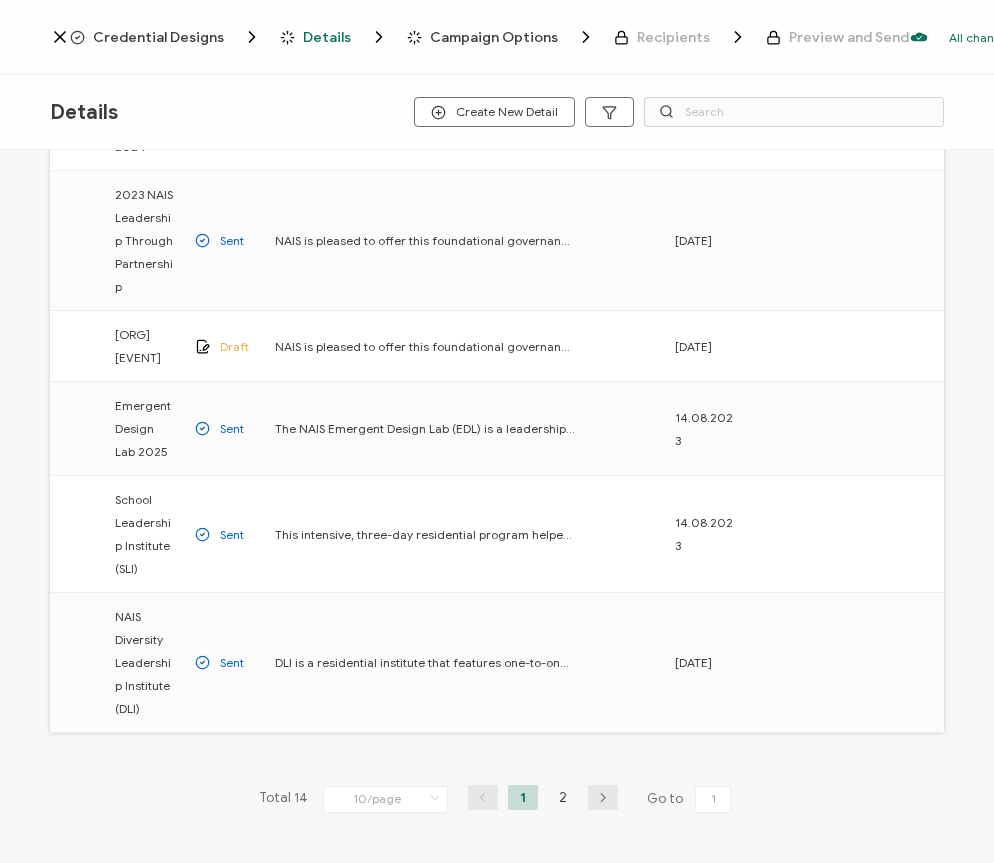 scroll, scrollTop: 839, scrollLeft: 0, axis: vertical 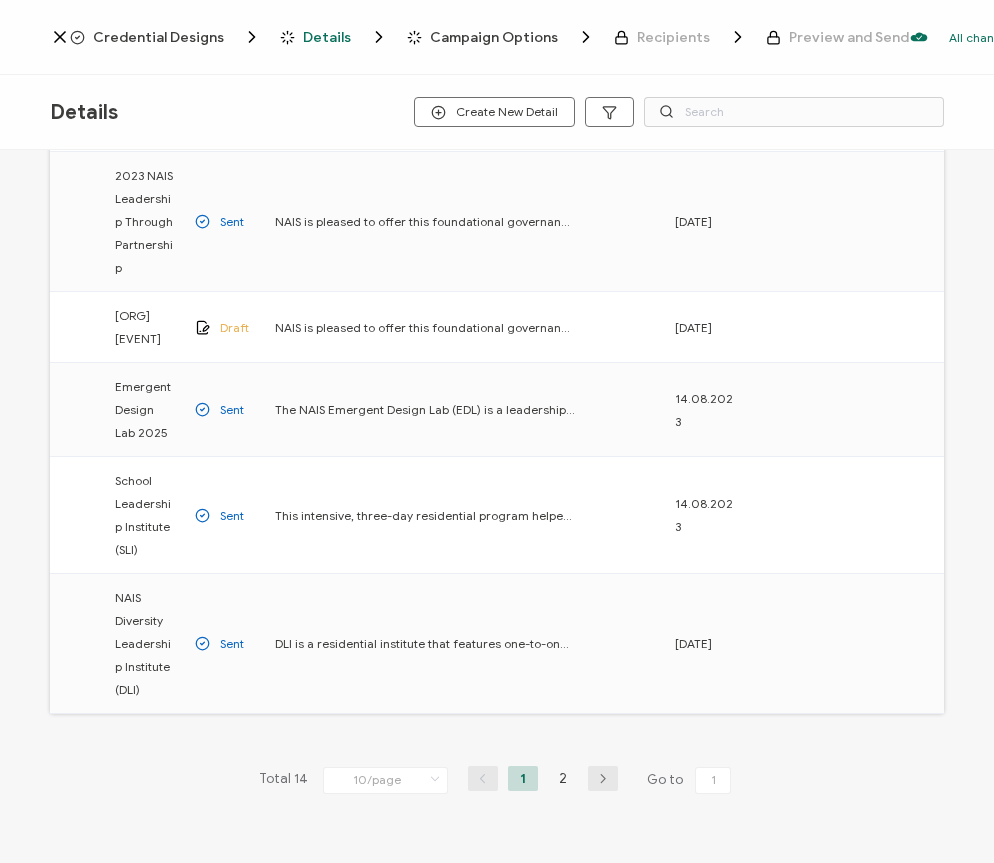 click on "NAME STATUS DESCRIPTION DATE CREATED
[YEAR]-[YEAR] NAIS Peer Circles
Sent NAIS Peer Circles offer a unique space for open and genuine discussions about leadership realities among peers who empathize with your challenges. Each circle is thoughtfully composed of six to eight individuals outside your geographic location. Each circle met once a month to explore complex challenges in their leadership positions and hear from others to develop strategies that will help them grow personally and professionally. This was an authentic professional development opportunity for facilitated growth with other trustees.
[DATE]
[YEAR]-[YEAR] NAIS Board Chair Circles
Sent
[DATE]
Sent
[DATE]
Sent" at bounding box center [497, 509] 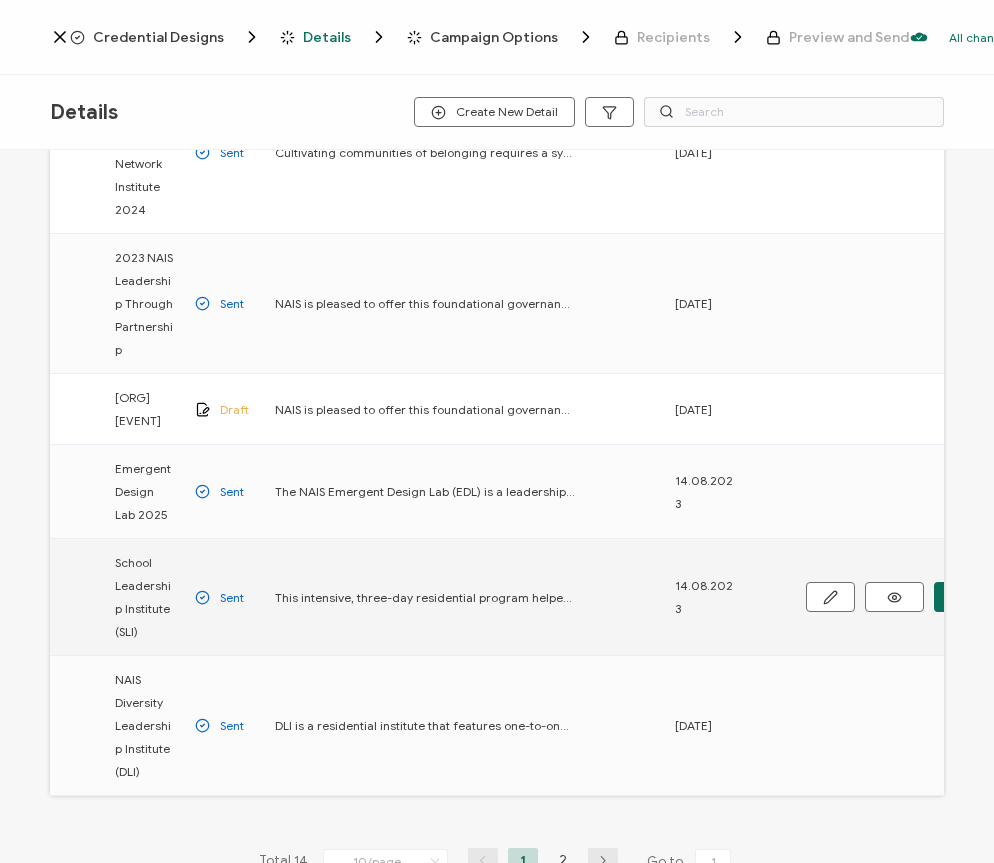 scroll, scrollTop: 928, scrollLeft: 0, axis: vertical 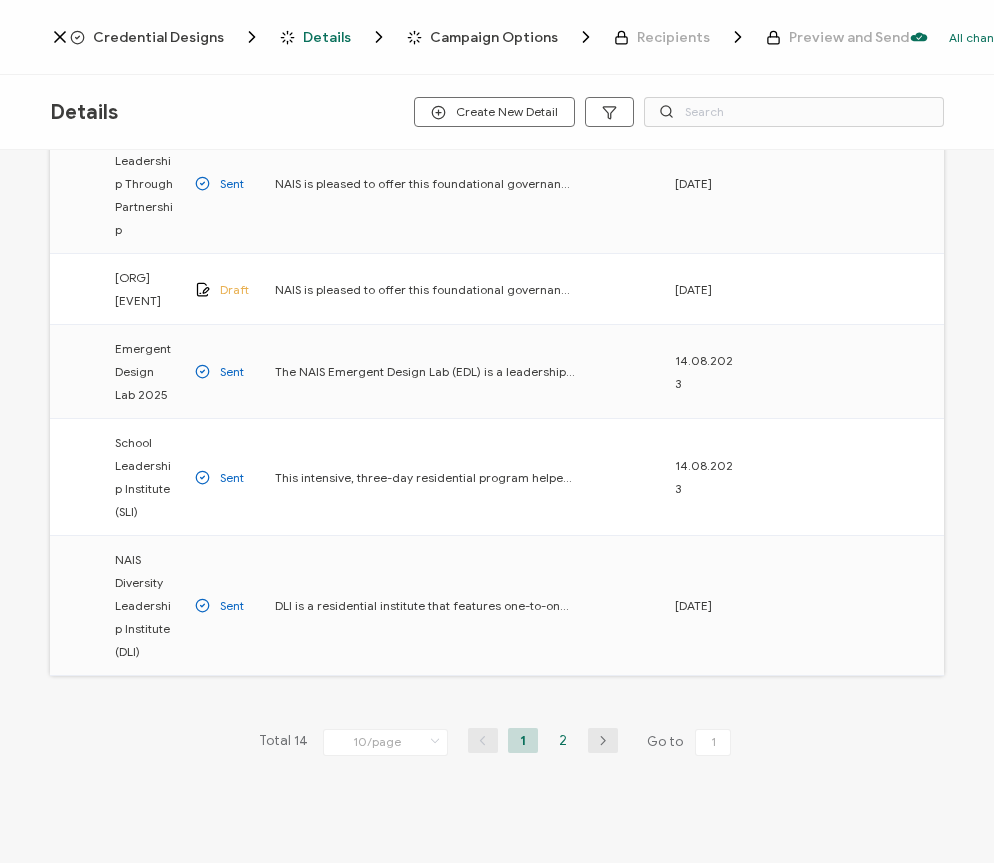 click on "2" at bounding box center [563, 740] 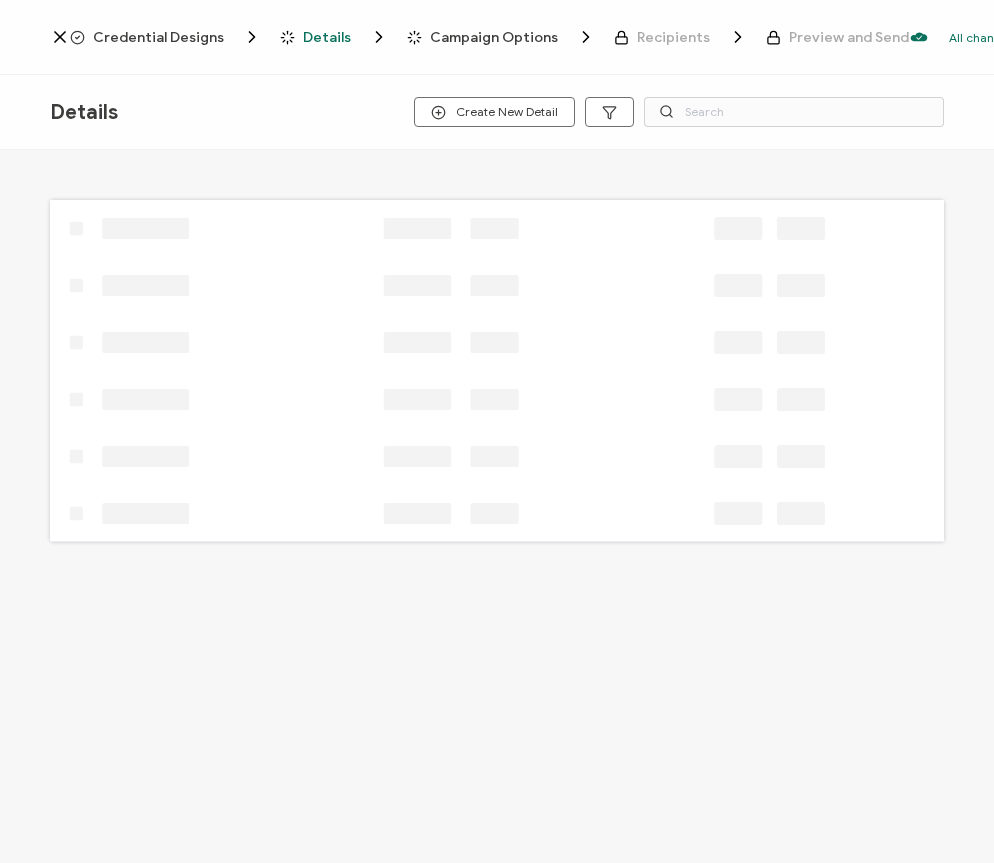 scroll, scrollTop: 0, scrollLeft: 0, axis: both 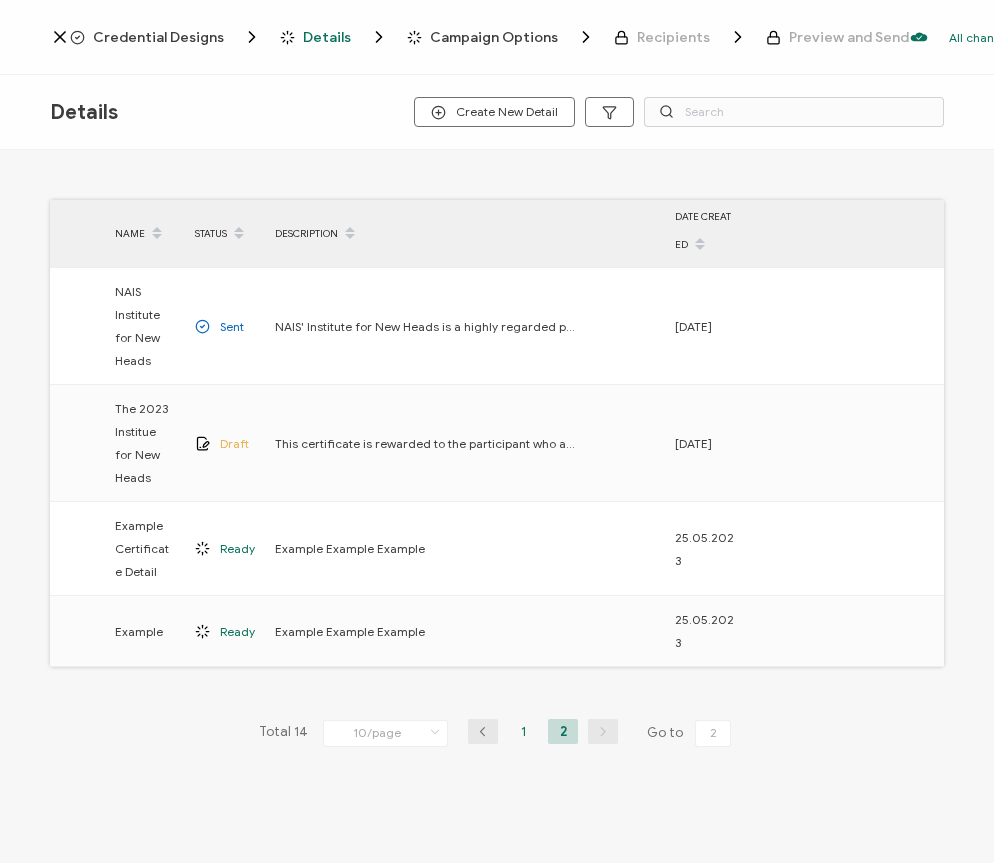 click on "1" at bounding box center (523, 731) 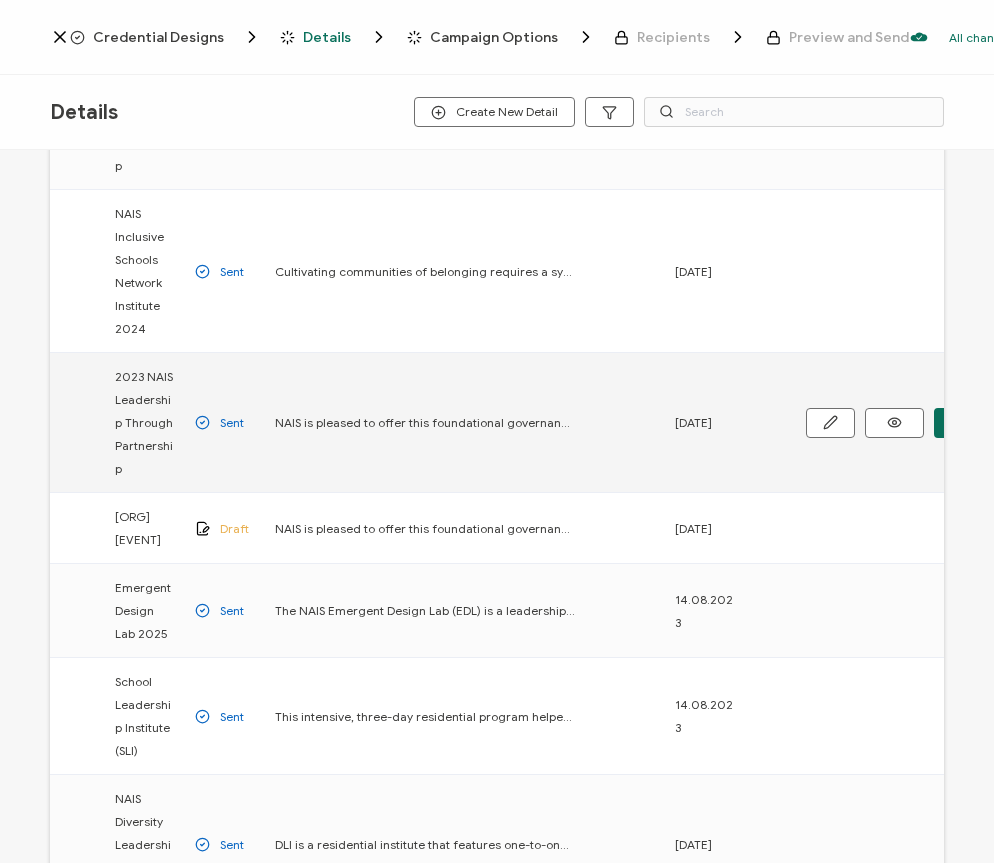 scroll, scrollTop: 640, scrollLeft: 0, axis: vertical 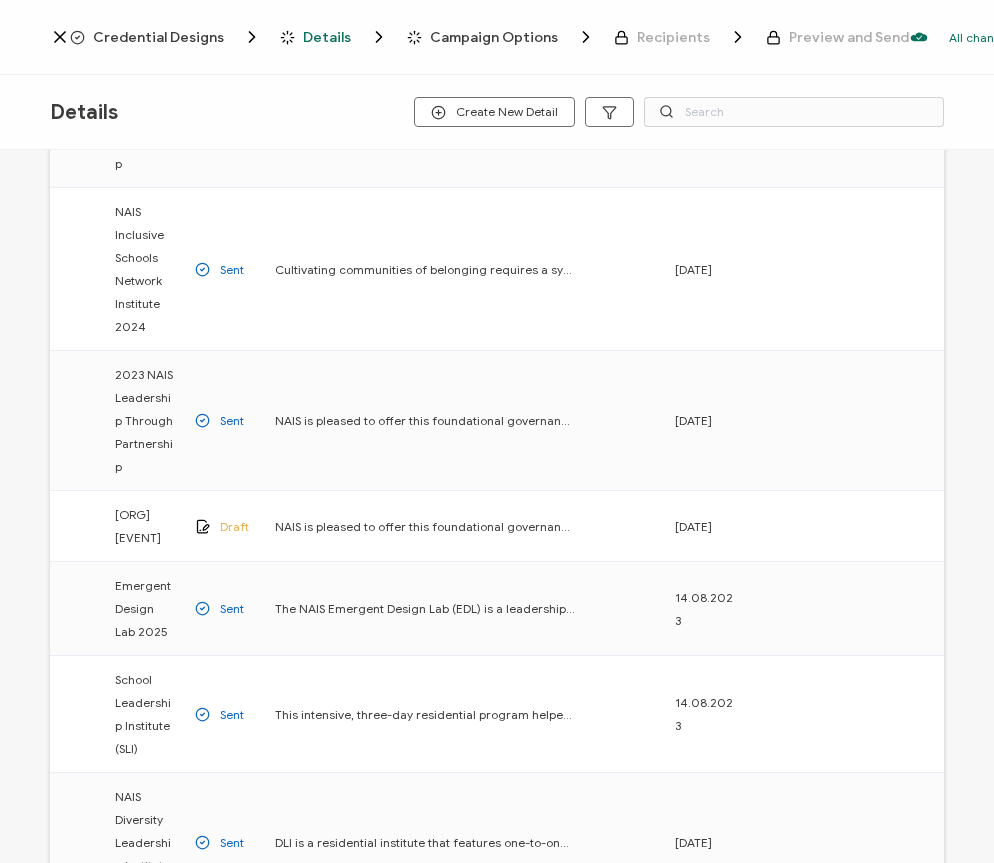 click on "Details
Create New Detail" at bounding box center [497, 112] 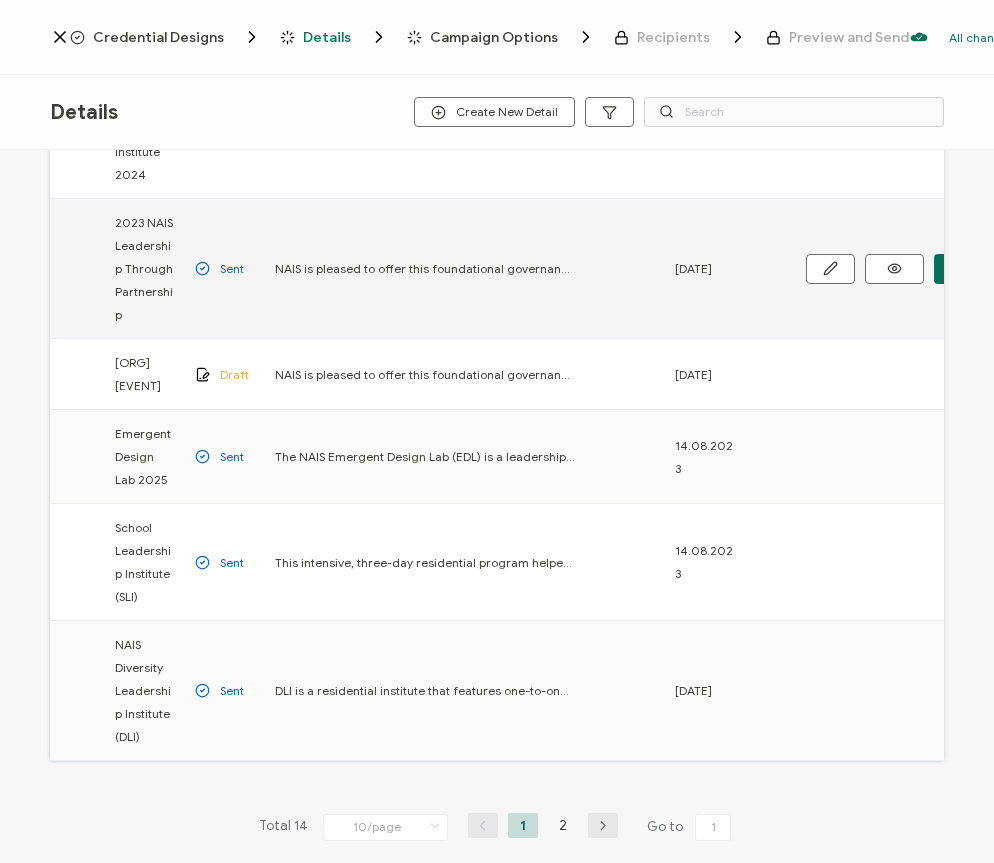 scroll, scrollTop: 793, scrollLeft: 0, axis: vertical 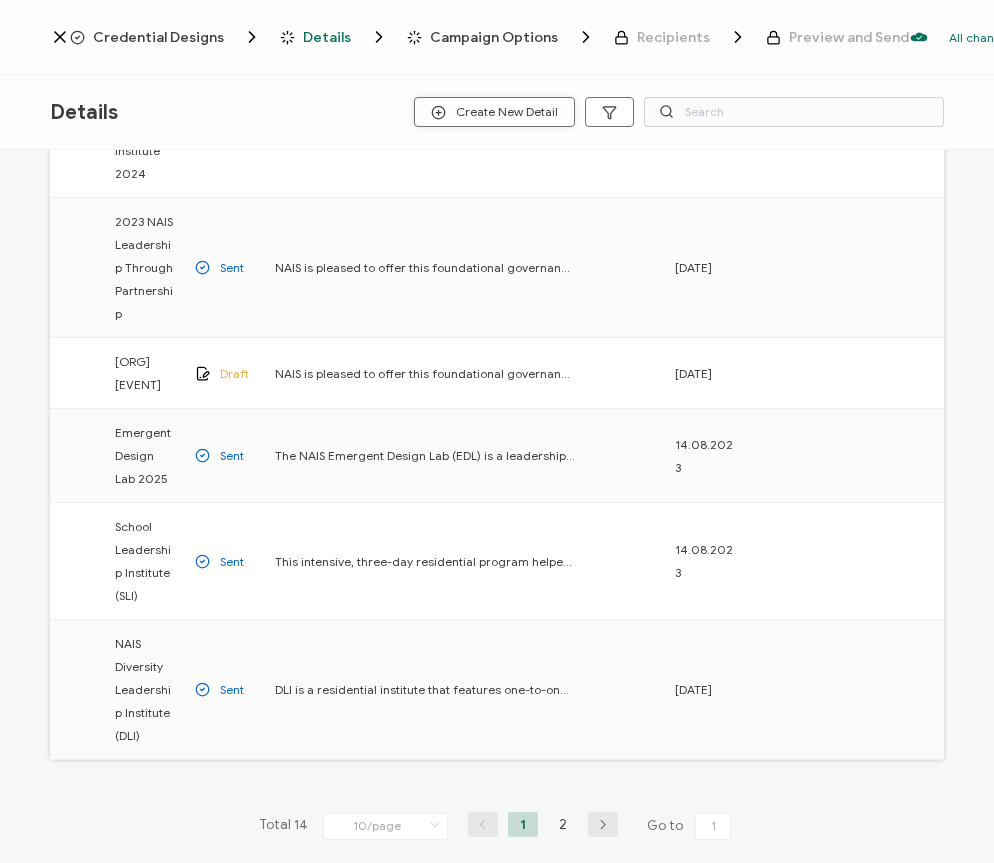 click on "Create New Detail" at bounding box center (494, 112) 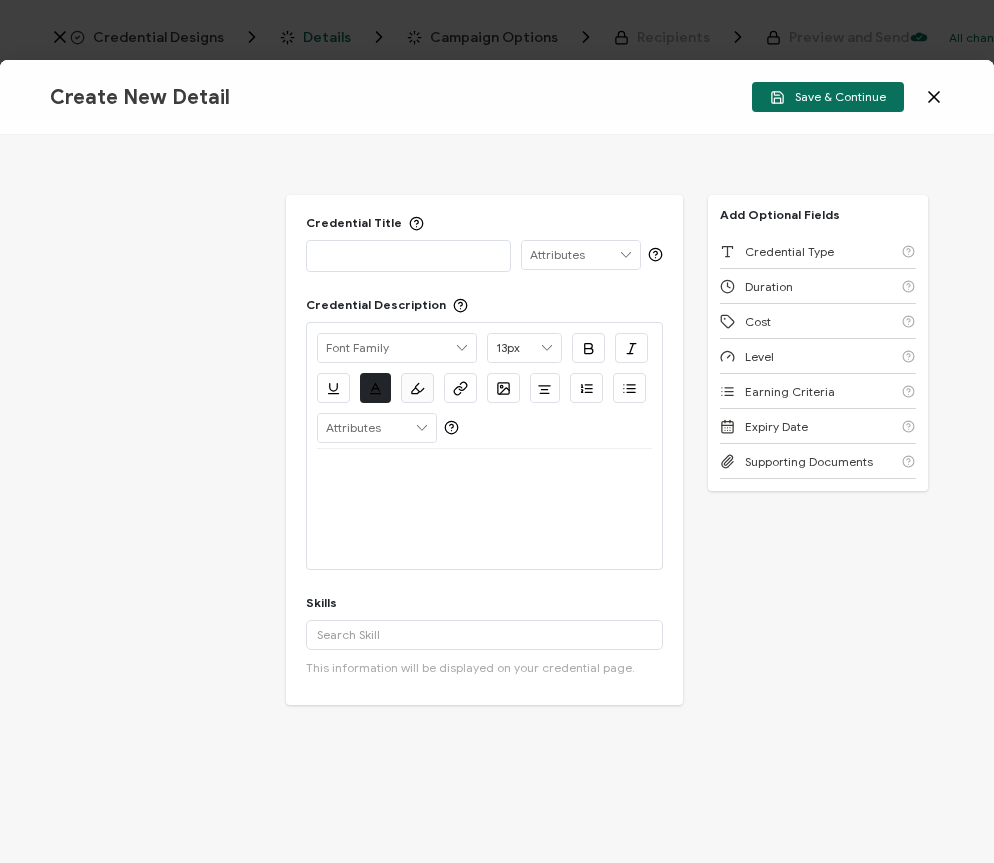 click at bounding box center (409, 255) 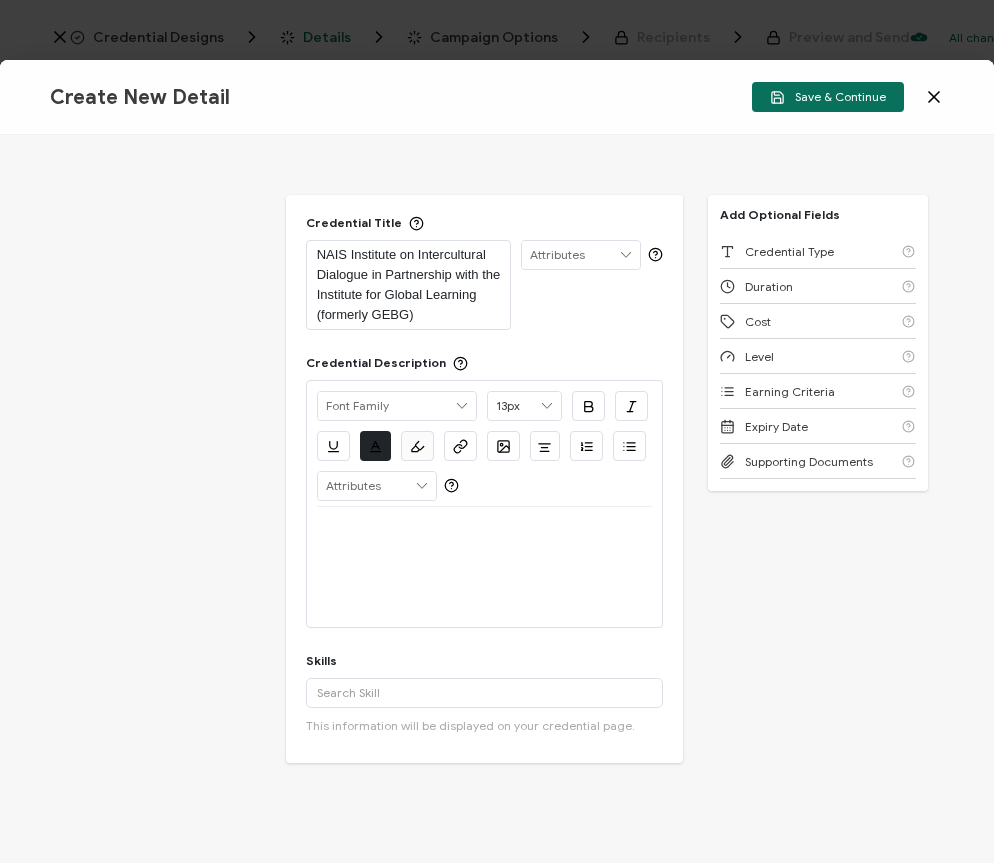 click at bounding box center (485, 567) 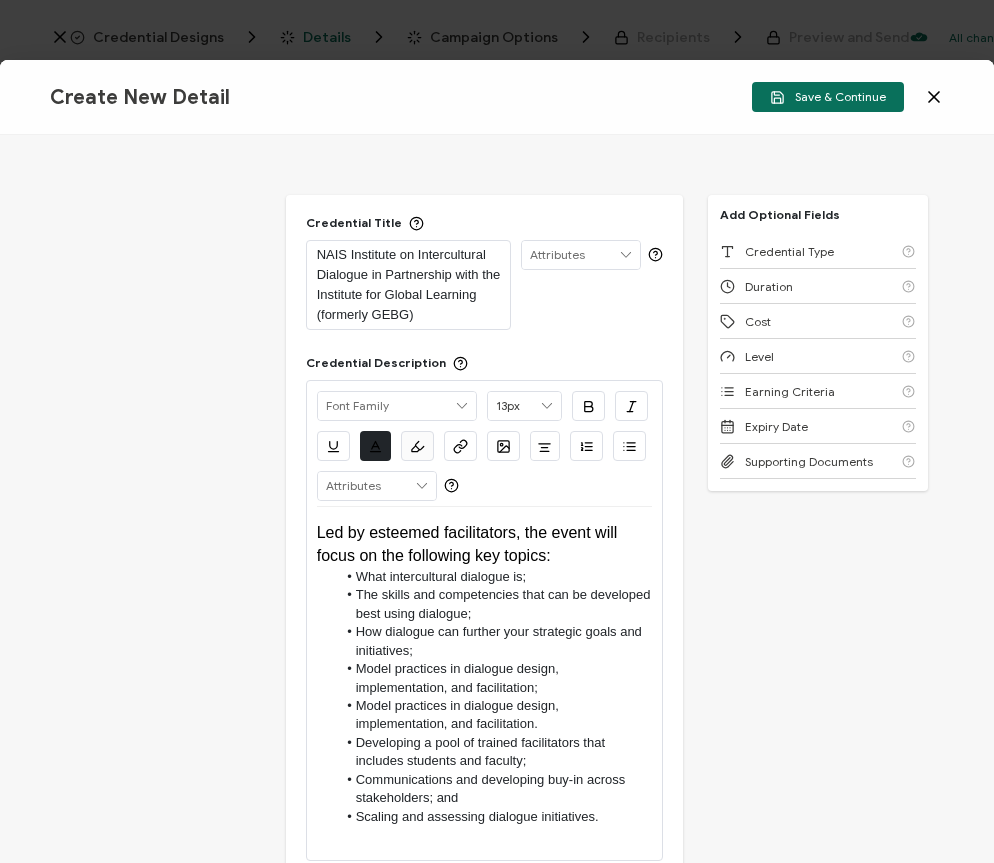 click on "Alright Sans Amita Archivo Black Arial Arimo Blinker Caveat Charm Charmonman Cinzel EB Garamond Farro Fira Sans Gelasio Gilroy Great Vibes Grenze Hanken Grotesk Inconsolata Josefin Sans Kolektif House Kufam Lato Libre Caslon Text Lora Lugrasimo Markazi Text Merienda Merriweather Montserrat Muli Noto Sans Noto Serif Nunito Open Sans Open Sans Condensed Orbitron Oswald Playfair Display Poppins PT Sans PT Sans Narrow PT Serif Quicksand Raleway Red Hat Display Roboto Roboto Condensed Roboto Slab Rubik Slabo 27px Source Sans Pro Spartan Tajawal Titillium Web Ubuntu UnifrakturCook UnifrakturMaguntia Work Sans   13px 11px 12px 13px 14px 15px 16px 17px 18px 19px 20px 21px 22px 23px 24px 25px 26px 27px 28px 29px 30px 31px 32px 33px 34px 35px 36px 37px 38px 39px 40px 41px 42px 43px 44px 45px 46px 47px 48px 49px 50px 51px 52px 53px 54px 55px 56px 57px 58px 59px 60px 61px 62px 63px 64px 65px 66px 67px 68px 69px 70px 71px 72px           #212529
Clear
OK
#FBFBFB
Clear" at bounding box center [485, 620] 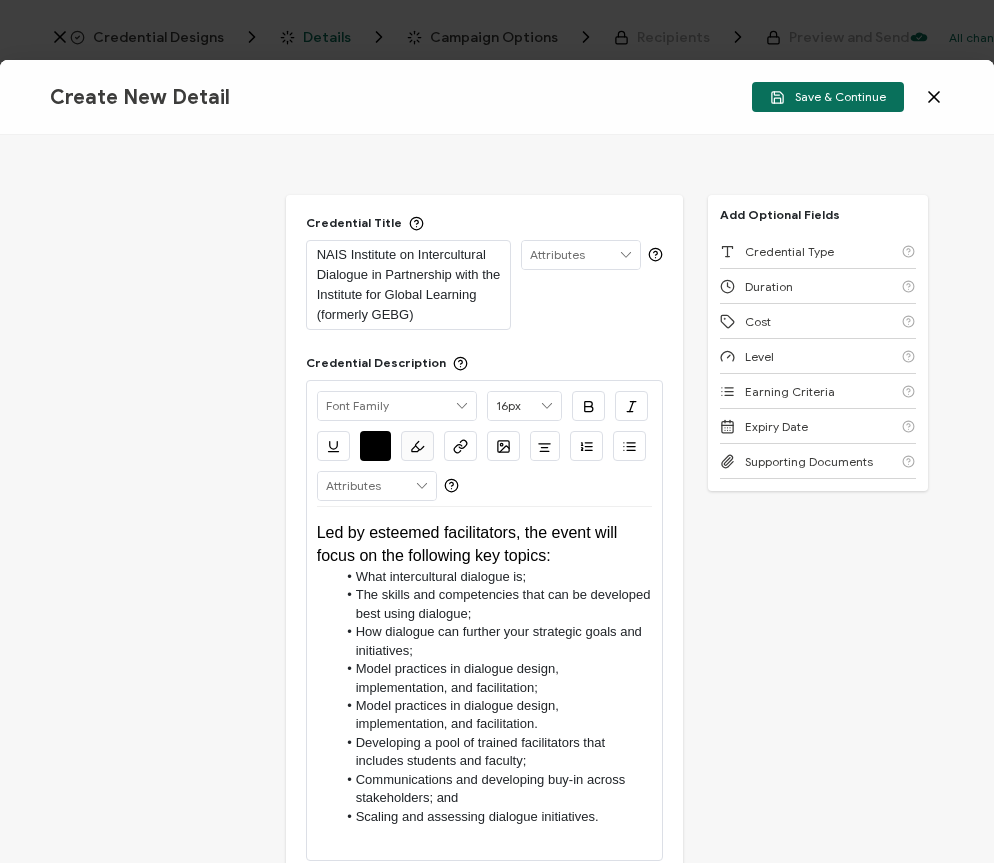 type 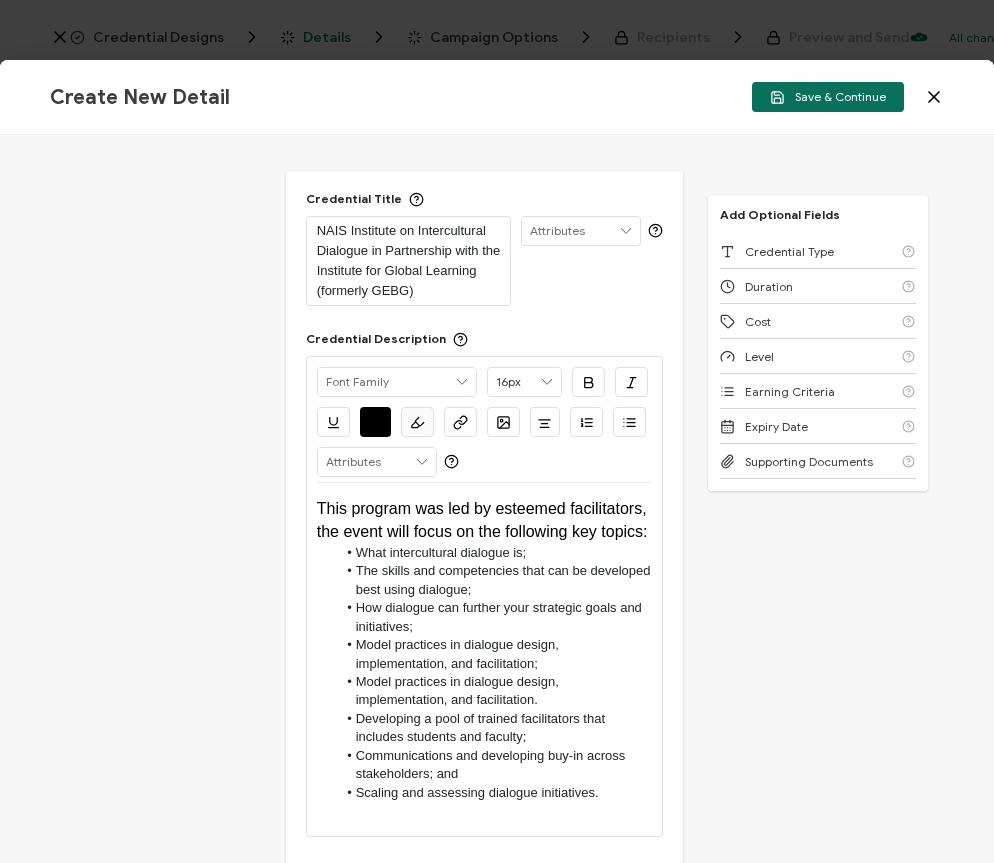 scroll, scrollTop: 38, scrollLeft: 0, axis: vertical 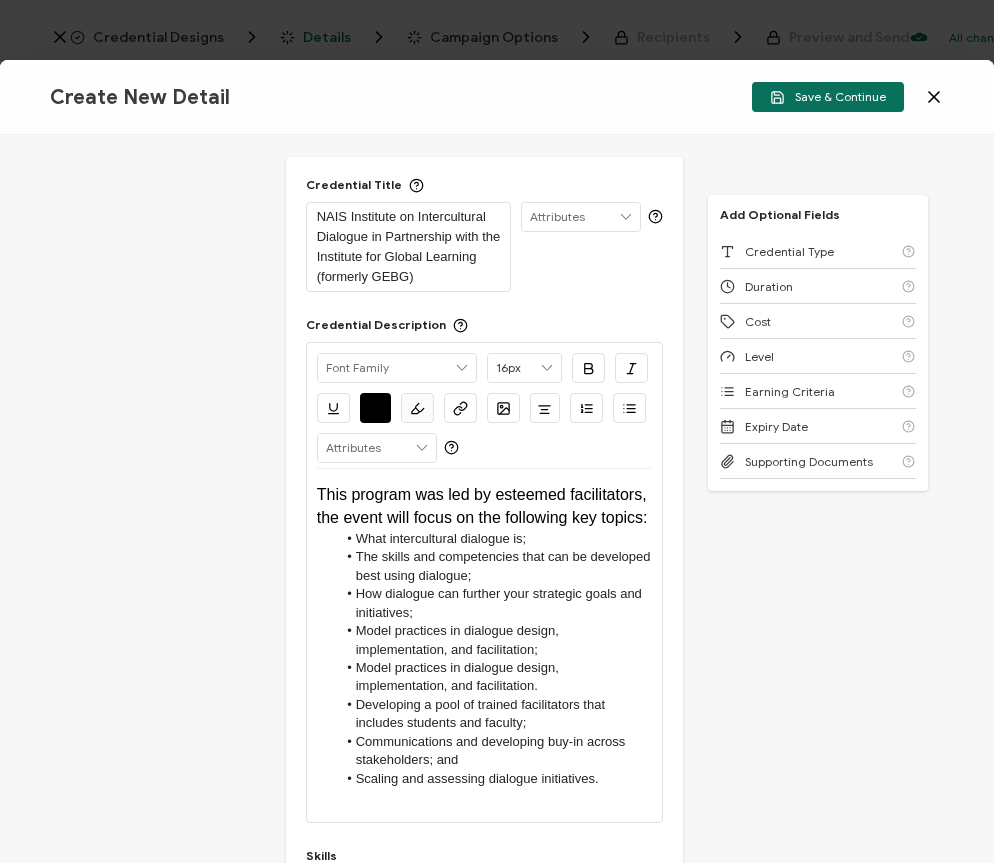 click on "This program was led by esteemed facilitators, the event will focus on the following key topics:" at bounding box center (484, 506) 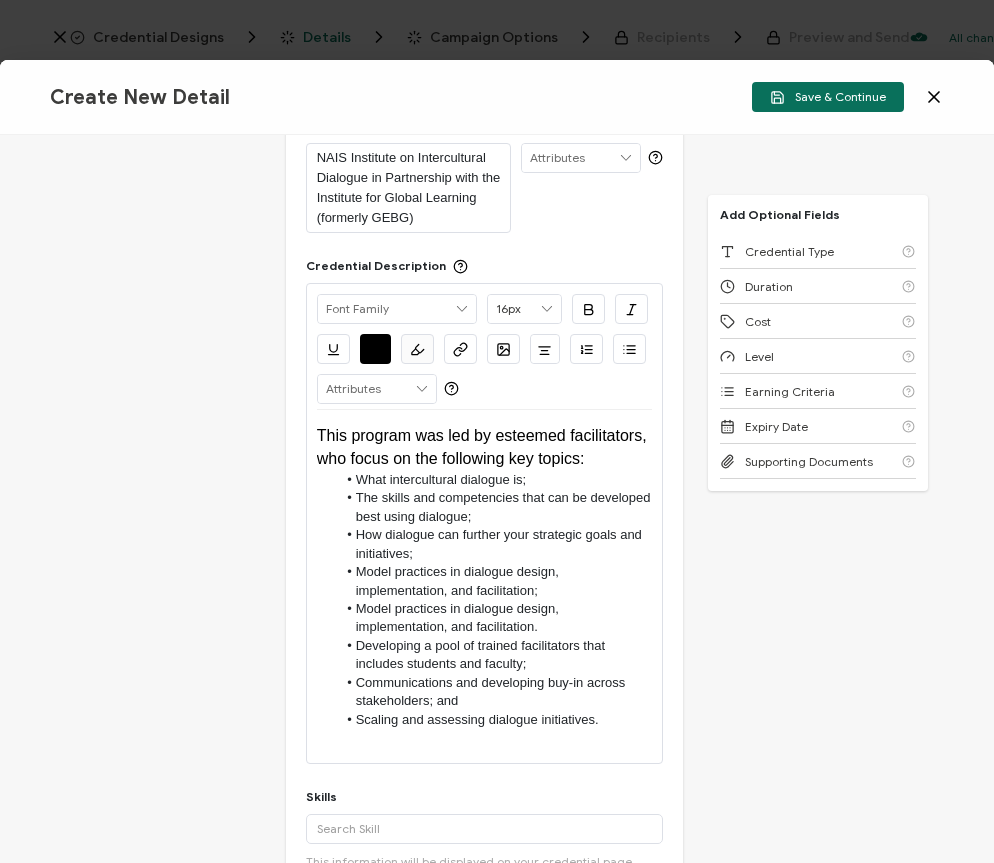 scroll, scrollTop: 100, scrollLeft: 0, axis: vertical 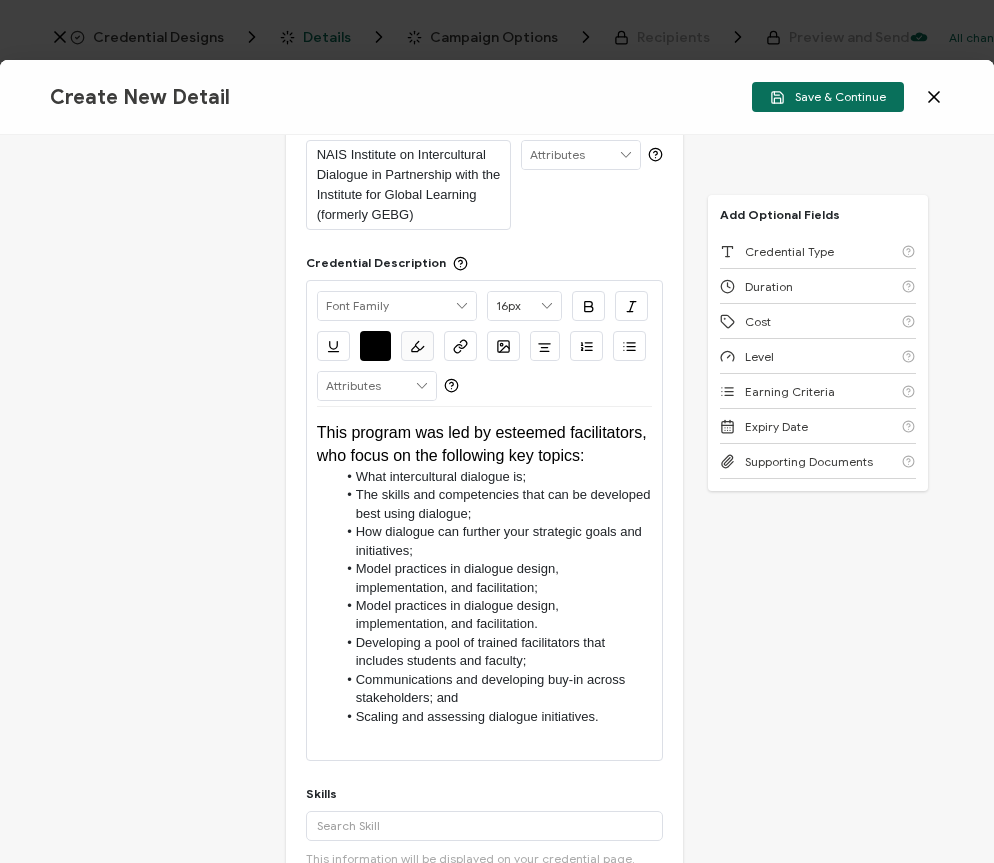 click on "This program was led by esteemed facilitators, who focus on the following key topics:" at bounding box center [484, 444] 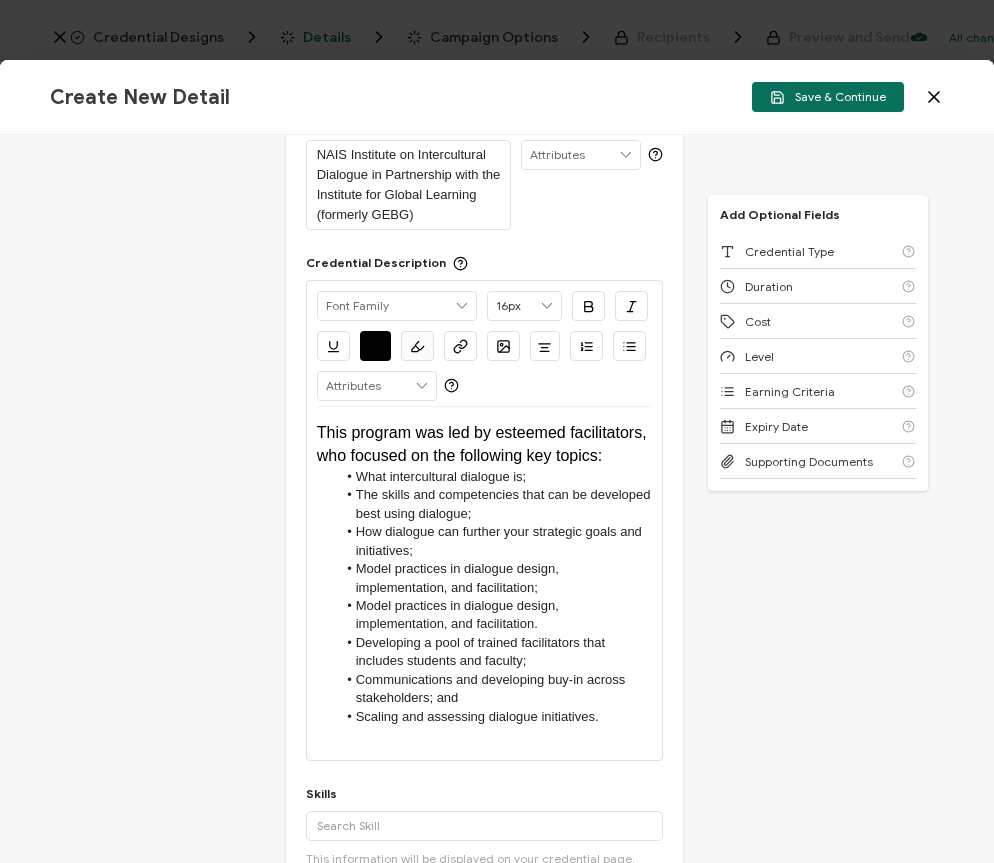 type on "13px" 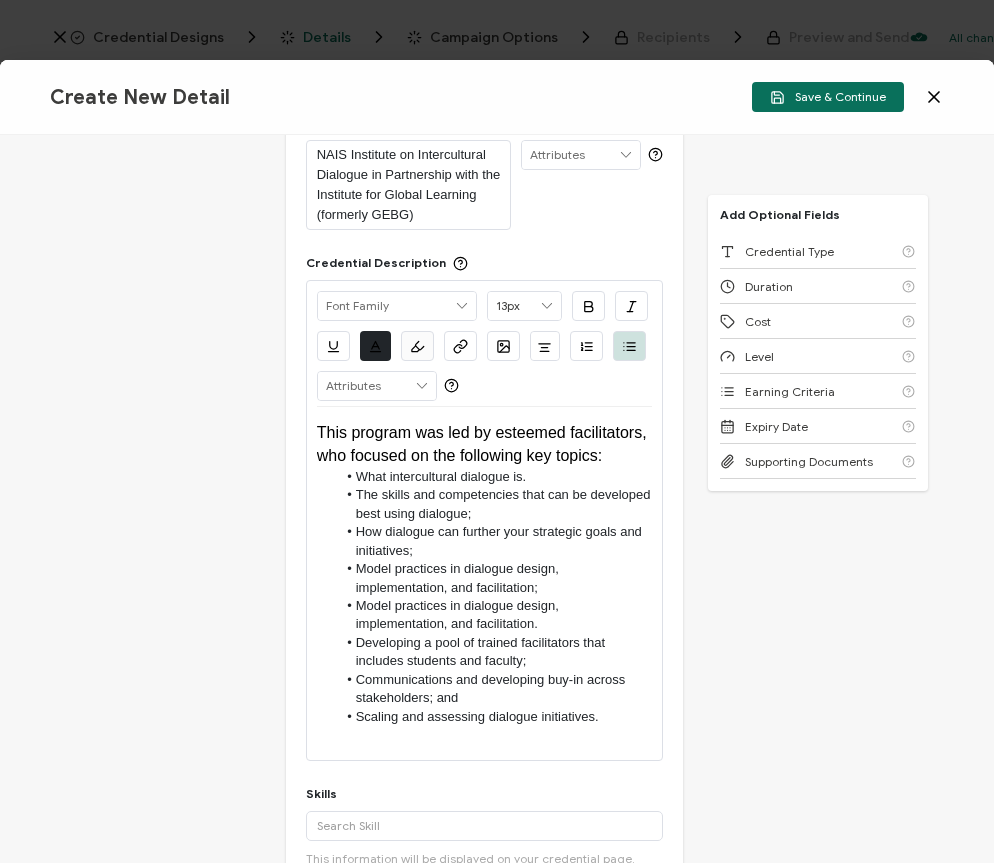 click on "What intercultural dialogue is." at bounding box center (494, 477) 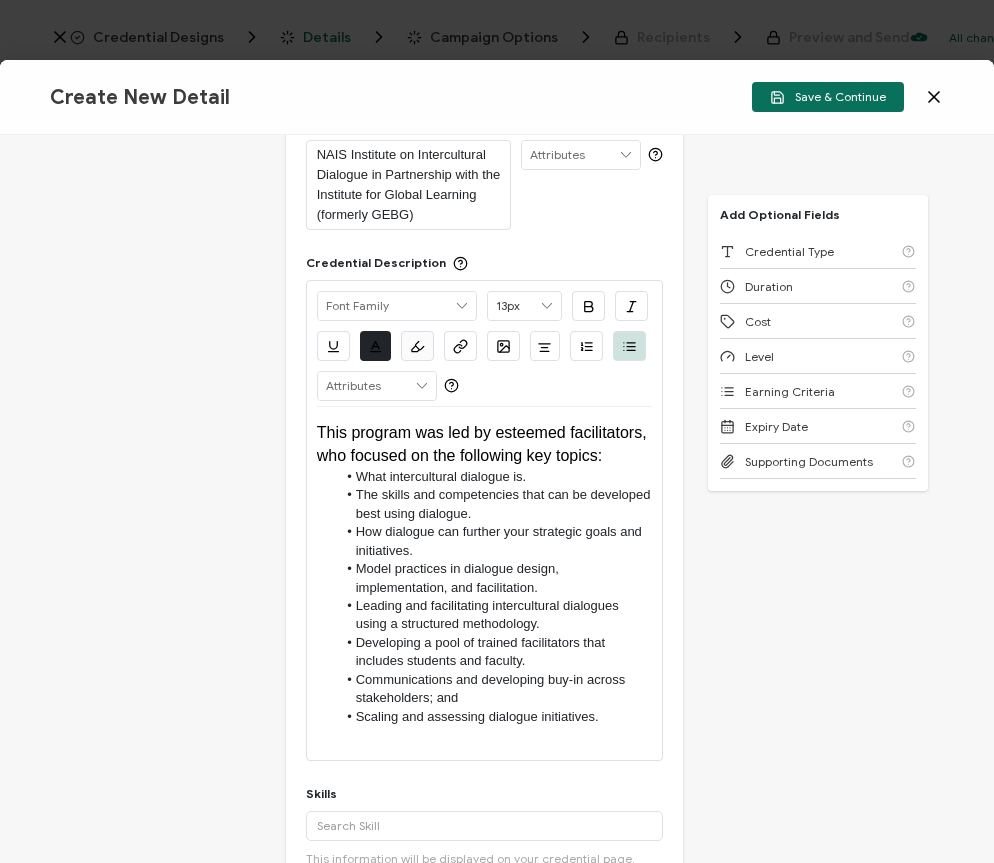 scroll, scrollTop: 266, scrollLeft: 0, axis: vertical 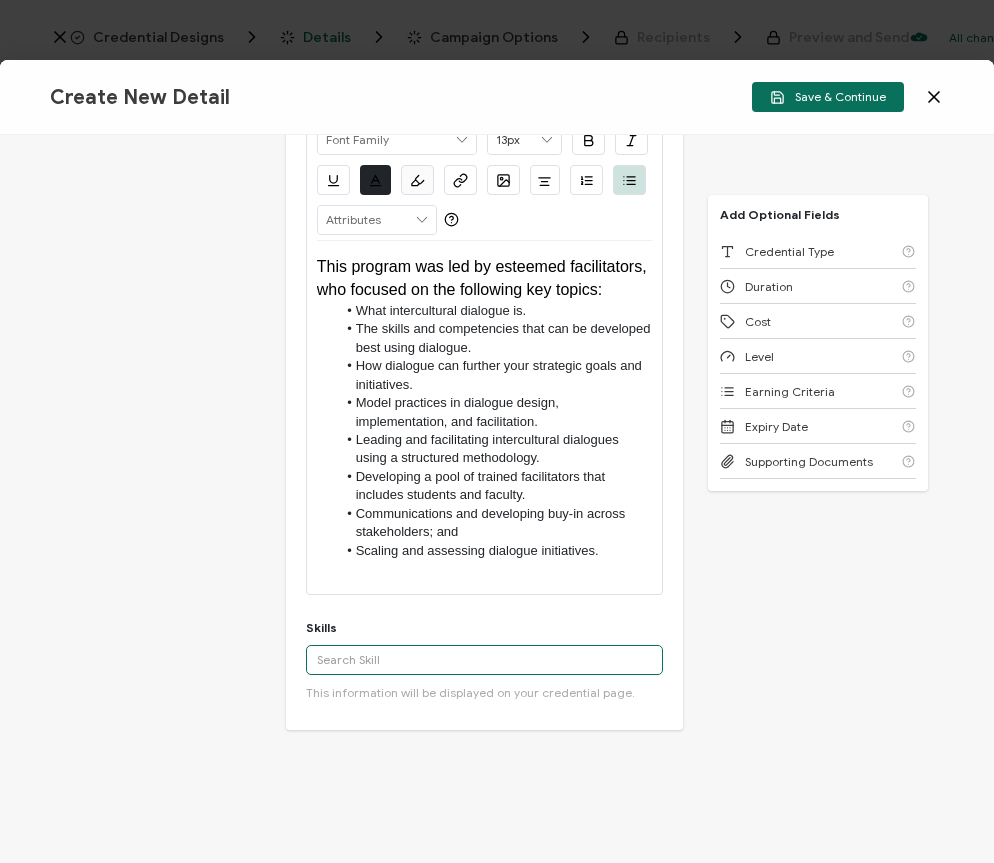click at bounding box center (485, 660) 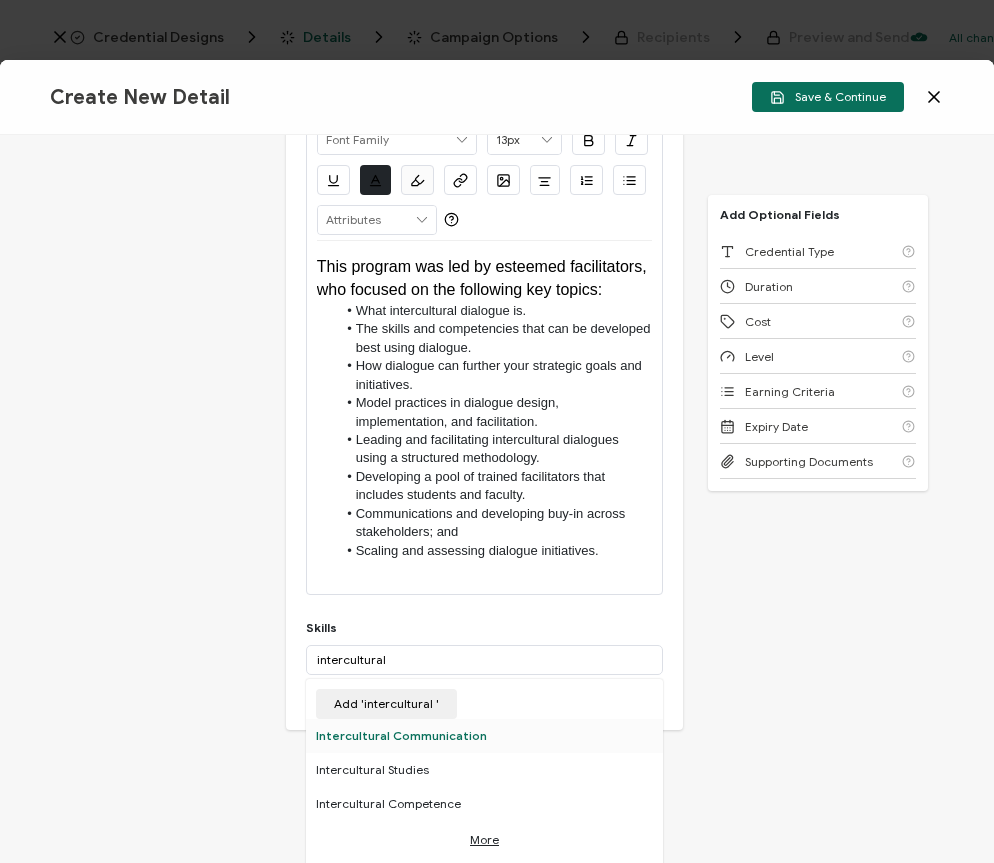 click on "Intercultural Communication" at bounding box center [485, 736] 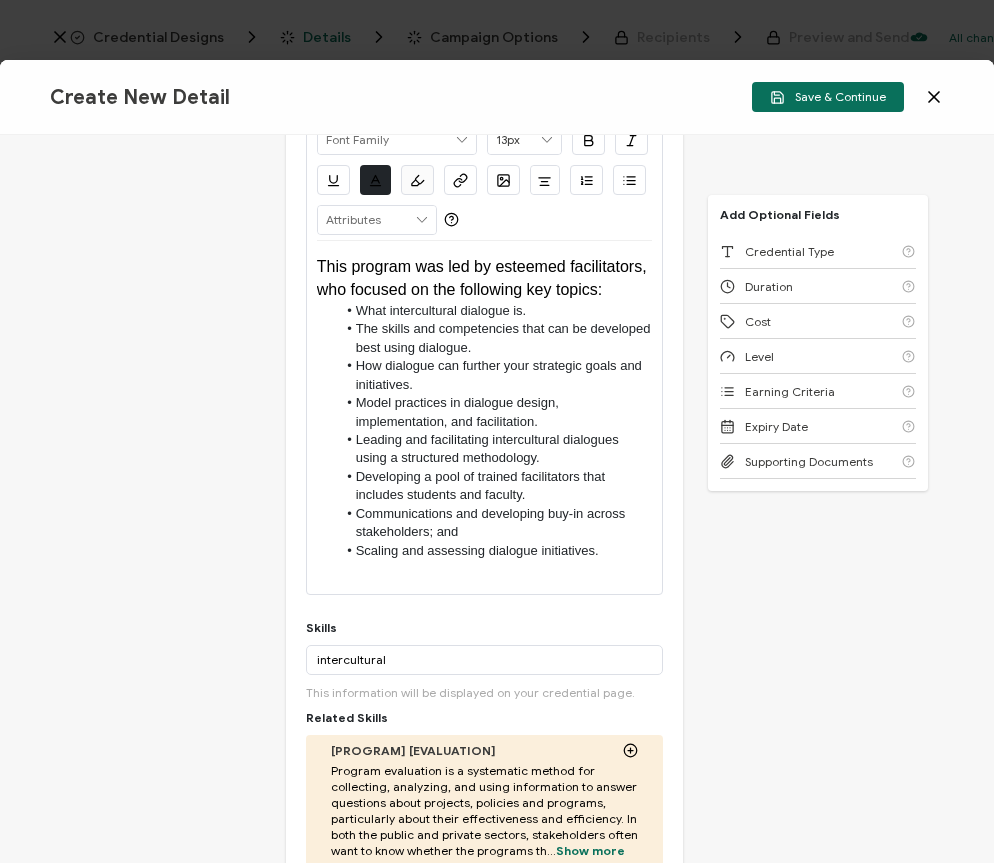 scroll, scrollTop: 300, scrollLeft: 0, axis: vertical 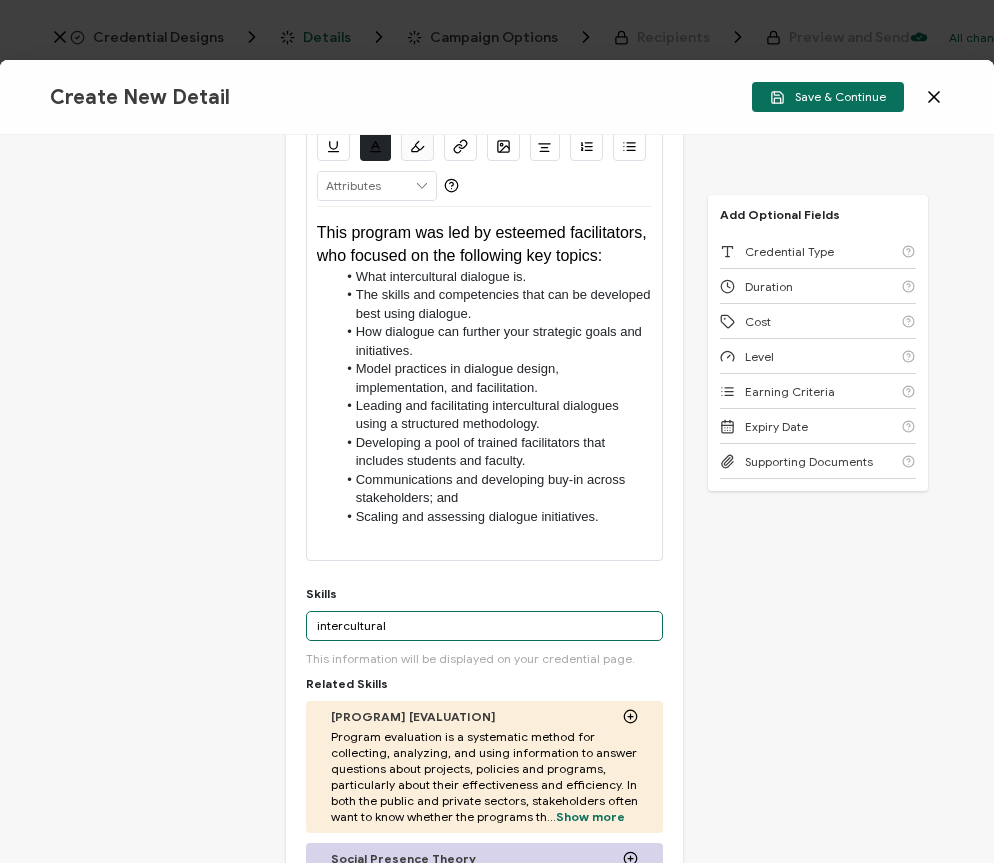 click on "intercultural" at bounding box center (485, 626) 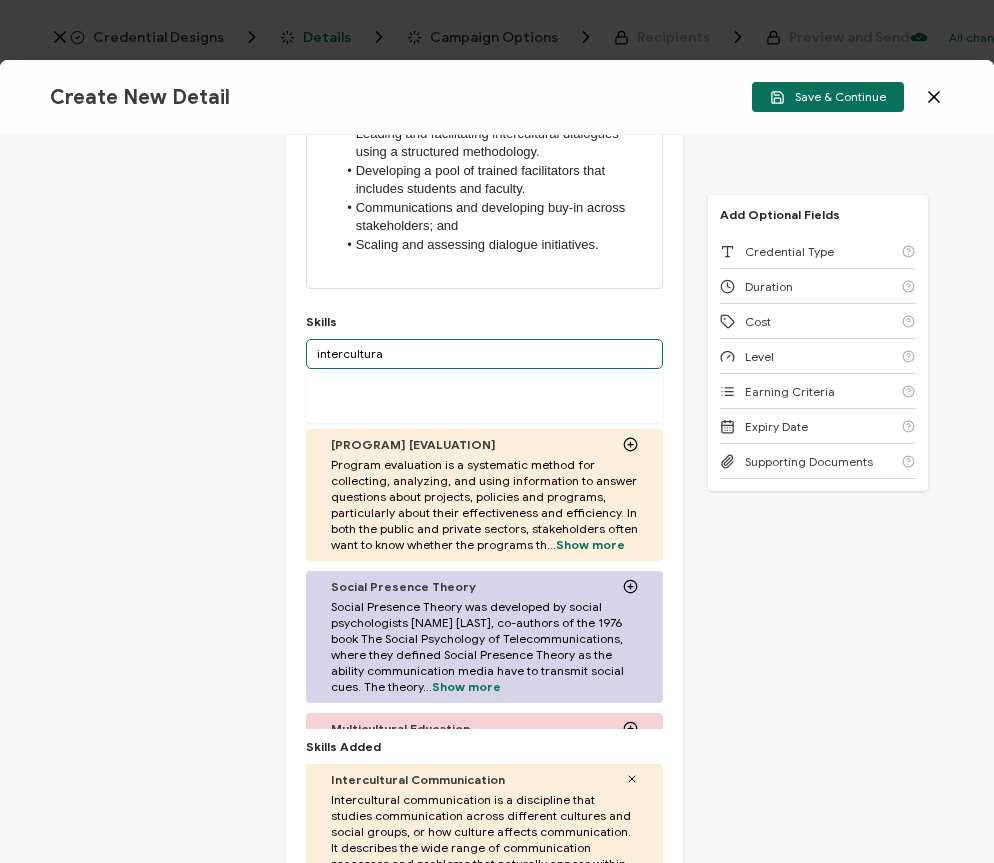 scroll, scrollTop: 582, scrollLeft: 0, axis: vertical 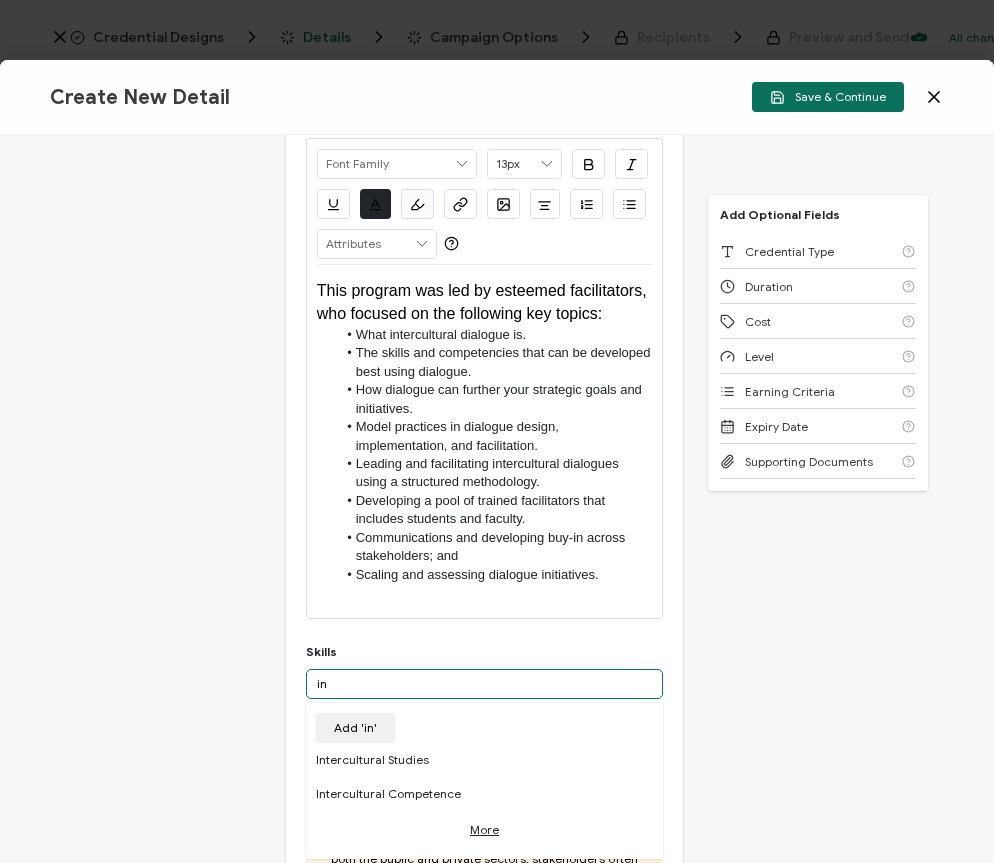 type on "i" 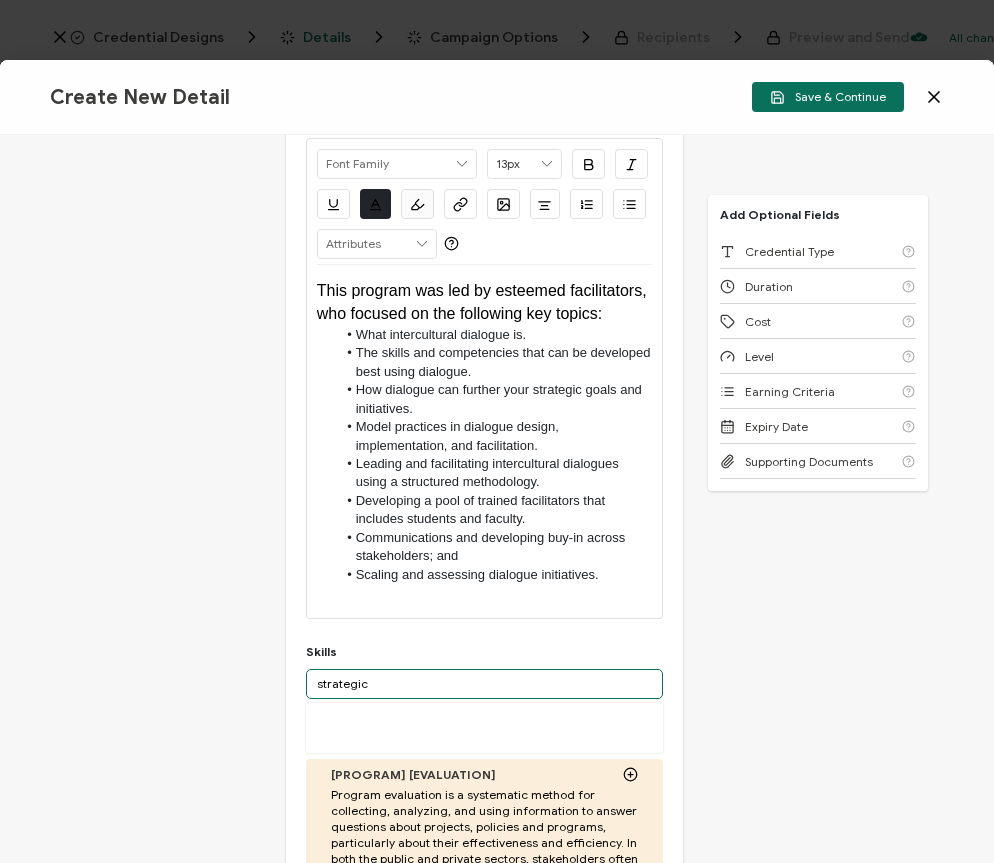 scroll, scrollTop: 422, scrollLeft: 0, axis: vertical 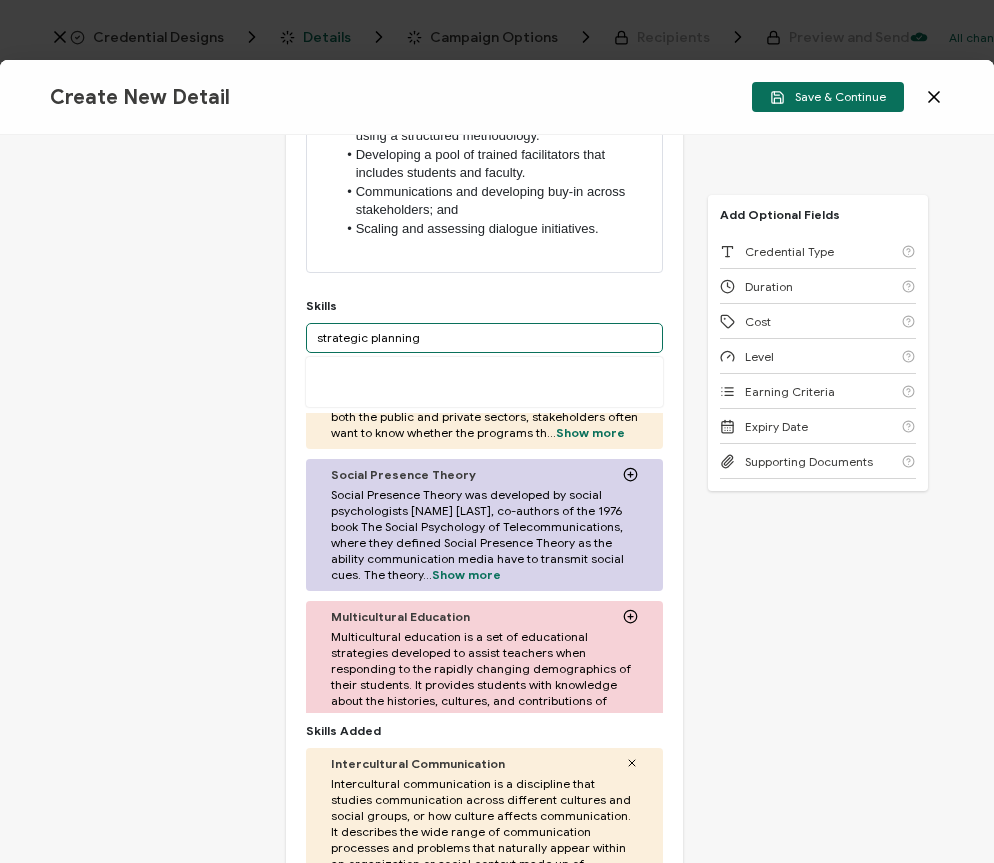 click on "strategic planning" at bounding box center [485, 338] 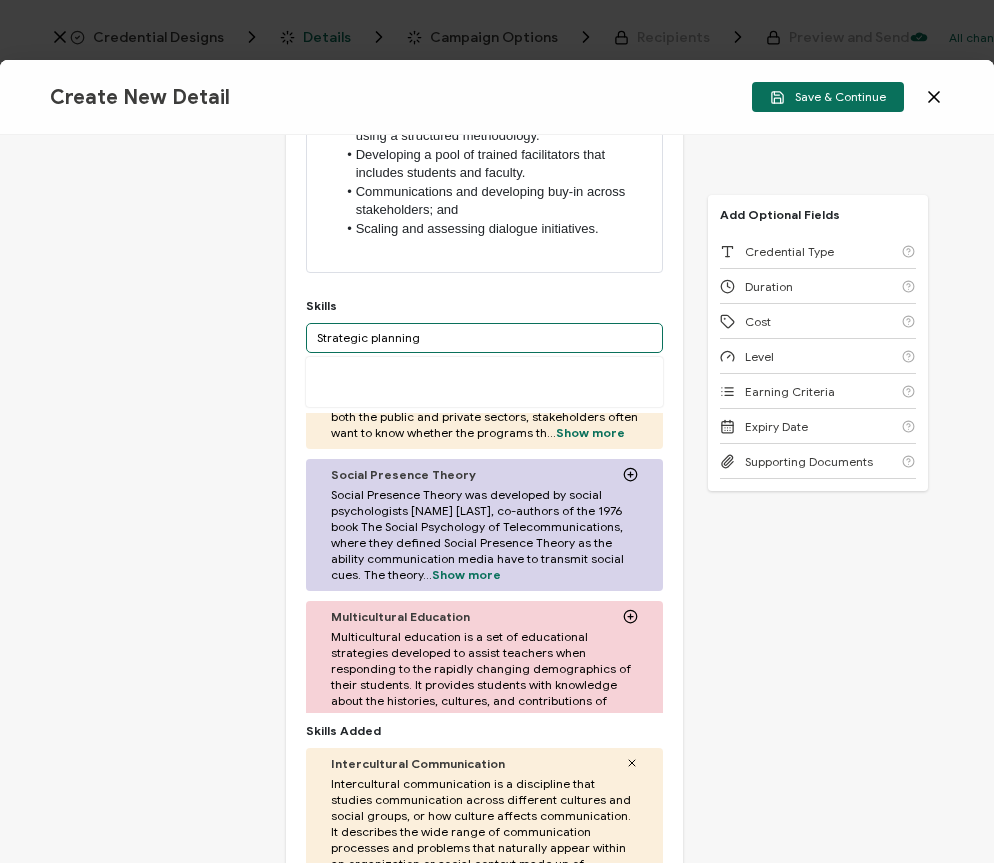 click on "Strategic planning" at bounding box center [485, 338] 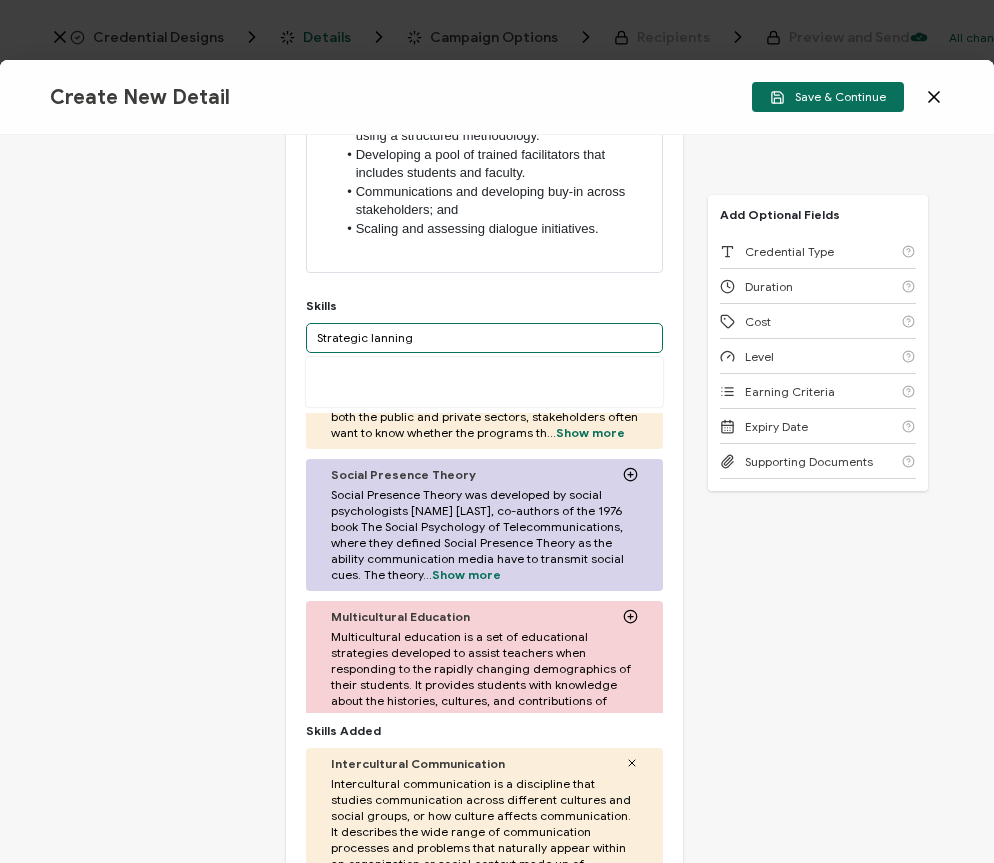 type on "Strategic lanning" 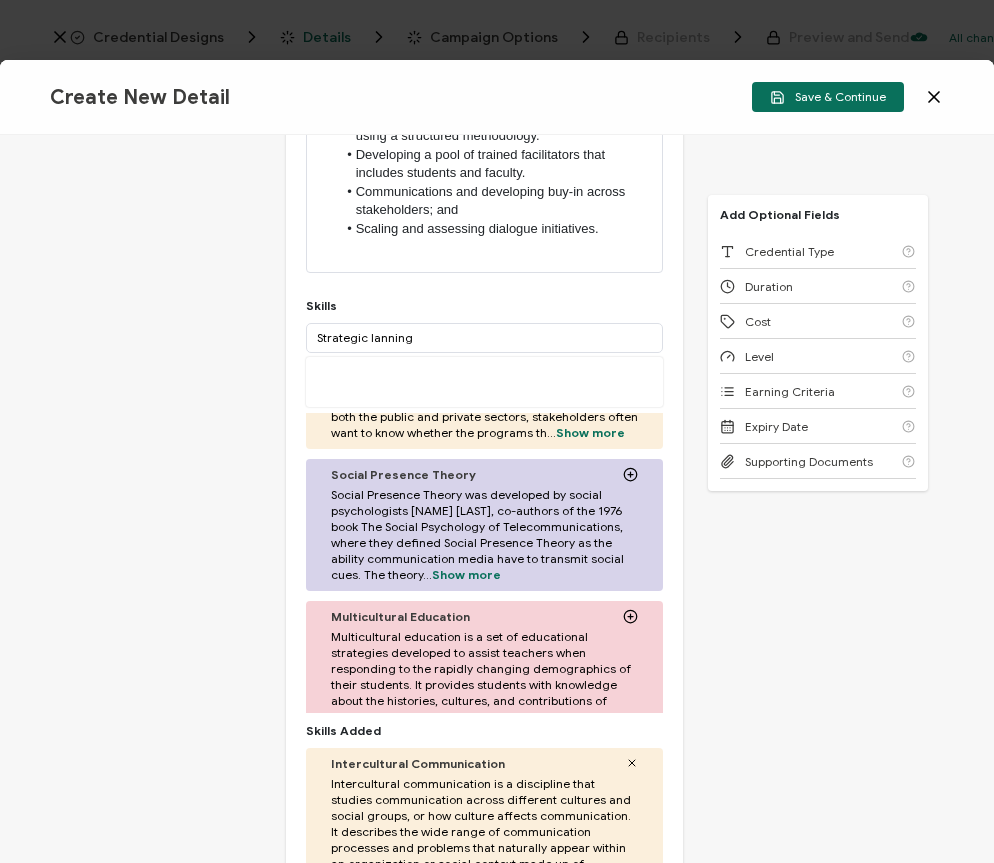 click on "Related Skills
Program Evaluation
Program evaluation is a systematic method for collecting, analyzing, and using information to answer questions about projects, policies and programs, particularly about their effectiveness and efficiency. In both the public and private sectors, stakeholders often want to know whether the programs th...
Show more Social Presence Theory
Social Presence Theory was developed by social psychologists John Short, Ederyn Williams, and Bruce Christie, co-authors of the 1976 book The Social Psychology of Telecommunications, where they defined Social Presence Theory as the ability communication media have to transmit social cues. The theory...
Show more Multicultural Education
Show more Action Research
Show more" at bounding box center [485, 563] 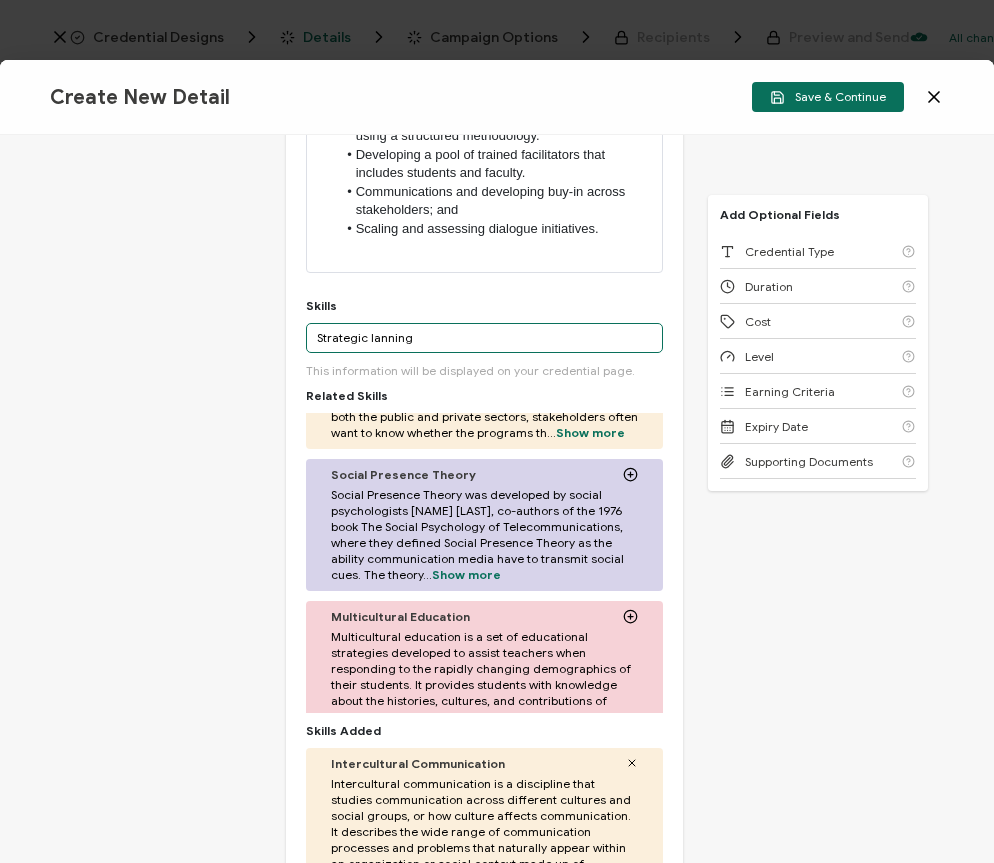 click on "Strategic lanning" at bounding box center (485, 338) 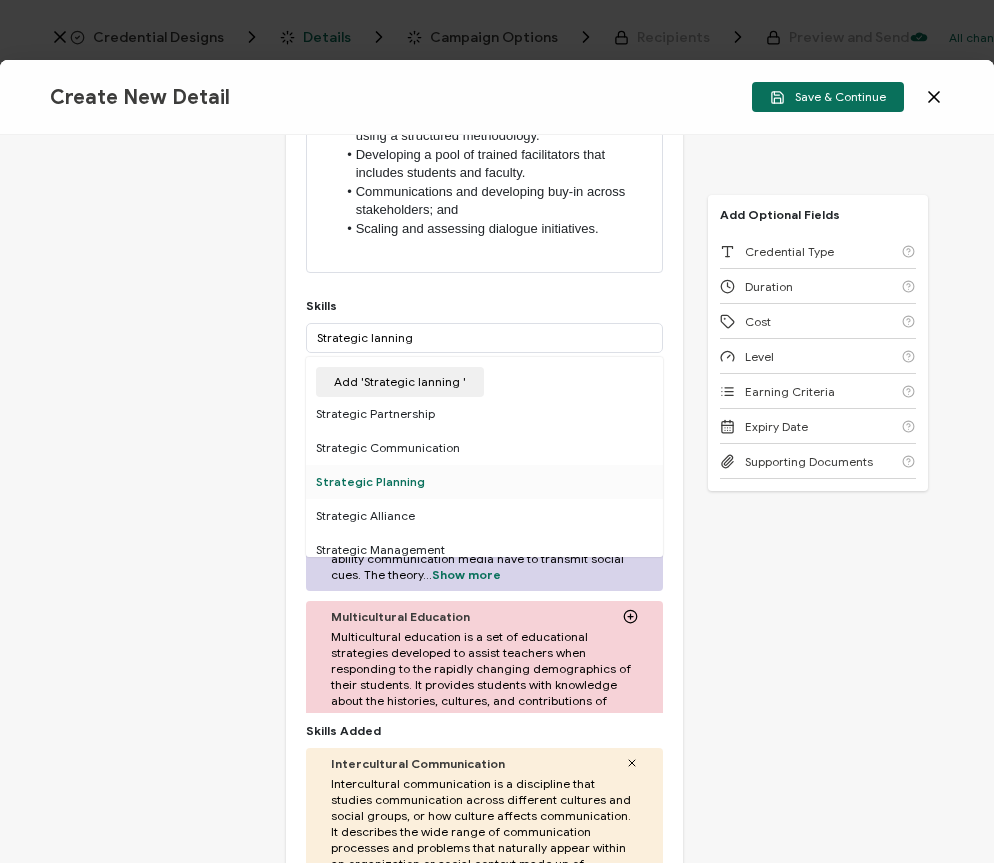click on "Strategic Planning" at bounding box center [485, 482] 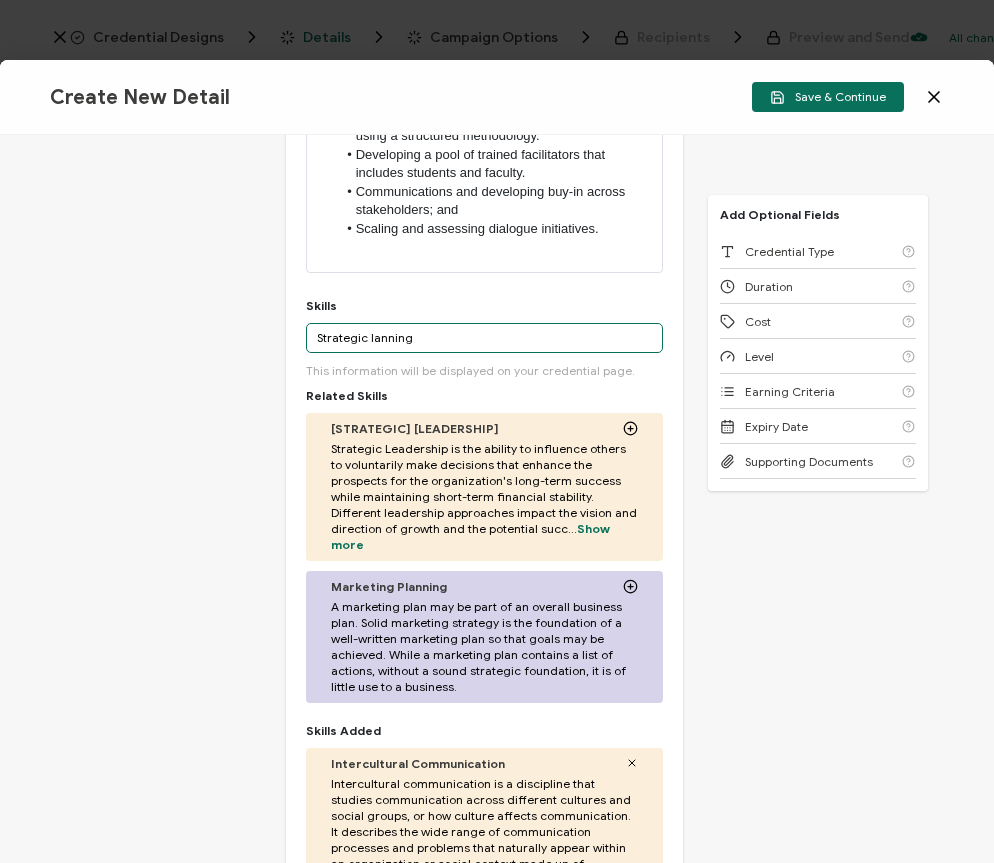 click on "Strategic lanning" at bounding box center (485, 338) 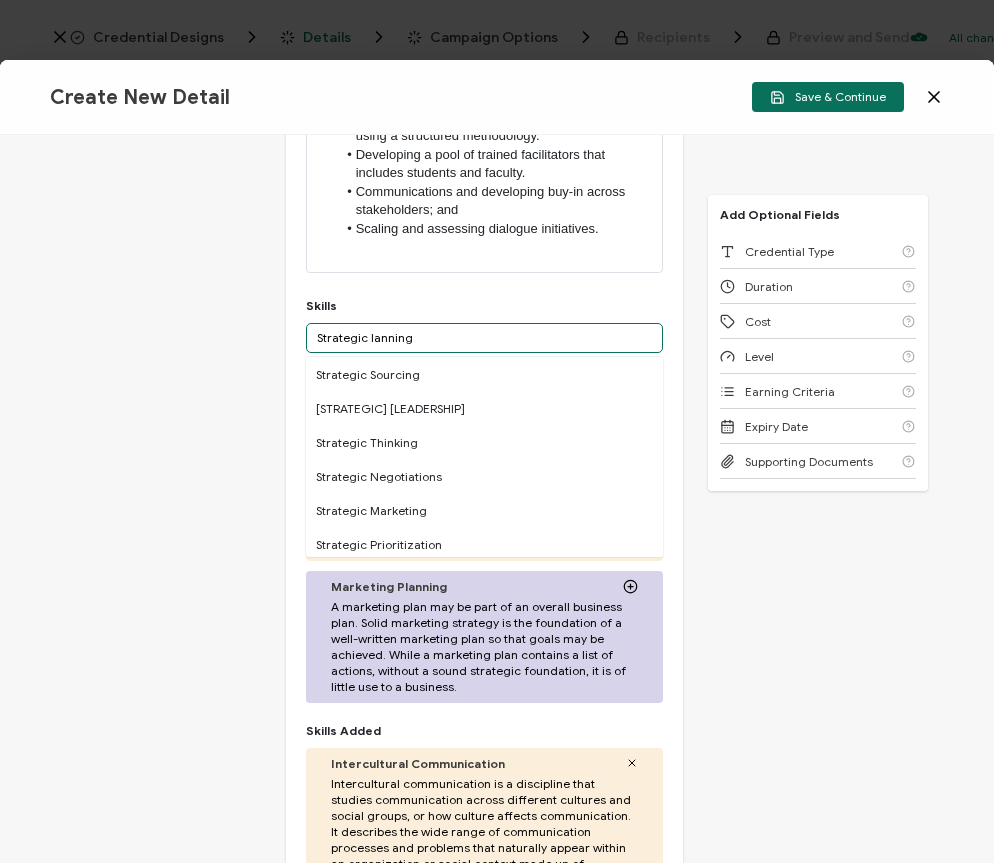 scroll, scrollTop: 210, scrollLeft: 0, axis: vertical 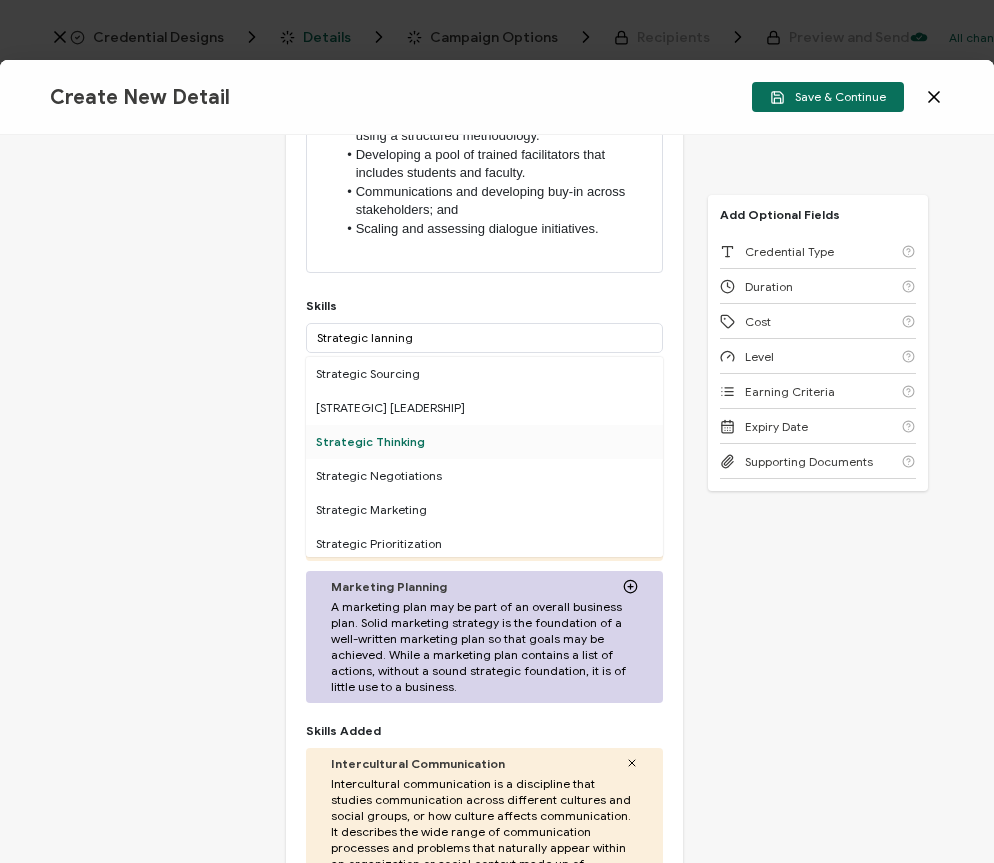 click on "Strategic Thinking" at bounding box center (485, 442) 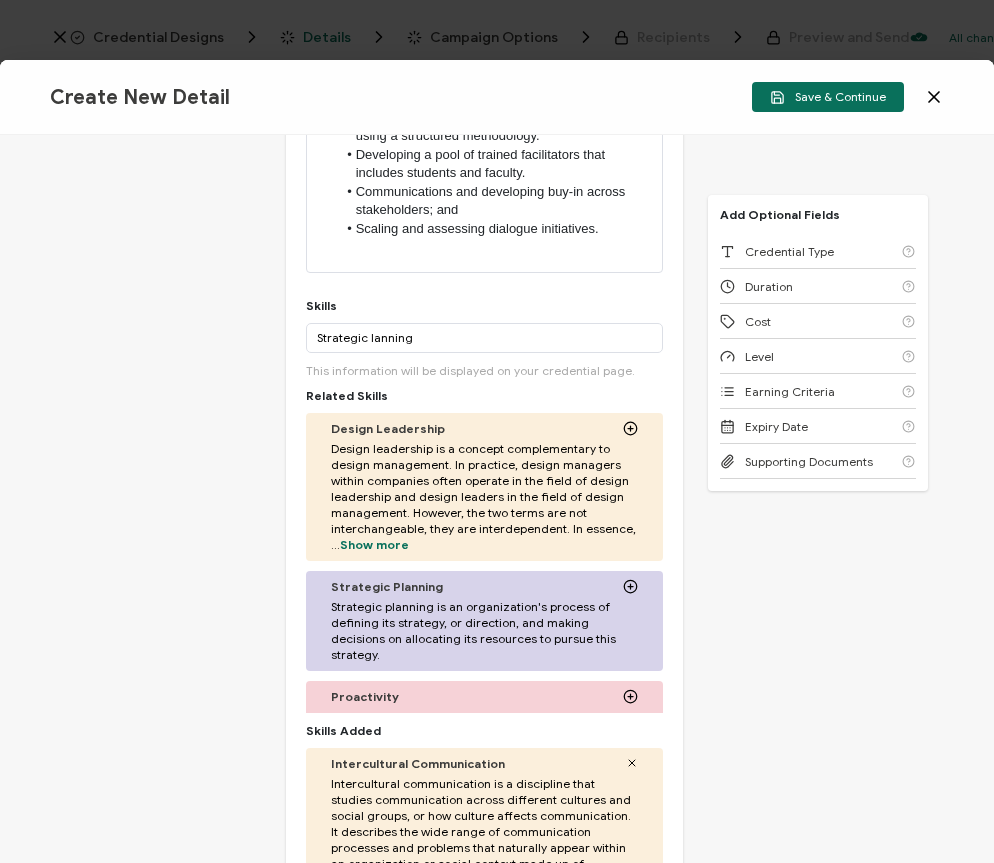 click 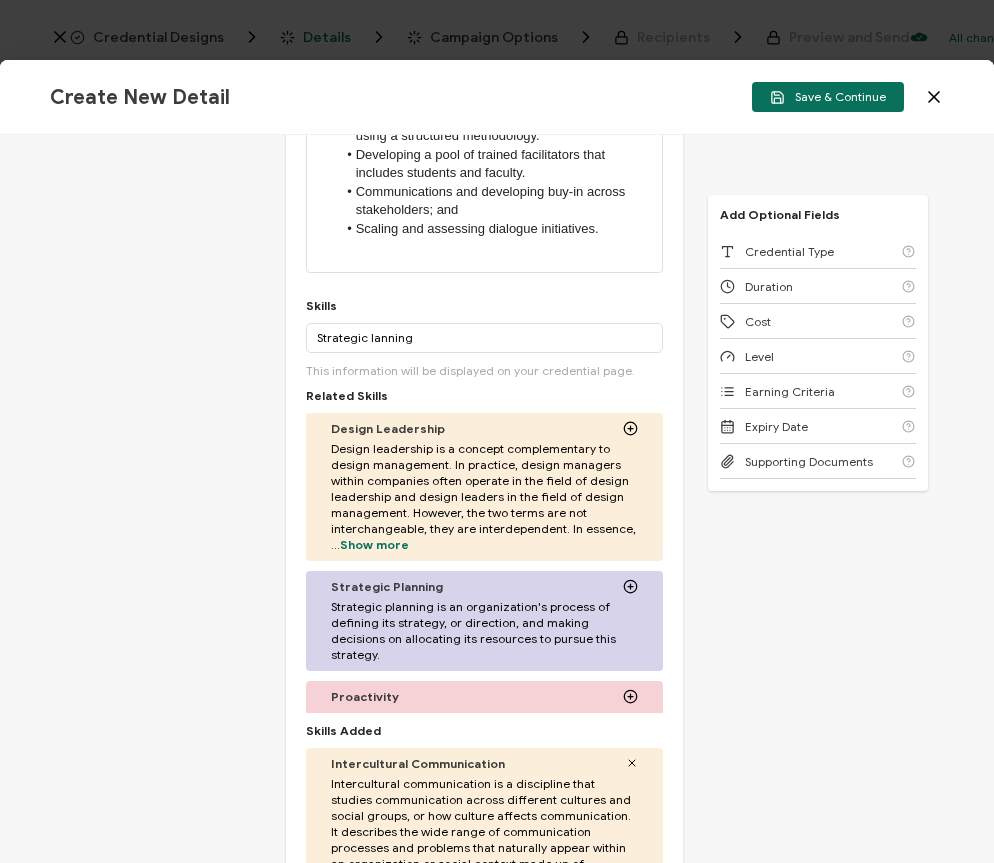 click 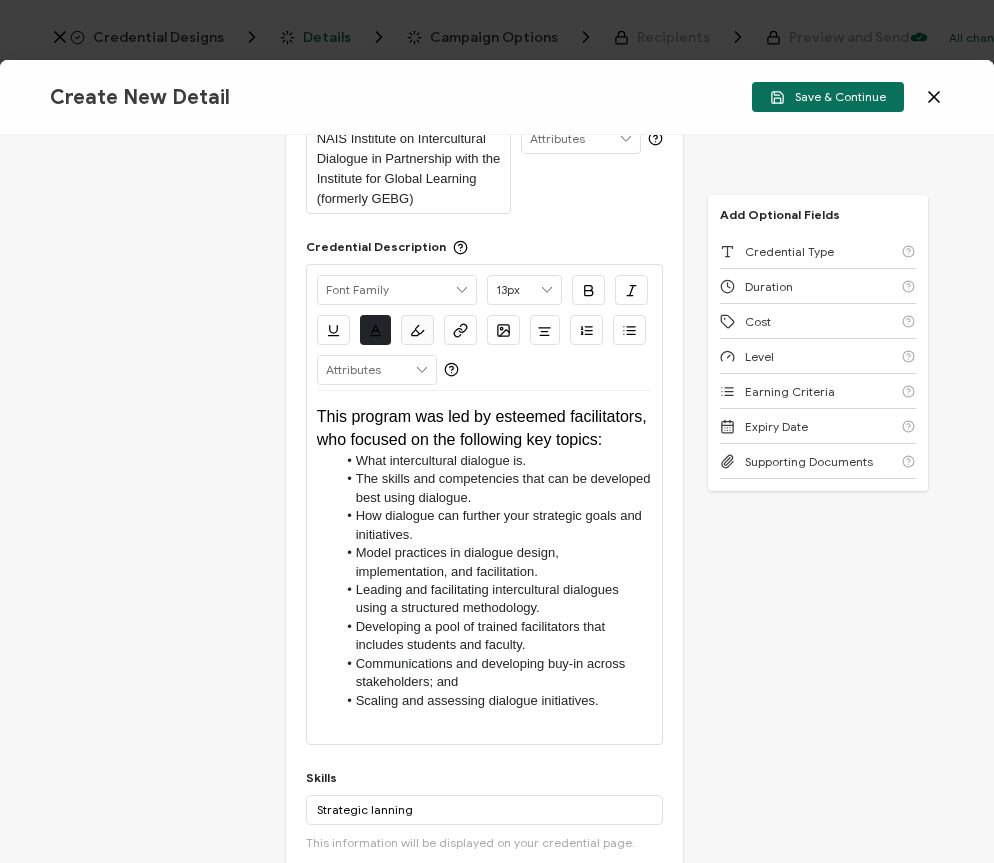 scroll, scrollTop: 0, scrollLeft: 0, axis: both 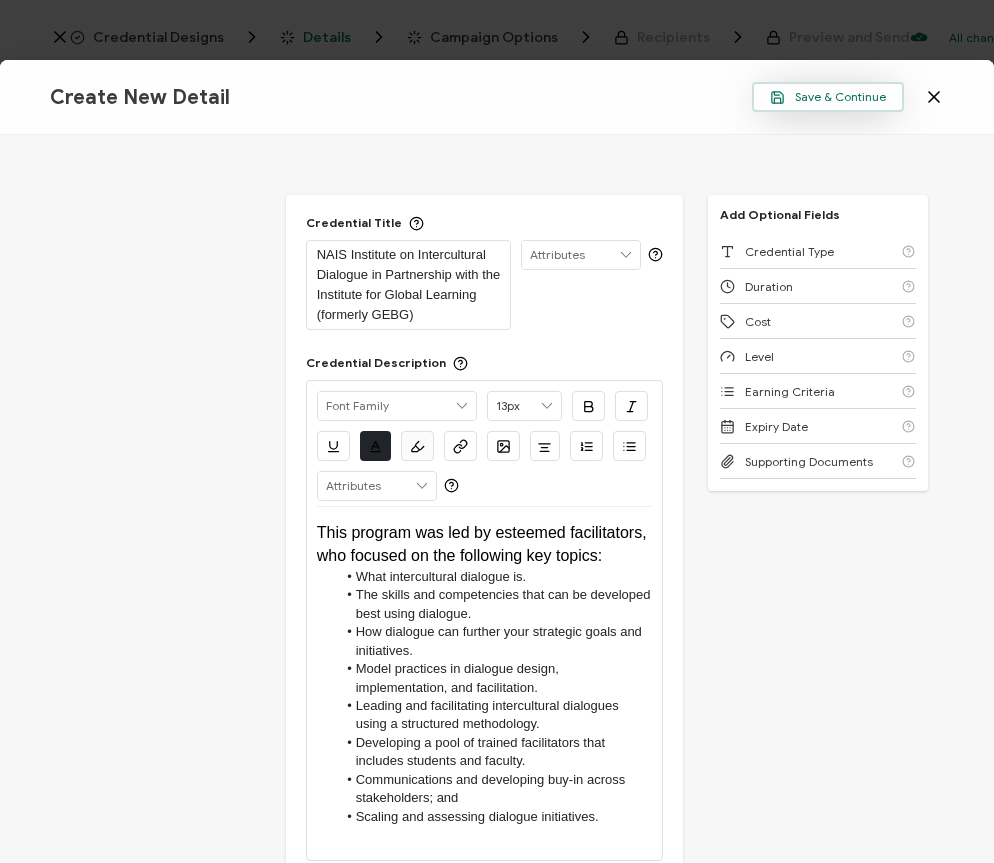 click on "Save & Continue" at bounding box center (828, 97) 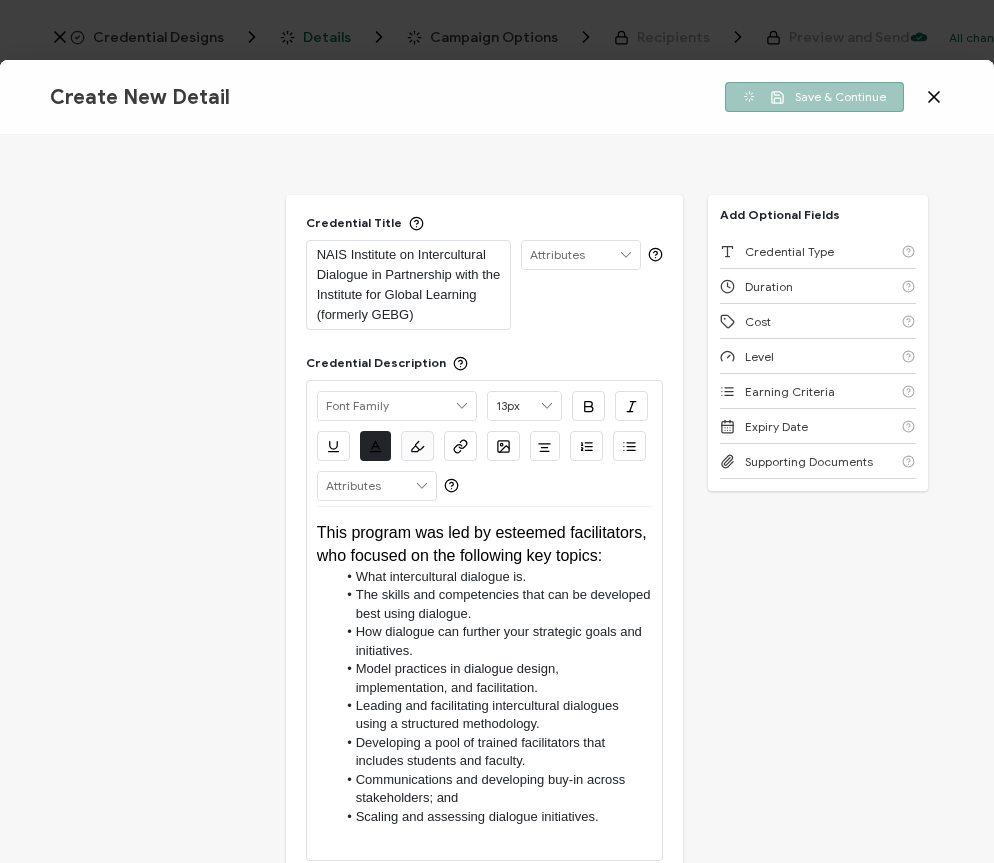 click on "Save & Continue" at bounding box center (814, 97) 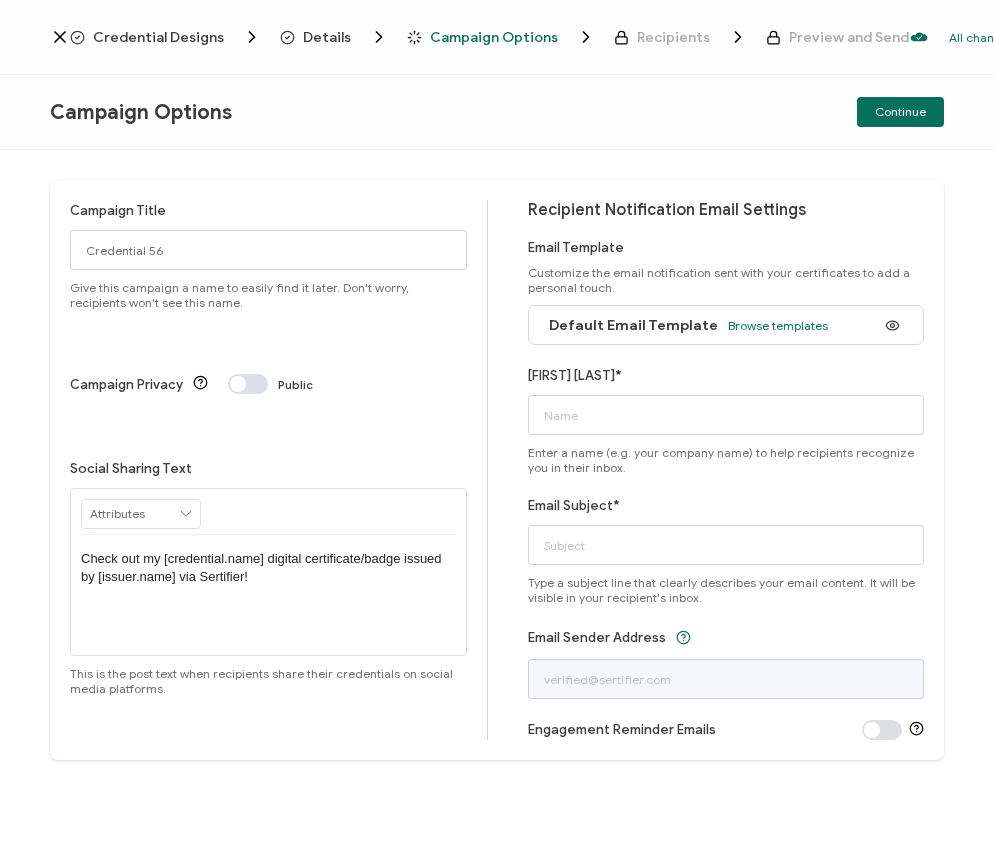 drag, startPoint x: 464, startPoint y: 179, endPoint x: 441, endPoint y: 213, distance: 41.04875 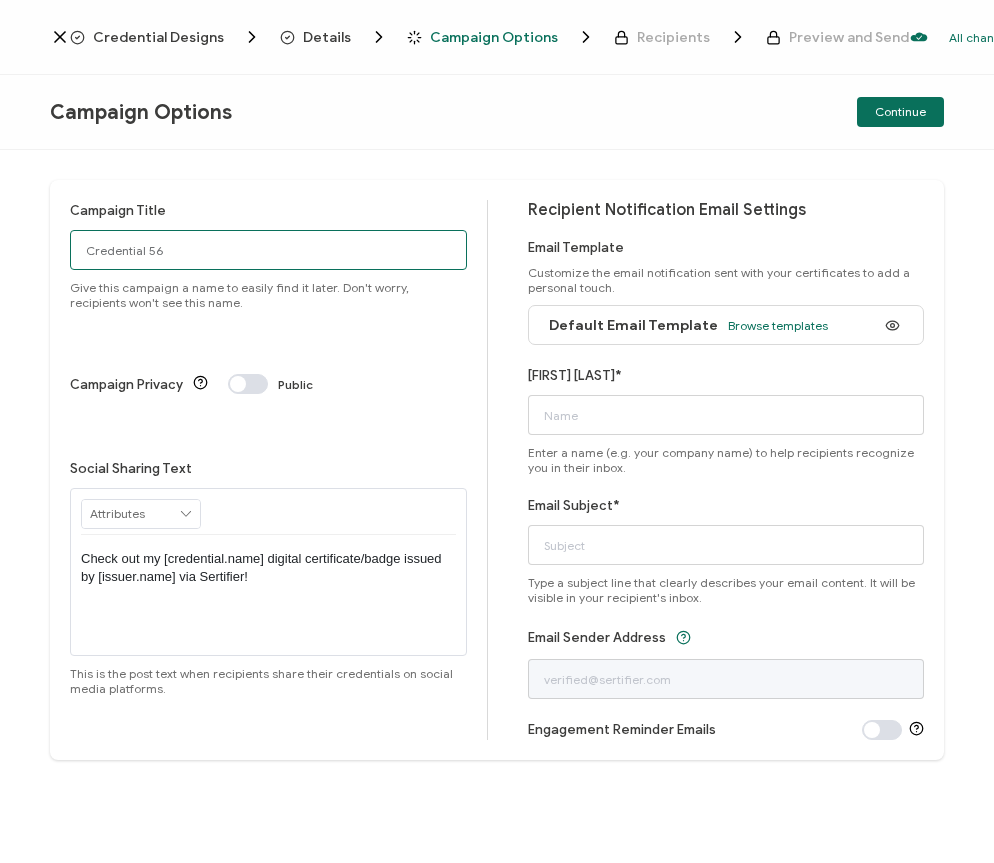 click on "Credential 56" at bounding box center (268, 250) 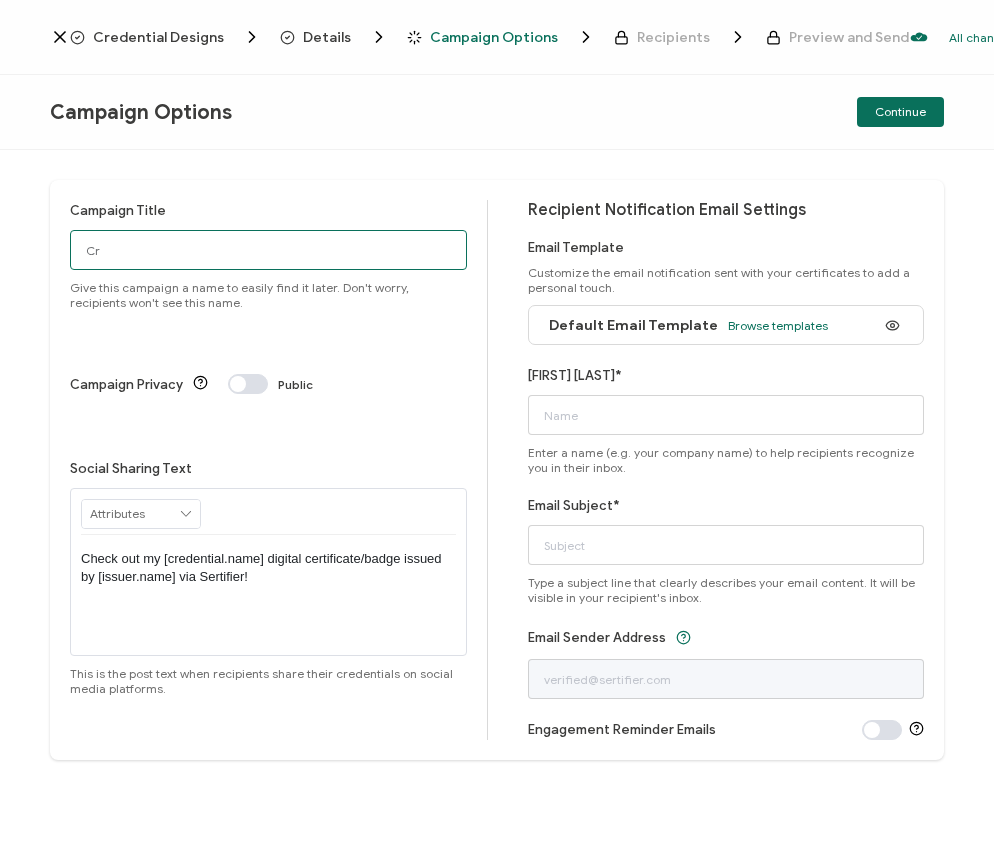 type on "C" 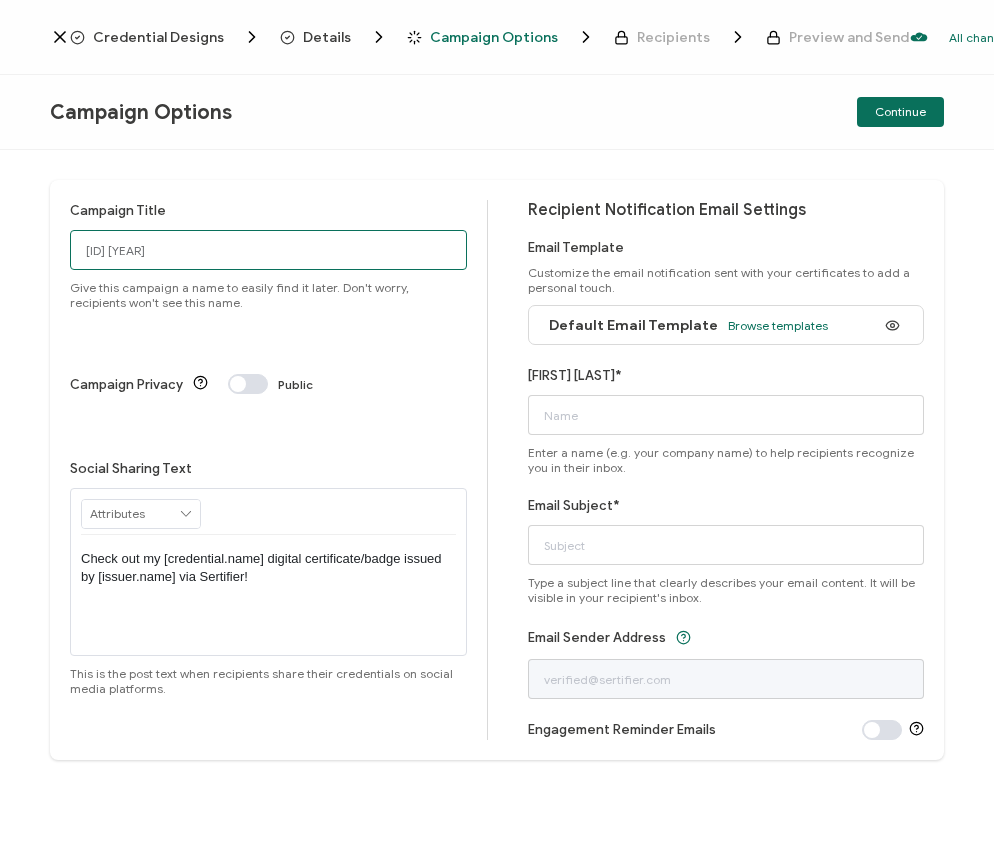 type on "[ID] [YEAR]" 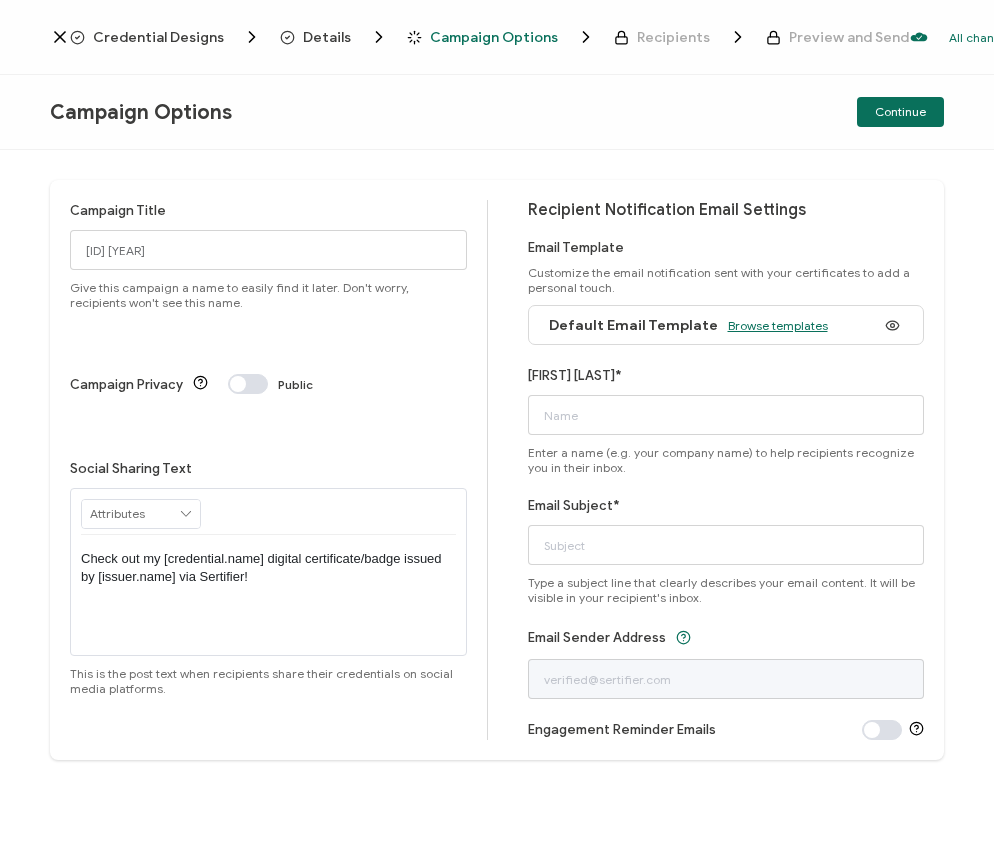 click on "Browse templates" at bounding box center (778, 325) 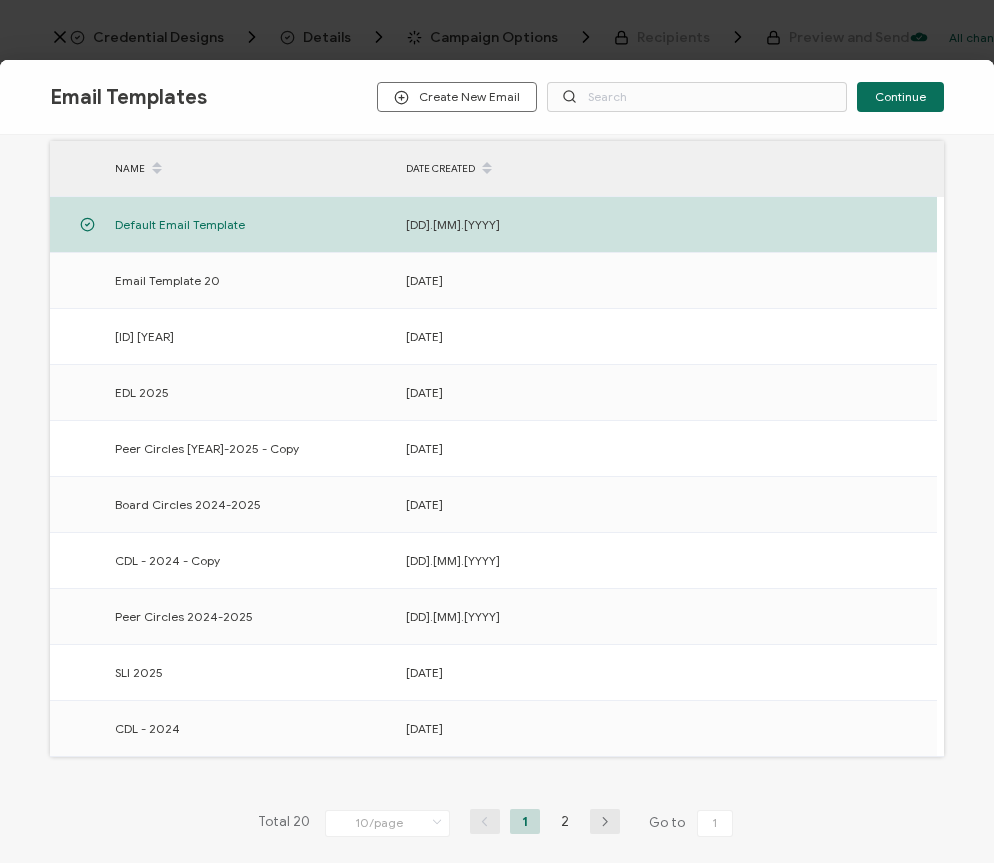 scroll, scrollTop: 141, scrollLeft: 0, axis: vertical 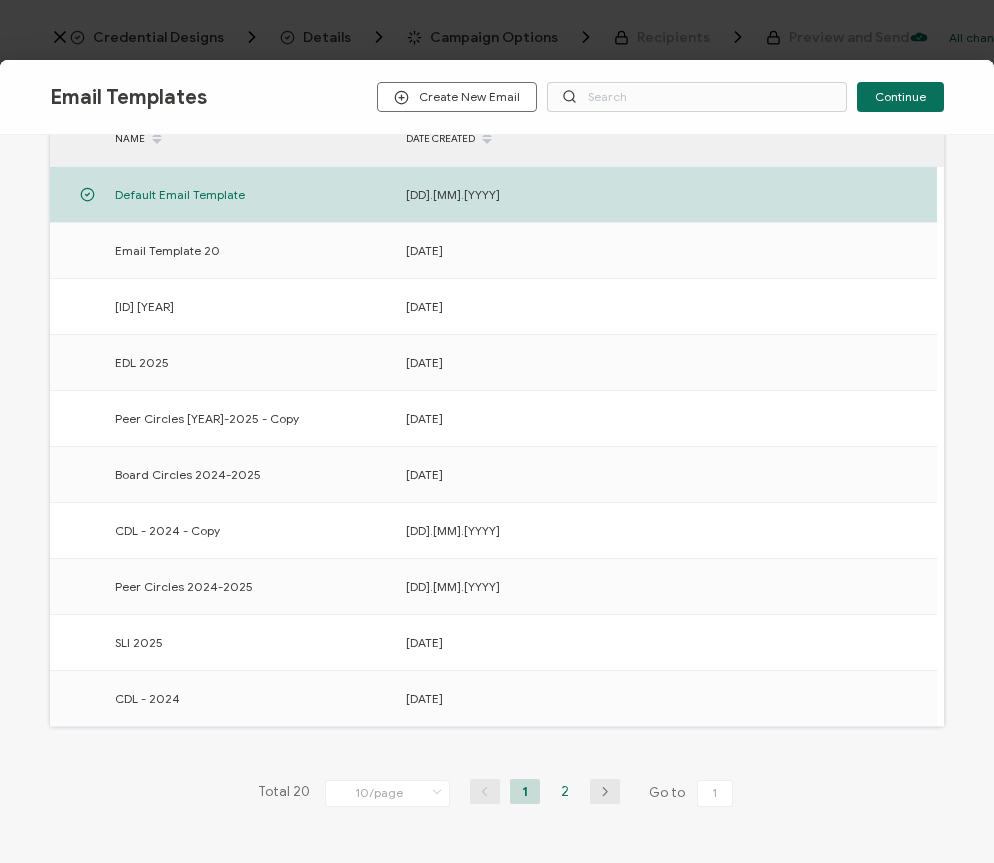 click on "2" at bounding box center (565, 791) 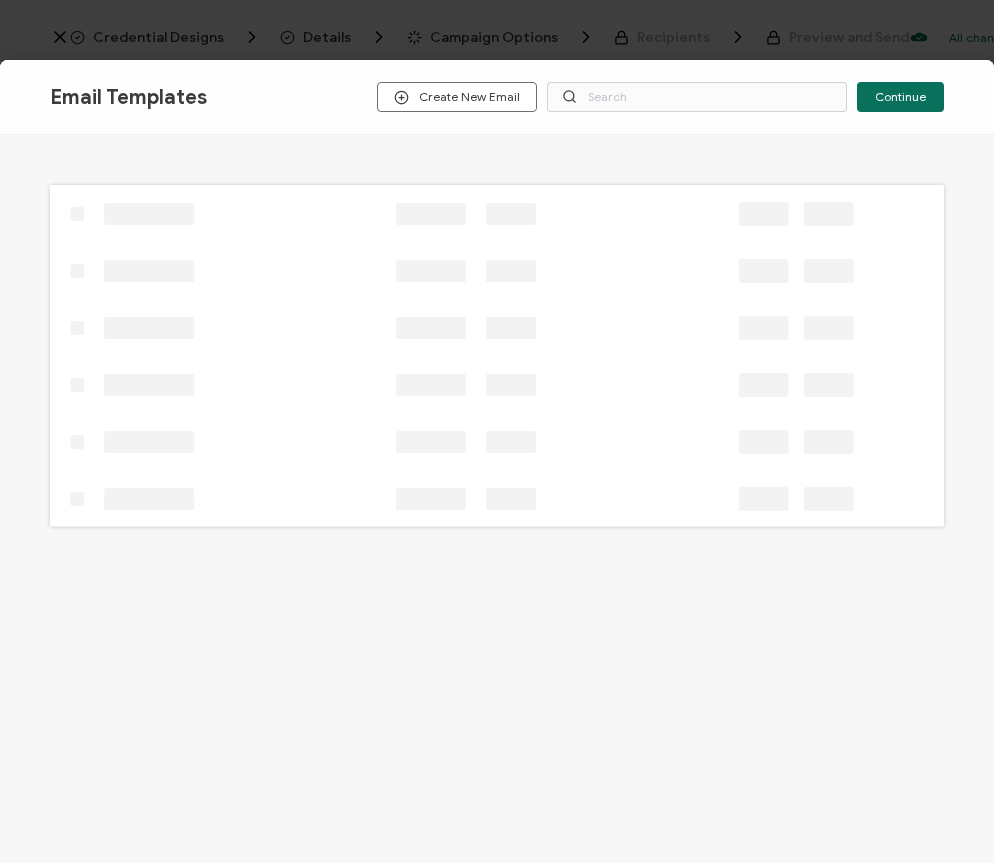 scroll, scrollTop: 0, scrollLeft: 0, axis: both 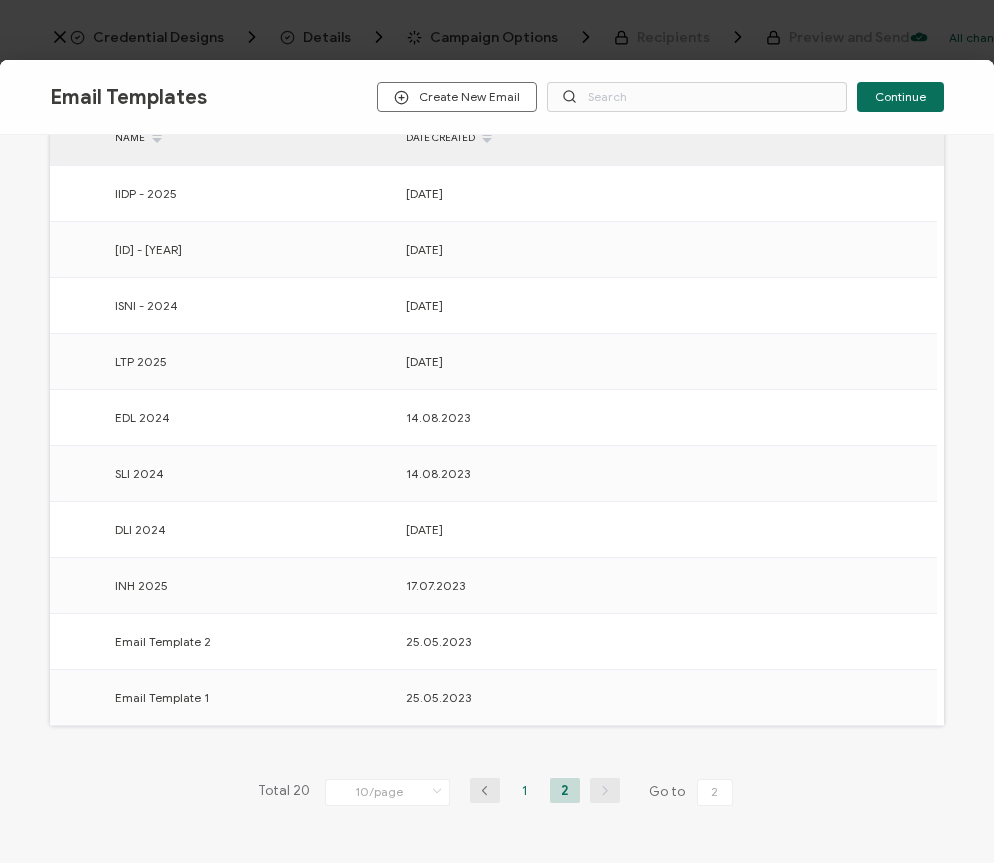 click on "1" at bounding box center (525, 790) 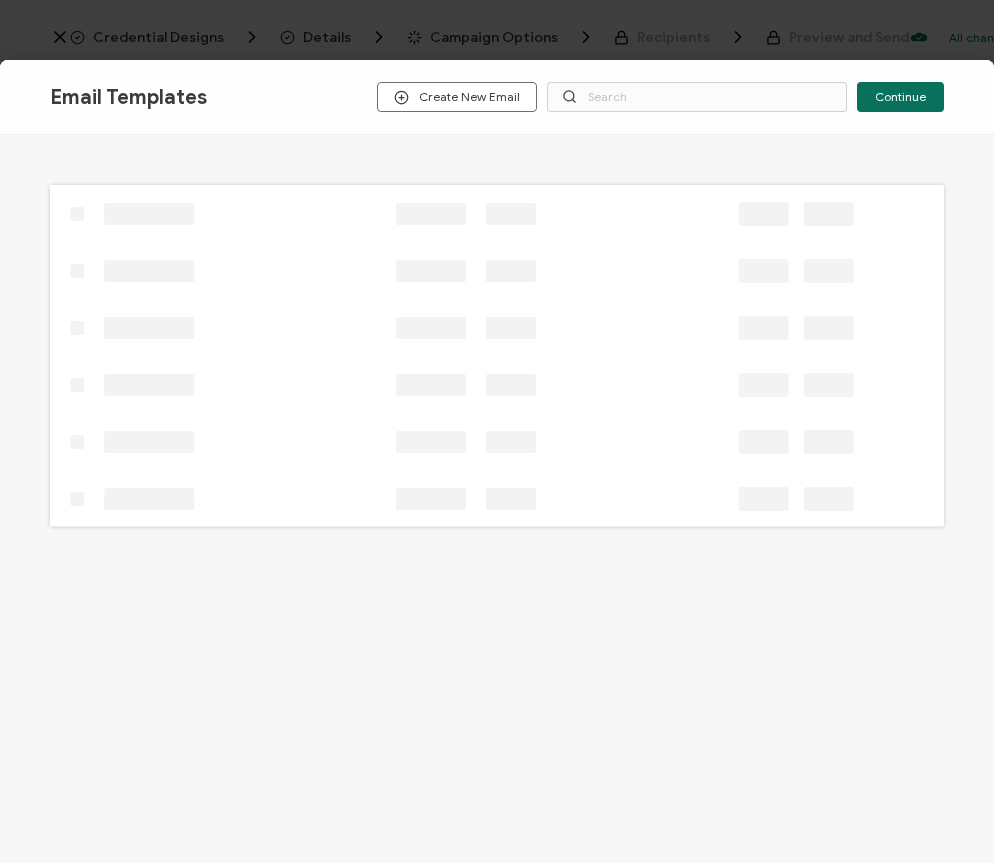 scroll, scrollTop: 0, scrollLeft: 0, axis: both 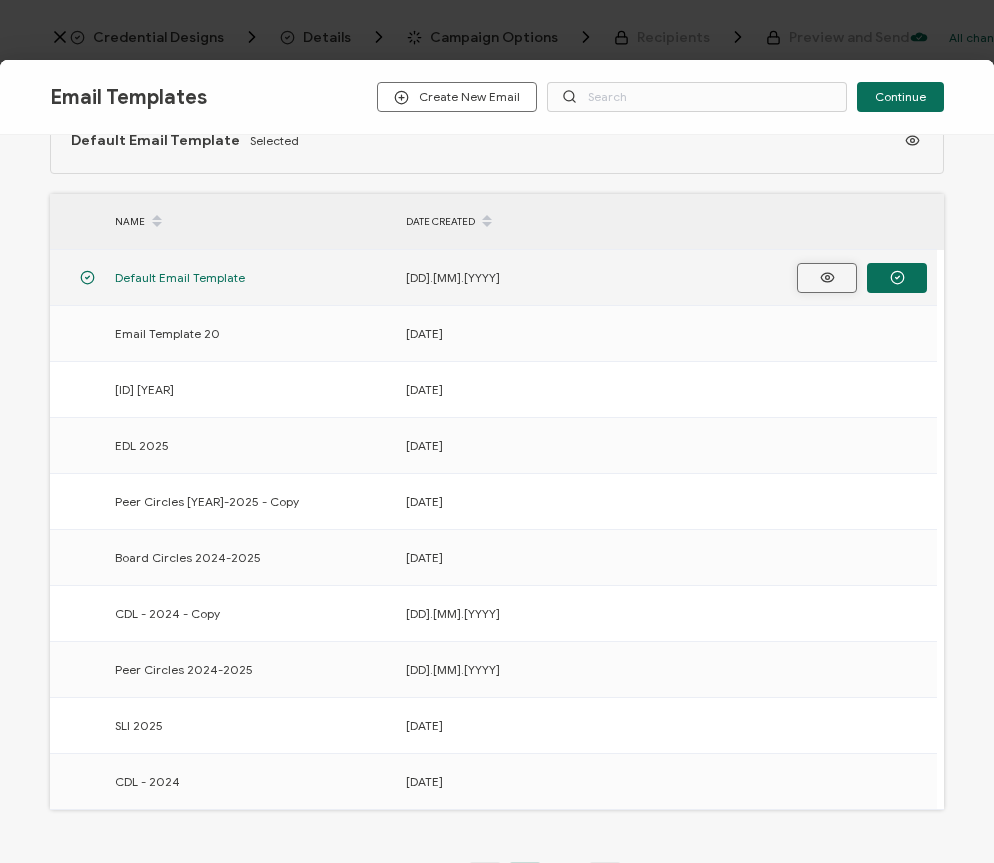 click 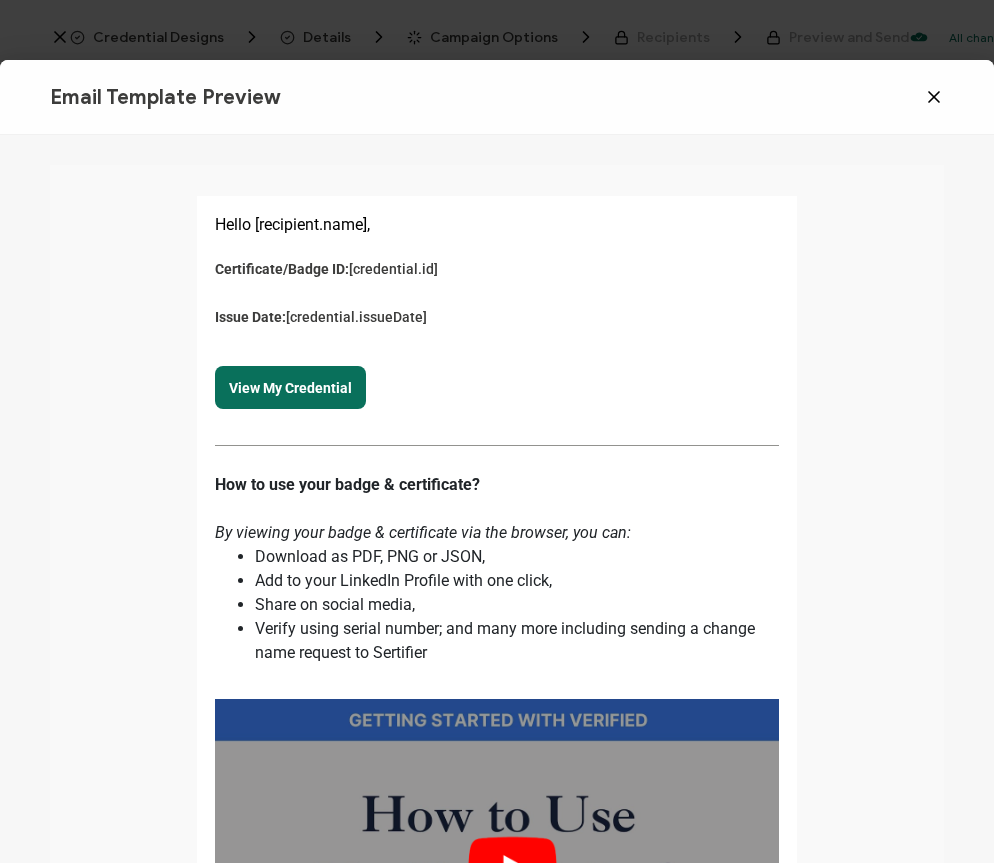 click 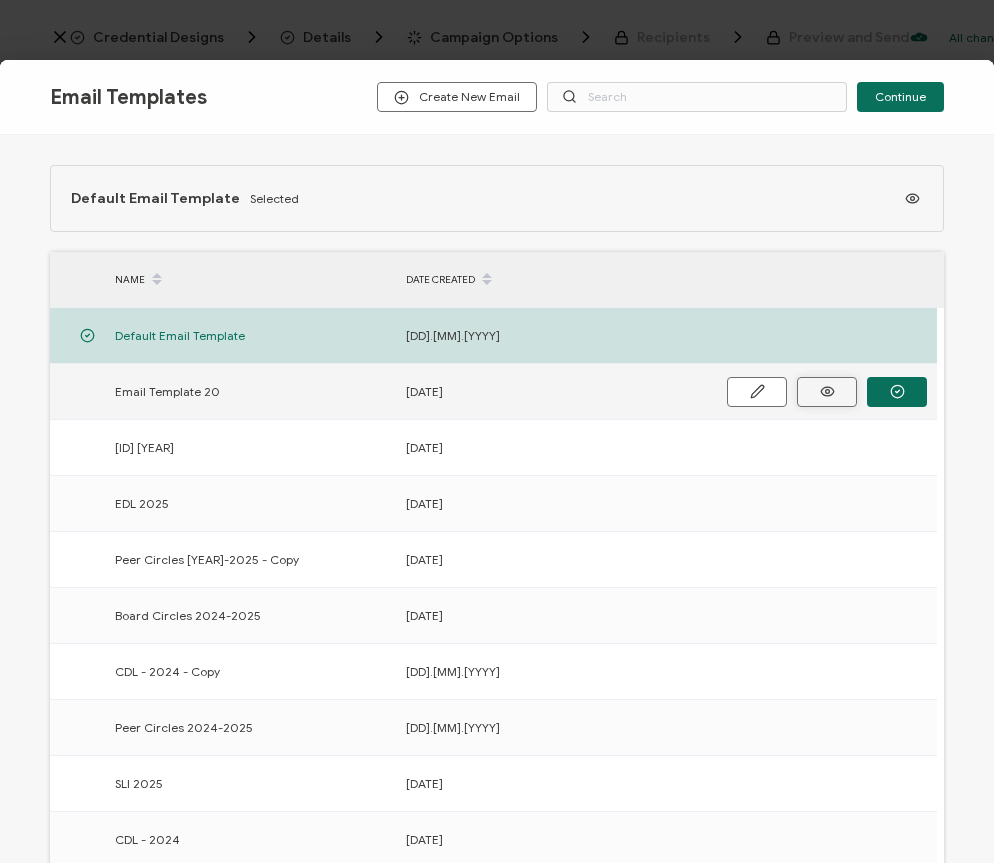 click 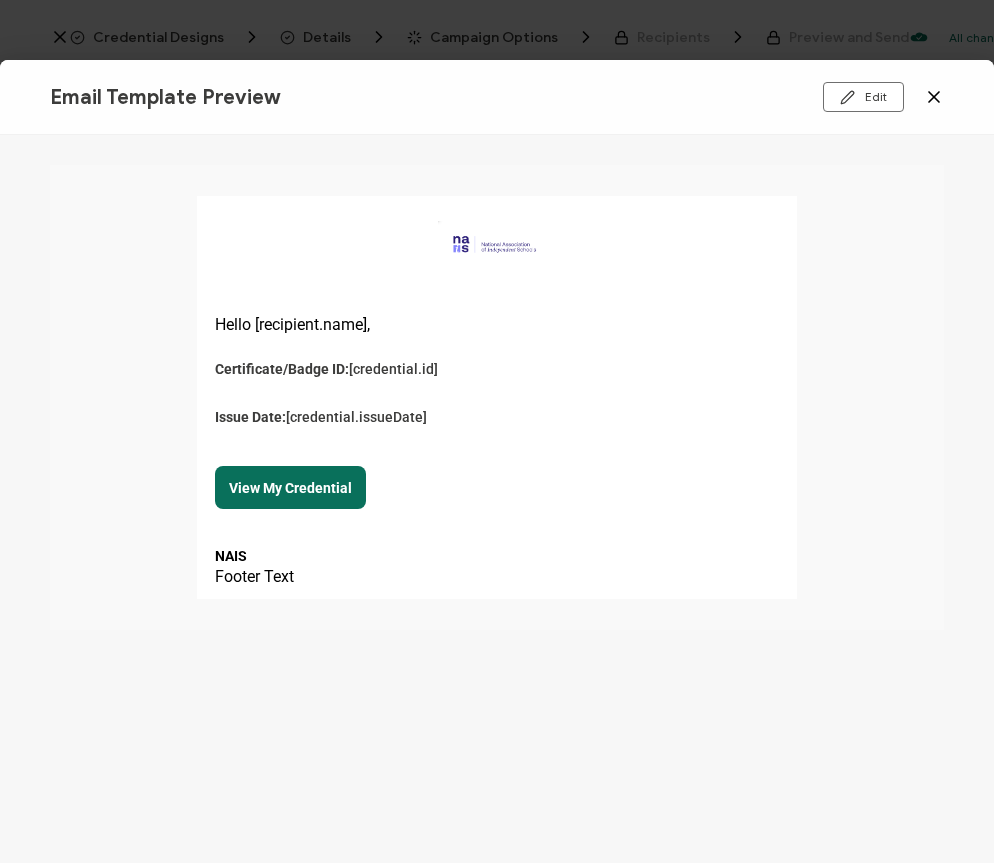 click 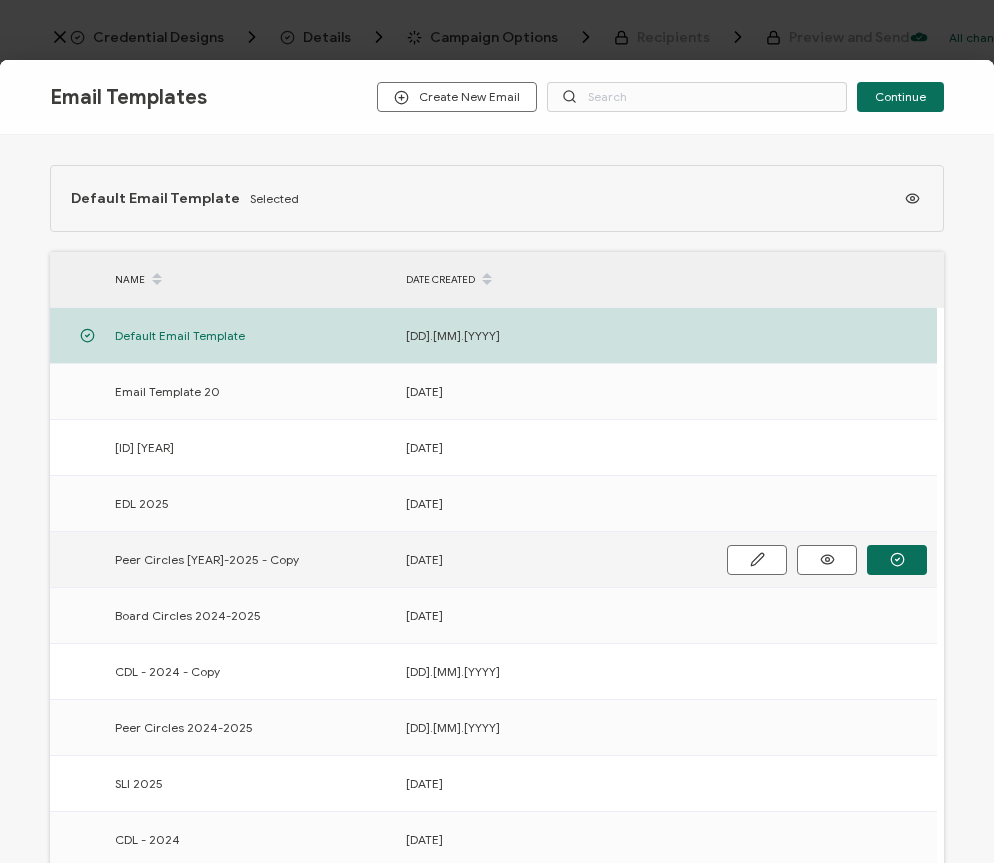 scroll, scrollTop: 192, scrollLeft: 0, axis: vertical 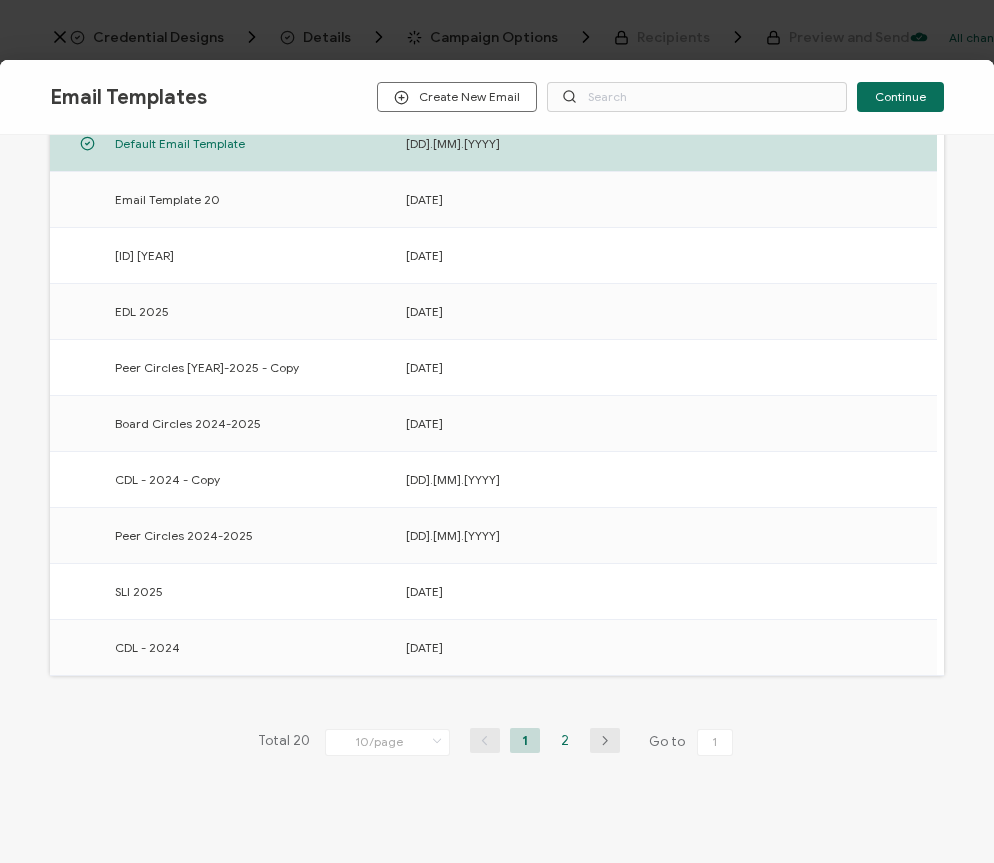 click on "2" at bounding box center [565, 740] 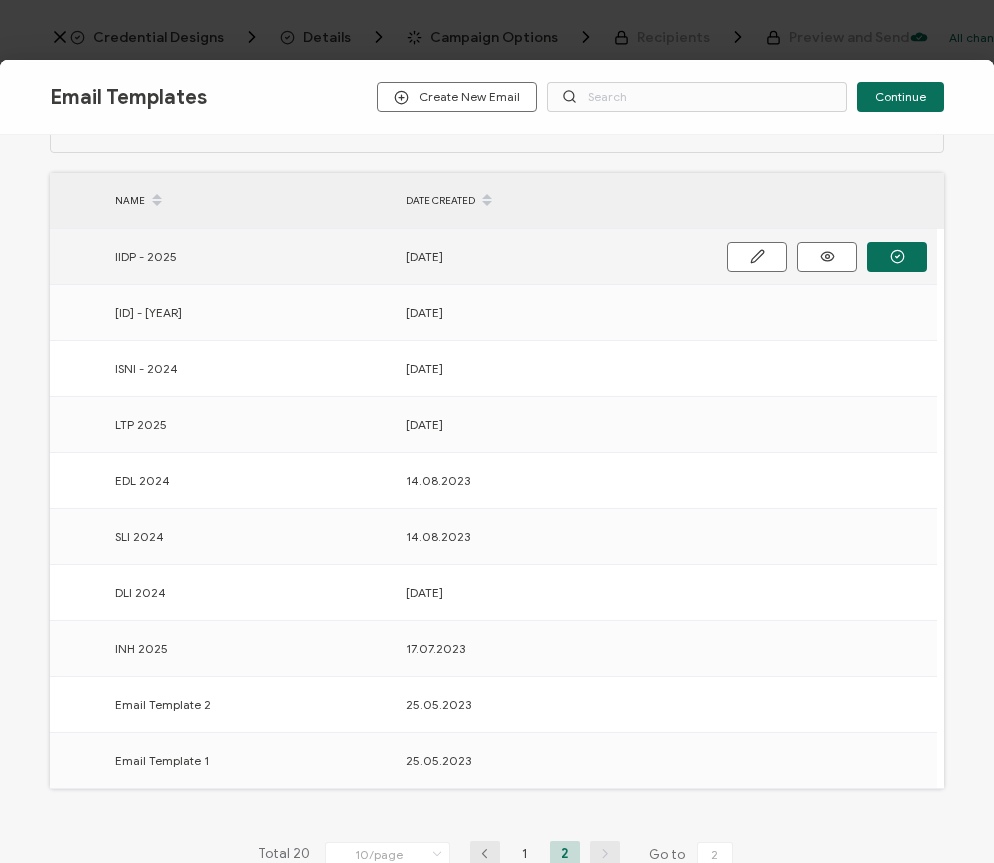 scroll, scrollTop: 90, scrollLeft: 0, axis: vertical 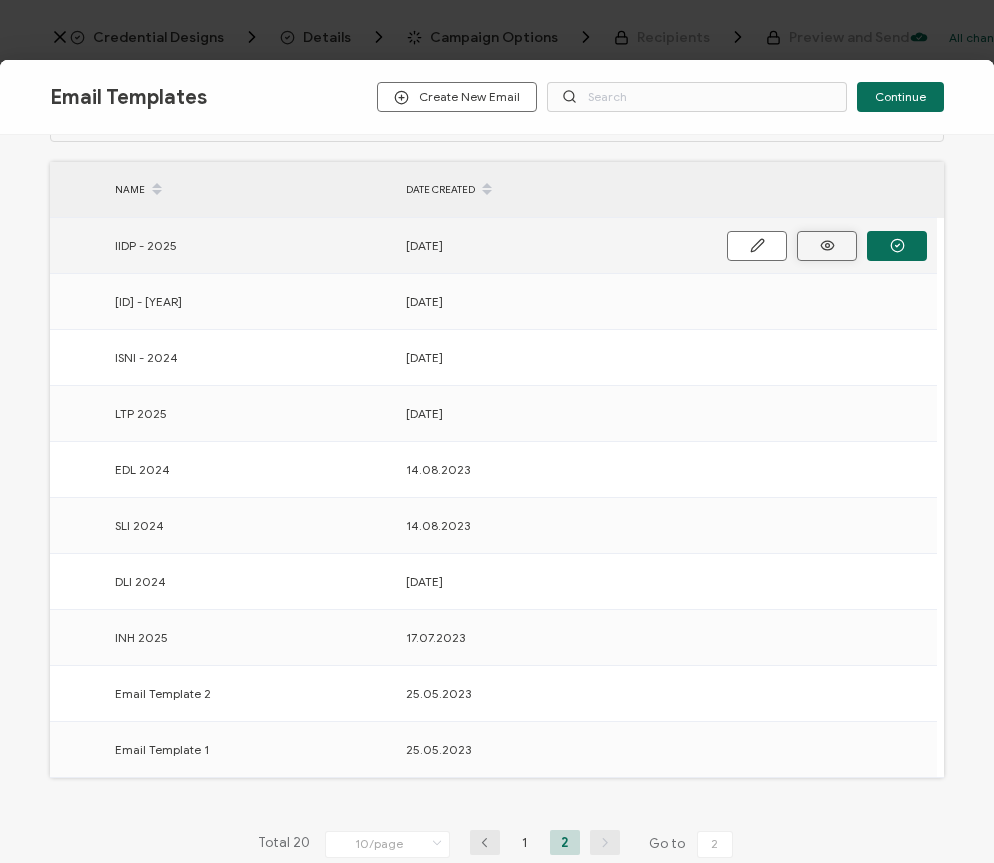 click 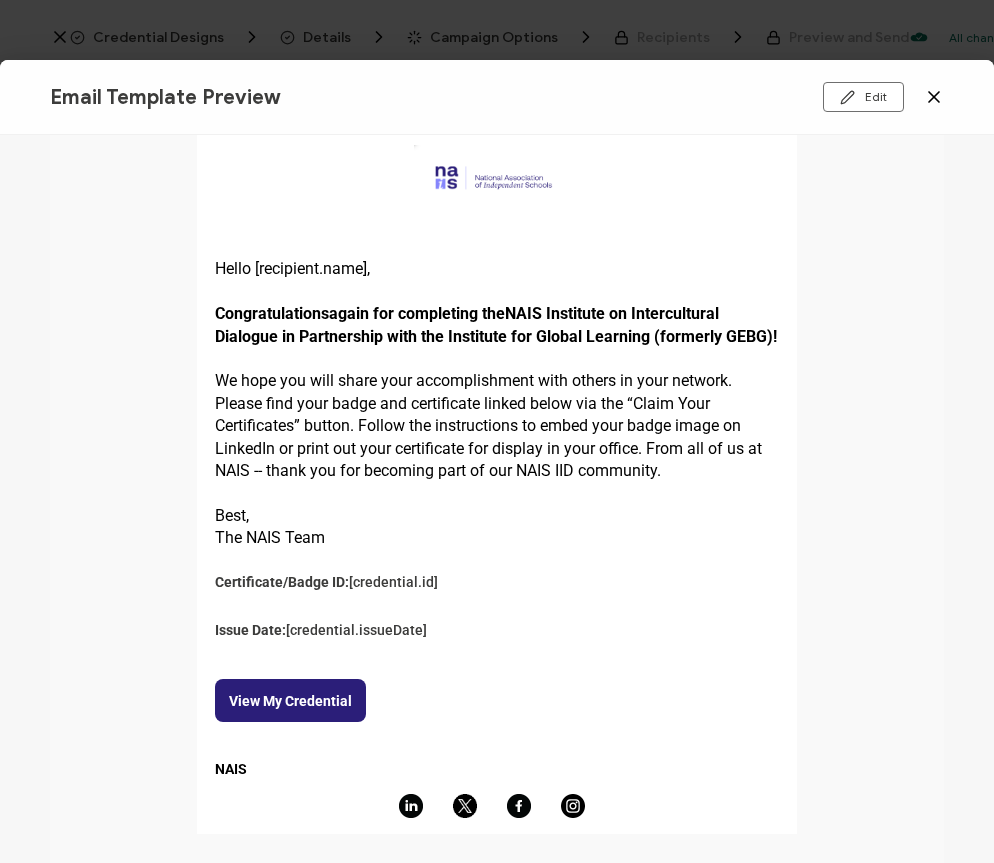 scroll, scrollTop: 0, scrollLeft: 0, axis: both 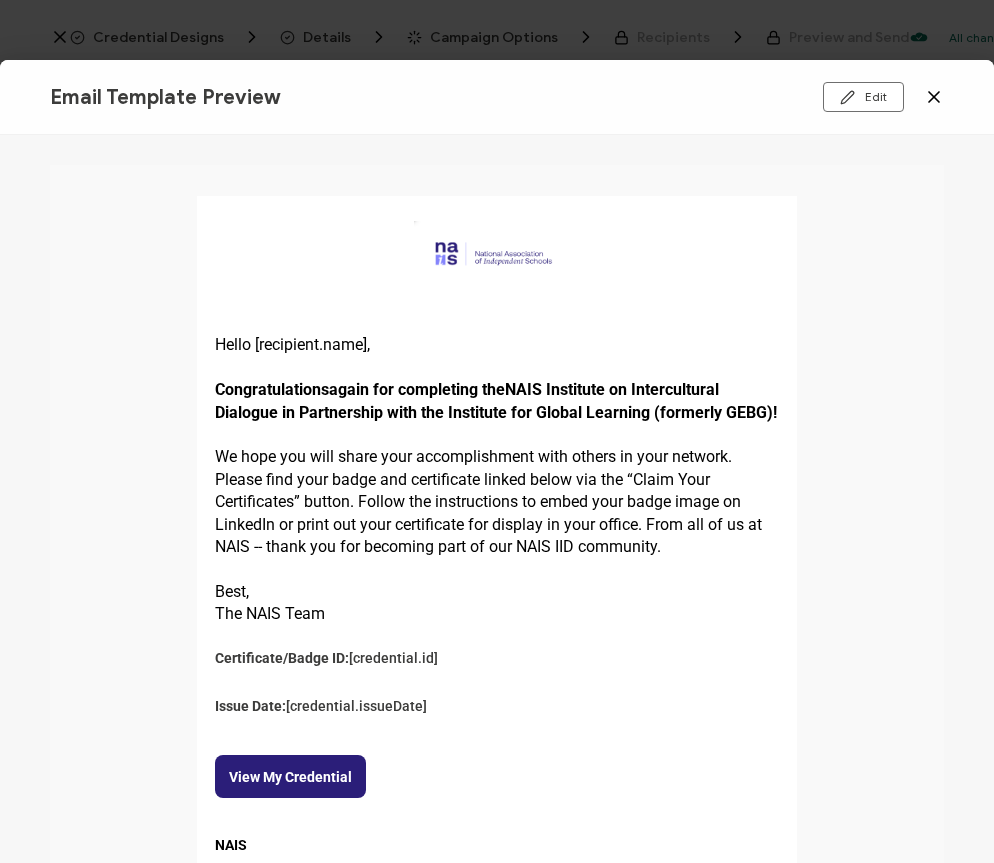 click 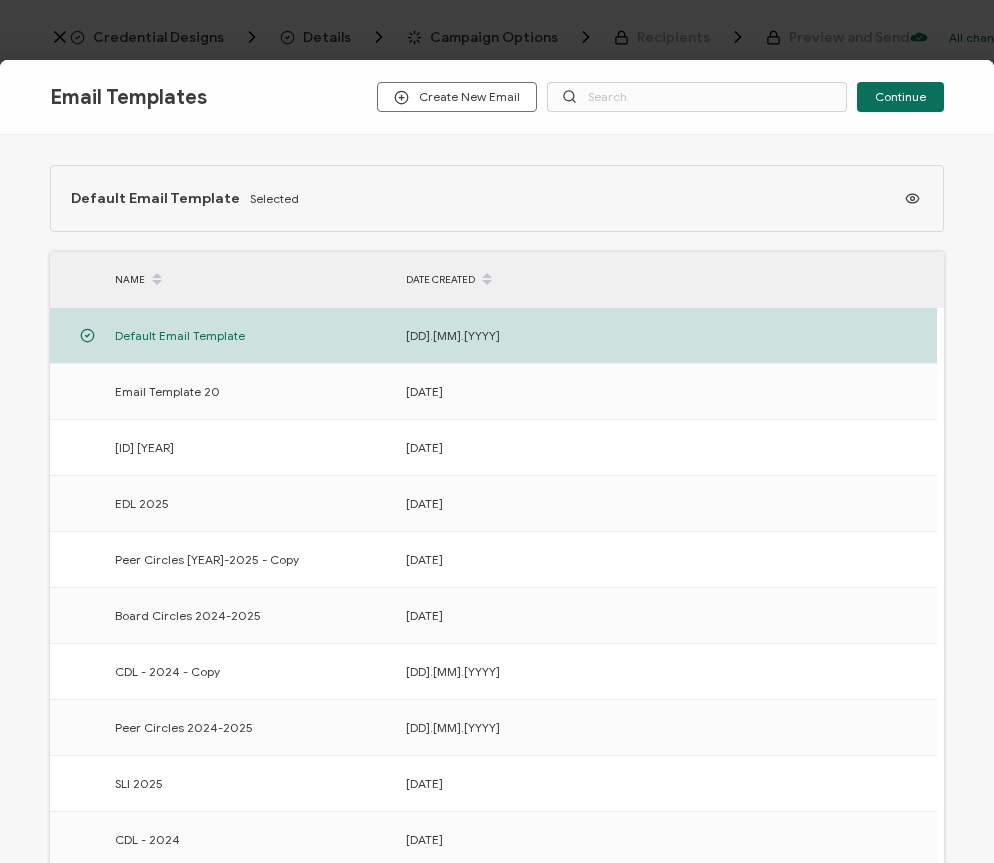 scroll, scrollTop: 192, scrollLeft: 0, axis: vertical 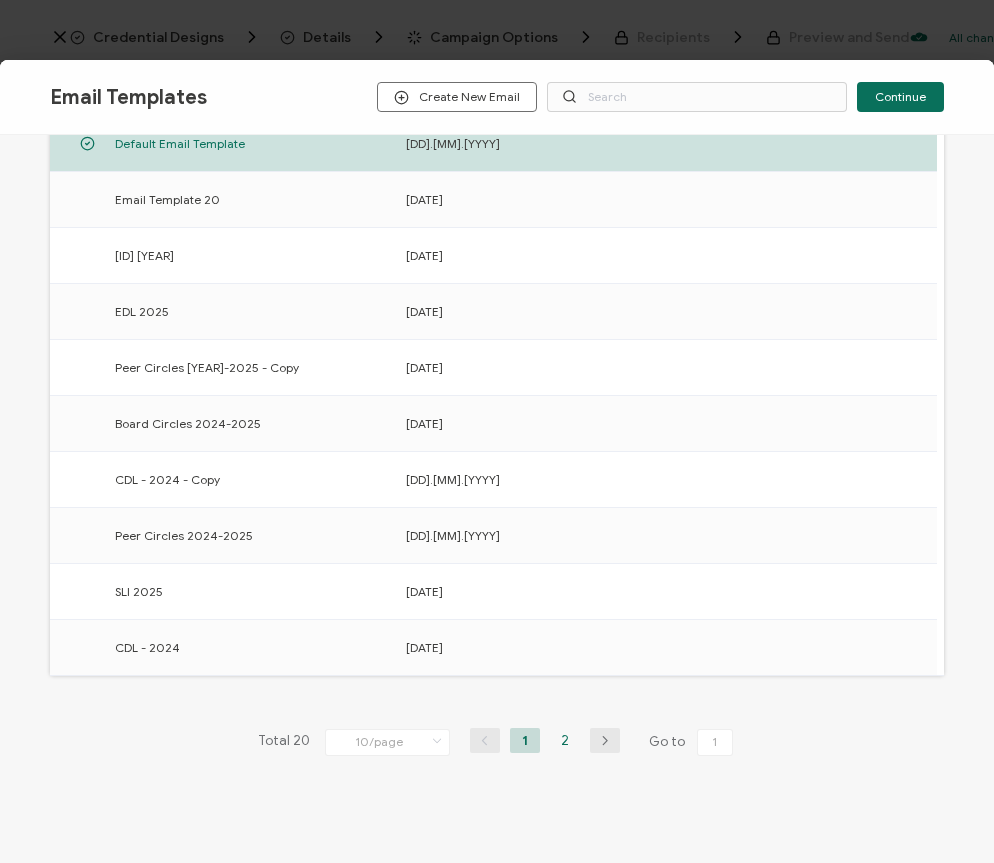 click on "2" at bounding box center (565, 740) 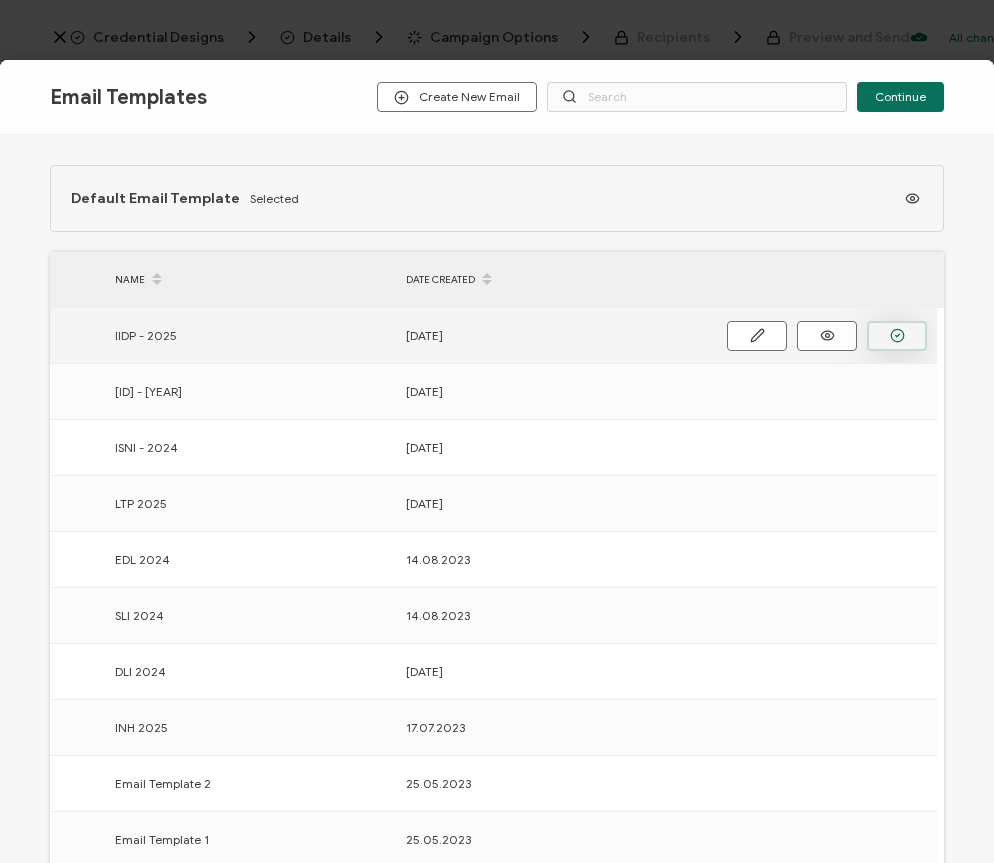 click at bounding box center [897, 336] 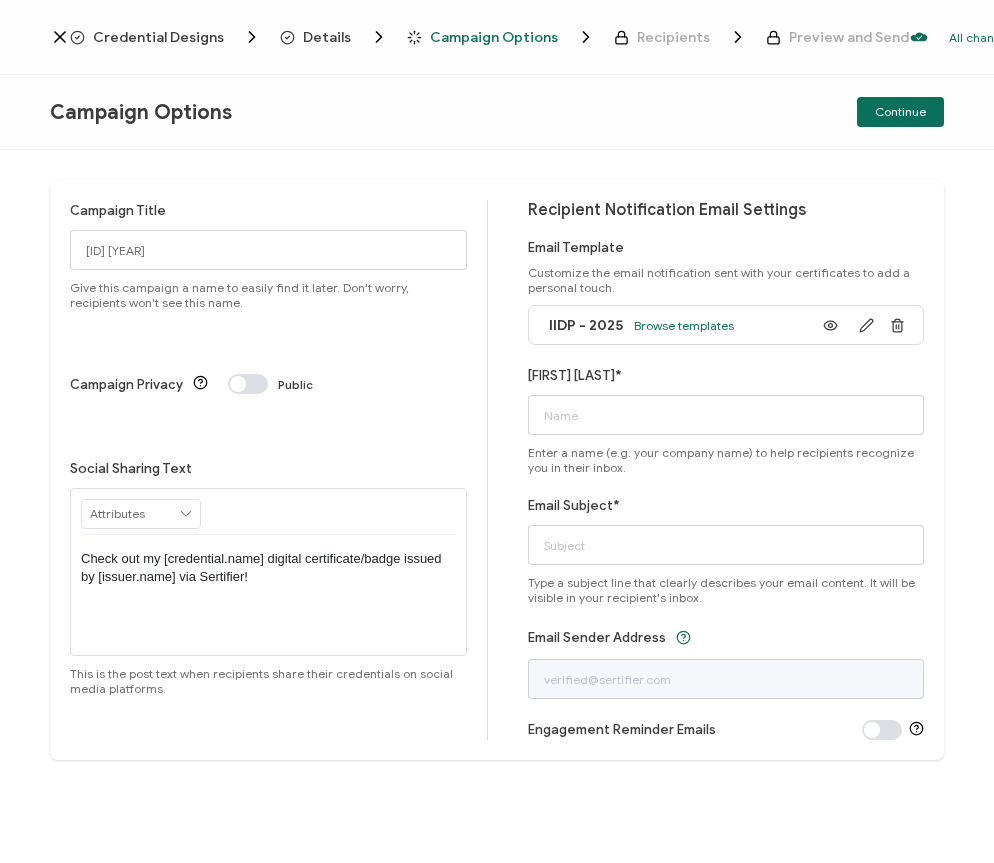 click on "Last saved on [DATE] [TIME]" at bounding box center (497, 37) 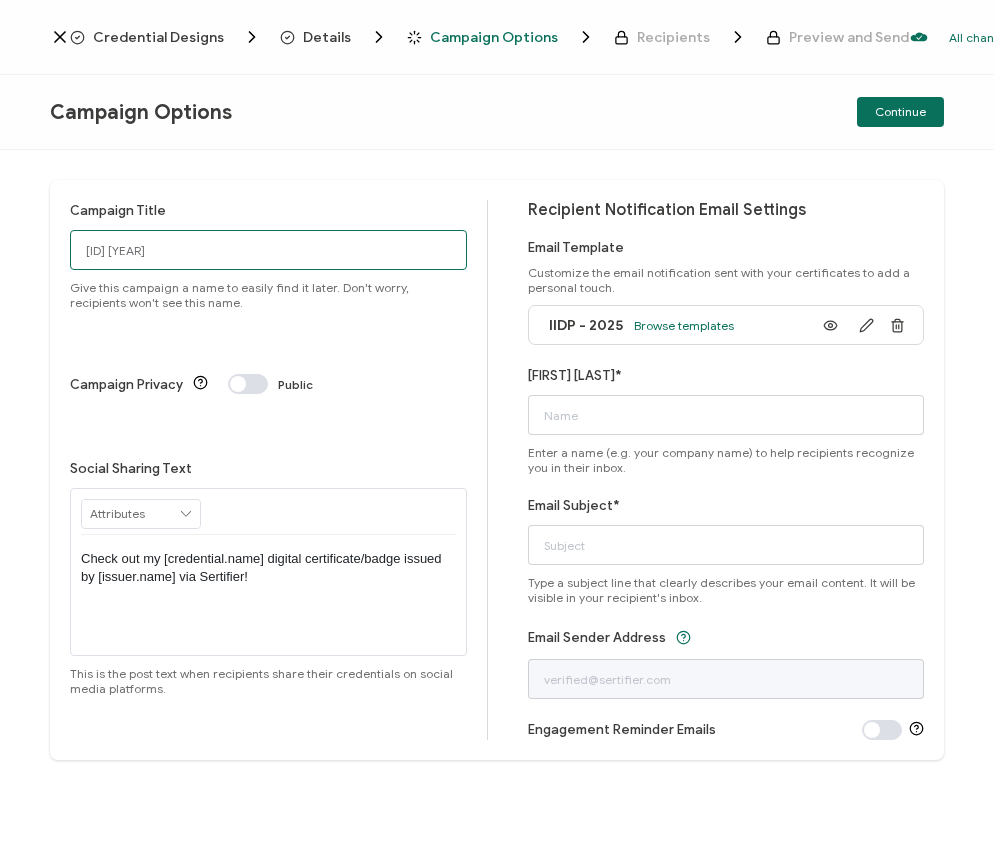 click on "[ID] [YEAR]" at bounding box center (268, 250) 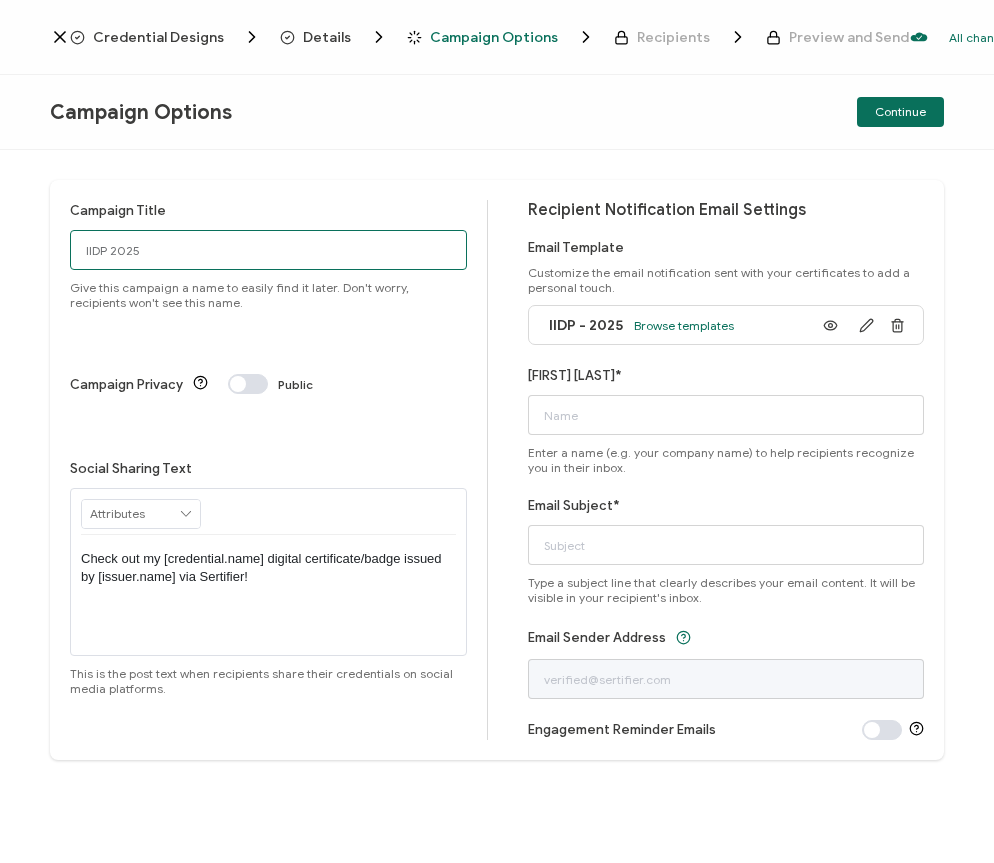 type on "IIDP 2025" 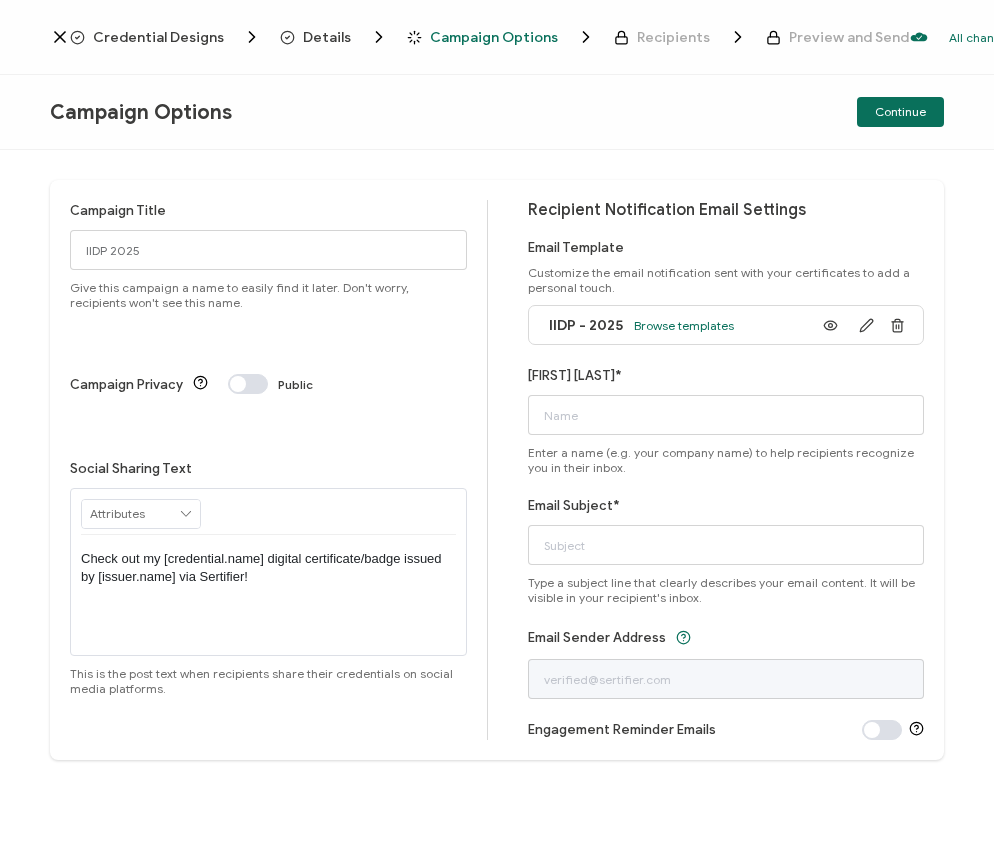 click on "Check out my [credential.name] digital certificate/badge issued by [issuer.name] via Sertifier!" at bounding box center [268, 568] 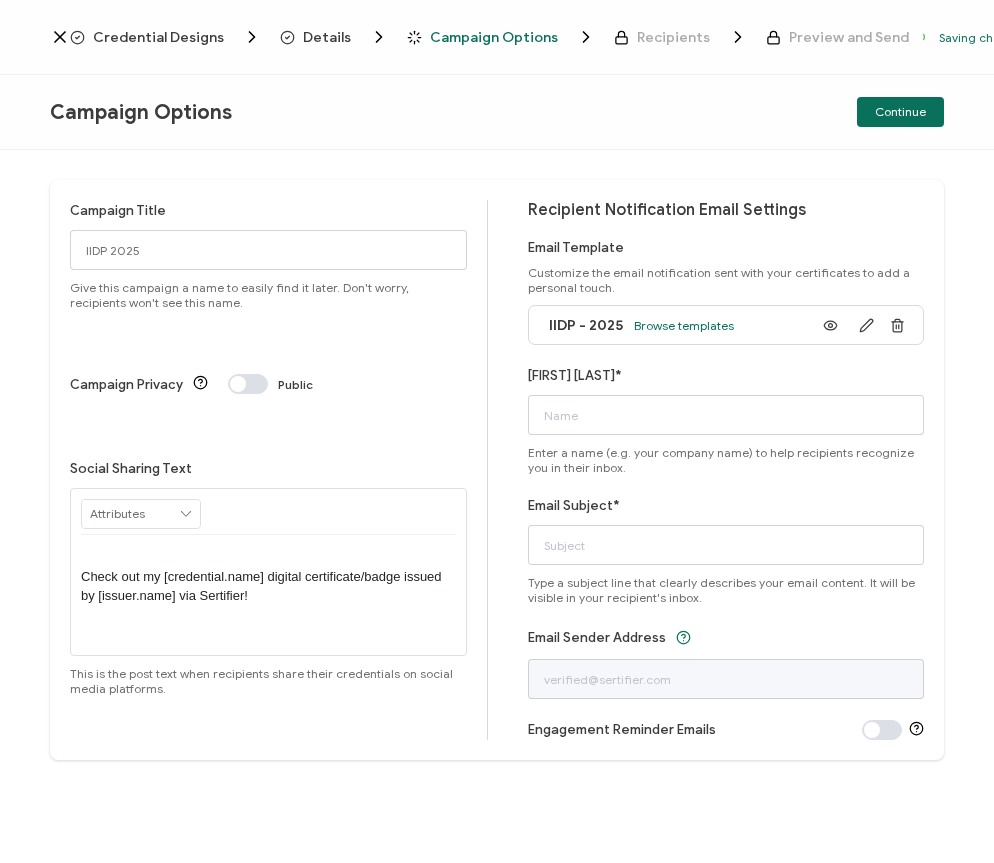 click at bounding box center [268, 559] 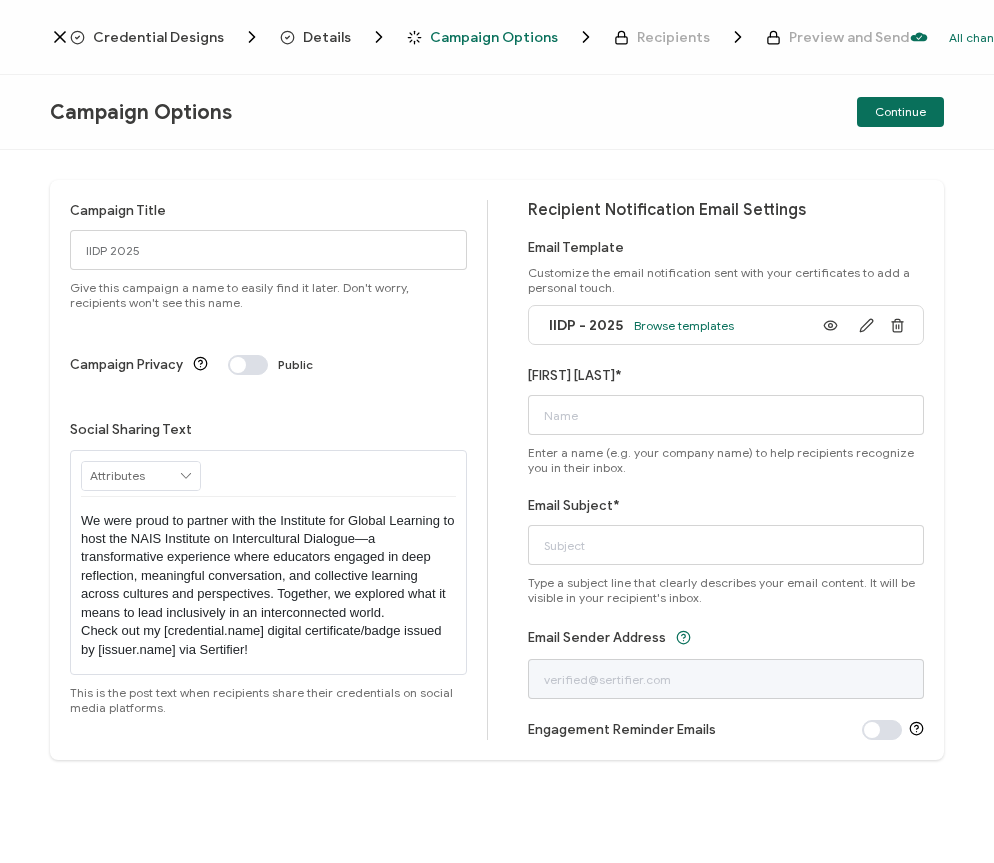 scroll, scrollTop: 0, scrollLeft: 0, axis: both 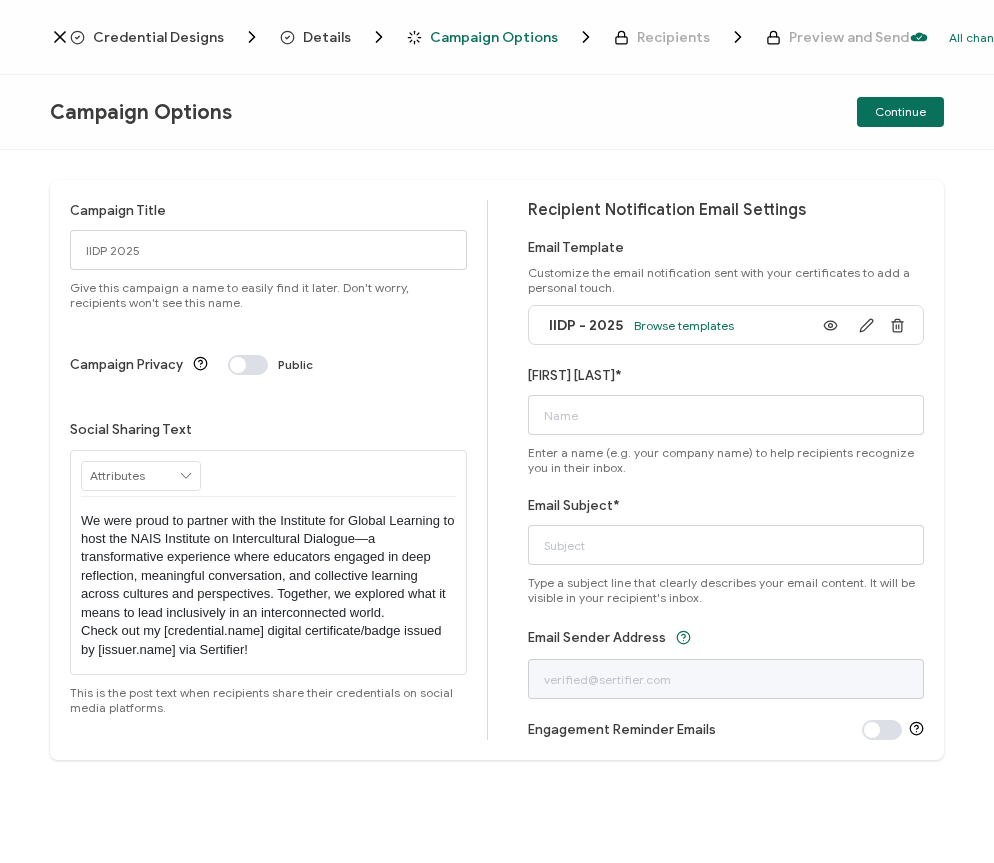 click on "We were proud to partner with the Institute for Global Learning to host the NAIS Institute on Intercultural Dialogue—a transformative experience where educators engaged in deep reflection, meaningful conversation, and collective learning across cultures and perspectives. Together, we explored what it means to lead inclusively in an interconnected world." at bounding box center (268, 567) 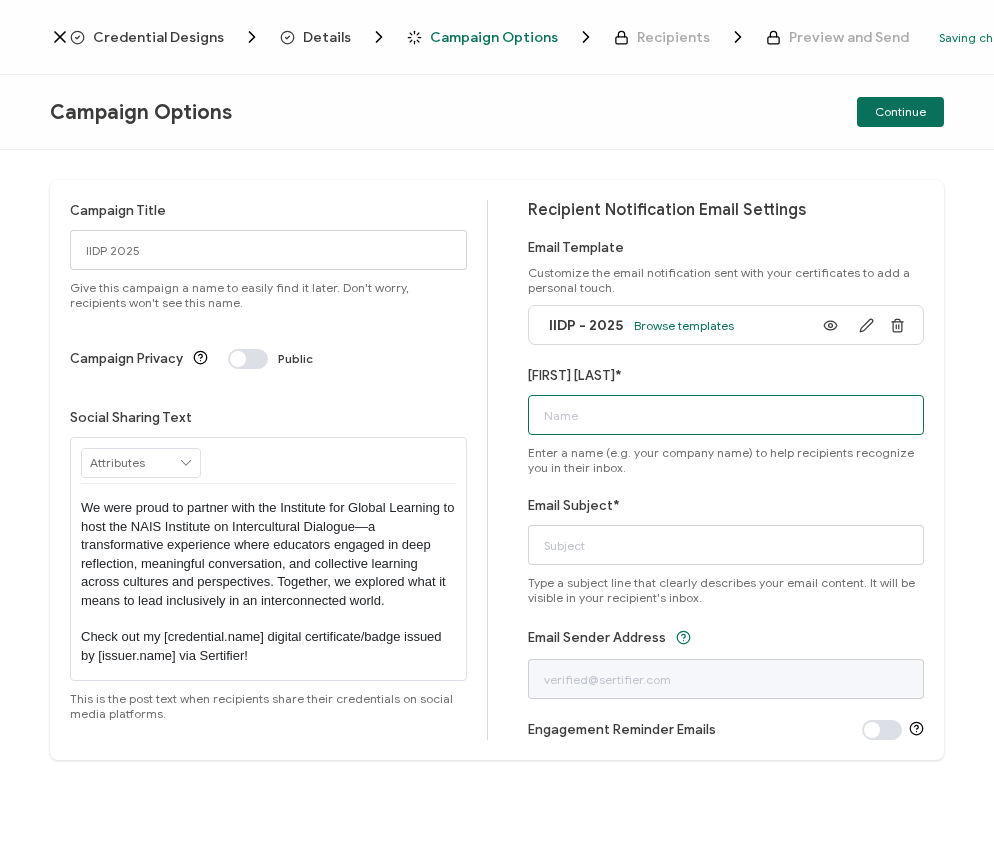 click on "[FIRST] [LAST]*" at bounding box center (726, 415) 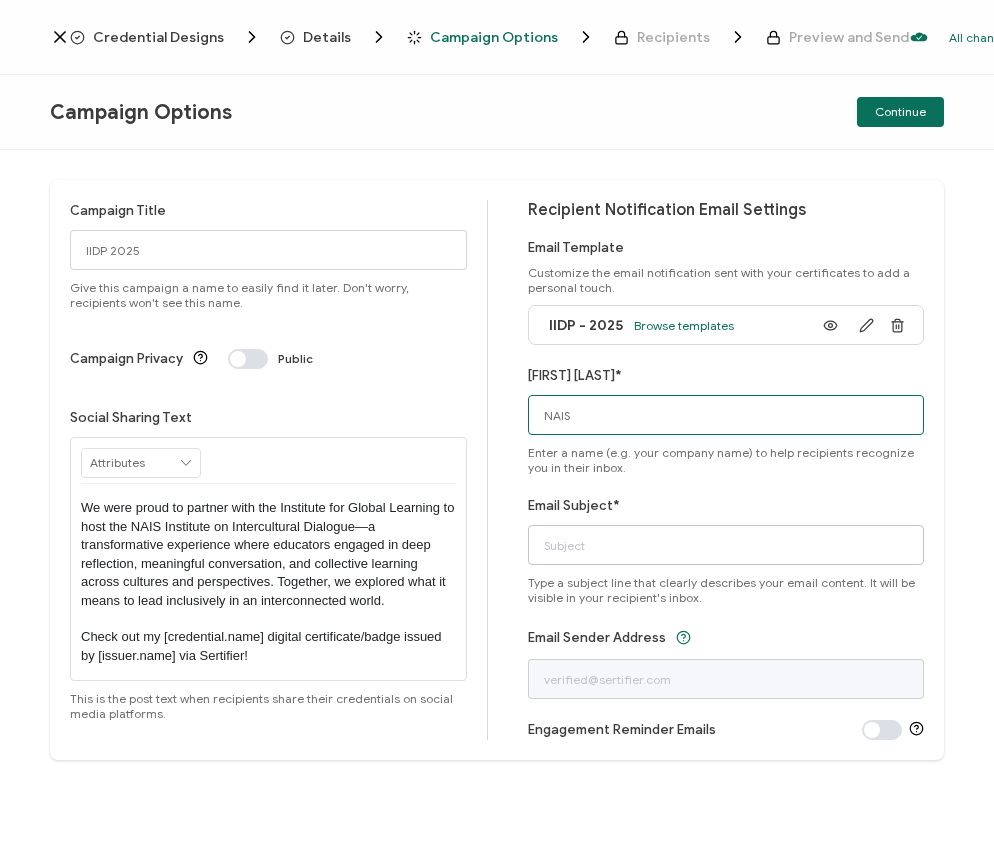 type on "NAIS" 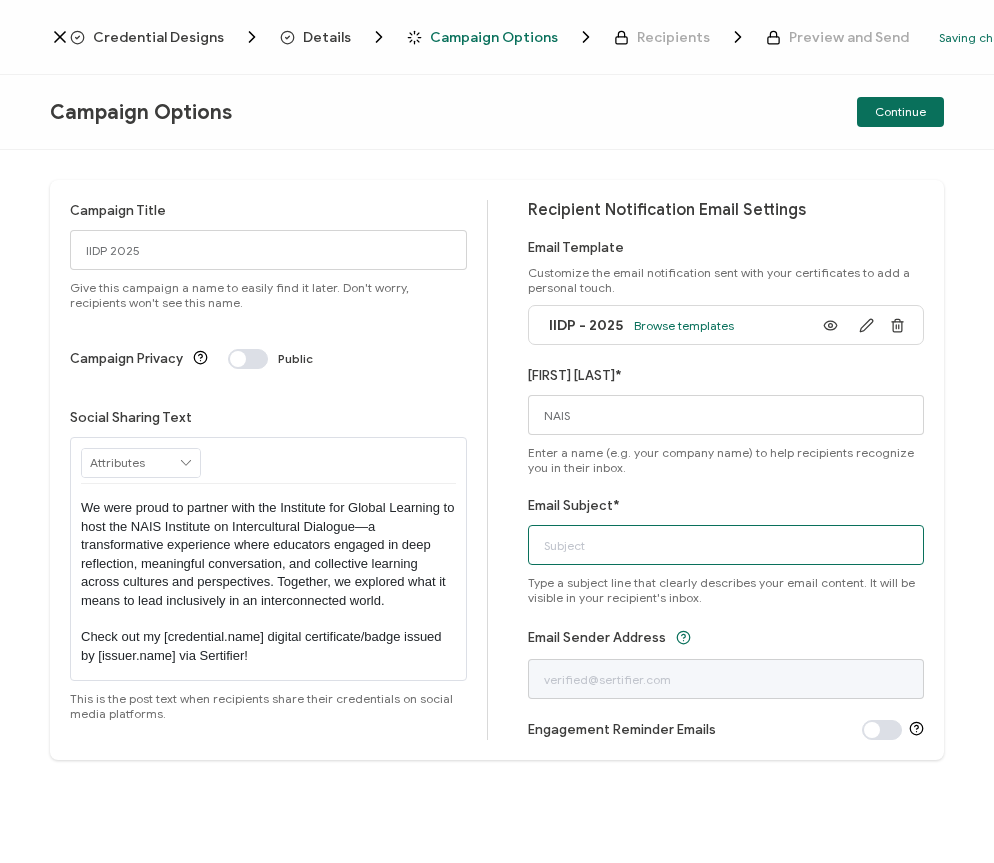 click on "Email Subject*" at bounding box center [726, 545] 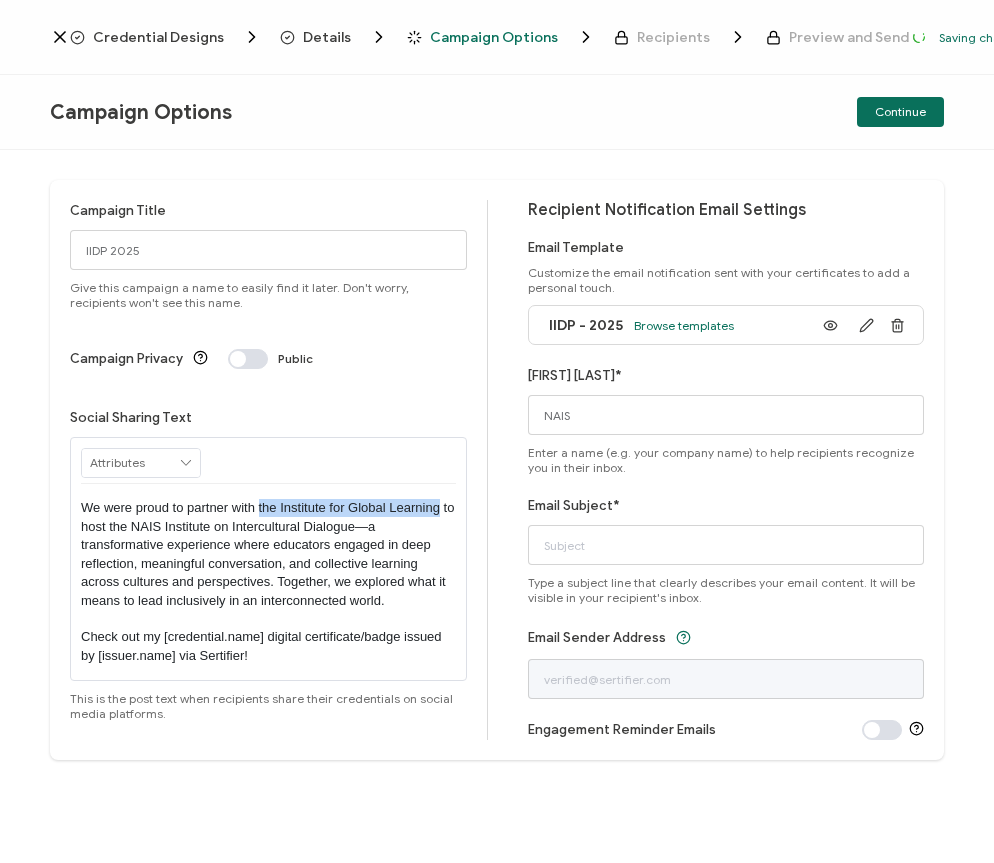 drag, startPoint x: 258, startPoint y: 472, endPoint x: 438, endPoint y: 475, distance: 180.025 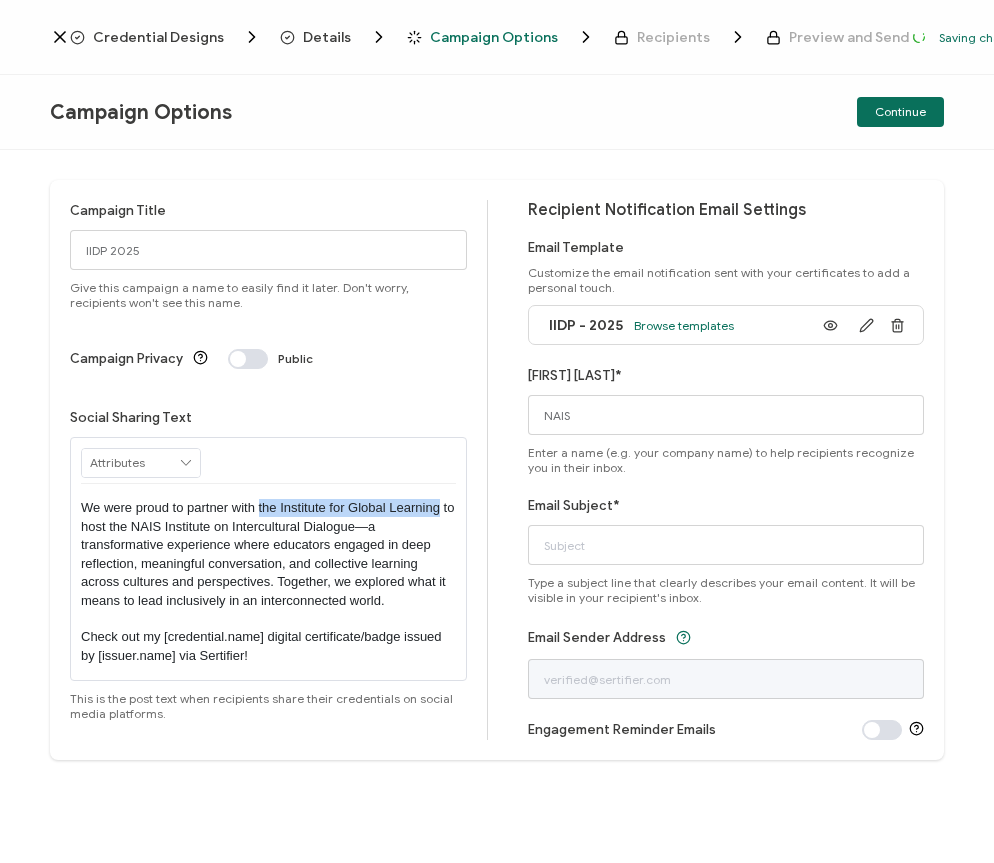 click on "We were proud to partner with the Institute for Global Learning to host the NAIS Institute on Intercultural Dialogue—a transformative experience where educators engaged in deep reflection, meaningful conversation, and collective learning across cultures and perspectives. Together, we explored what it means to lead inclusively in an interconnected world." at bounding box center [268, 554] 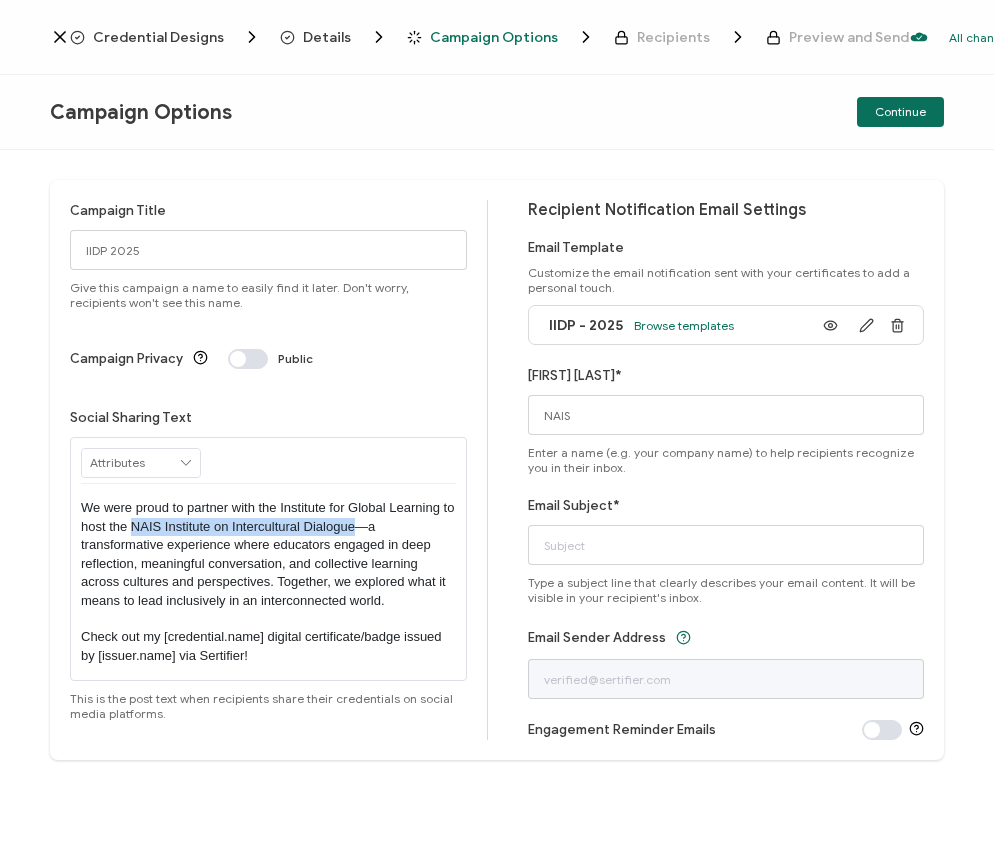 drag, startPoint x: 131, startPoint y: 490, endPoint x: 356, endPoint y: 490, distance: 225 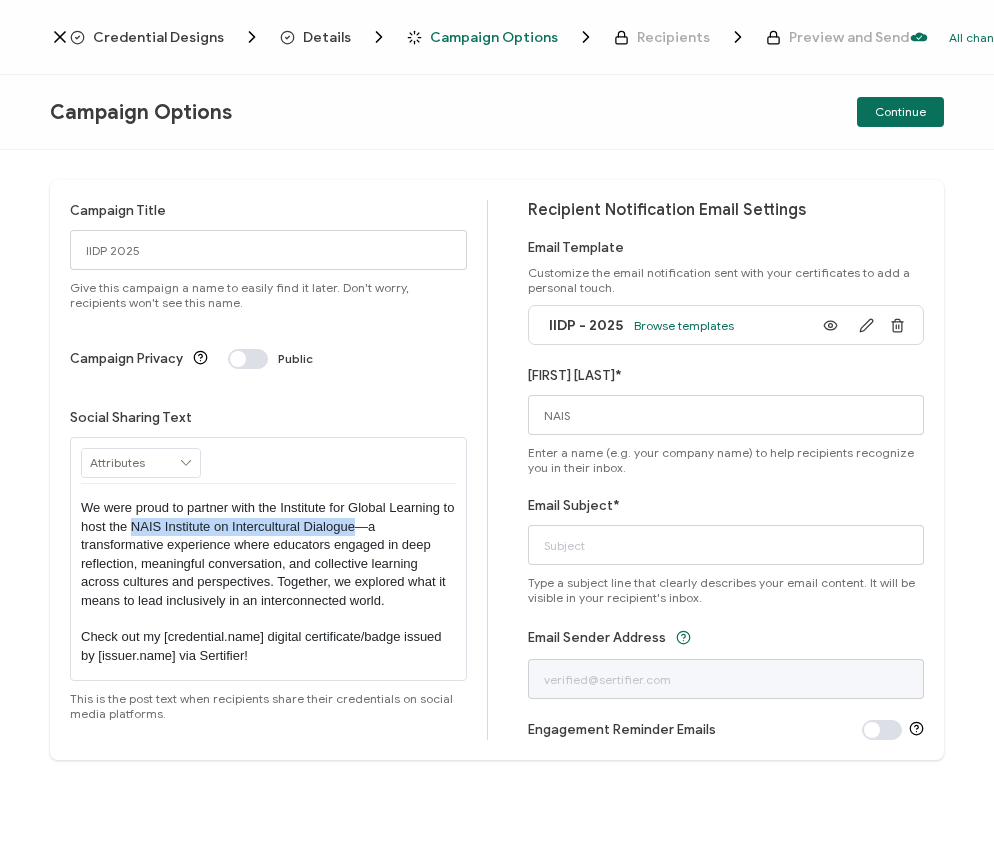 click on "We were proud to partner with the Institute for Global Learning to host the NAIS Institute on Intercultural Dialogue—a transformative experience where educators engaged in deep reflection, meaningful conversation, and collective learning across cultures and perspectives. Together, we explored what it means to lead inclusively in an interconnected world." at bounding box center [268, 554] 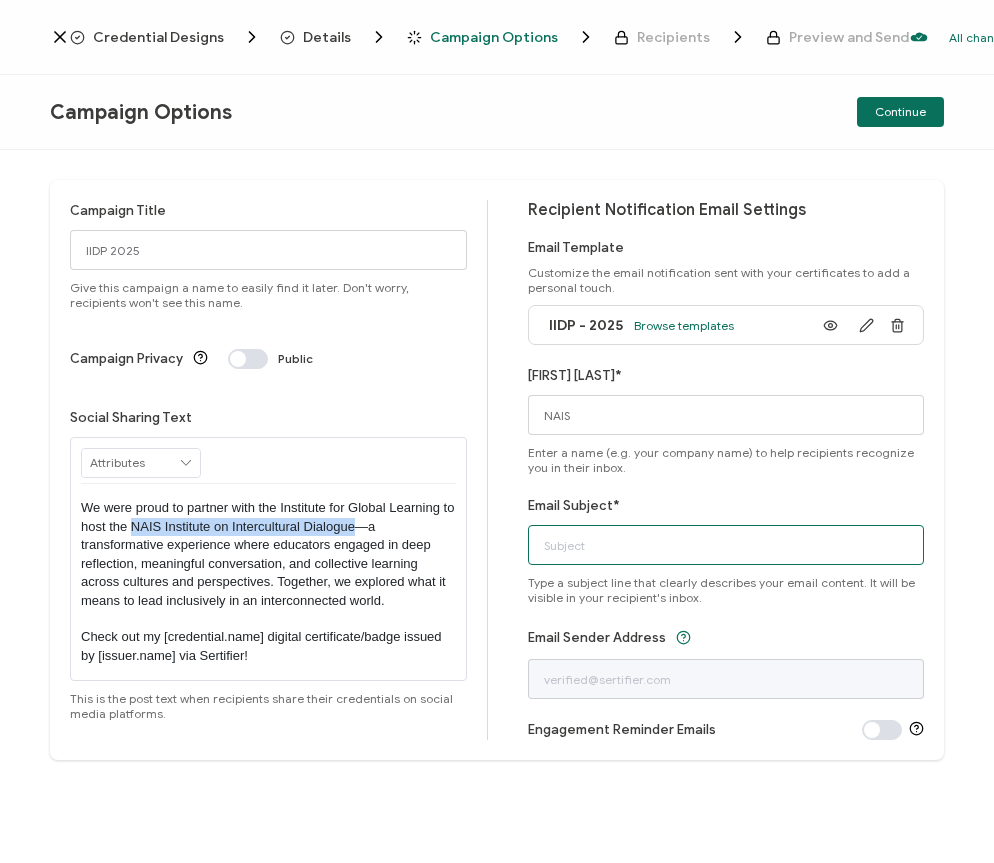 click on "Email Subject*" at bounding box center [726, 545] 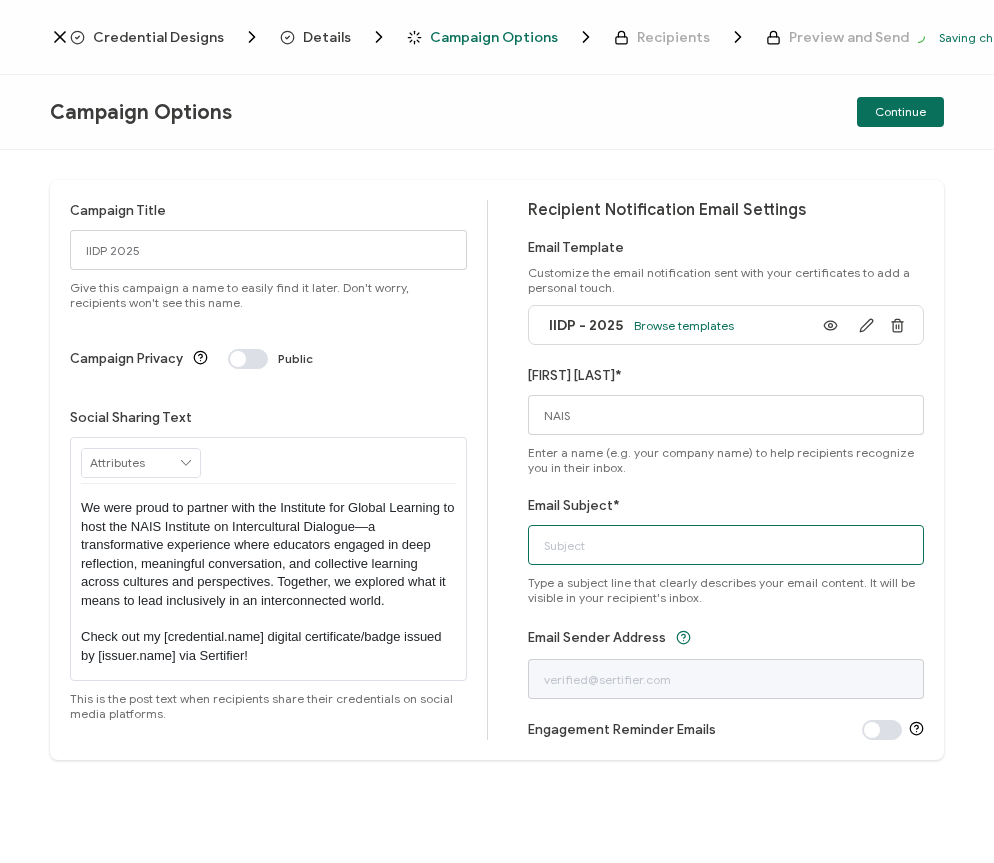 paste on "NAIS Institute on Intercultural Dialogue" 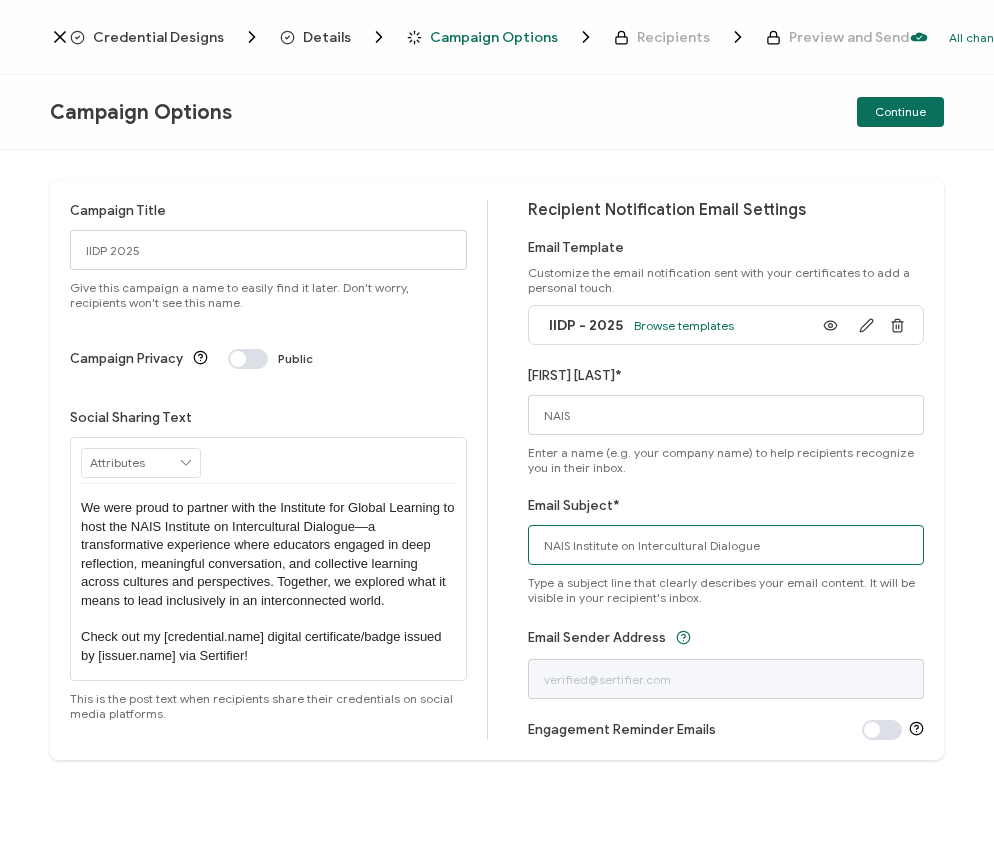 type on "NAIS Institute on Intercultural Dialogue" 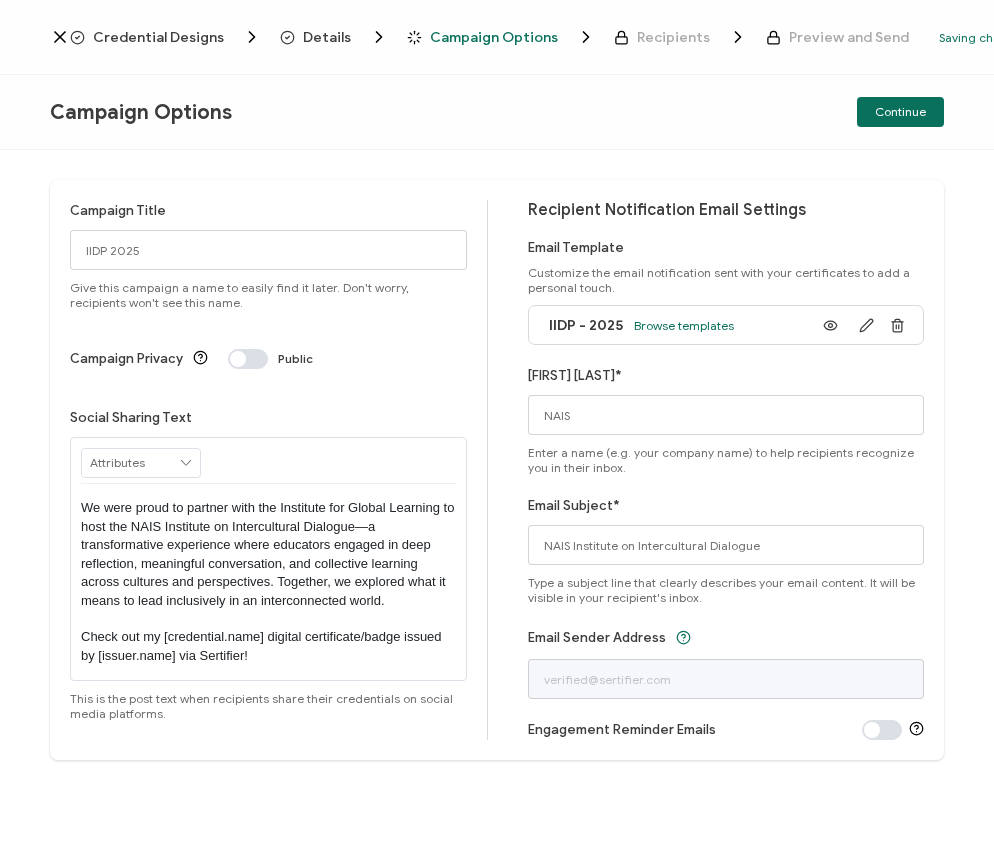 click on "Email Subject*
NAIS Institute on Intercultural Dialogue     Type a subject line that clearly describes your email content. It will be visible in your recipient's inbox." at bounding box center [726, 550] 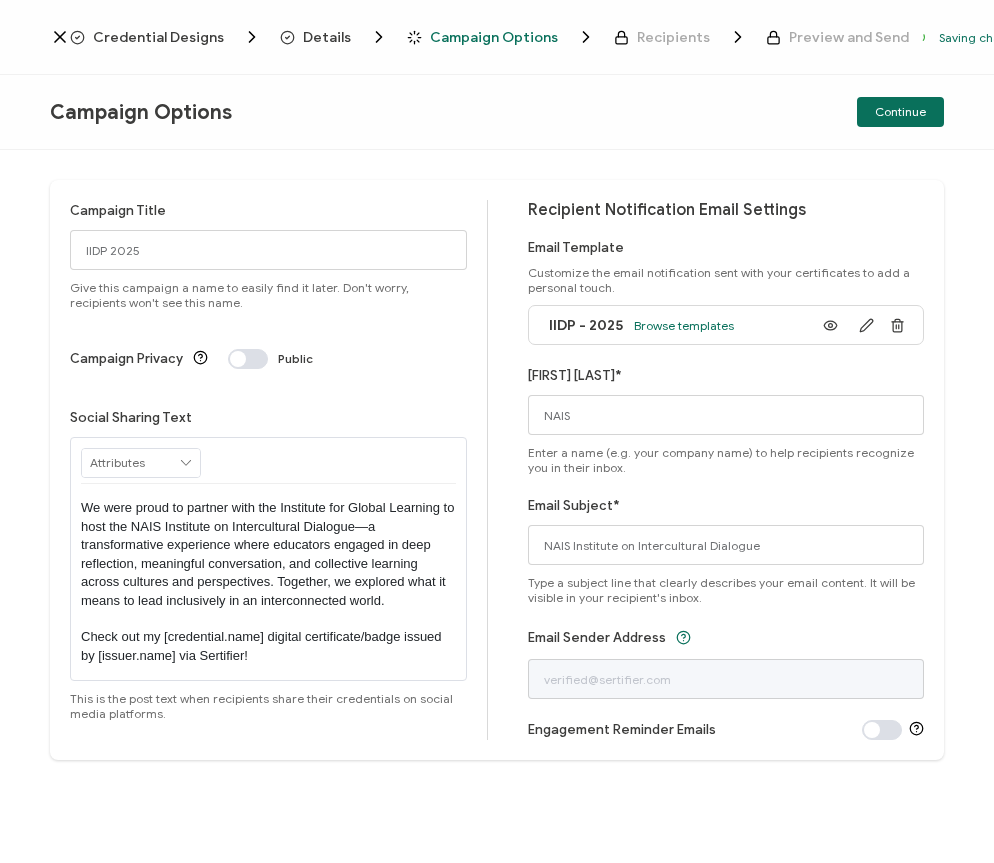 click on "Email Subject*
NAIS Institute on Intercultural Dialogue     Type a subject line that clearly describes your email content. It will be visible in your recipient's inbox." at bounding box center [726, 550] 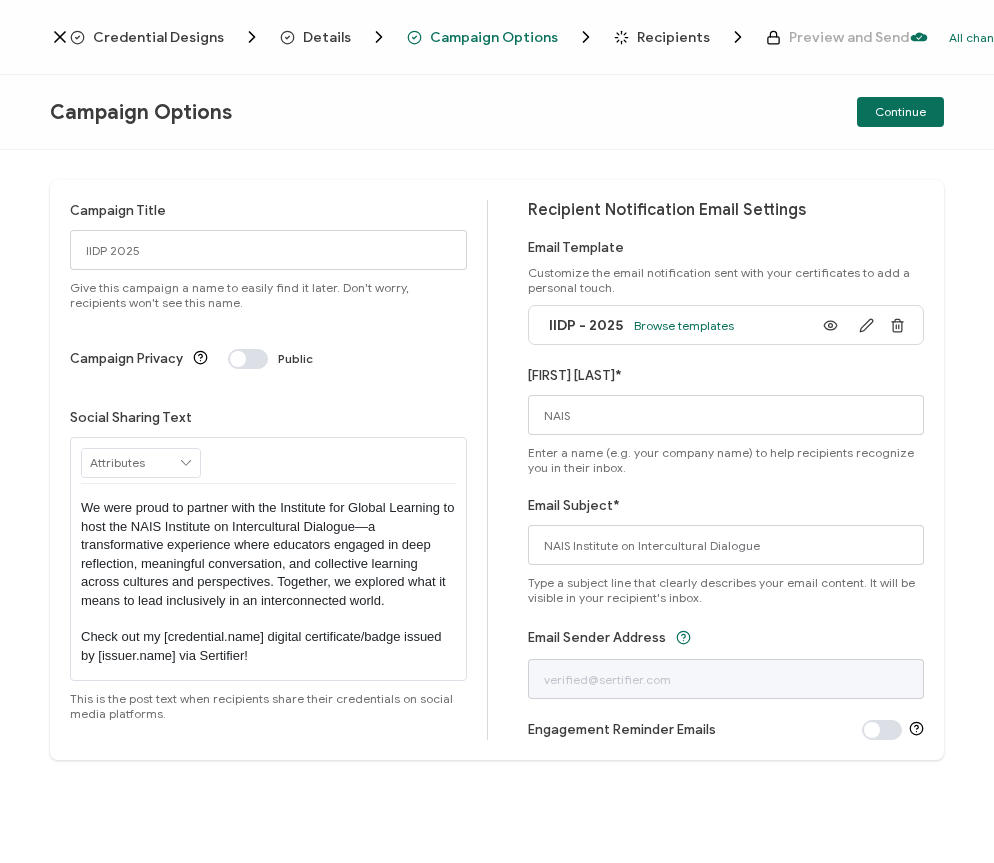 drag, startPoint x: 728, startPoint y: 573, endPoint x: 942, endPoint y: 357, distance: 304.0592 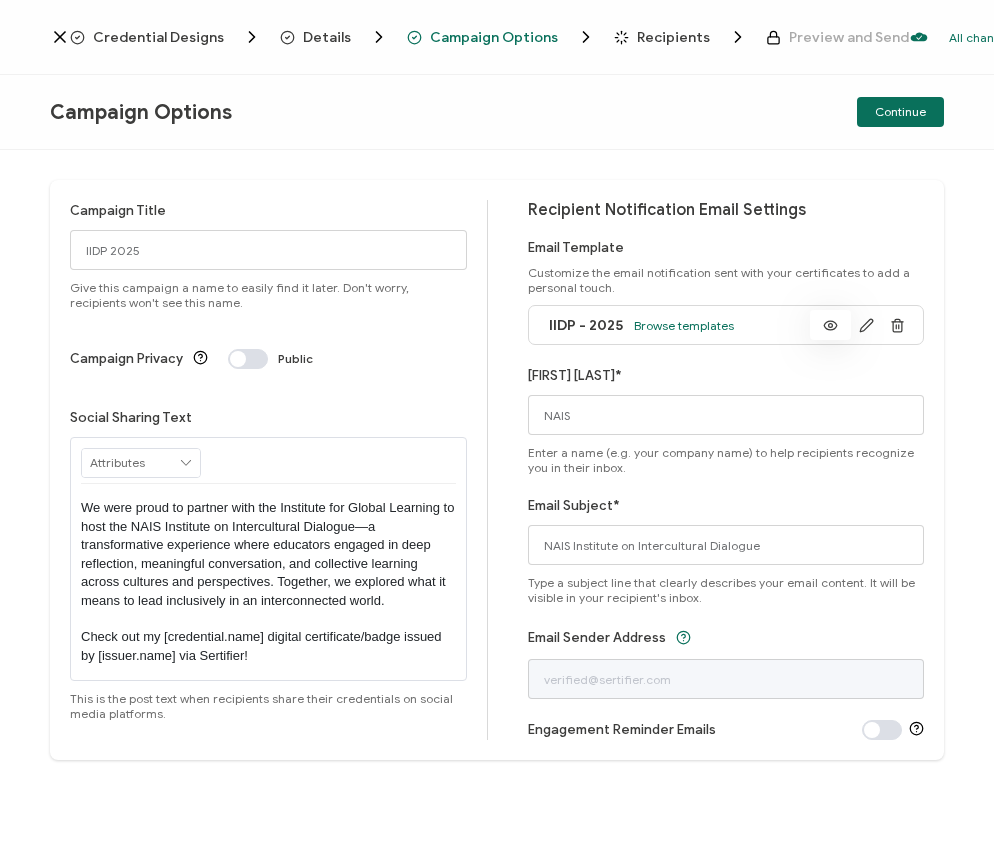 click 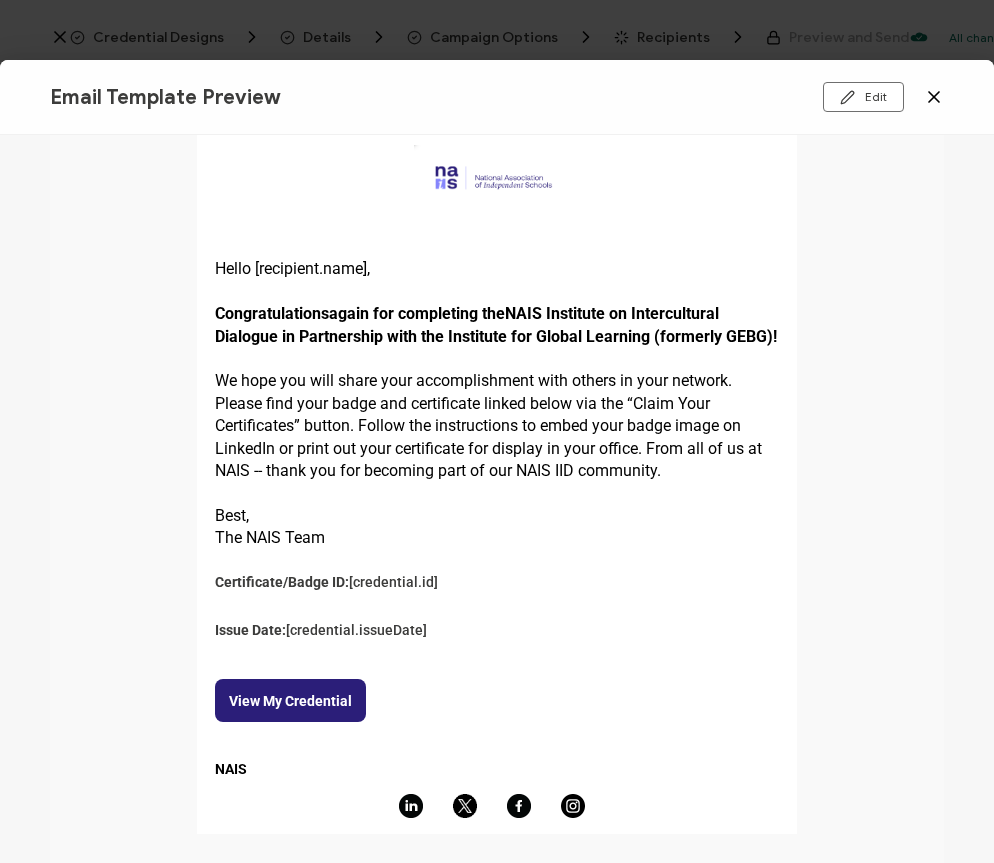 scroll, scrollTop: 0, scrollLeft: 0, axis: both 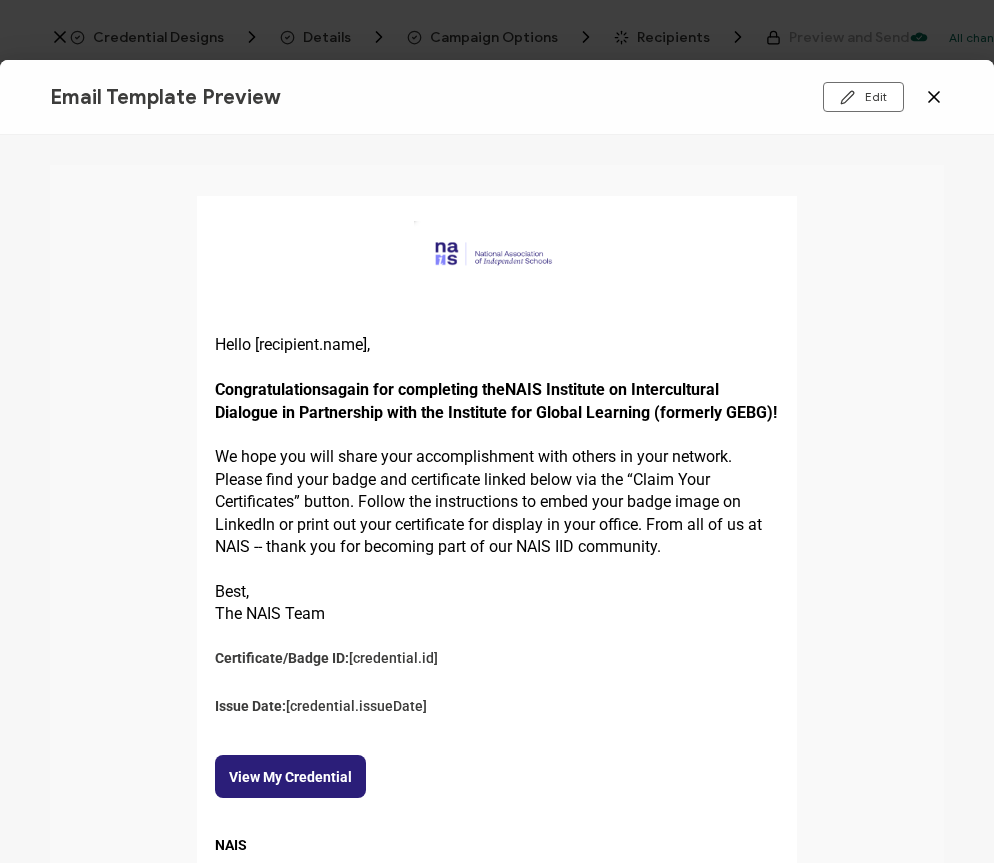 click 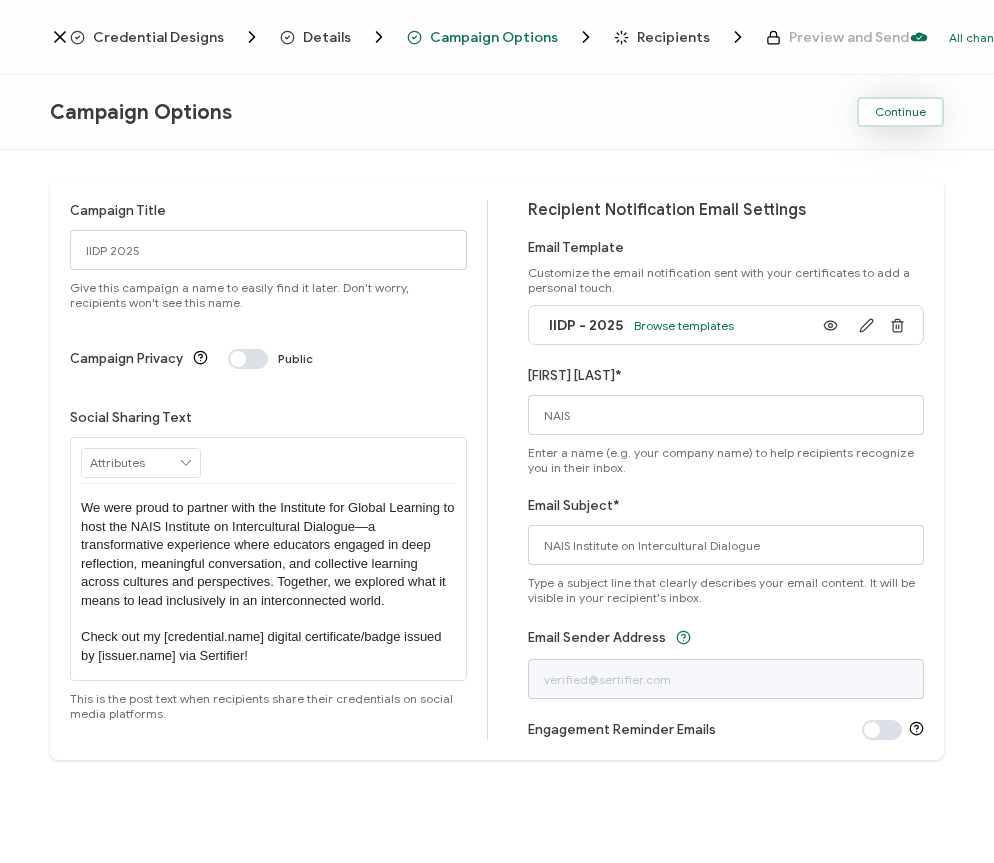 click on "Continue" at bounding box center [900, 112] 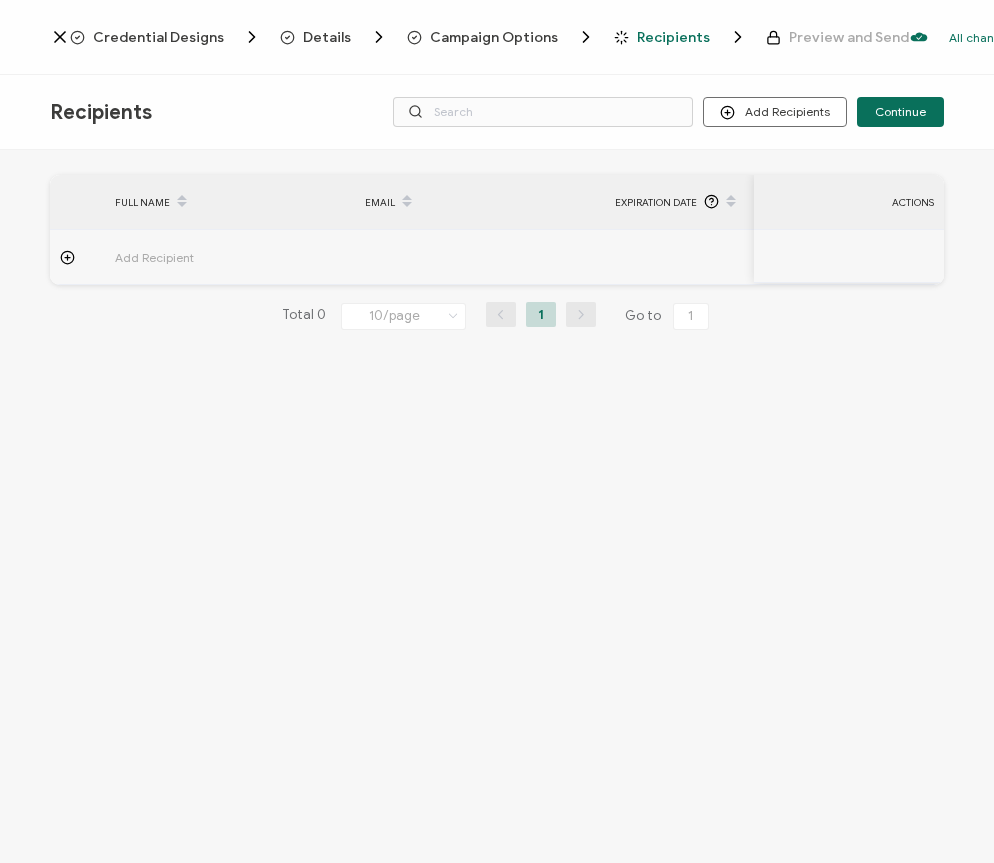click 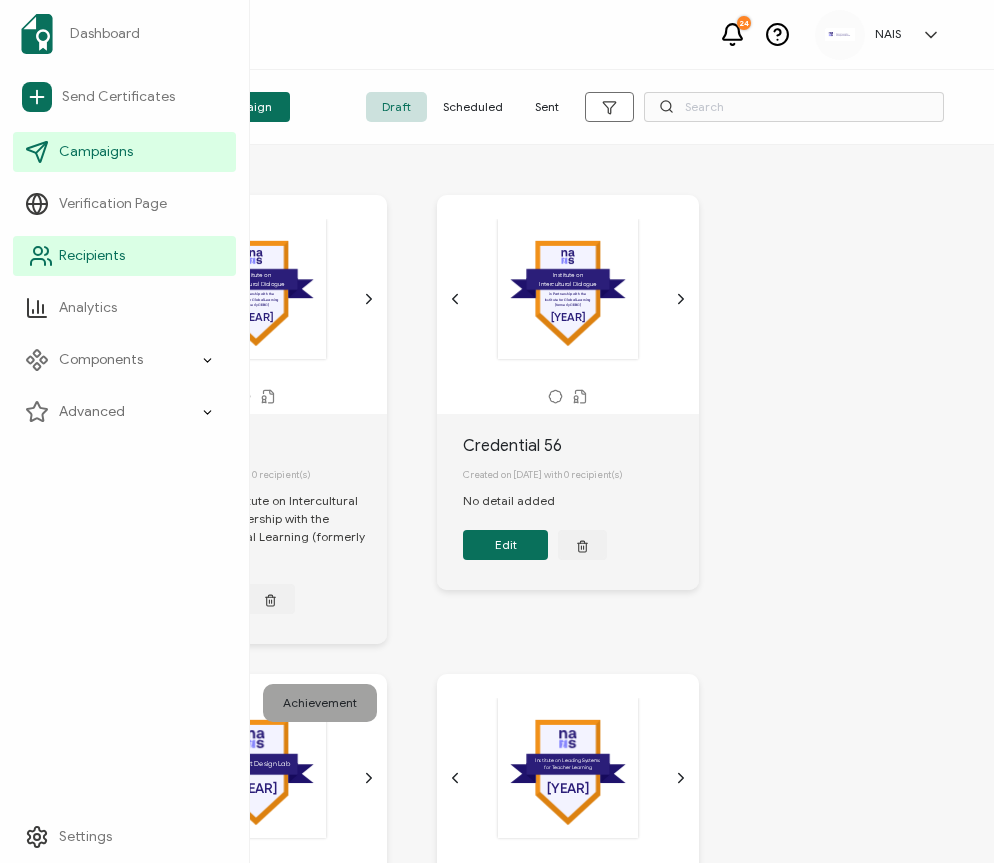 click on "Recipients" at bounding box center [124, 256] 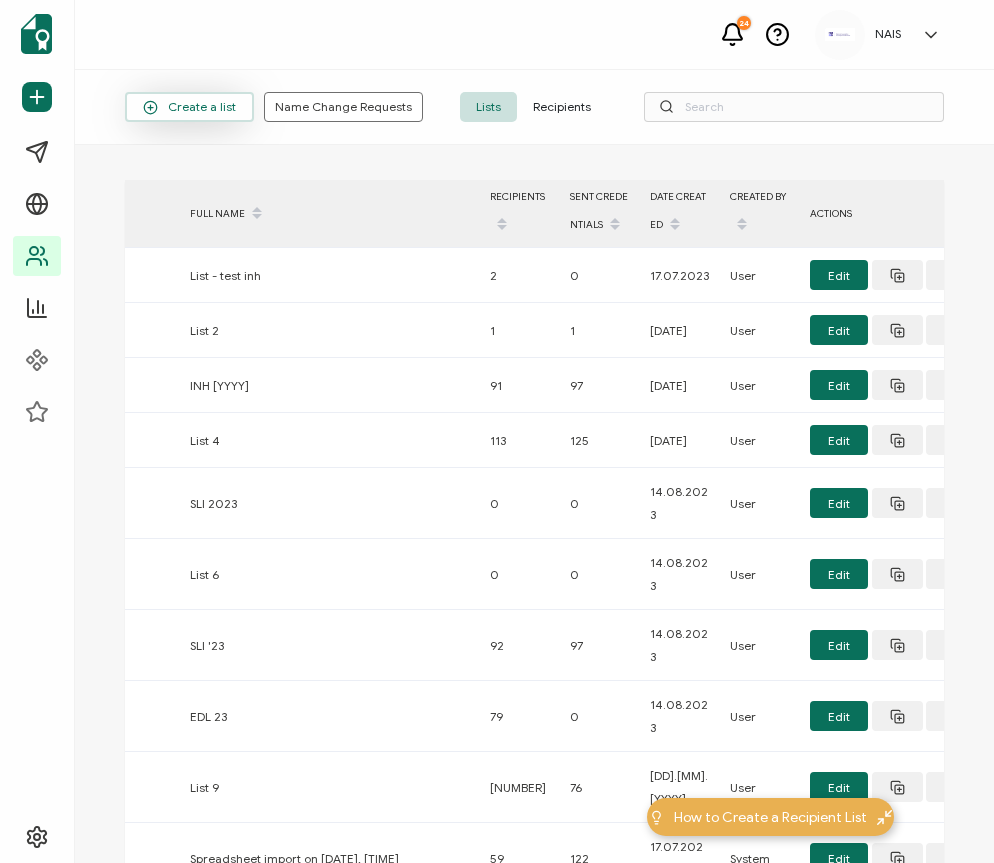 click on "Create a list" at bounding box center [189, 107] 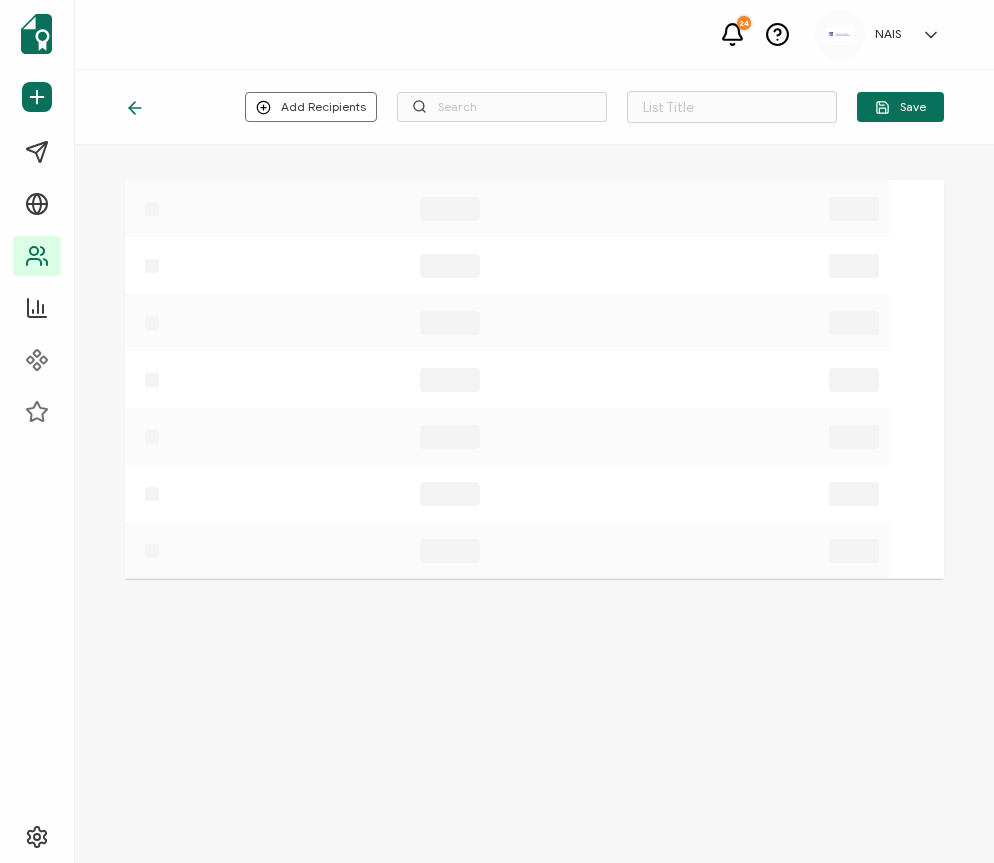 type on "List 30" 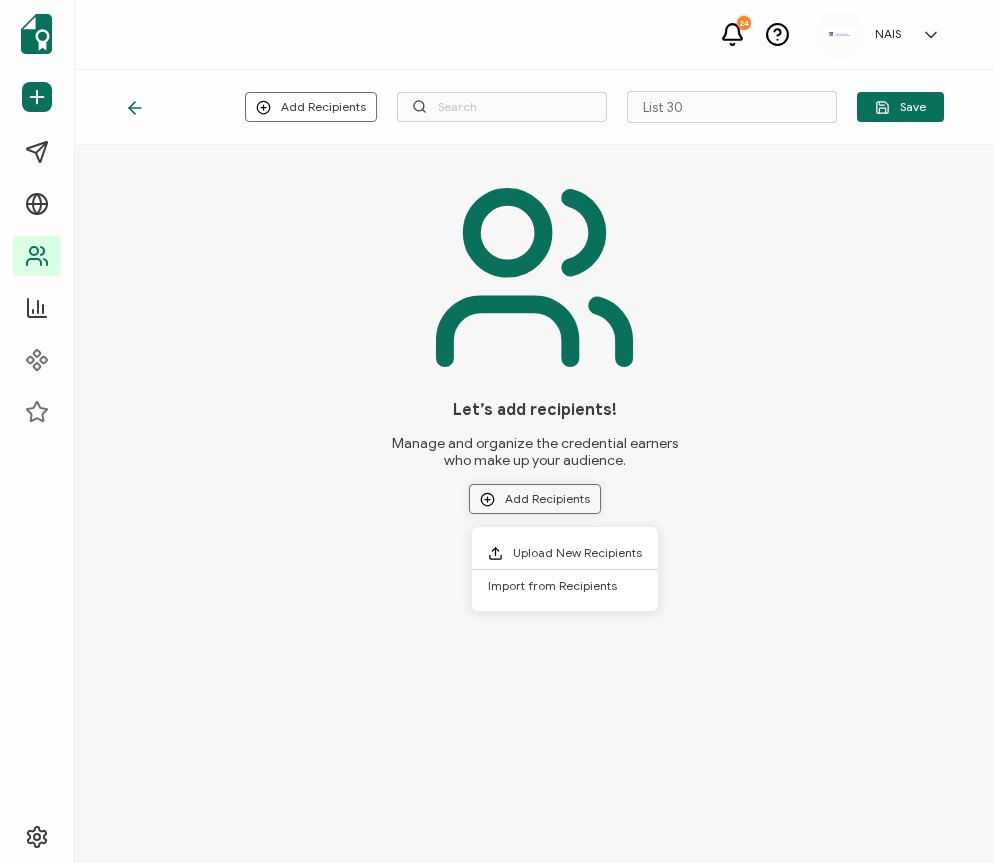 click on "Add Recipients" at bounding box center [535, 499] 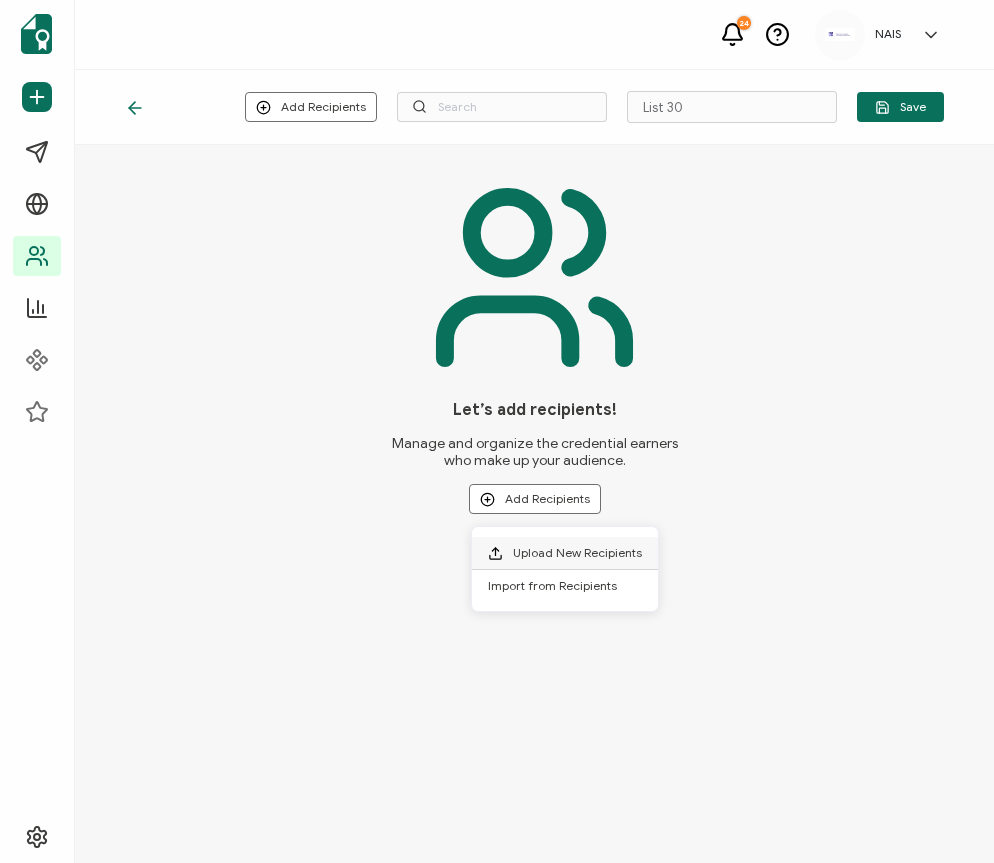 click on "Upload New Recipients" at bounding box center [577, 552] 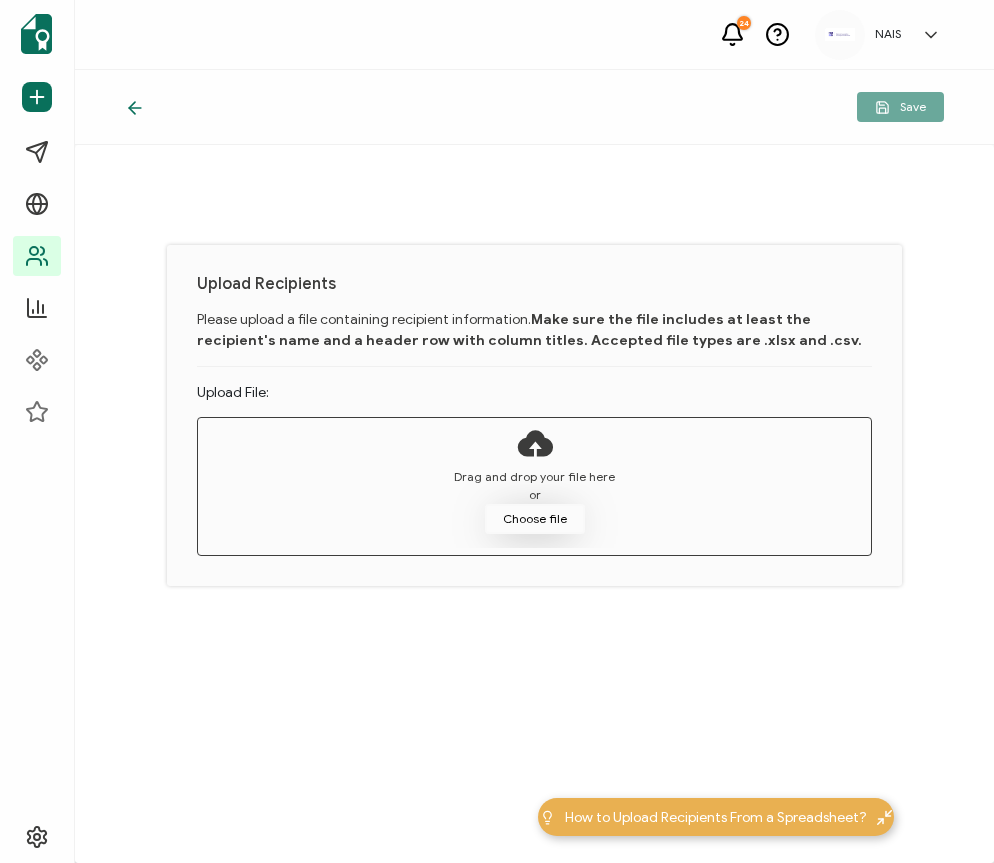 click on "Choose file" at bounding box center (535, 519) 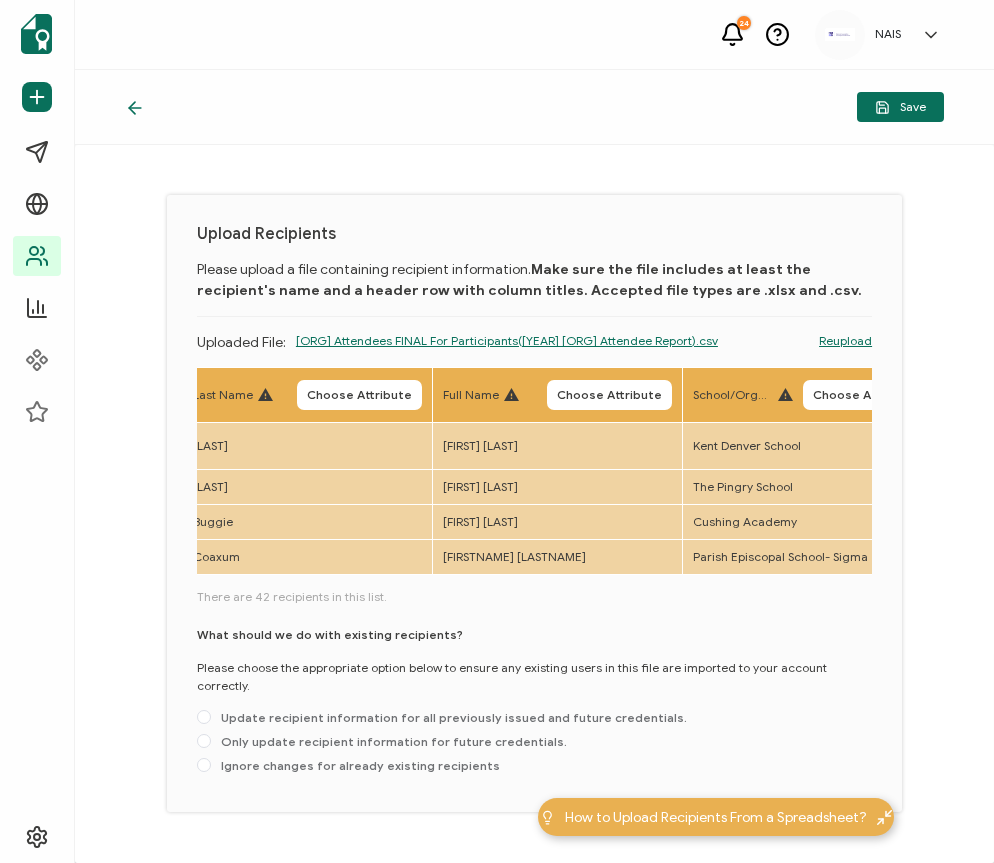 scroll, scrollTop: 0, scrollLeft: 266, axis: horizontal 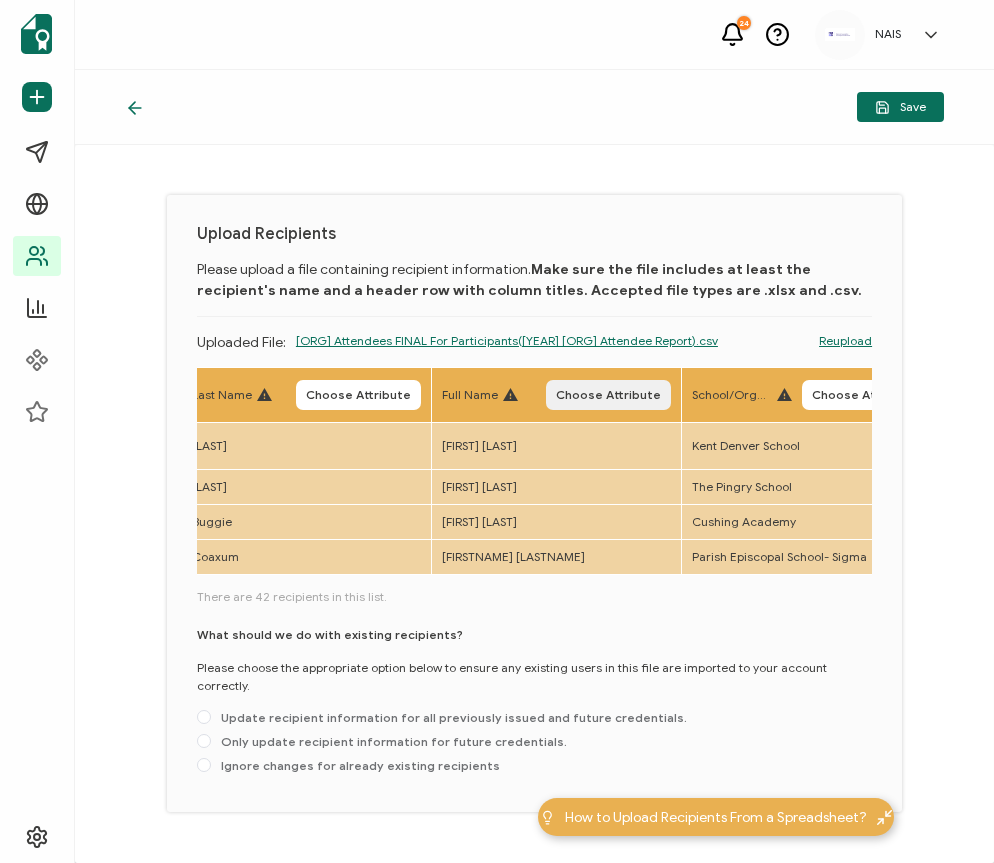 click on "Choose Attribute" at bounding box center (608, 395) 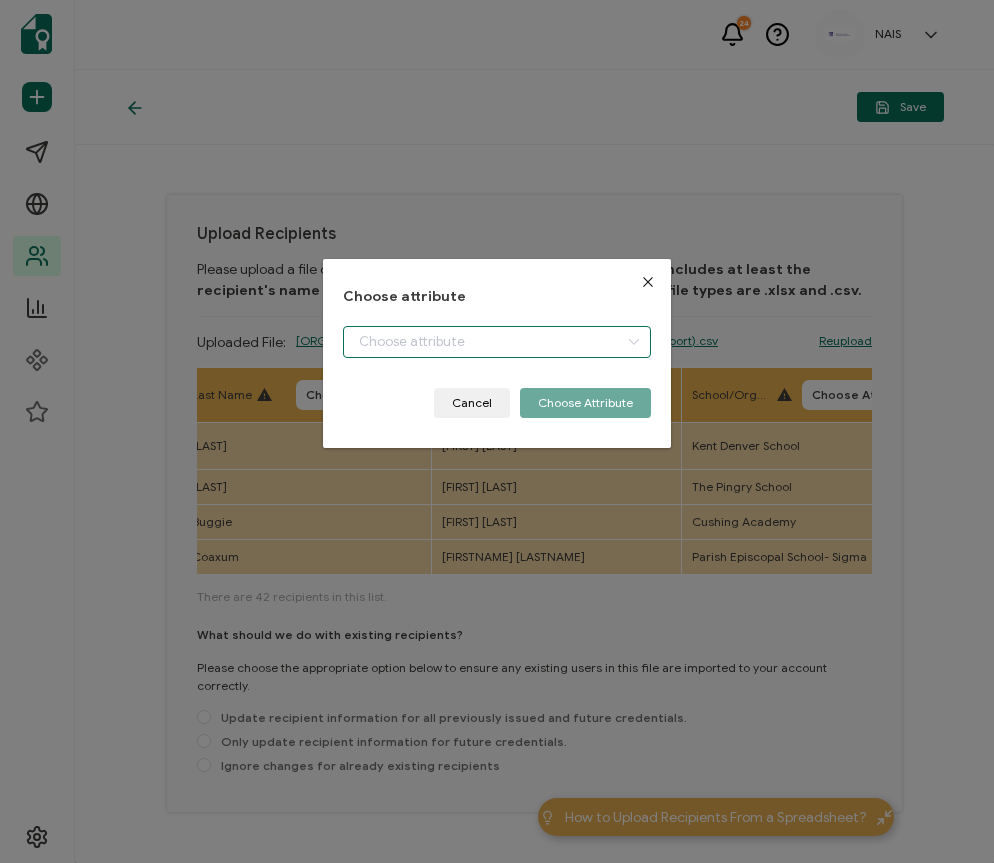 click at bounding box center [497, 342] 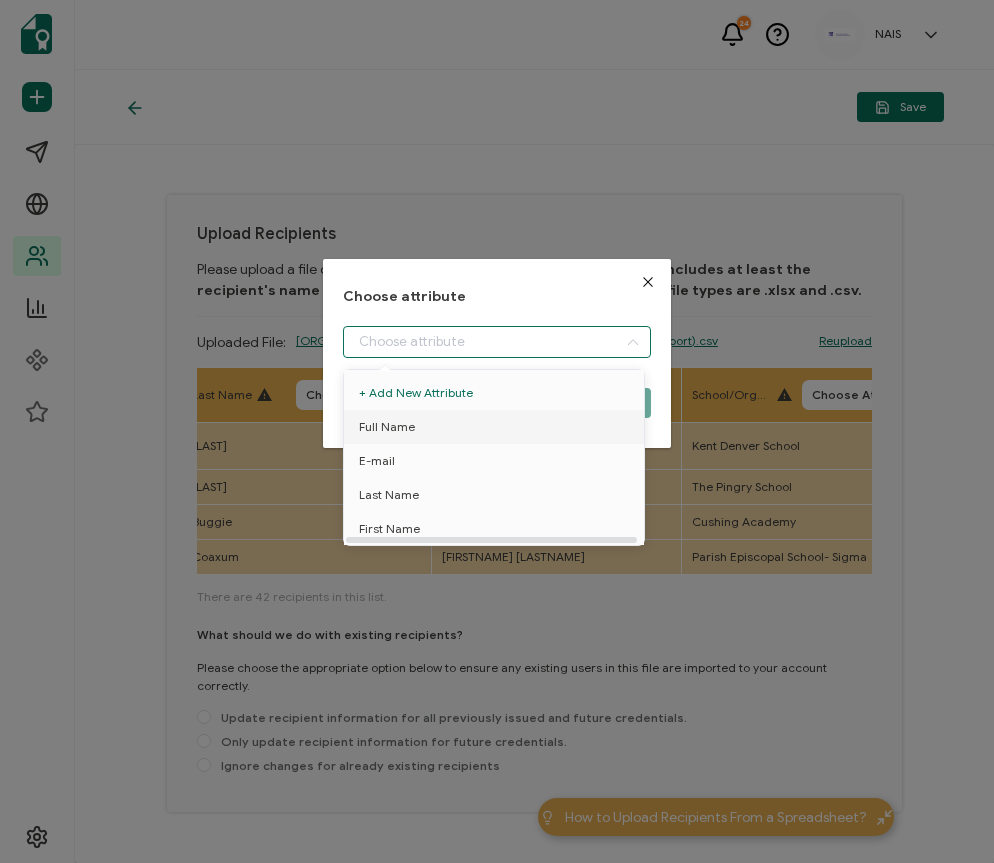 click on "Full Name" at bounding box center [497, 427] 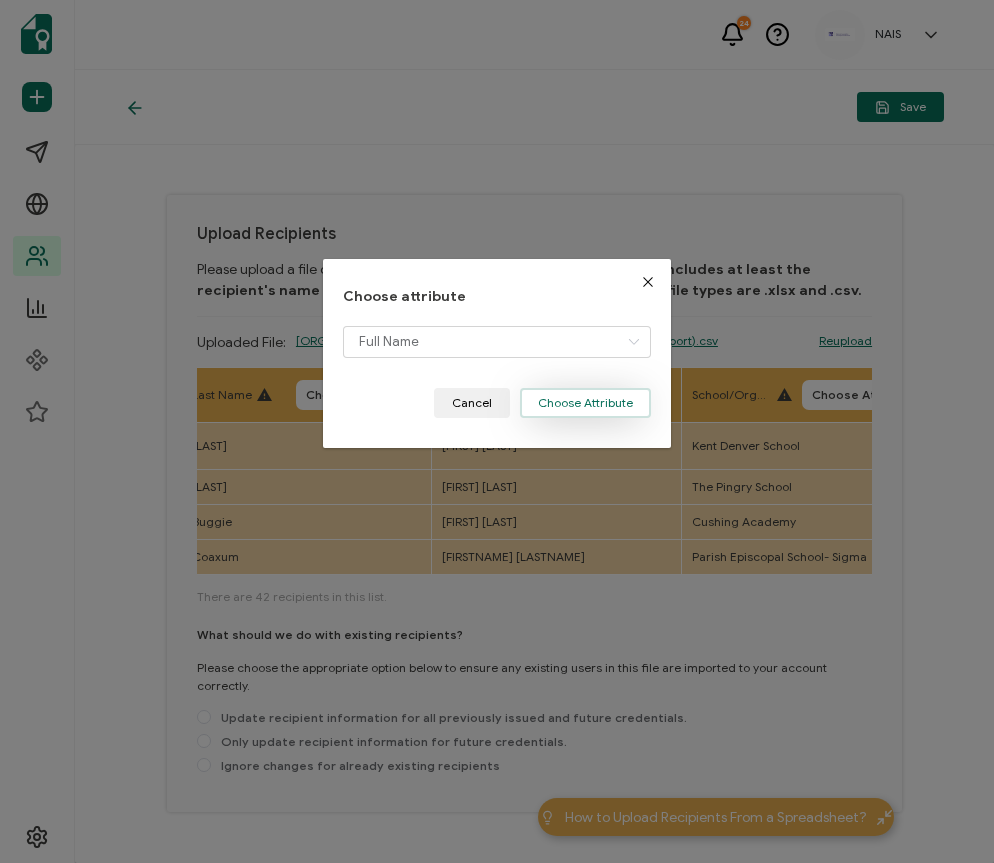 click on "Choose Attribute" at bounding box center [585, 403] 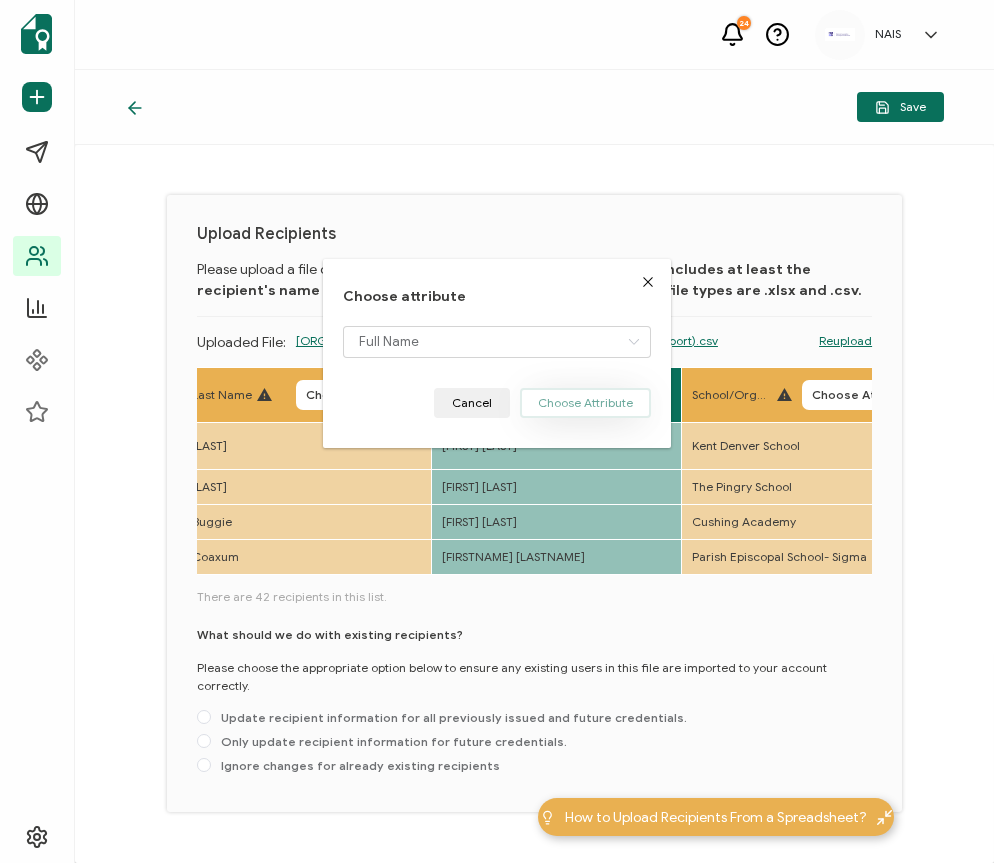 type 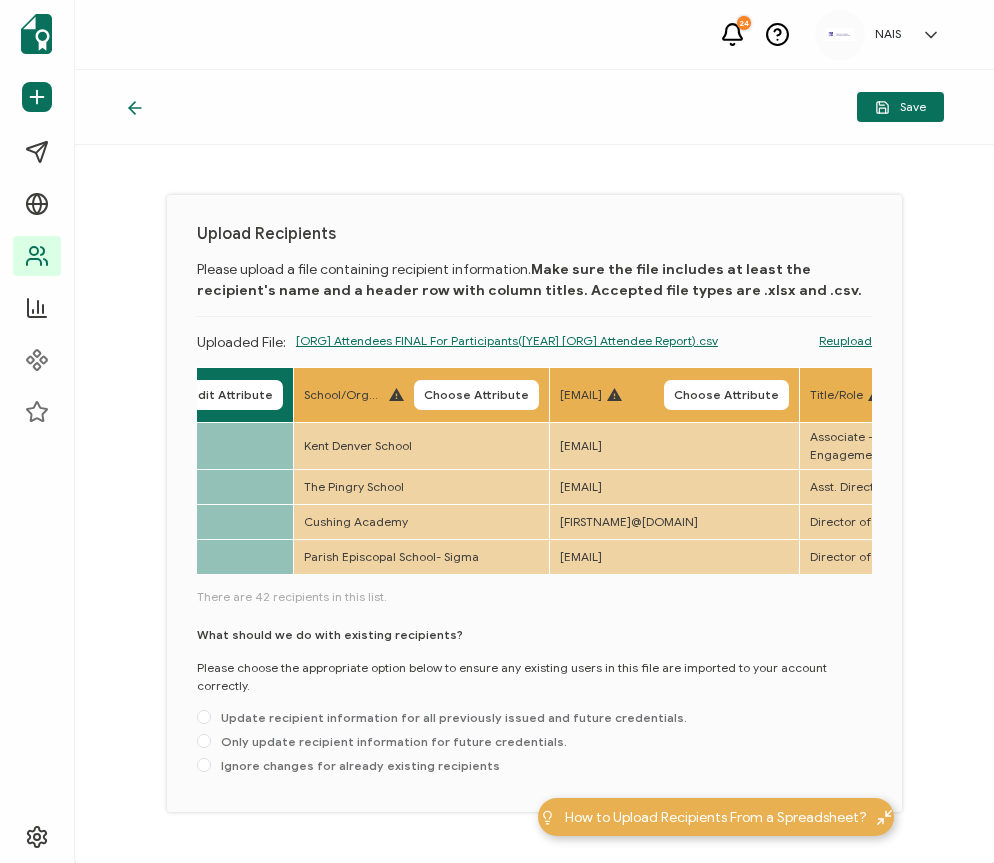 scroll, scrollTop: 0, scrollLeft: 777, axis: horizontal 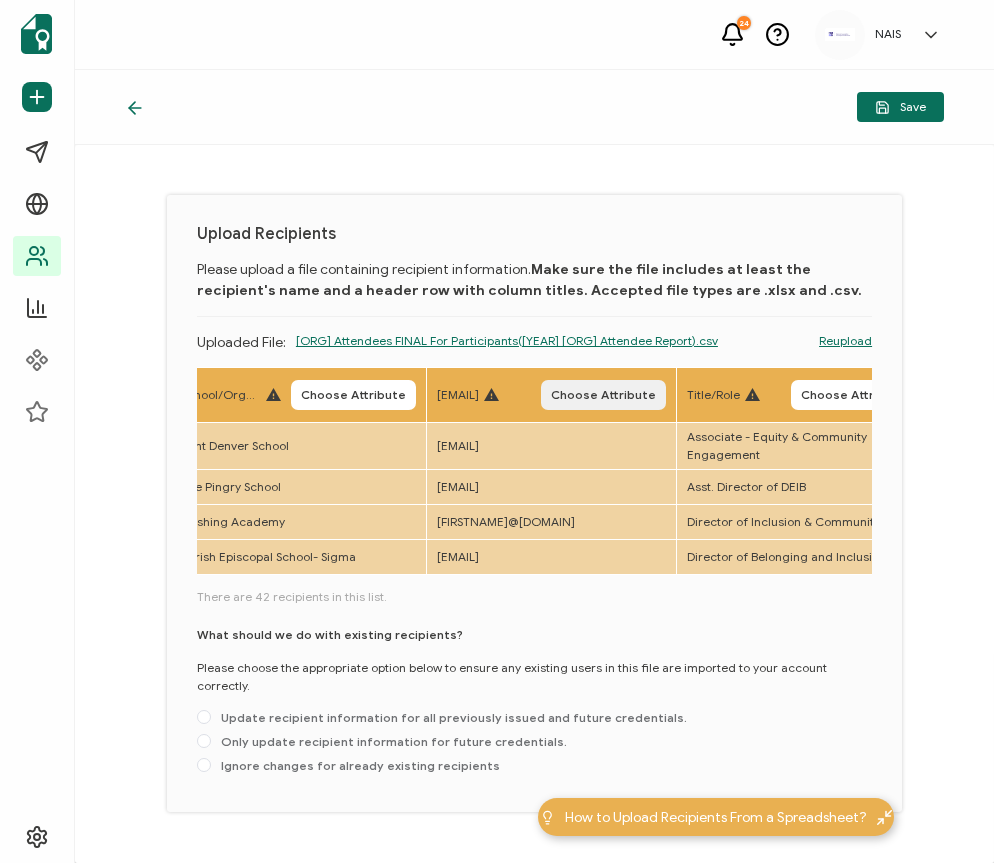 click on "Choose Attribute" at bounding box center (603, 395) 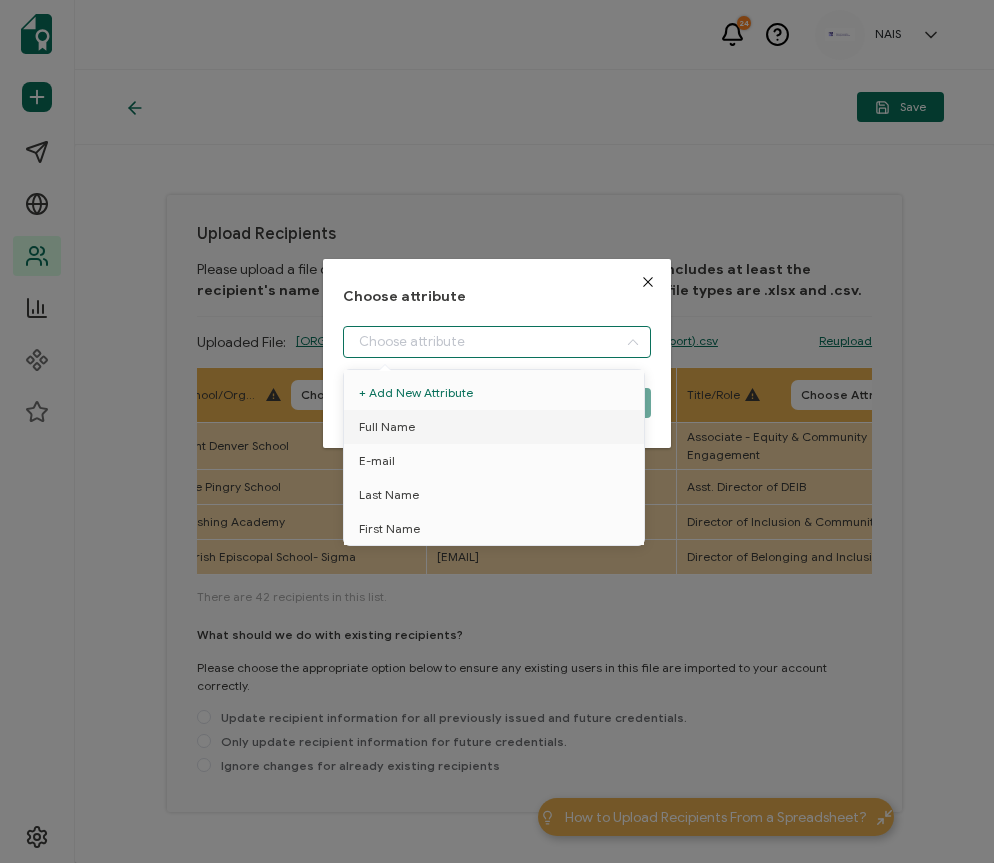 click at bounding box center [497, 342] 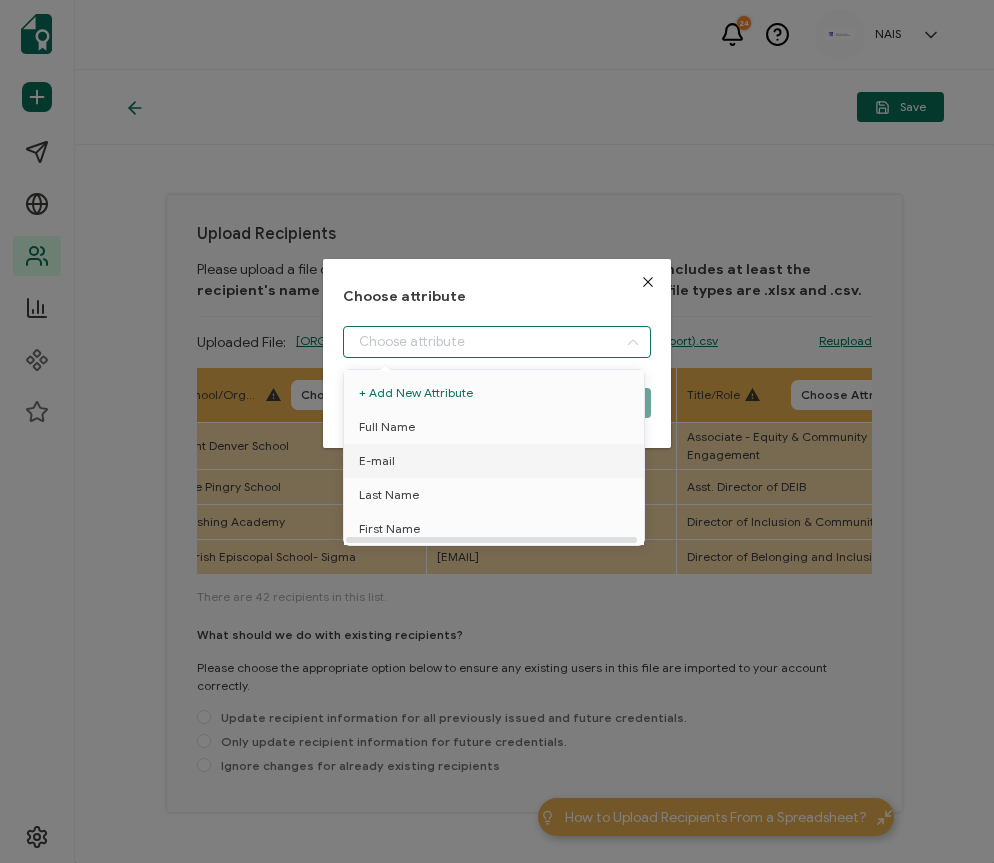 click on "E-mail" at bounding box center (497, 461) 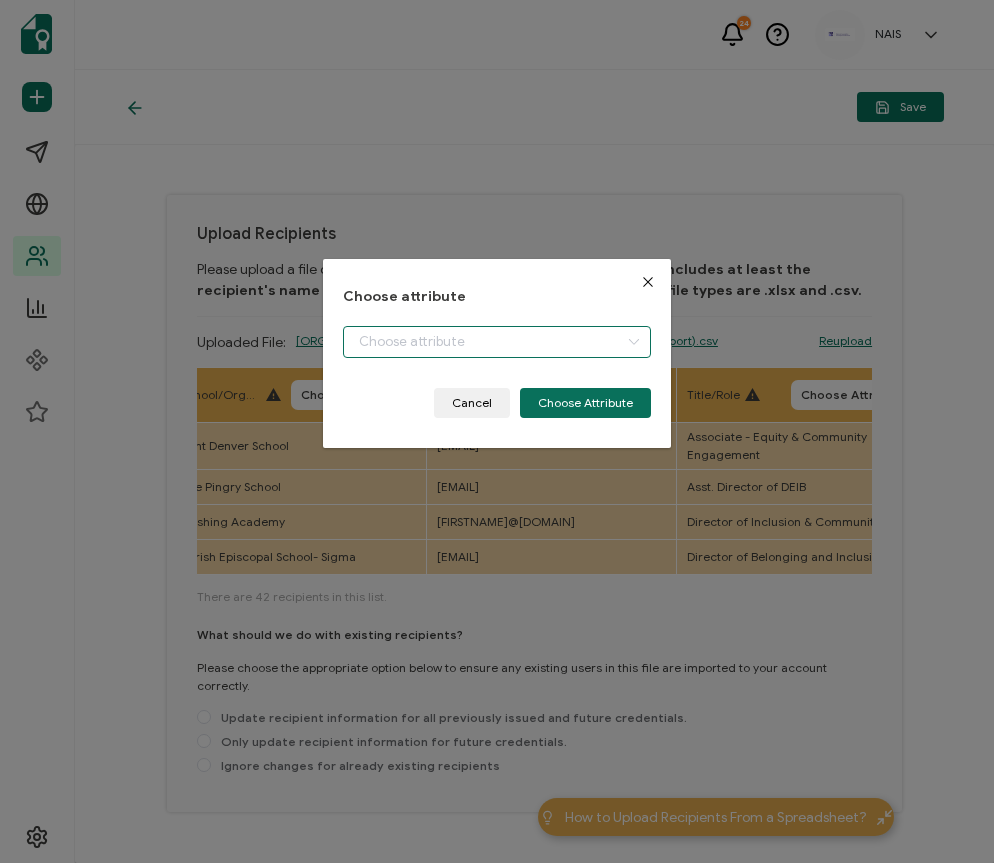 type on "E-mail" 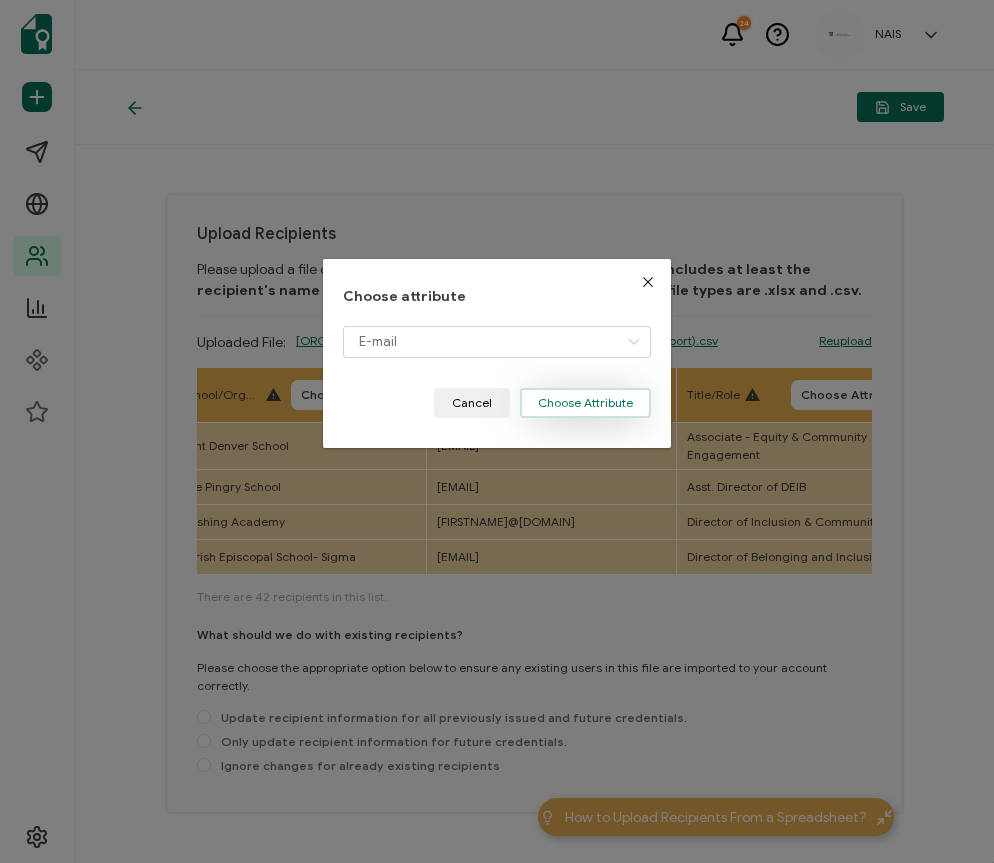 click on "Choose Attribute" at bounding box center (585, 403) 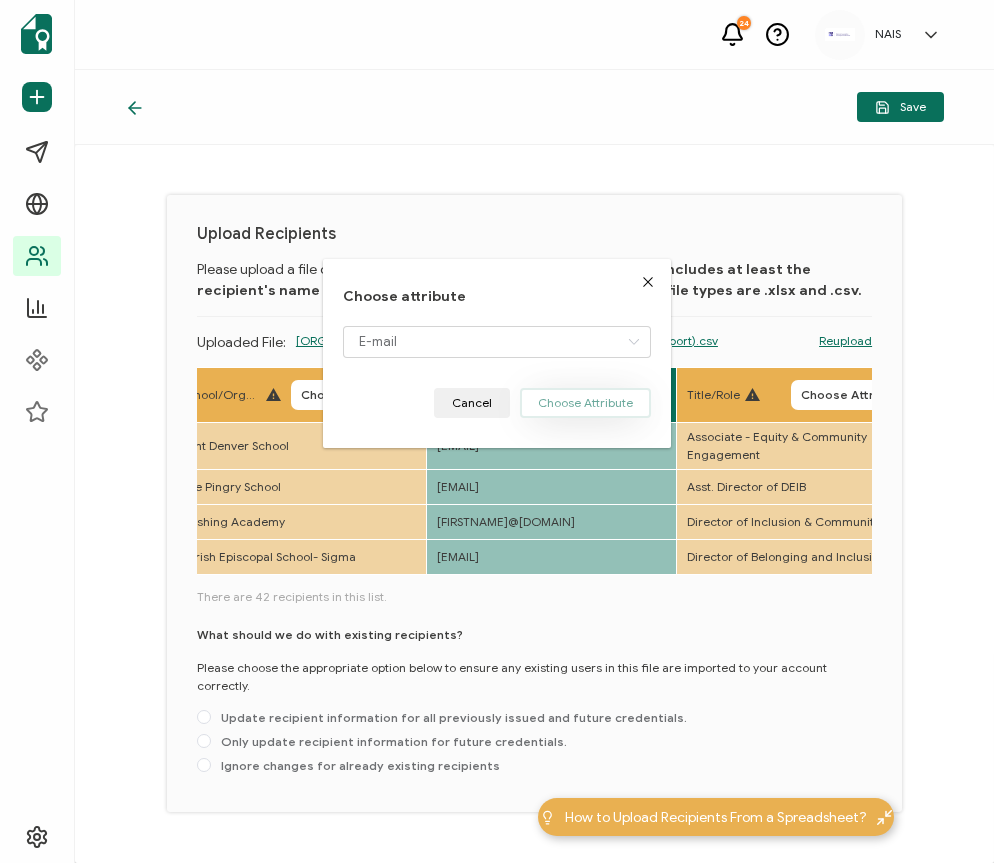 type 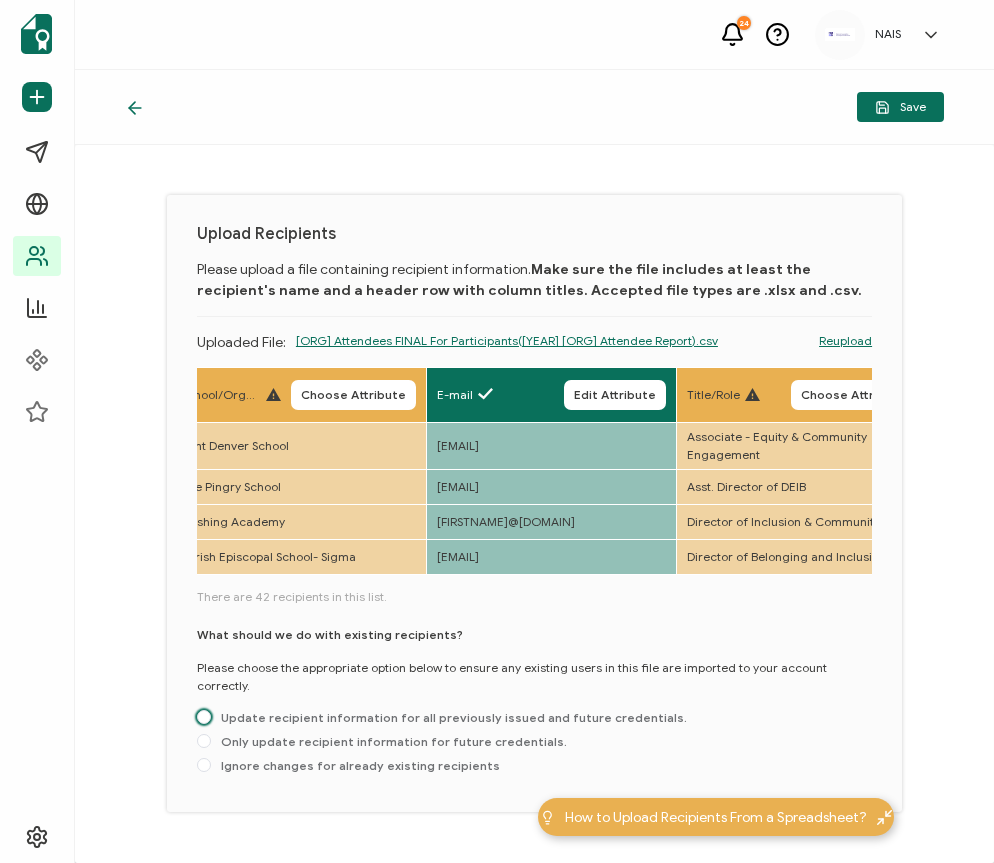 click on "Update recipient information for all previously issued and future credentials." at bounding box center [449, 717] 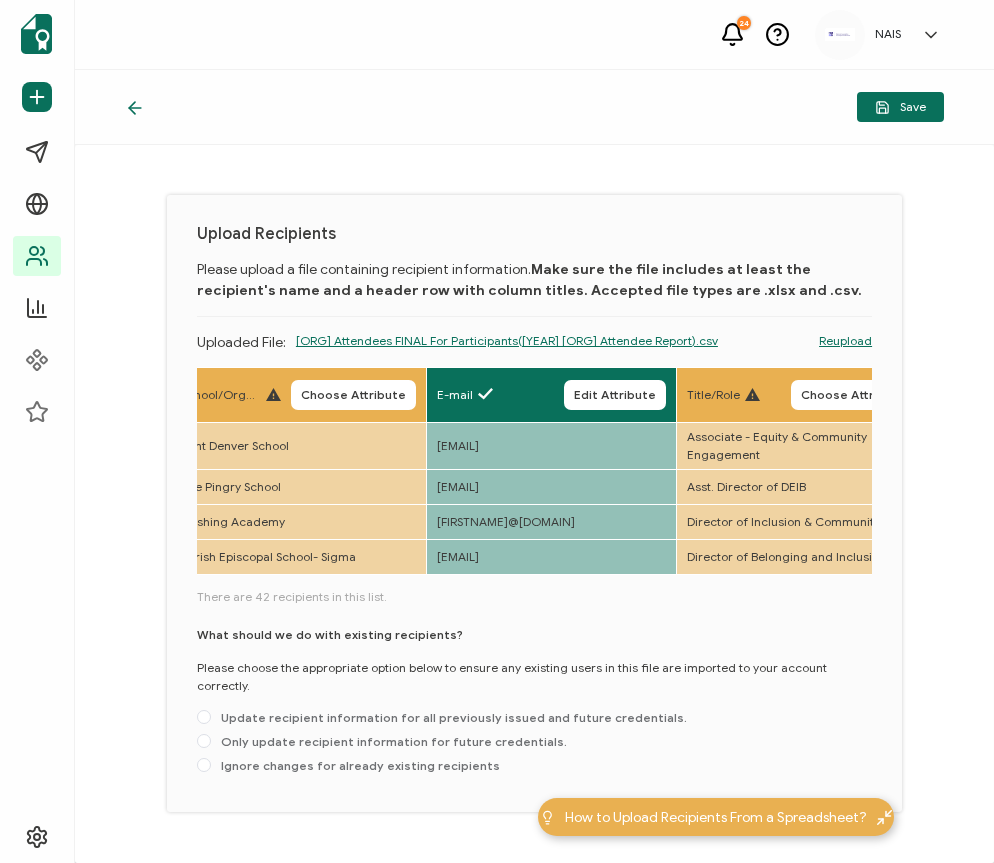 click on "Update recipient information for all previously issued and future credentials." at bounding box center [204, 718] 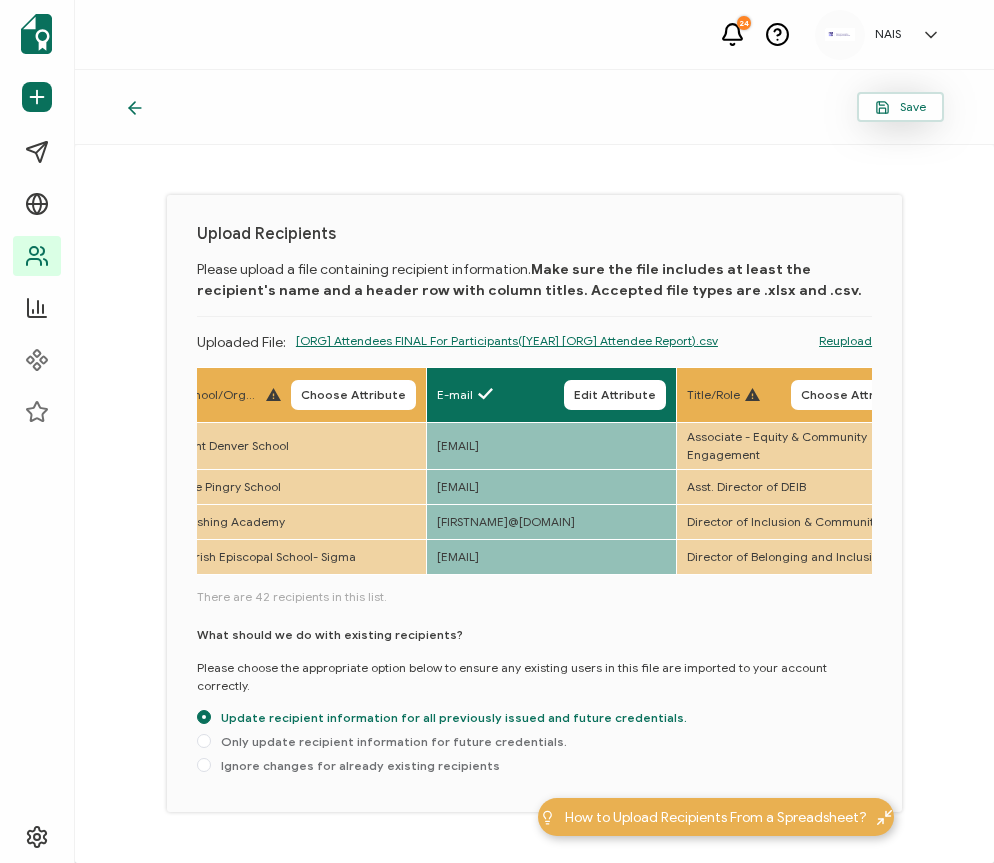 click on "Save" at bounding box center (900, 107) 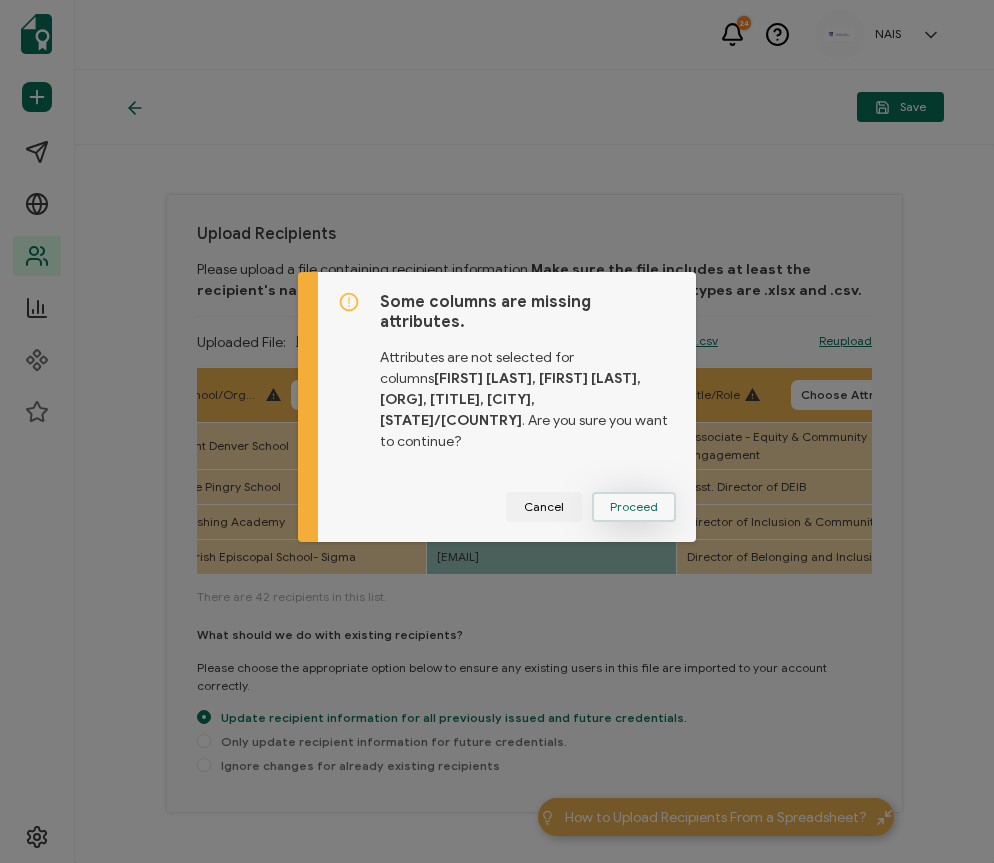 click on "Proceed" at bounding box center [634, 507] 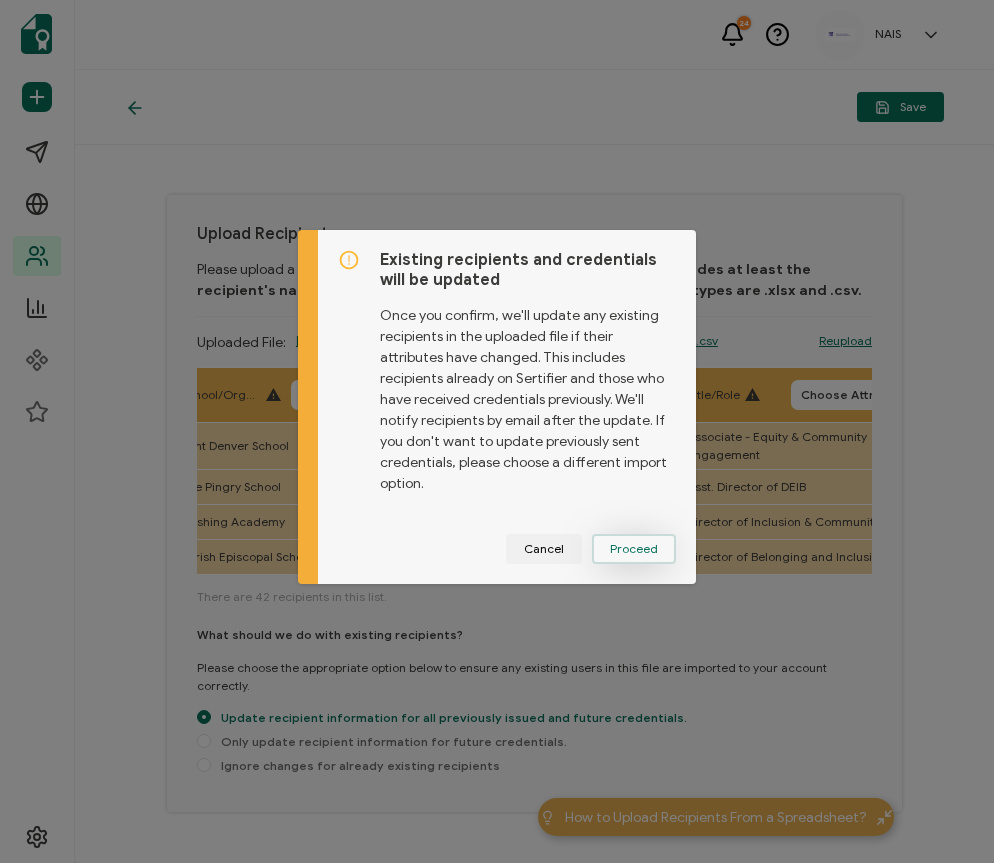 click on "Proceed" at bounding box center [0, 0] 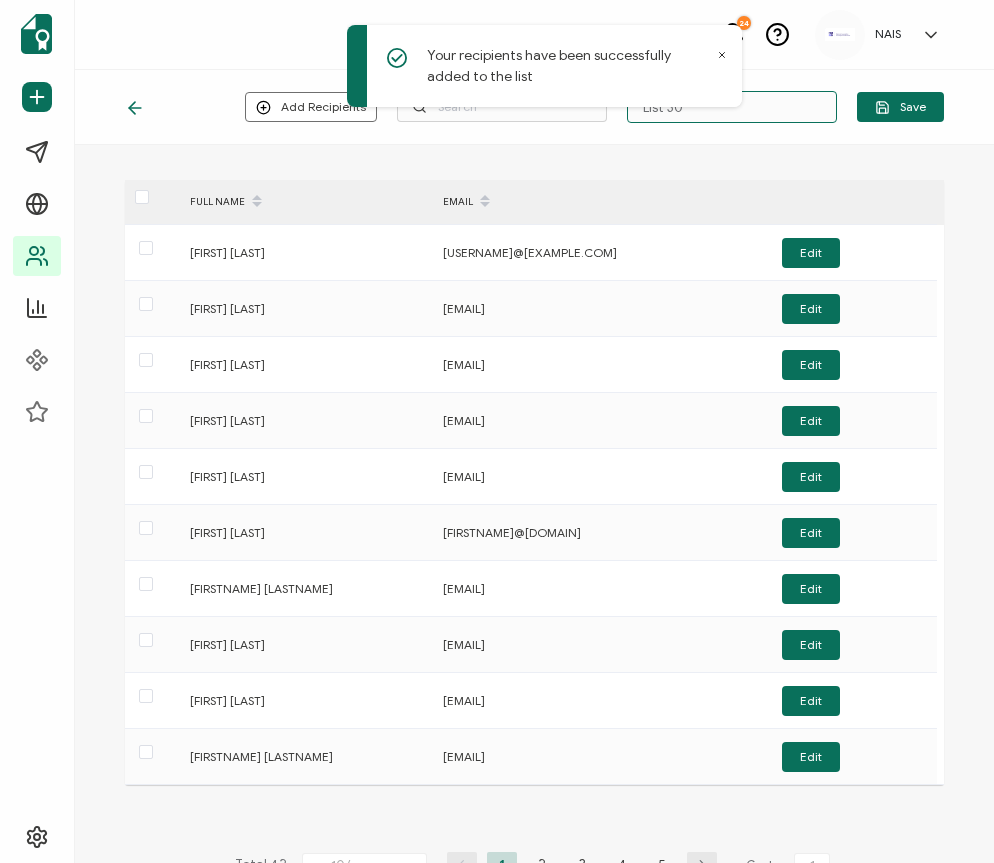 click on "List 30" at bounding box center [732, 107] 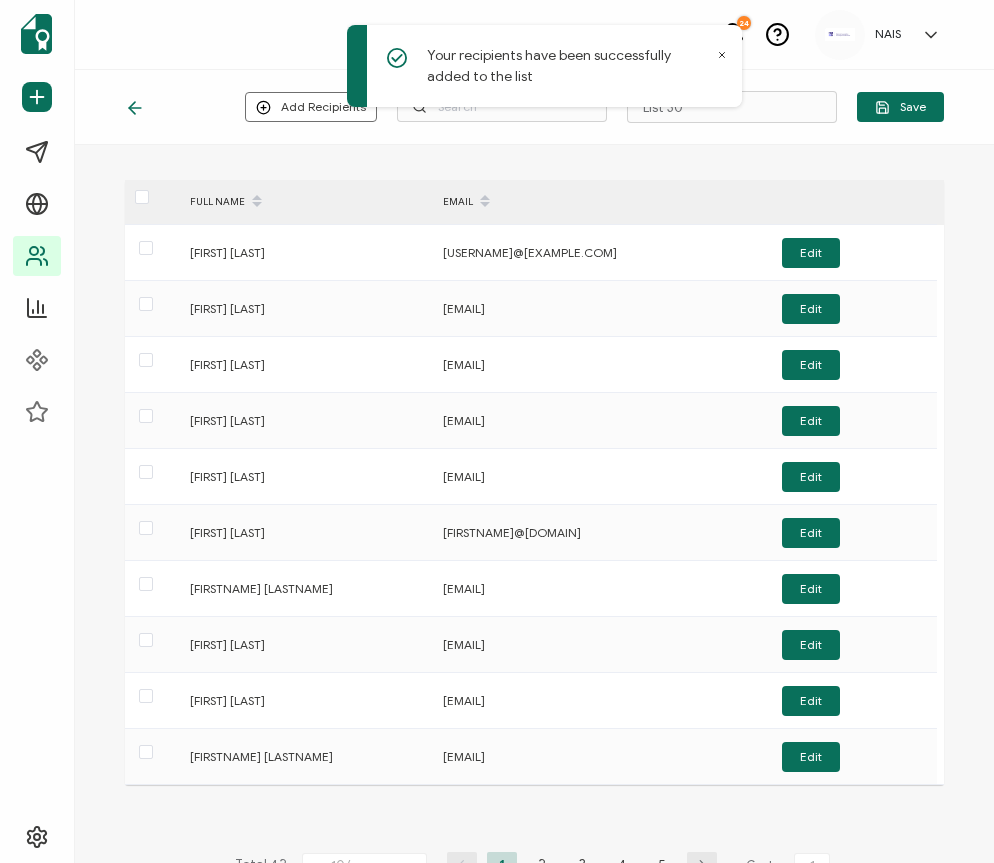 click 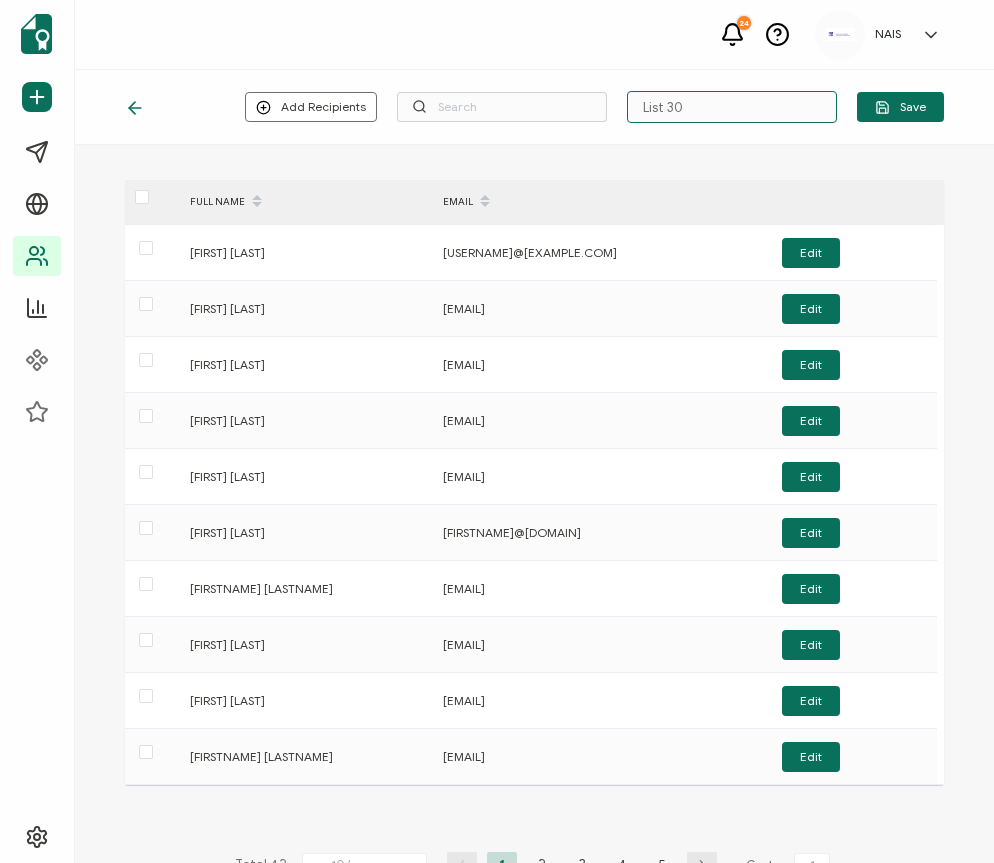 click on "List 30" at bounding box center (732, 107) 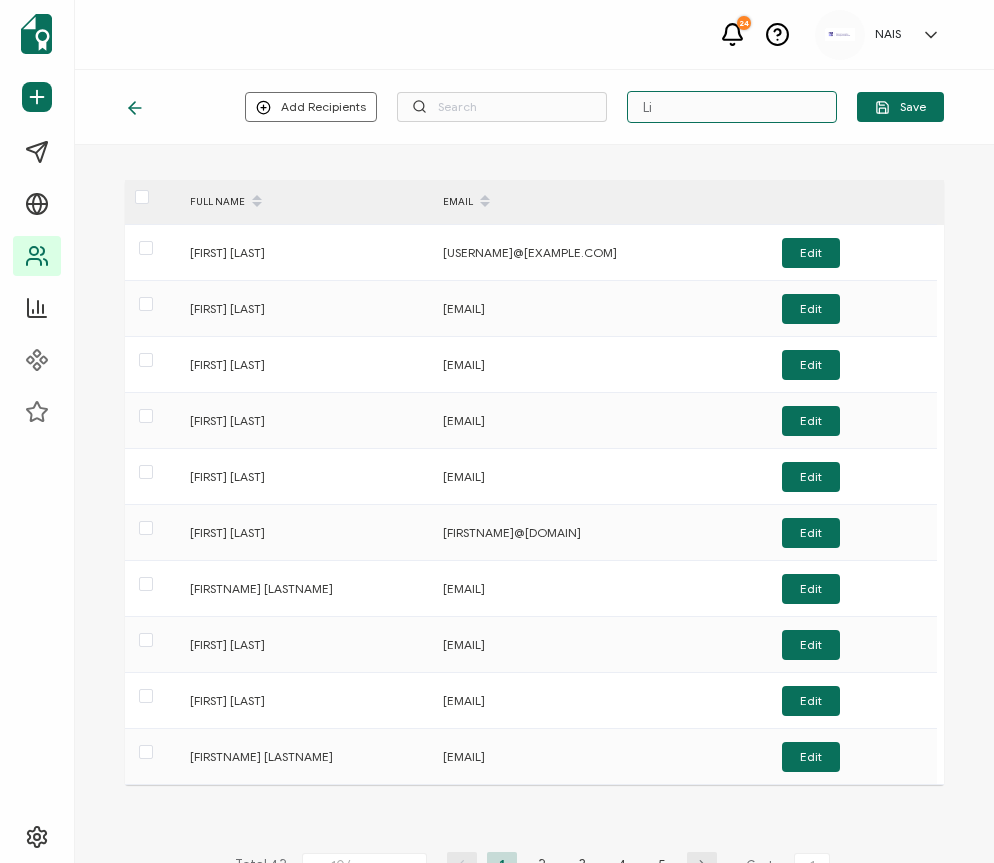 type on "L" 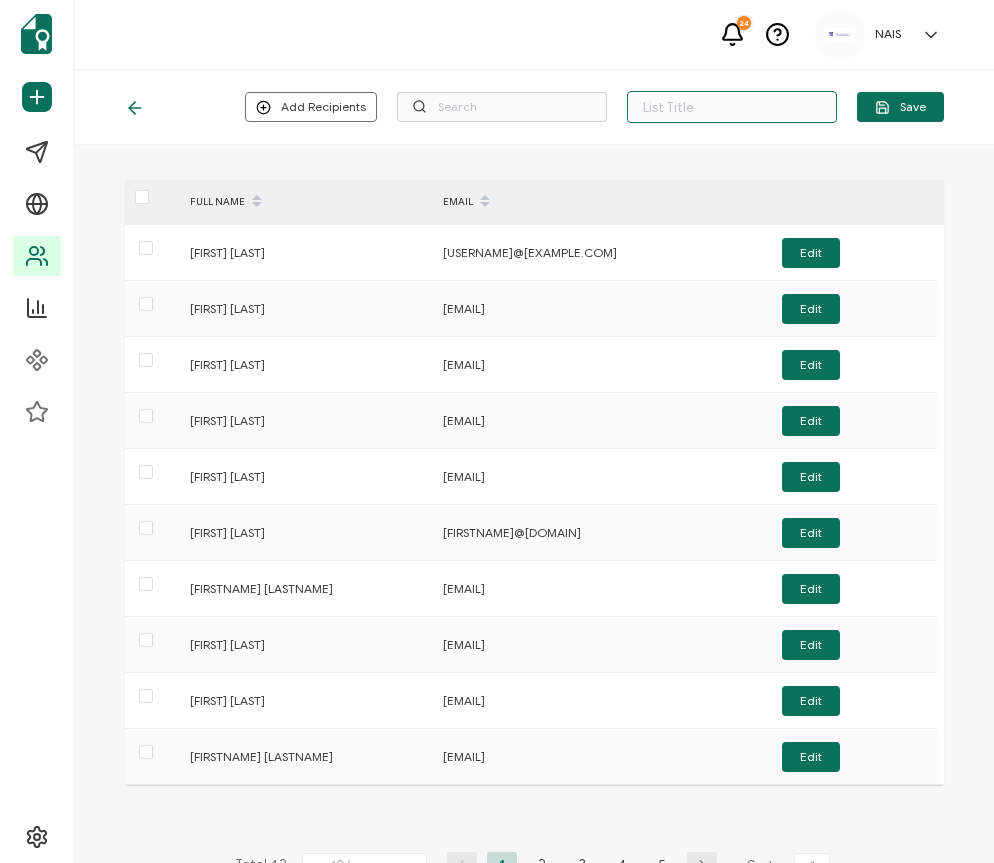 type on "S" 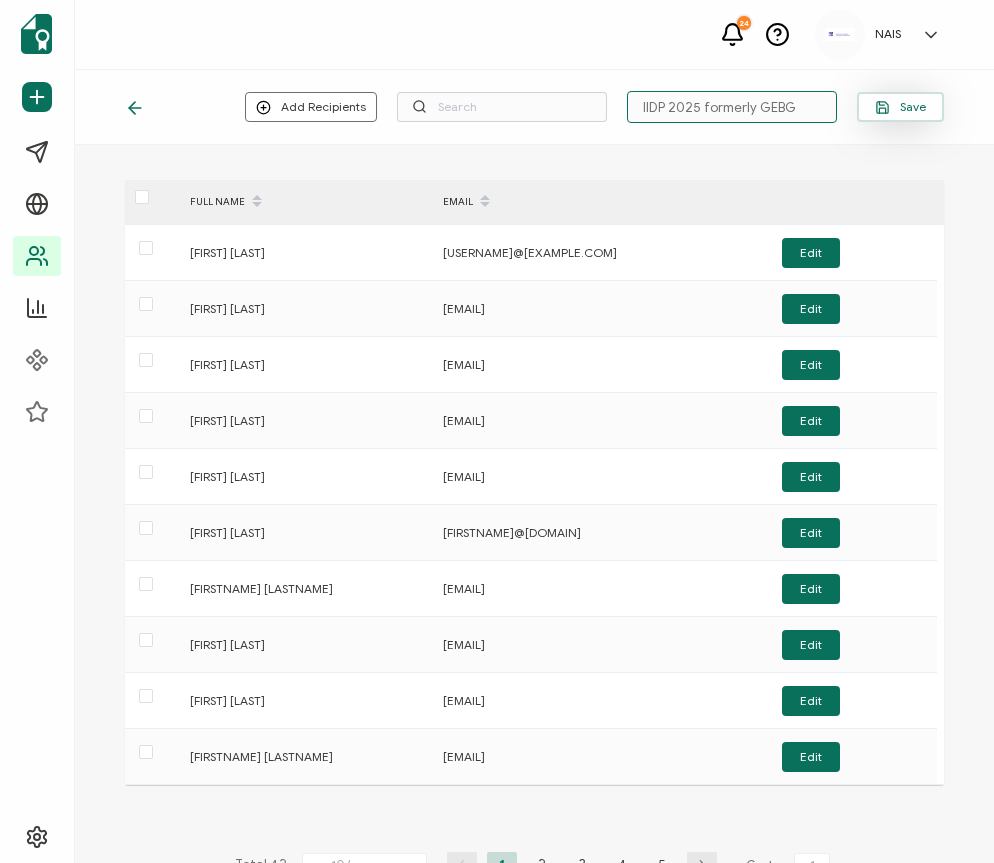 type on "IIDP 2025 formerly GEBG" 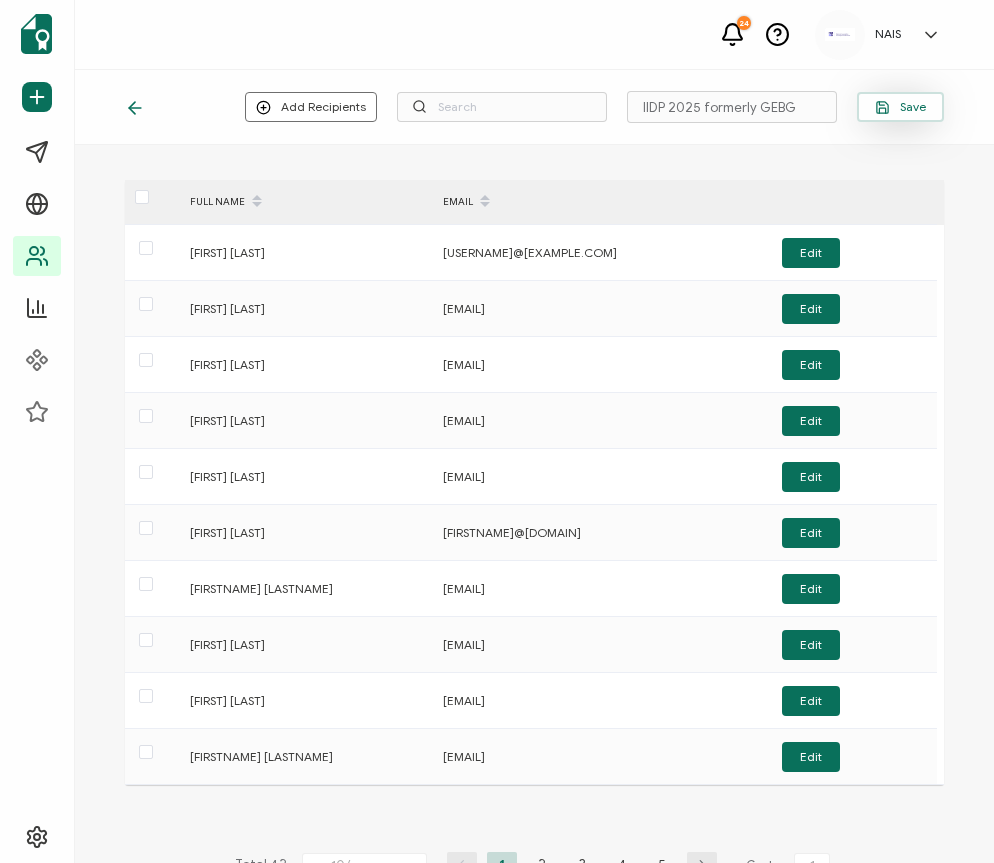click 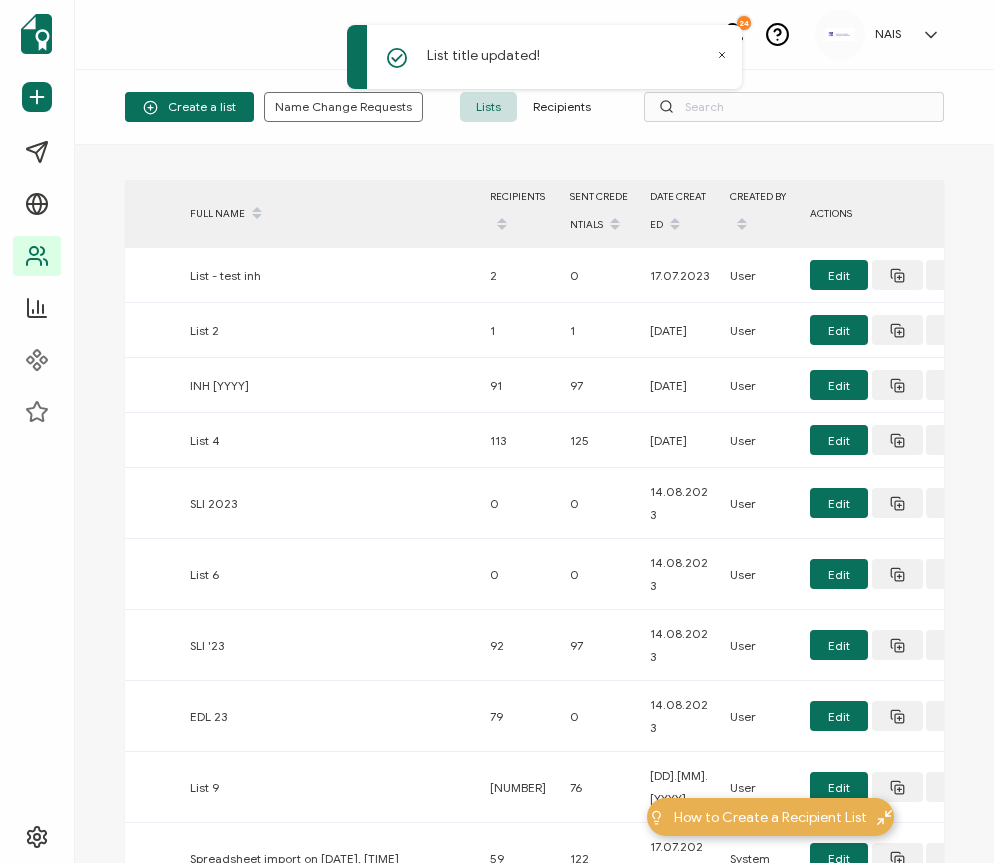 click 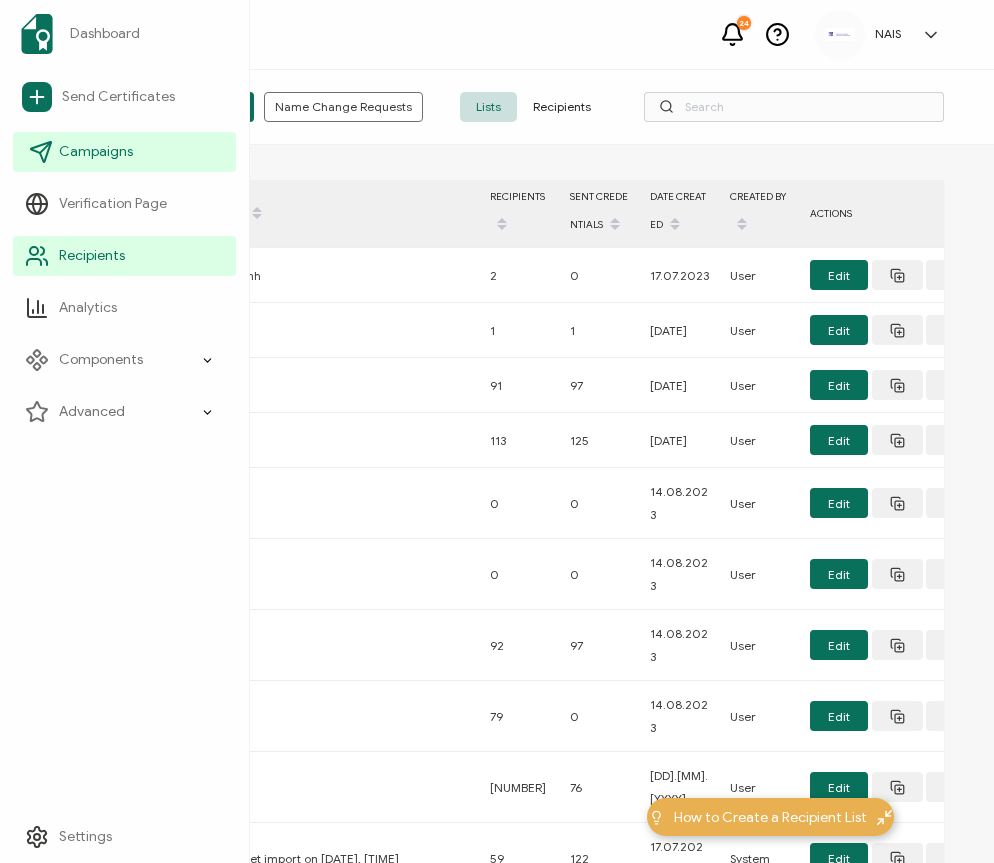 click on "Campaigns" at bounding box center [96, 152] 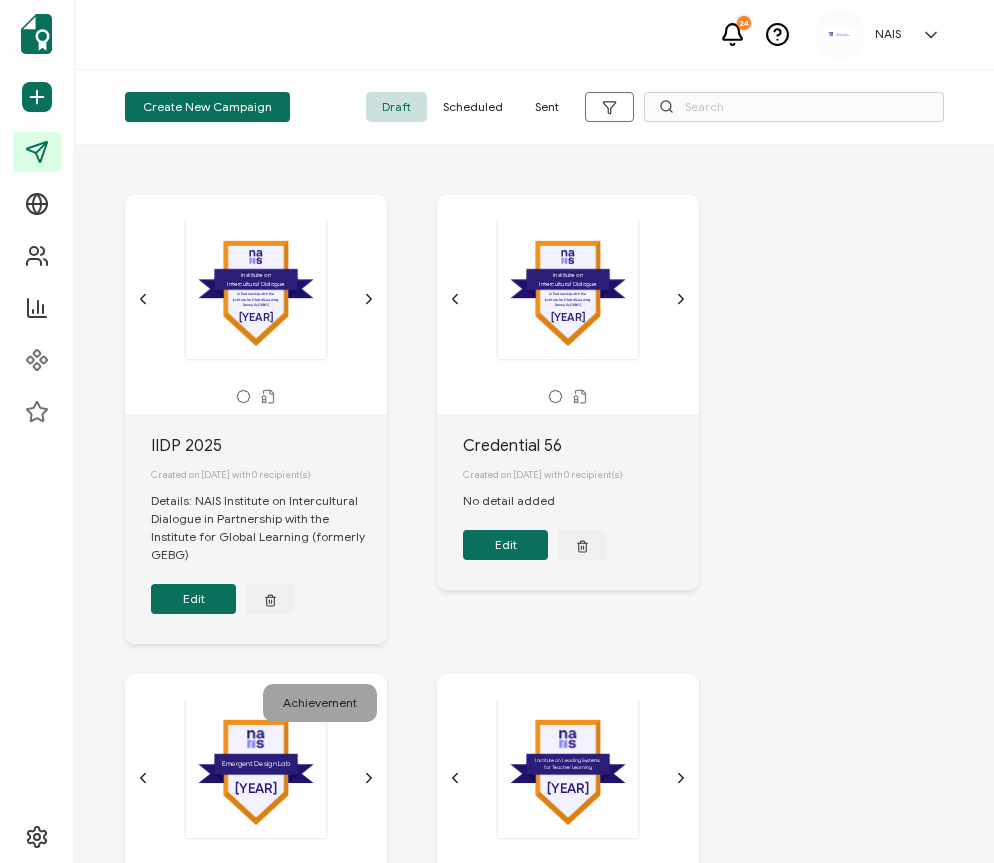 click on "Edit" at bounding box center (193, 599) 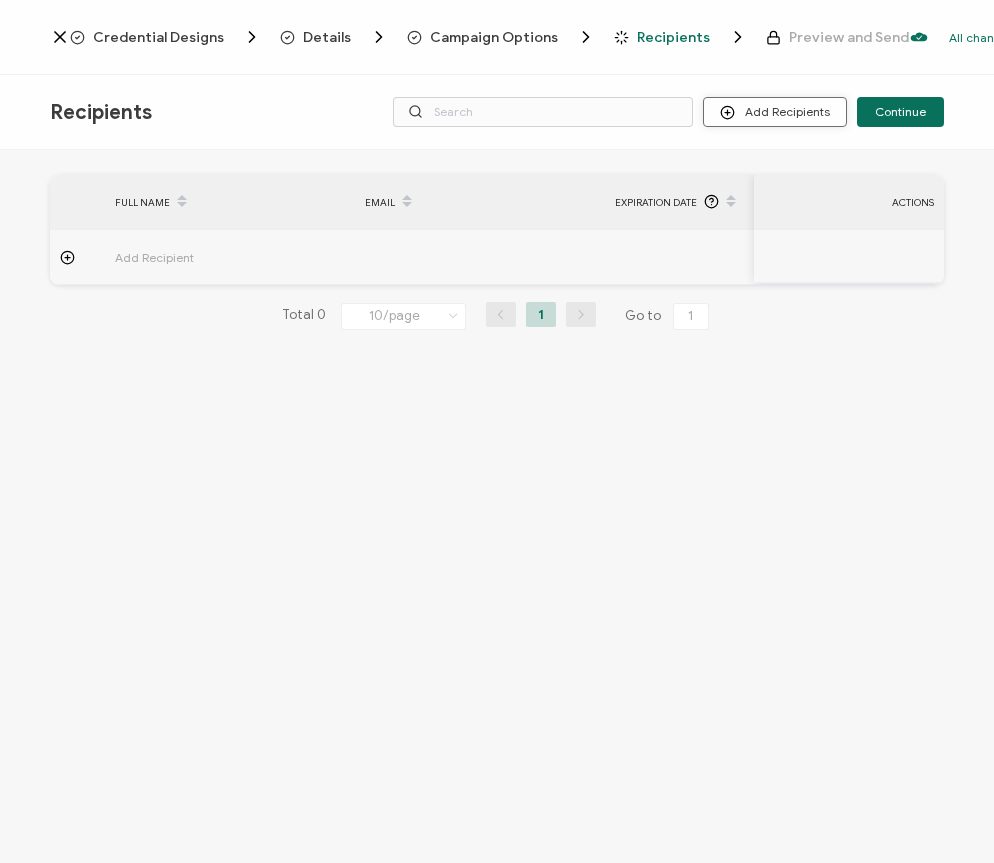click on "Add Recipients" at bounding box center (775, 112) 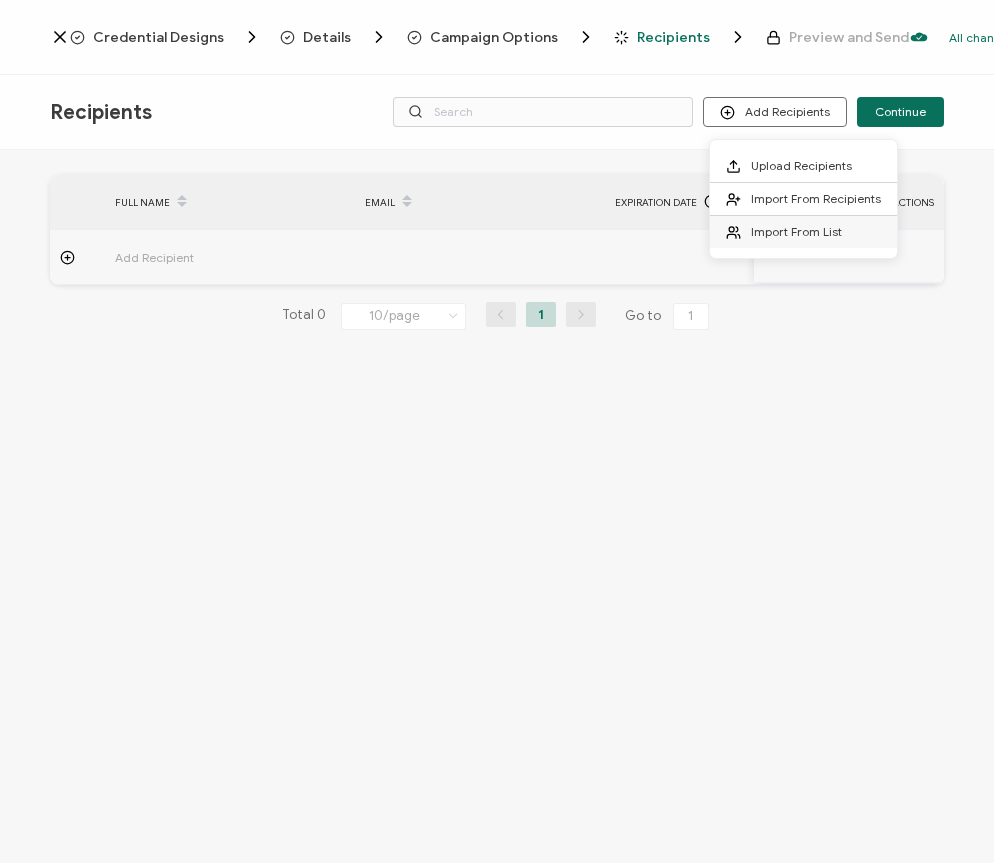 click on "Import From List" at bounding box center [796, 231] 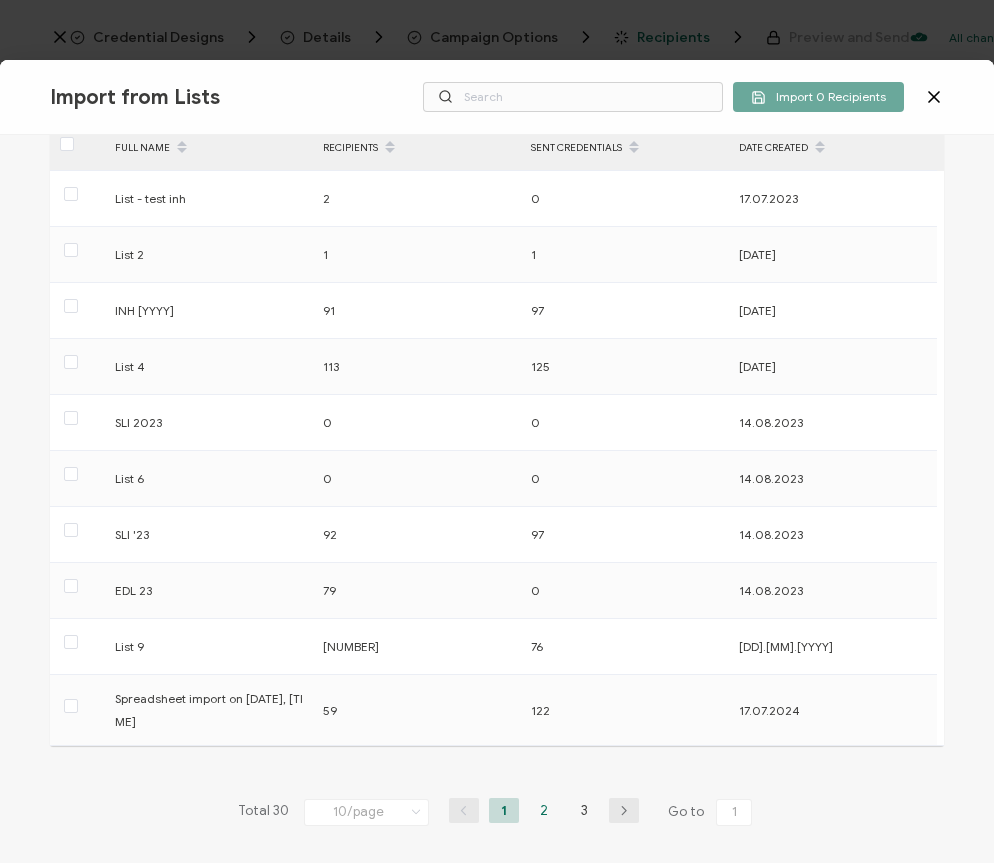 scroll, scrollTop: 144, scrollLeft: 0, axis: vertical 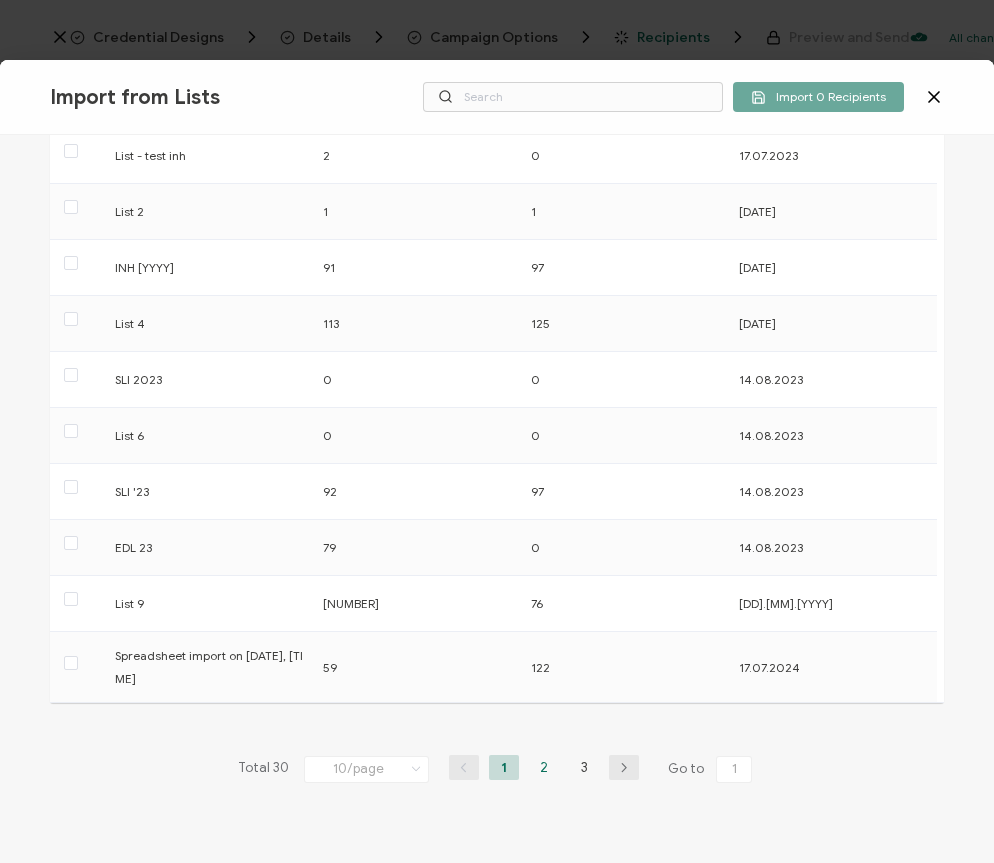click on "2" at bounding box center [544, 767] 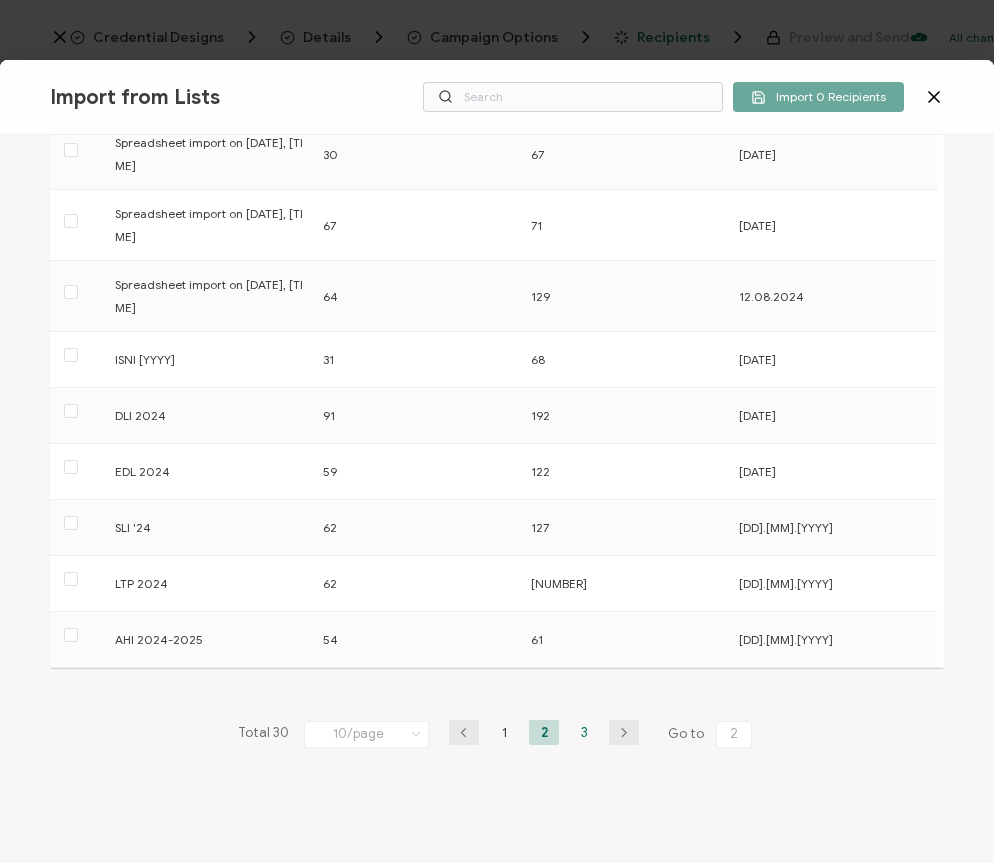 scroll, scrollTop: 252, scrollLeft: 0, axis: vertical 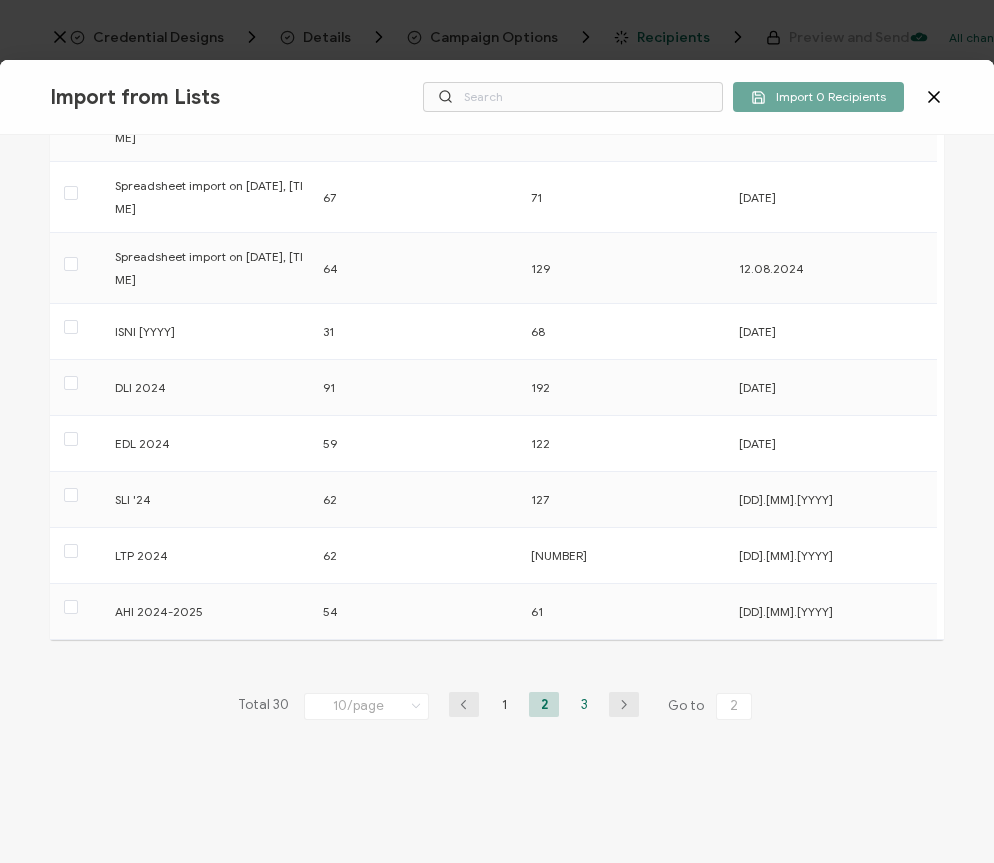 click on "3" at bounding box center [584, 704] 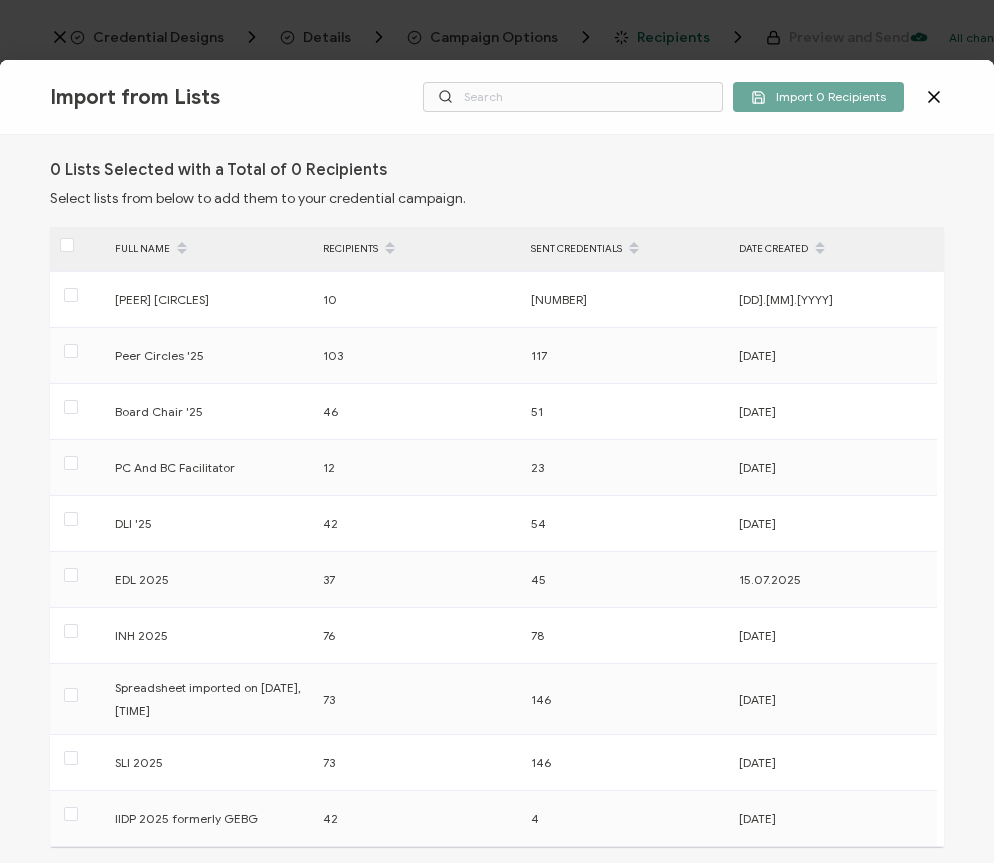 scroll, scrollTop: 178, scrollLeft: 0, axis: vertical 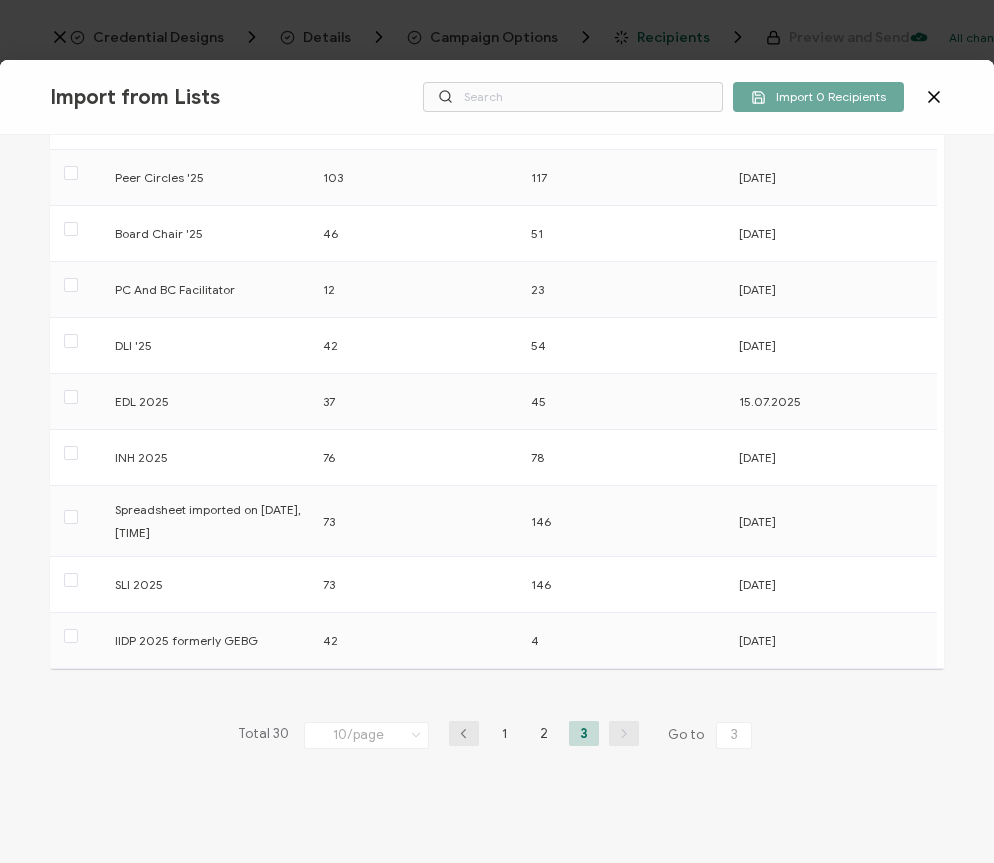 click at bounding box center (71, 636) 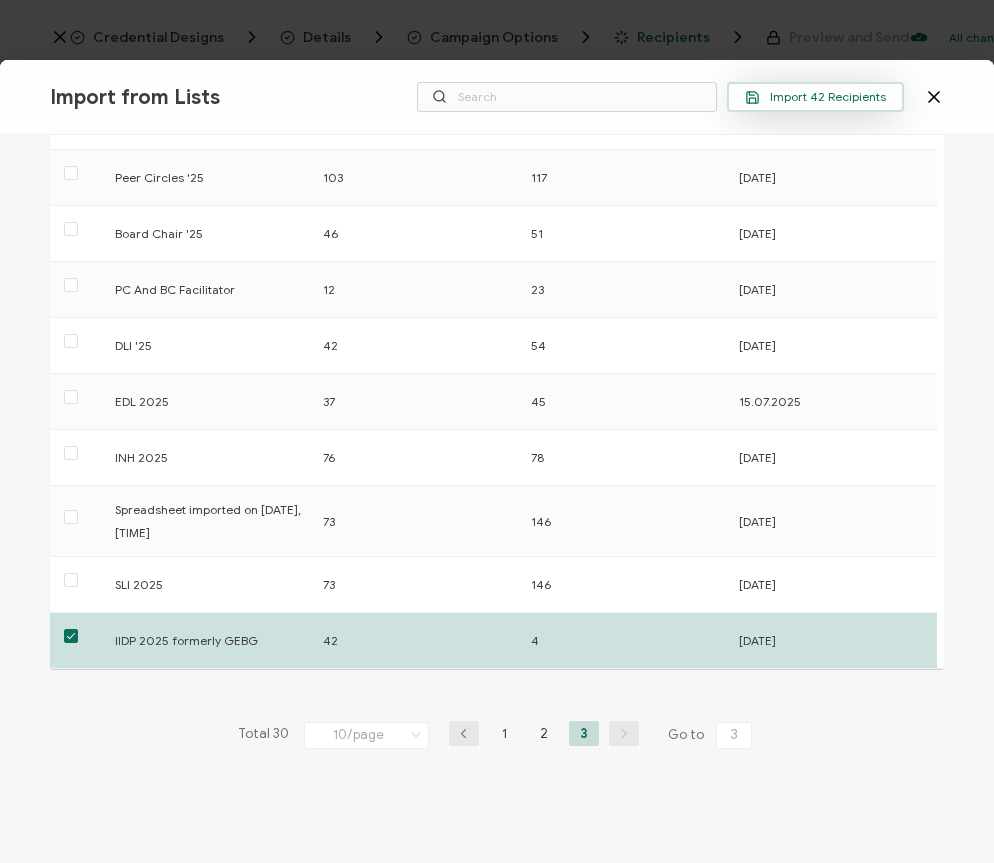 click on "Import 42 Recipients" at bounding box center (815, 97) 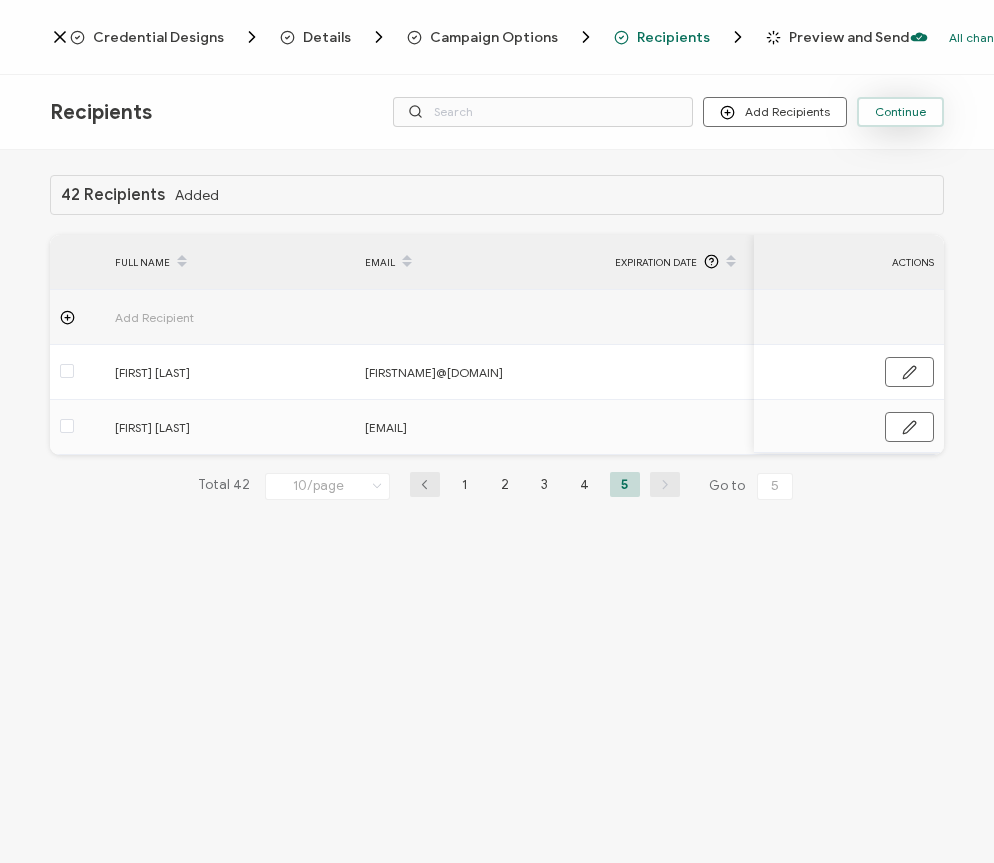 click on "Continue" at bounding box center [900, 112] 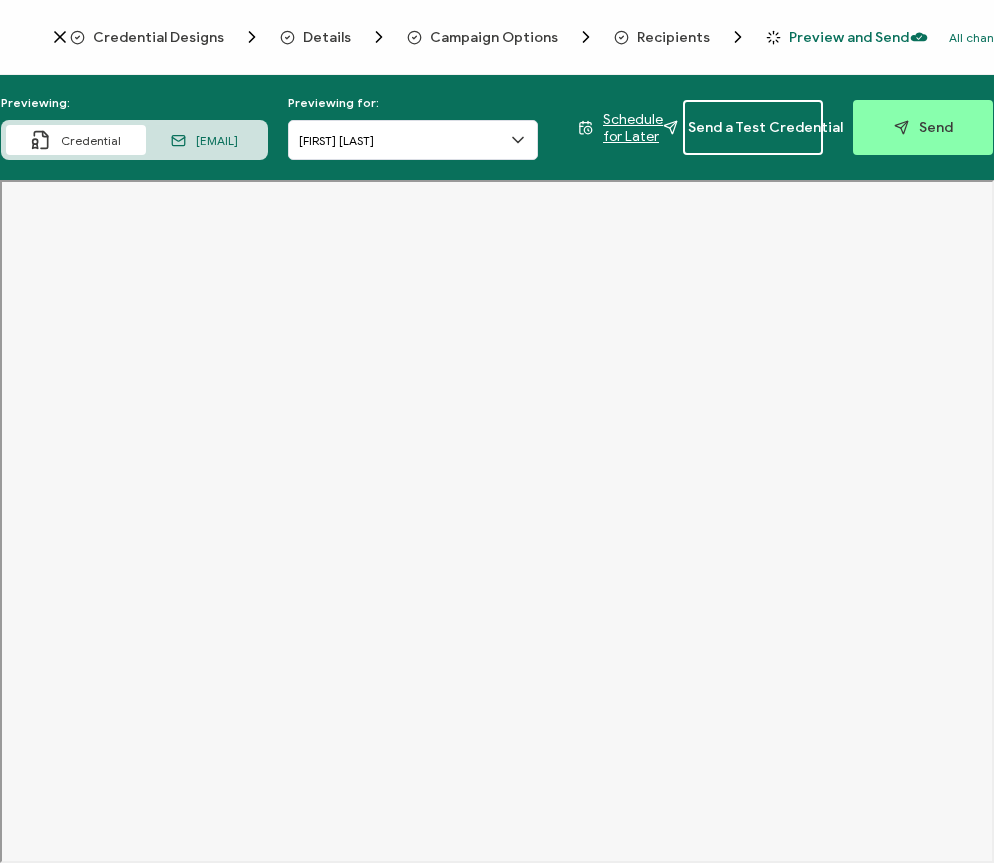 click on "[EMAIL]" at bounding box center [204, 140] 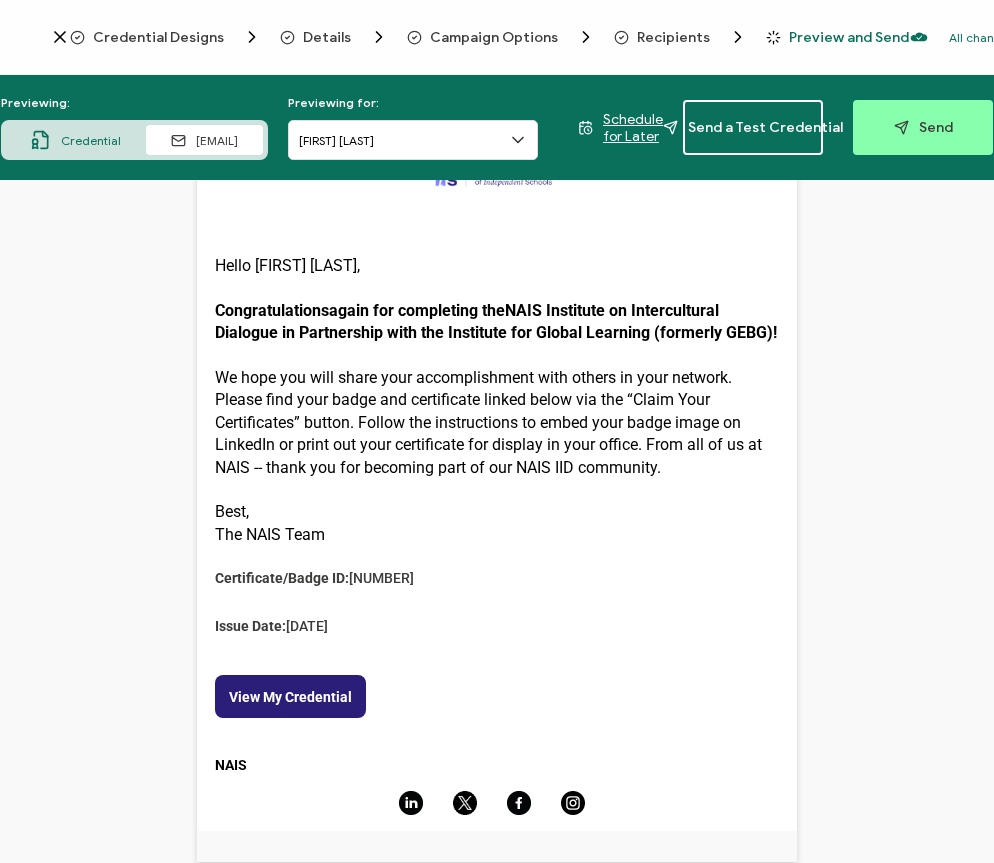 scroll, scrollTop: 162, scrollLeft: 0, axis: vertical 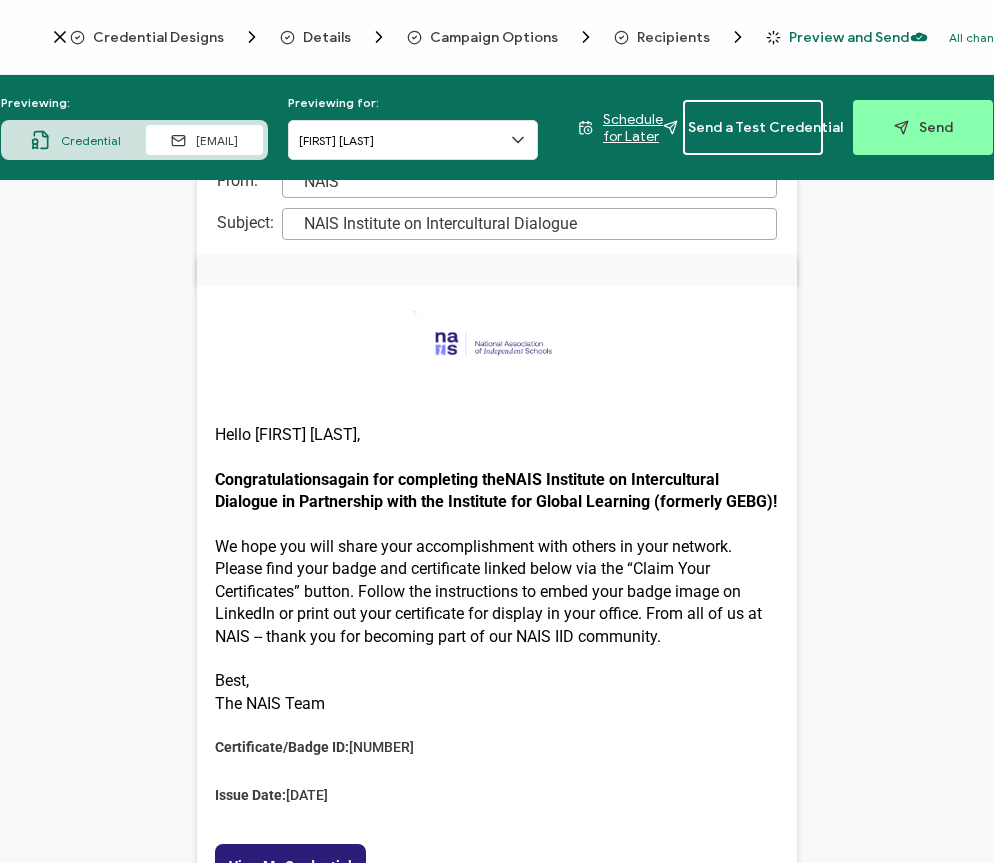 click on "Details" at bounding box center (327, 37) 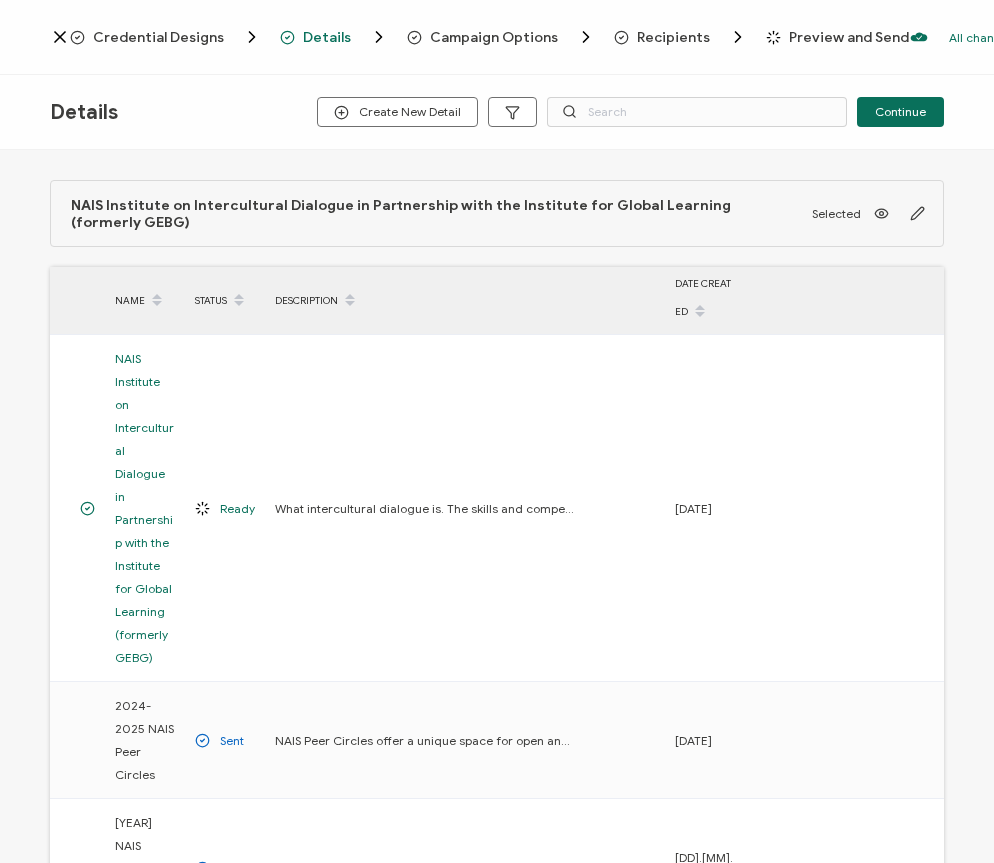 click on "Campaign Options" at bounding box center [463, 37] 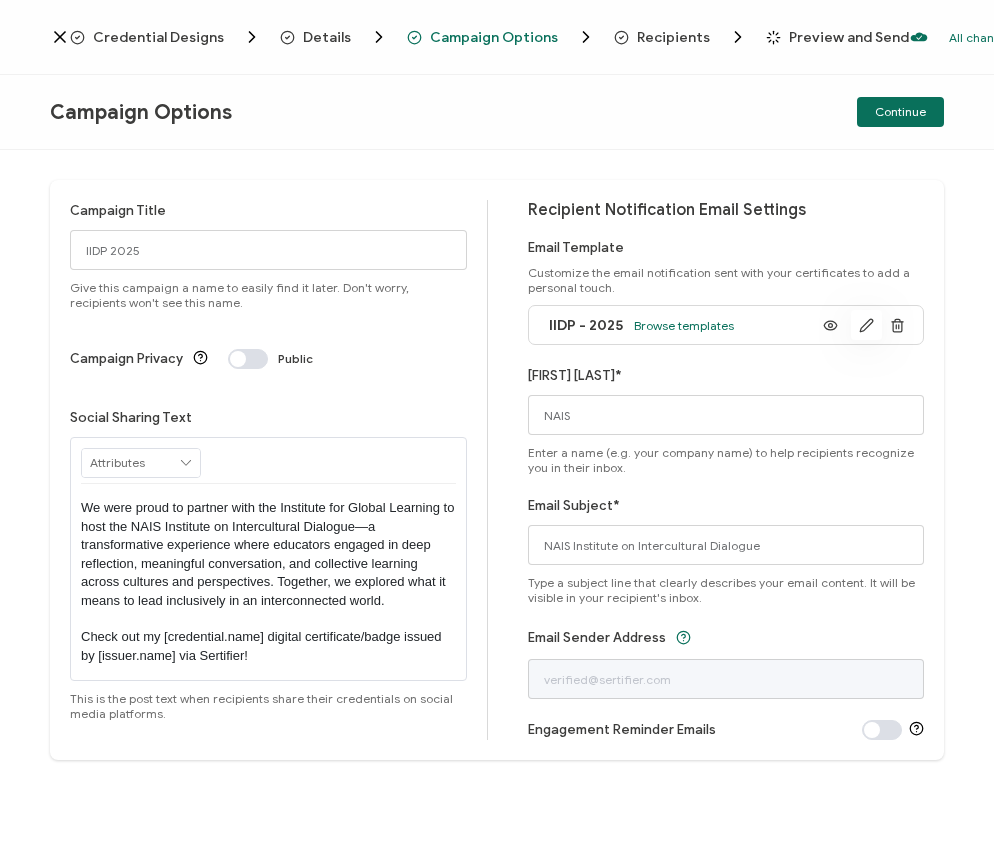 click on "Customize the email notification sent with your certificates to add a personal touch." at bounding box center (726, 280) 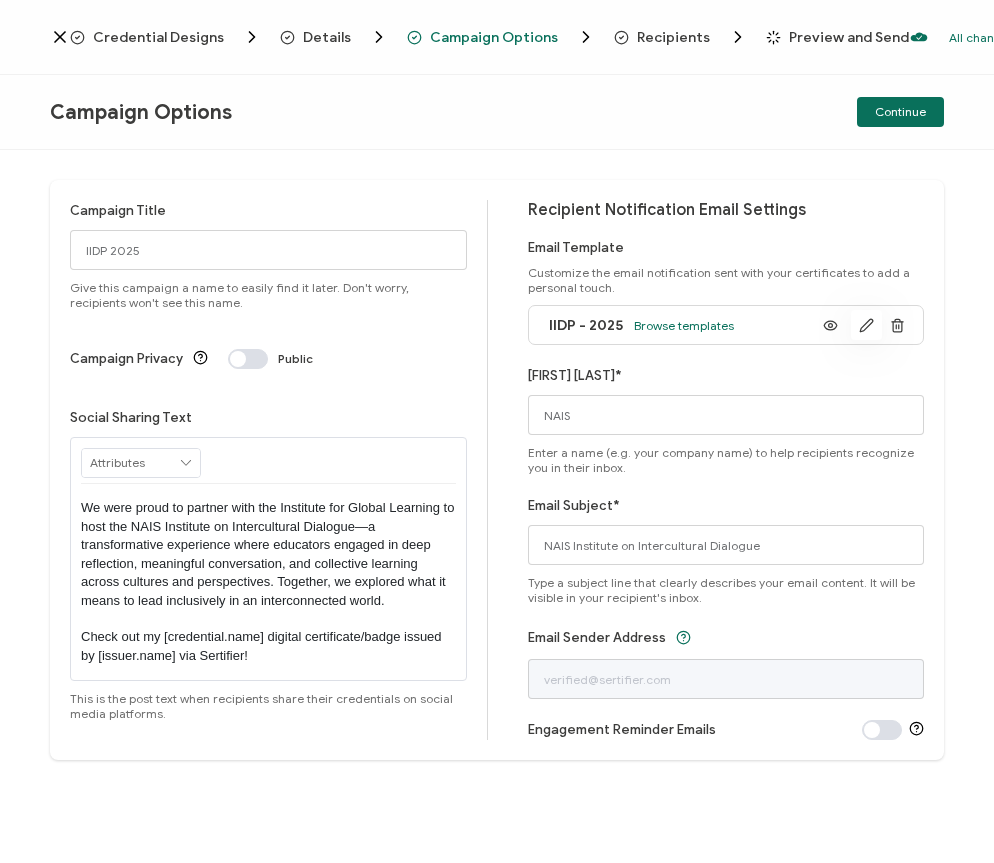 click 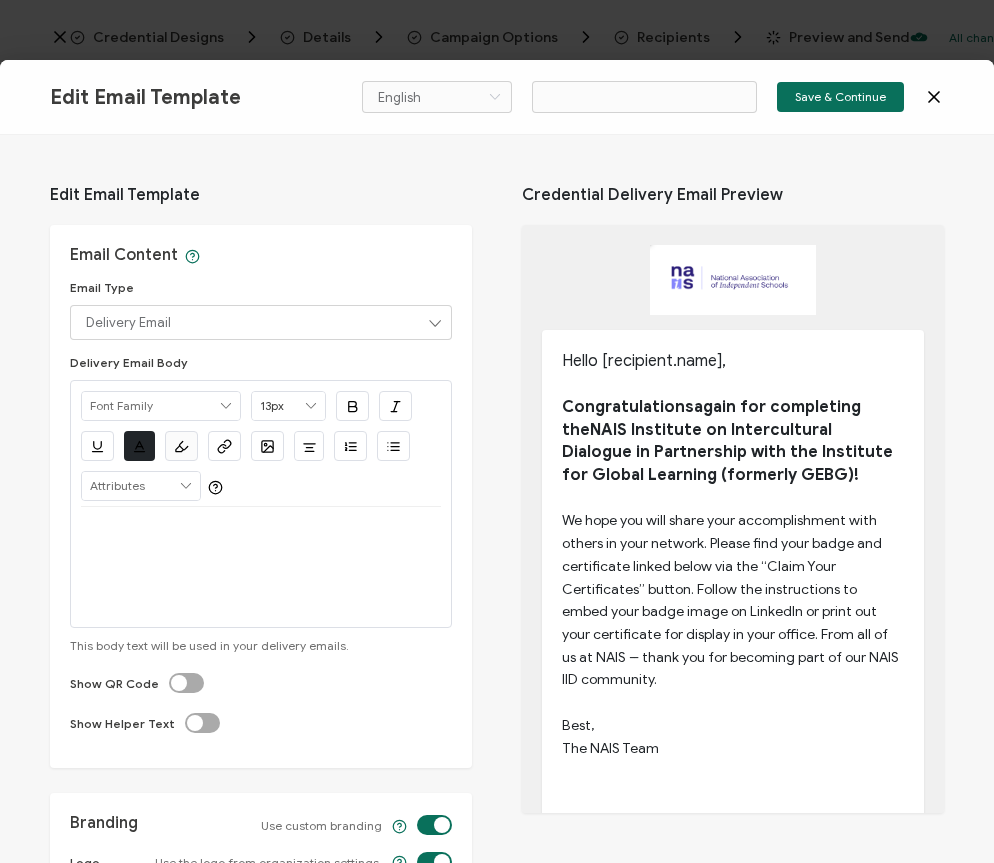 type on "IIDP - 2025" 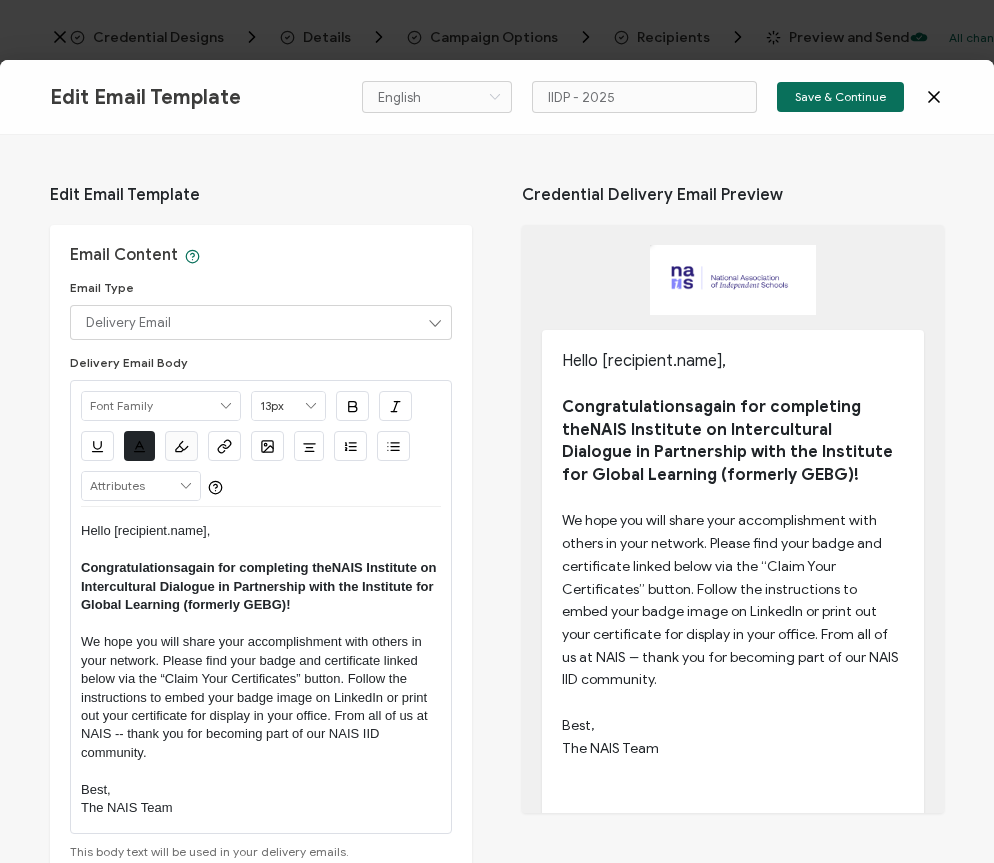 click on "We hope you will share your accomplishment with others in your network. Please find your badge and certificate linked below via the “Claim Your Certificates” button. Follow the instructions to embed your badge image on LinkedIn or print out your certificate for display in your office. From all of us at NAIS -- thank you for becoming part of our NAIS IID community." at bounding box center [256, 697] 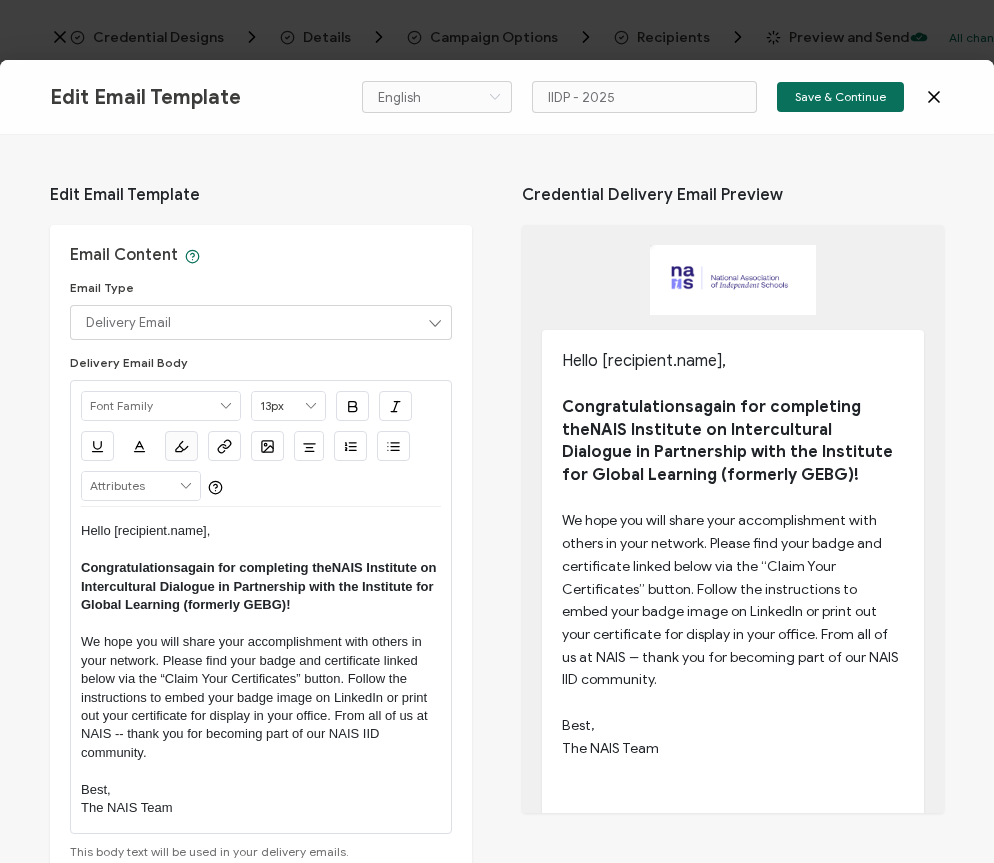 scroll, scrollTop: 90, scrollLeft: 0, axis: vertical 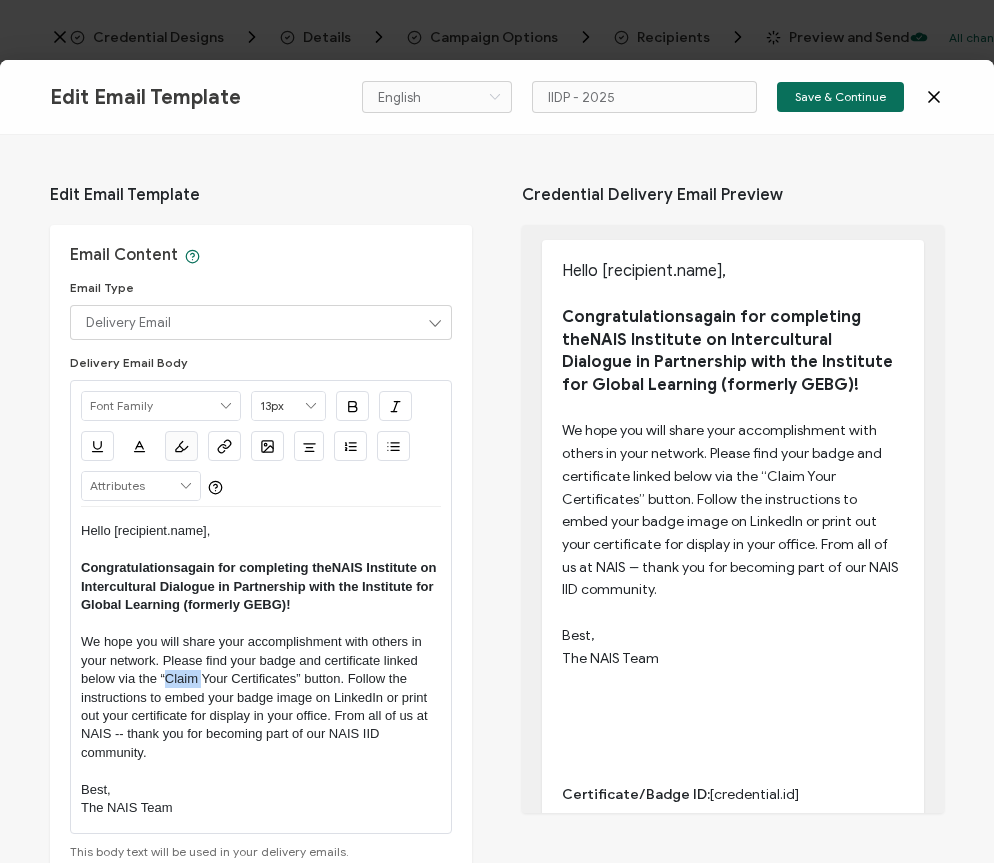click on "We hope you will share your accomplishment with others in your network. Please find your badge and certificate linked below via the “Claim Your Certificates” button. Follow the instructions to embed your badge image on LinkedIn or print out your certificate for display in your office. From all of us at NAIS -- thank you for becoming part of our NAIS IID community." at bounding box center [256, 697] 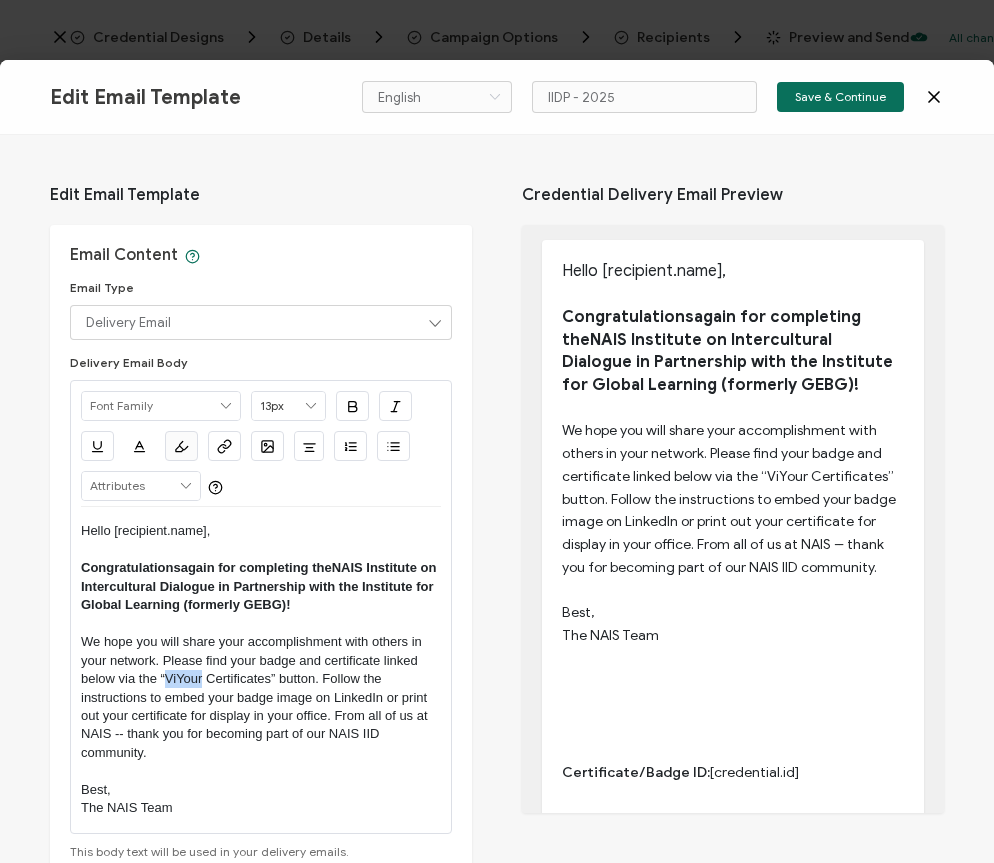 type 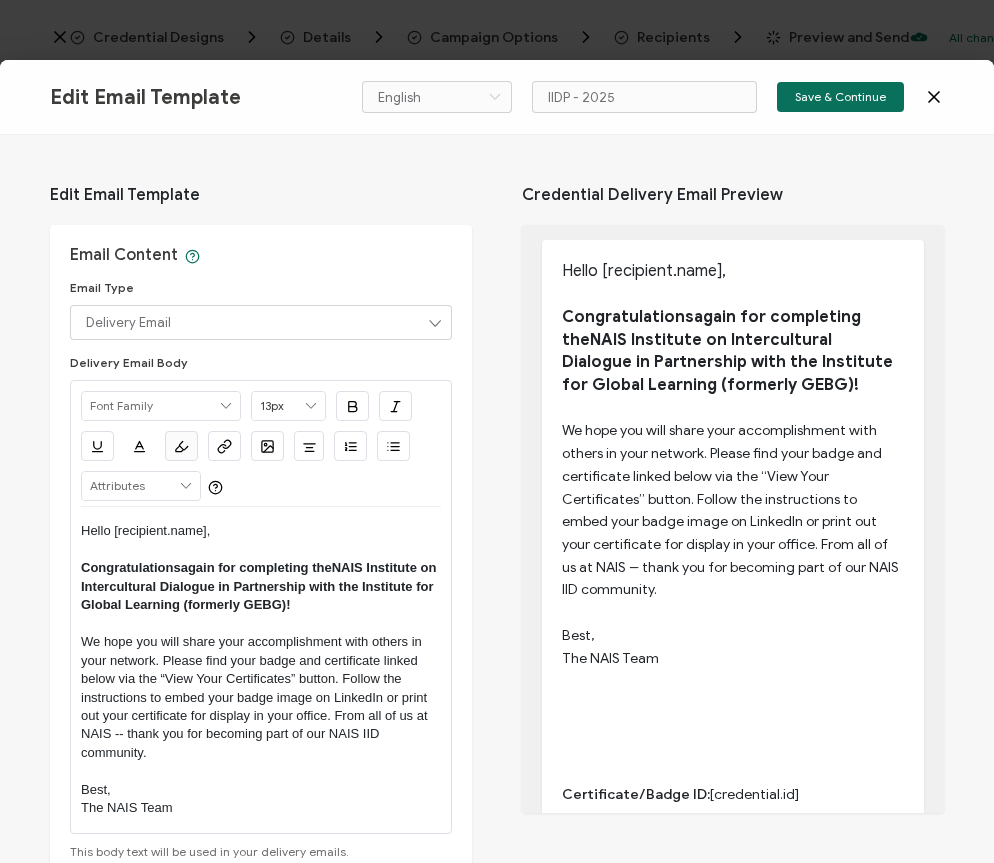click on "We hope you will share your accomplishment with others in your network. Please find your badge and certificate linked below via the “View Your Certificates” button. Follow the instructions to embed your badge image on LinkedIn or print out your certificate for display in your office. From all of us at NAIS -- thank you for becoming part of our NAIS IID community." at bounding box center [256, 697] 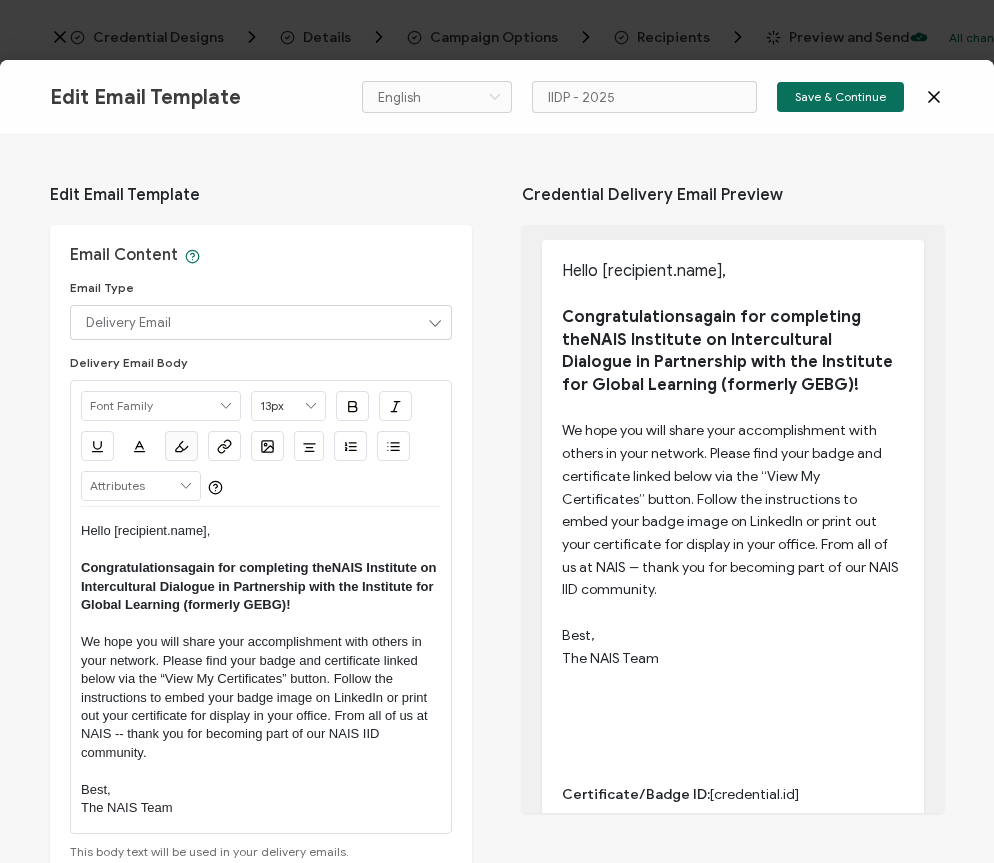 click on "We hope you will share your accomplishment with others in your network. Please find your badge and certificate linked below via the “View My Certificates” button. Follow the instructions to embed your badge image on LinkedIn or print out your certificate for display in your office. From all of us at NAIS -- thank you for becoming part of our NAIS IID community." at bounding box center [256, 697] 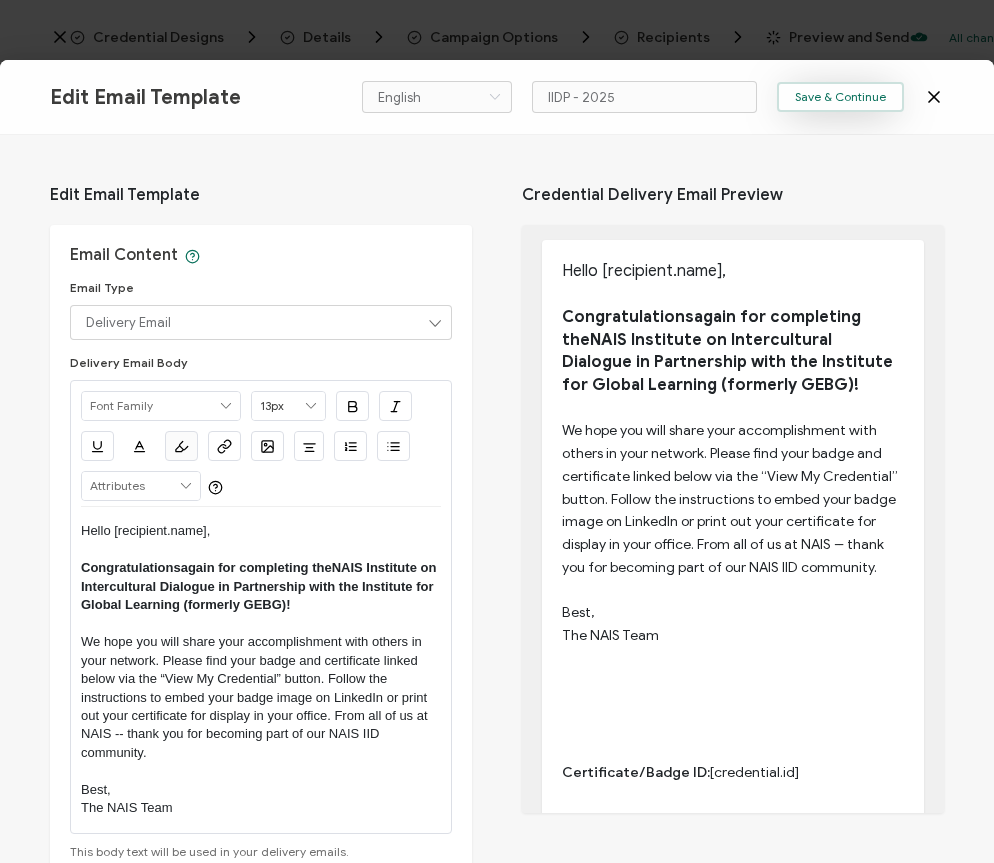 click on "Save & Continue" at bounding box center (840, 97) 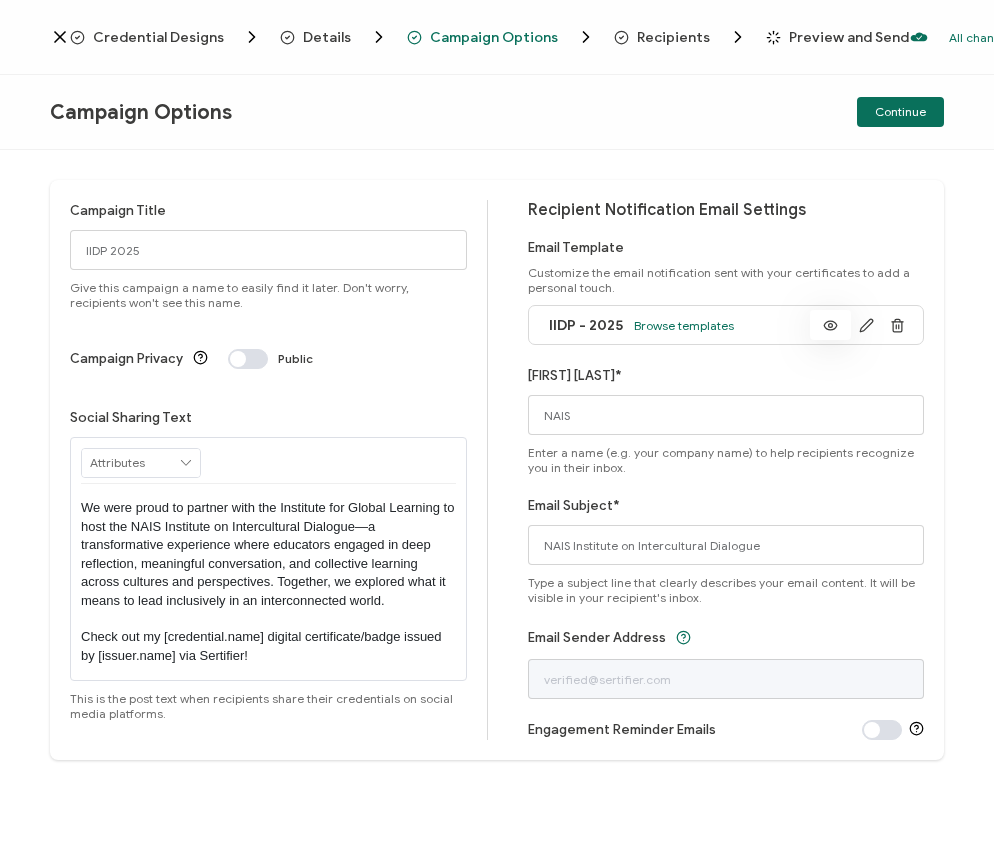 click 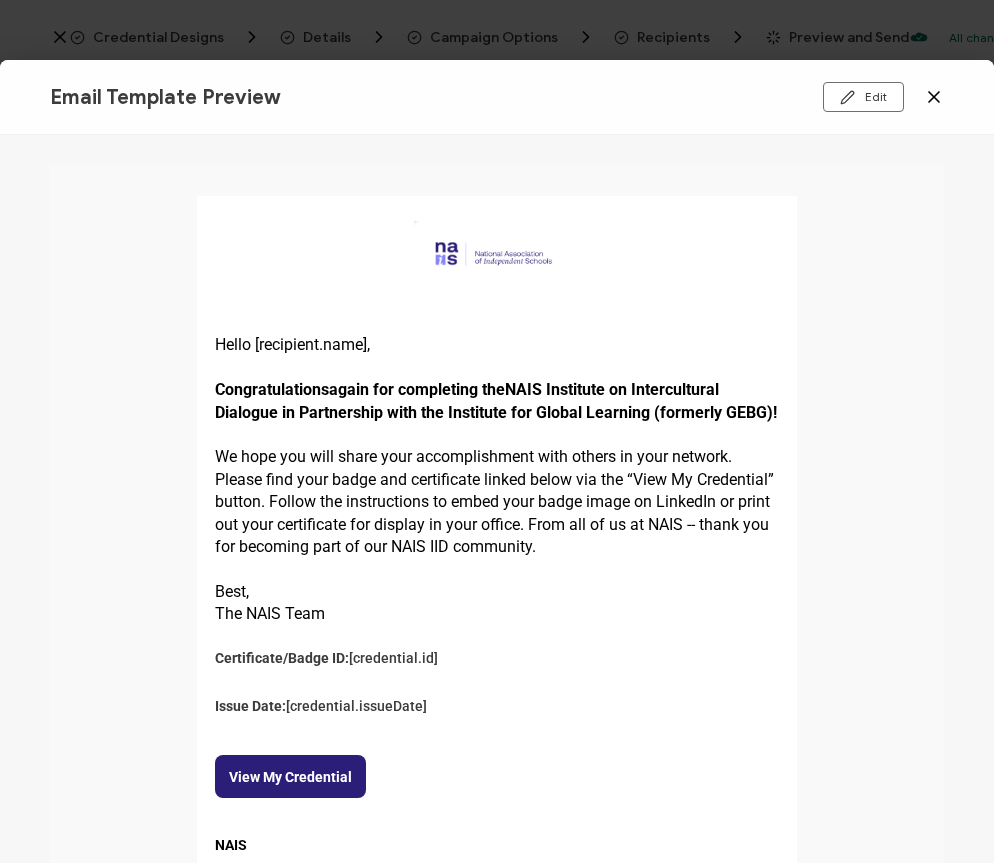 click 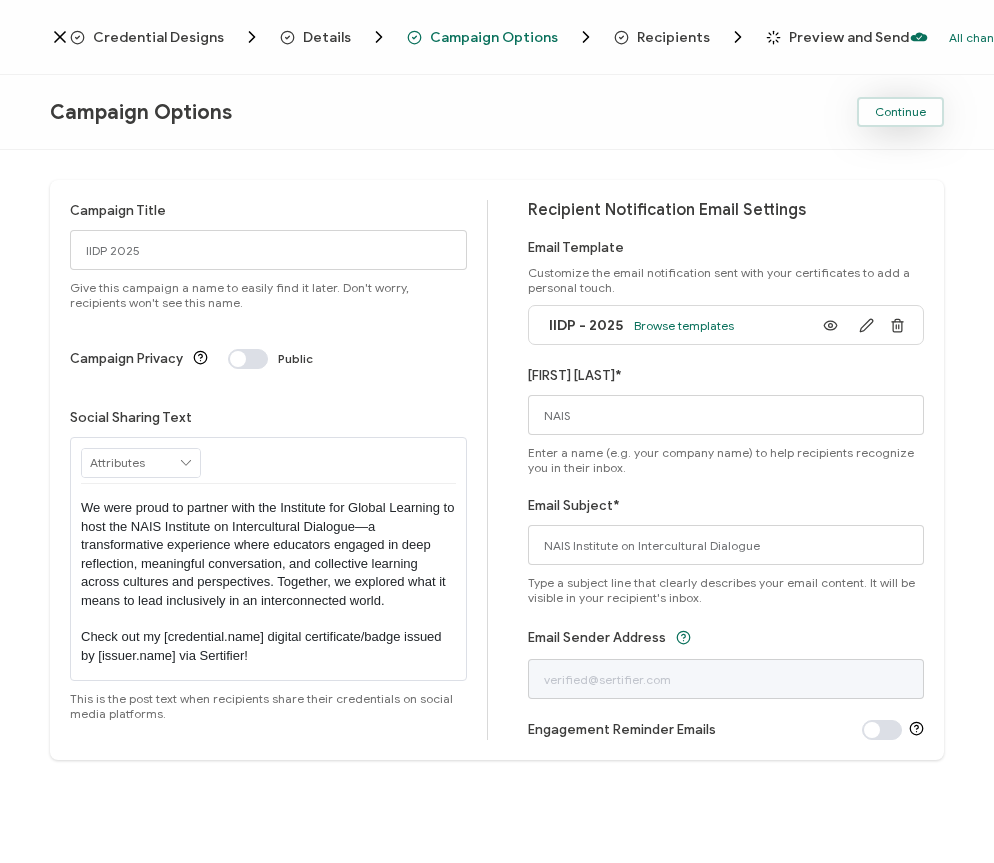 click on "Continue" at bounding box center [900, 112] 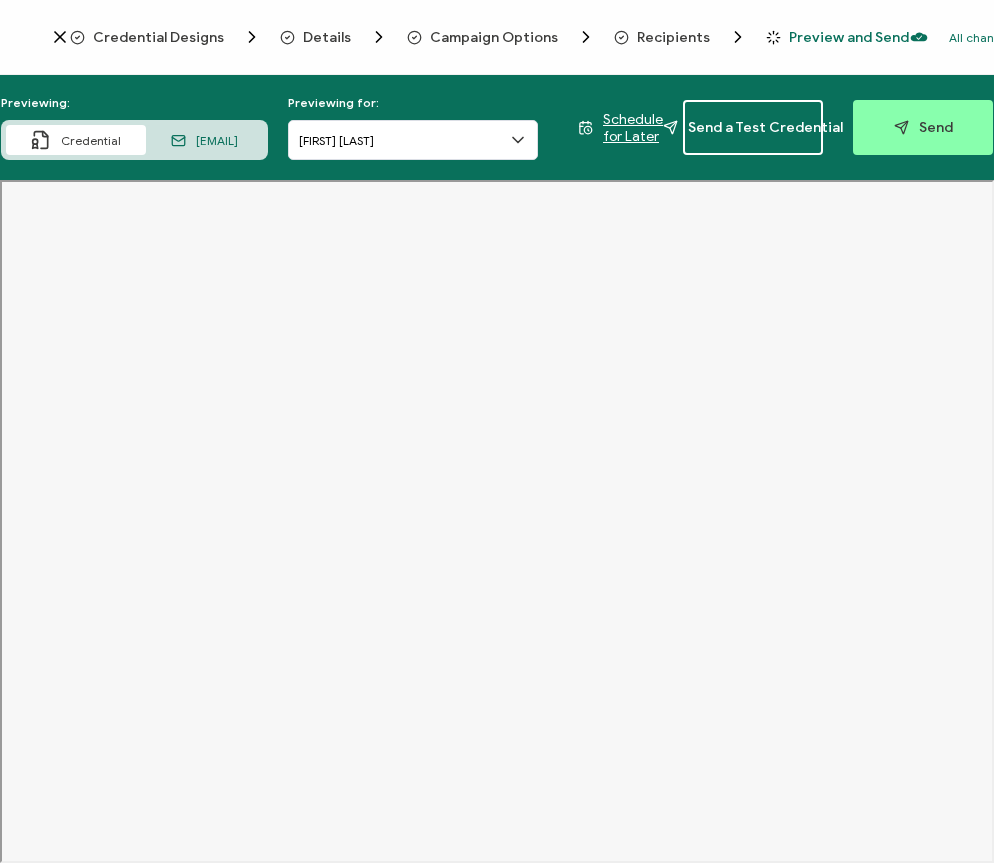 click on "[EMAIL]" at bounding box center [217, 140] 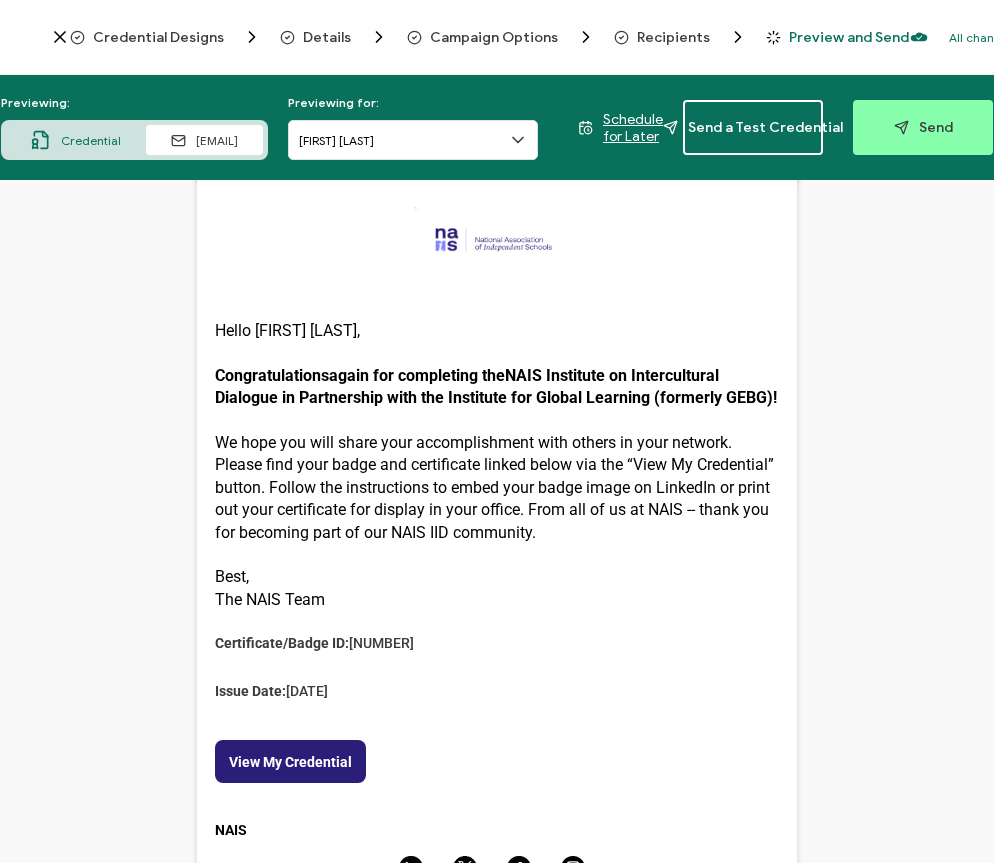 scroll, scrollTop: 265, scrollLeft: 0, axis: vertical 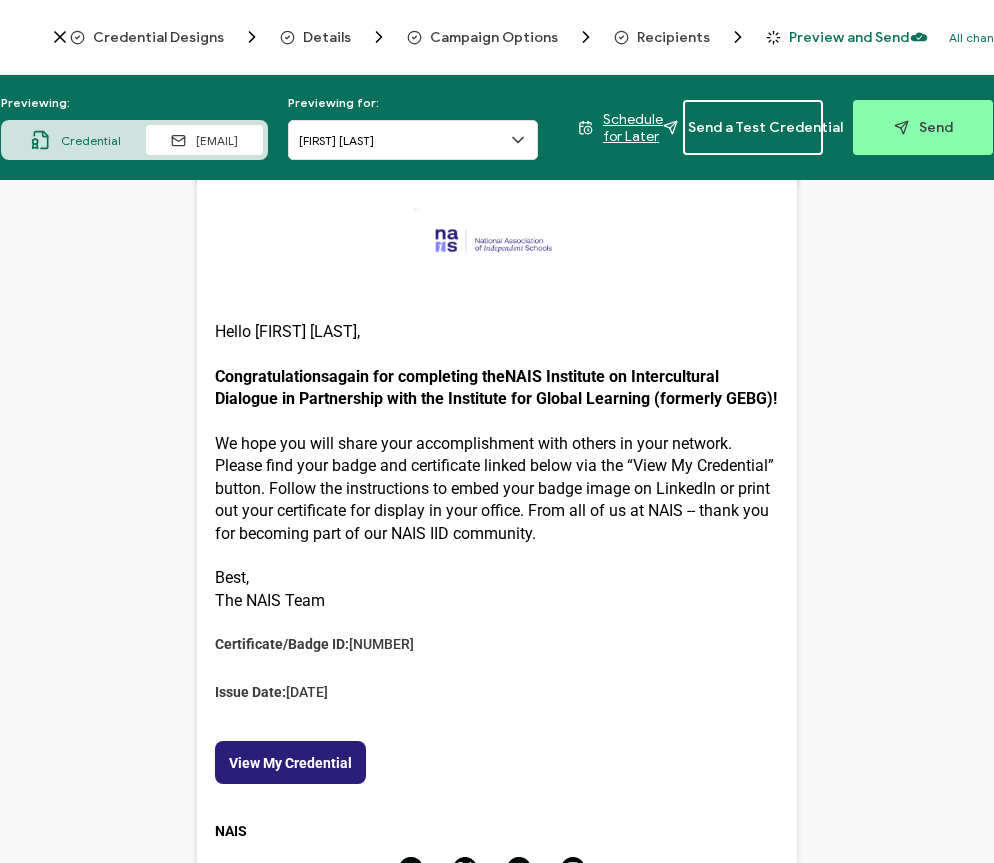 click on "Campaign Options" at bounding box center (494, 37) 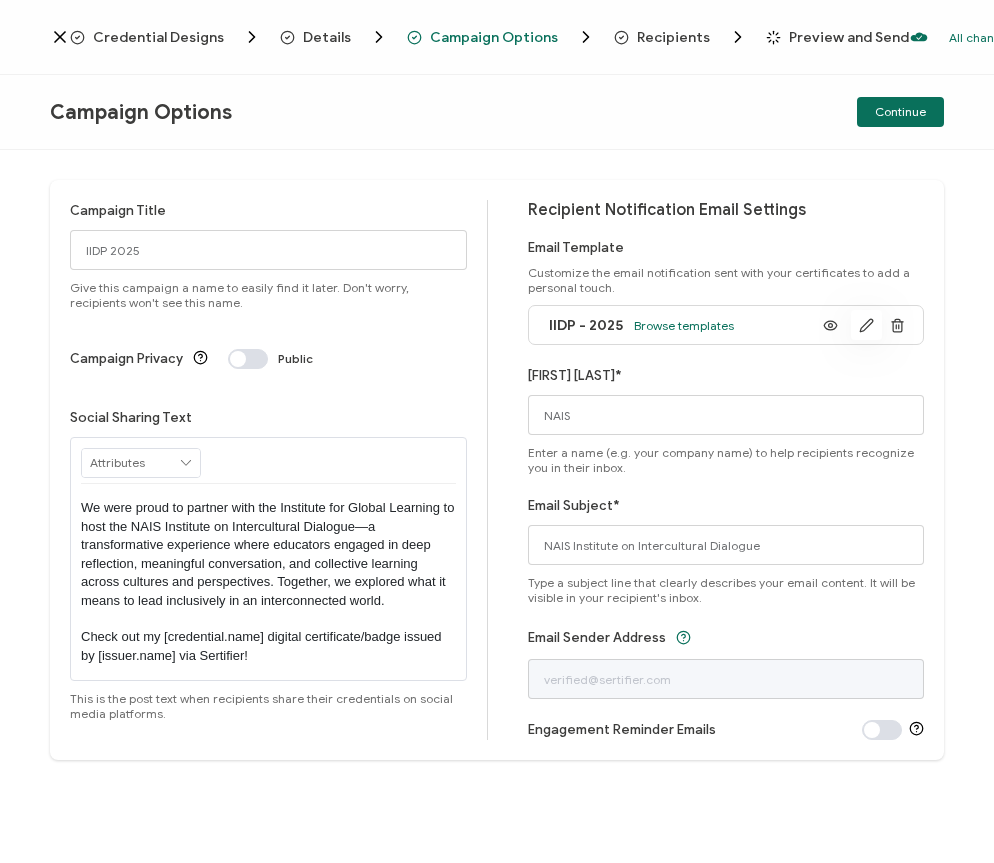 click 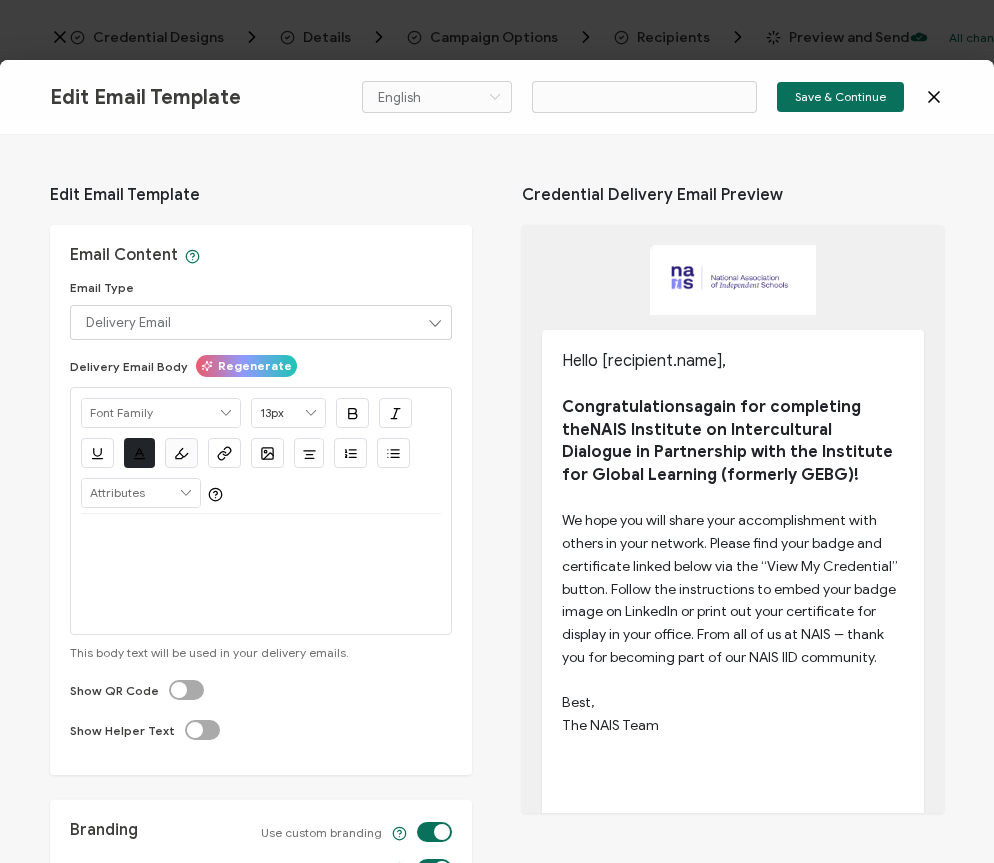 type on "IIDP - 2025" 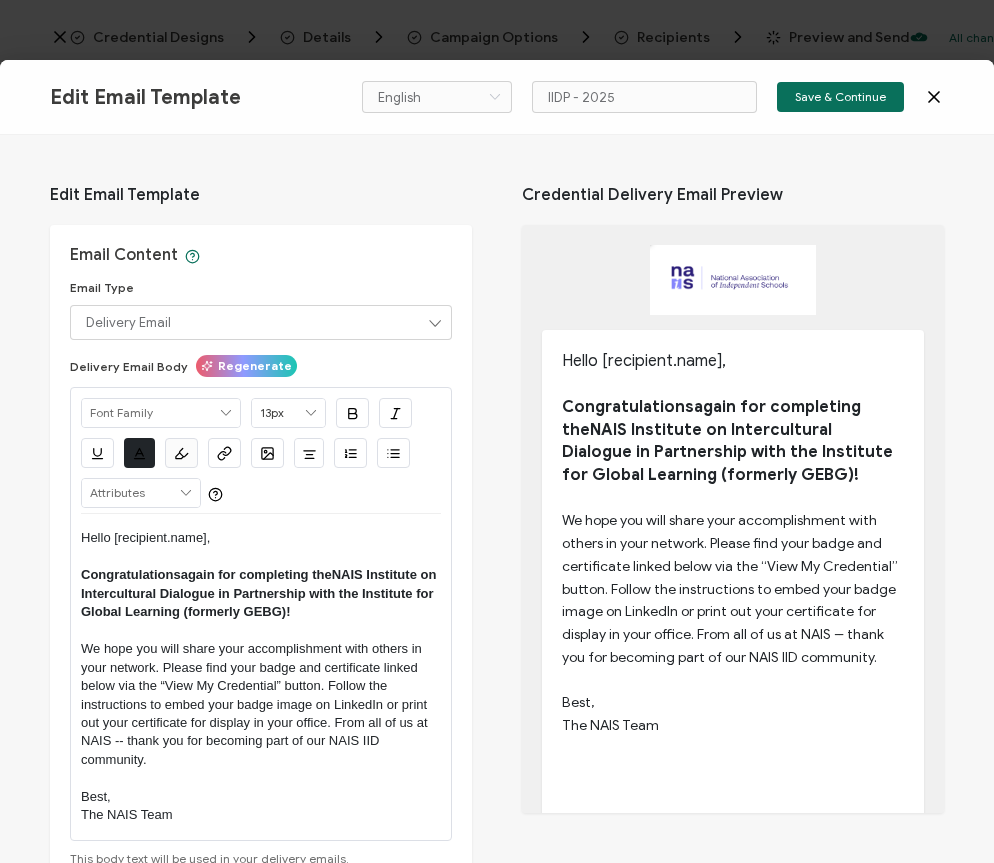 click on "We hope you will share your accomplishment with others in your network. Please find your badge and certificate linked below via the “View My Credential” button. Follow the instructions to embed your badge image on LinkedIn or print out your certificate for display in your office. From all of us at NAIS -- thank you for becoming part of our NAIS IID community." at bounding box center (261, 704) 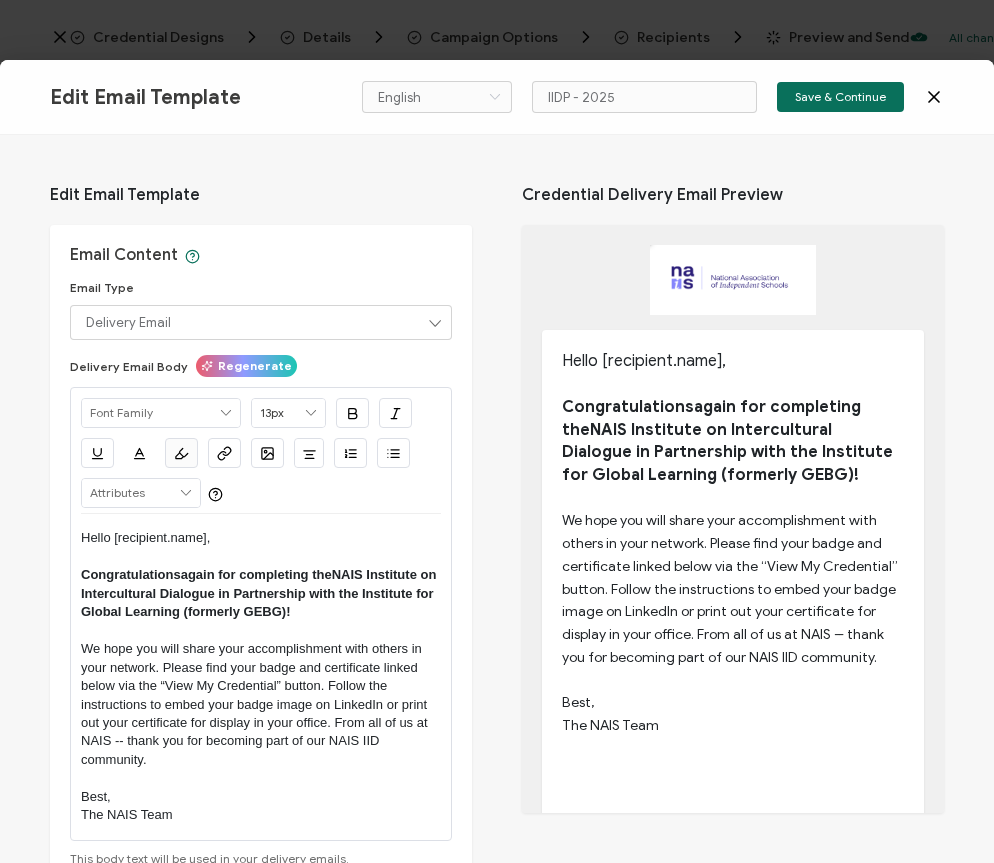 scroll, scrollTop: 38, scrollLeft: 0, axis: vertical 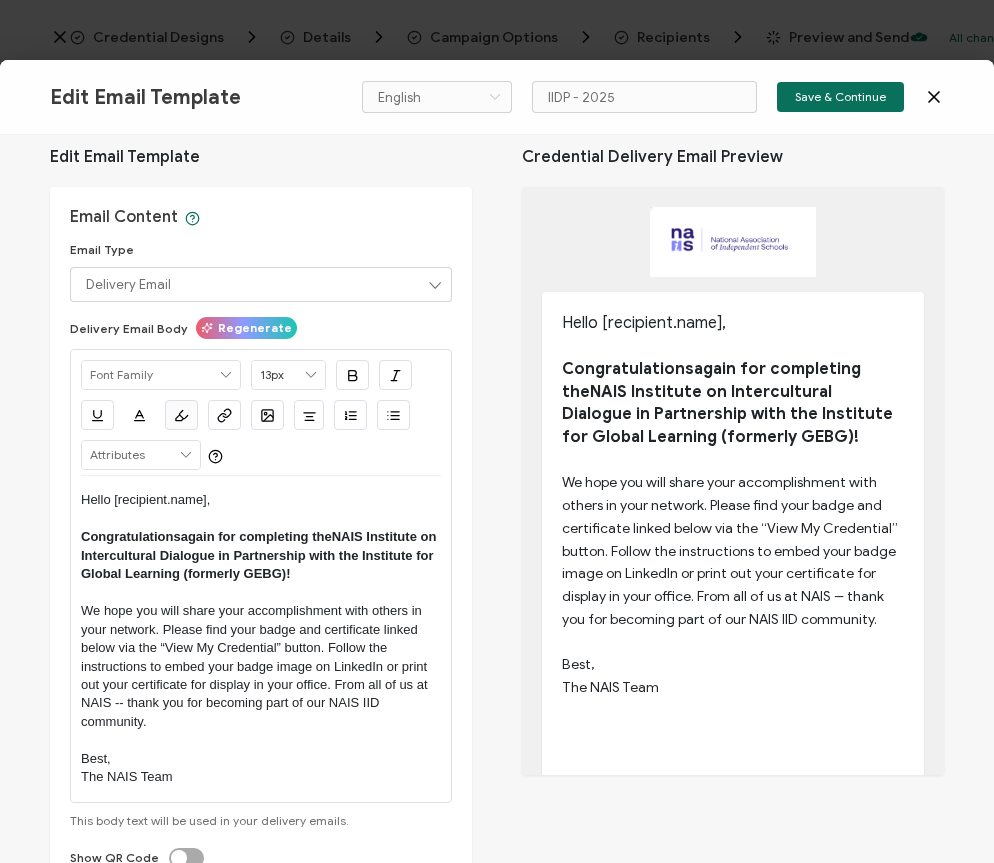 type 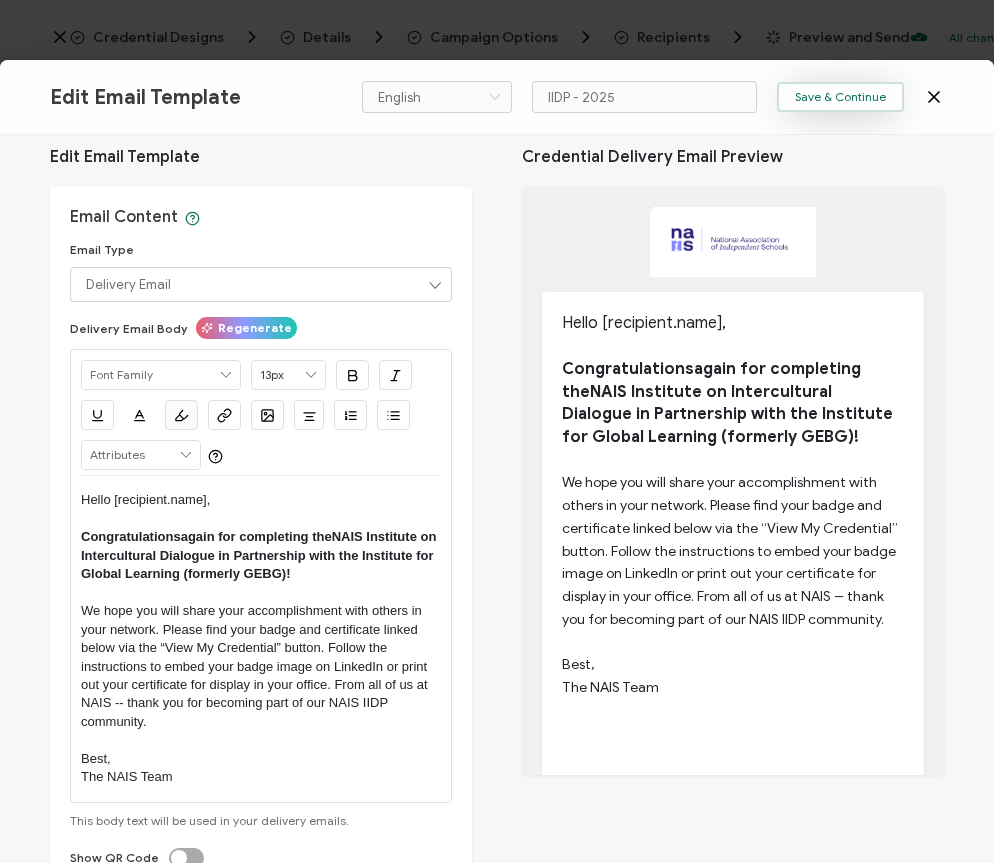 click on "Save & Continue" at bounding box center [840, 97] 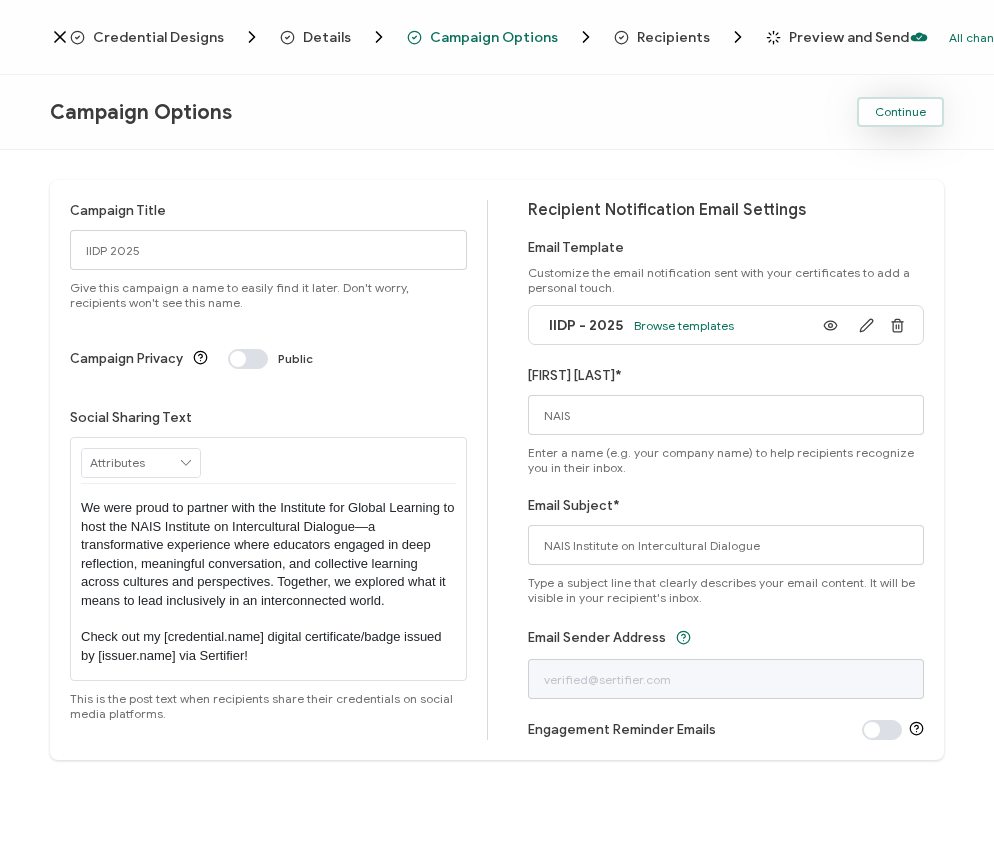 click on "Continue" at bounding box center [900, 112] 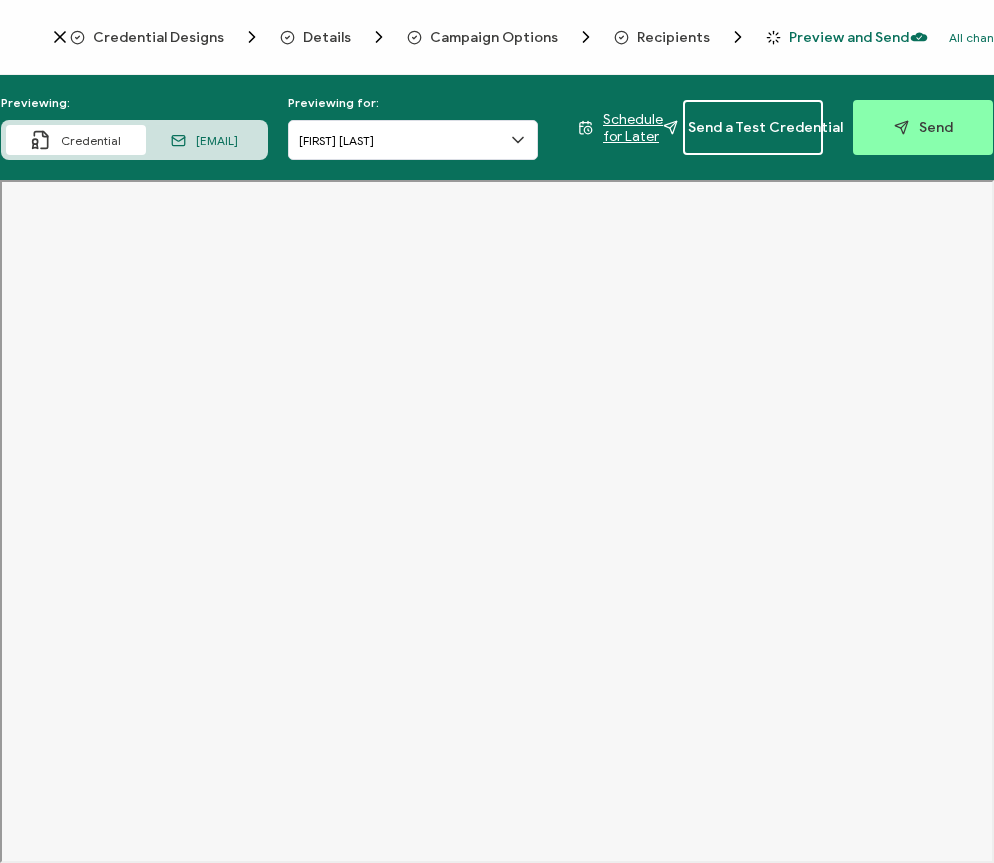 click on "[EMAIL]" at bounding box center [217, 140] 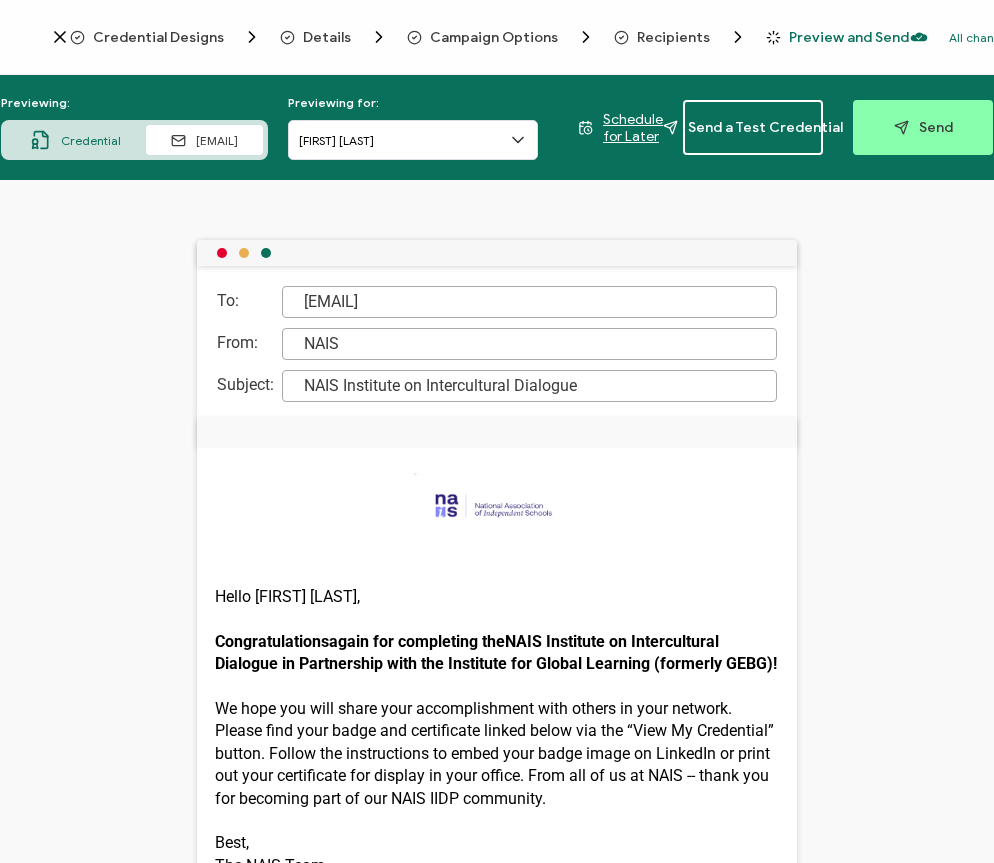 click on "To:
[EMAIL]
From:
NAIS
Subject:
NAIS Institute on Intercultural Dialogue" at bounding box center [497, 521] 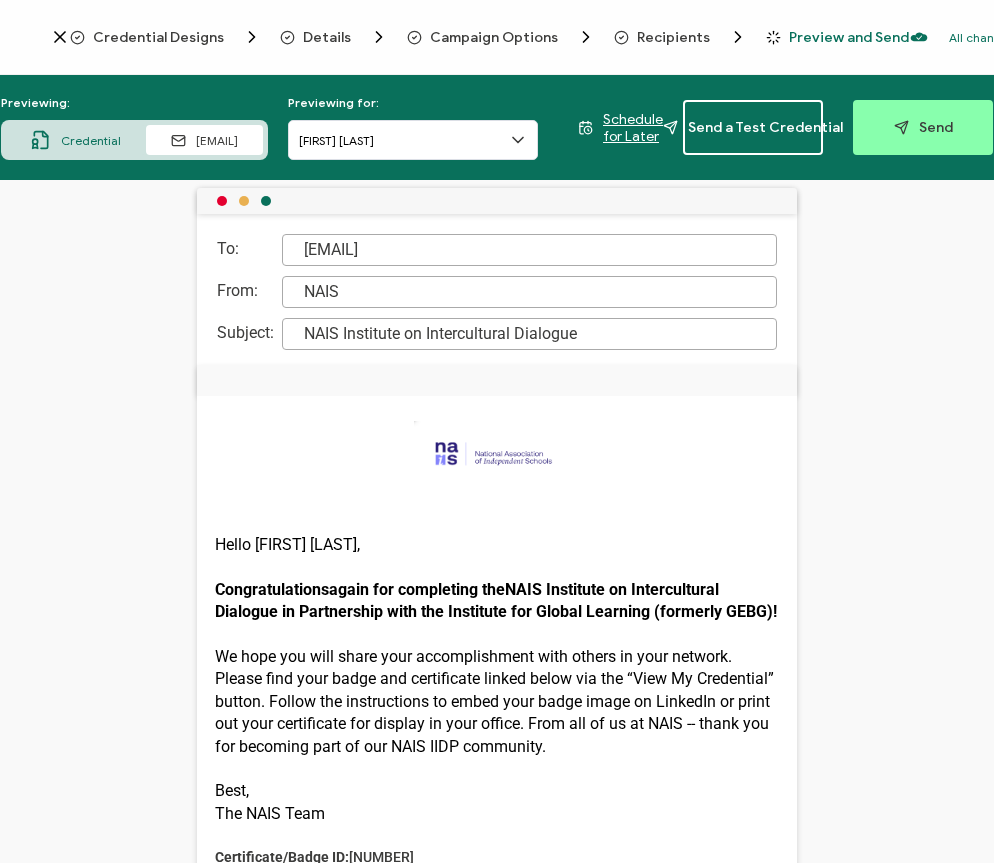 click on "Credential" at bounding box center [91, 140] 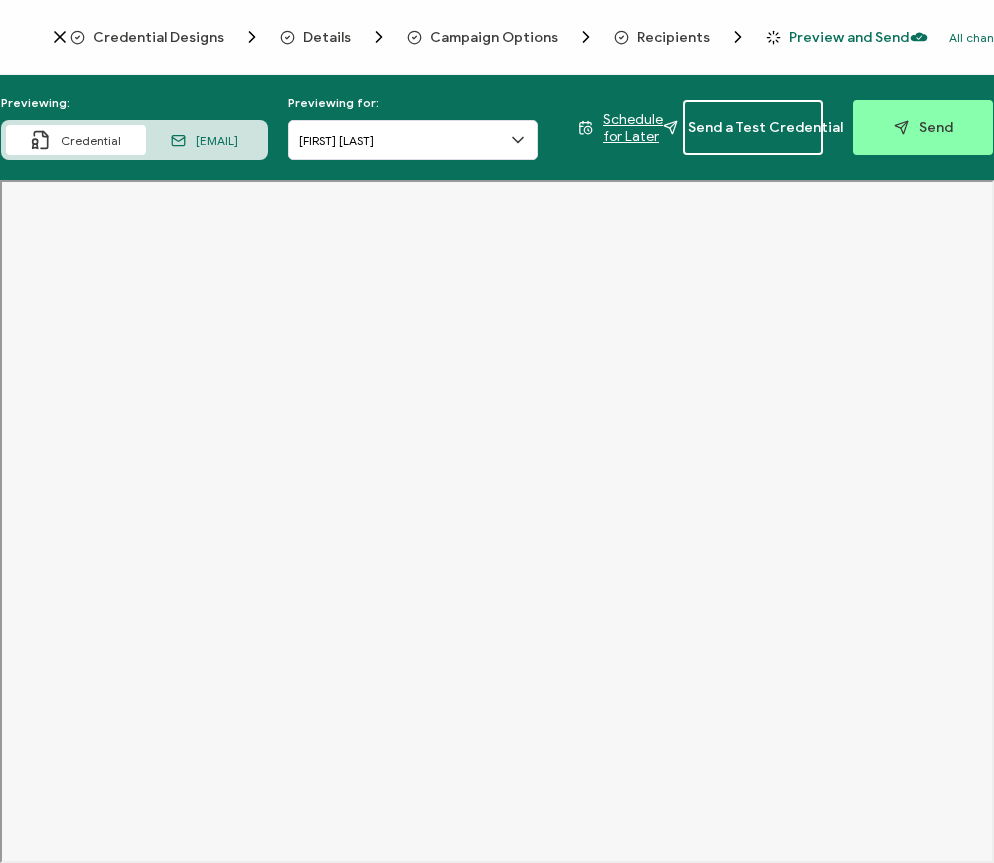 scroll, scrollTop: 0, scrollLeft: 0, axis: both 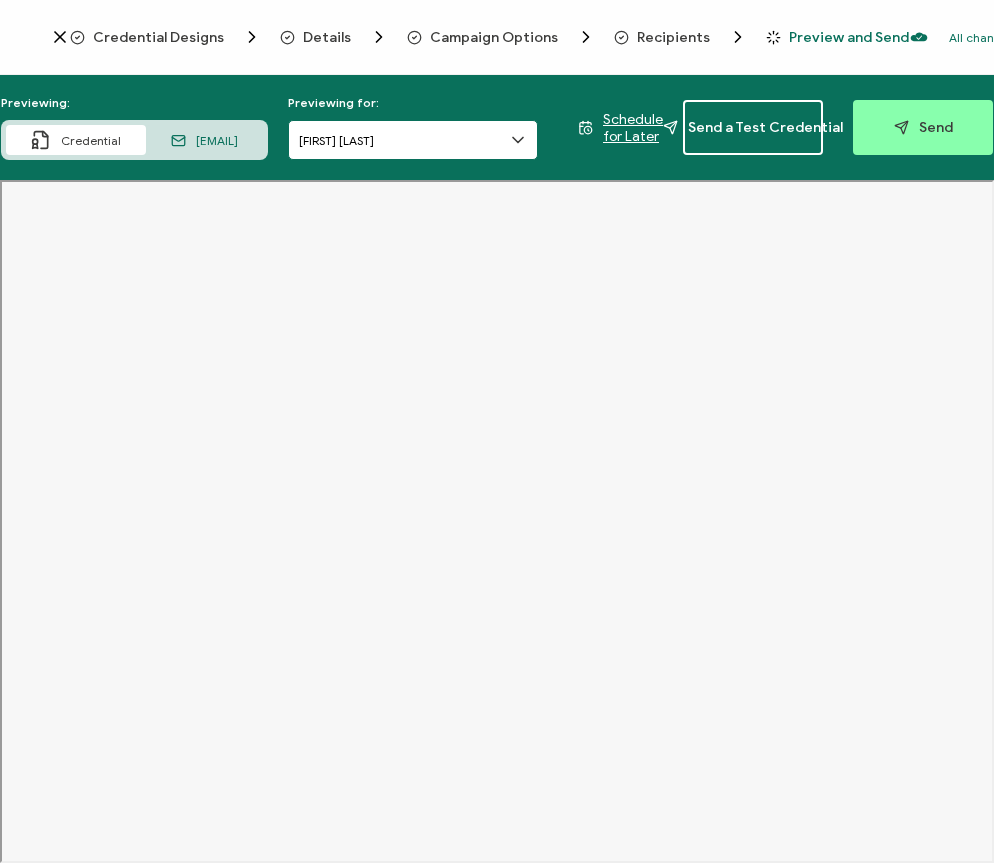 click on "[FIRST] [LAST]" at bounding box center [413, 140] 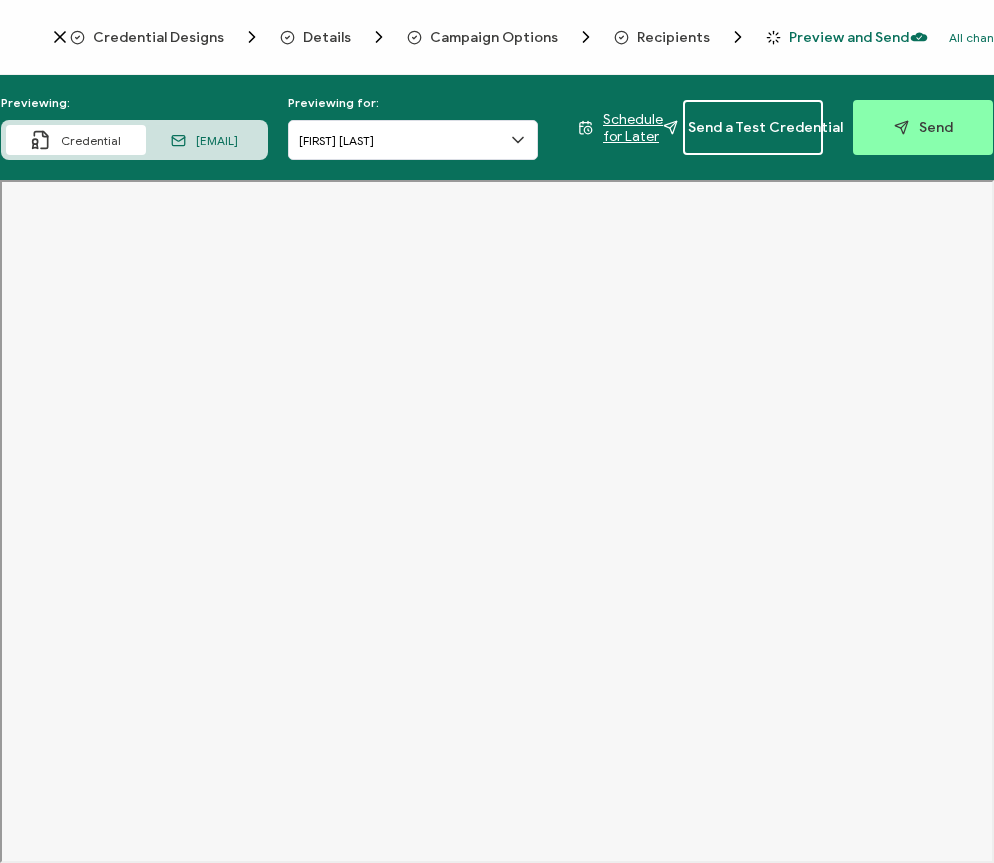 click 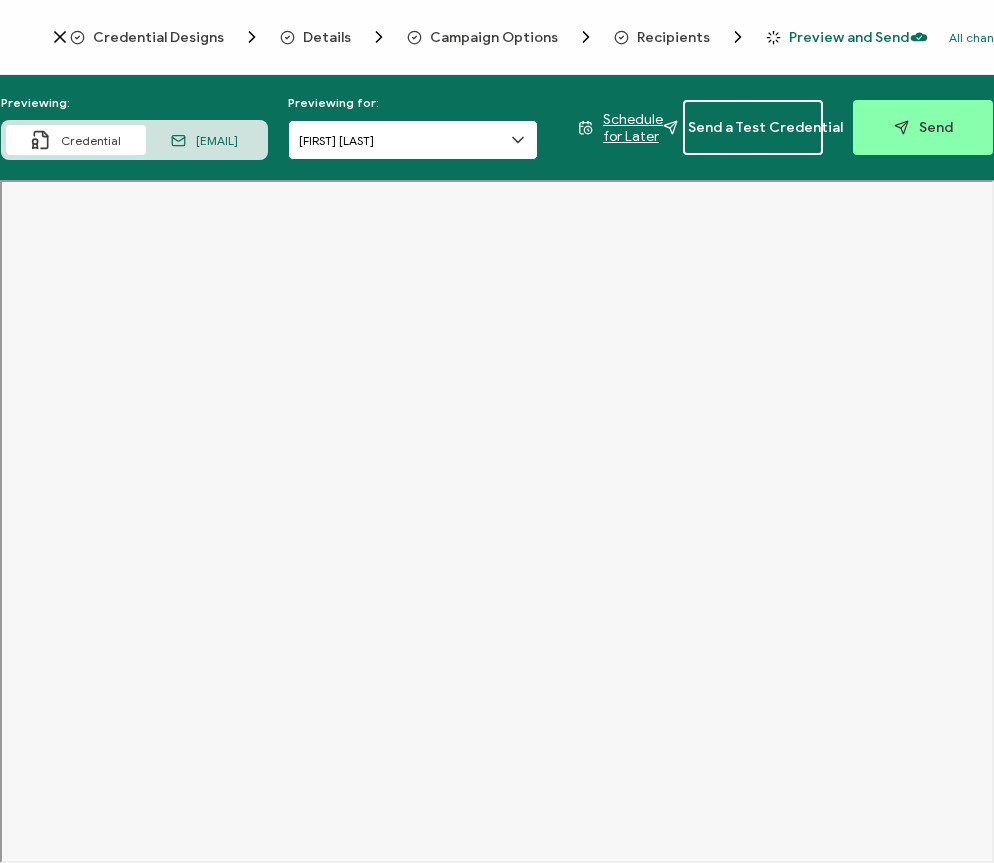 click on "[FIRST] [LAST]" at bounding box center (413, 140) 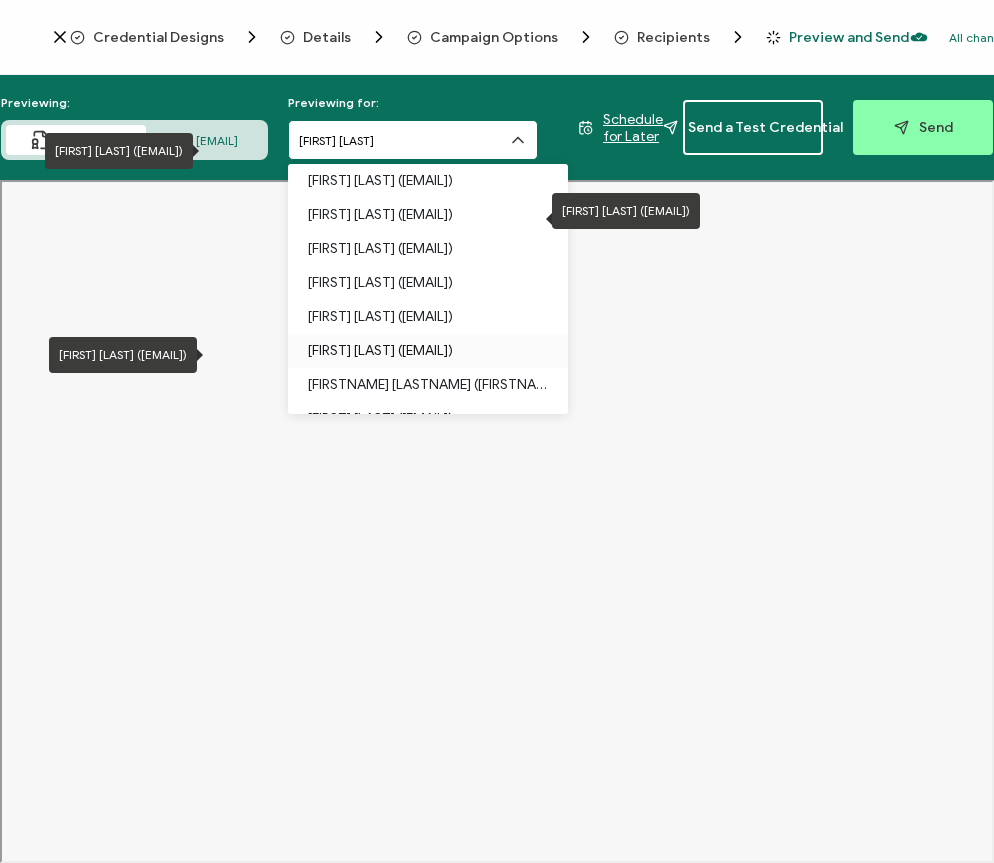 scroll, scrollTop: 308, scrollLeft: 0, axis: vertical 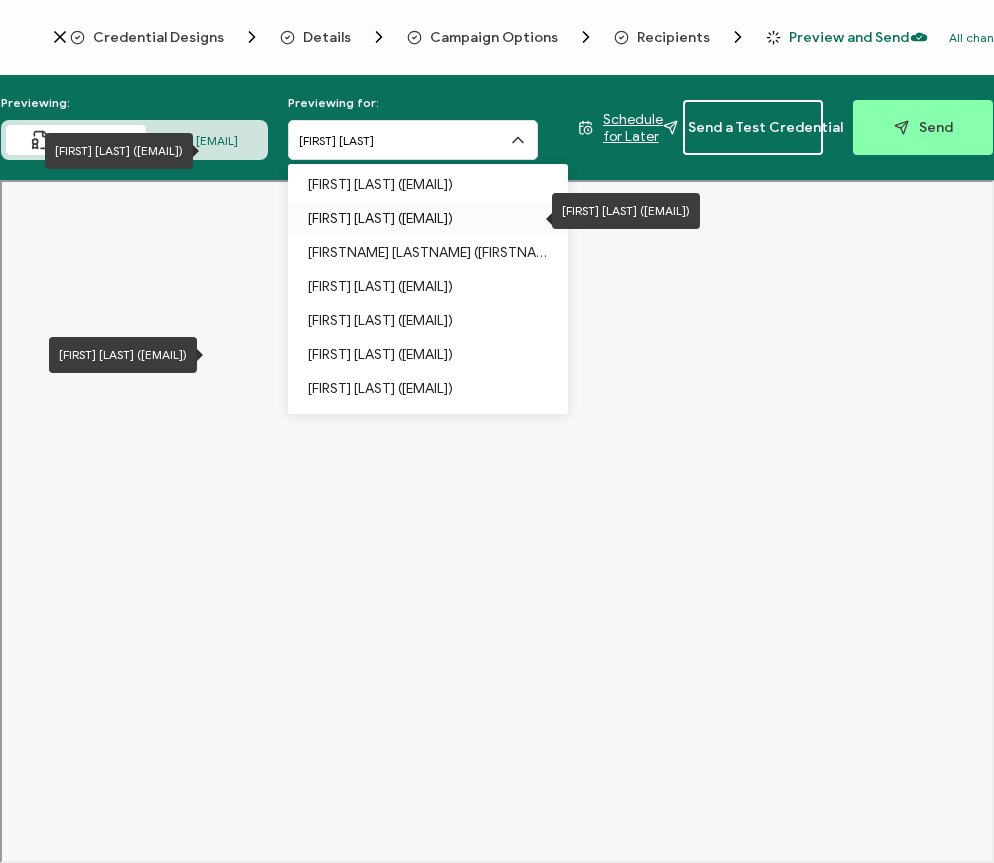 click on "[FIRST] [LAST] ([EMAIL])" at bounding box center [428, 219] 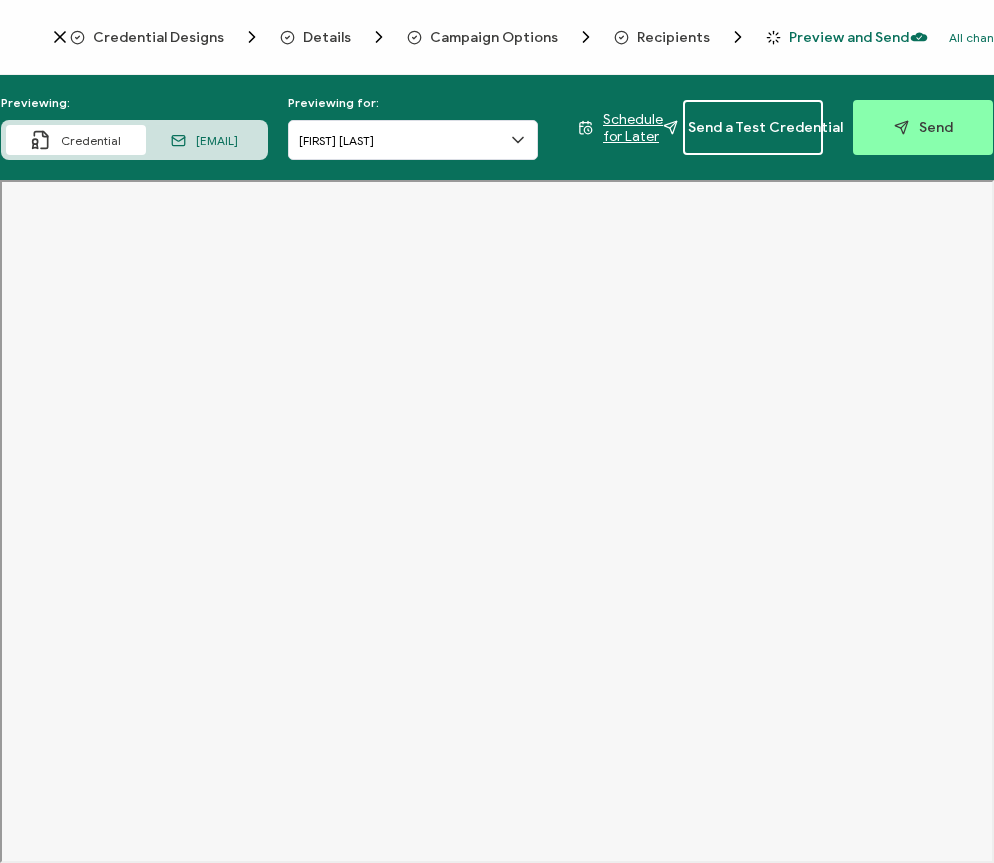 click on "[EMAIL]" at bounding box center [217, 140] 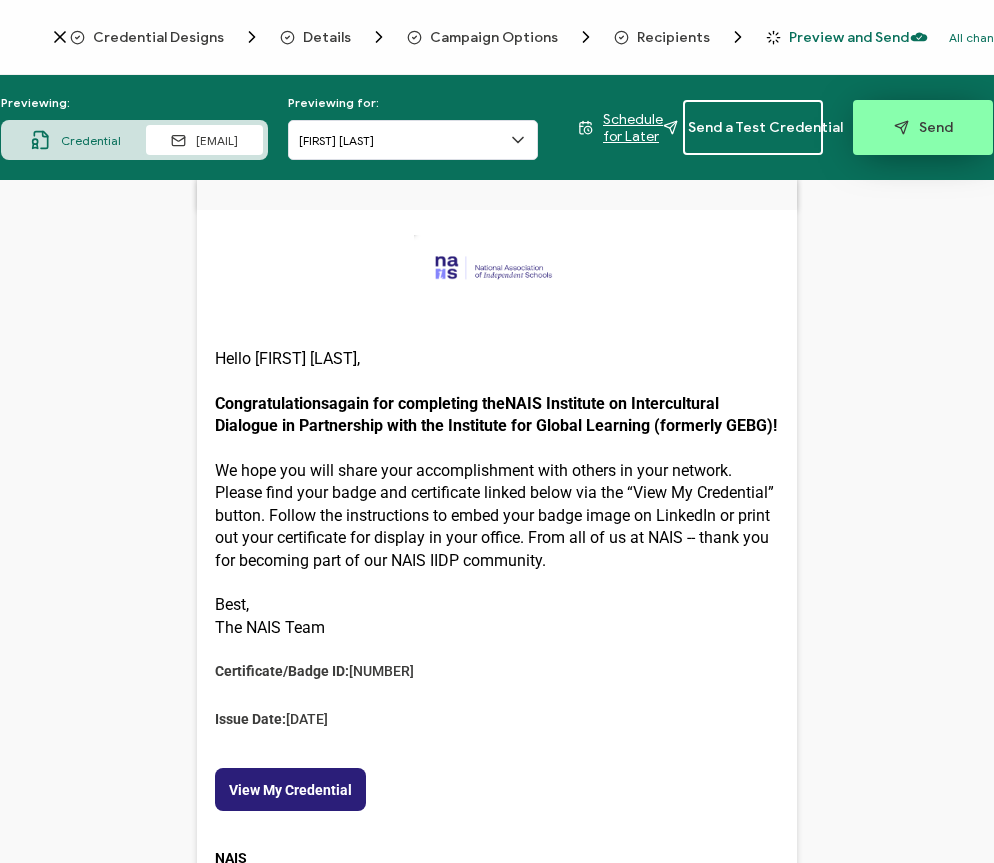 scroll, scrollTop: 0, scrollLeft: 0, axis: both 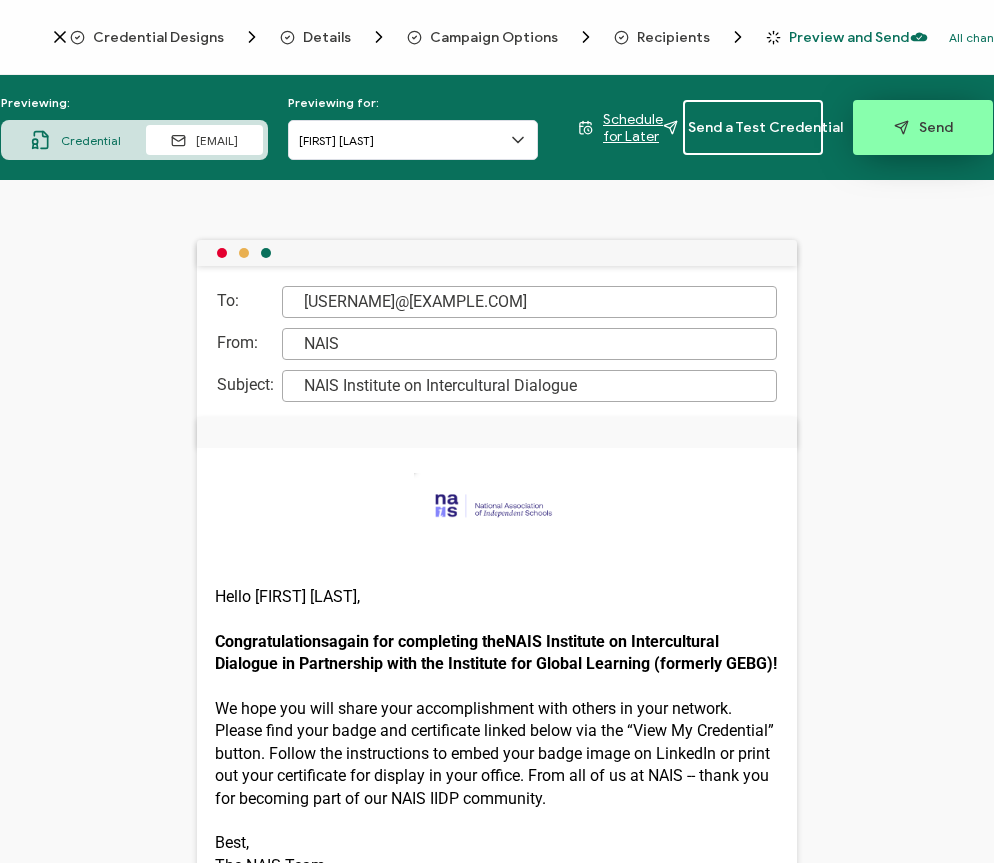 click 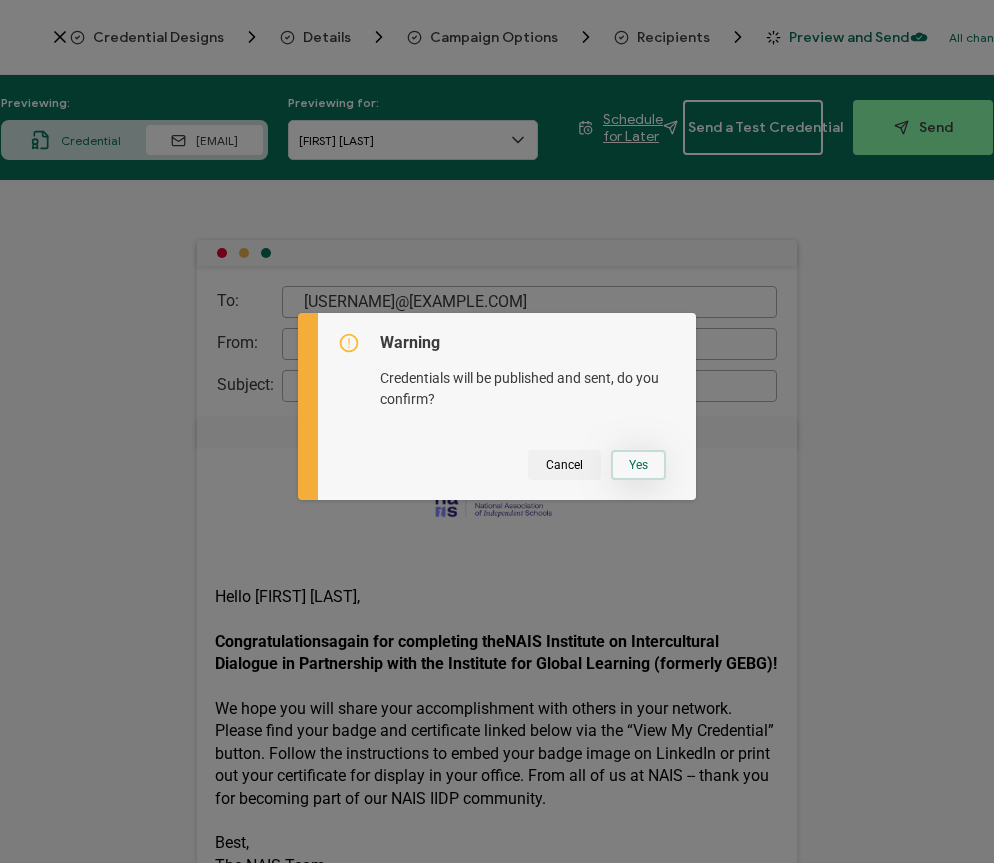 click on "Yes" at bounding box center [638, 465] 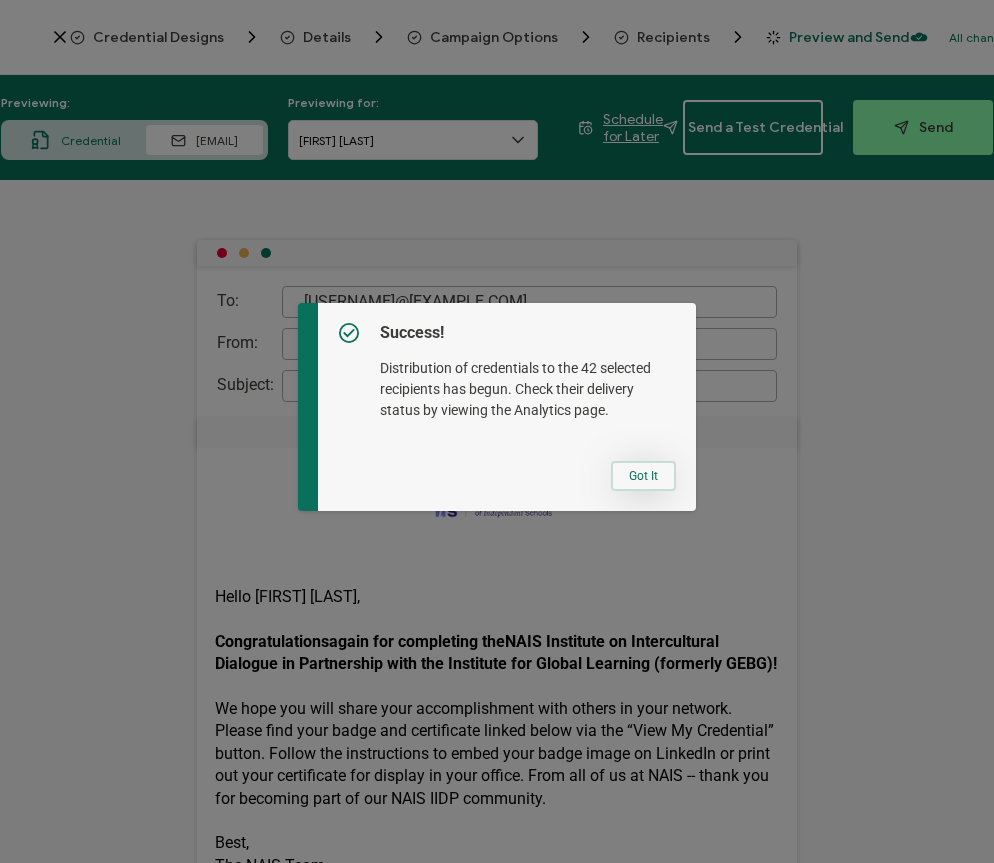 click on "Got It" at bounding box center [643, 476] 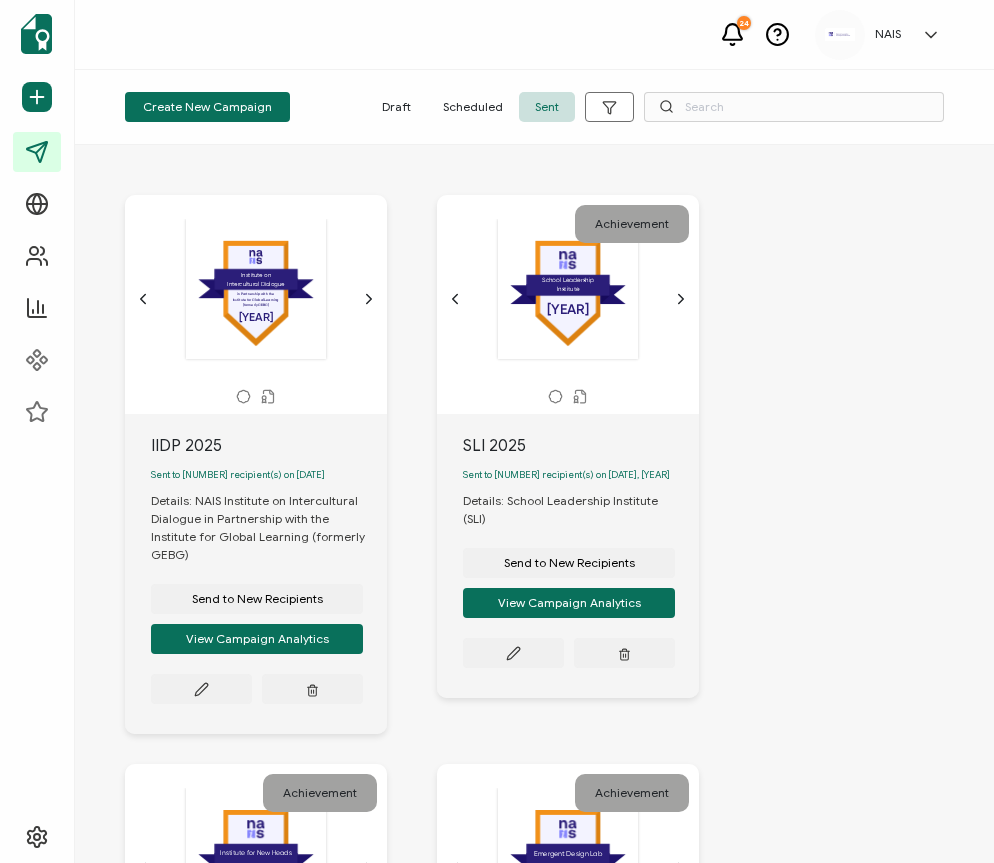click on "Details: NAIS Institute on Intercultural Dialogue in Partnership with the Institute for Global Learning (formerly GEBG)" at bounding box center (269, 528) 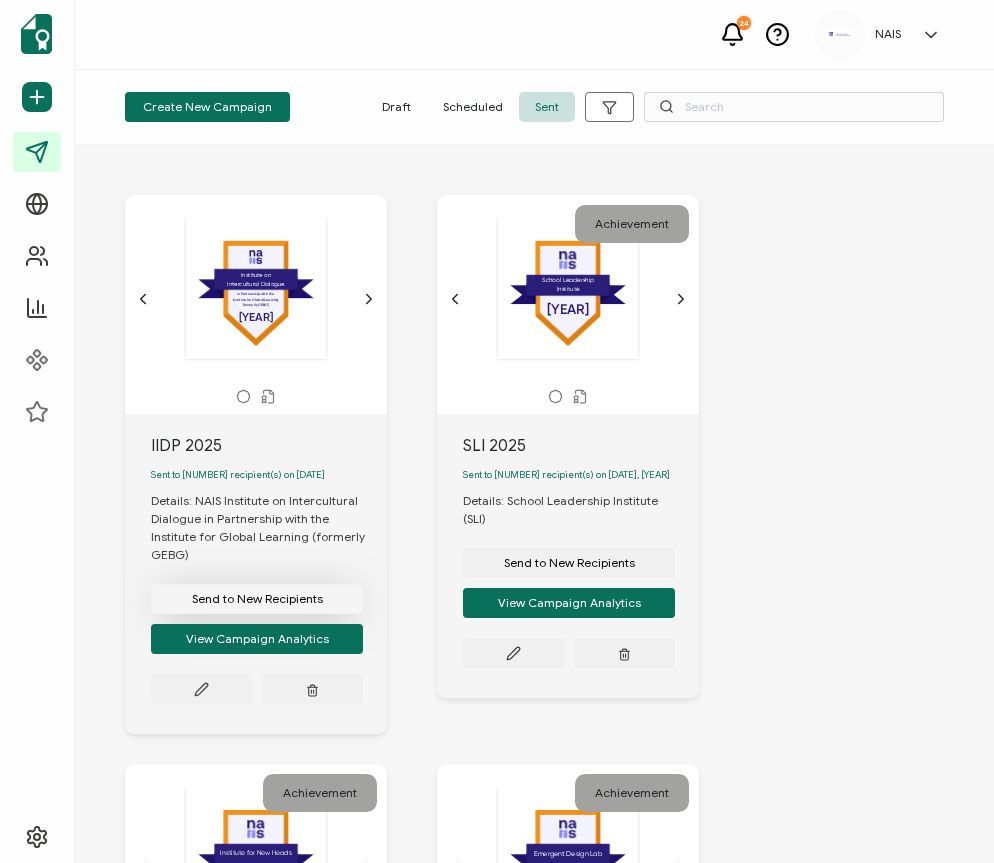 click on "Send to New Recipients" at bounding box center [257, 599] 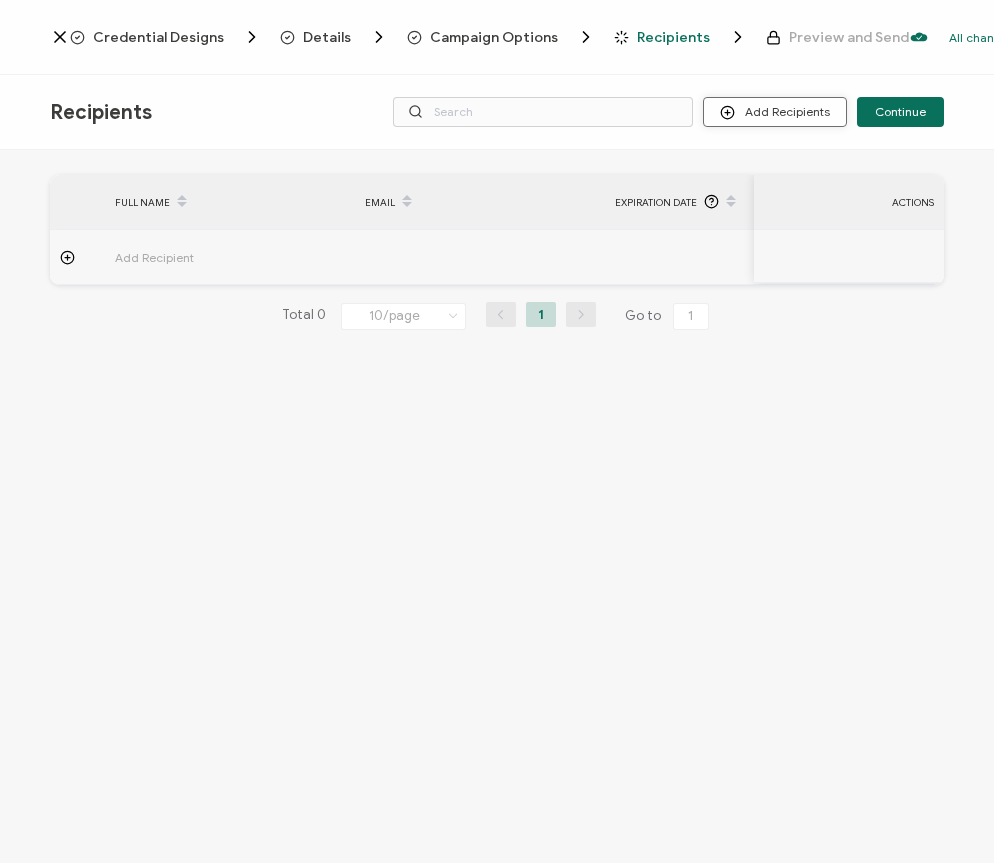 click on "Add Recipients" at bounding box center [775, 112] 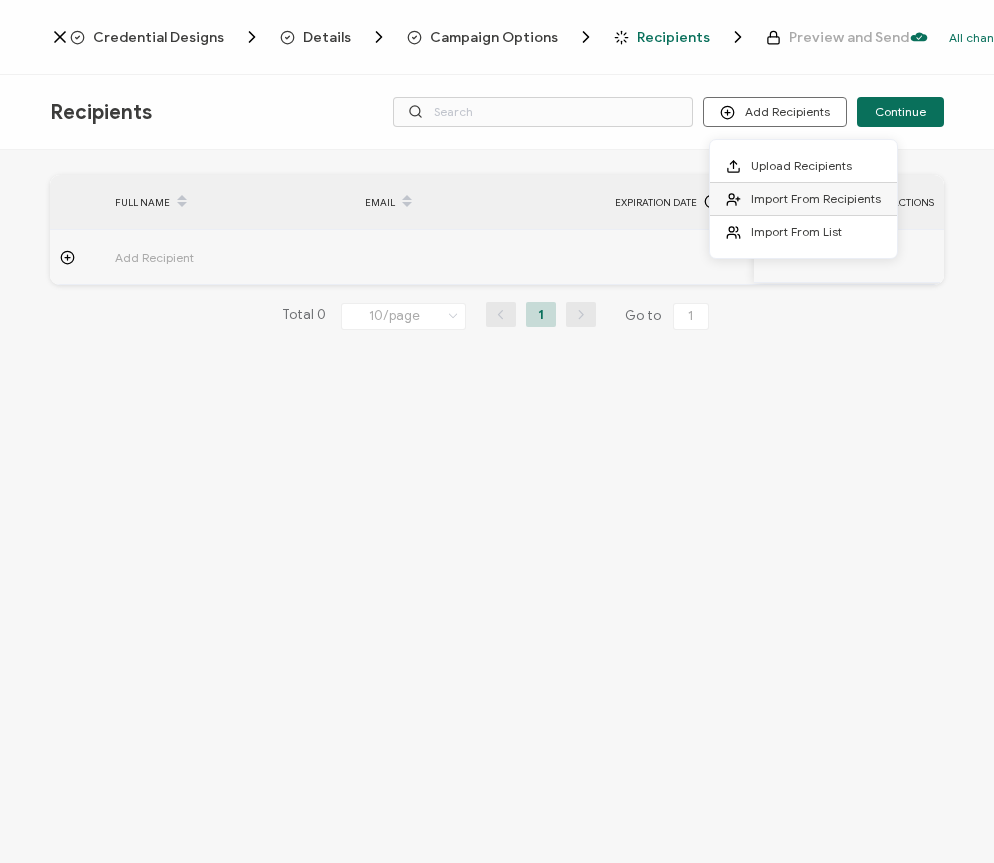 click at bounding box center (738, 199) 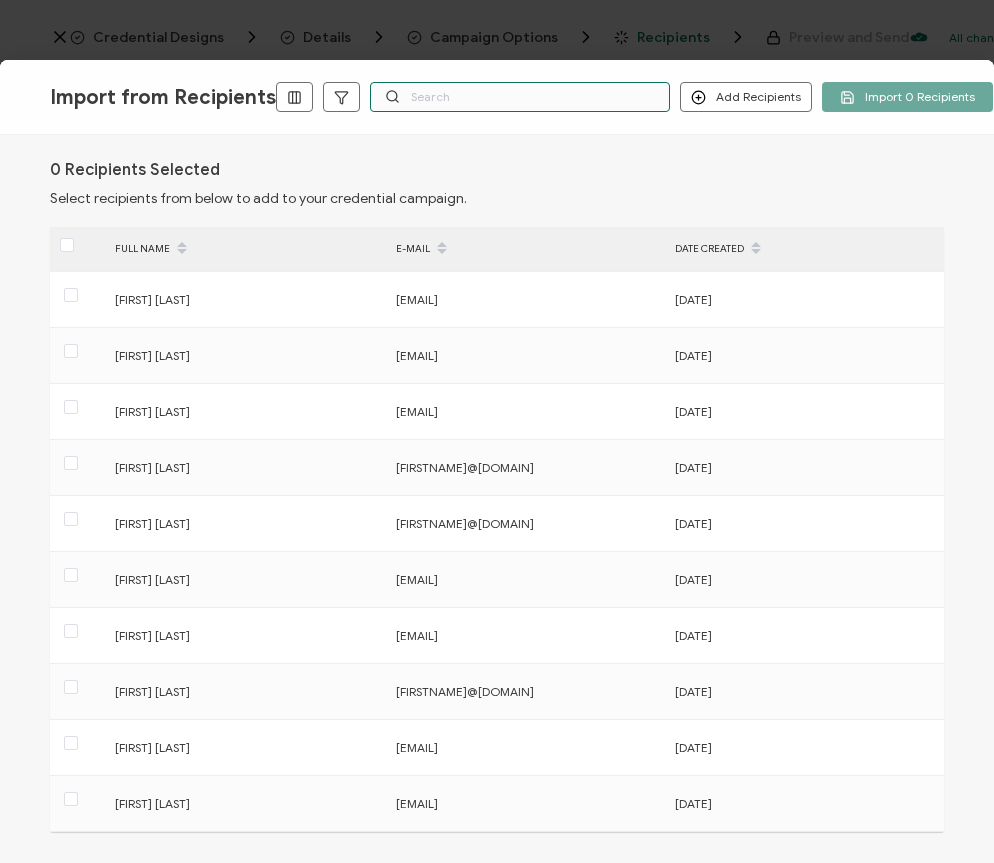 click at bounding box center [520, 97] 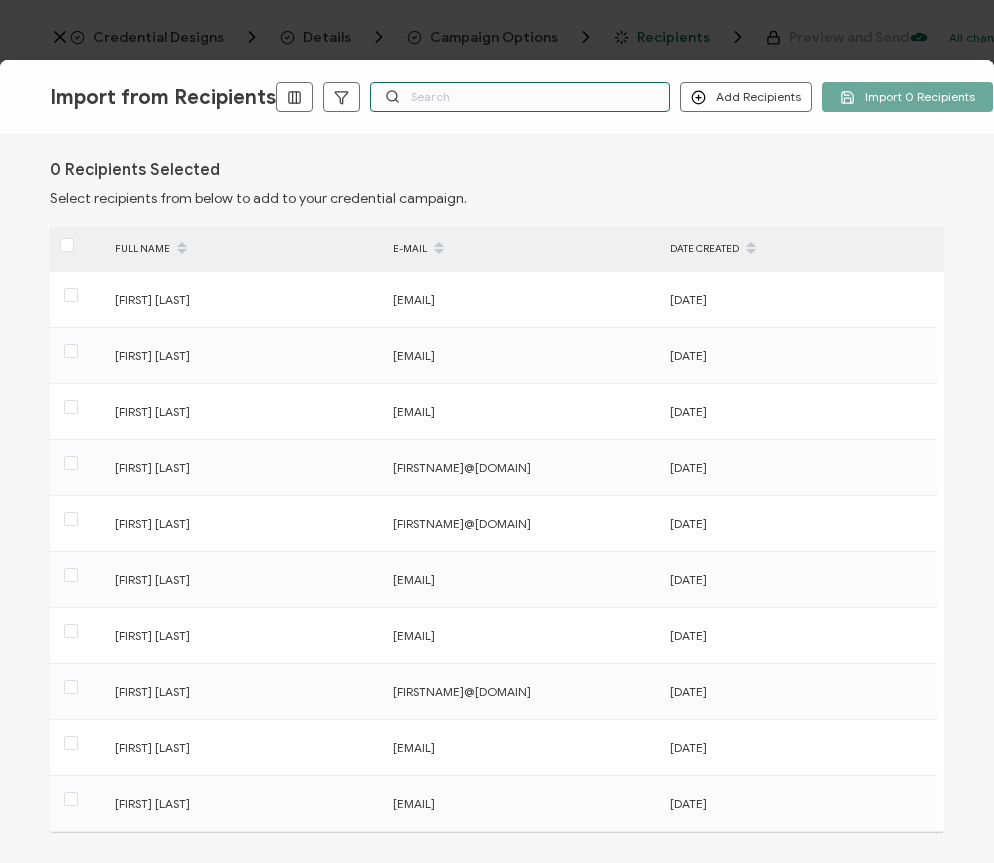 type on "u" 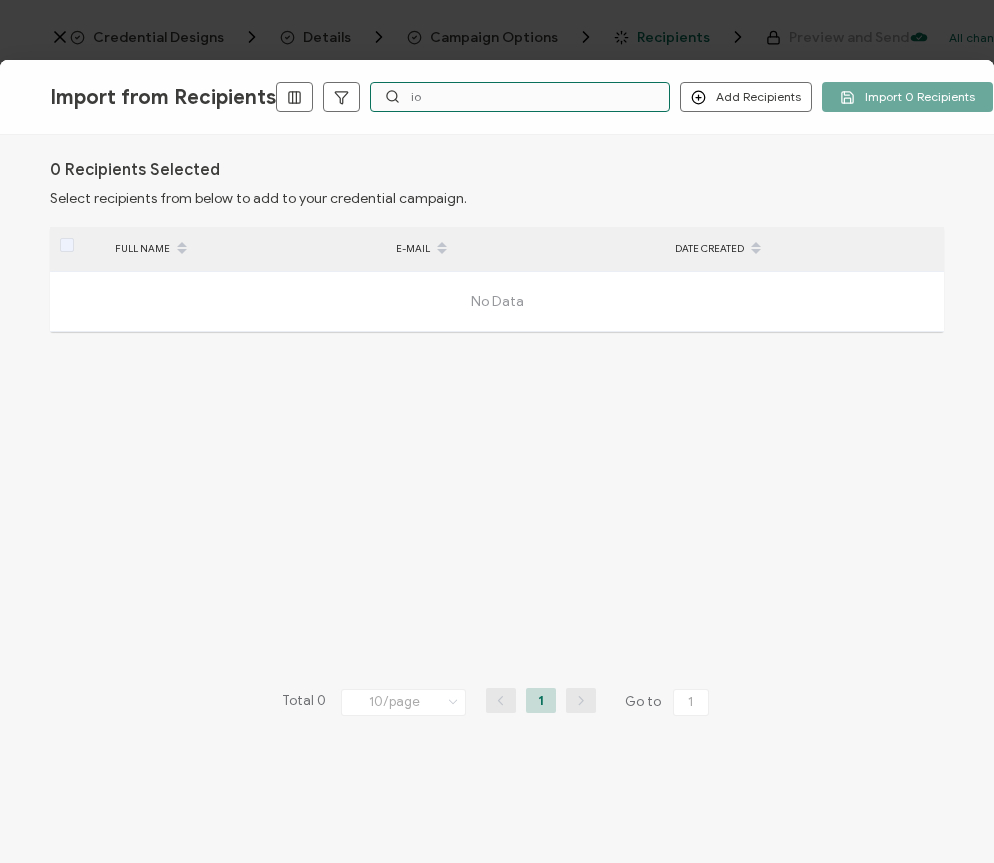 type on "i" 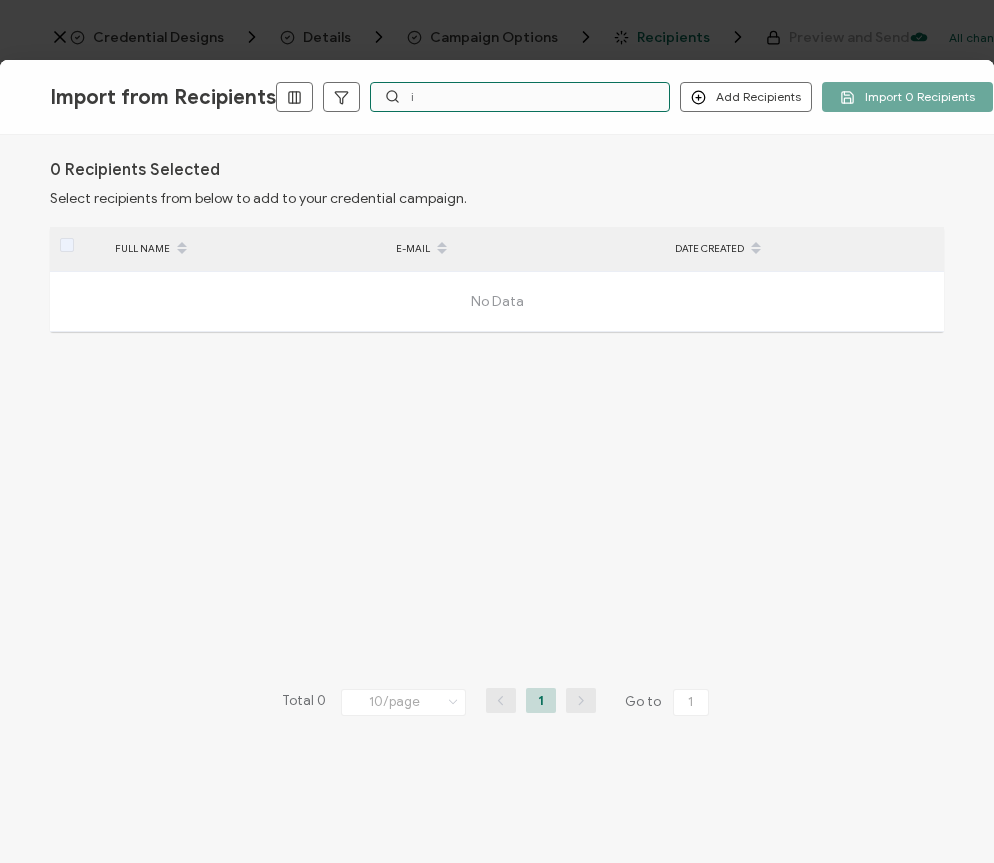type 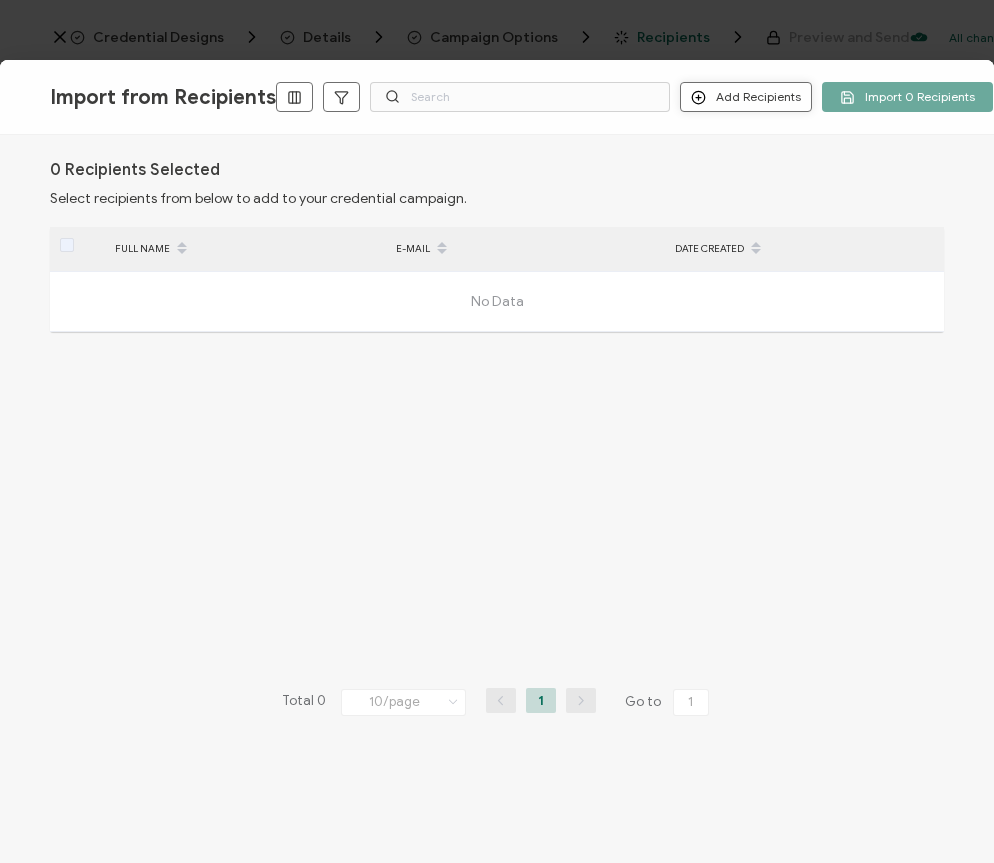 click on "Add Recipients" at bounding box center [746, 97] 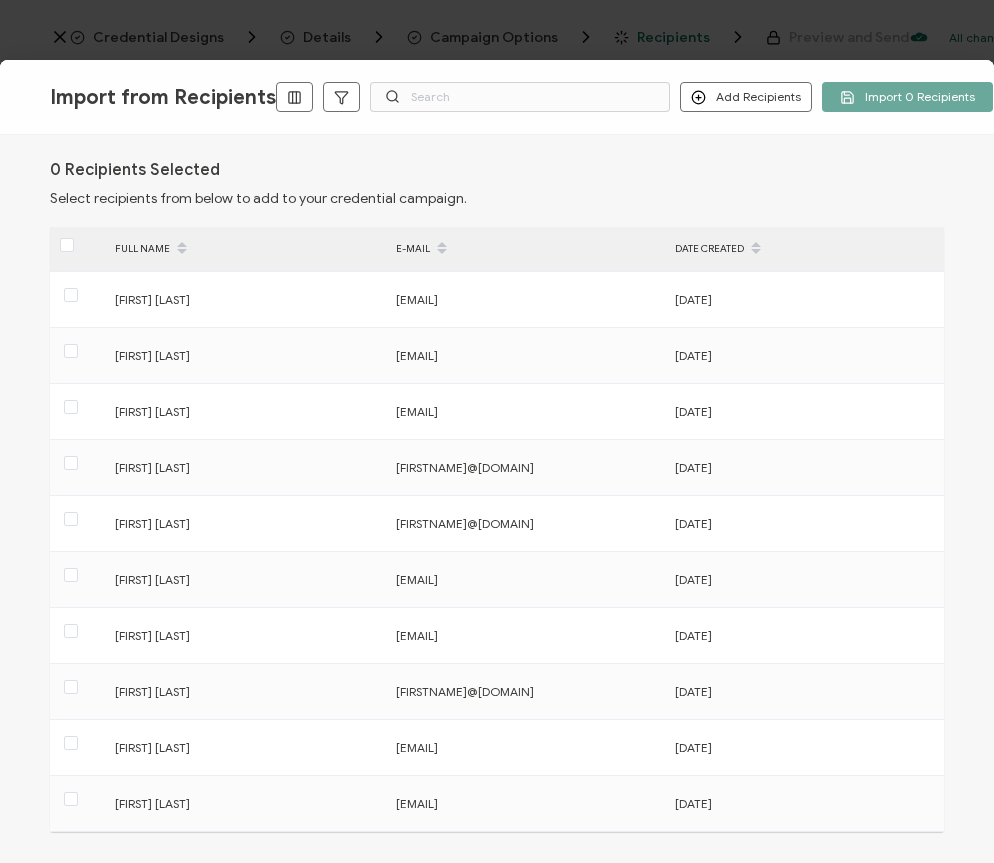 click on "0 Recipients Selected
Select recipients from below to add to your credential campaign." at bounding box center [497, 183] 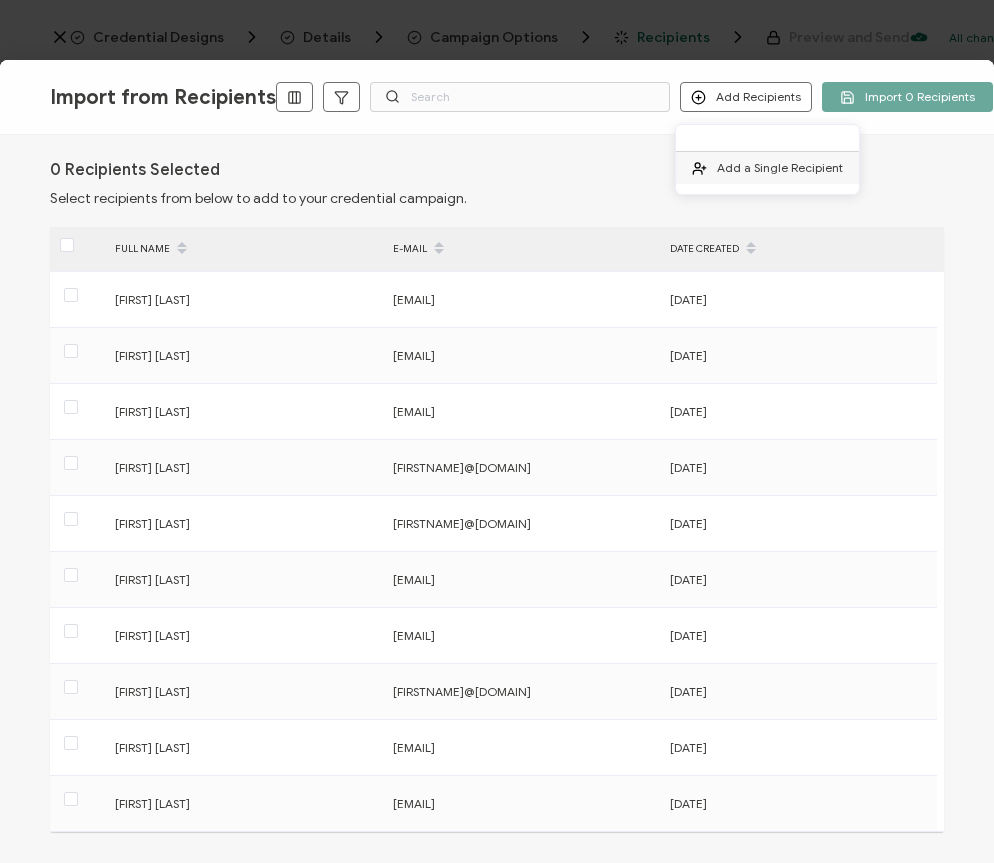 click on "Add a Single Recipient" at bounding box center (780, 167) 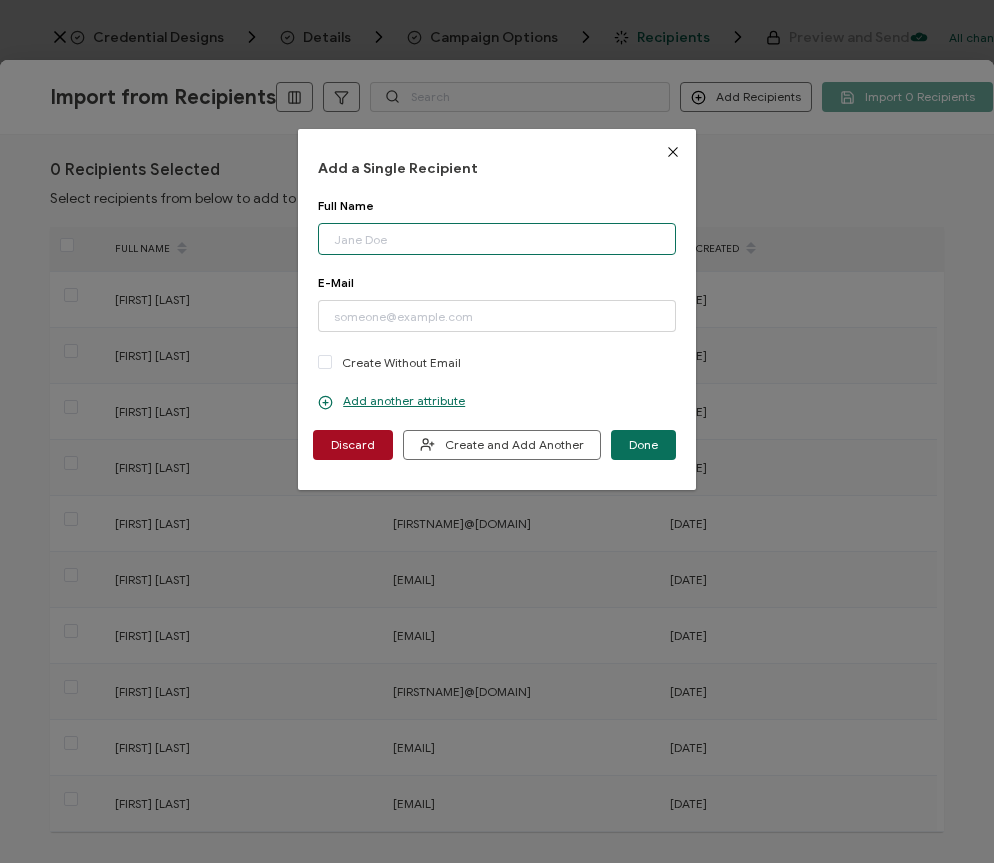 click at bounding box center (497, 239) 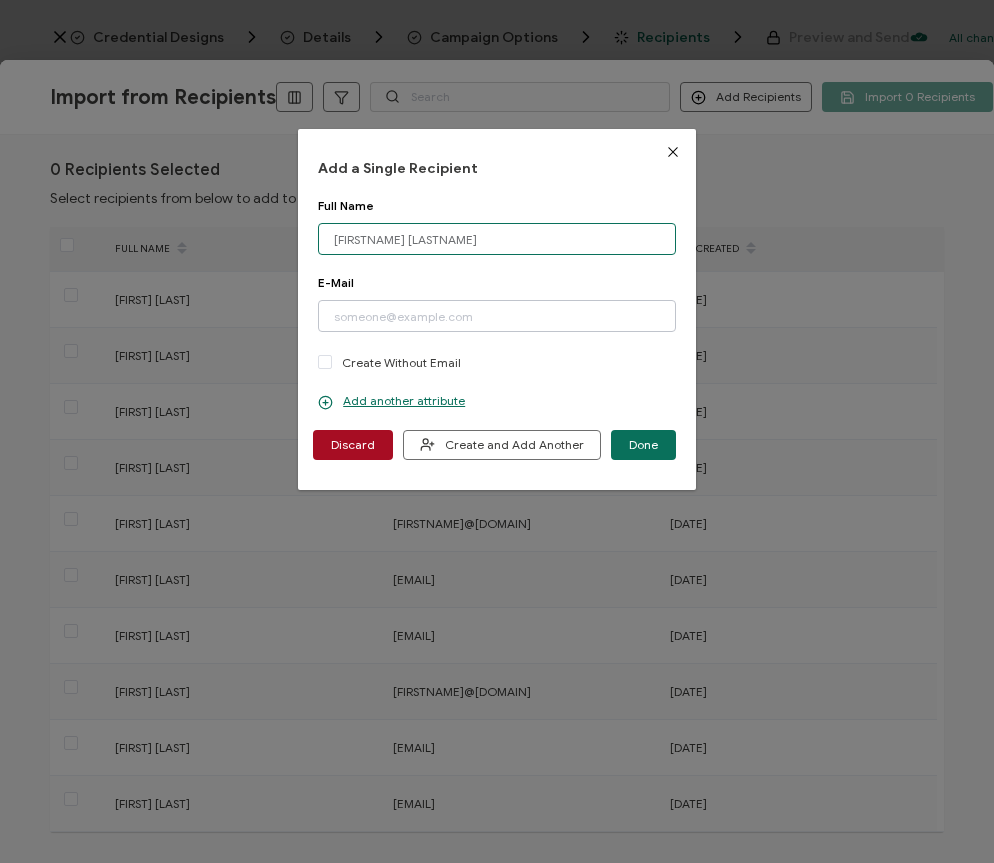 type on "[FIRSTNAME] [LASTNAME]" 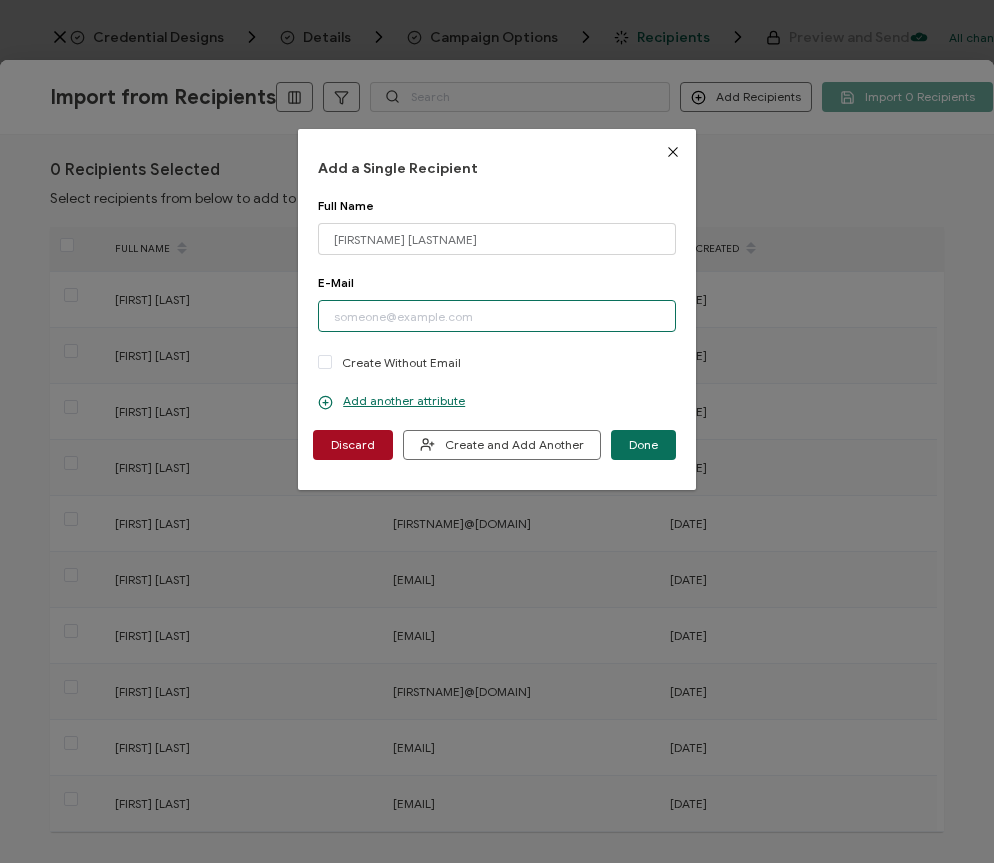 click at bounding box center [497, 316] 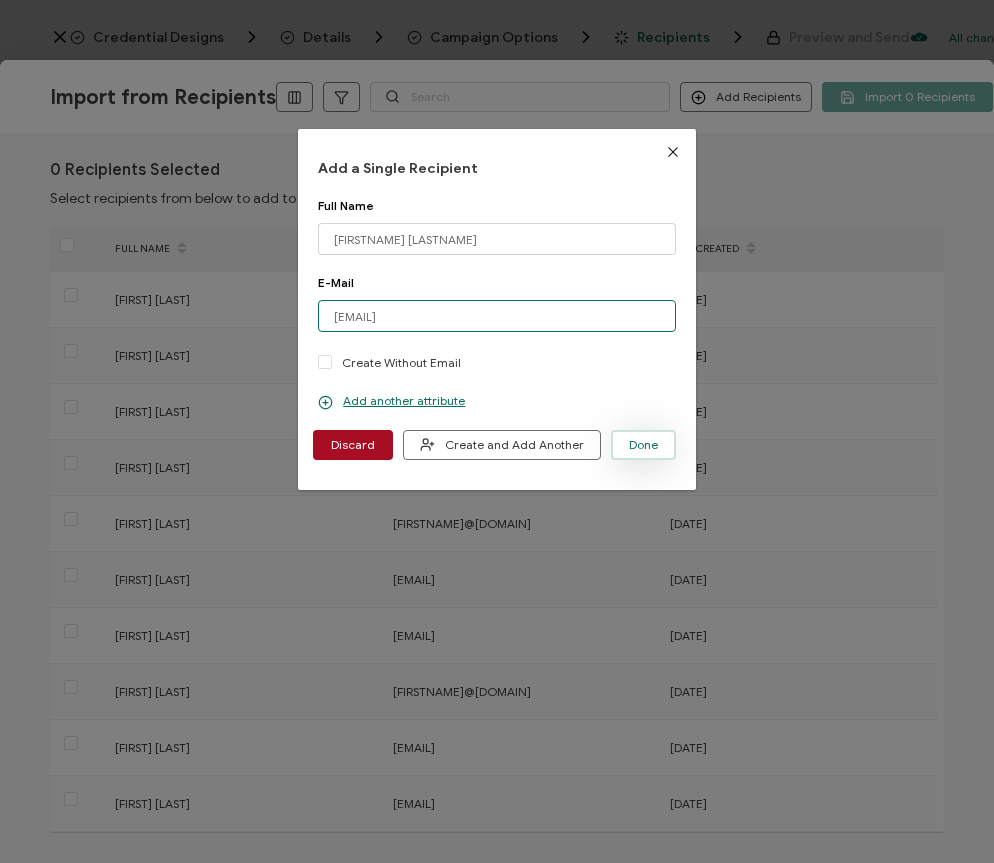 type on "[EMAIL]" 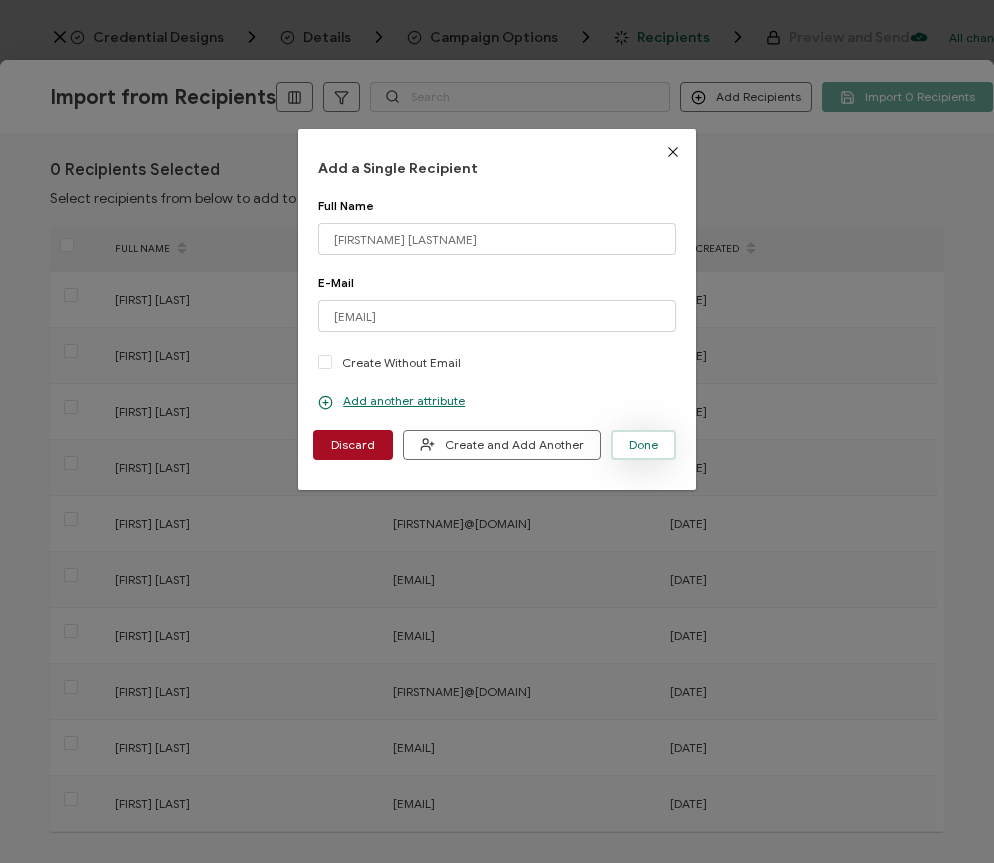 click on "Done" at bounding box center [643, 445] 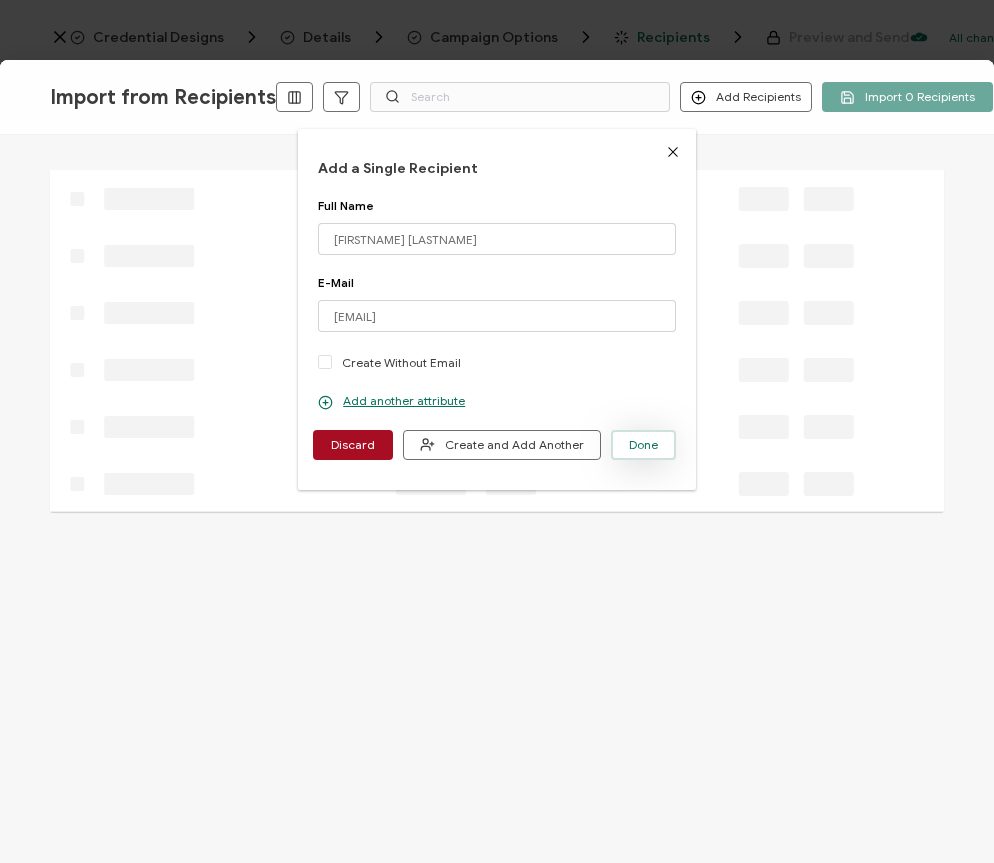 type 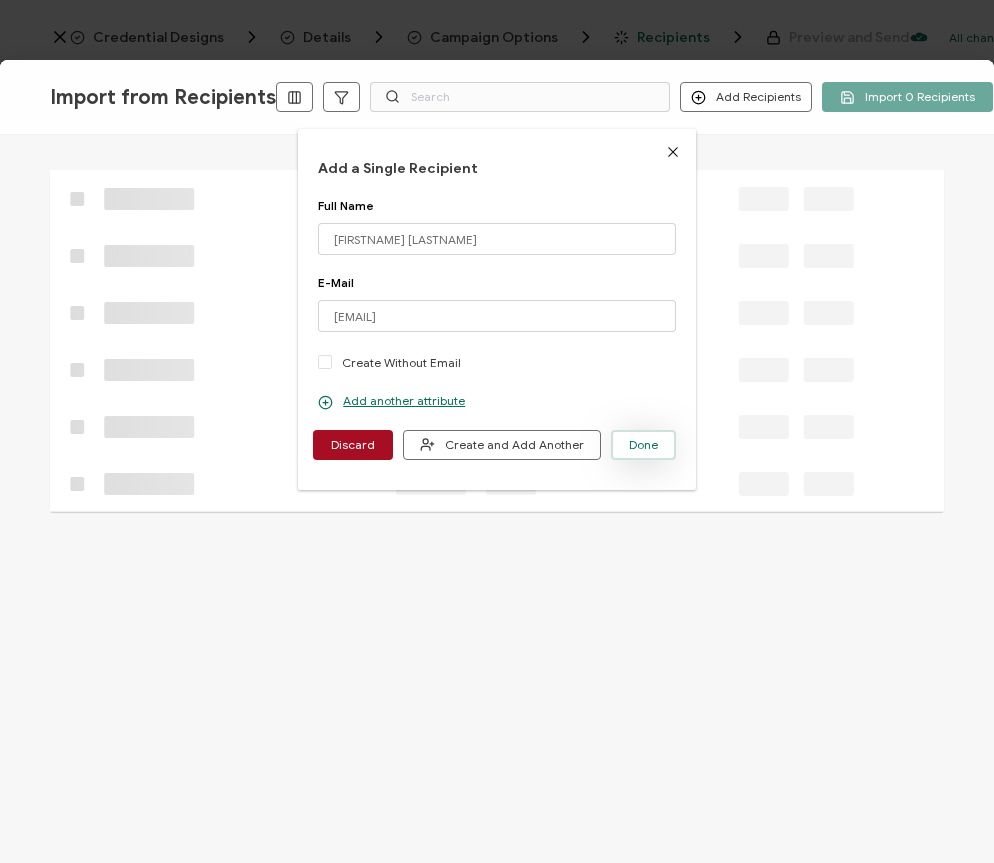 type 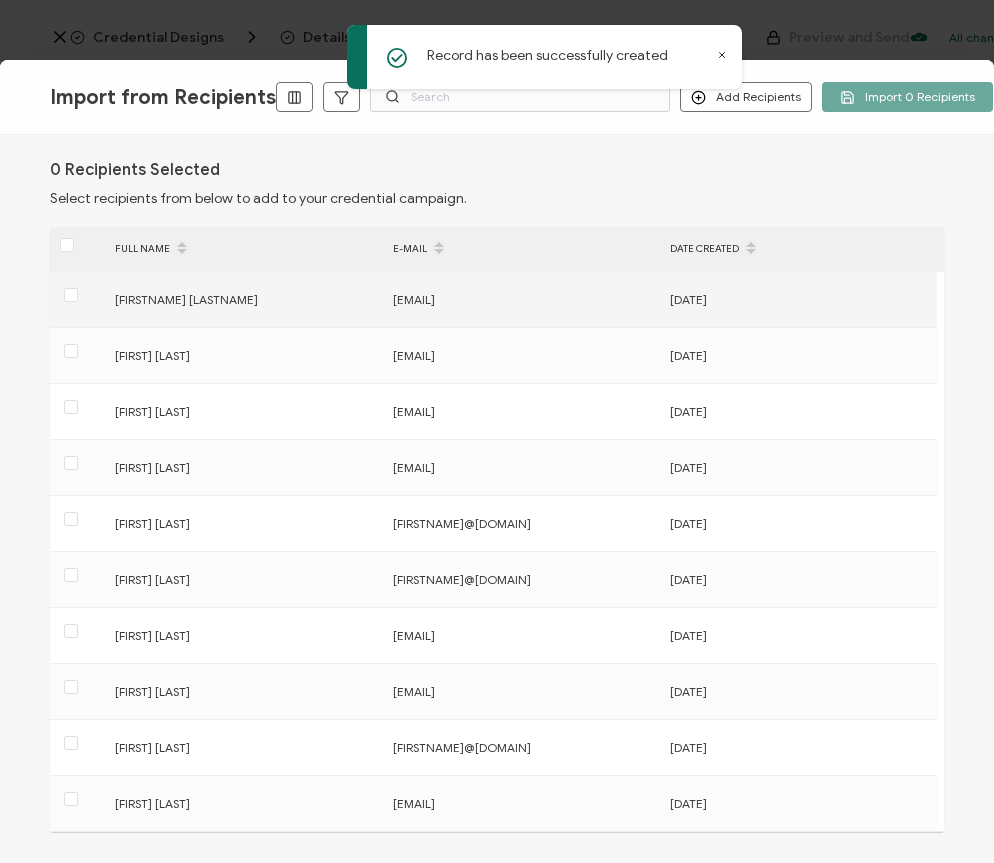 click on "[EMAIL]" at bounding box center (520, 299) 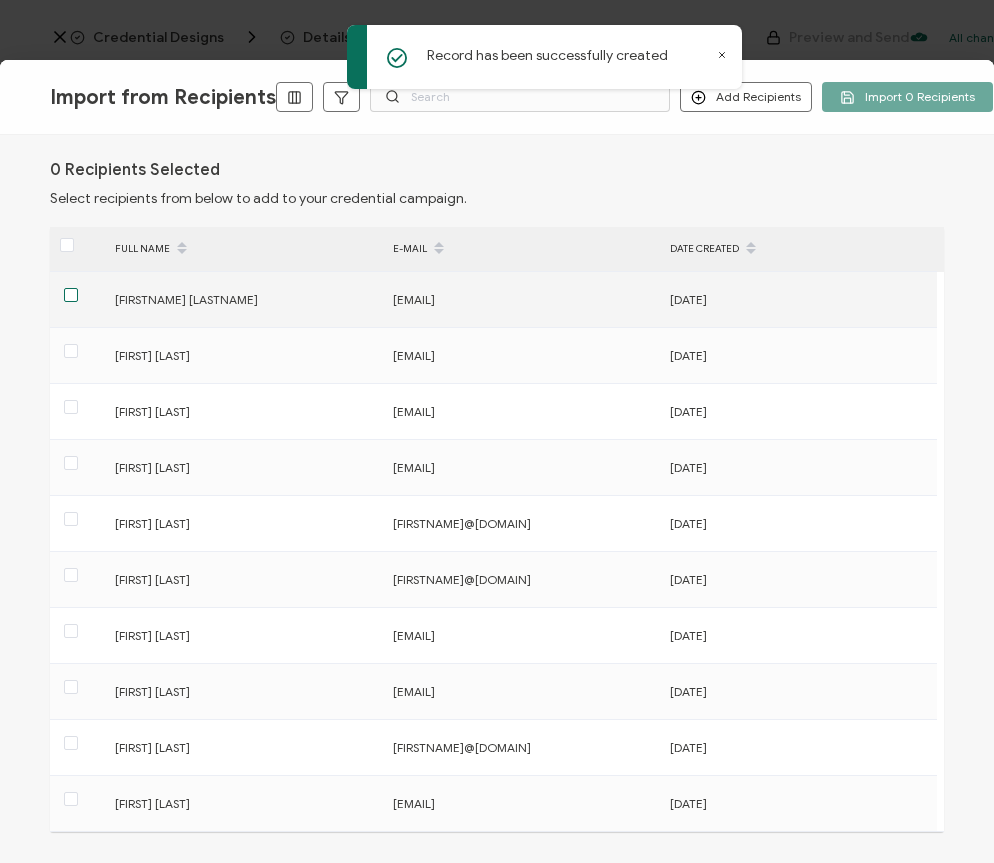 click at bounding box center [71, 295] 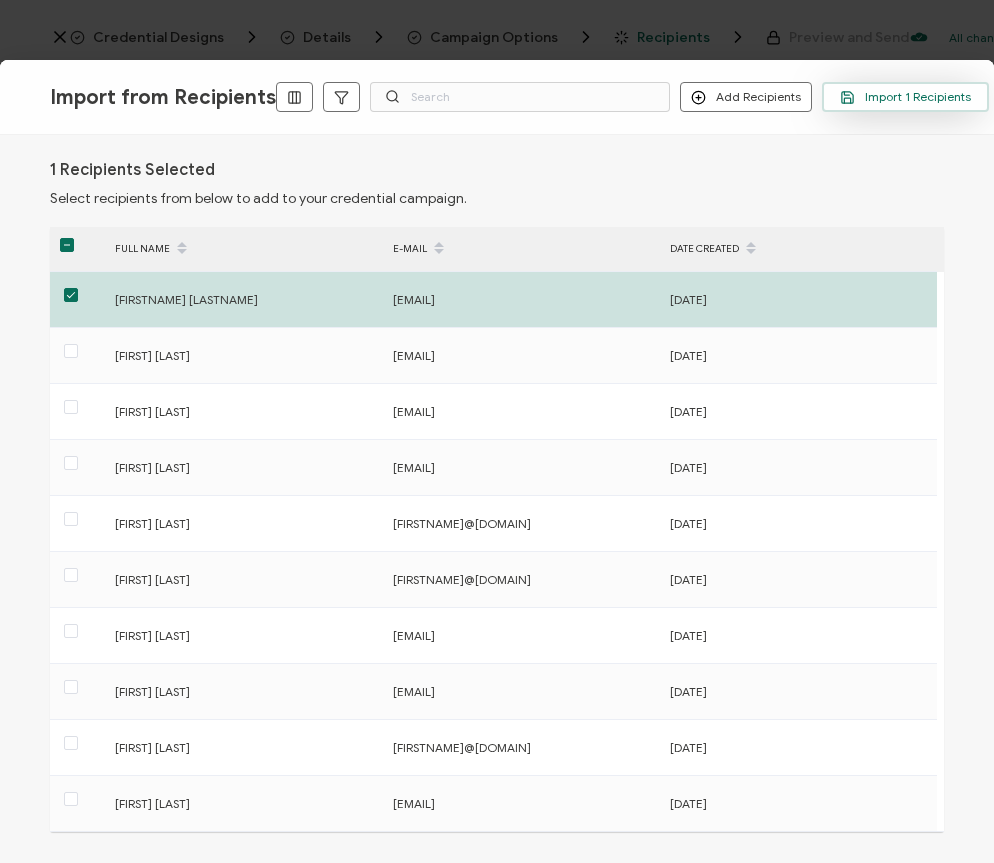click on "Import 1 Recipients" at bounding box center (905, 97) 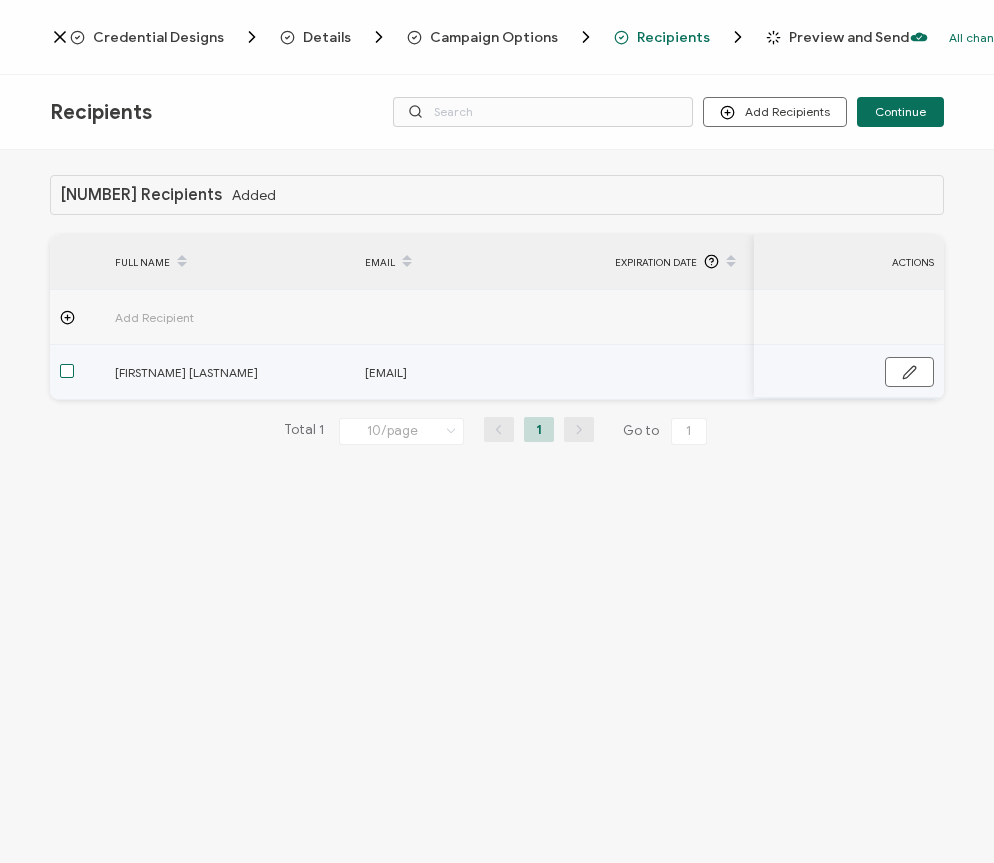 click at bounding box center (67, 371) 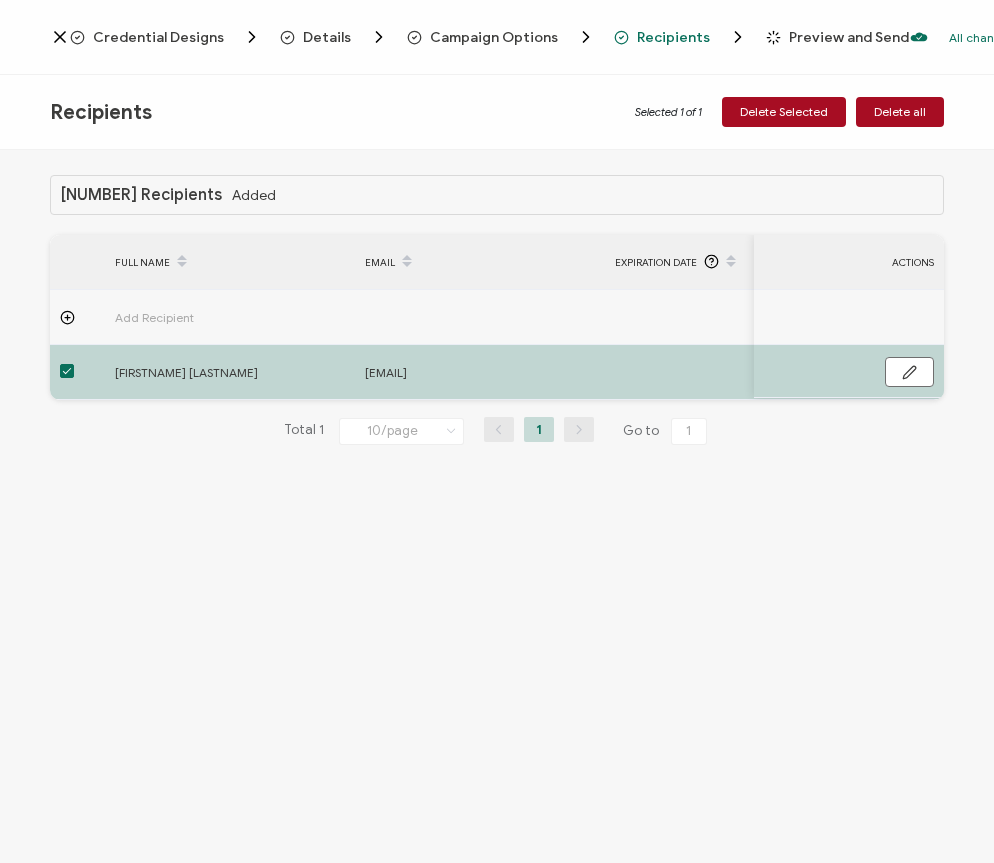 click on "1 Recipients
Added                FULL NAME EMAIL Expiration Date   Issue Date   ACTIONS Add Recipient [FIRST] [LAST]  [EMAIL]   FULL NAME EMAIL Expiration Date   Issue Date   ACTIONS Add Recipient [FIRST] [LAST]  [EMAIL]     Total 1 10/page 10/page 20/page 50/page 100/page 1 Go to 1" at bounding box center (497, 509) 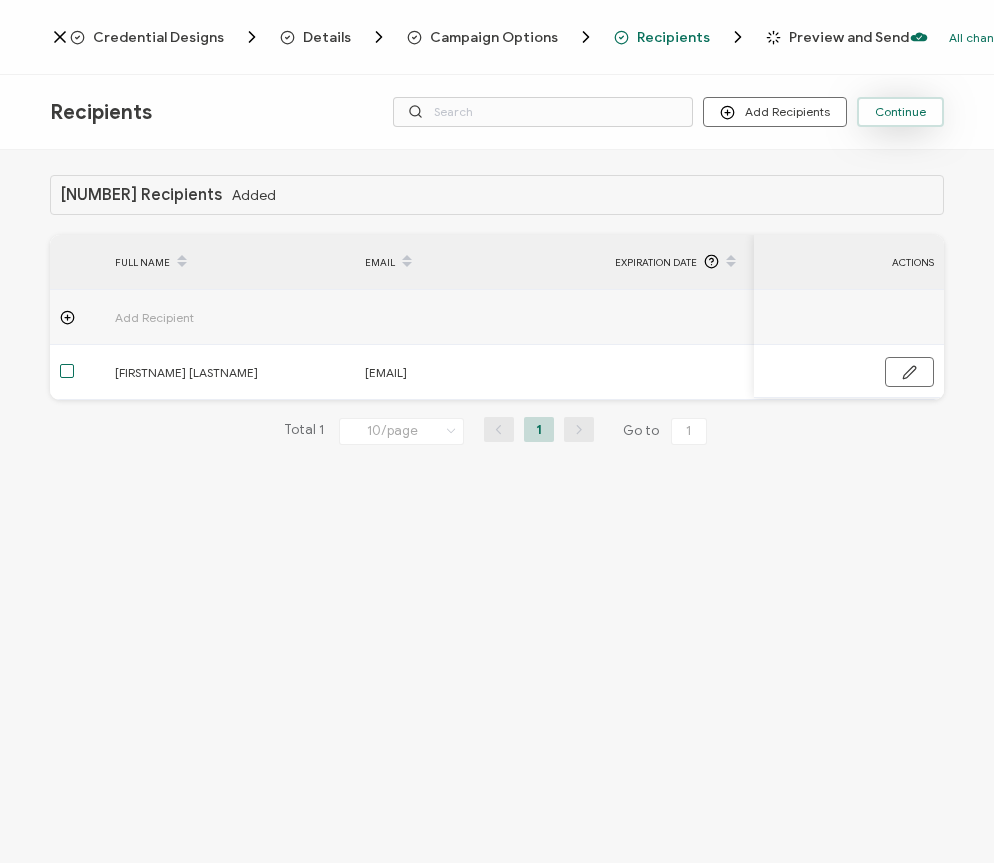 click on "Continue" at bounding box center (900, 112) 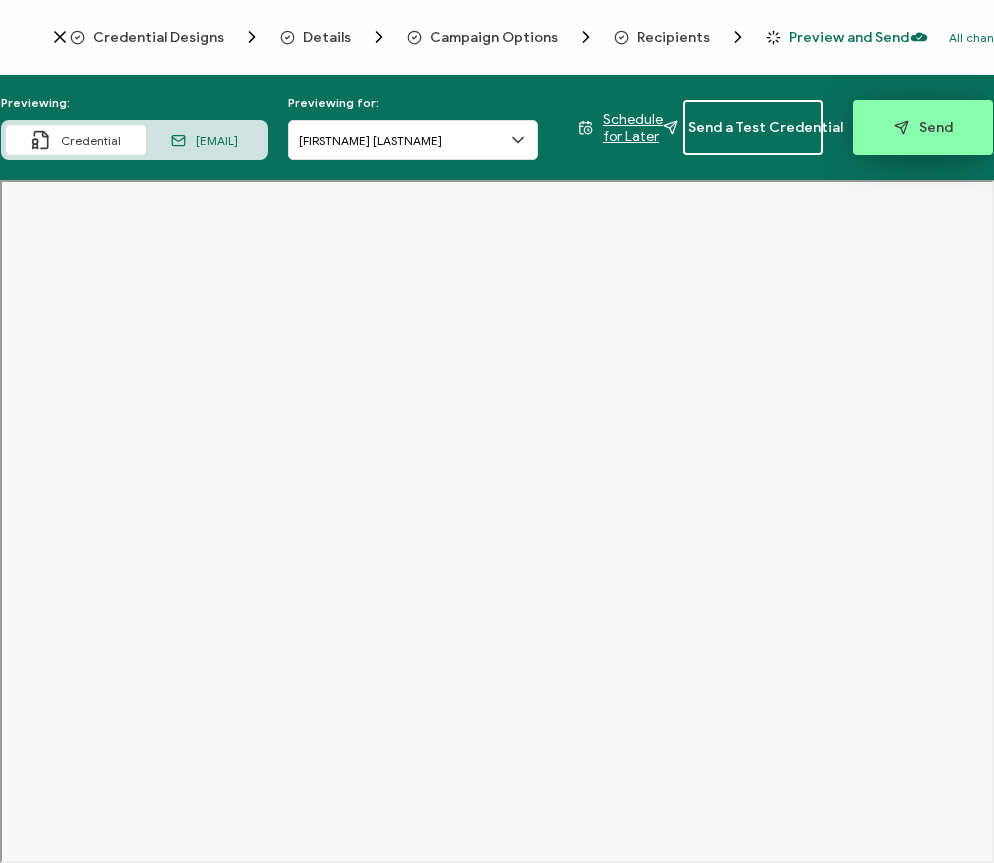 click 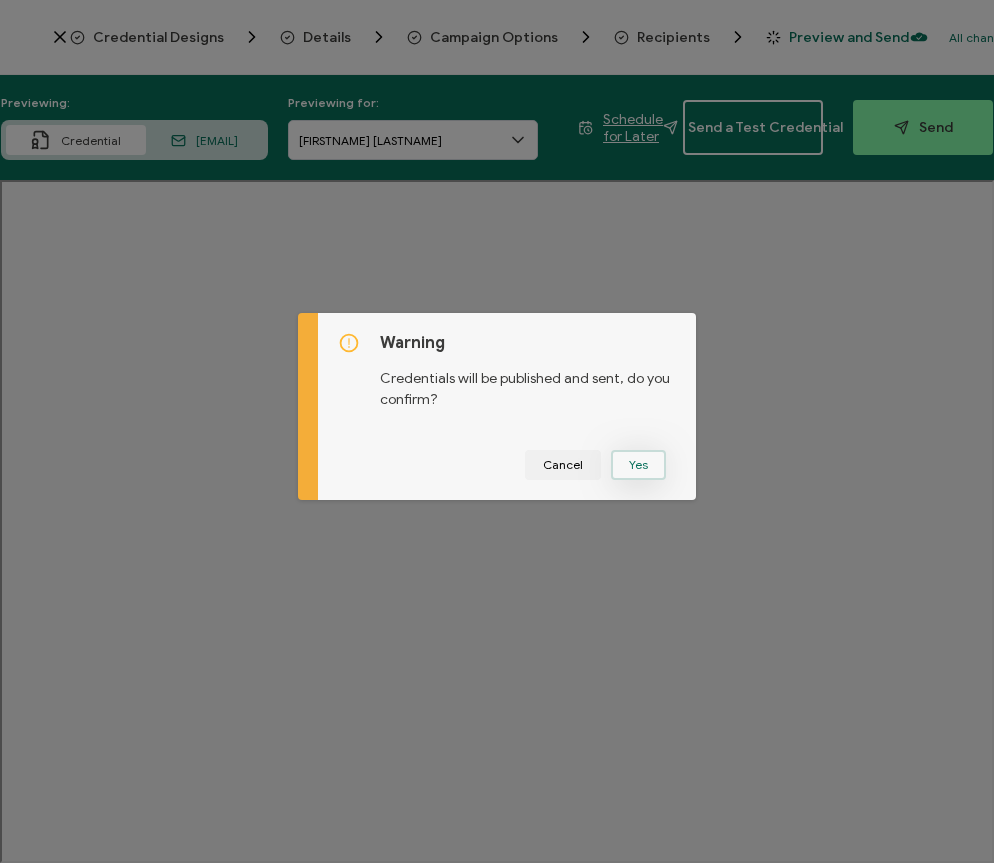 click on "Yes" at bounding box center [638, 465] 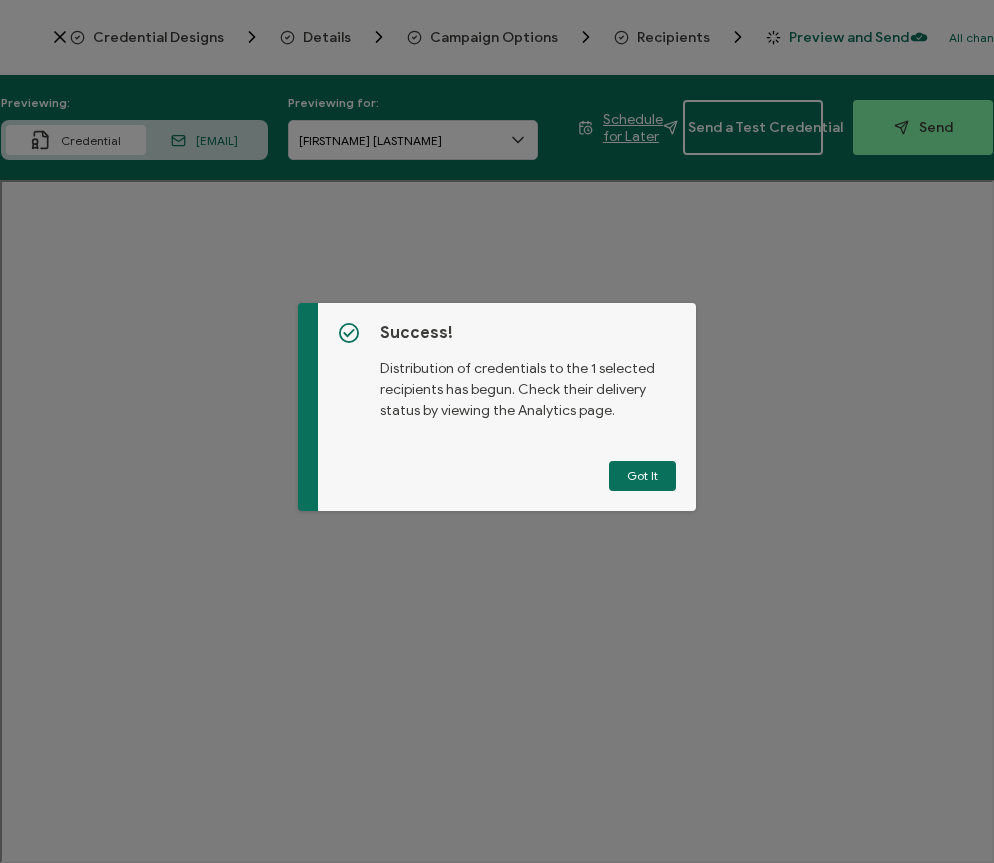 drag, startPoint x: 770, startPoint y: 262, endPoint x: 627, endPoint y: 465, distance: 248.31029 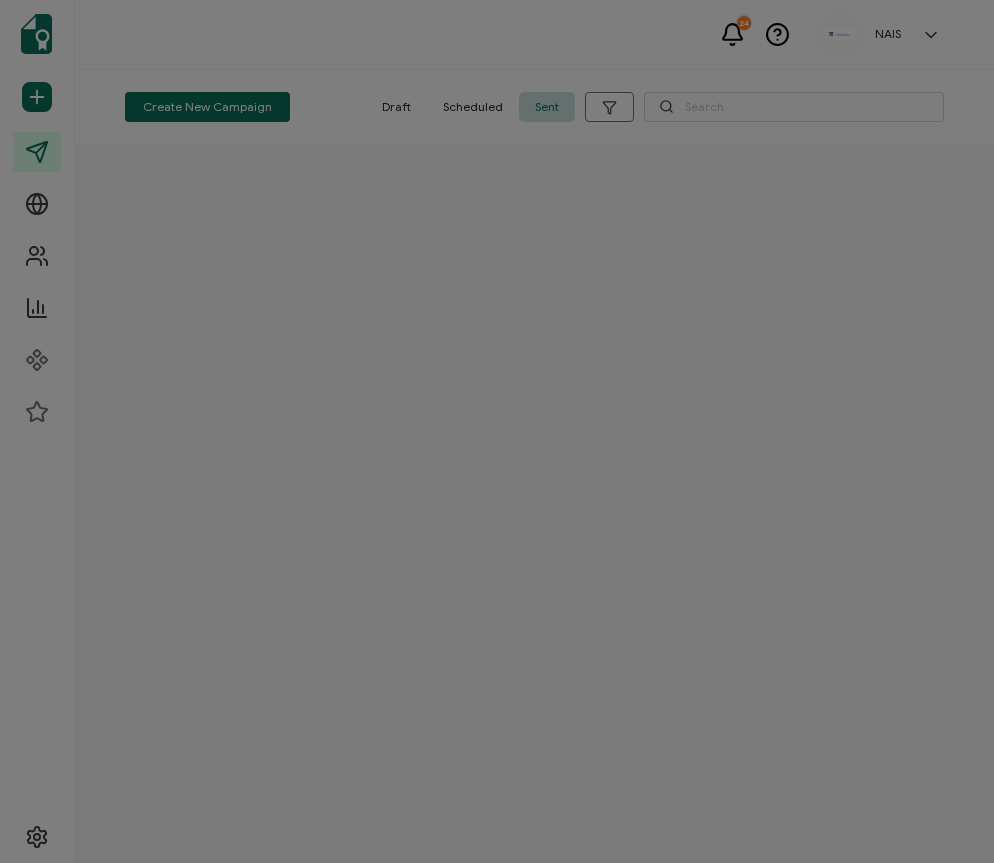 click at bounding box center [497, 431] 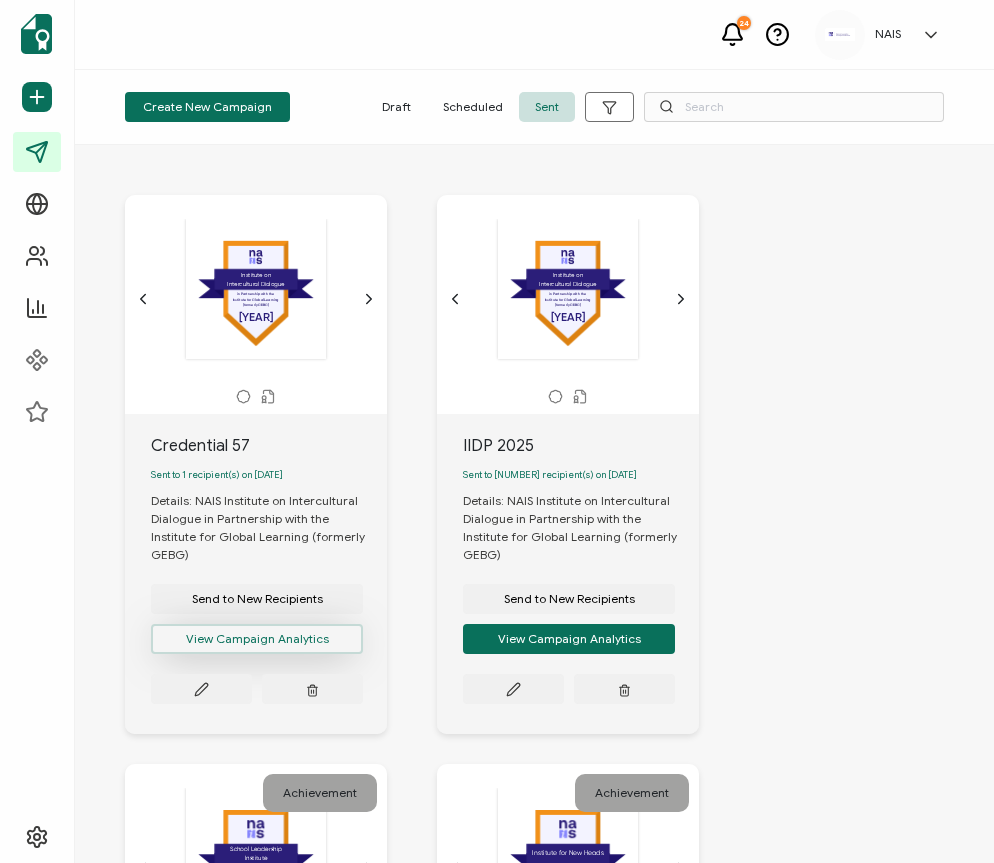 click on "View Campaign Analytics" at bounding box center (257, 639) 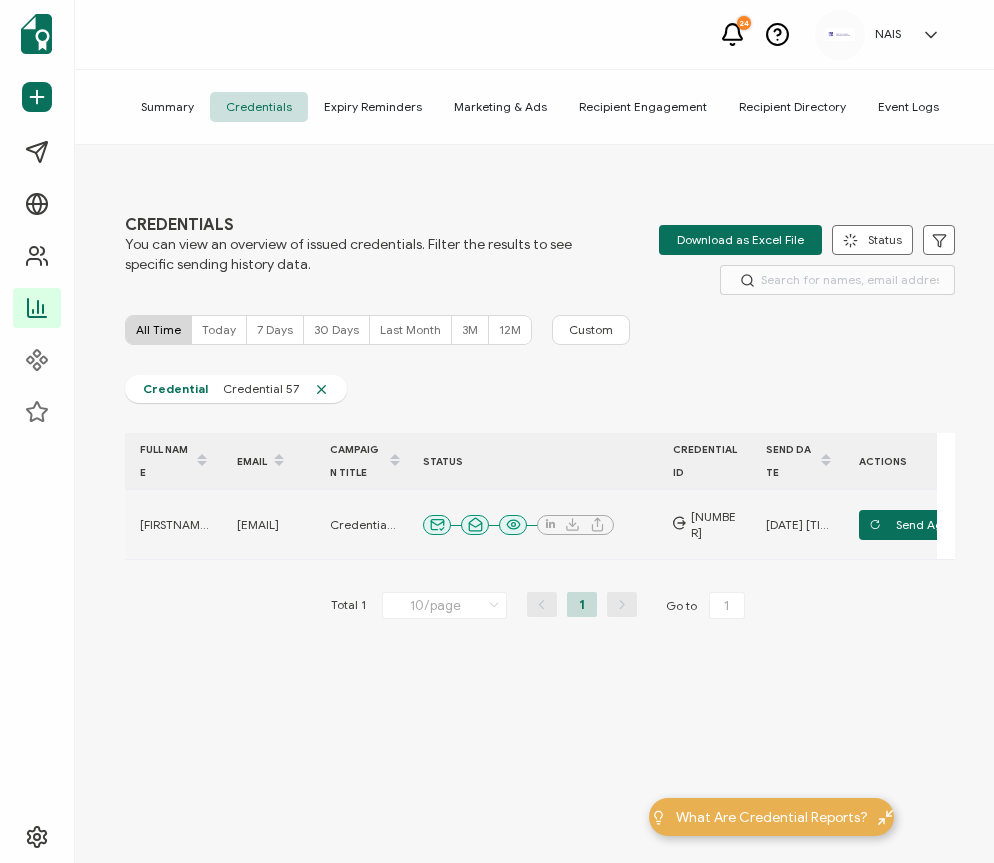 click on "FULL NAME EMAIL CAMPAIGN TITLE STATUS CREDENTIAL ID Send Date ACTIONS [FIRST] [LAST] [USERNAME]@[EXAMPLE.COM] Credential [NUMBER] [NUMBER] [MM].[DD]/[YYYY] [HH]:[MM] Send Again Total [NUMBER] 10/page 10/page 20/page 50/page 100/page 1 Go to 1" at bounding box center [540, 567] 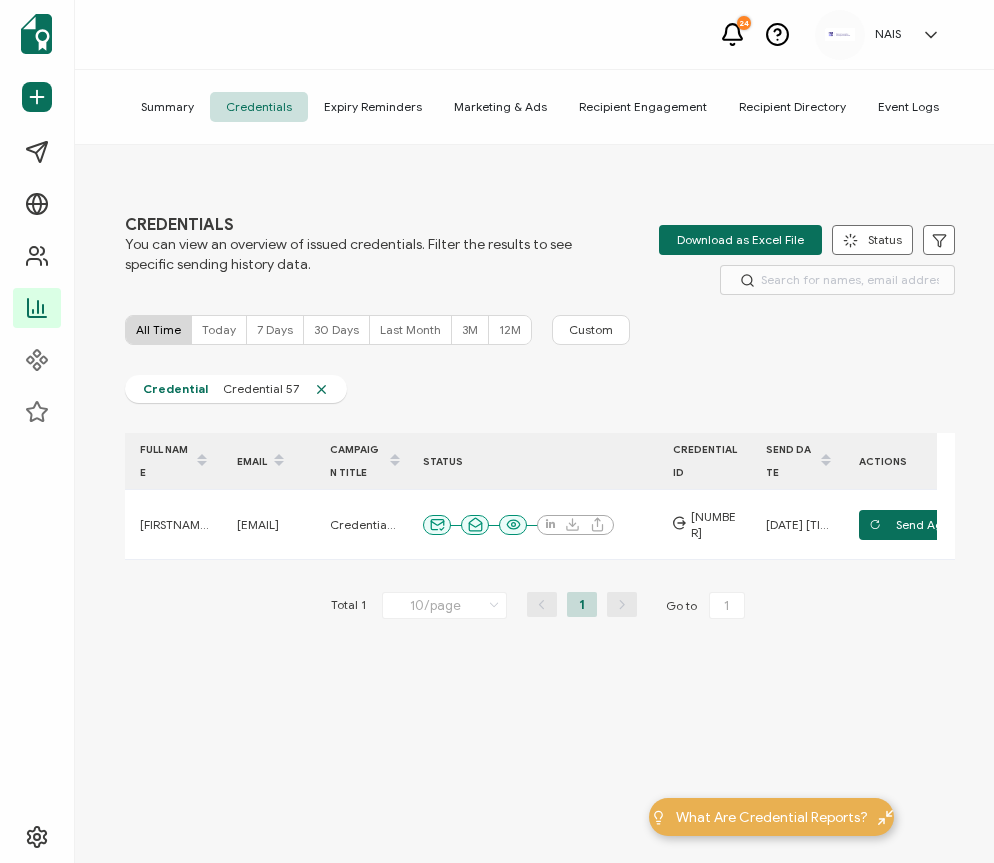 click on "FULL NAME EMAIL CAMPAIGN TITLE STATUS CREDENTIAL ID Send Date ACTIONS [FIRST] [LAST] [USERNAME]@[EXAMPLE.COM] Credential [NUMBER] [NUMBER] [MM].[DD]/[YYYY] [HH]:[MM] Send Again Total [NUMBER] 10/page 10/page 20/page 50/page 100/page 1 Go to 1" at bounding box center [540, 589] 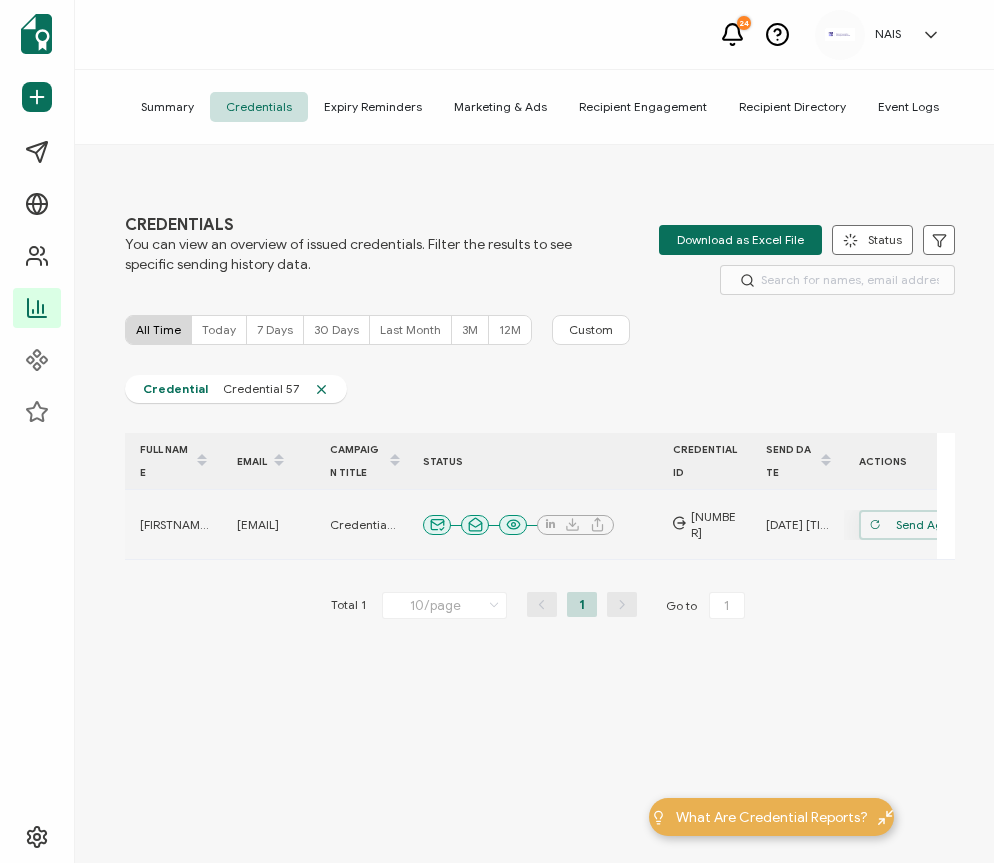 click at bounding box center (875, 525) 